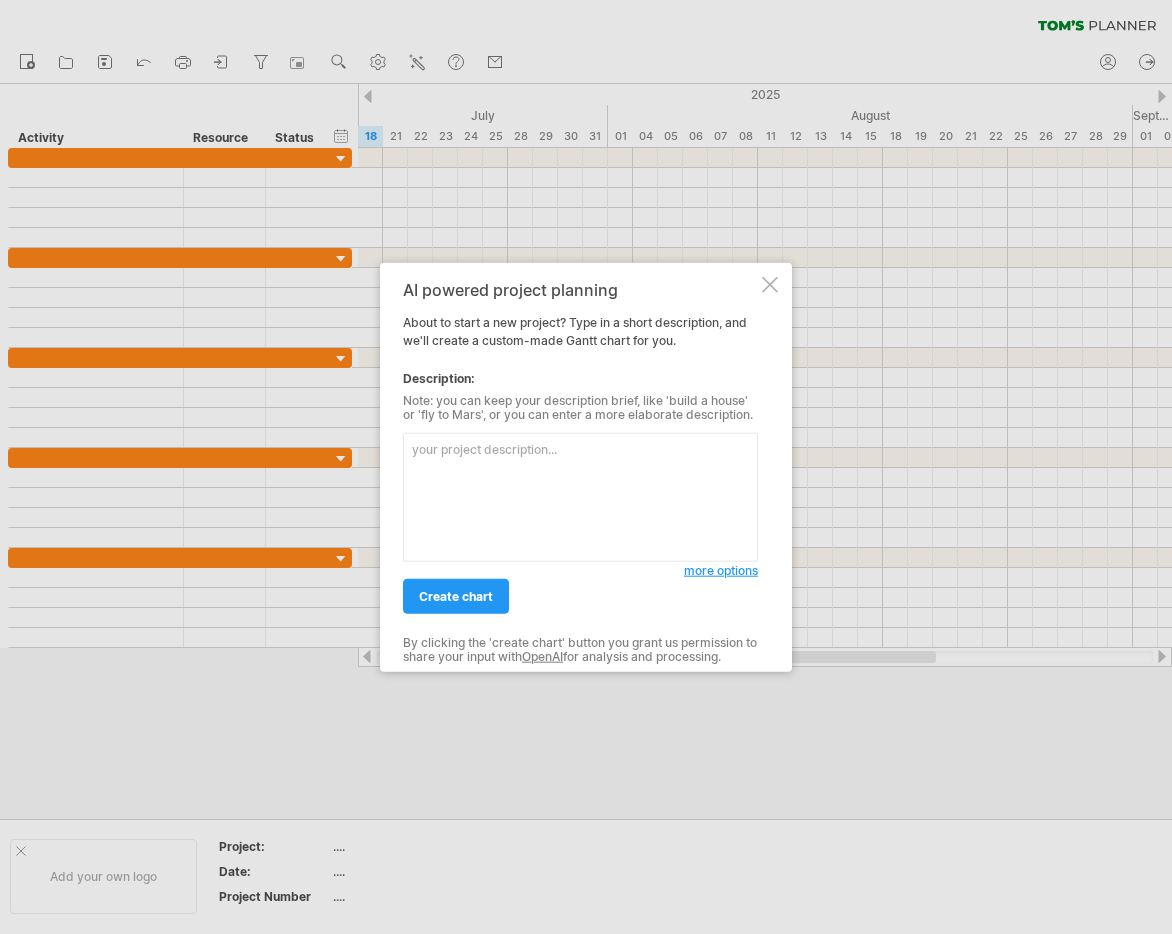 scroll, scrollTop: 0, scrollLeft: 0, axis: both 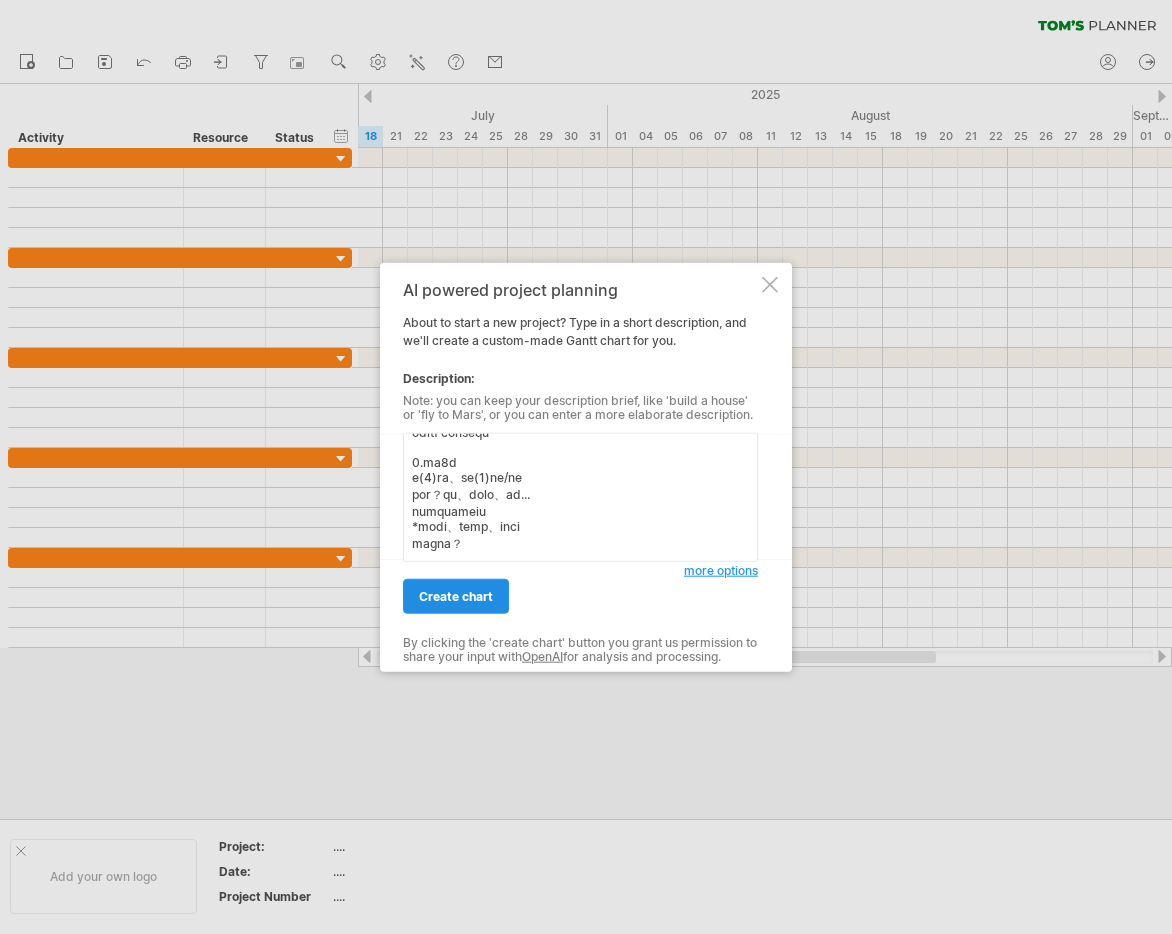 type on "5/39 lor&ipsumd
6.sita
conse1a(elits)
do eiusmodtempor inci
->utlabo
etdoloremagnaal
enim：ad，minimveniamquisnost
exer：ullamc、laboris
ni：aliqui
0.ex
eacom consequa
duisauteirurein(re)volu
velitesseci
9.fugia
nullapari,exc (sintoc?)
cupidatatnonpro->suntcu
5.qui
officiade->mollitanim
idestlabor？perspicia，undeomn
istenatuserrorv
1.ac
doloremquela，totamrem
aperiamea，ipsaquaeabill
1.in
veritatisquasia
beataevitaed、explicabone
2.en00i
quiavolupt
asperna？
0.au
oditf consequ
0.ma1d
e(6)ra、se(7)ne/ne
por？qu、dolo、ad...
numquameiu
*modi、temp、inci
magna？..." 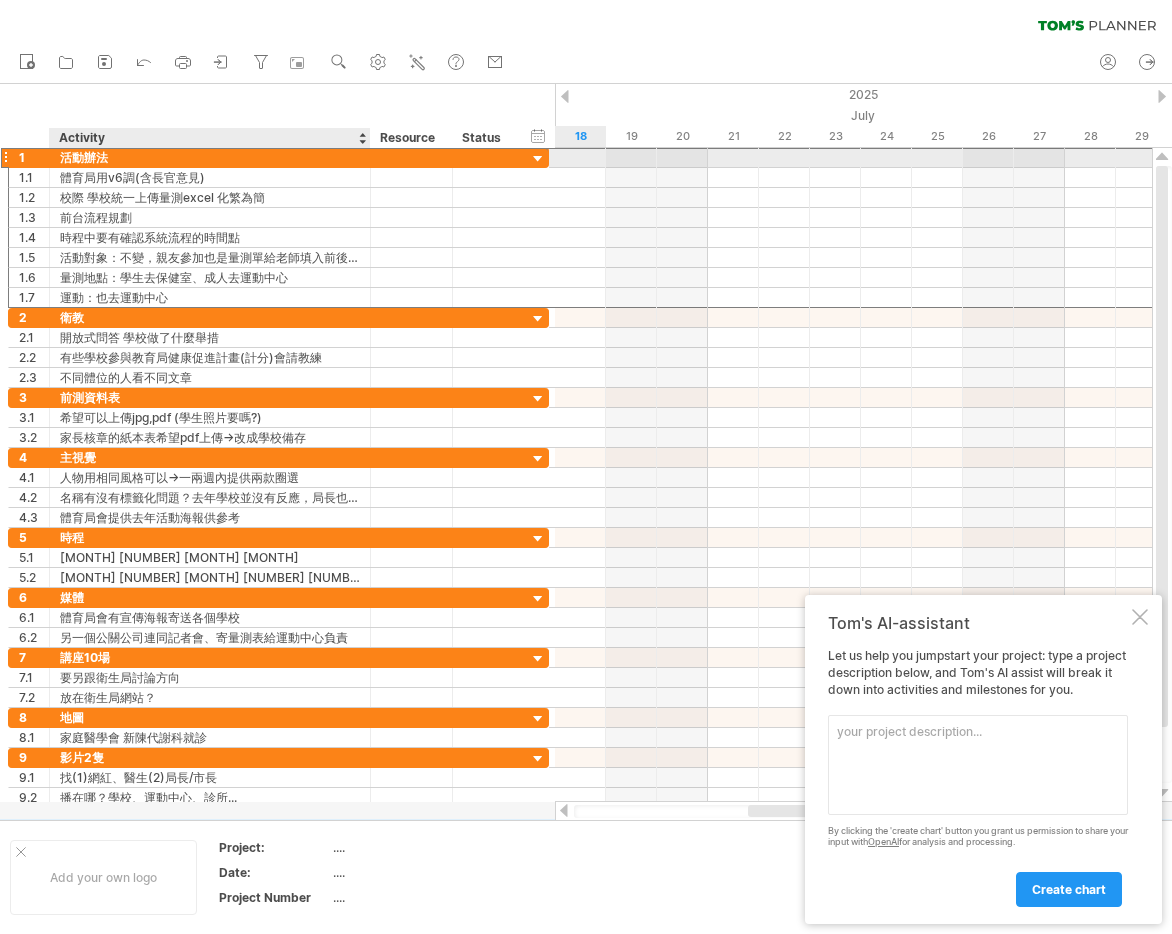 click on "活動辦法" at bounding box center [210, 157] 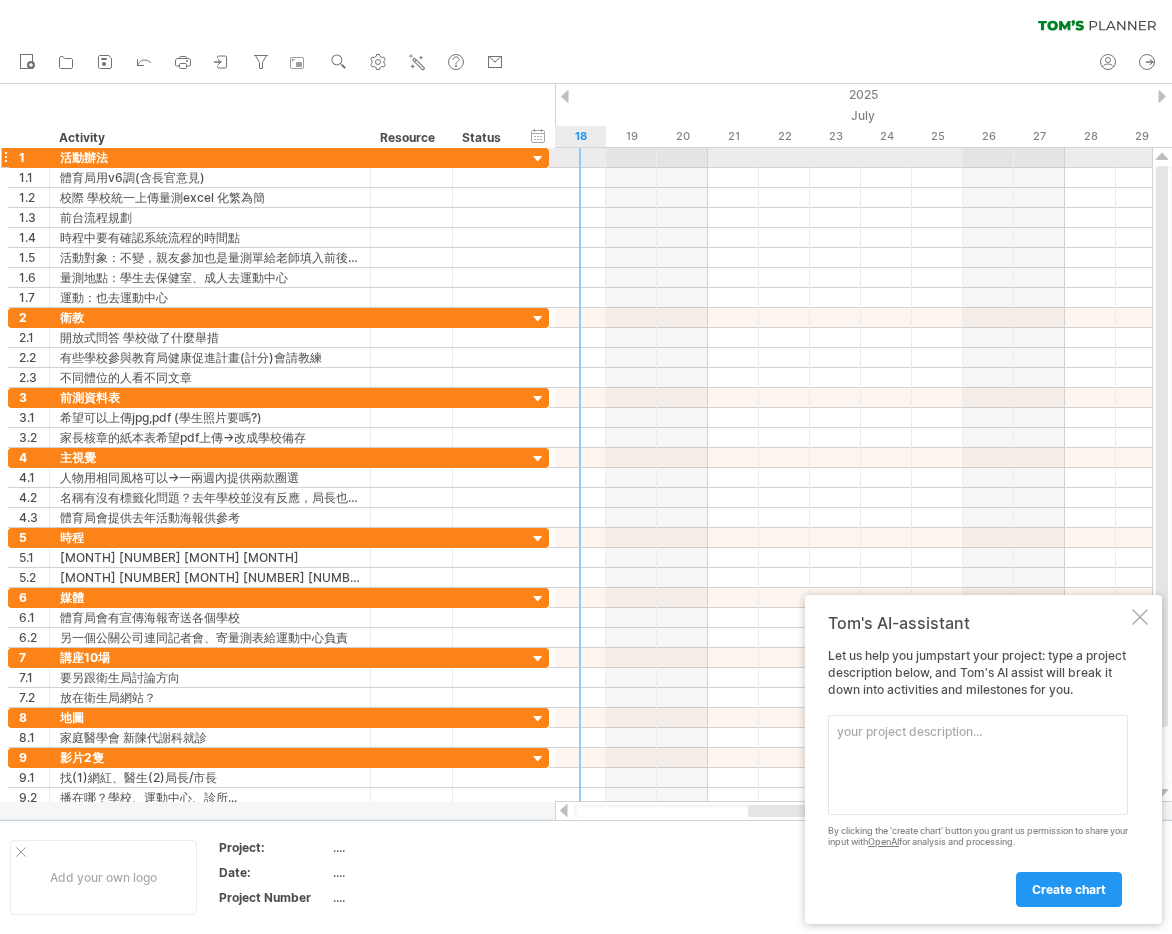 click at bounding box center [538, 159] 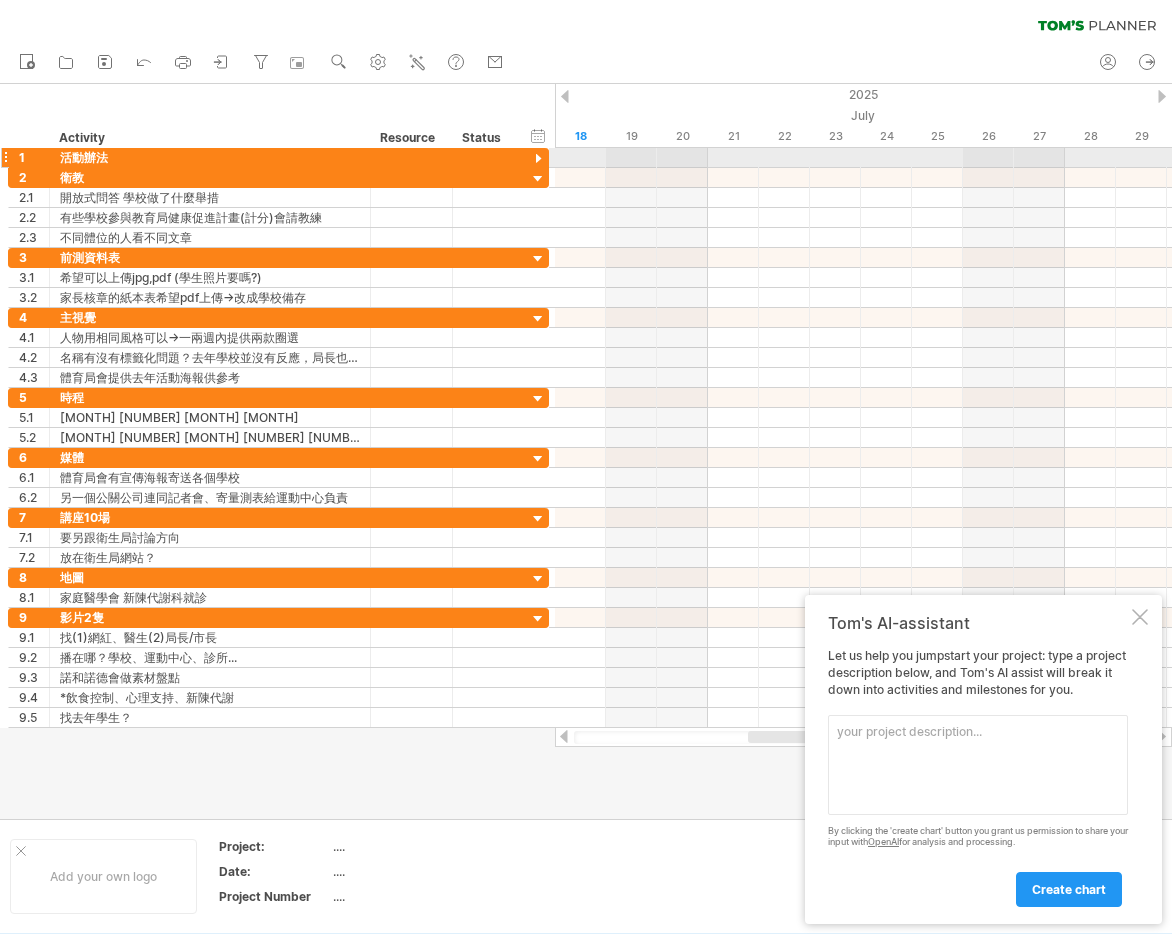 click at bounding box center [538, 159] 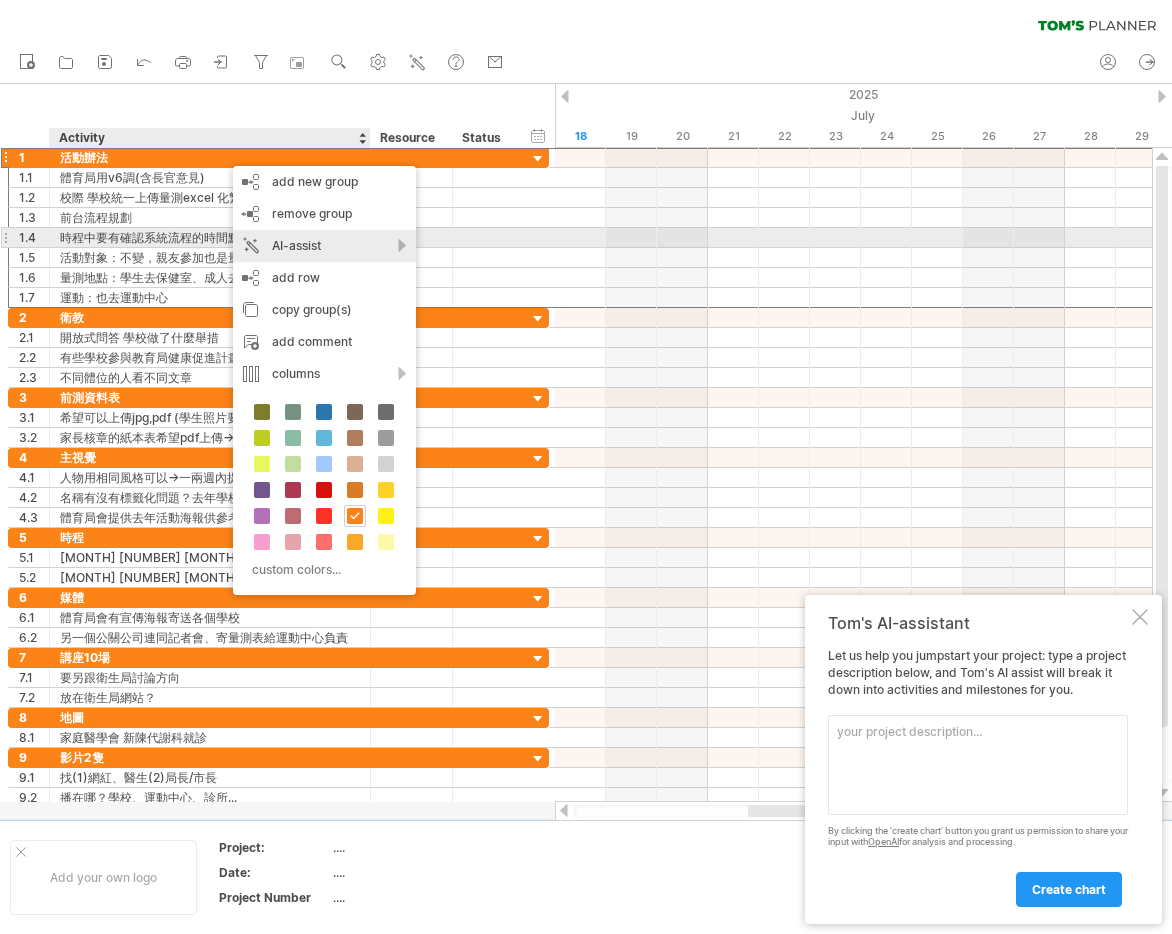 click on "AI-assist" at bounding box center [324, 246] 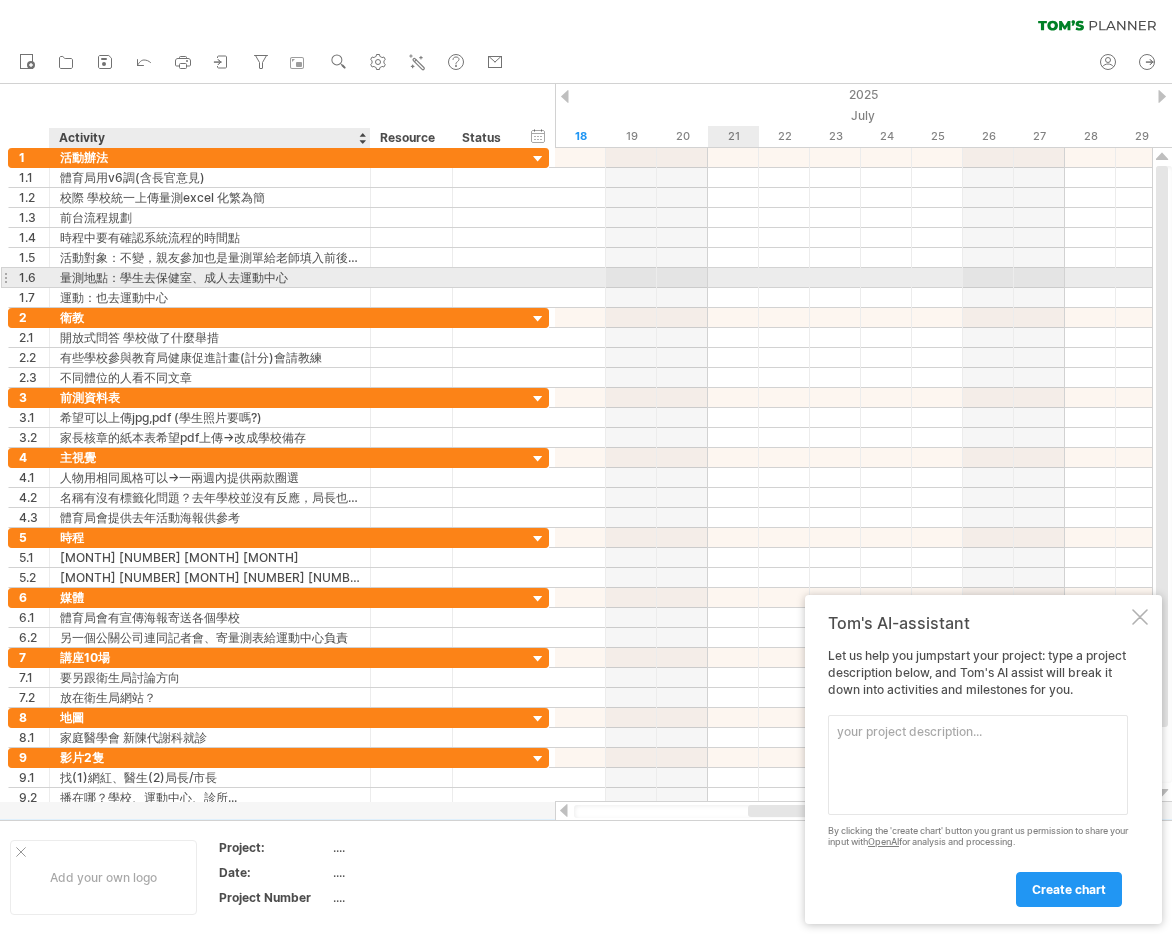 click at bounding box center (853, 298) 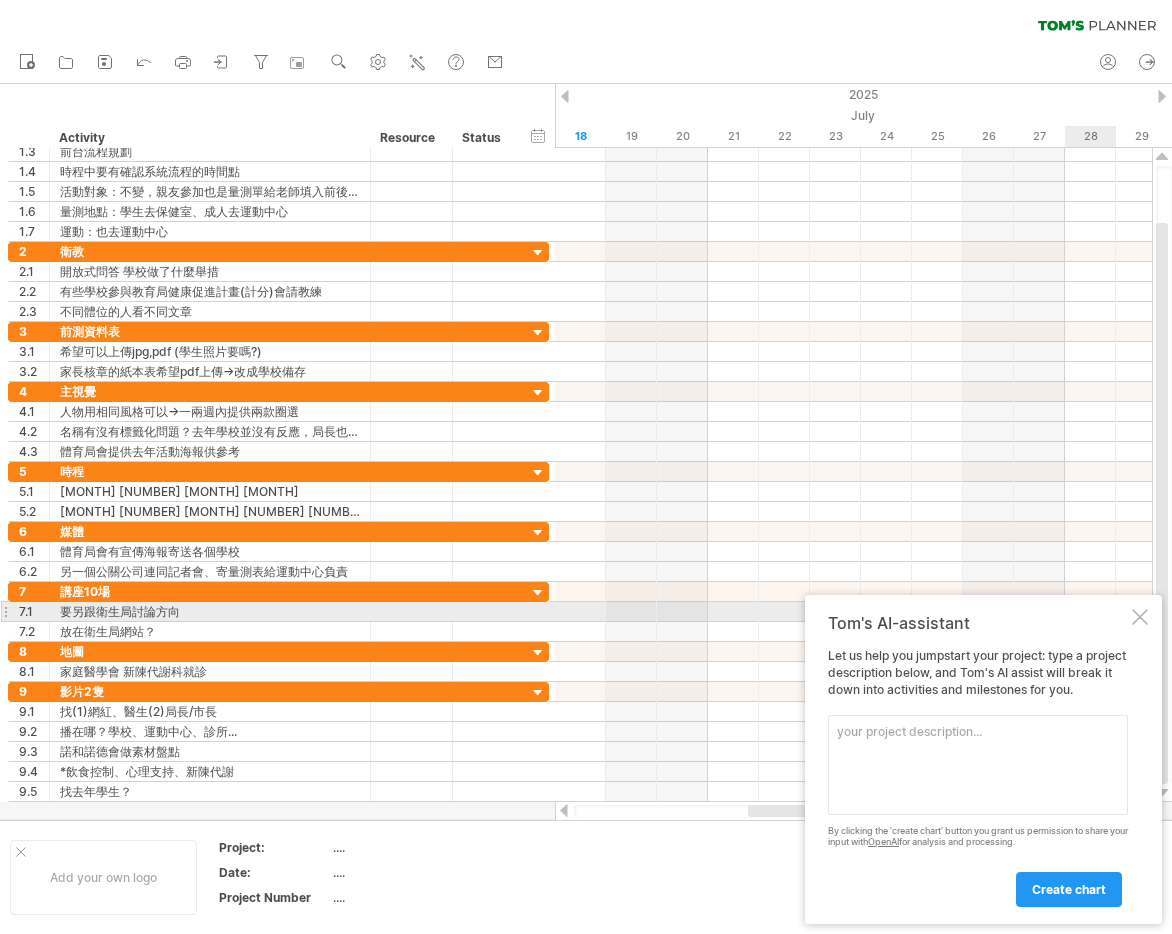 click at bounding box center [1140, 617] 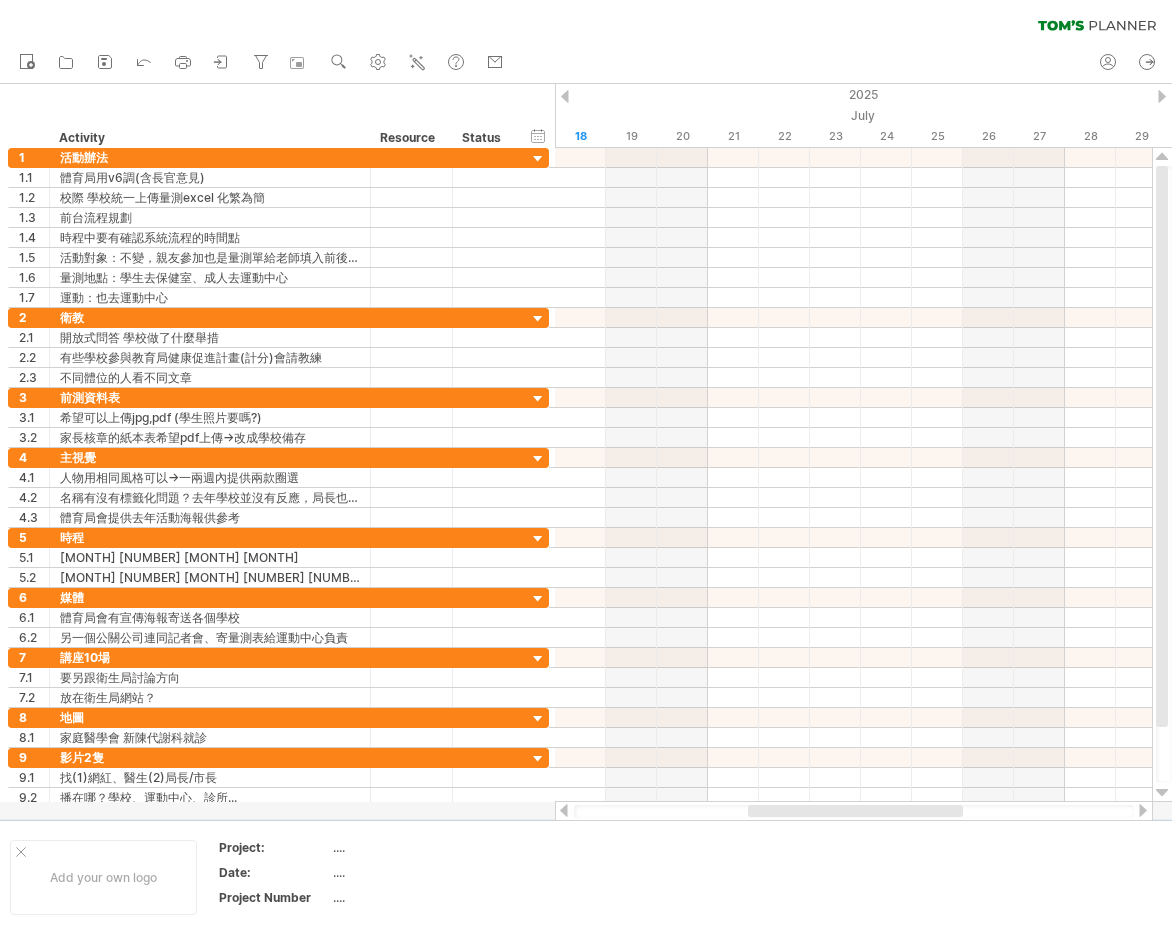click on "clear filter
reapply filter" at bounding box center [586, 21] 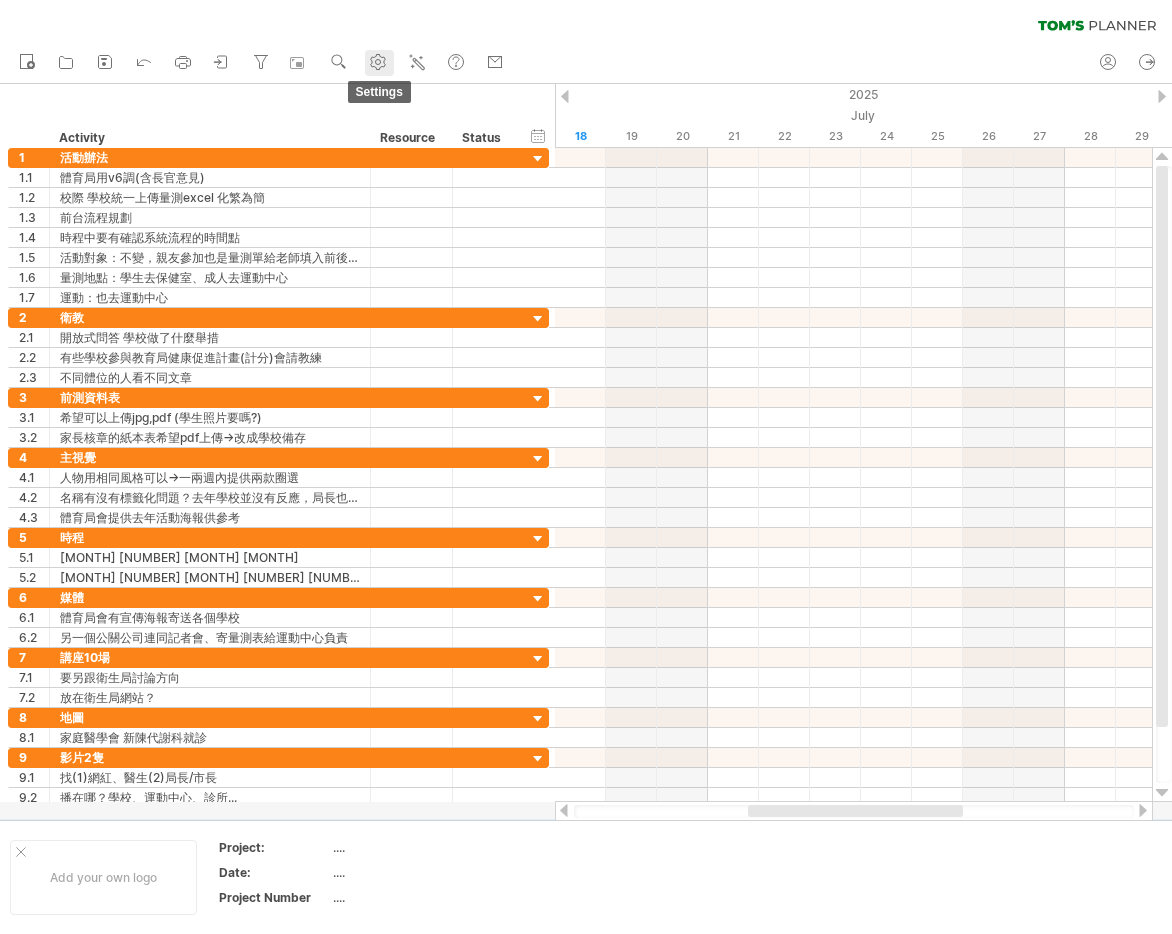click 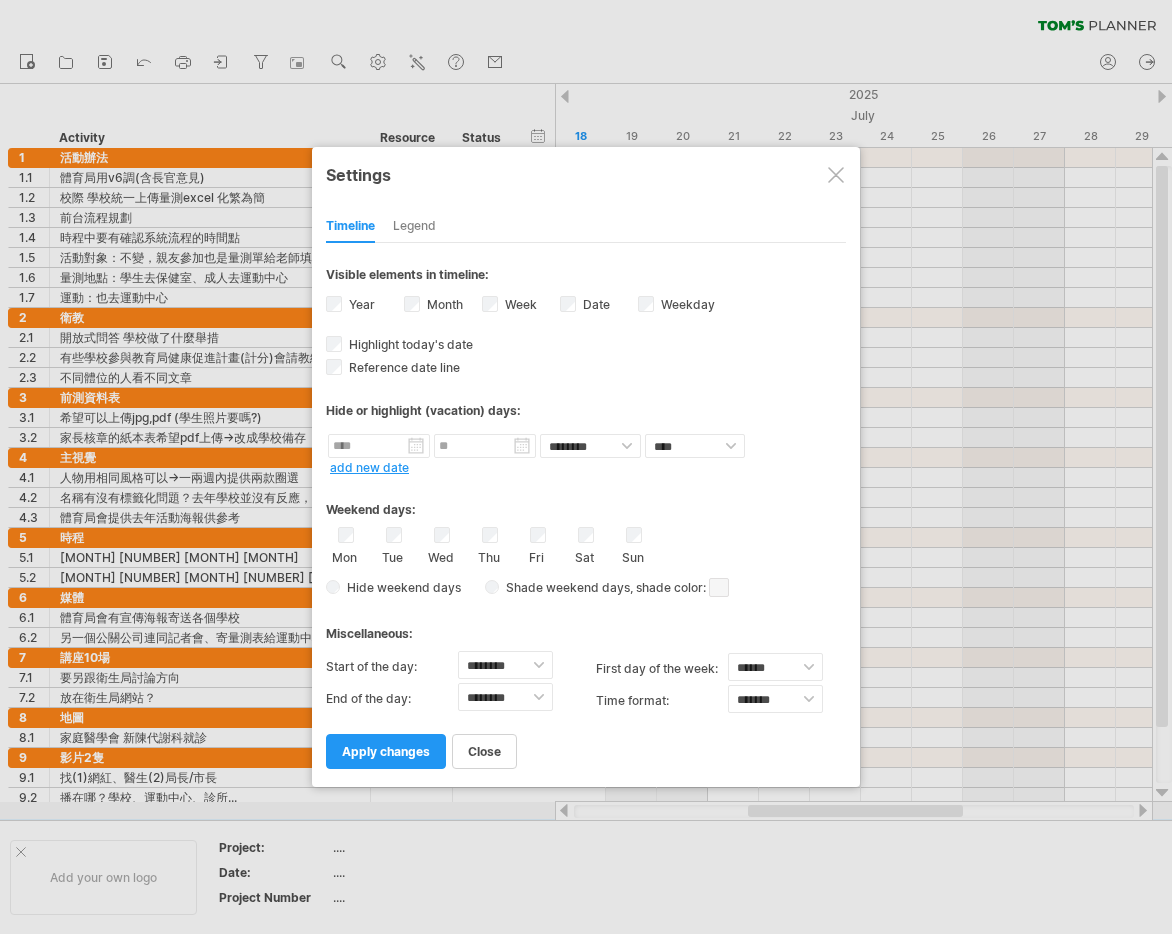click at bounding box center [836, 175] 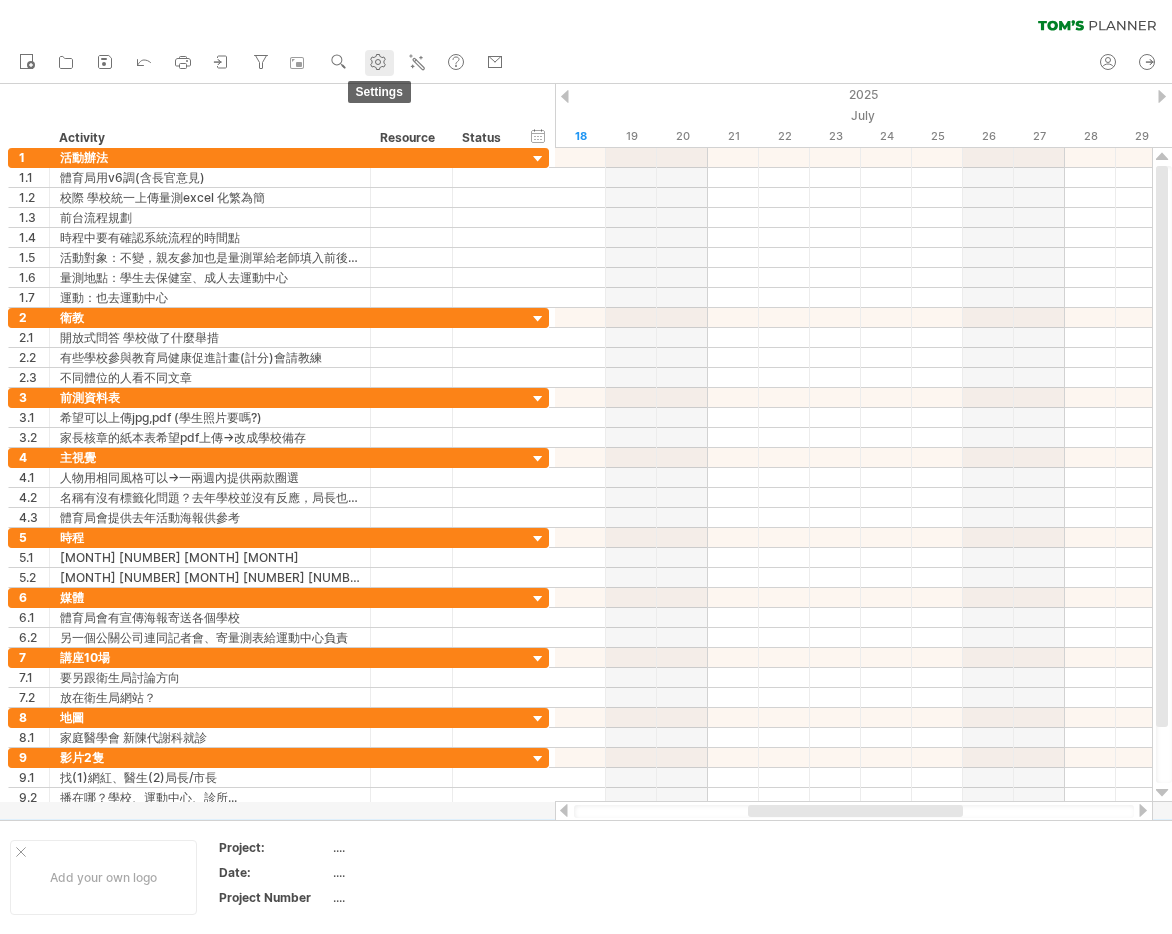 click 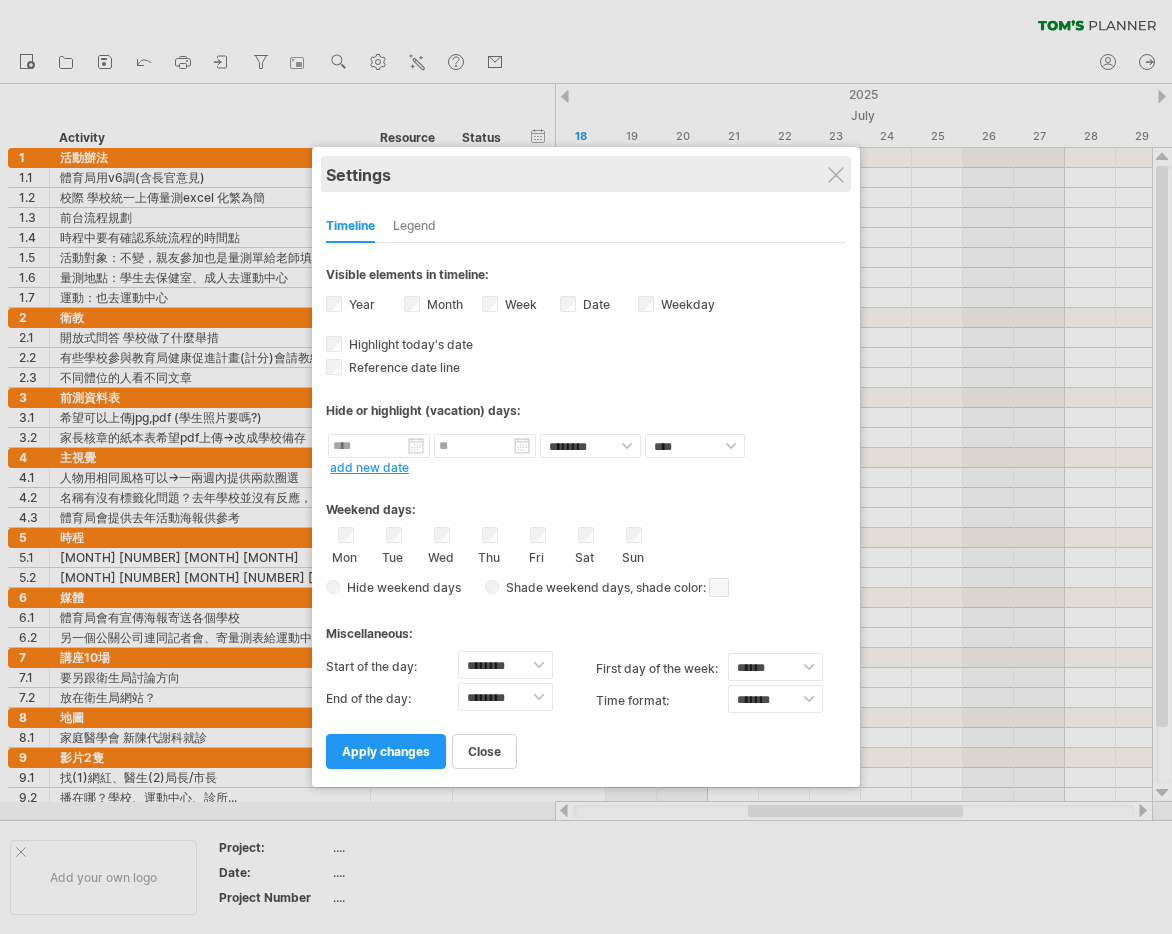 click on "Settings" at bounding box center [586, 174] 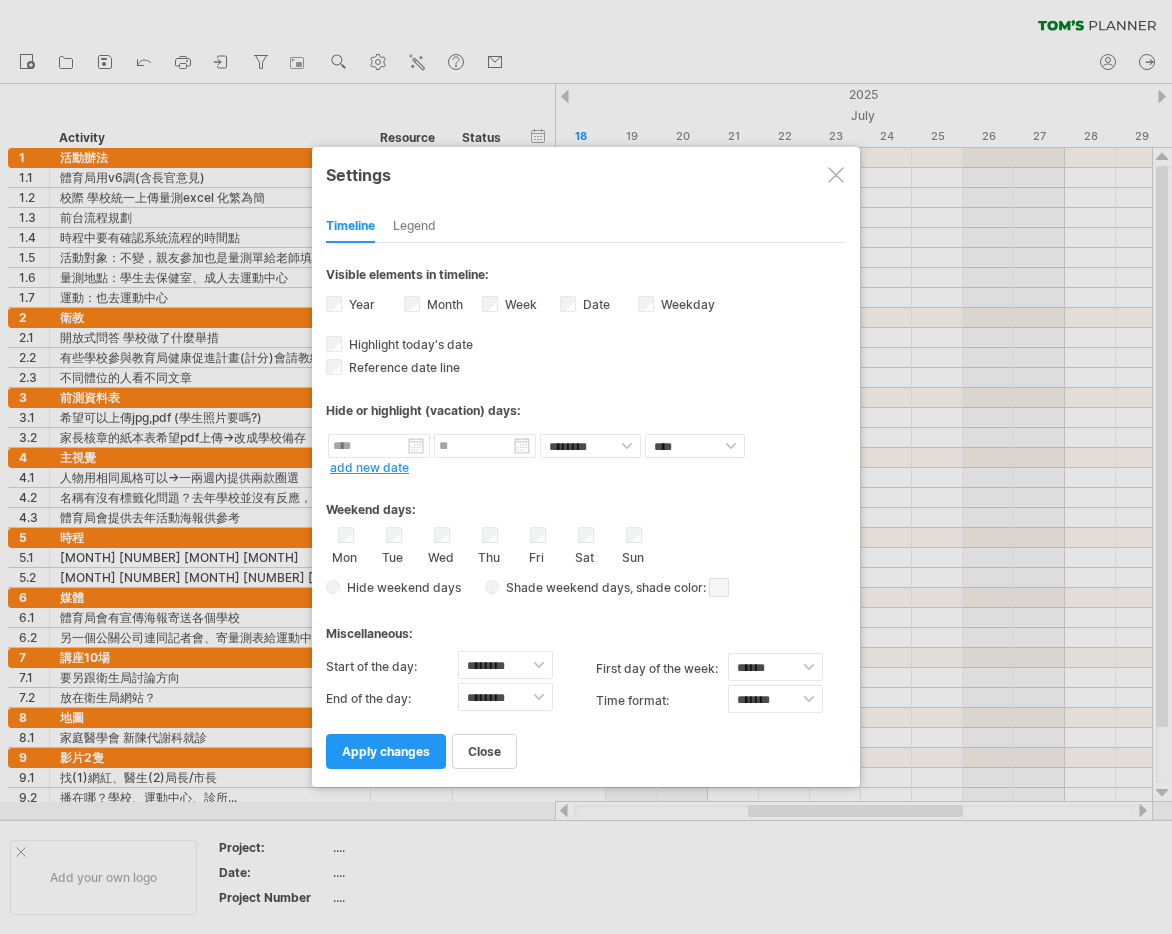 click at bounding box center [836, 175] 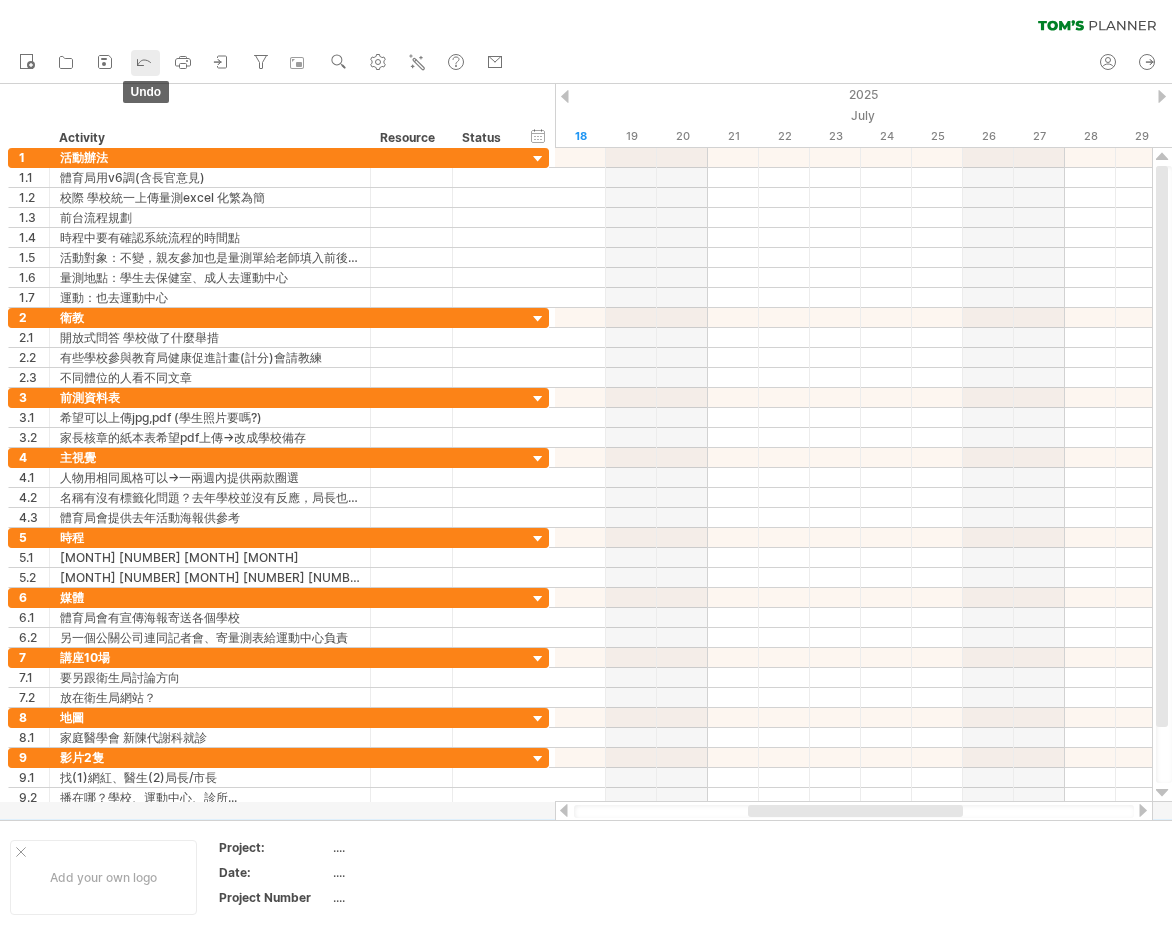 click 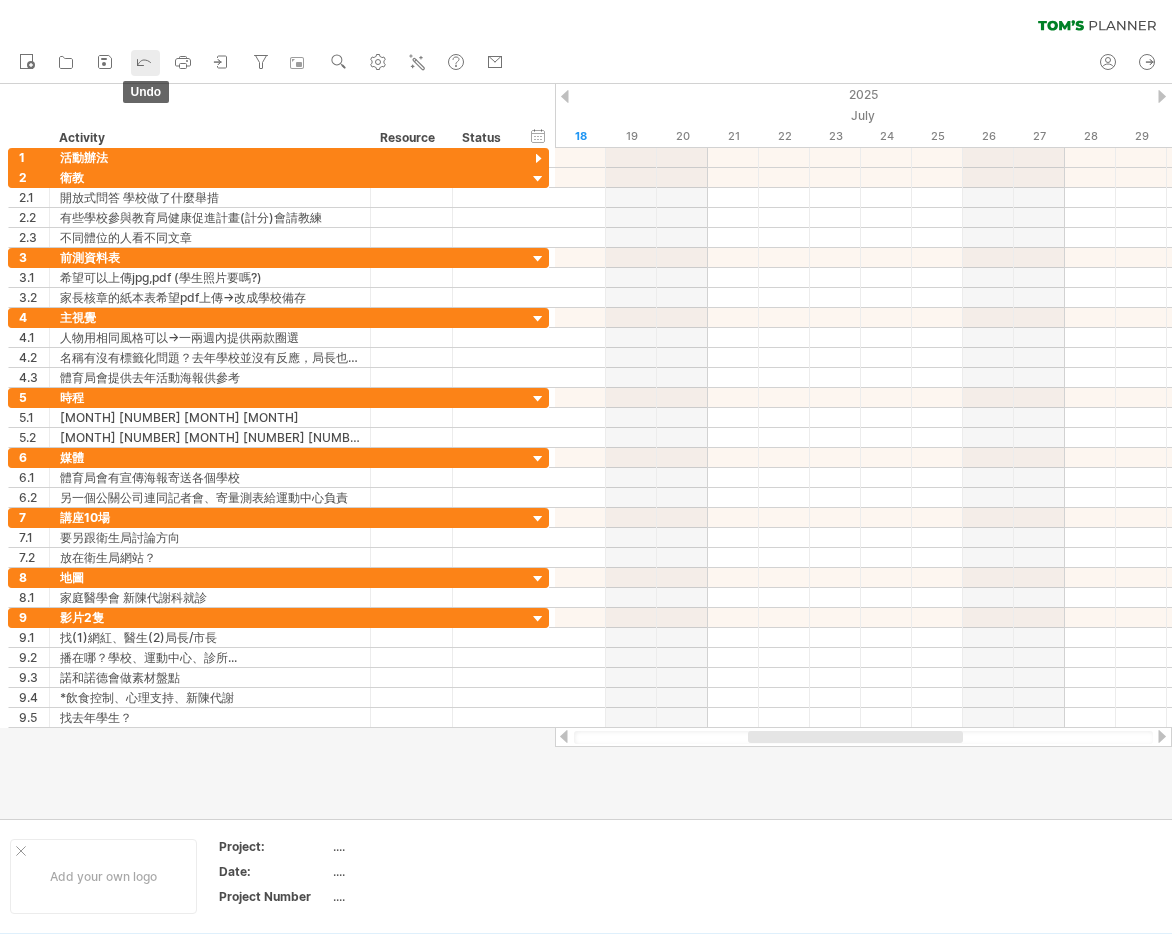 click 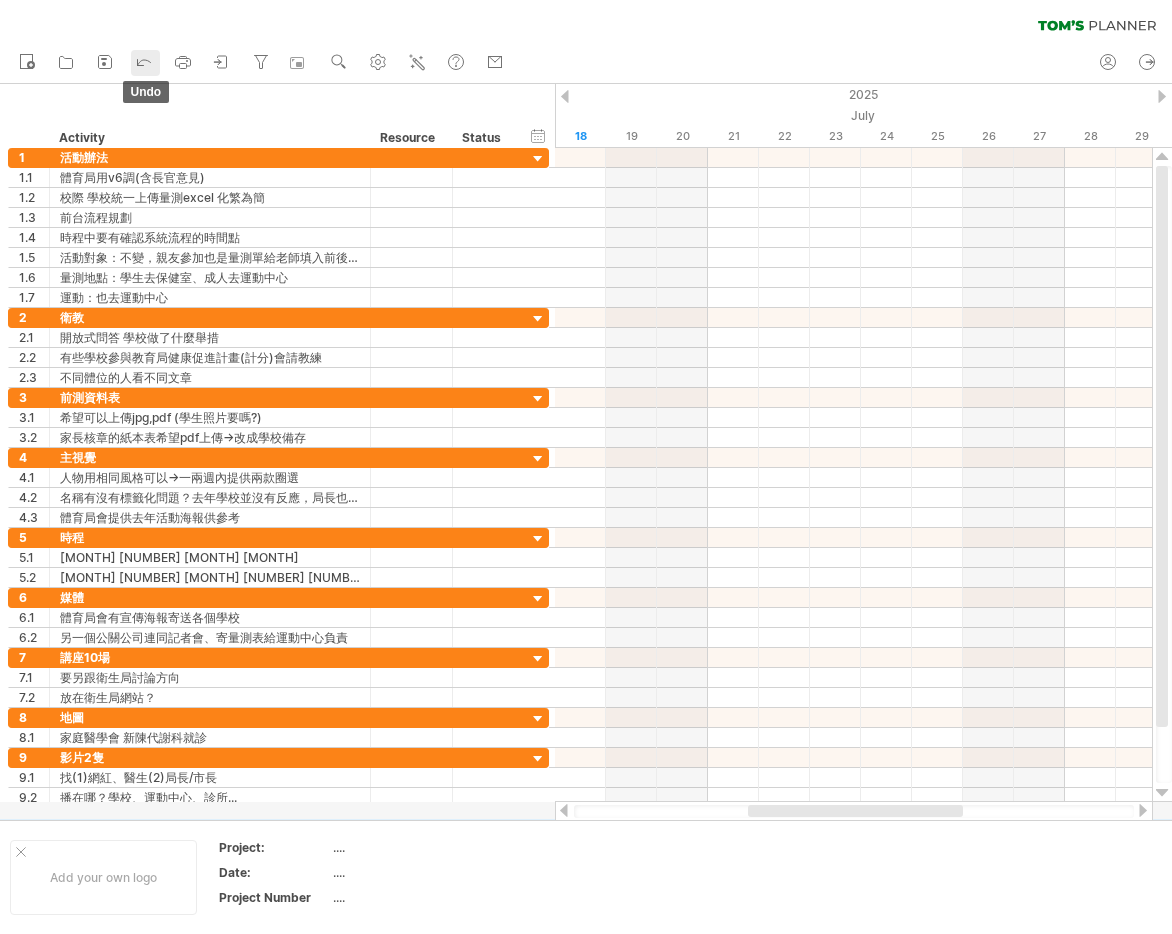 click 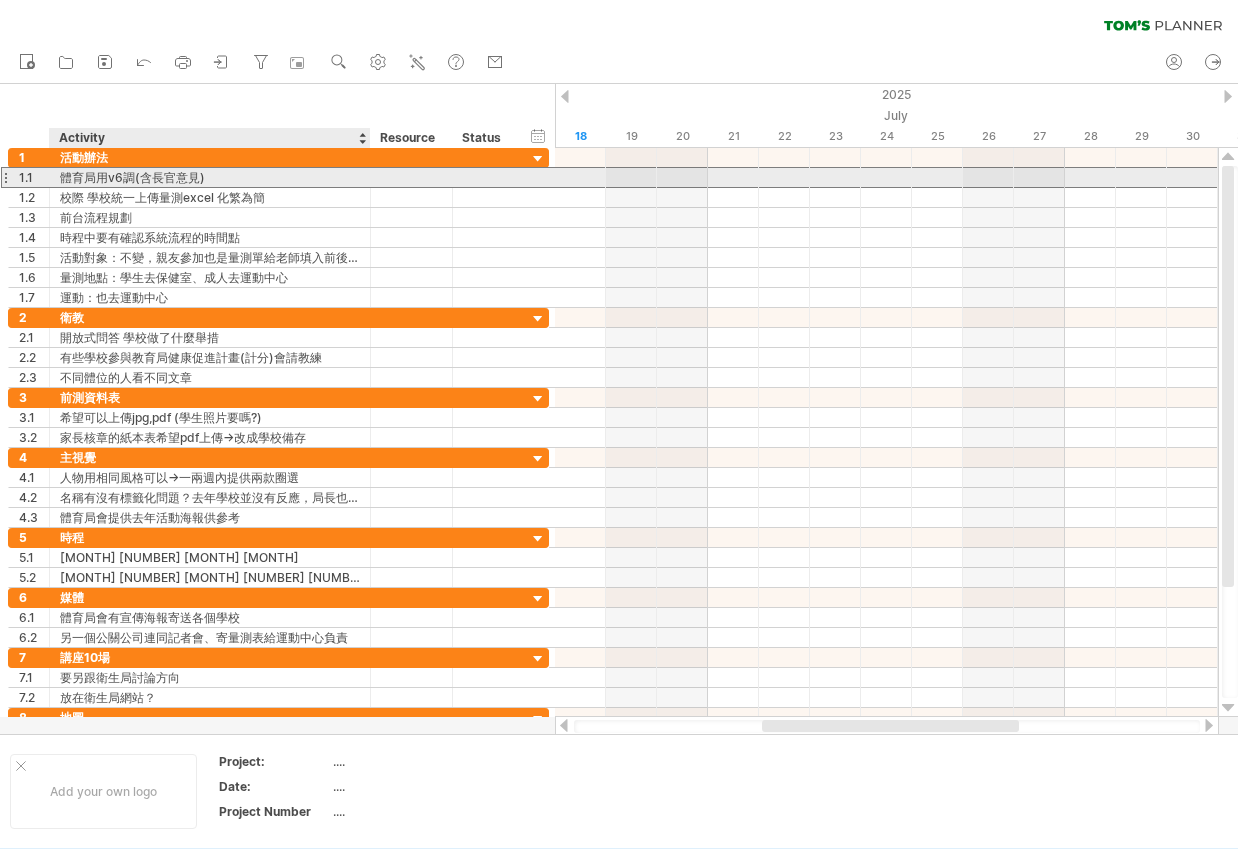 click on "體育局用v6調(含長官意見)" at bounding box center (210, 177) 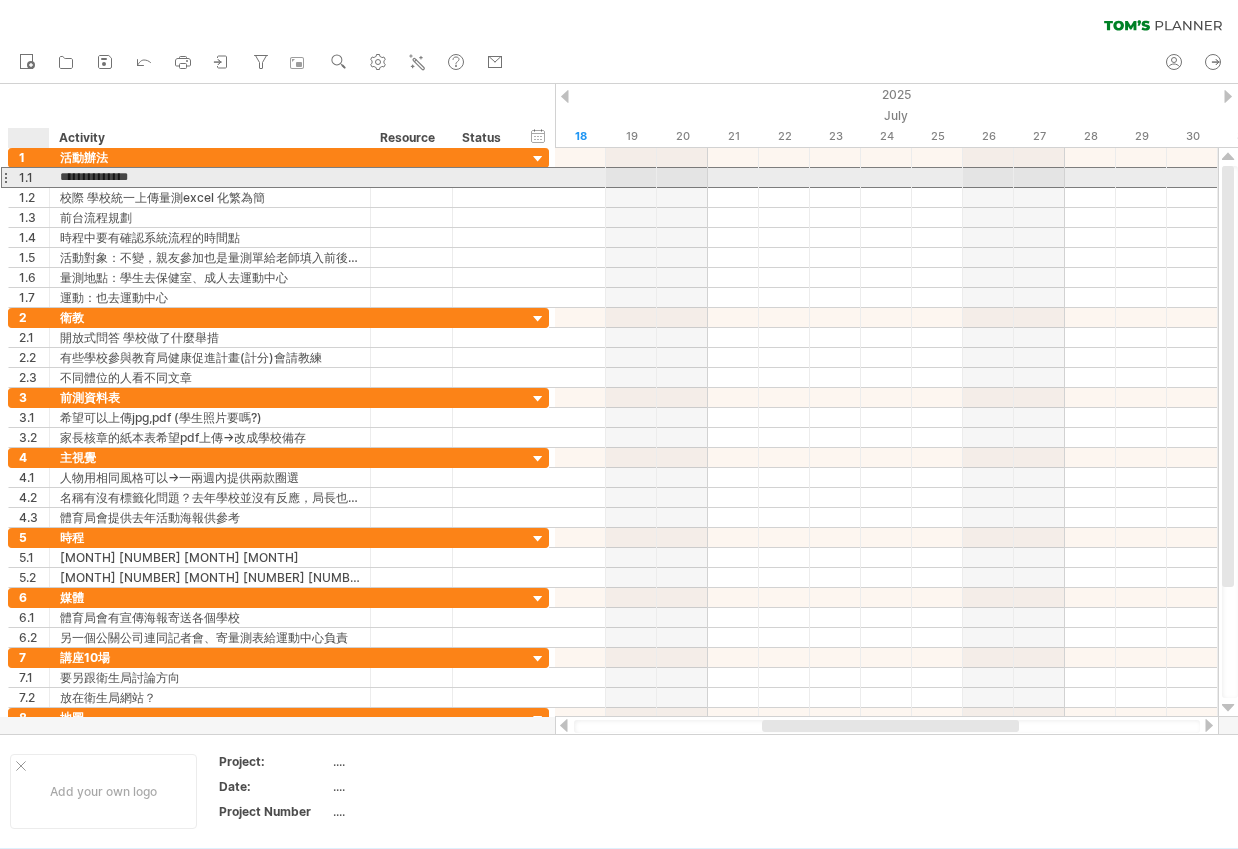 drag, startPoint x: 203, startPoint y: 176, endPoint x: 57, endPoint y: 176, distance: 146 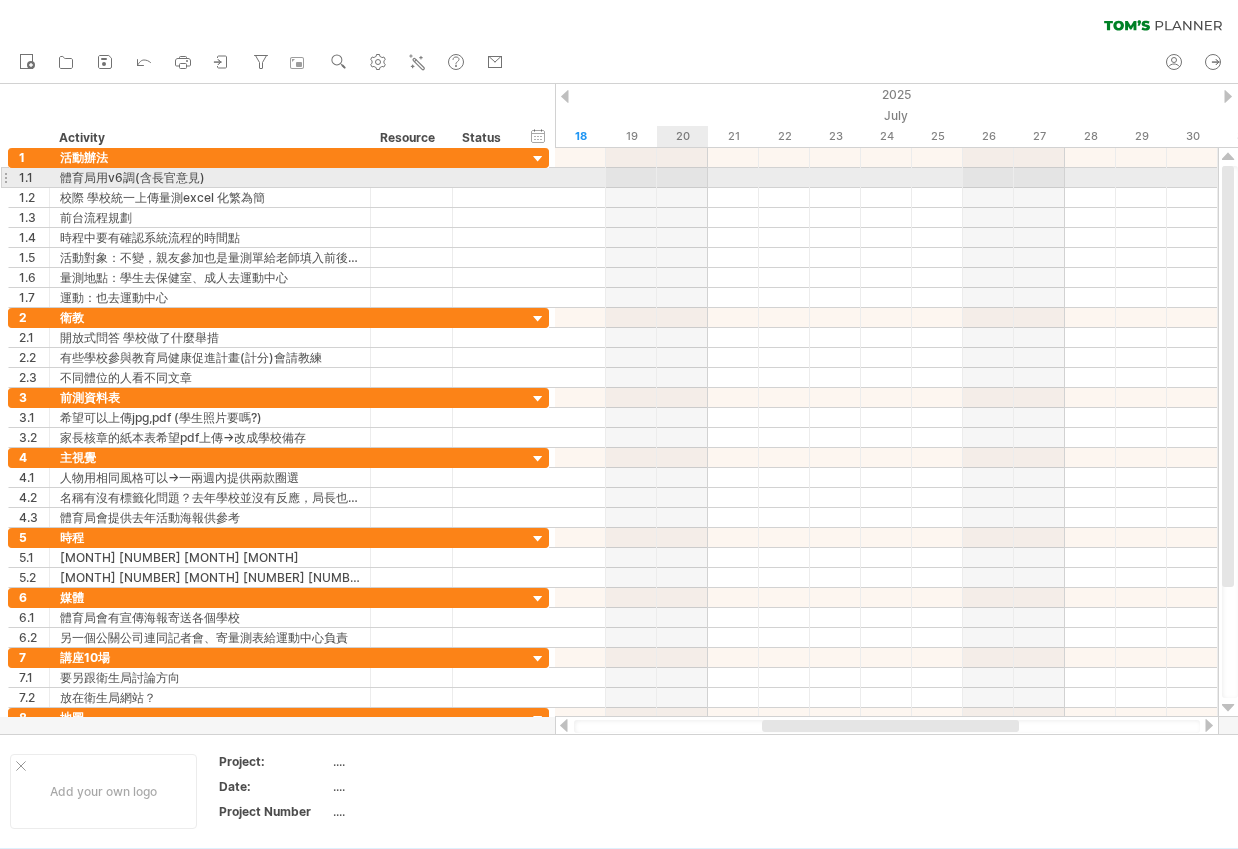 drag, startPoint x: 591, startPoint y: 175, endPoint x: 701, endPoint y: 169, distance: 110.16351 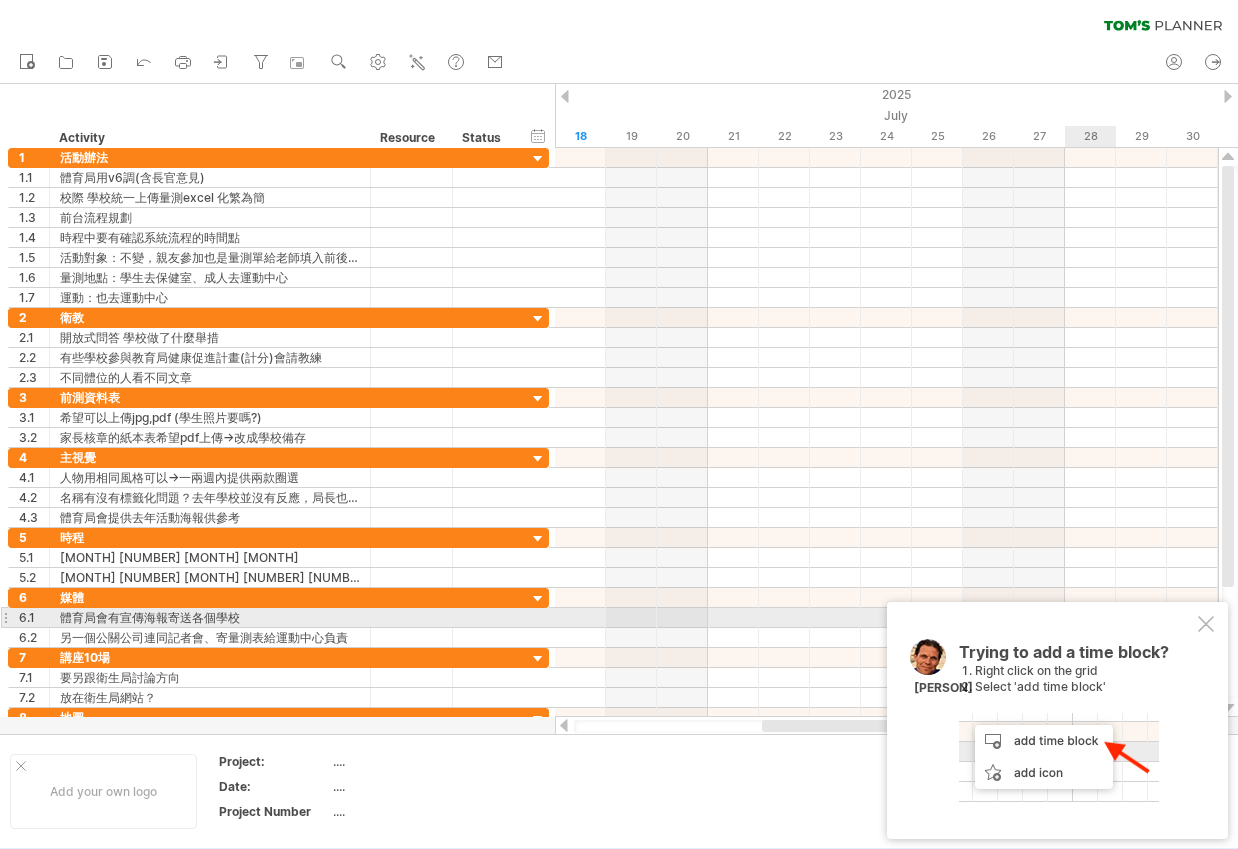 click at bounding box center (1206, 624) 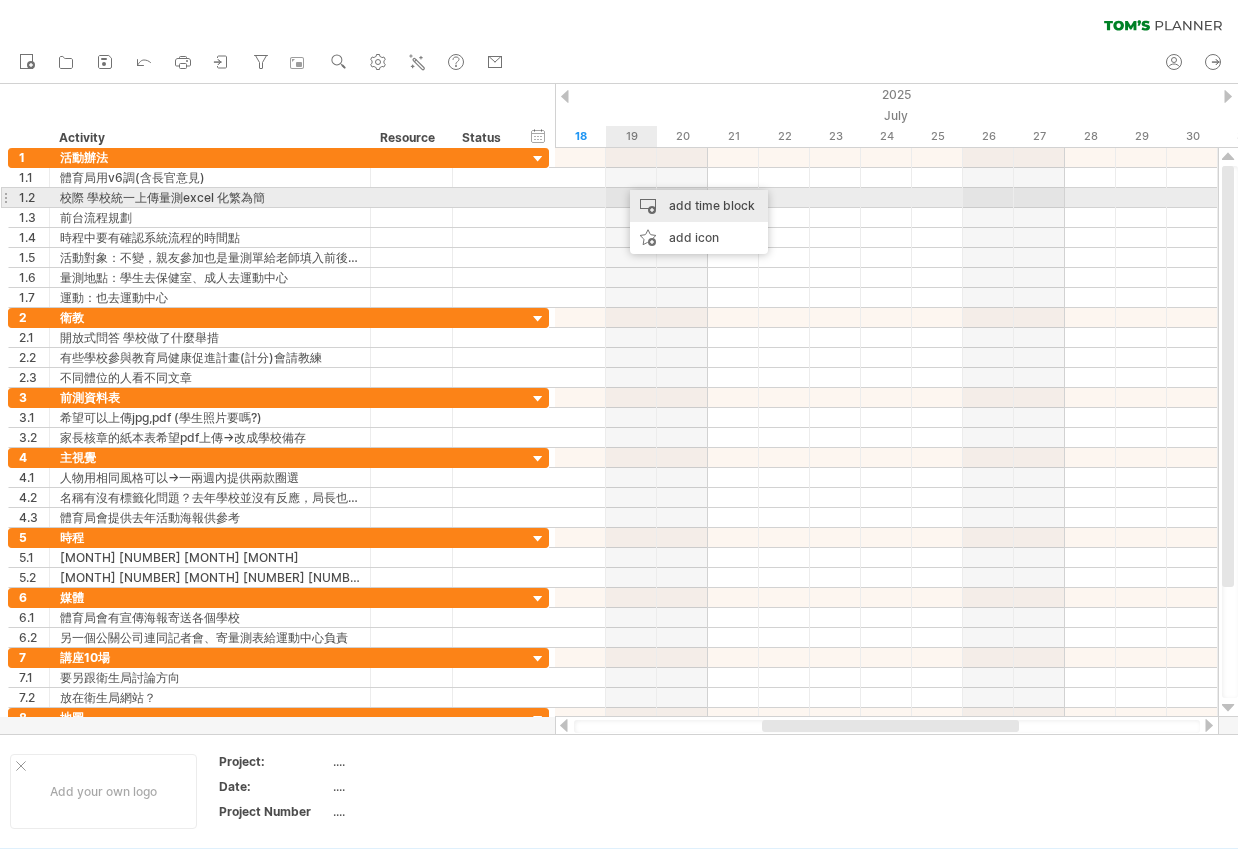 click on "add time block" at bounding box center [699, 206] 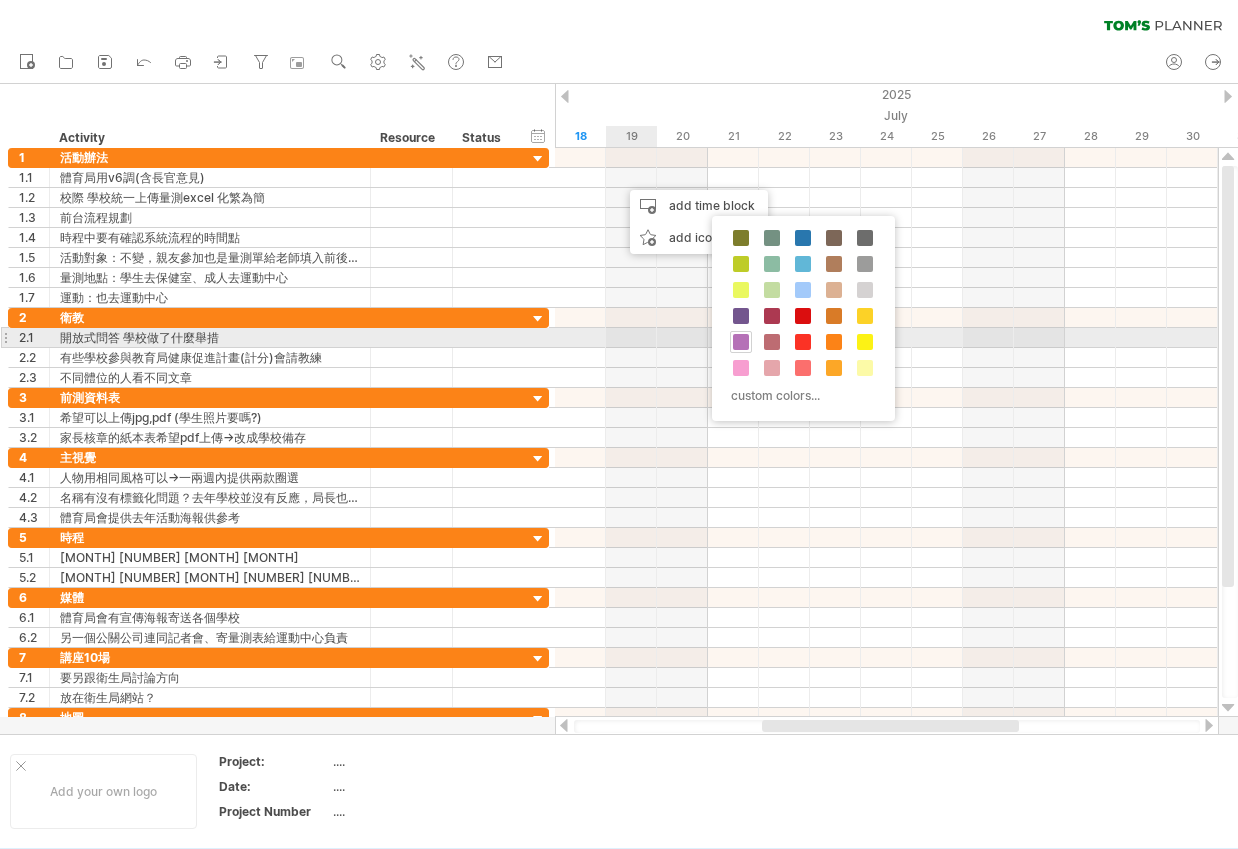 click at bounding box center (741, 342) 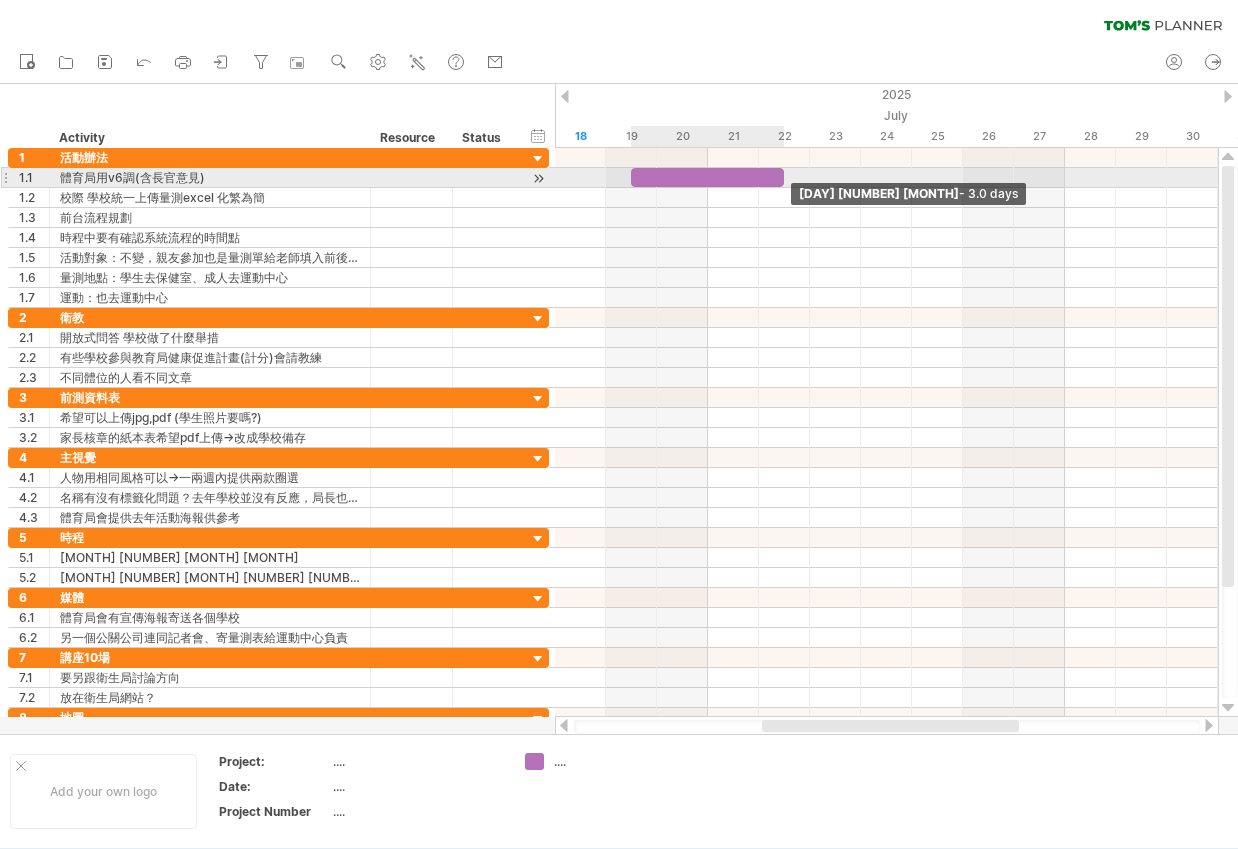 drag, startPoint x: 678, startPoint y: 171, endPoint x: 774, endPoint y: 166, distance: 96.13012 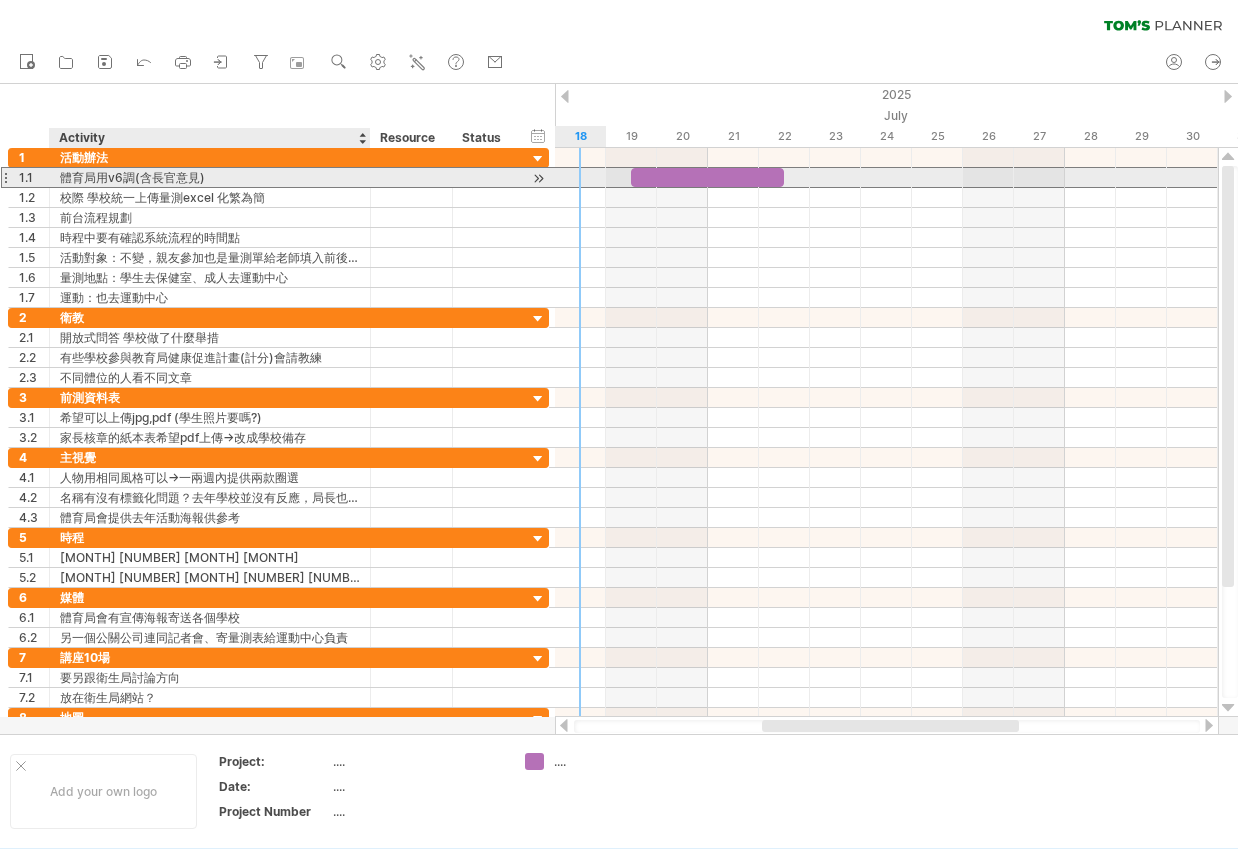 click on "體育局用v6調(含長官意見)" at bounding box center [210, 177] 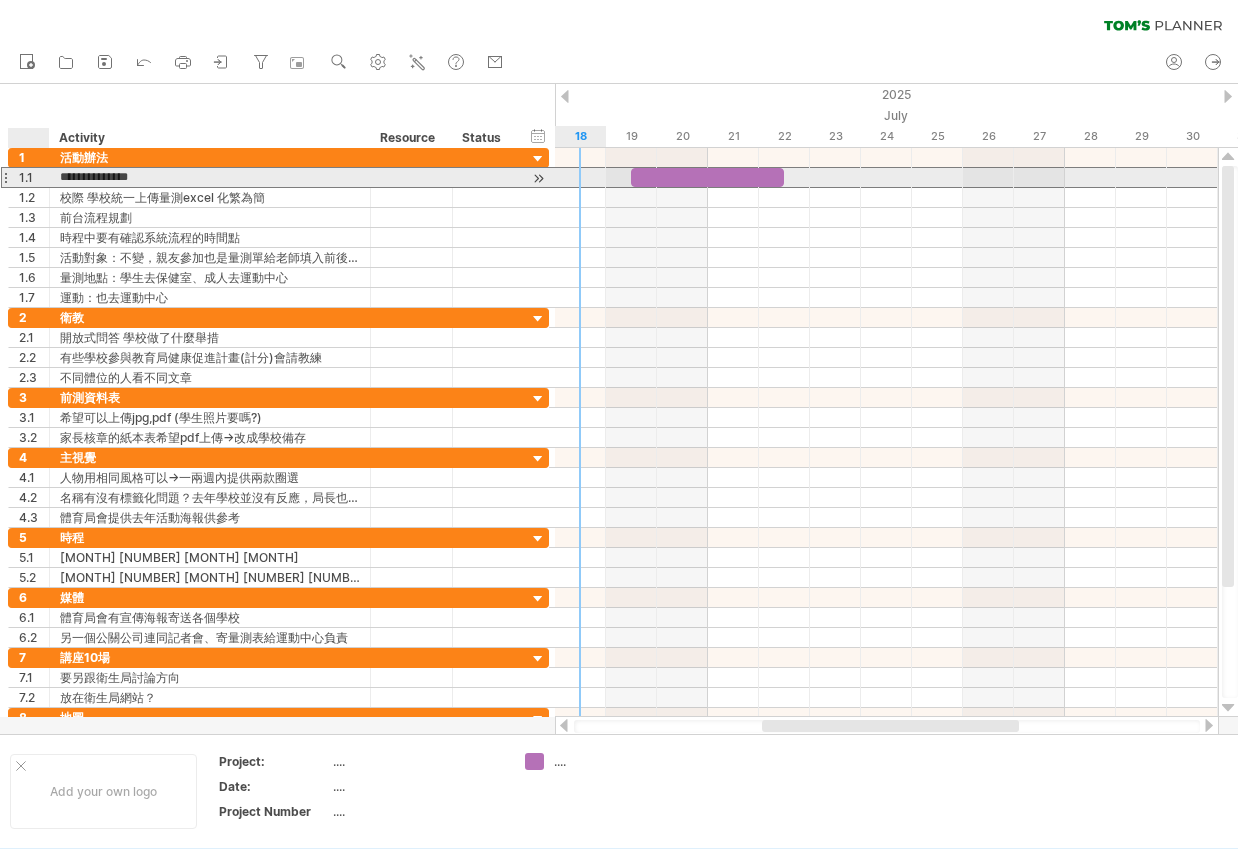 drag, startPoint x: 204, startPoint y: 178, endPoint x: 22, endPoint y: 177, distance: 182.00275 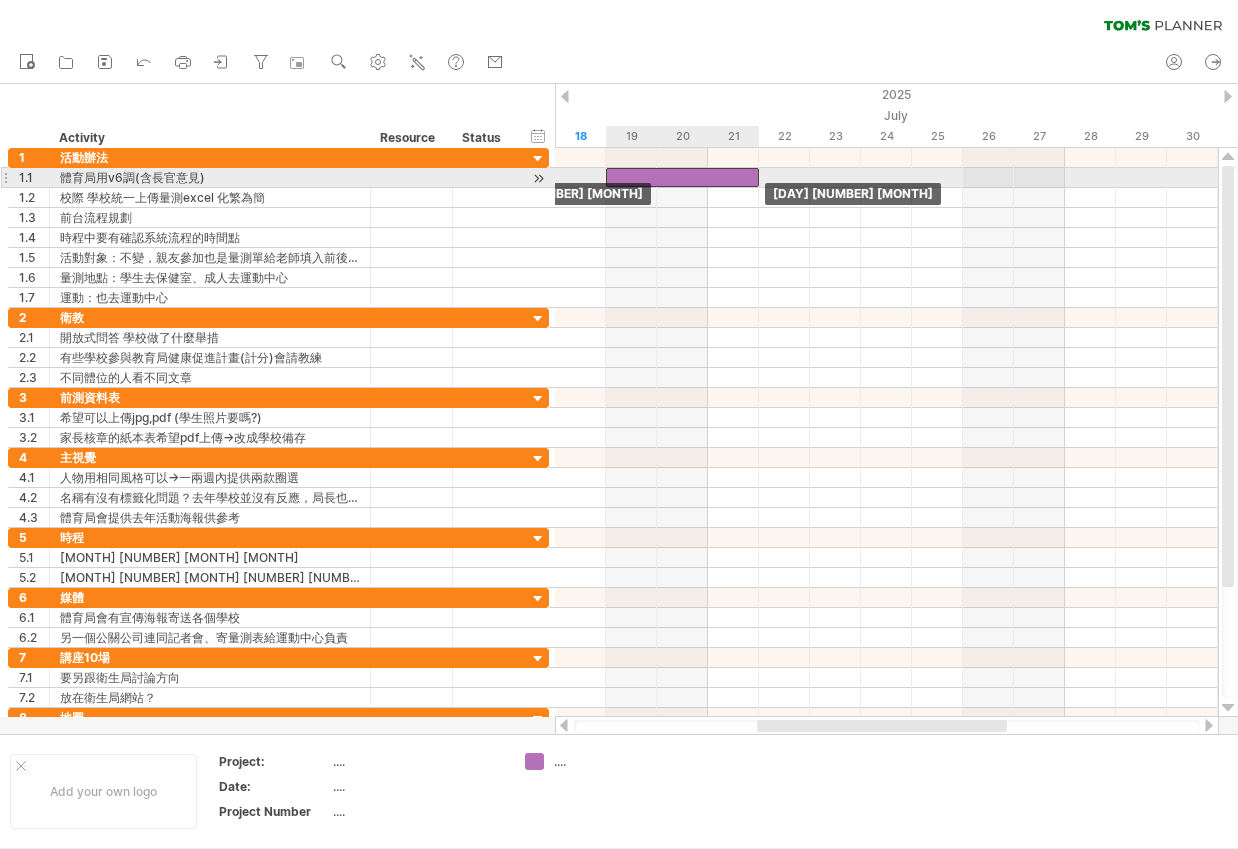 drag, startPoint x: 685, startPoint y: 173, endPoint x: 652, endPoint y: 171, distance: 33.06055 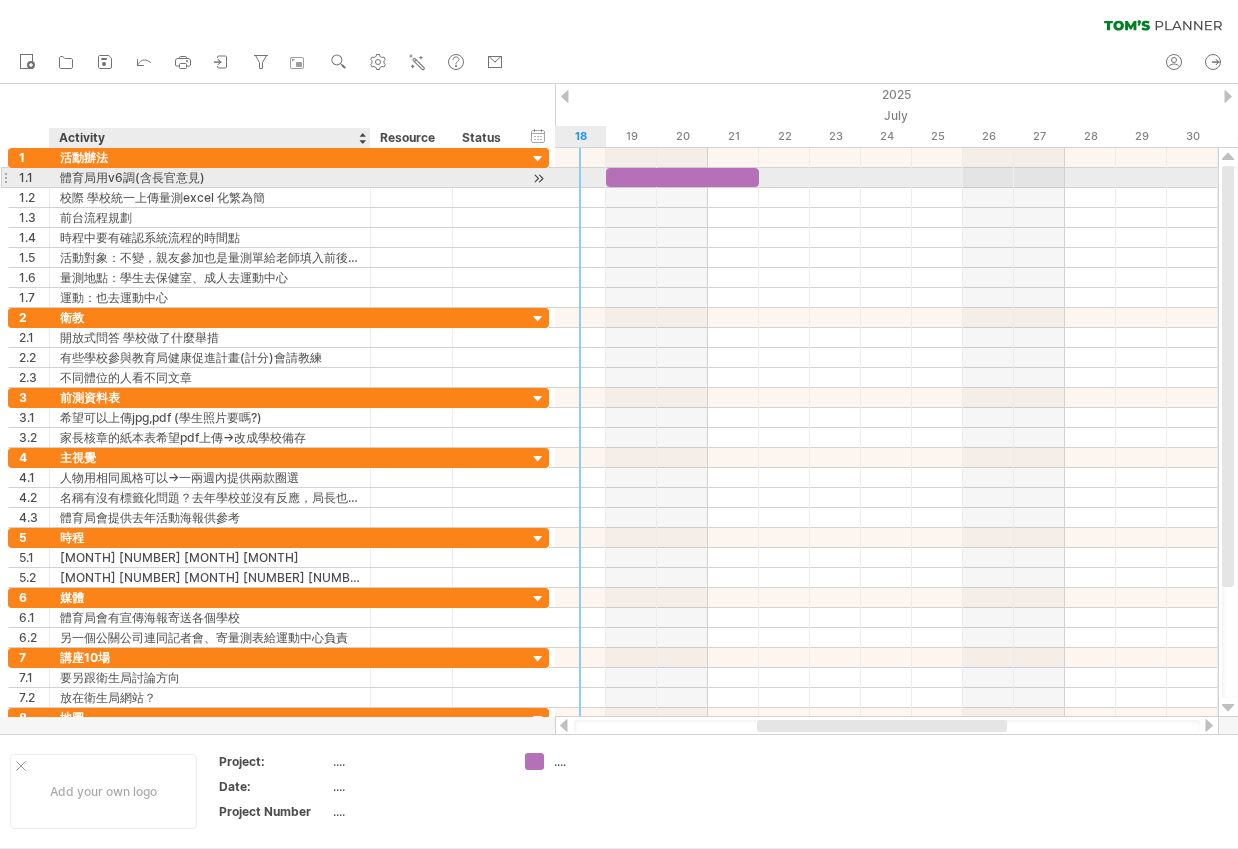 click on "體育局用v6調(含長官意見)" at bounding box center [210, 177] 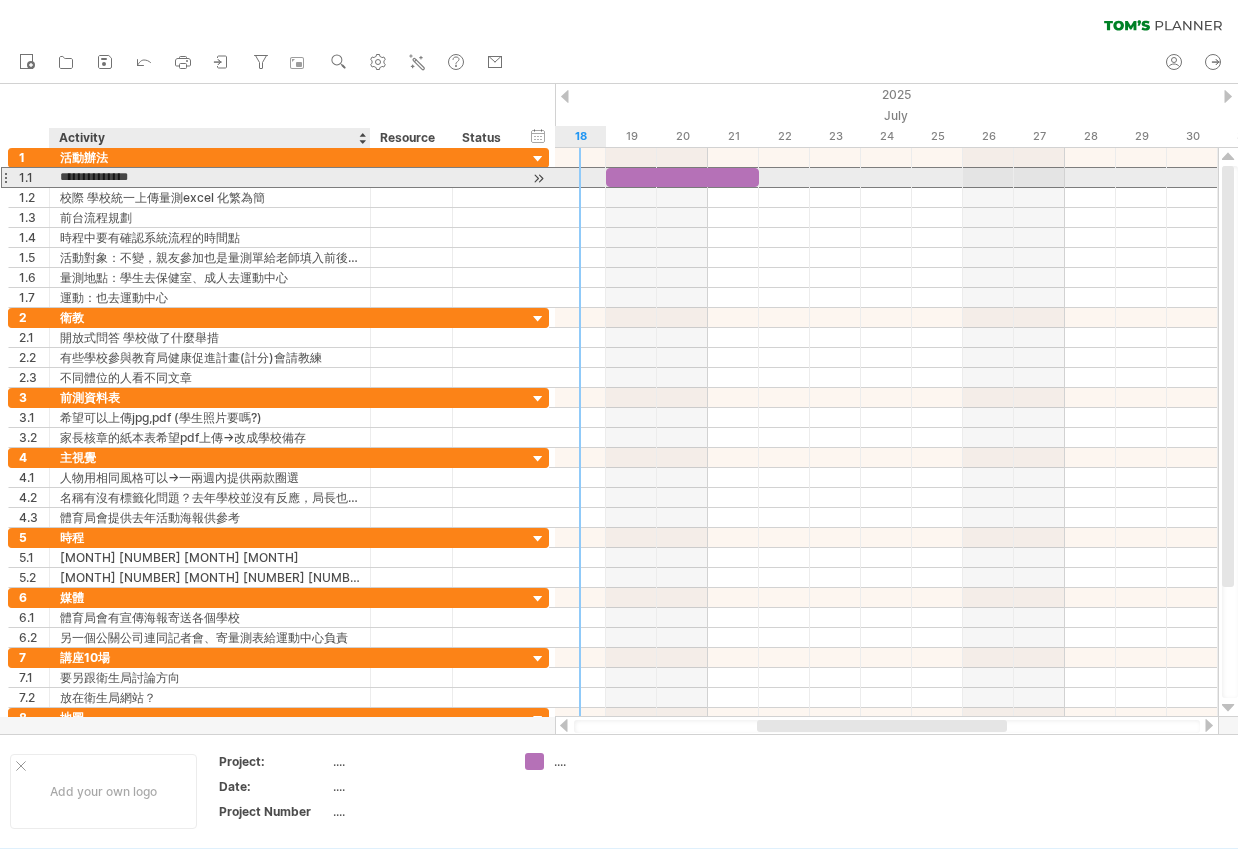 drag, startPoint x: 59, startPoint y: 179, endPoint x: 207, endPoint y: 177, distance: 148.01352 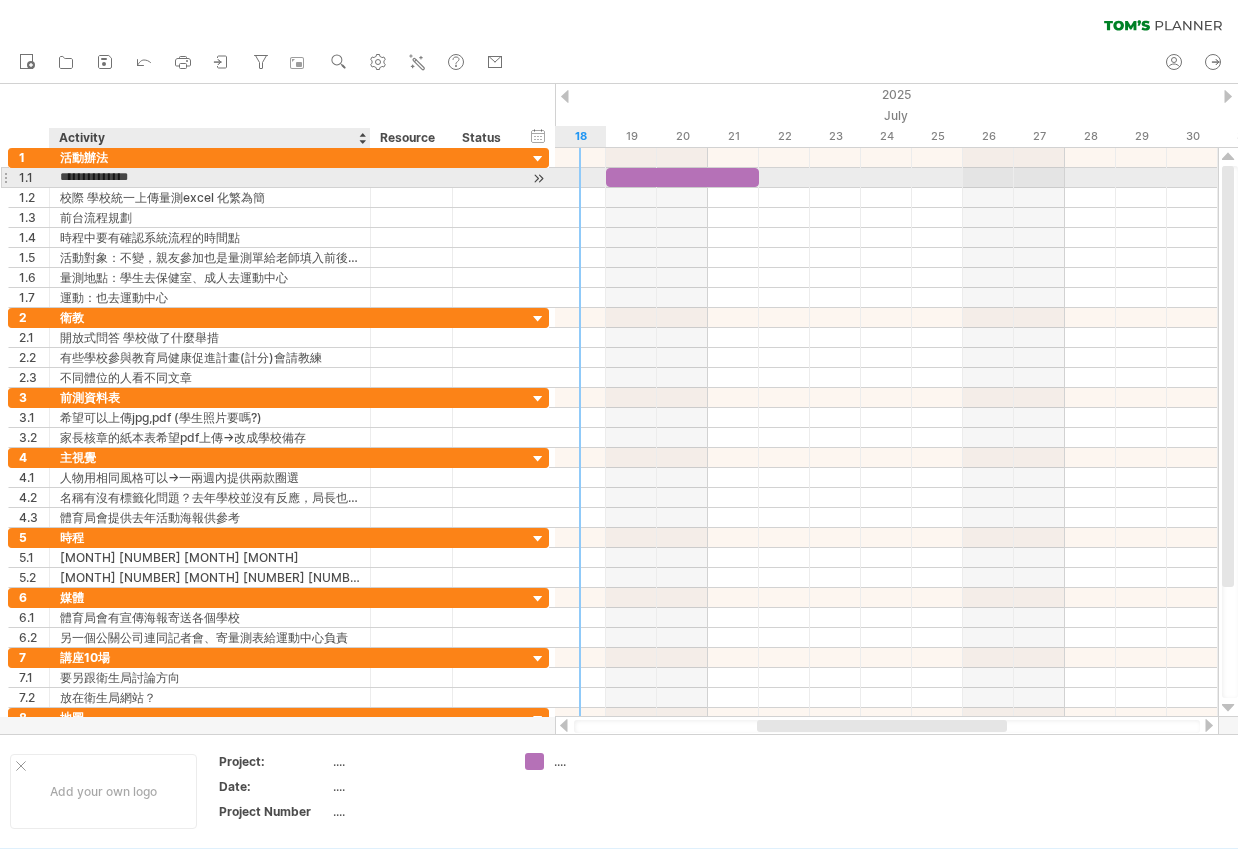 click on "**********" at bounding box center [210, 177] 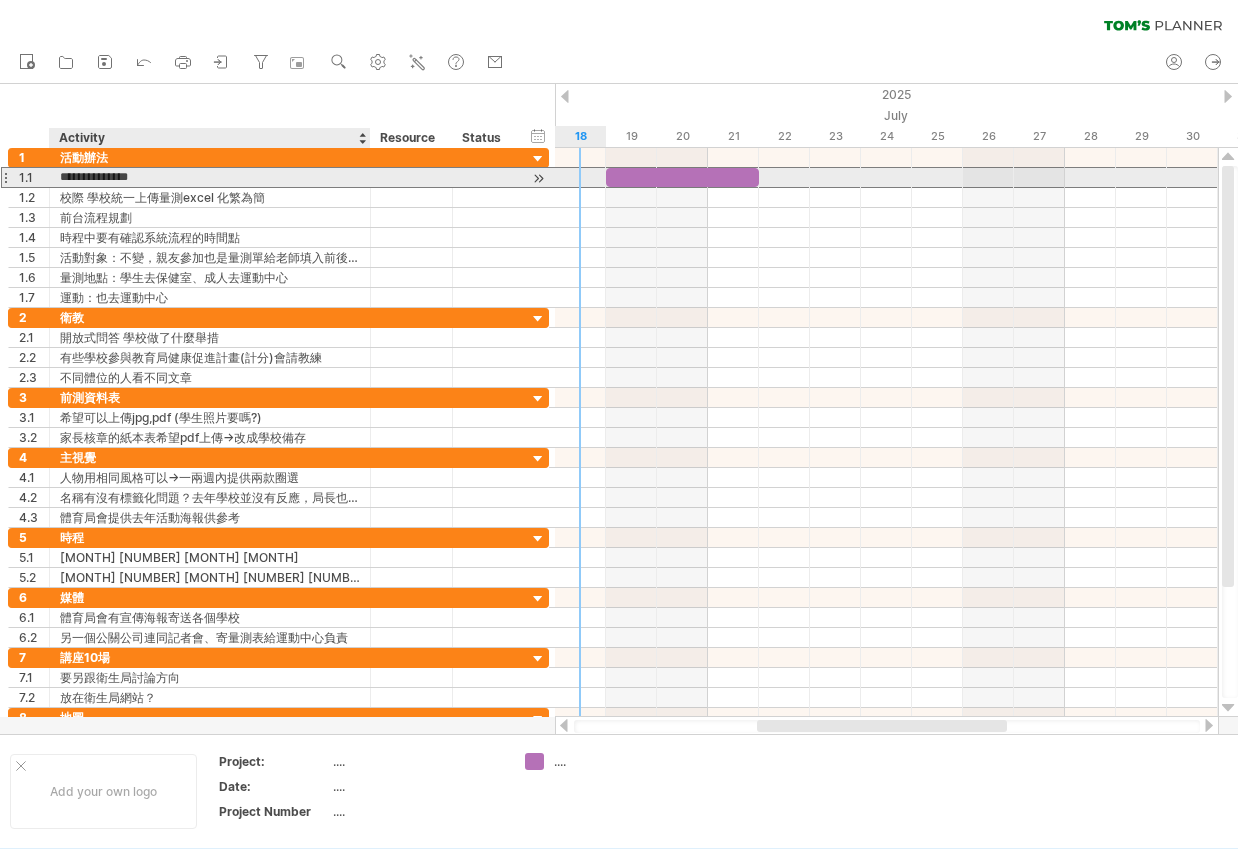 drag, startPoint x: 101, startPoint y: 175, endPoint x: 121, endPoint y: 175, distance: 20 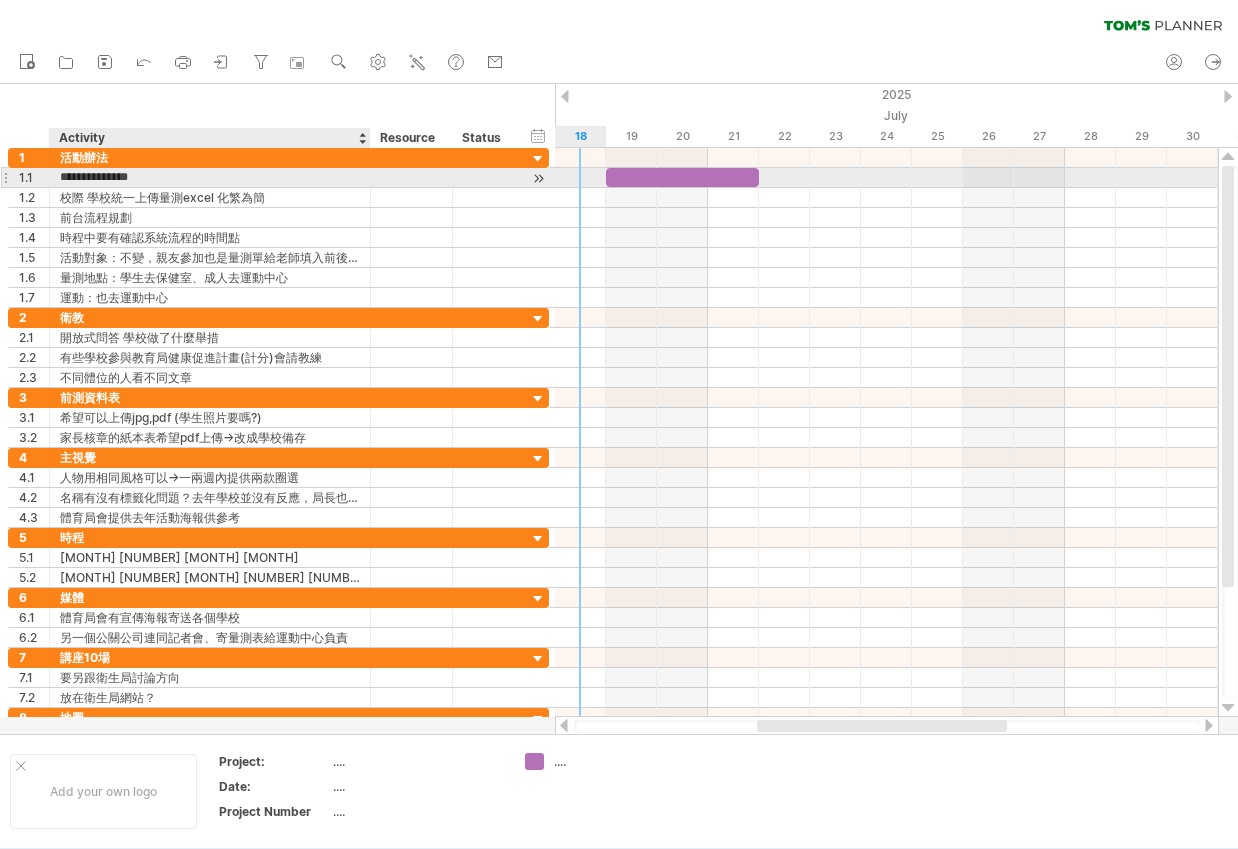 click on "**********" at bounding box center [210, 177] 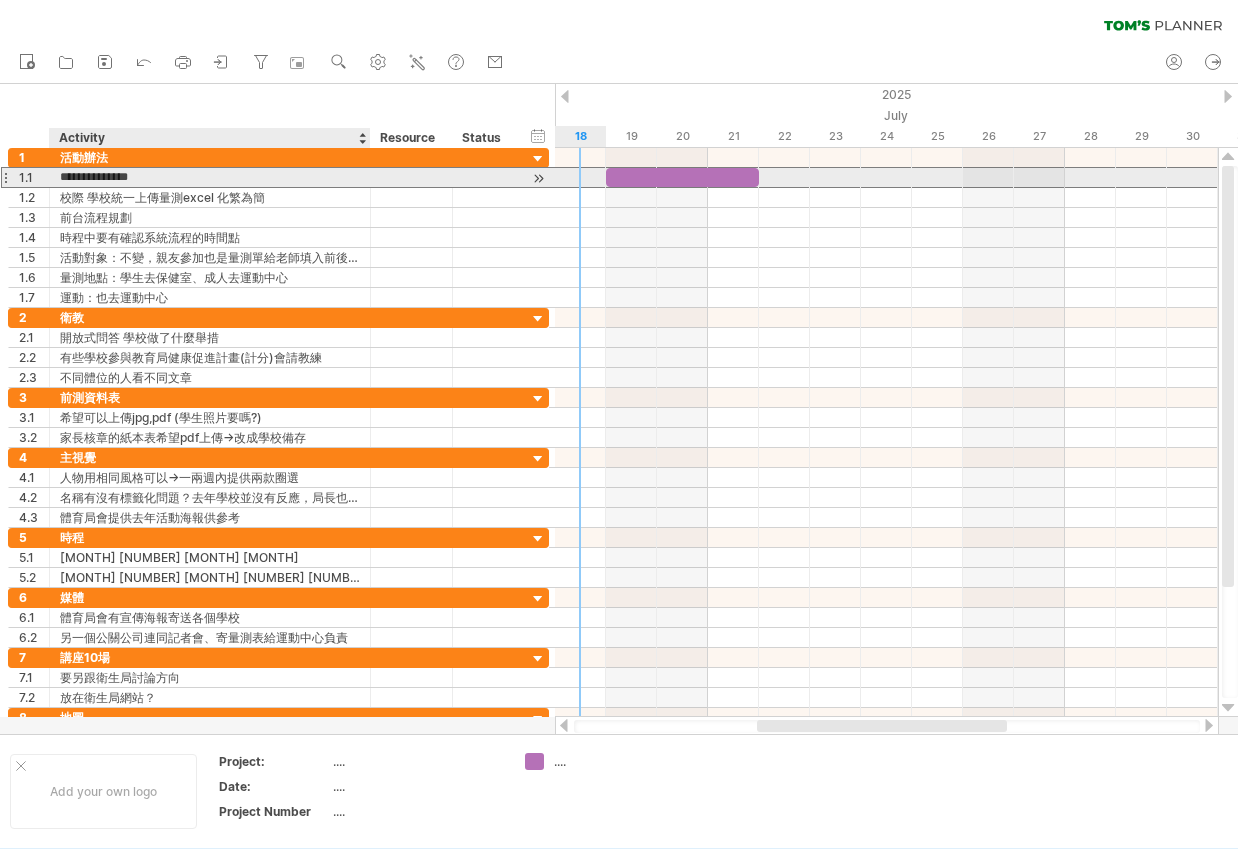 click on "**********" at bounding box center [210, 177] 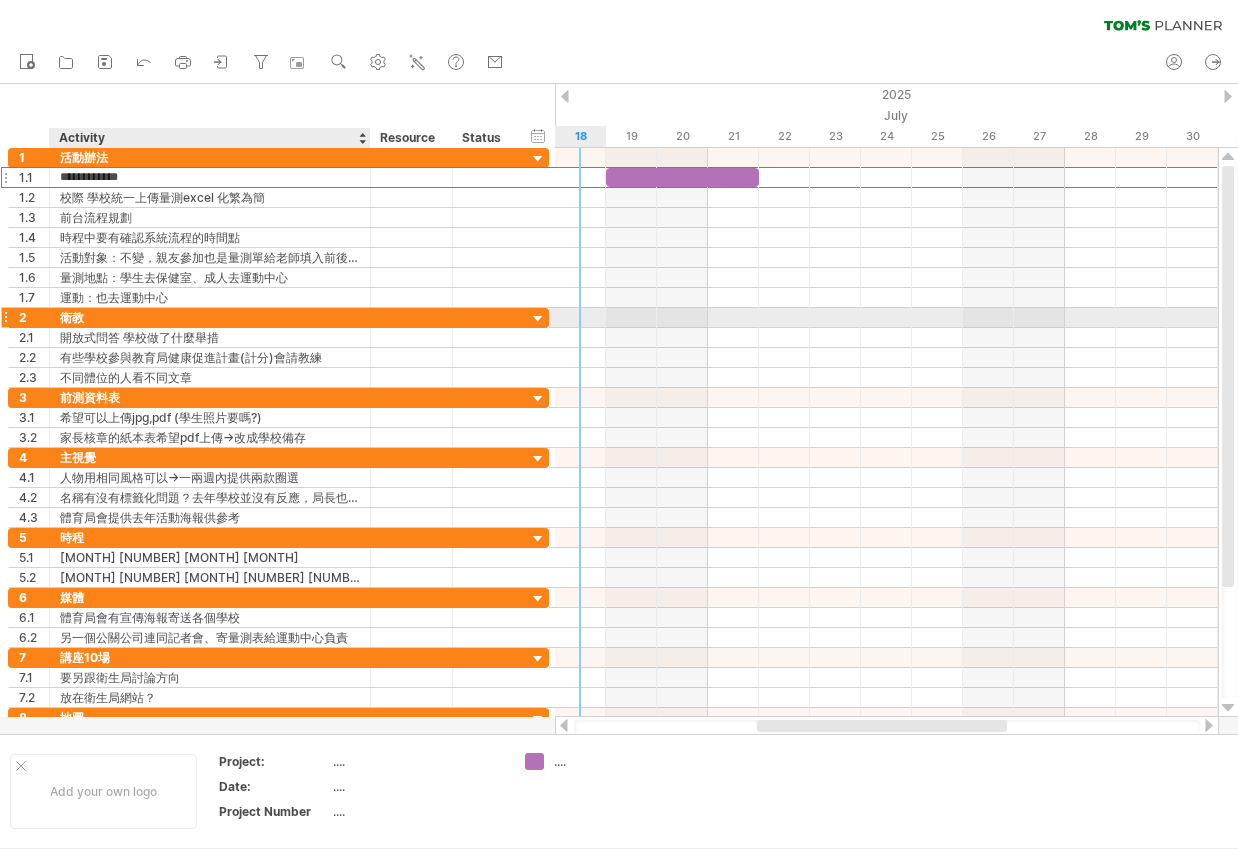 type on "**********" 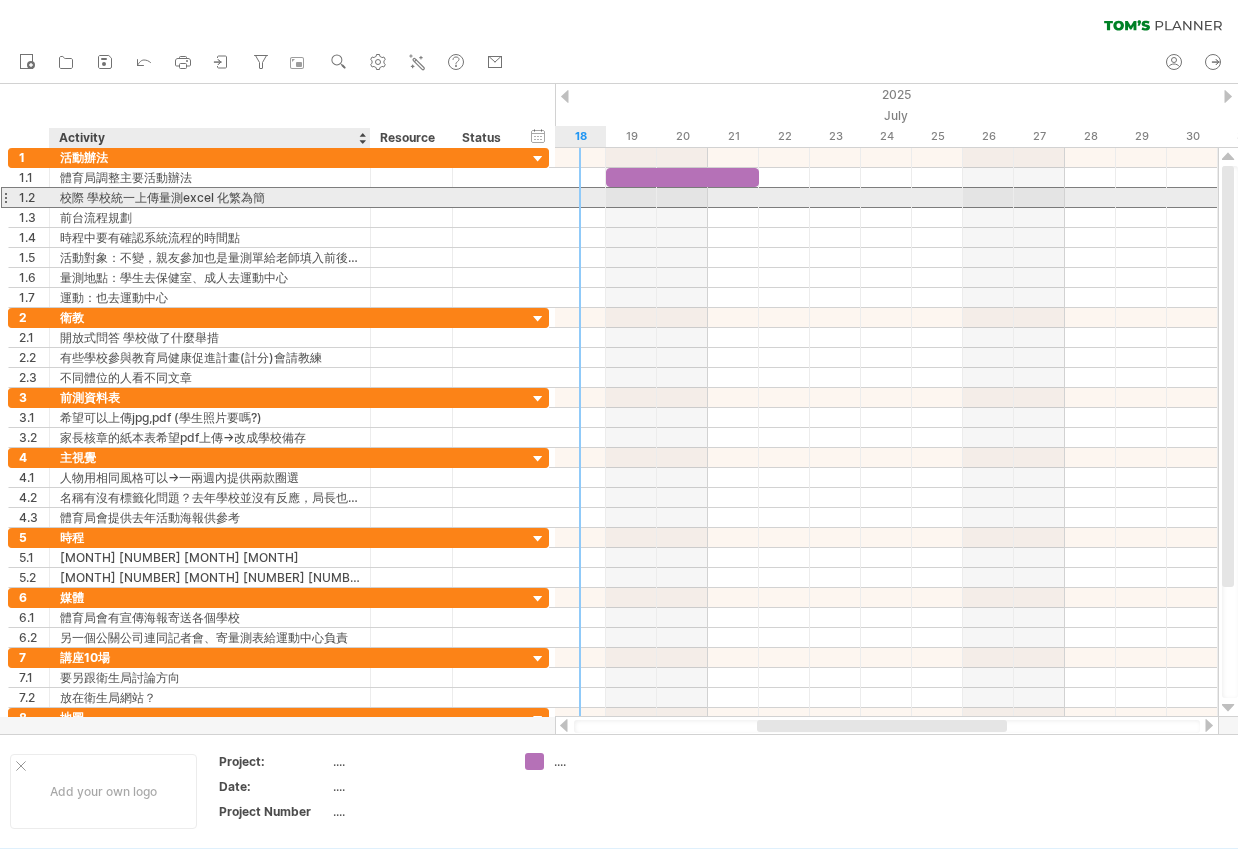 click on "校際 學校統一上傳量測excel 化繁為簡" at bounding box center (210, 197) 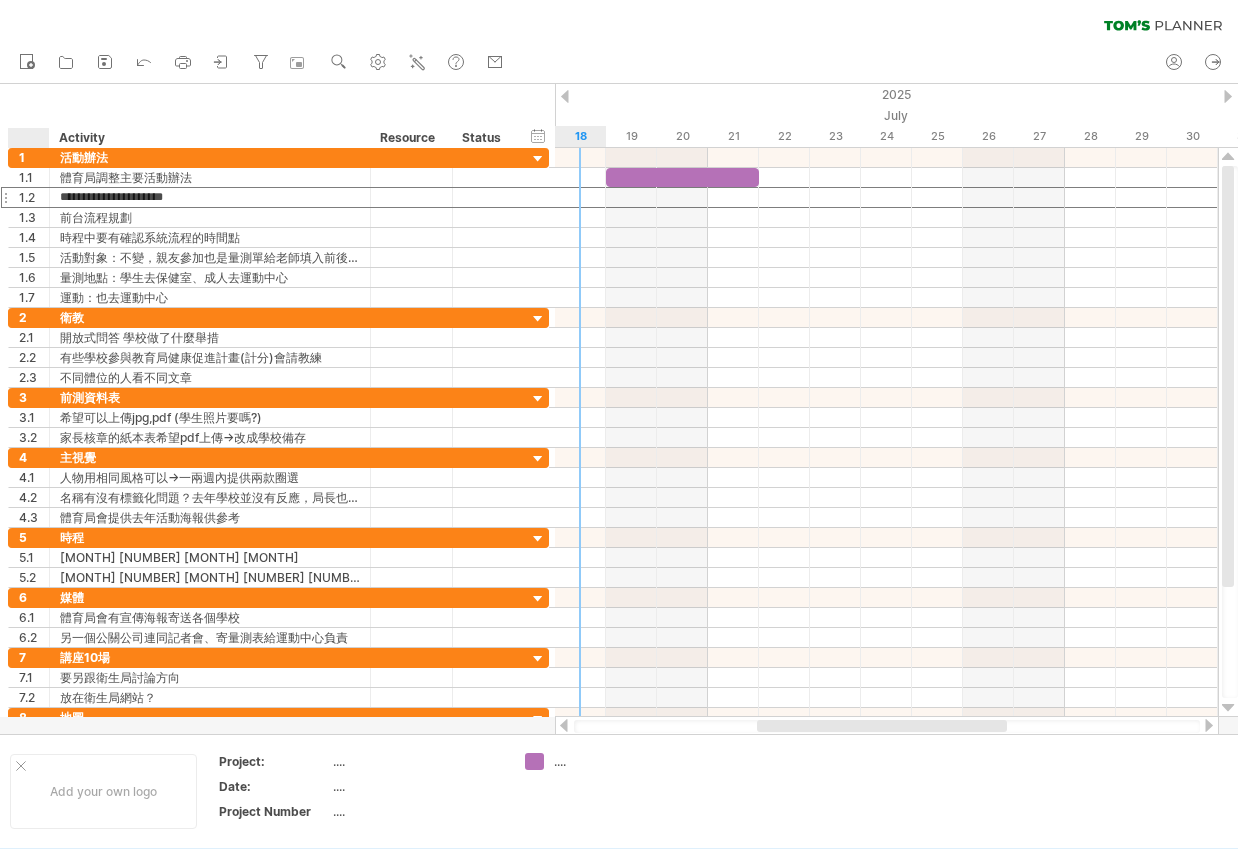 drag, startPoint x: 264, startPoint y: 195, endPoint x: 49, endPoint y: 195, distance: 215 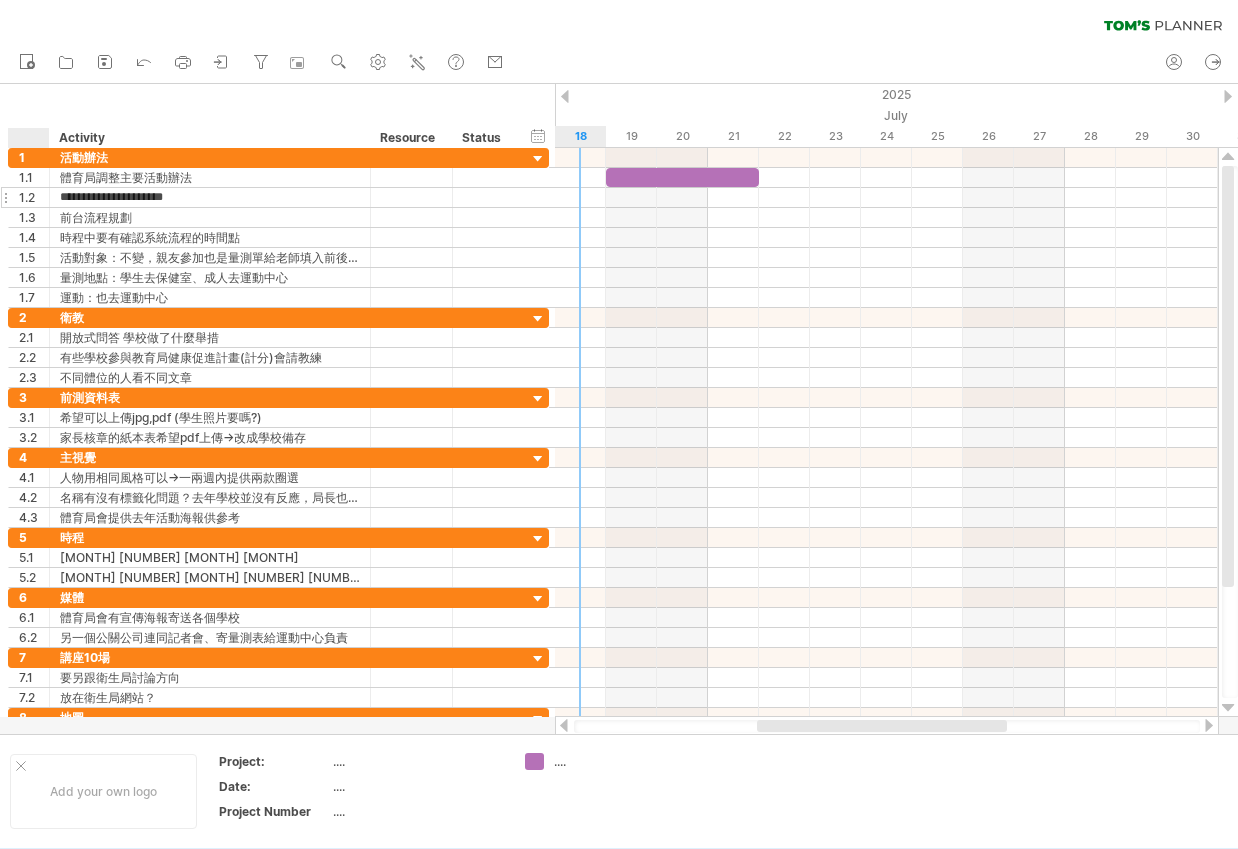 type on "*" 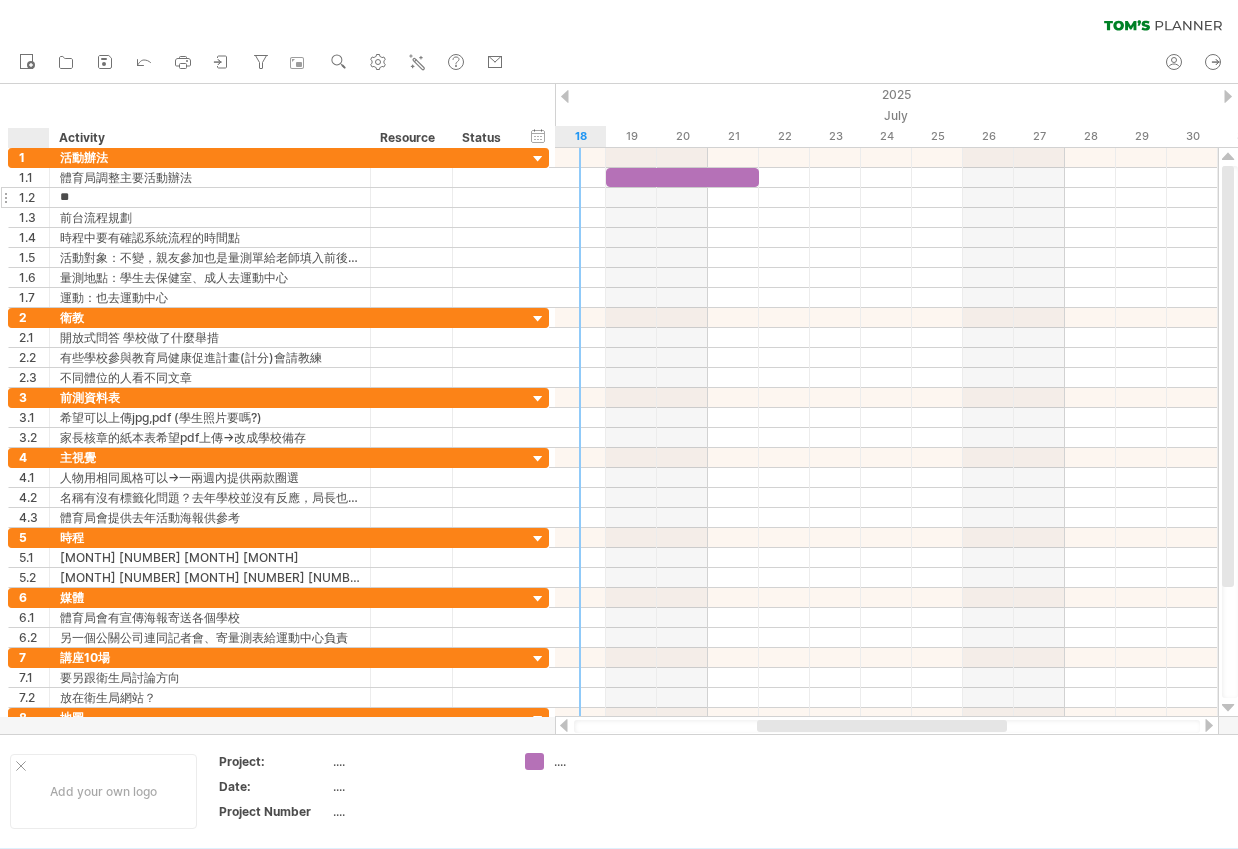 type on "*" 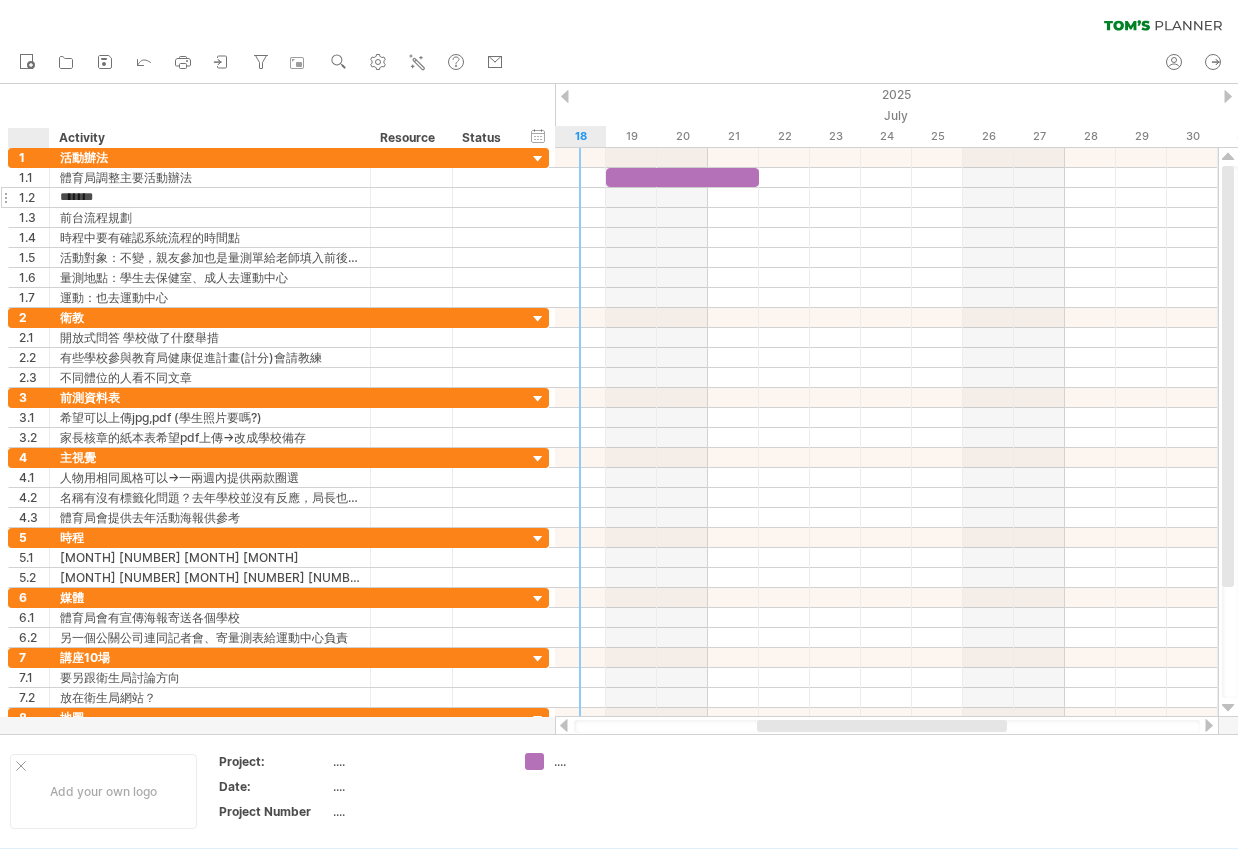 type on "*******" 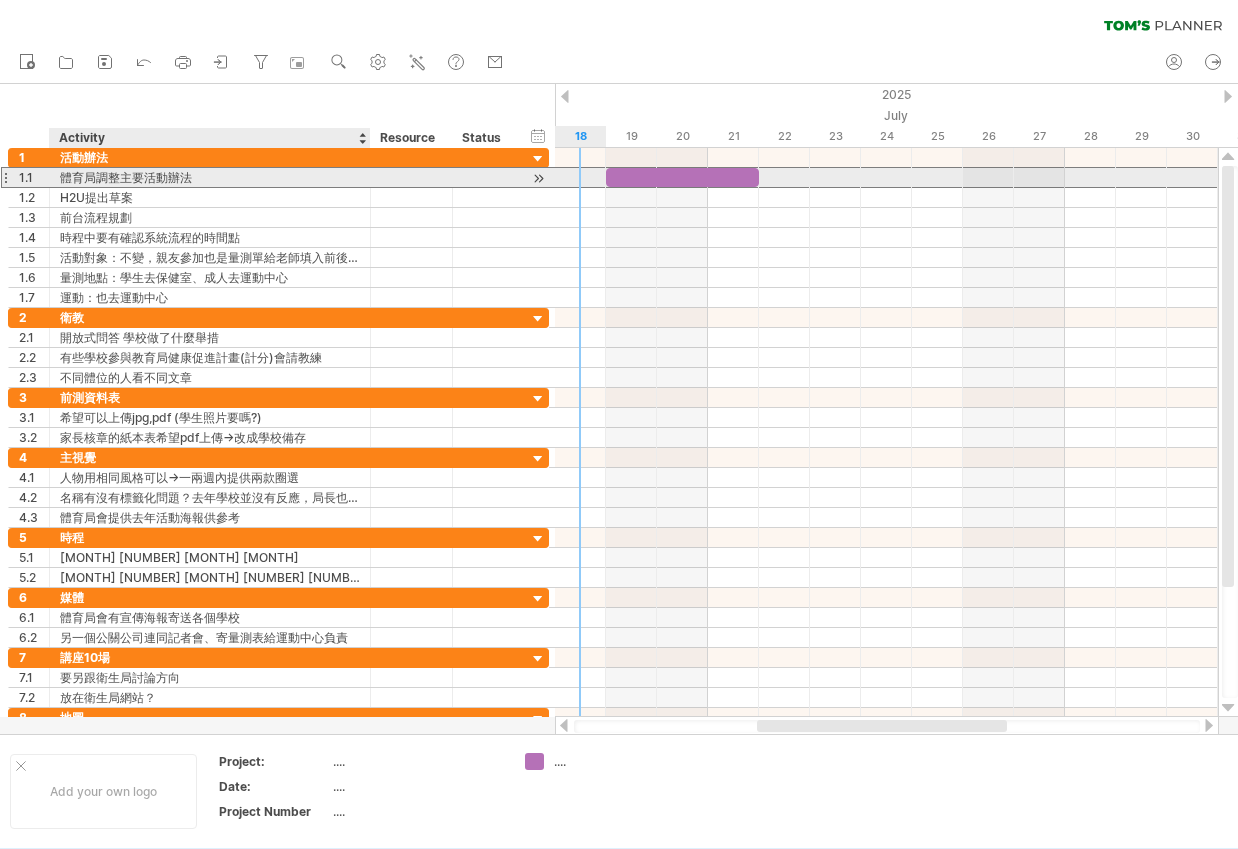 click on "體育局調整主要活動辦法" at bounding box center (210, 177) 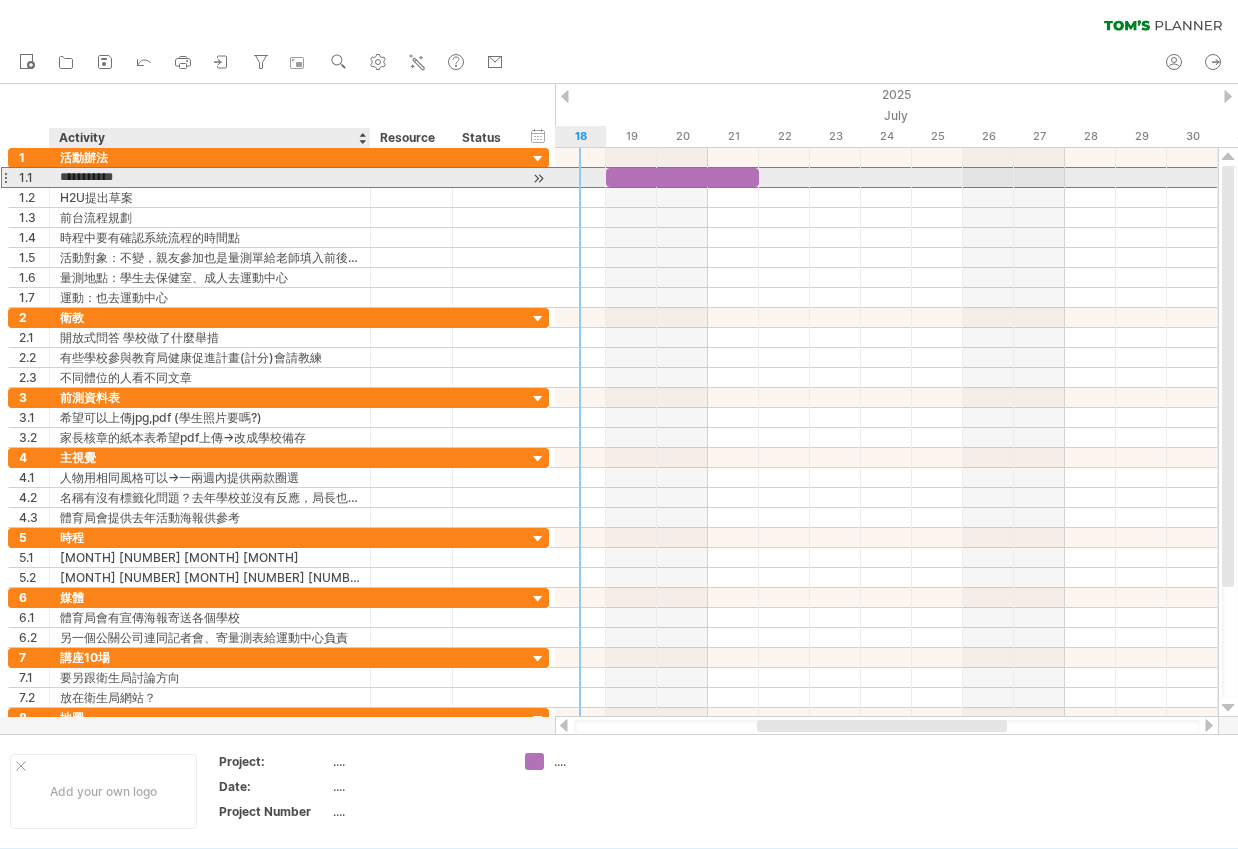 drag, startPoint x: 121, startPoint y: 180, endPoint x: 242, endPoint y: 180, distance: 121 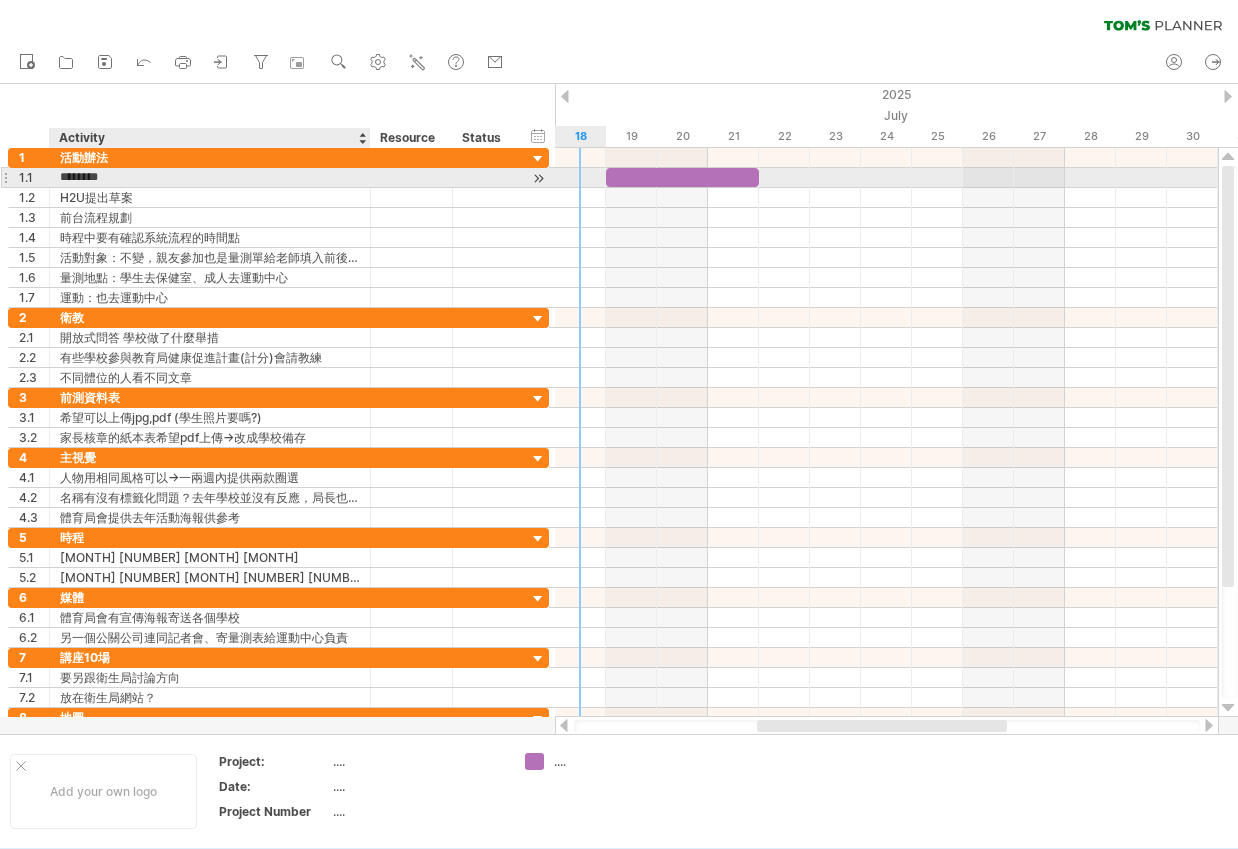 type on "*******" 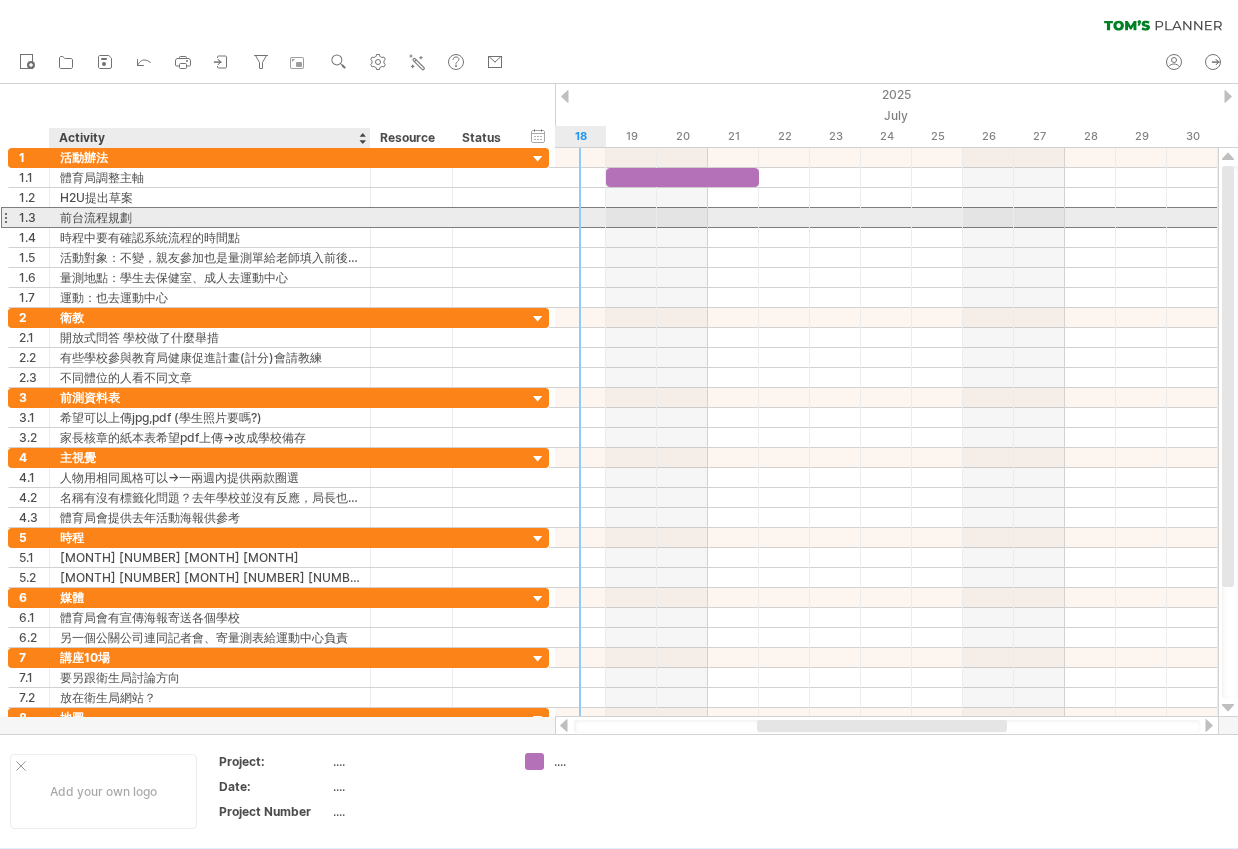 drag, startPoint x: 156, startPoint y: 222, endPoint x: 75, endPoint y: 216, distance: 81.22192 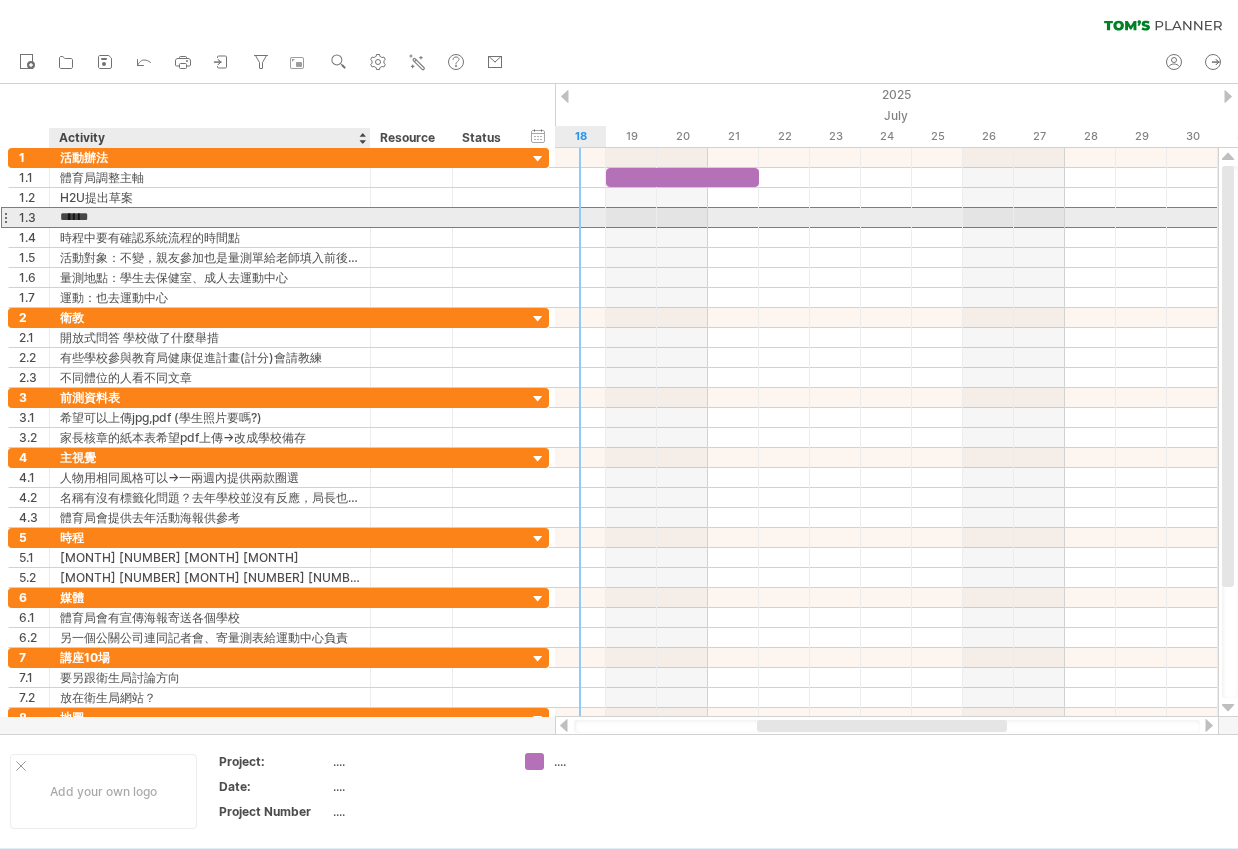 click on "******" at bounding box center [210, 217] 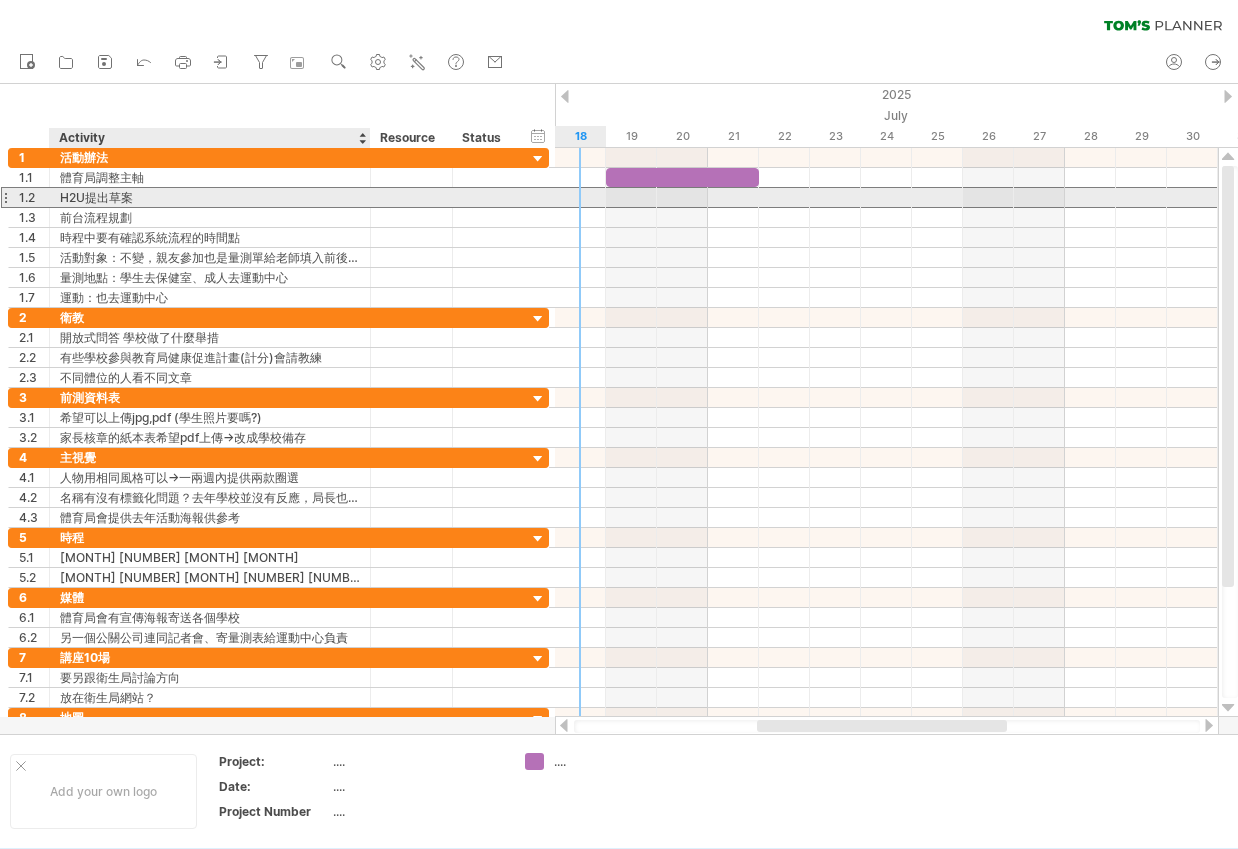 click on "H2U提出草案" at bounding box center [210, 197] 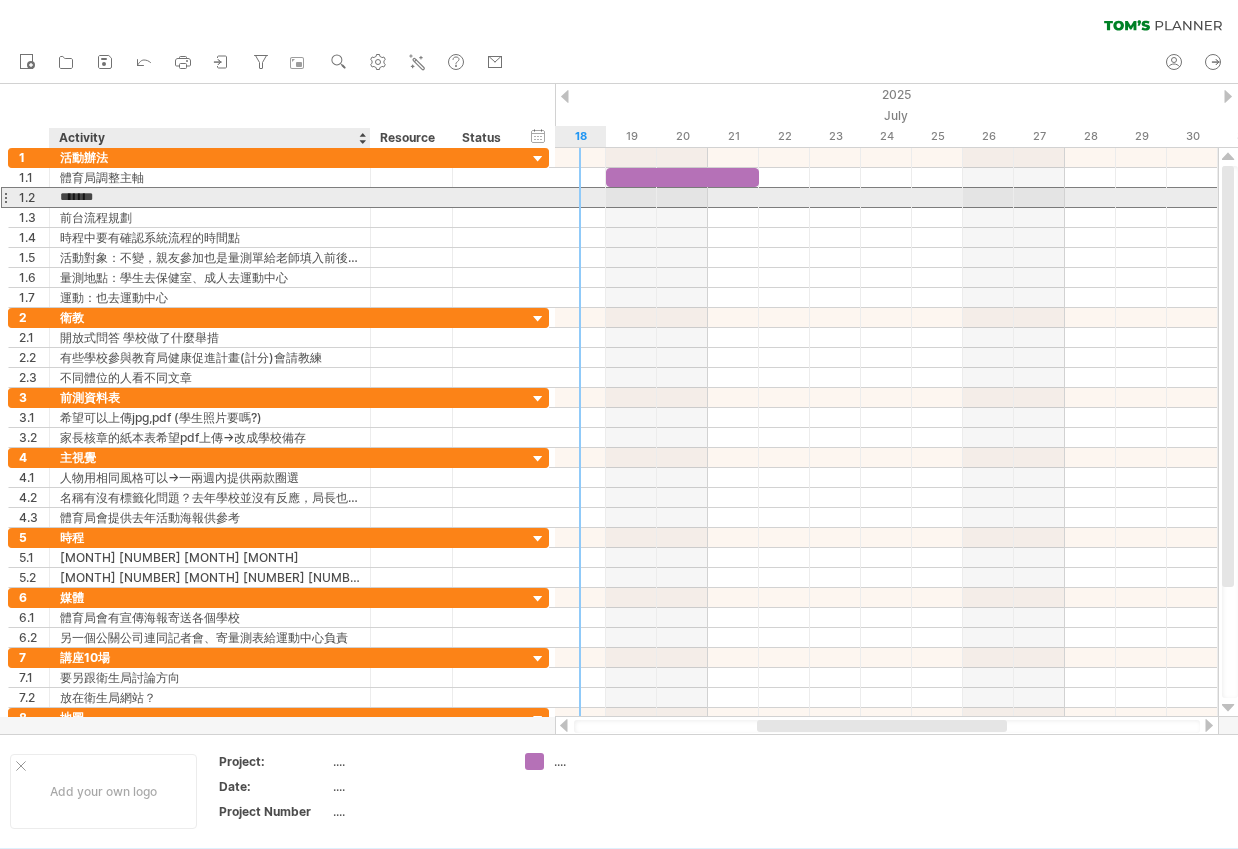 drag, startPoint x: 109, startPoint y: 199, endPoint x: 173, endPoint y: 199, distance: 64 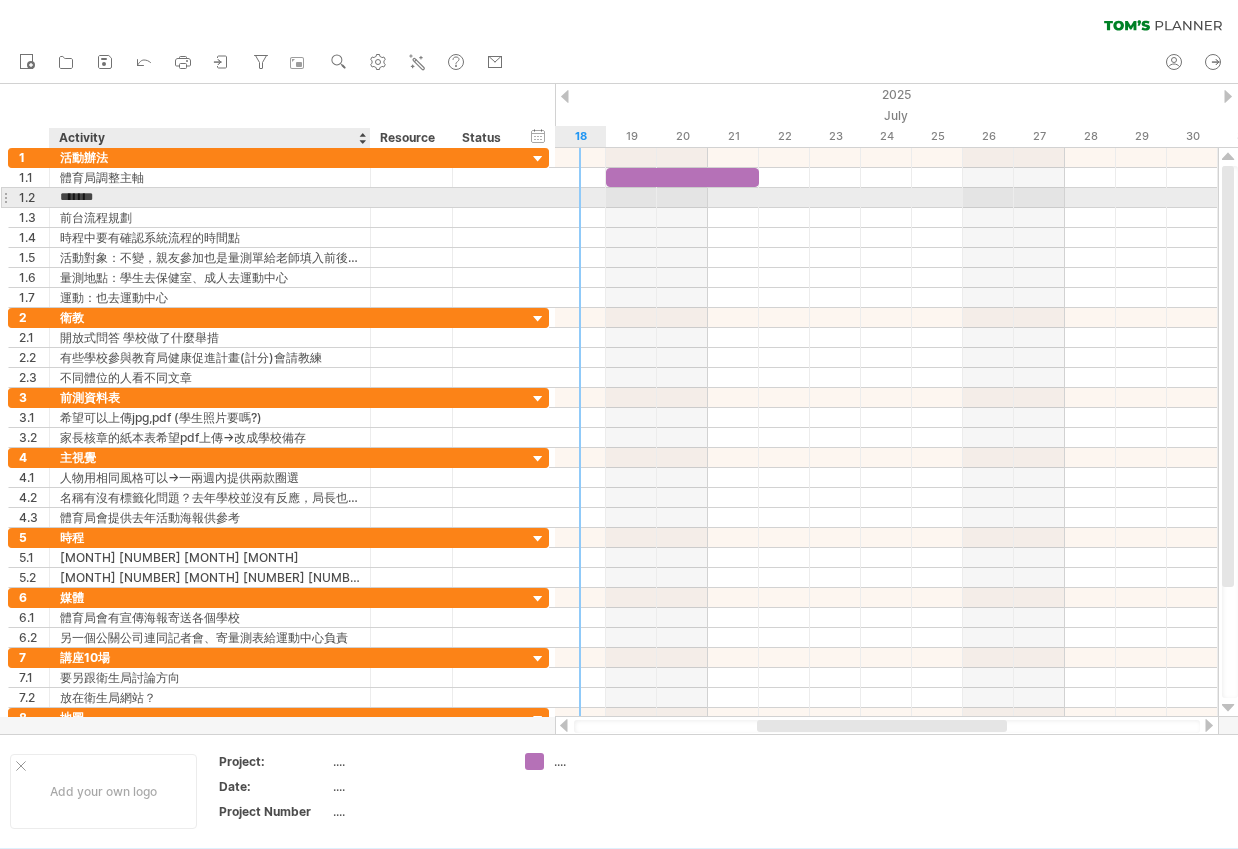 click on "*******" at bounding box center [210, 197] 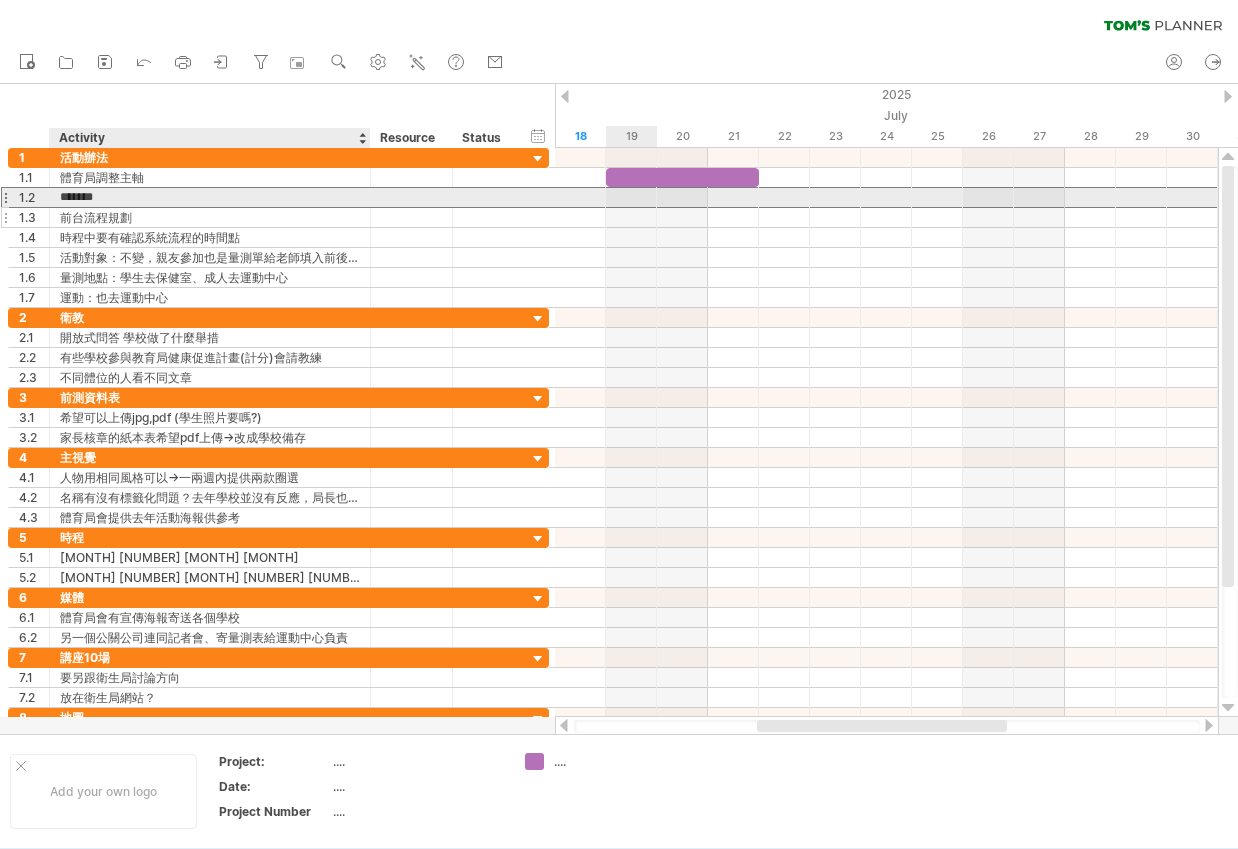 click on "前台流程規劃" at bounding box center (210, 217) 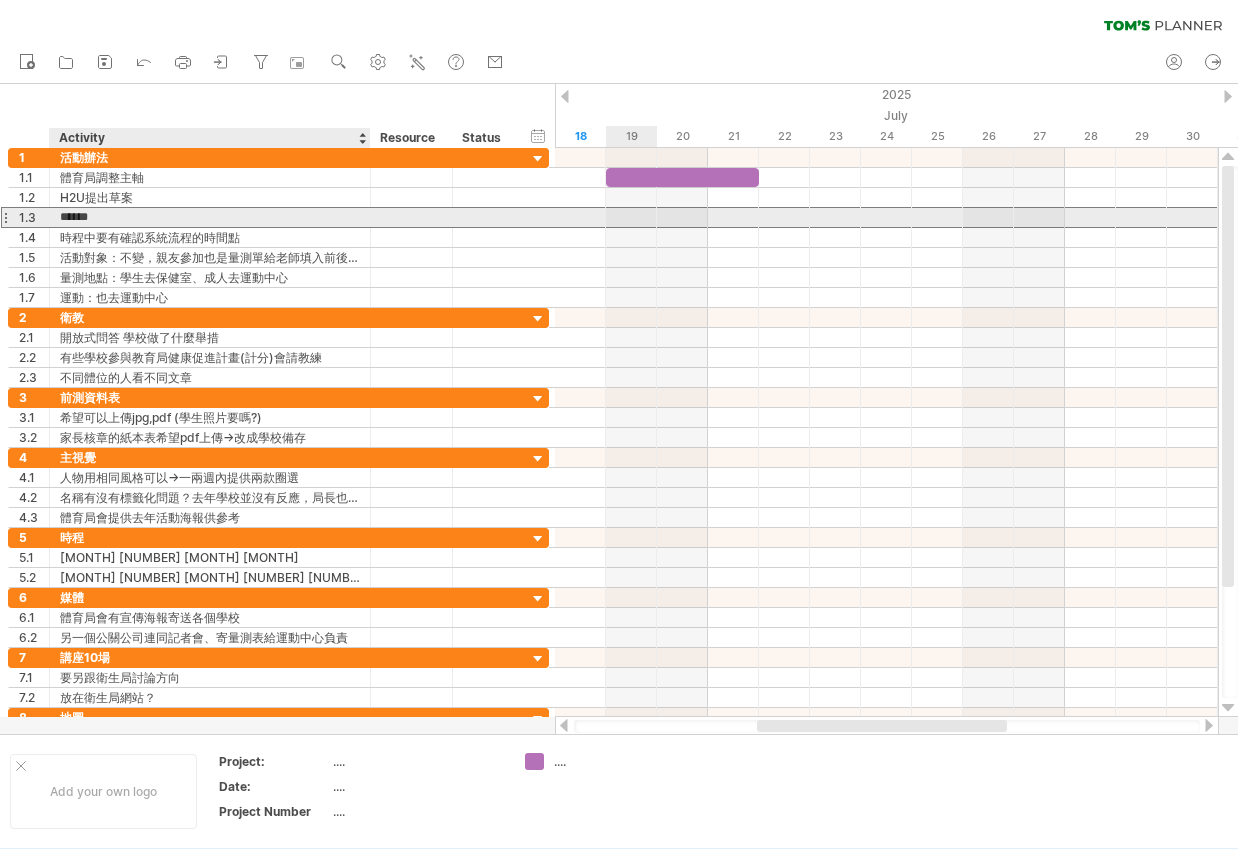 drag, startPoint x: 135, startPoint y: 217, endPoint x: 57, endPoint y: 218, distance: 78.00641 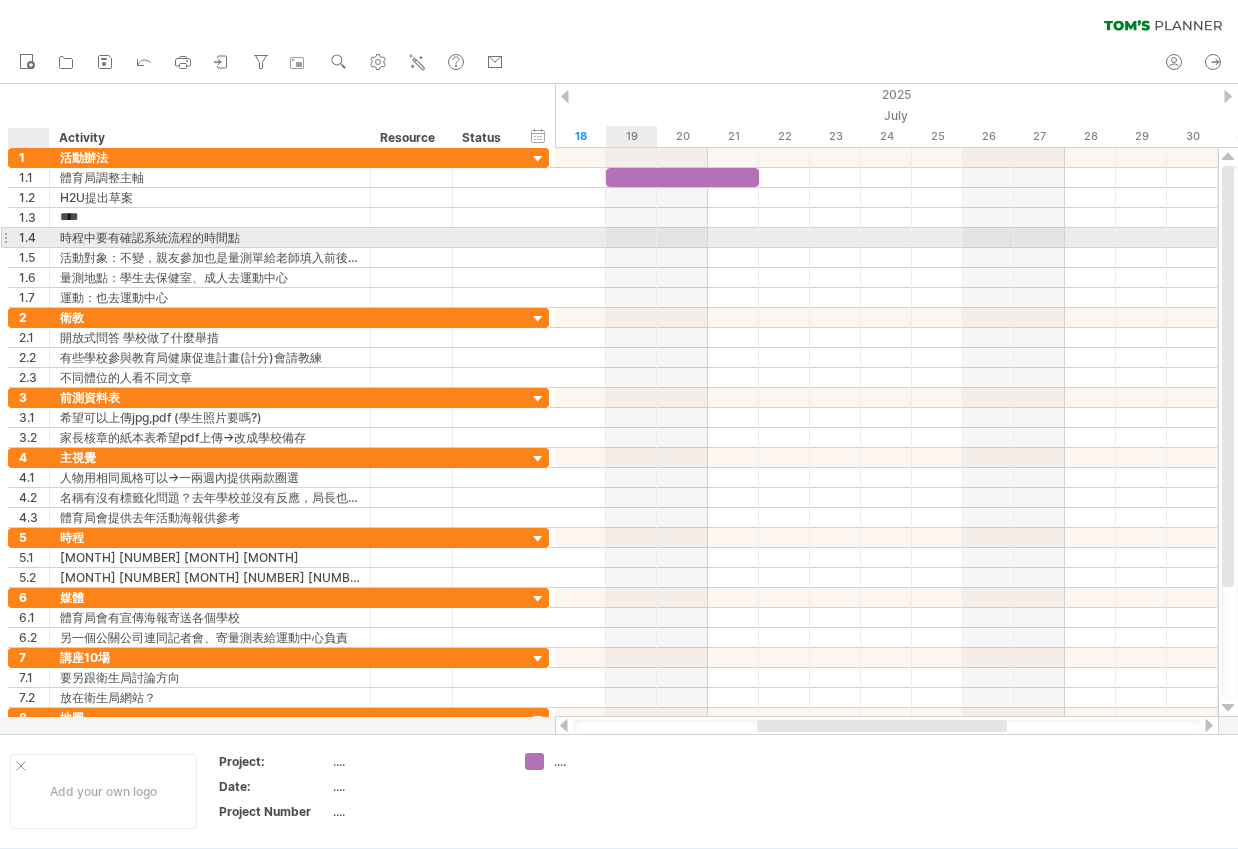 click on "****** 時程中要有確認系統流程的時間點" at bounding box center (210, 237) 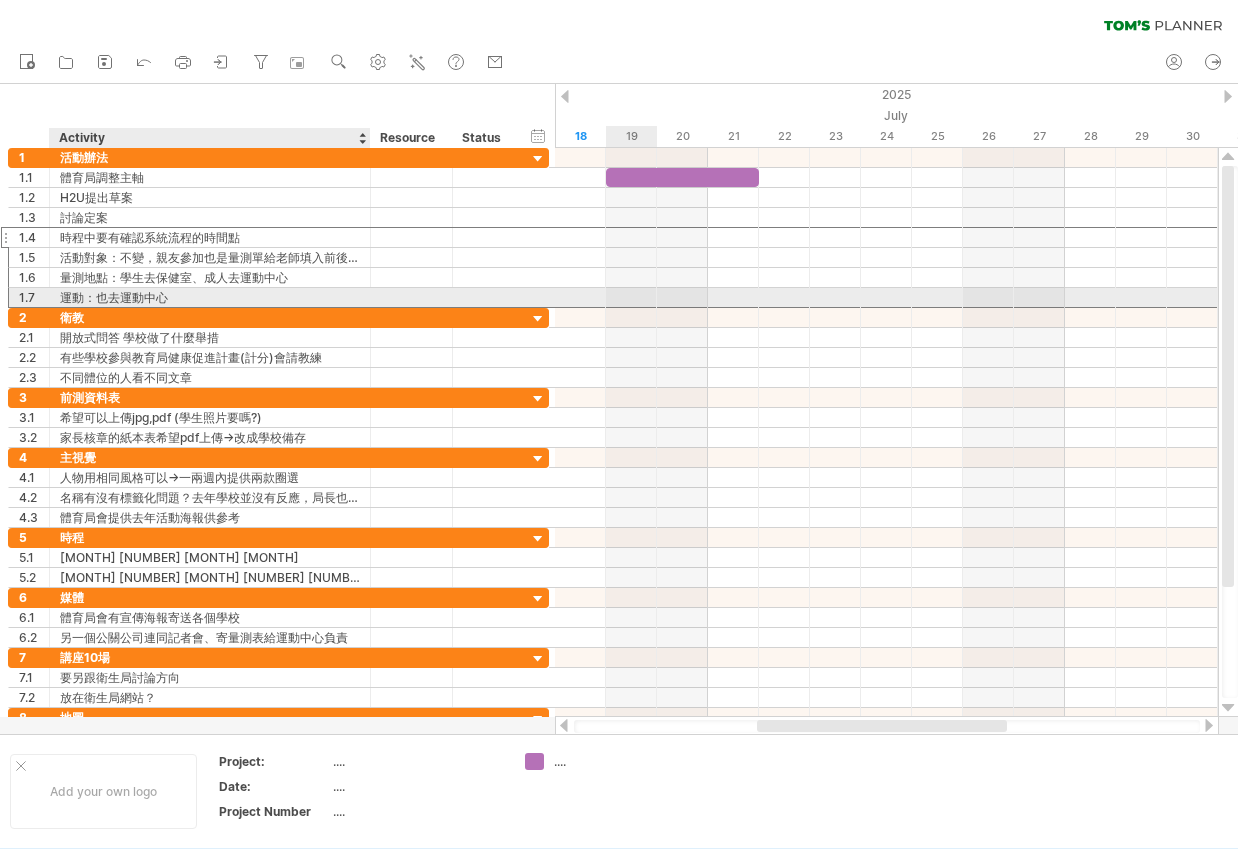 click on "運動：也去運動中心" at bounding box center (210, 297) 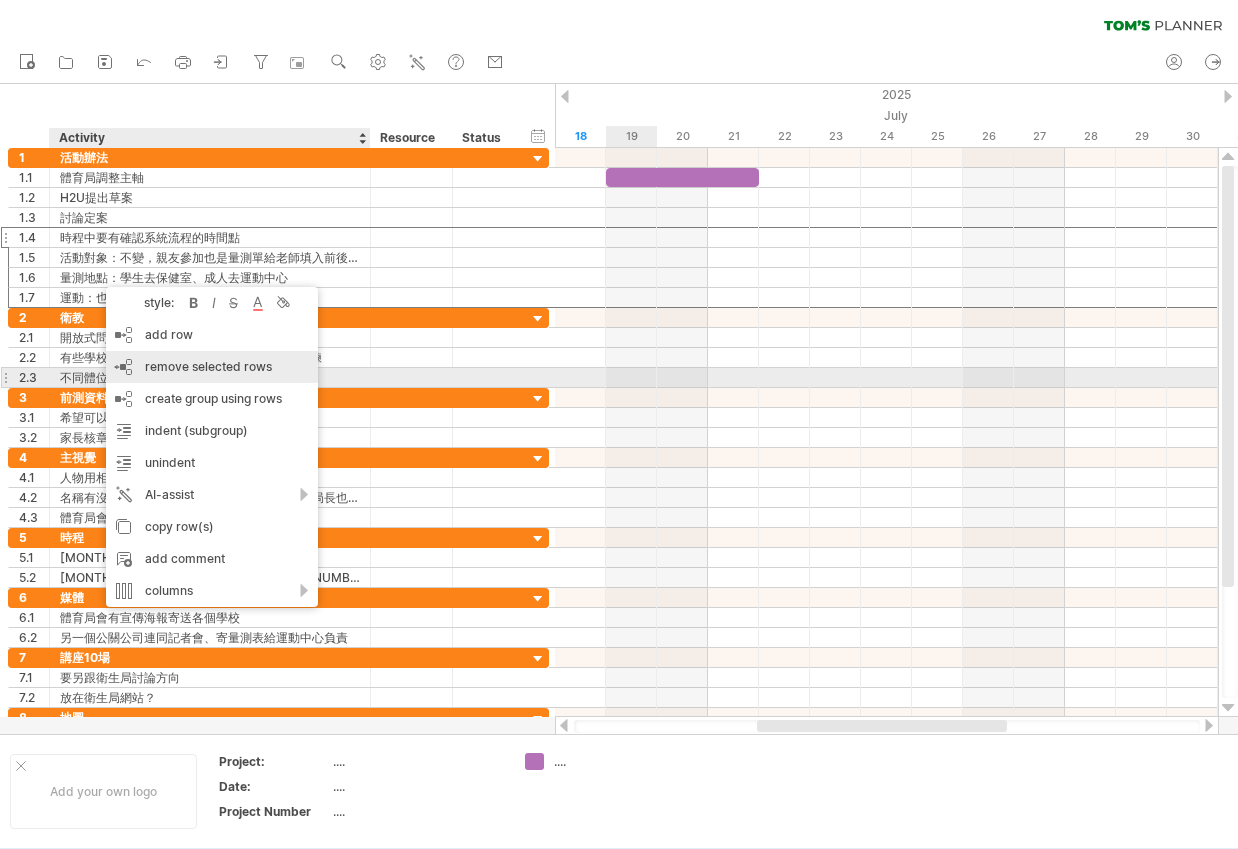 click on "remove selected rows" at bounding box center [208, 366] 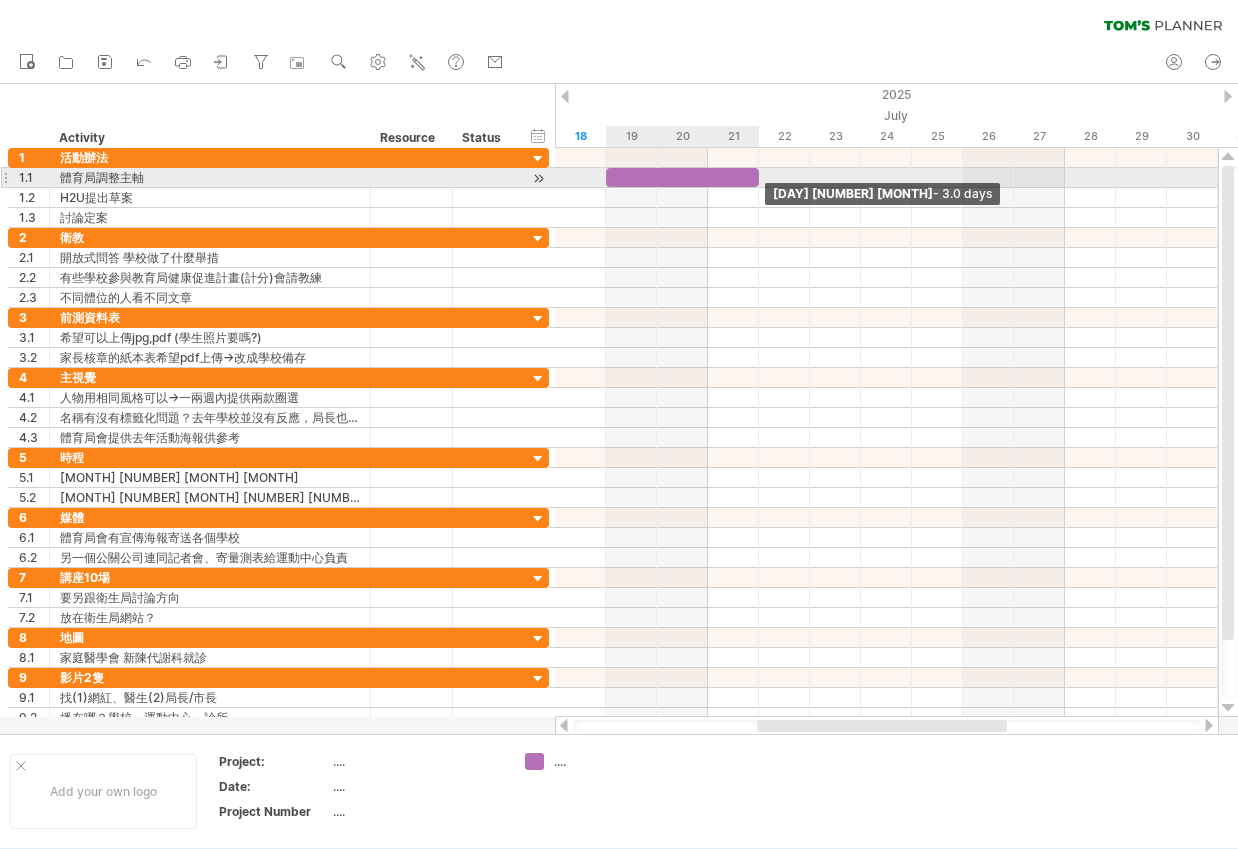 click at bounding box center [759, 177] 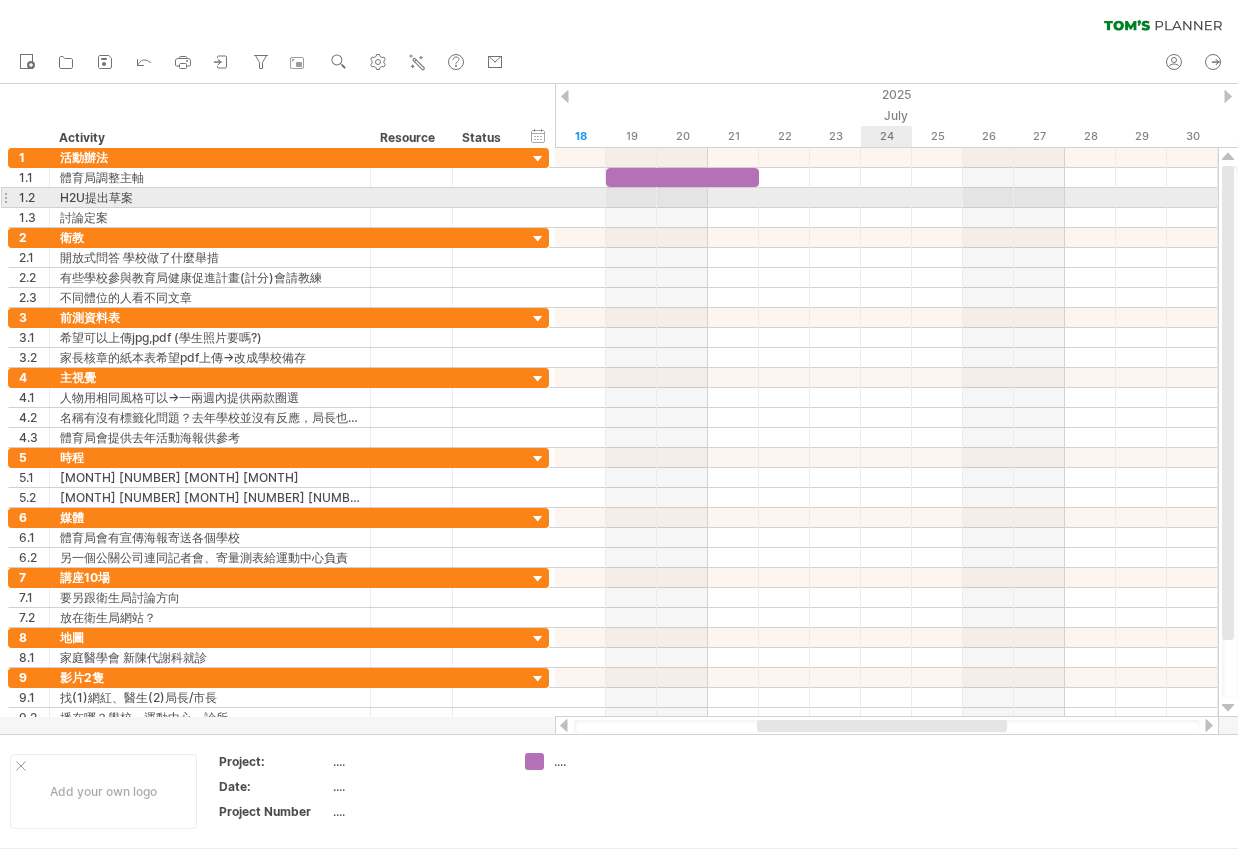 drag, startPoint x: 759, startPoint y: 200, endPoint x: 890, endPoint y: 194, distance: 131.13733 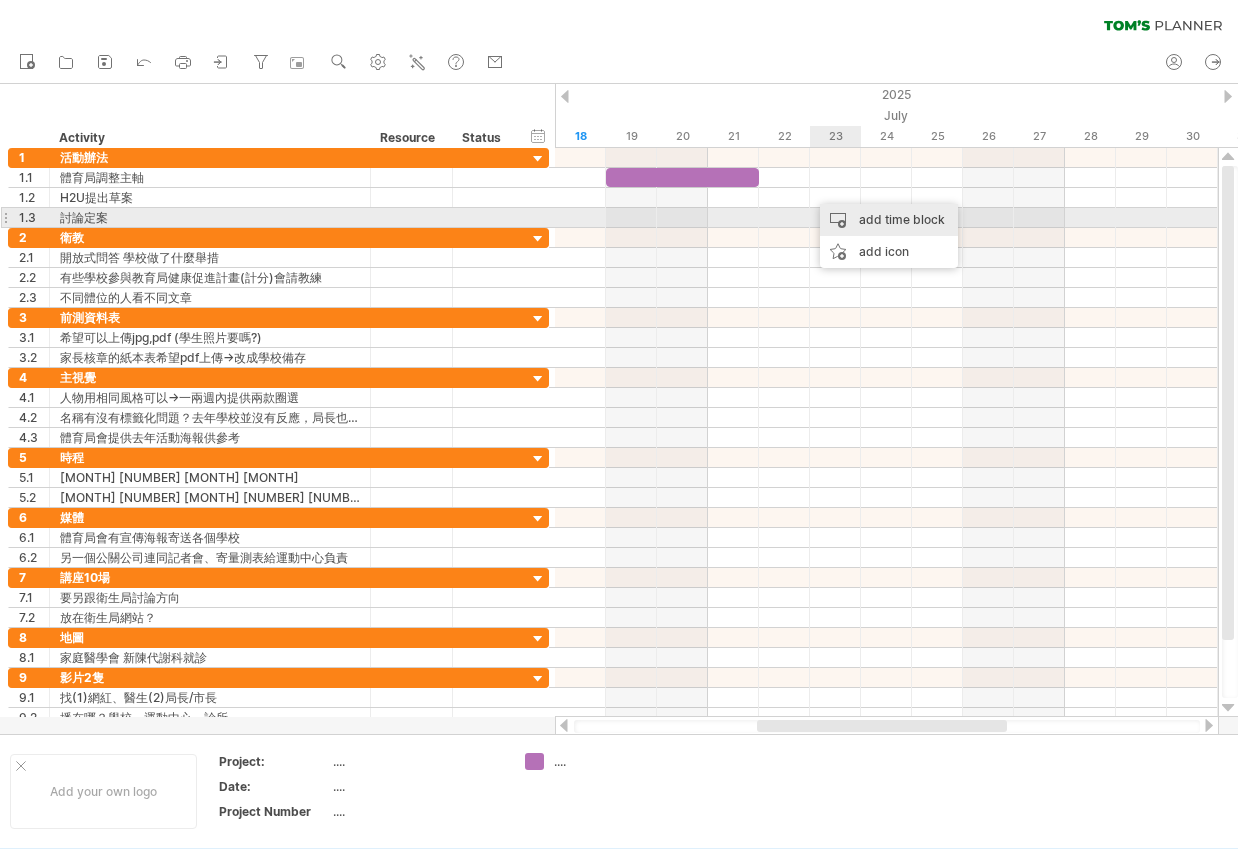click on "add time block" at bounding box center [889, 220] 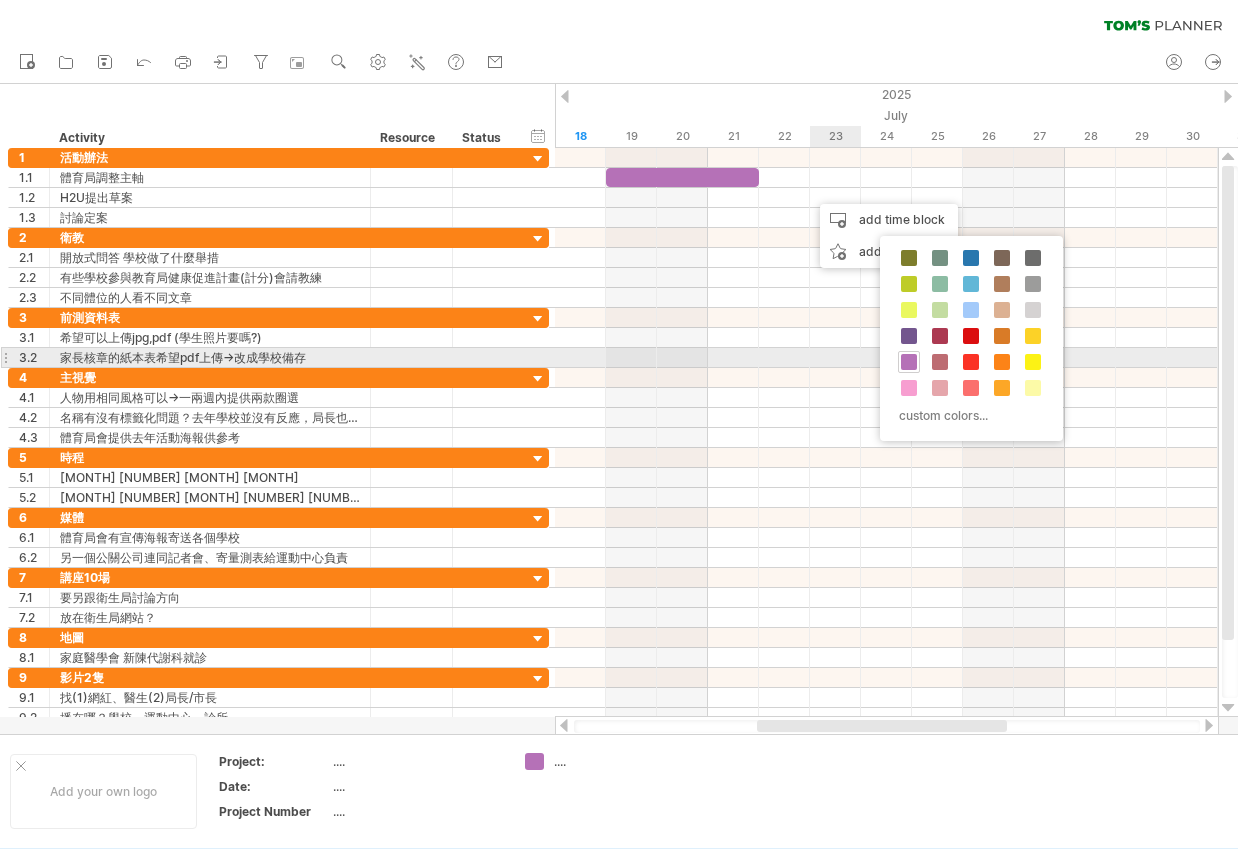 click at bounding box center [909, 362] 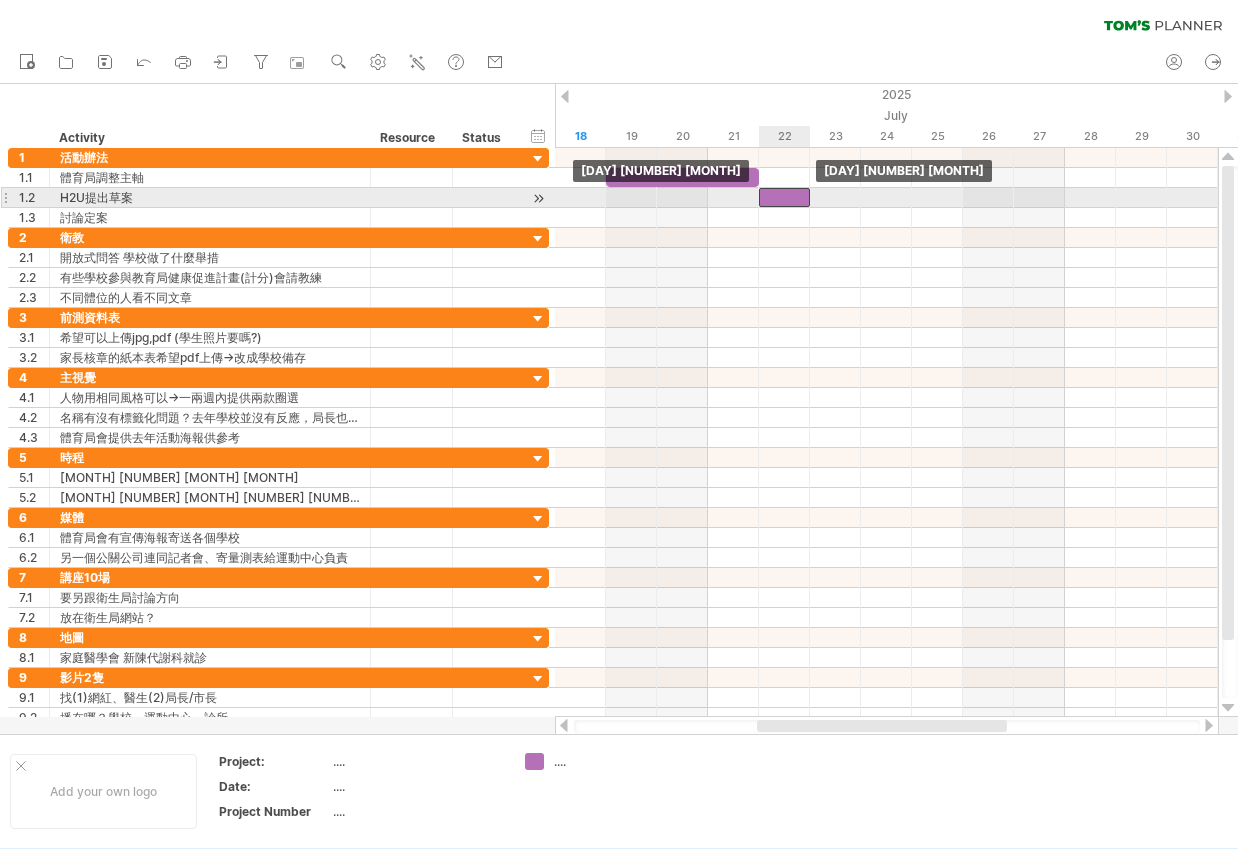 drag, startPoint x: 828, startPoint y: 203, endPoint x: 787, endPoint y: 200, distance: 41.109608 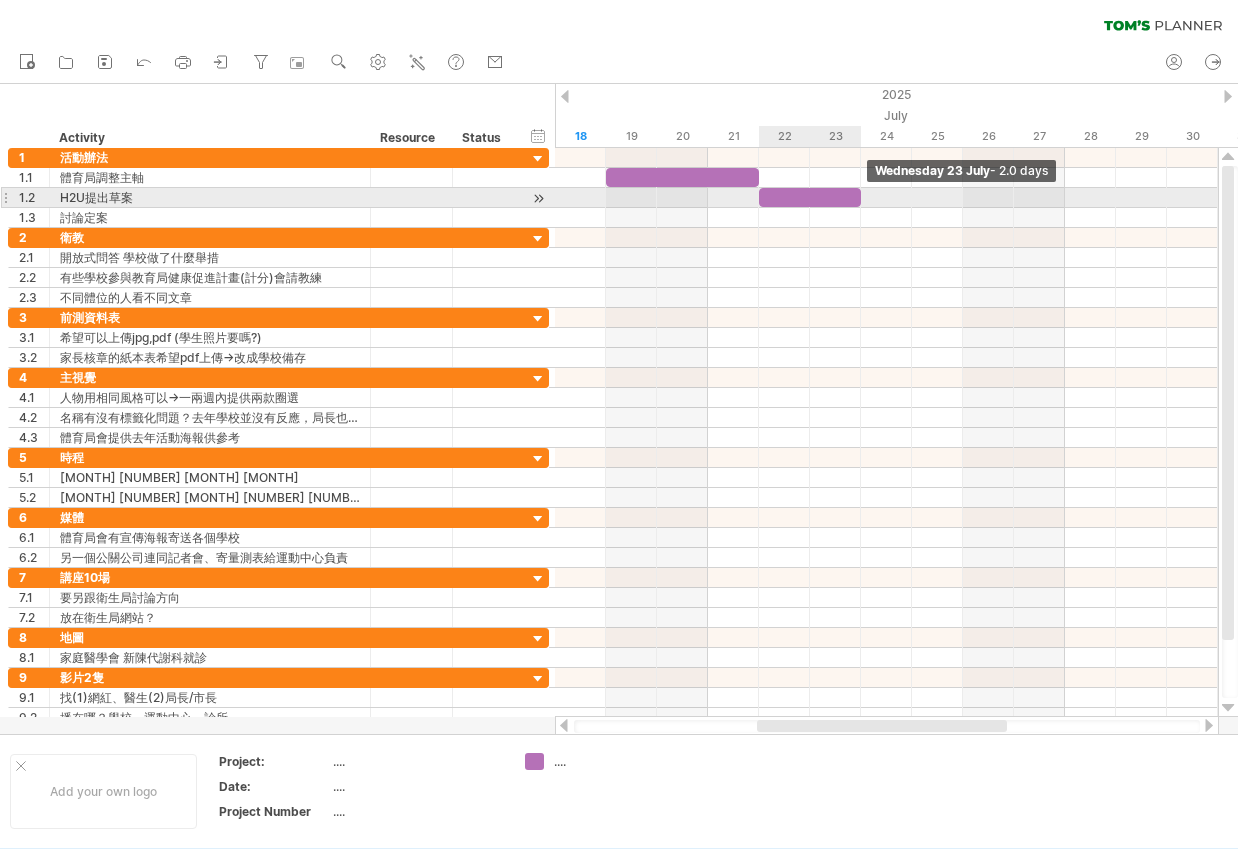 drag, startPoint x: 810, startPoint y: 191, endPoint x: 859, endPoint y: 192, distance: 49.010204 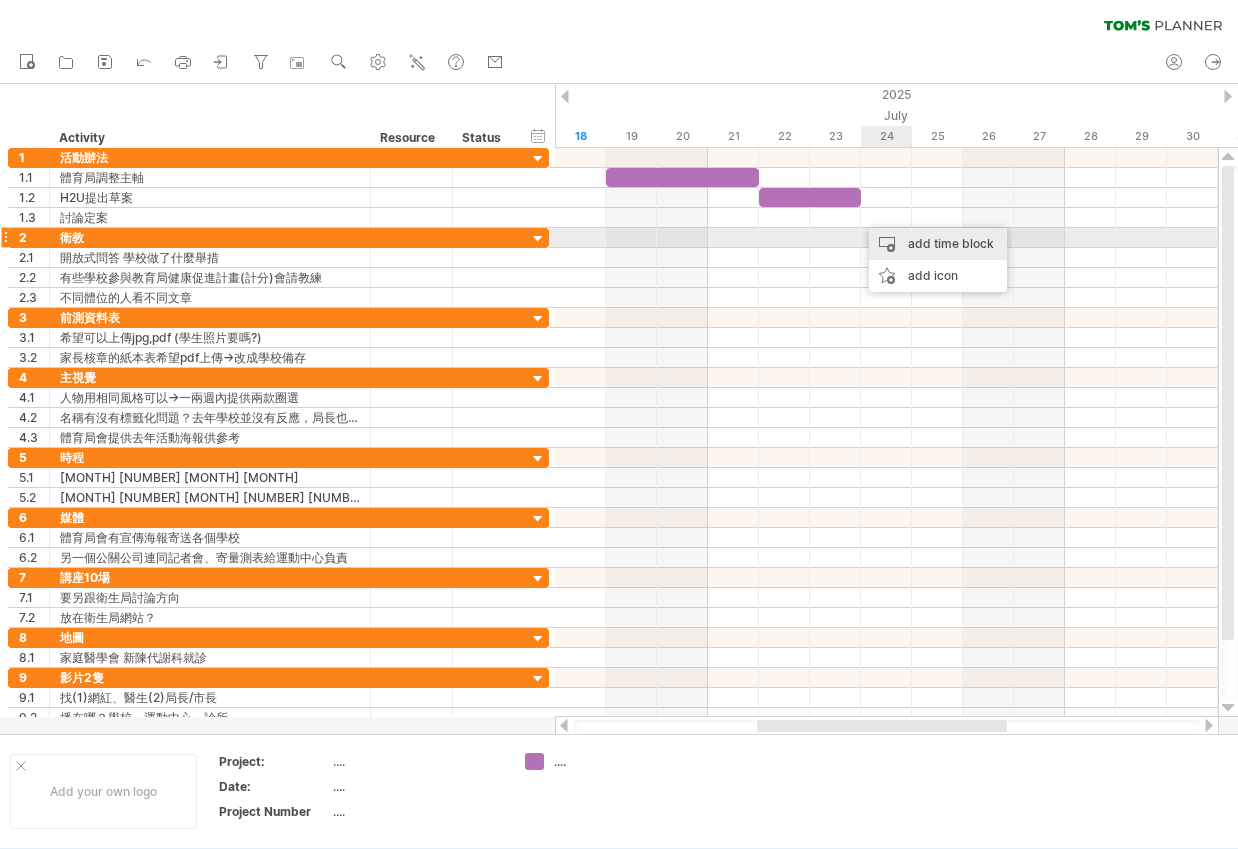 click on "add time block" at bounding box center [938, 244] 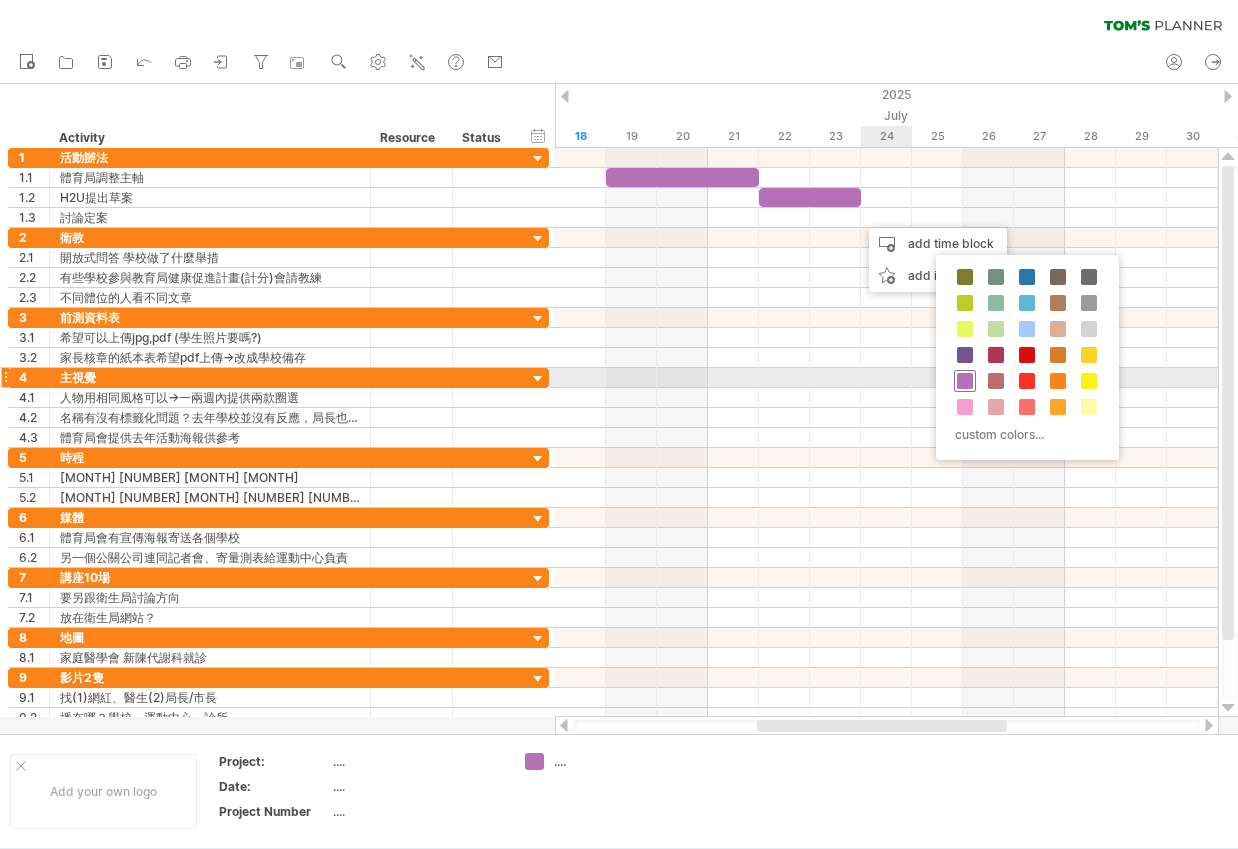 click at bounding box center (965, 381) 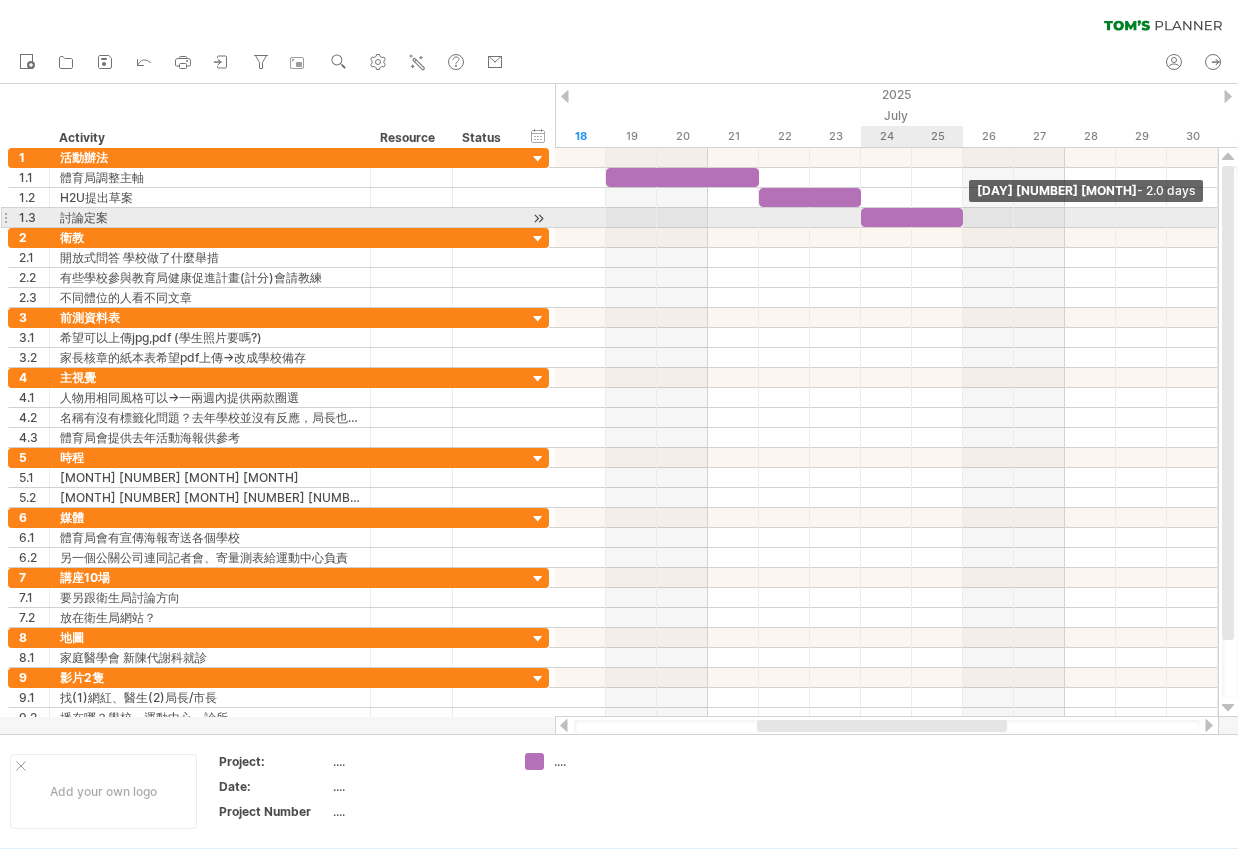 drag, startPoint x: 911, startPoint y: 220, endPoint x: 959, endPoint y: 221, distance: 48.010414 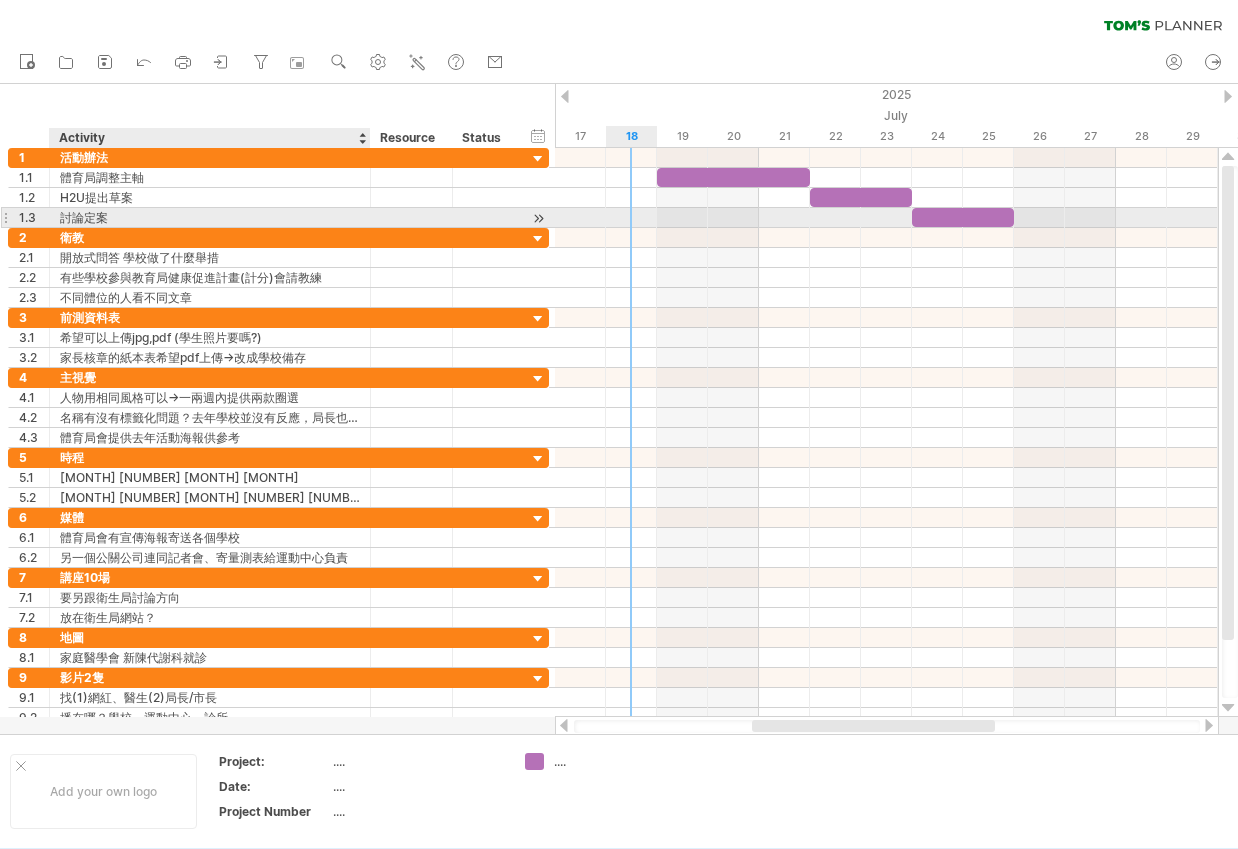 click on "討論定案" at bounding box center (210, 217) 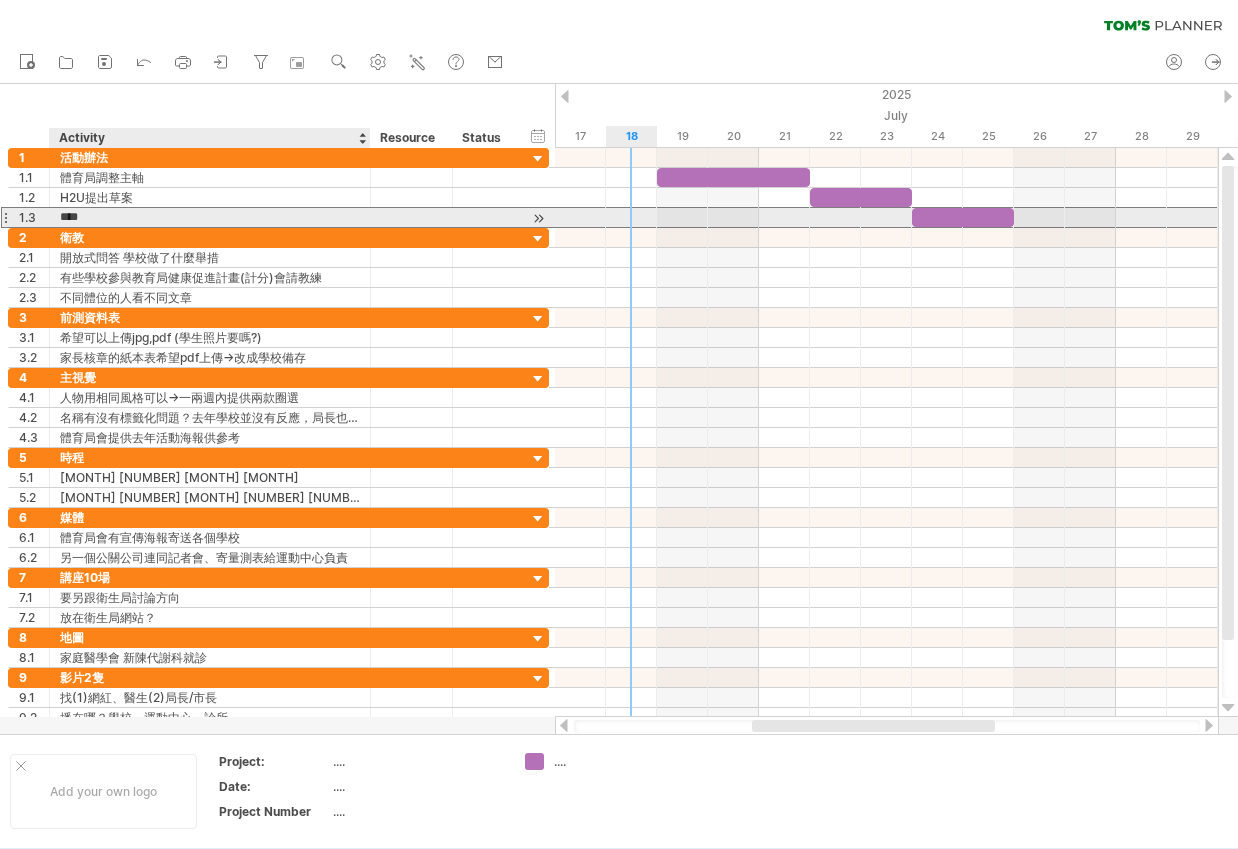 click on "****" at bounding box center (210, 217) 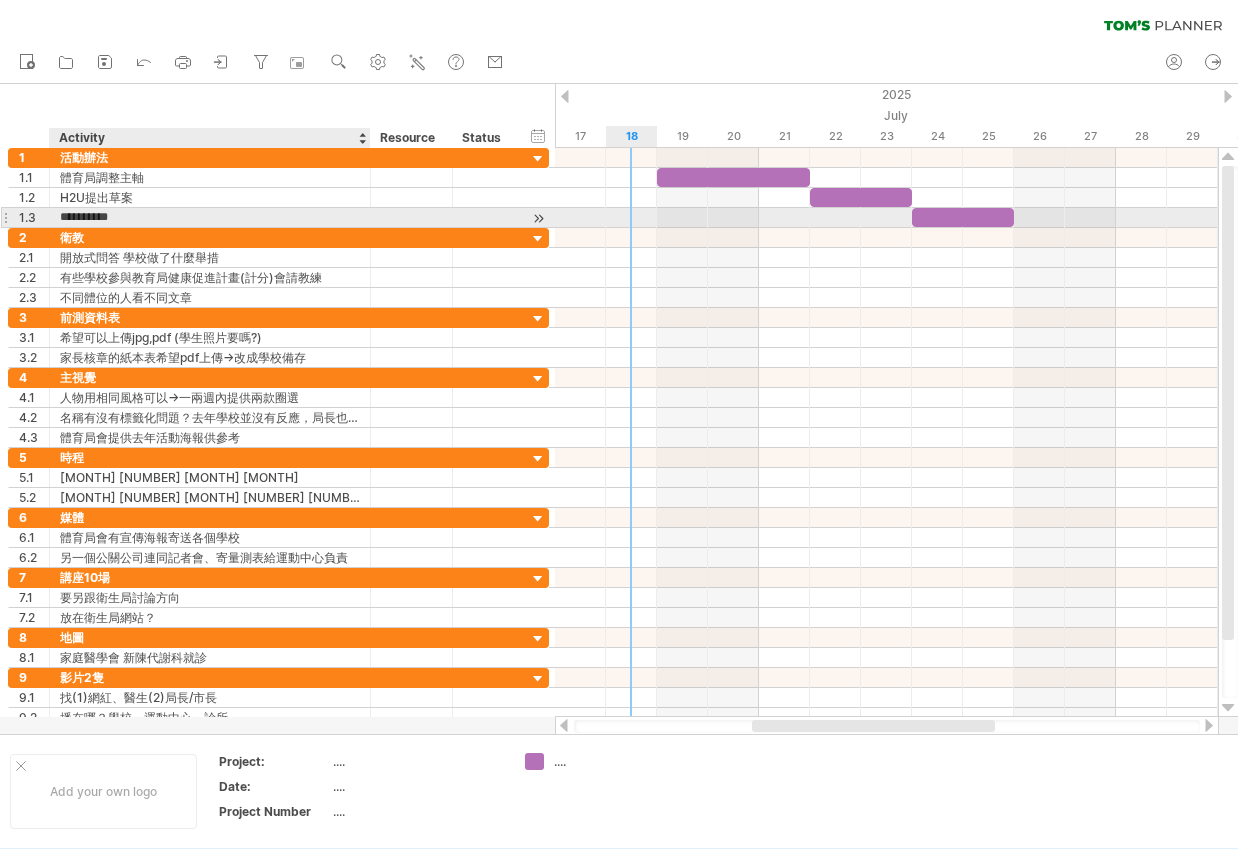 type on "*********" 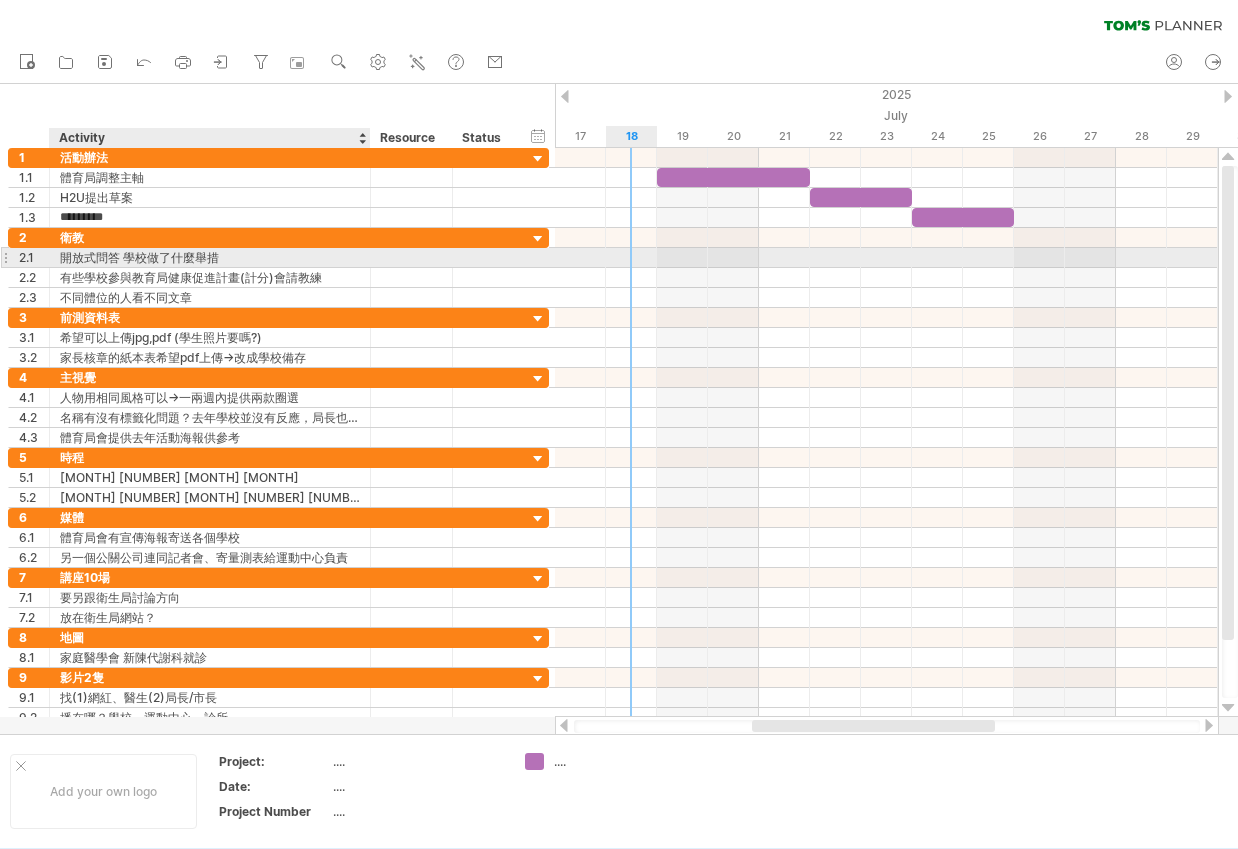 click on "開放式問答 學校做了什麼舉措" at bounding box center (210, 257) 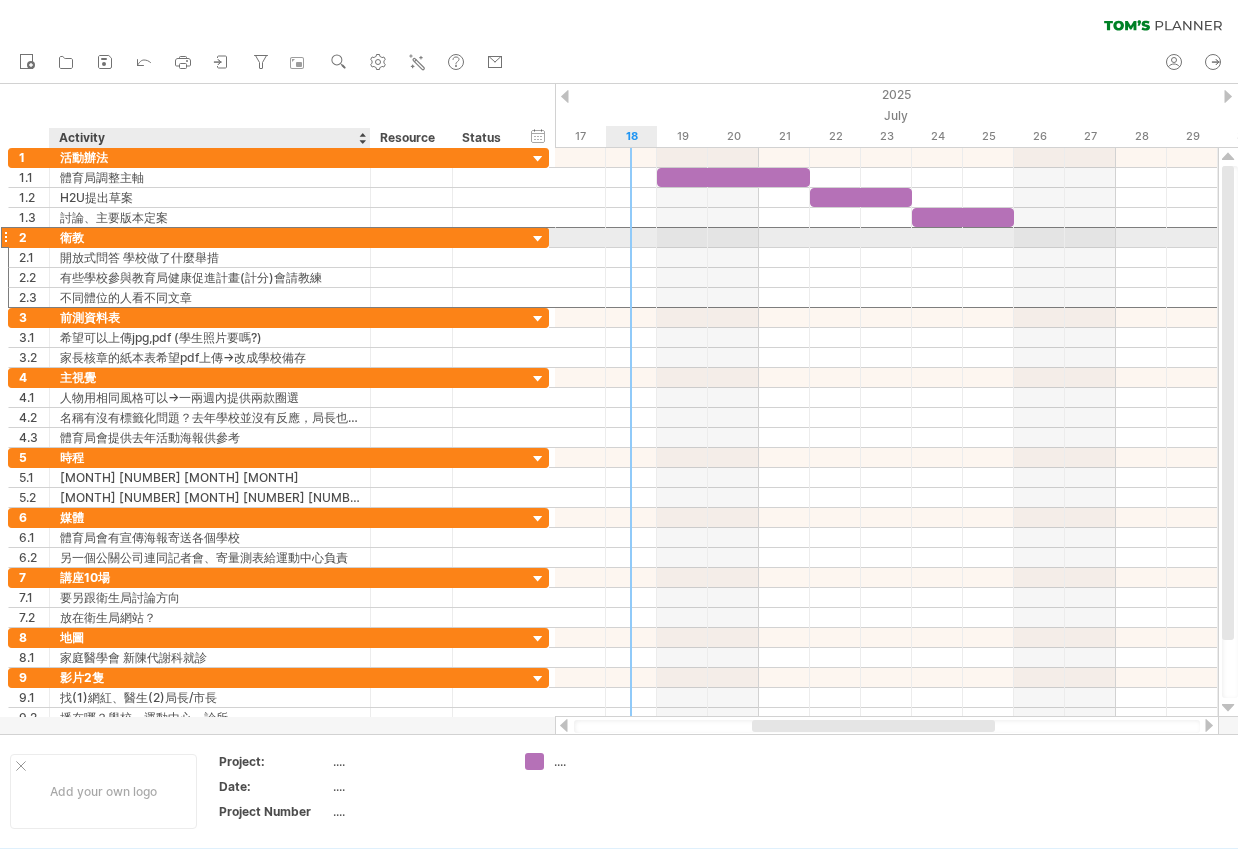 click on "衛教" at bounding box center [210, 237] 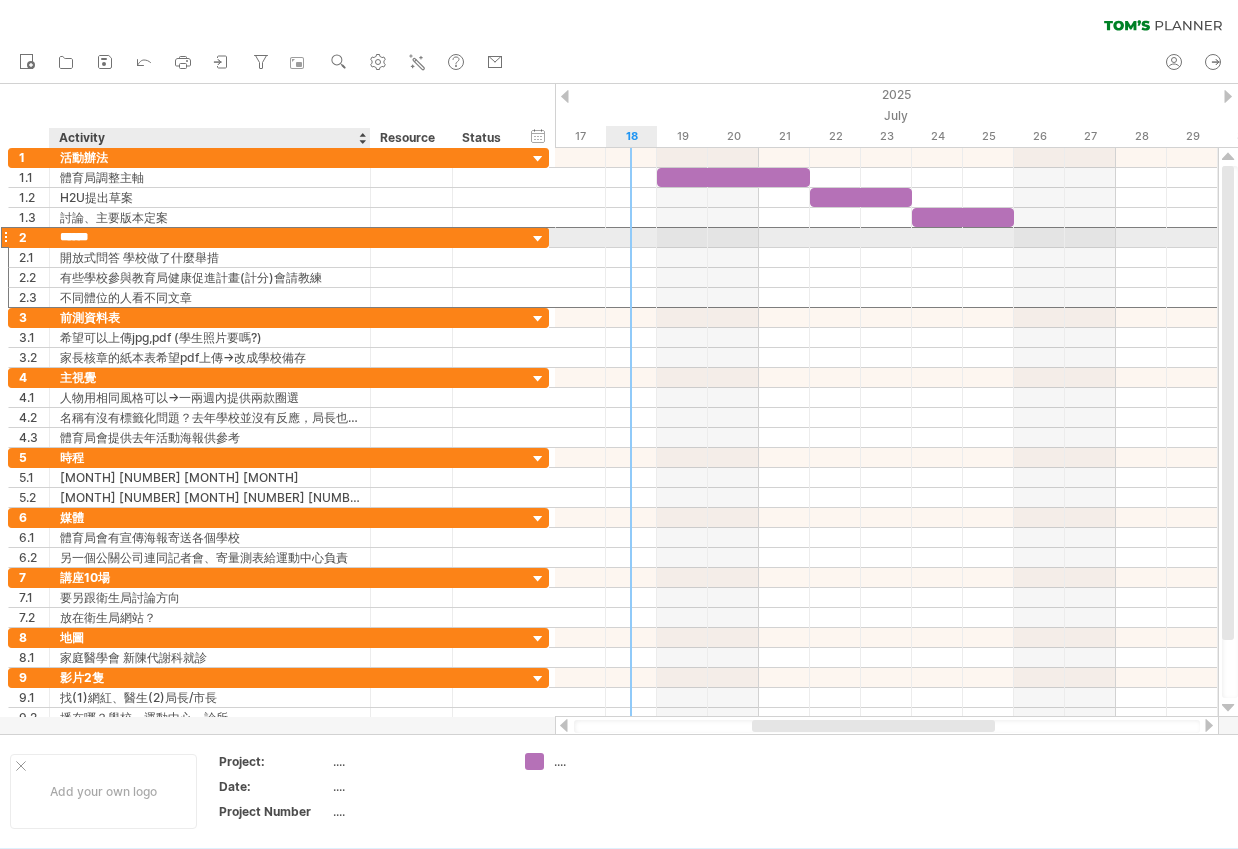 click on "******" at bounding box center (210, 237) 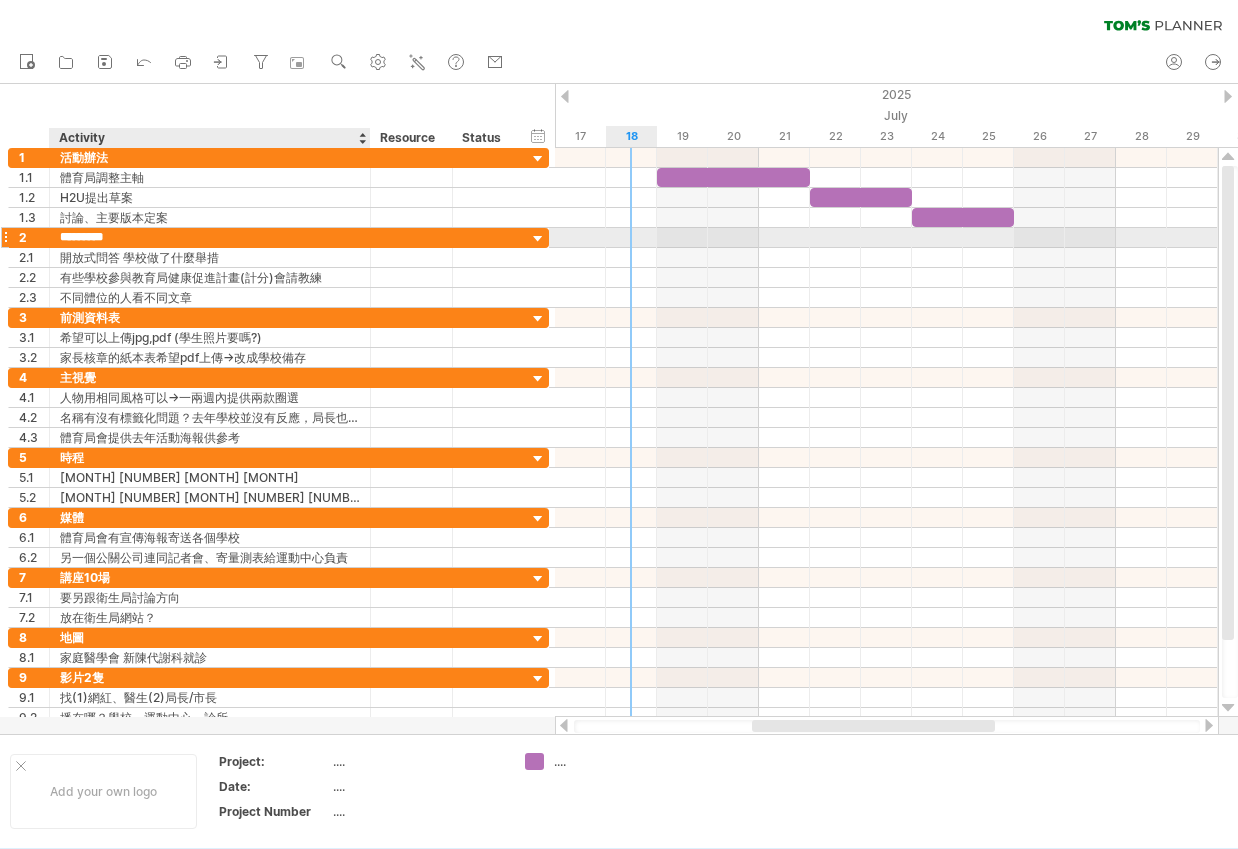 type on "********" 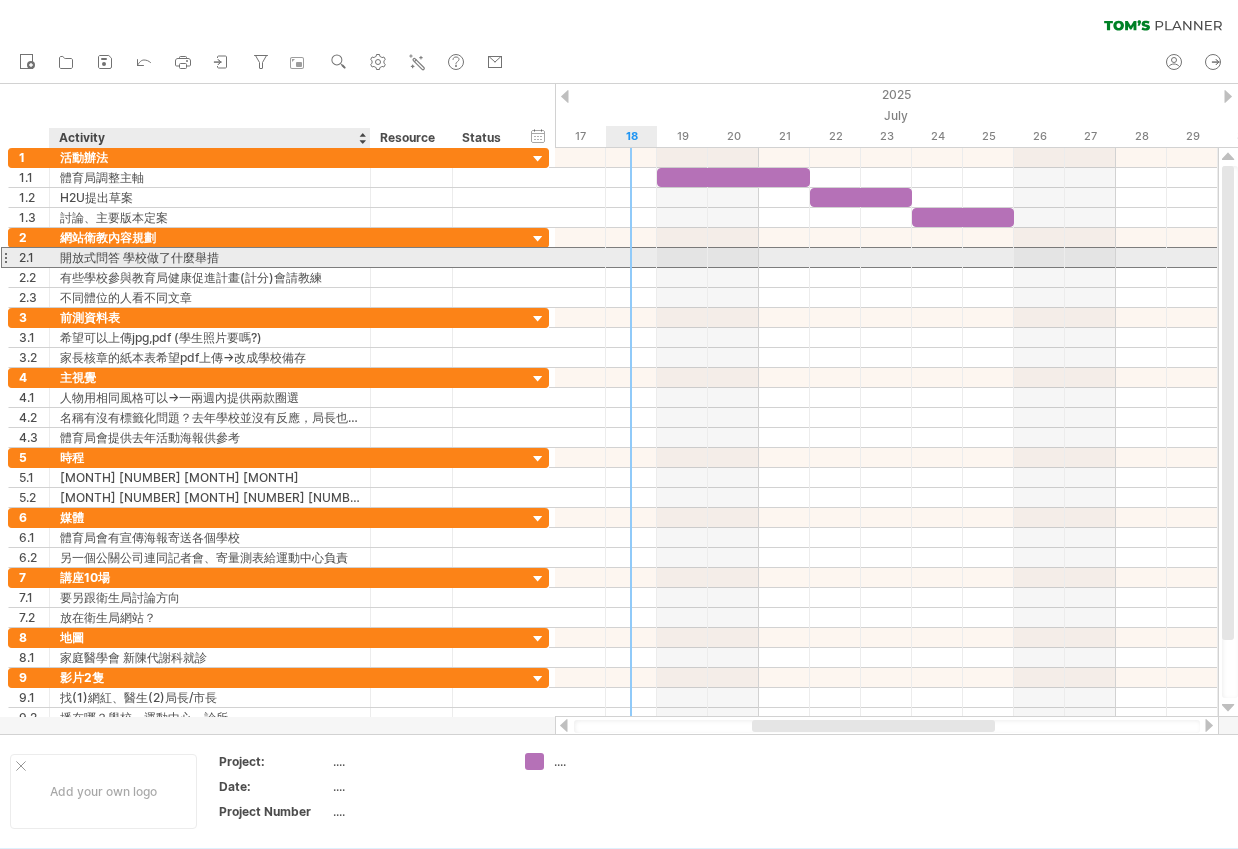 click on "開放式問答 學校做了什麼舉措" at bounding box center [210, 257] 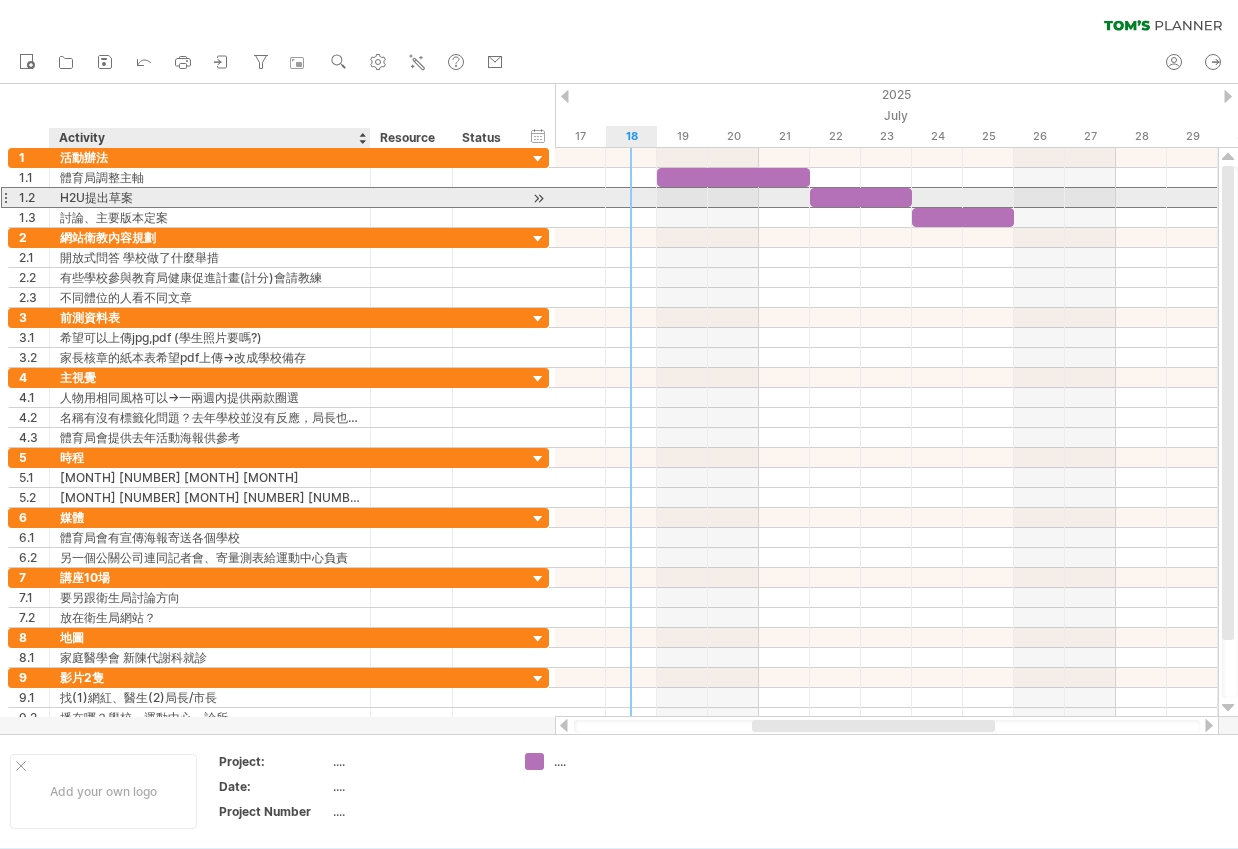 click on "H2U提出草案" at bounding box center (210, 197) 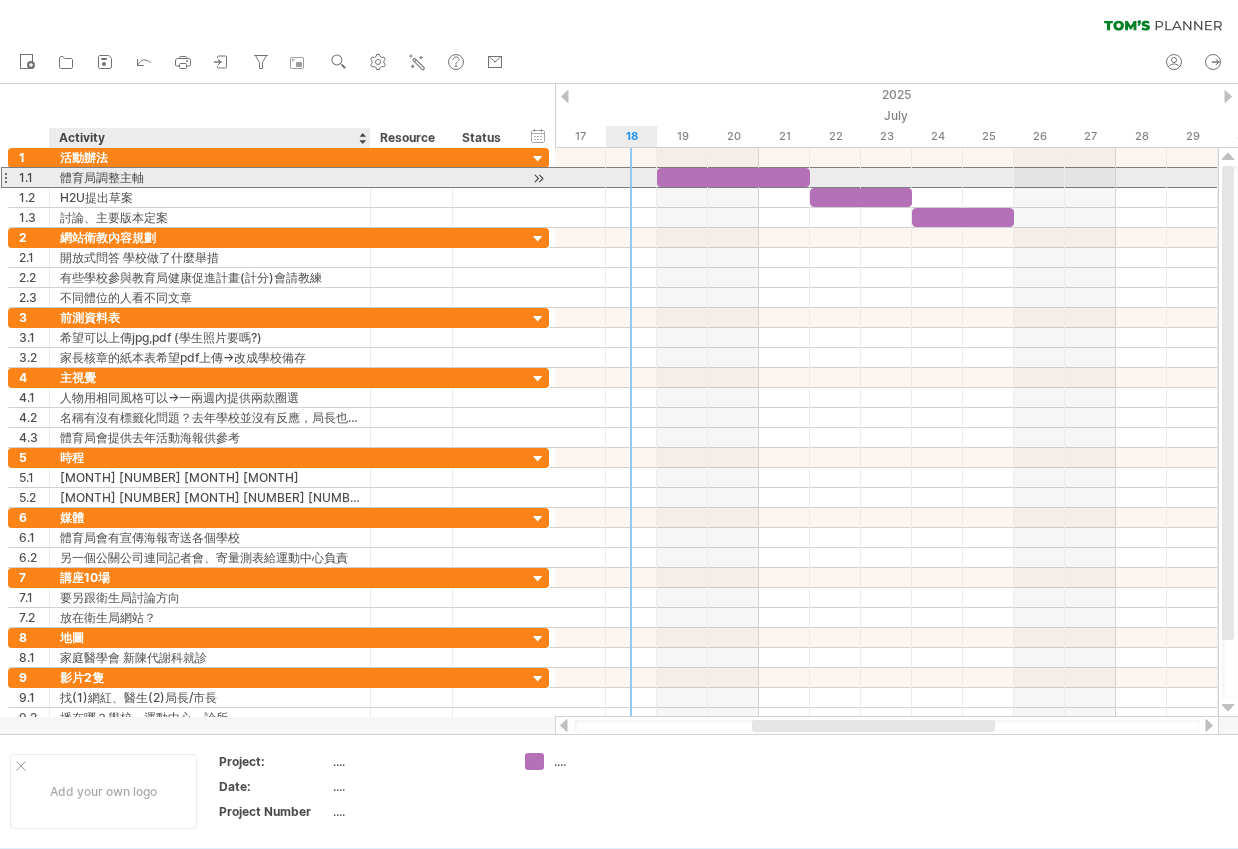 click on "體育局調整主軸" at bounding box center [210, 177] 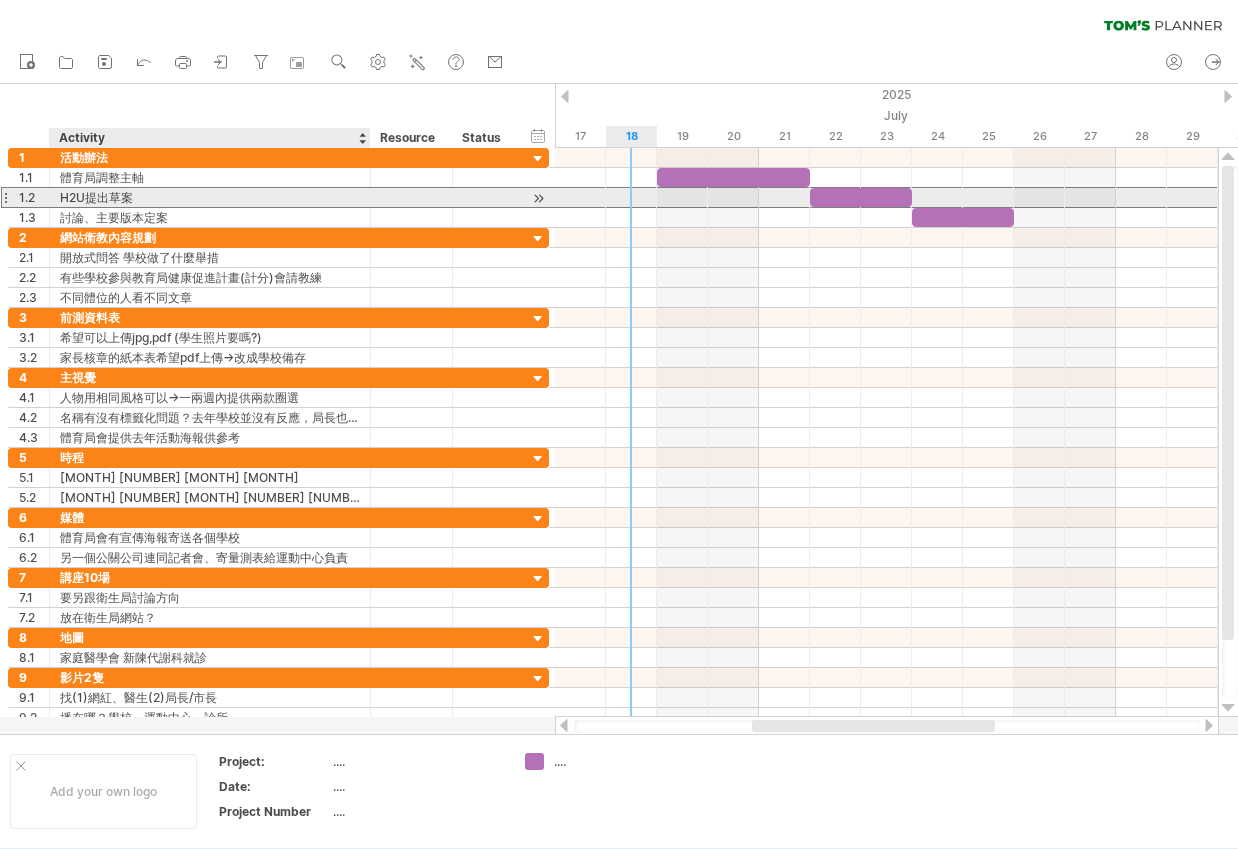 click on "H2U提出草案" at bounding box center (210, 197) 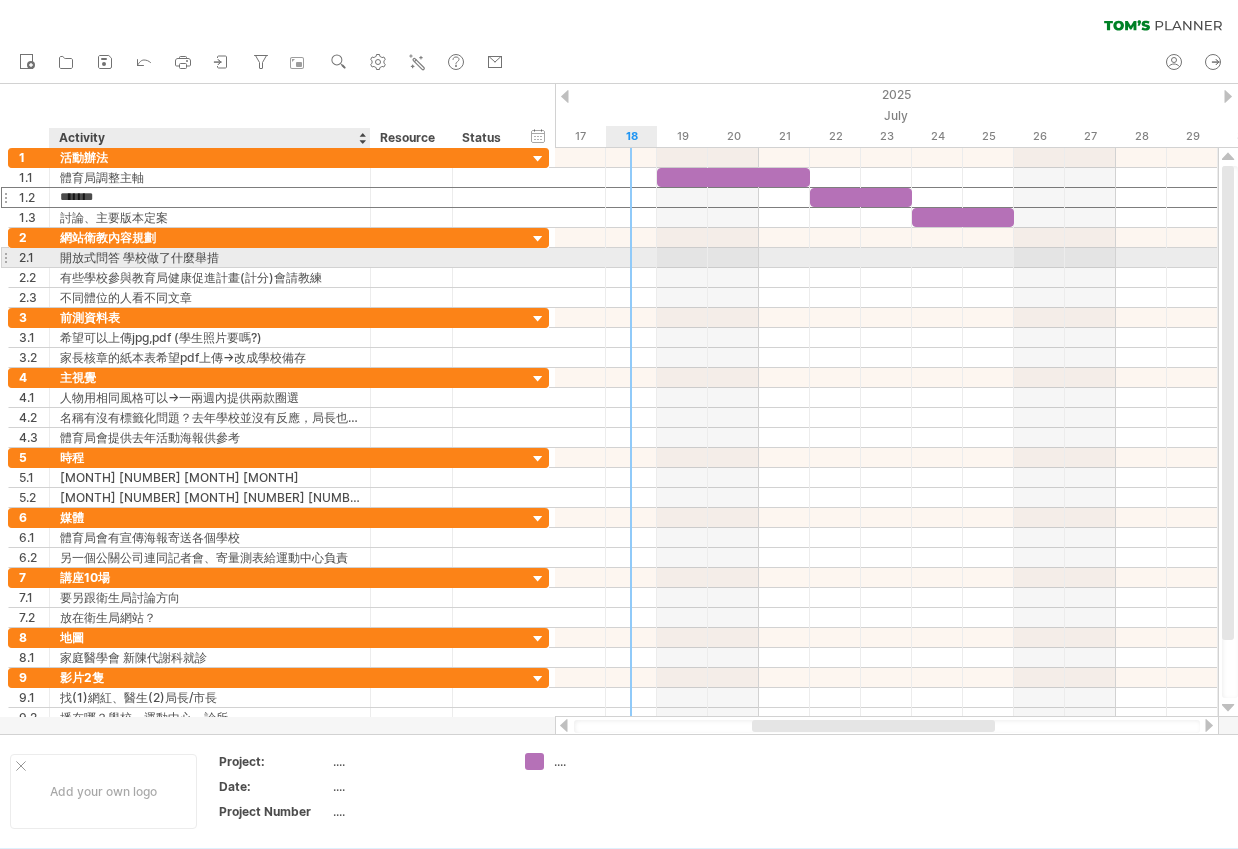 click on "開放式問答 學校做了什麼舉措" at bounding box center [210, 257] 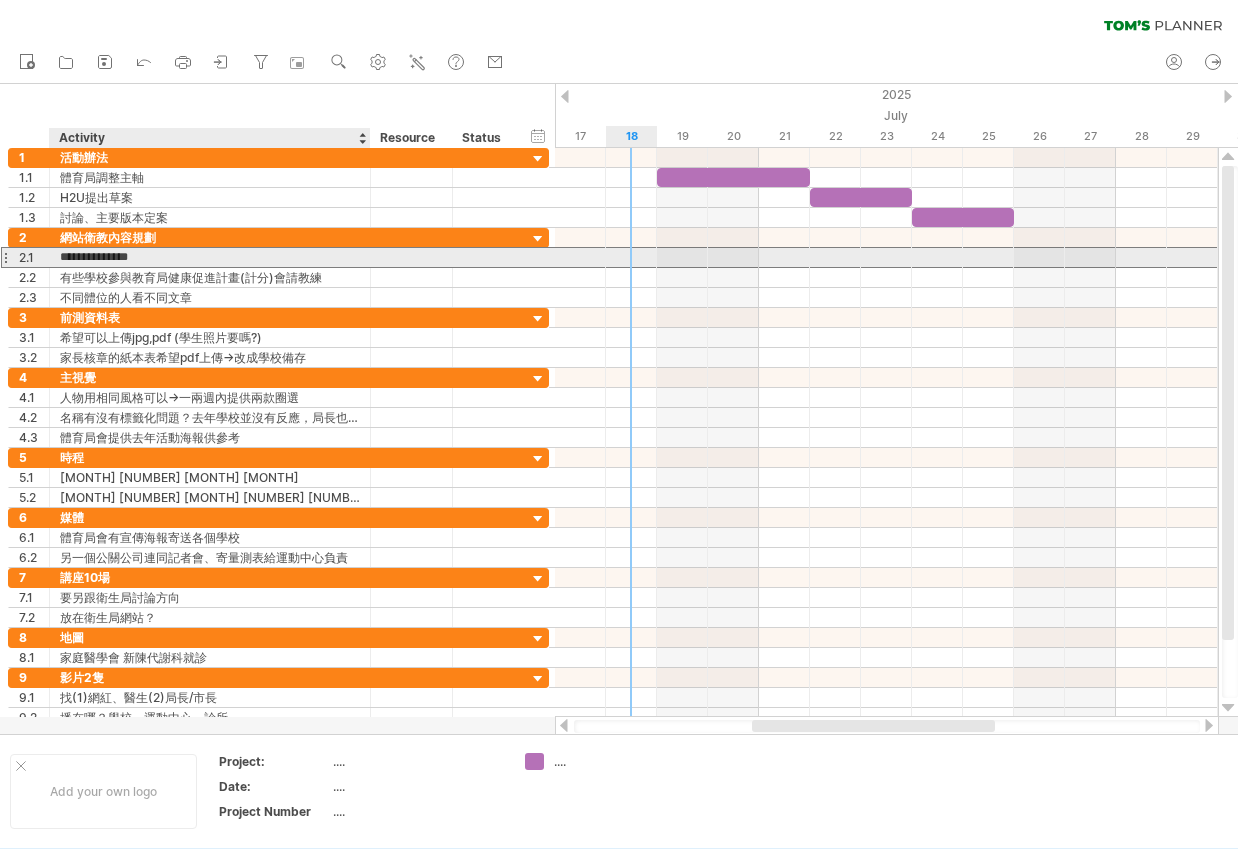 drag, startPoint x: 253, startPoint y: 264, endPoint x: 129, endPoint y: 258, distance: 124.14507 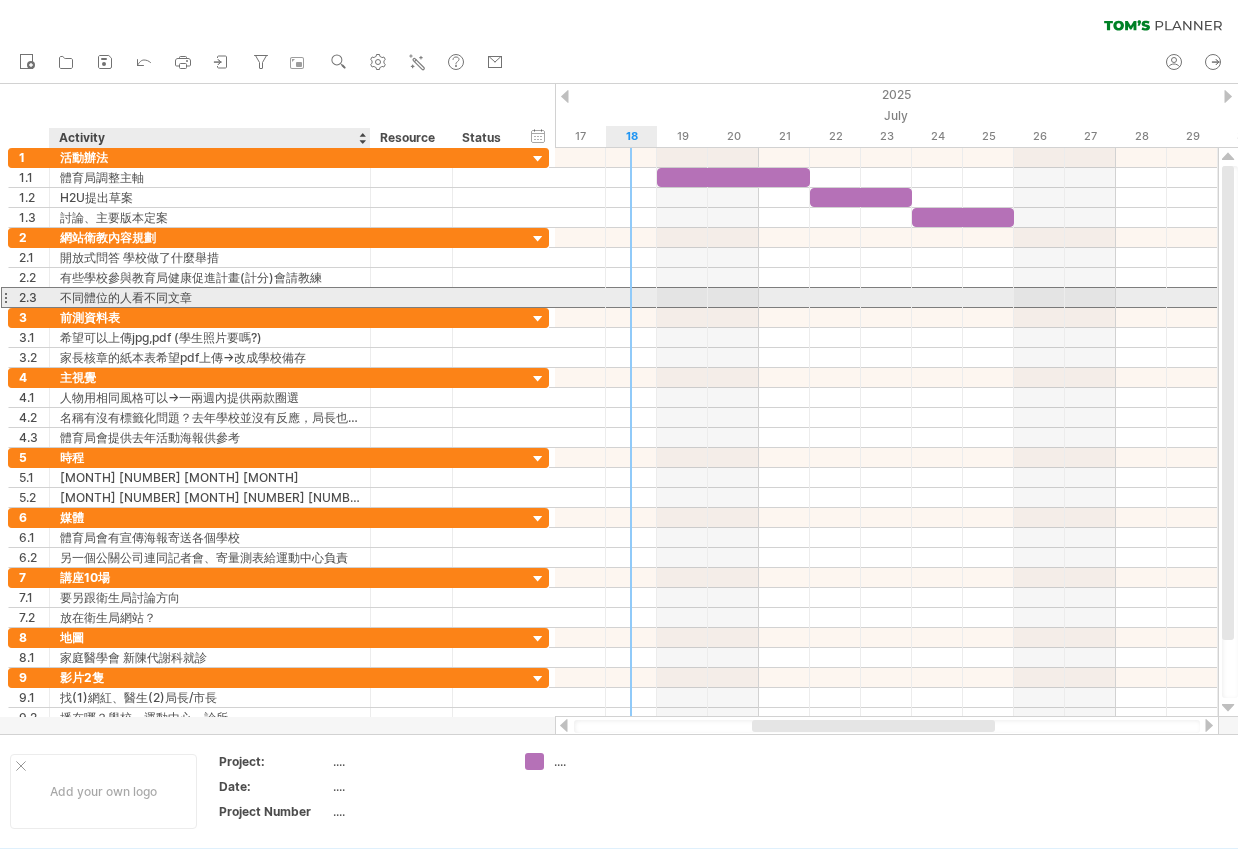 click on "不同體位的人看不同文章" at bounding box center [210, 297] 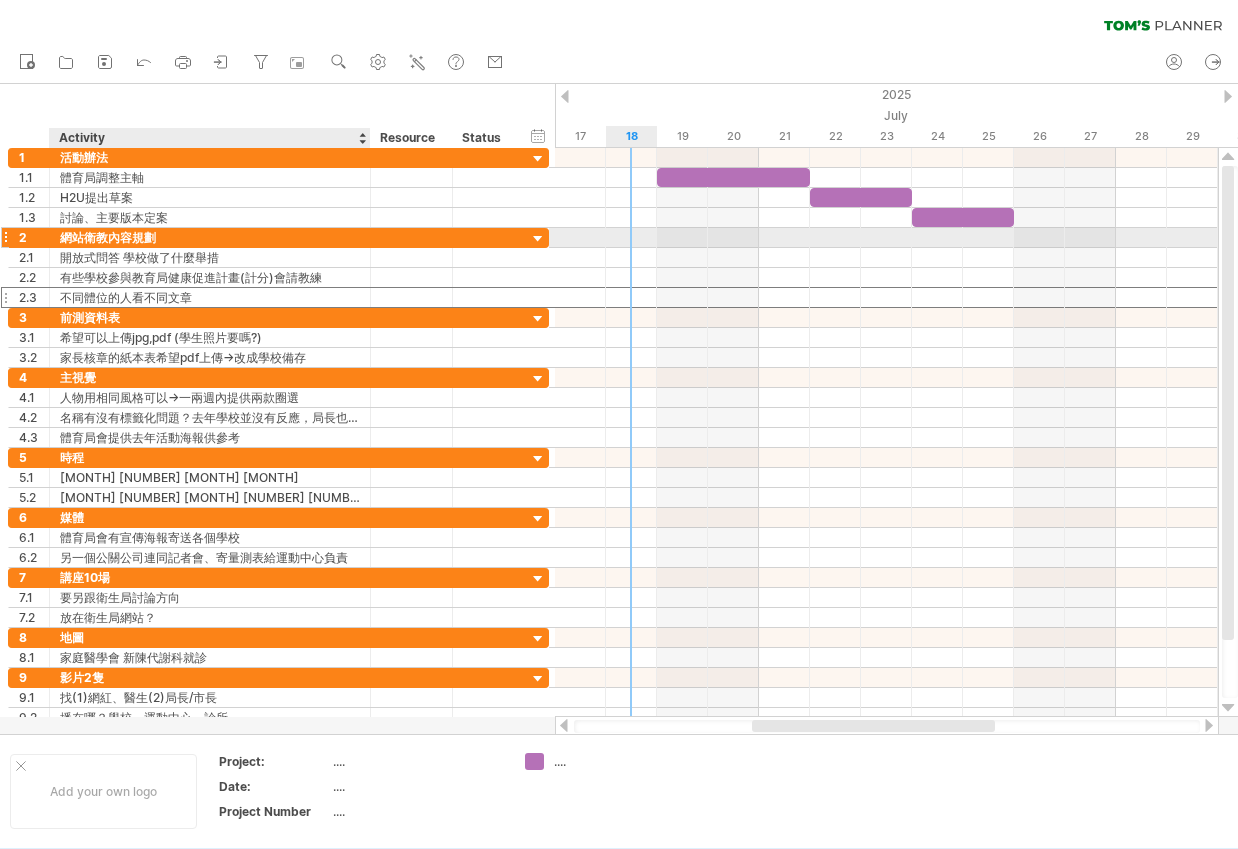 click on "網站衛教內容規劃" at bounding box center (210, 237) 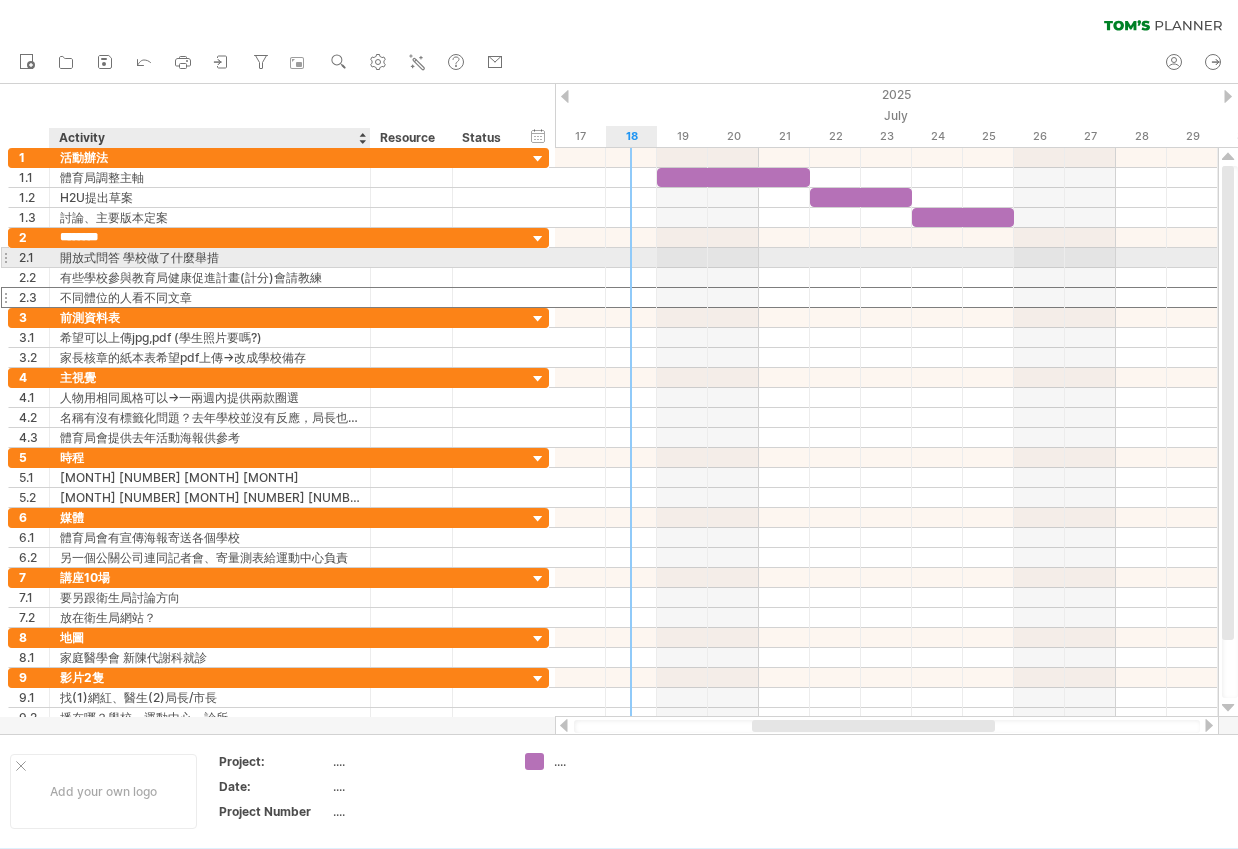 click on "開放式問答 學校做了什麼舉措" at bounding box center (210, 257) 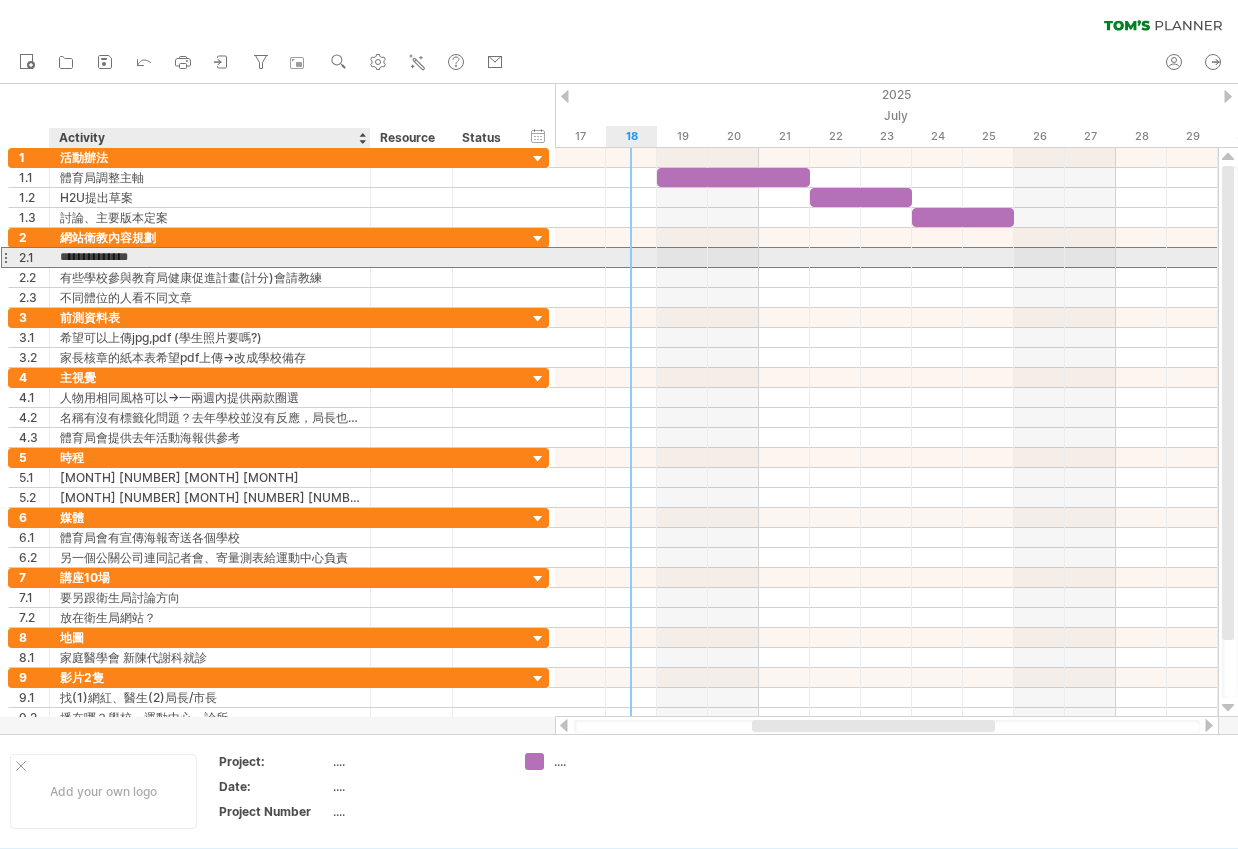drag, startPoint x: 64, startPoint y: 259, endPoint x: 226, endPoint y: 256, distance: 162.02777 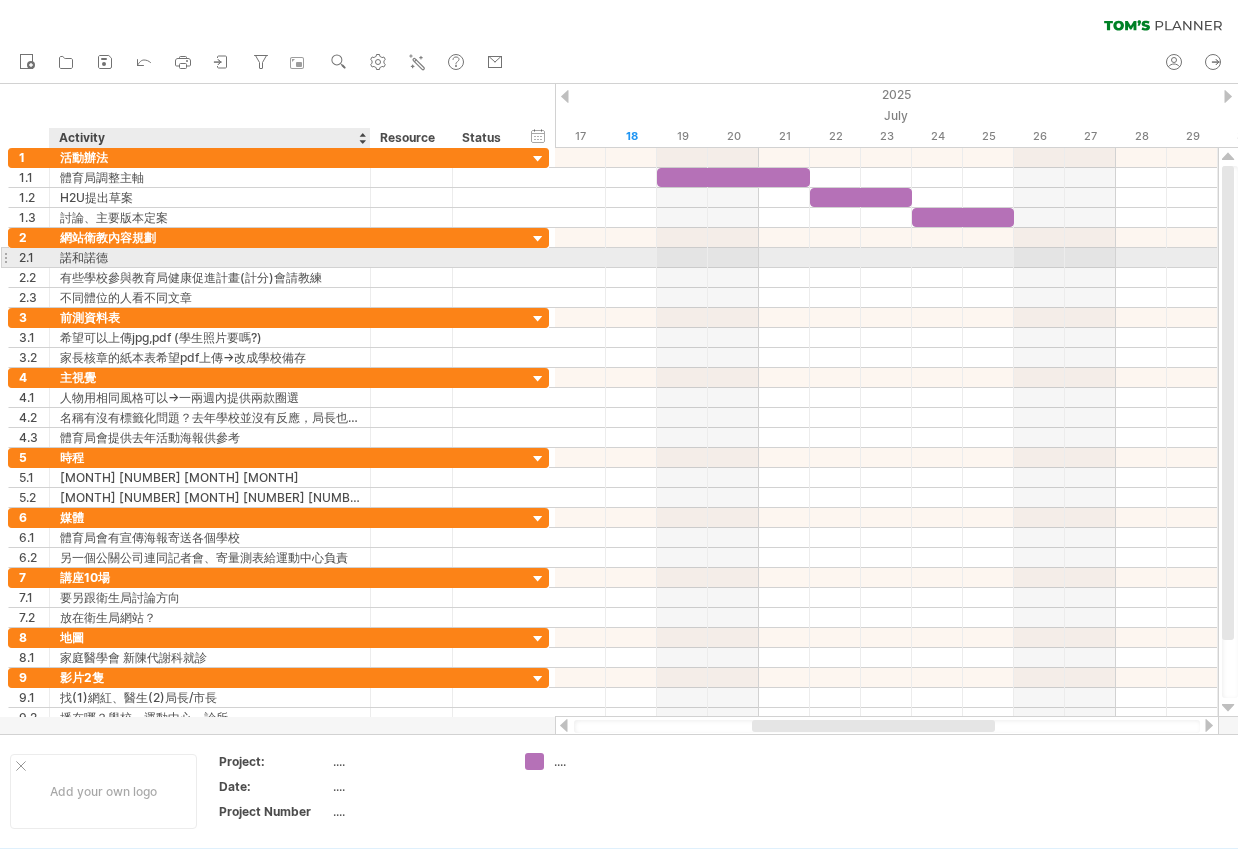 click on "諾和諾德" at bounding box center (210, 257) 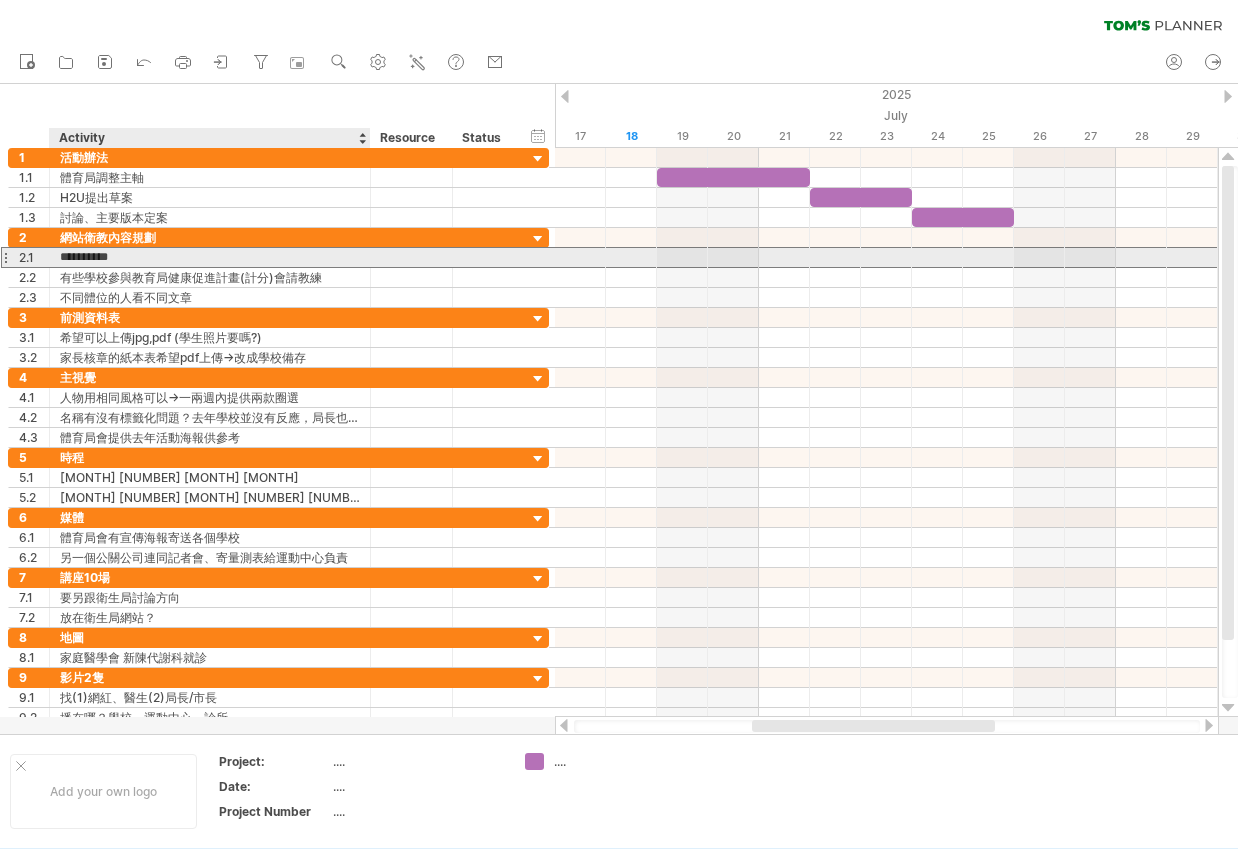 type on "********" 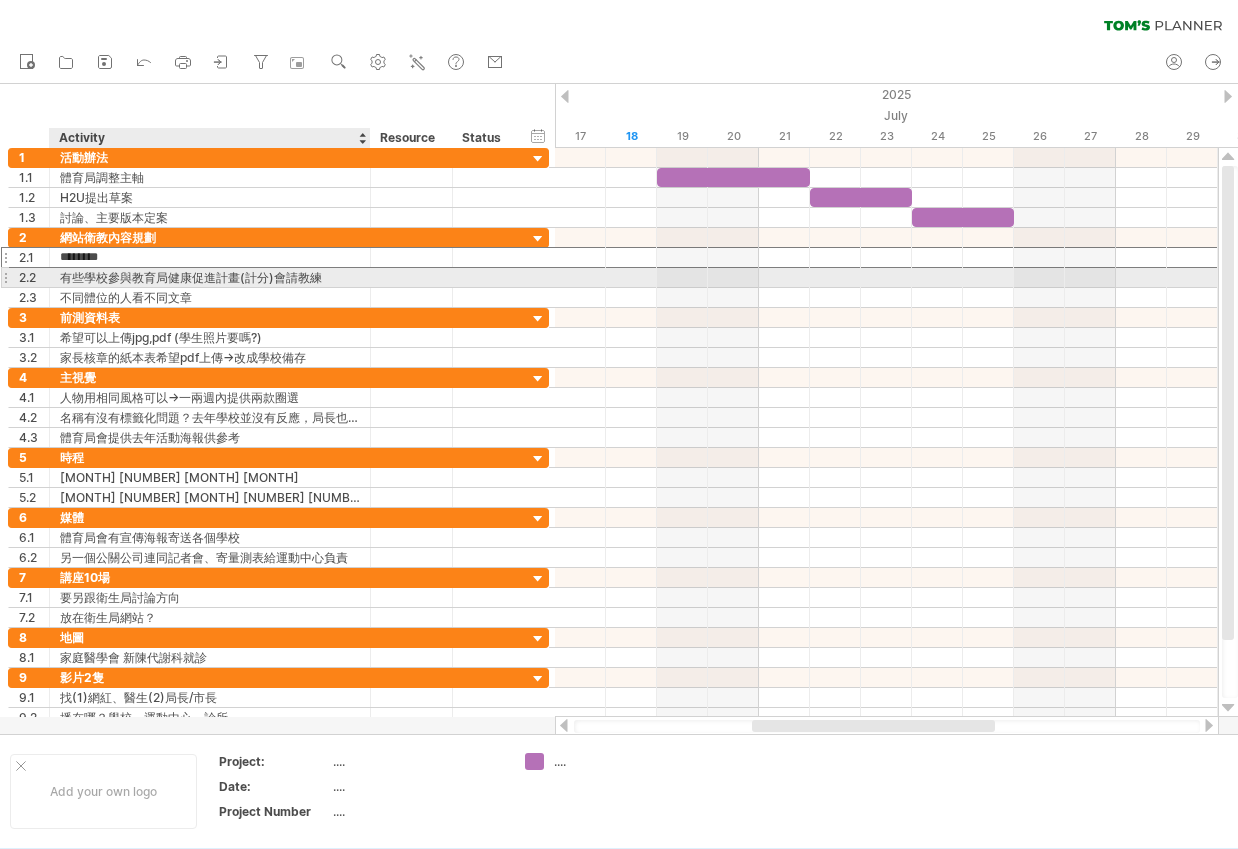 click on "有些學校參與教育局健康促進計畫(計分)會請教練" at bounding box center (210, 277) 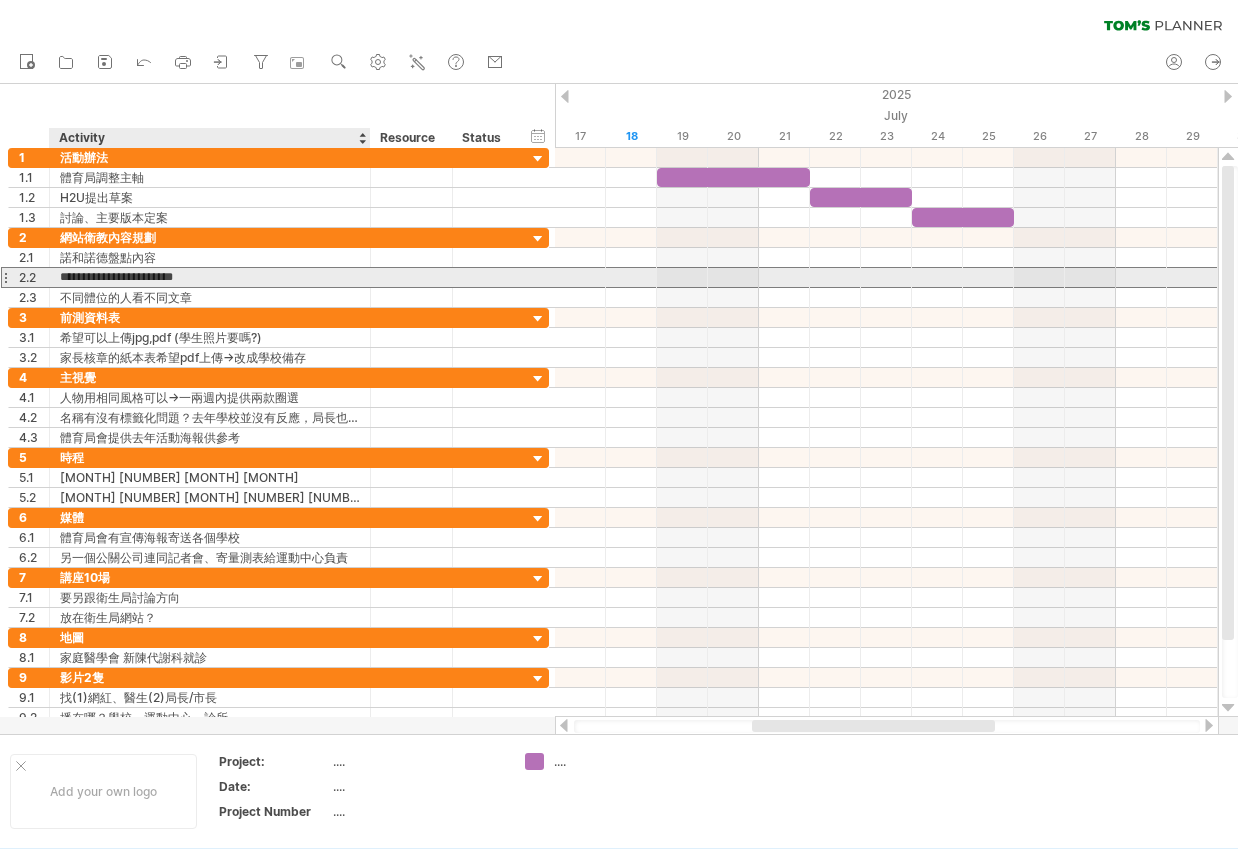 drag, startPoint x: 347, startPoint y: 276, endPoint x: 67, endPoint y: 277, distance: 280.0018 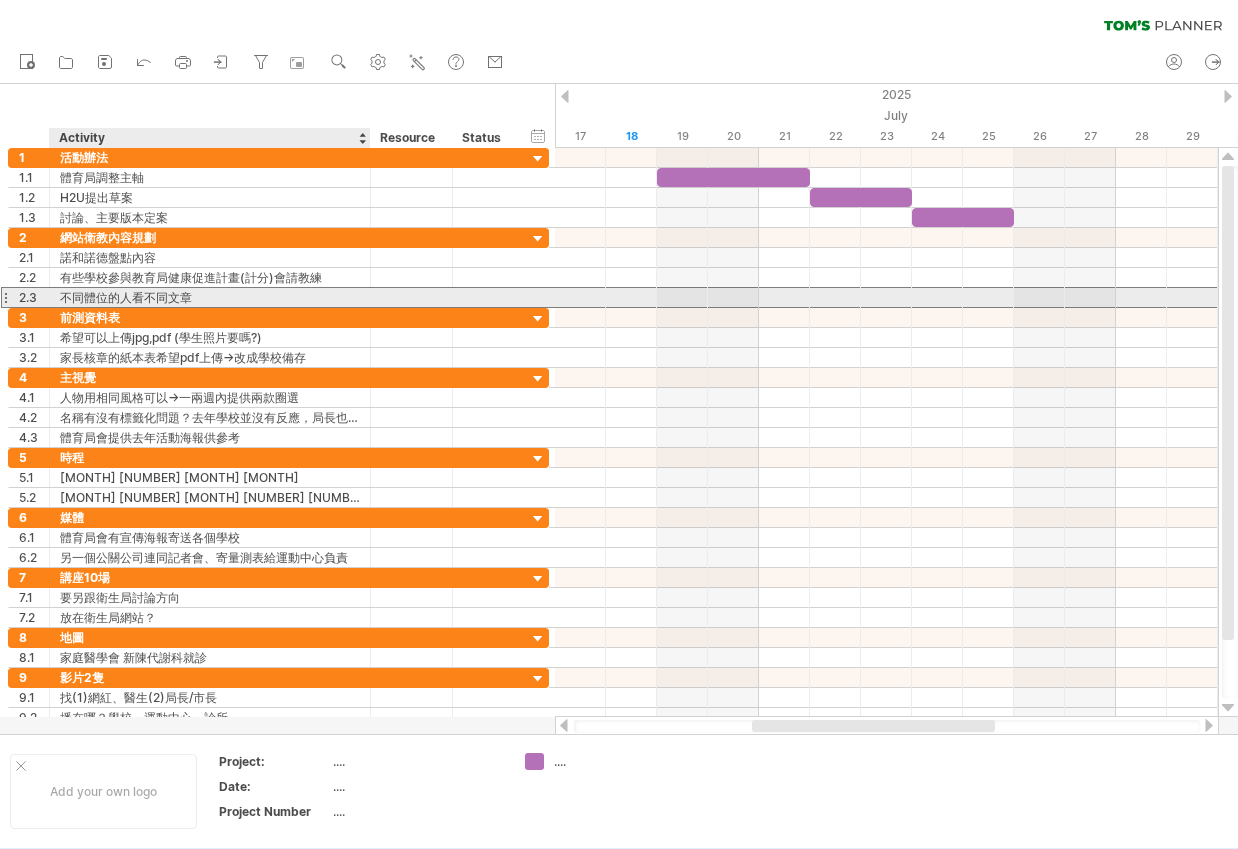 click on "不同體位的人看不同文章" at bounding box center [210, 297] 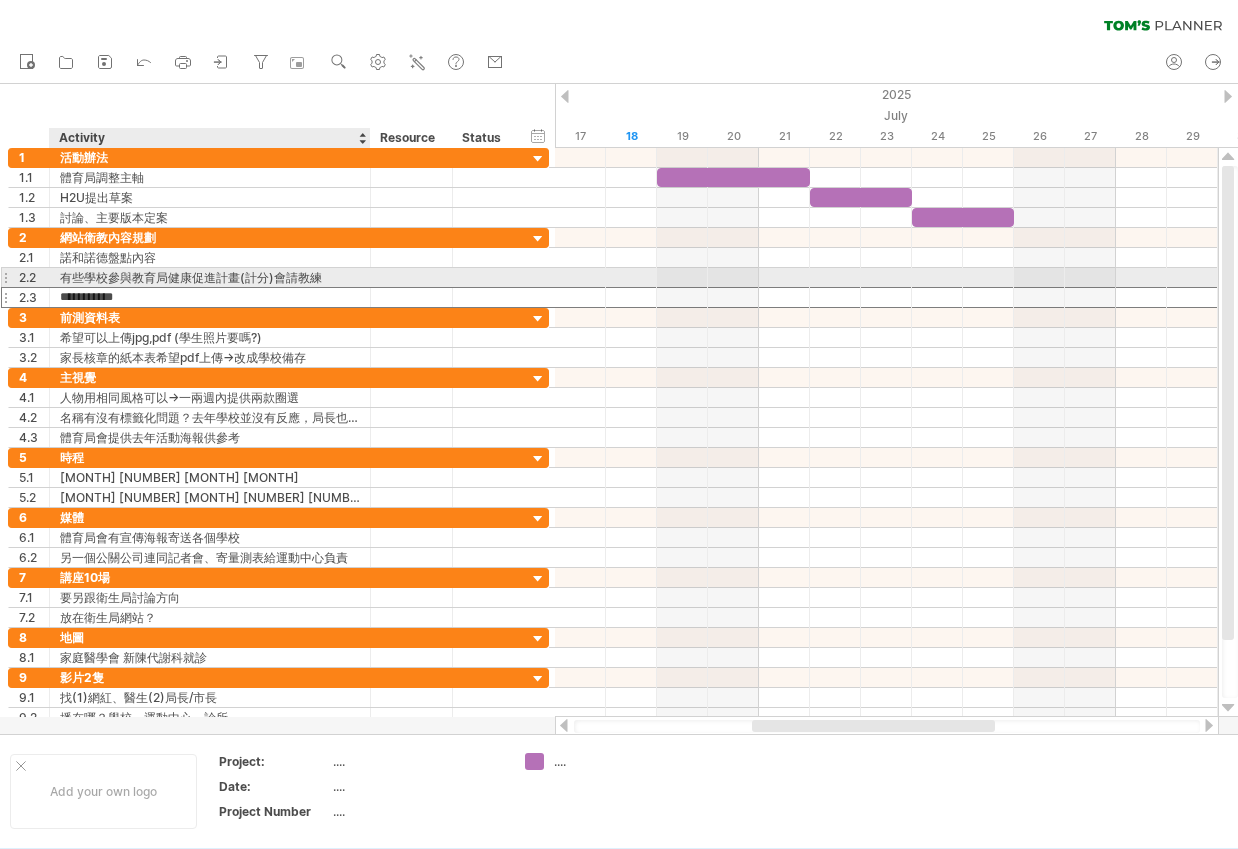 click on "有些學校參與教育局健康促進計畫(計分)會請教練" at bounding box center [210, 277] 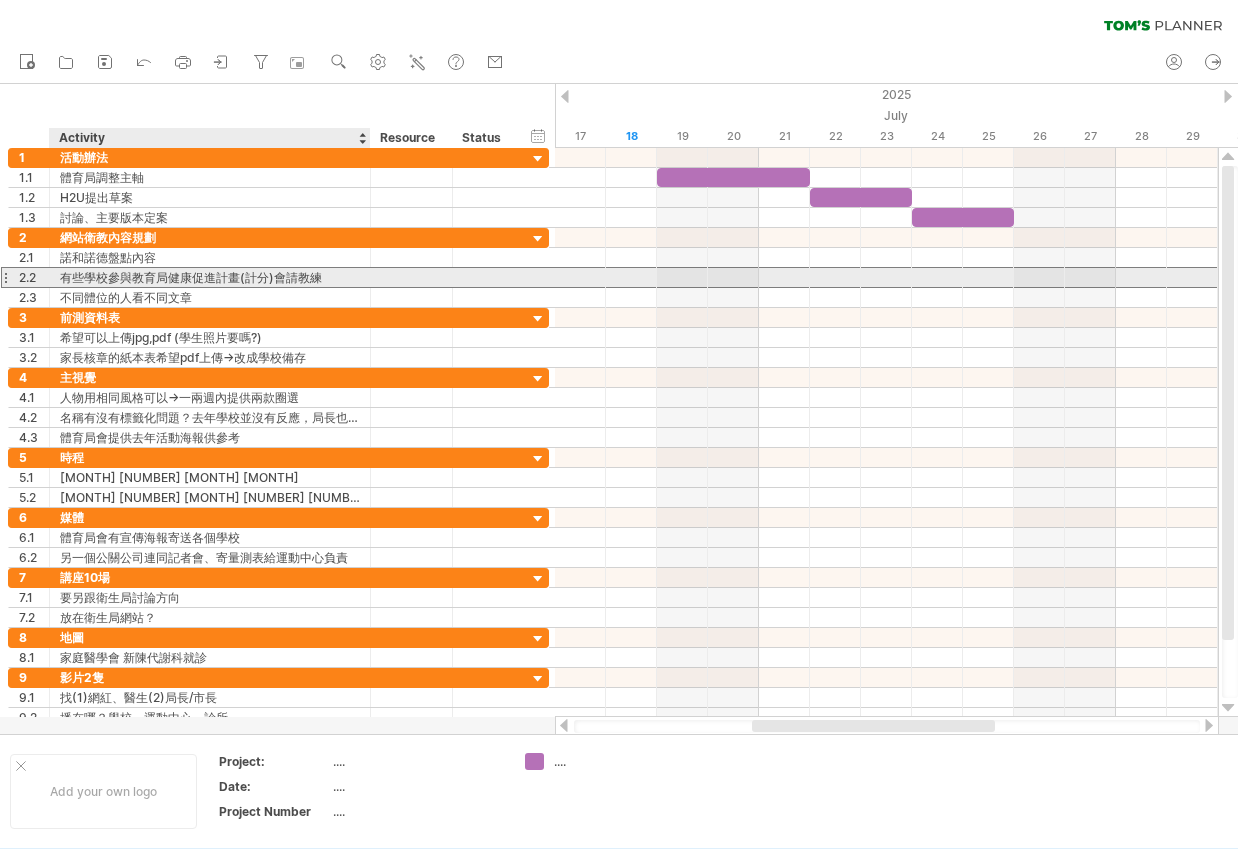 click on "有些學校參與教育局健康促進計畫(計分)會請教練" at bounding box center [210, 277] 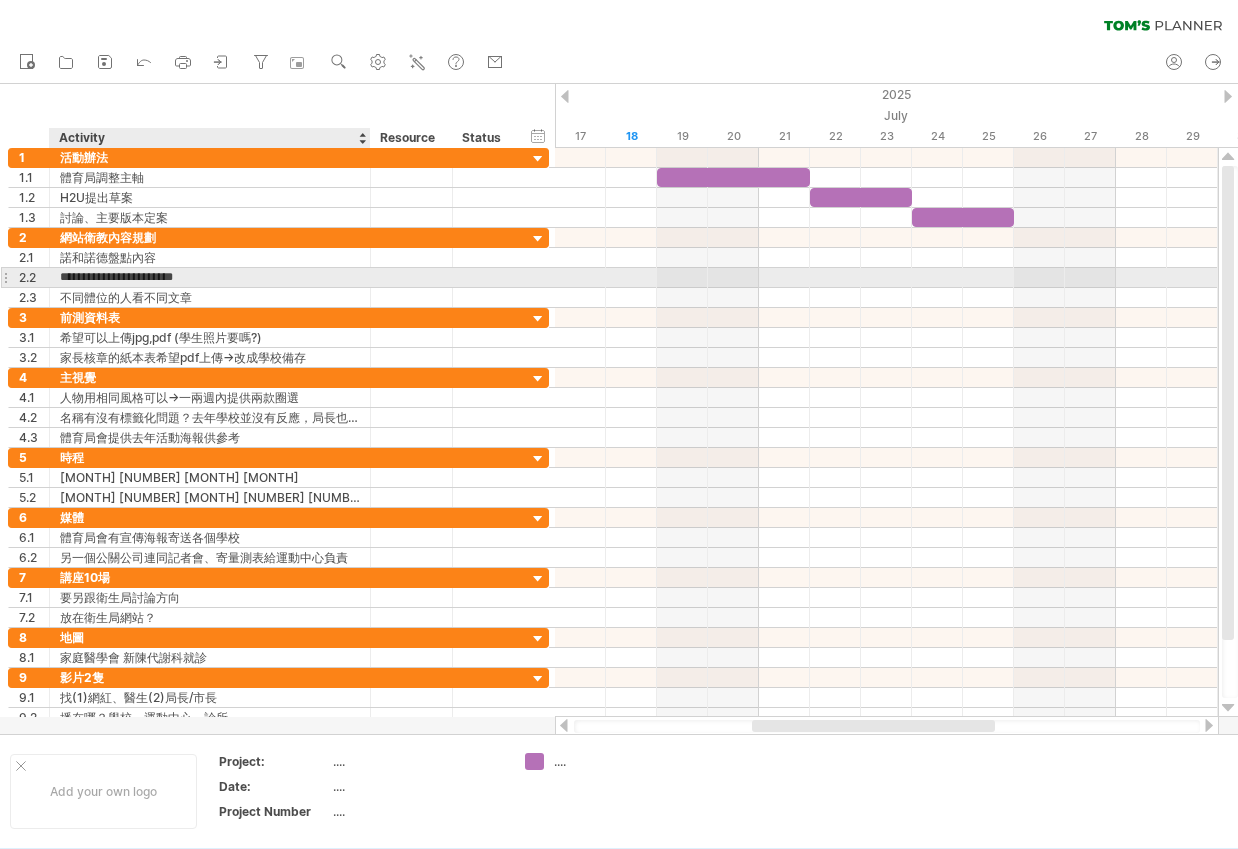 click on "**********" at bounding box center (210, 277) 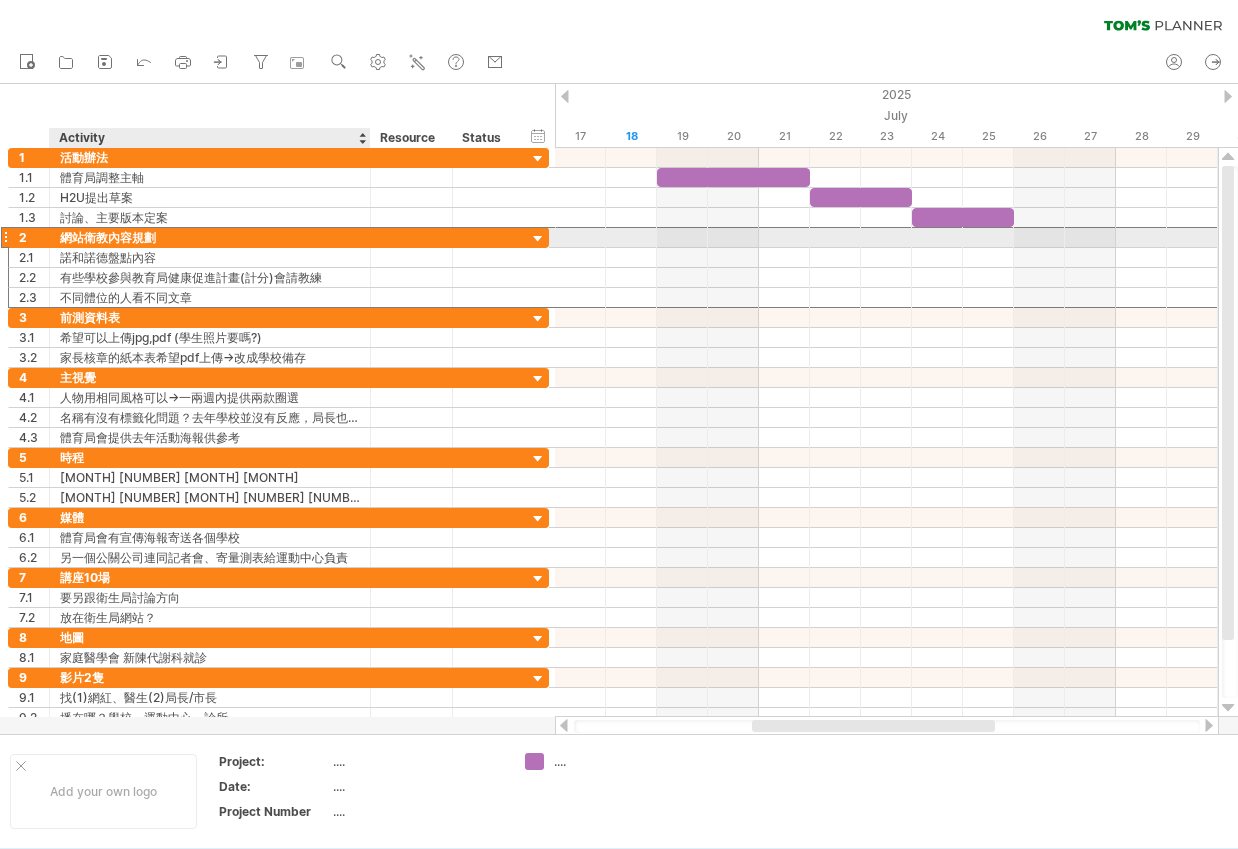 click on "網站衛教內容規劃" at bounding box center [210, 237] 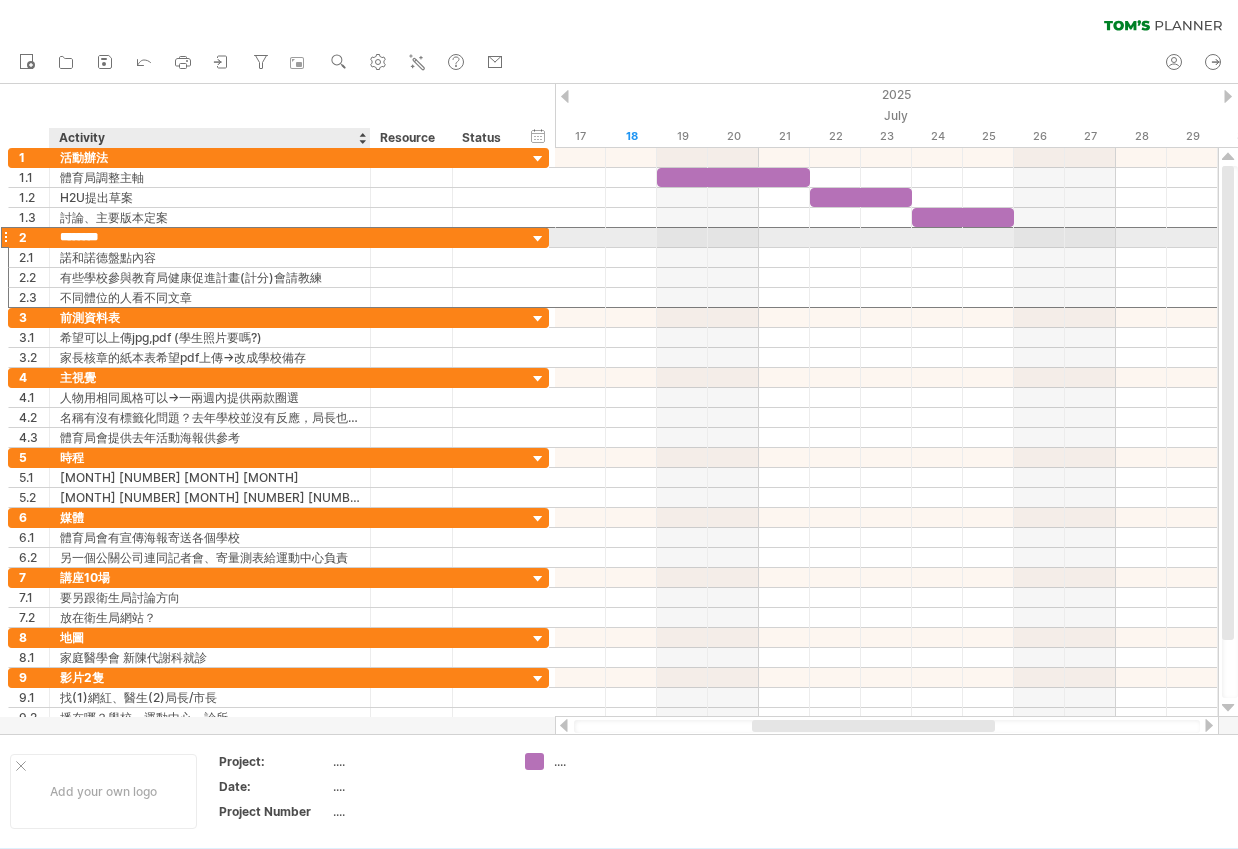 drag, startPoint x: 86, startPoint y: 238, endPoint x: 107, endPoint y: 240, distance: 21.095022 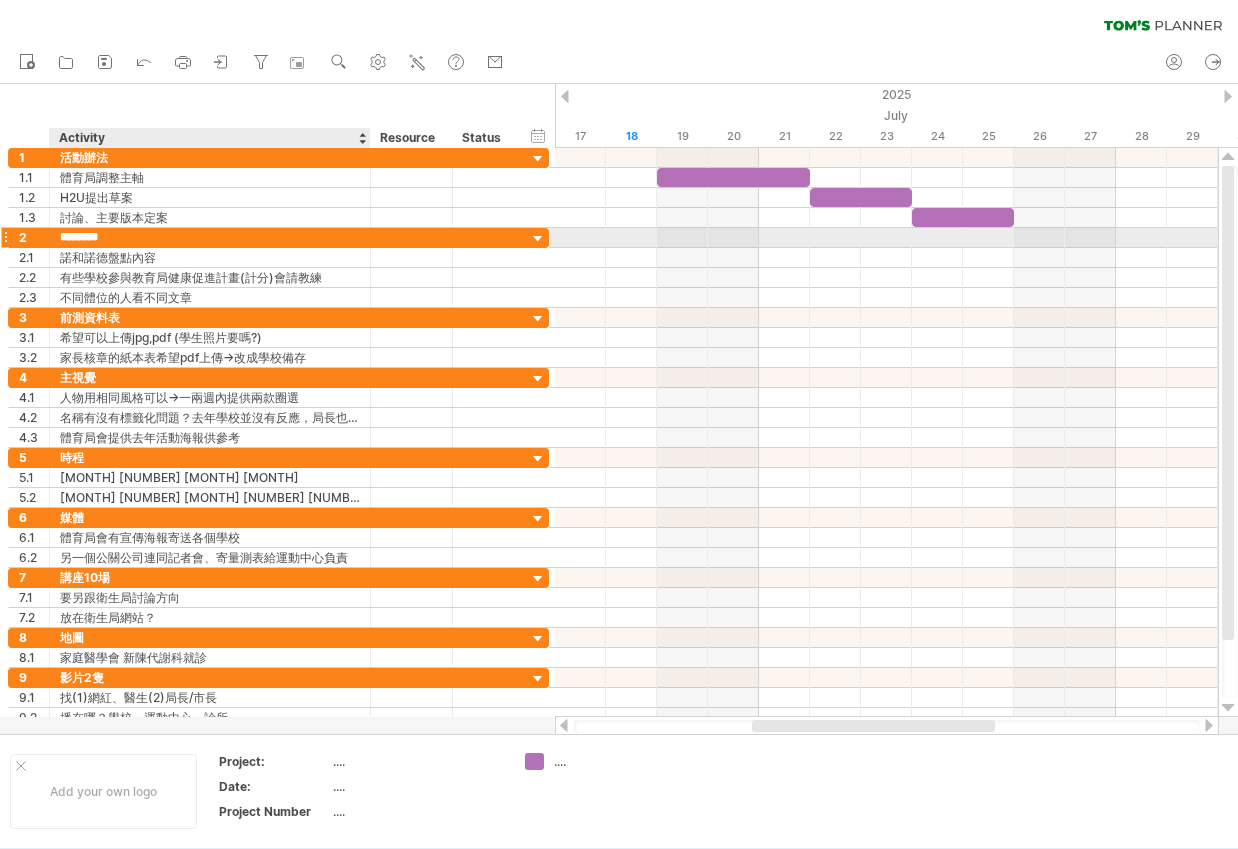 type on "******" 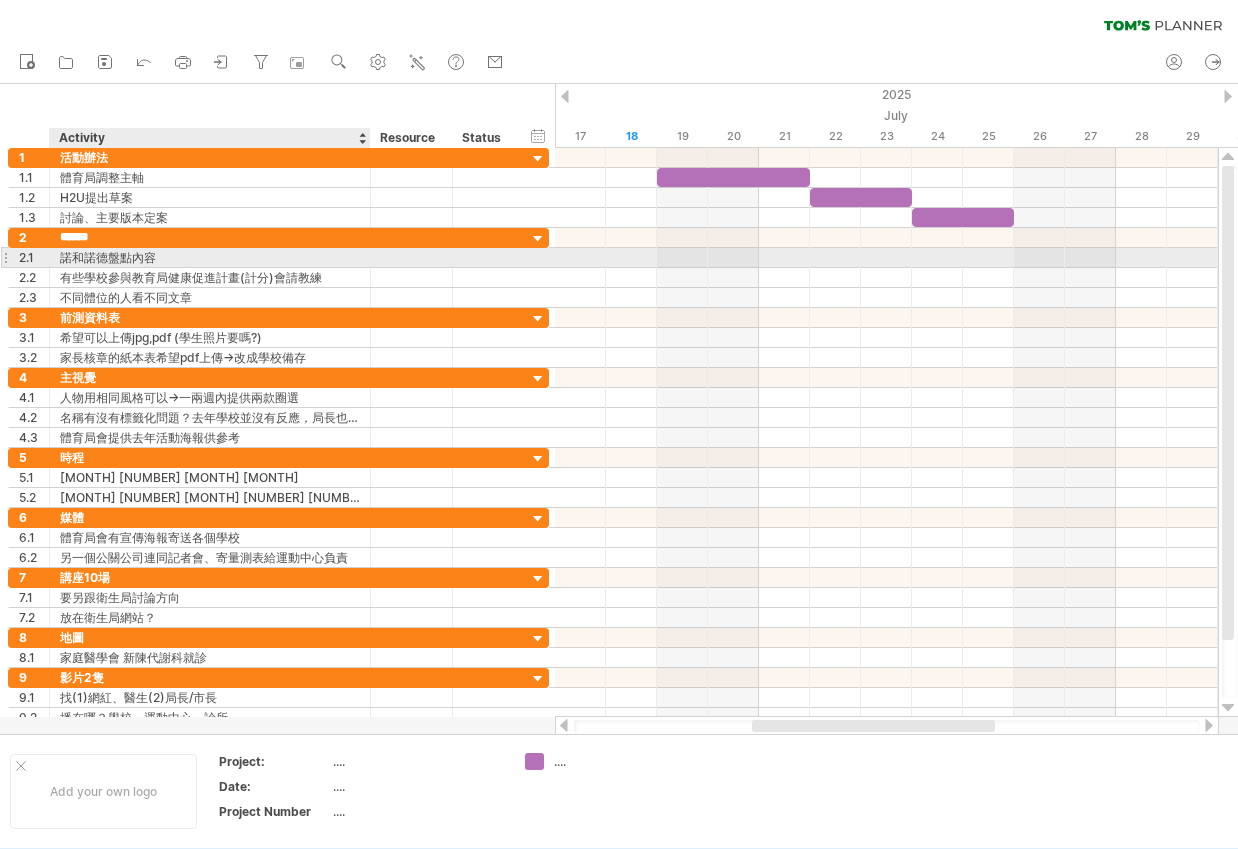 click on "諾和諾德盤點內容" at bounding box center [210, 257] 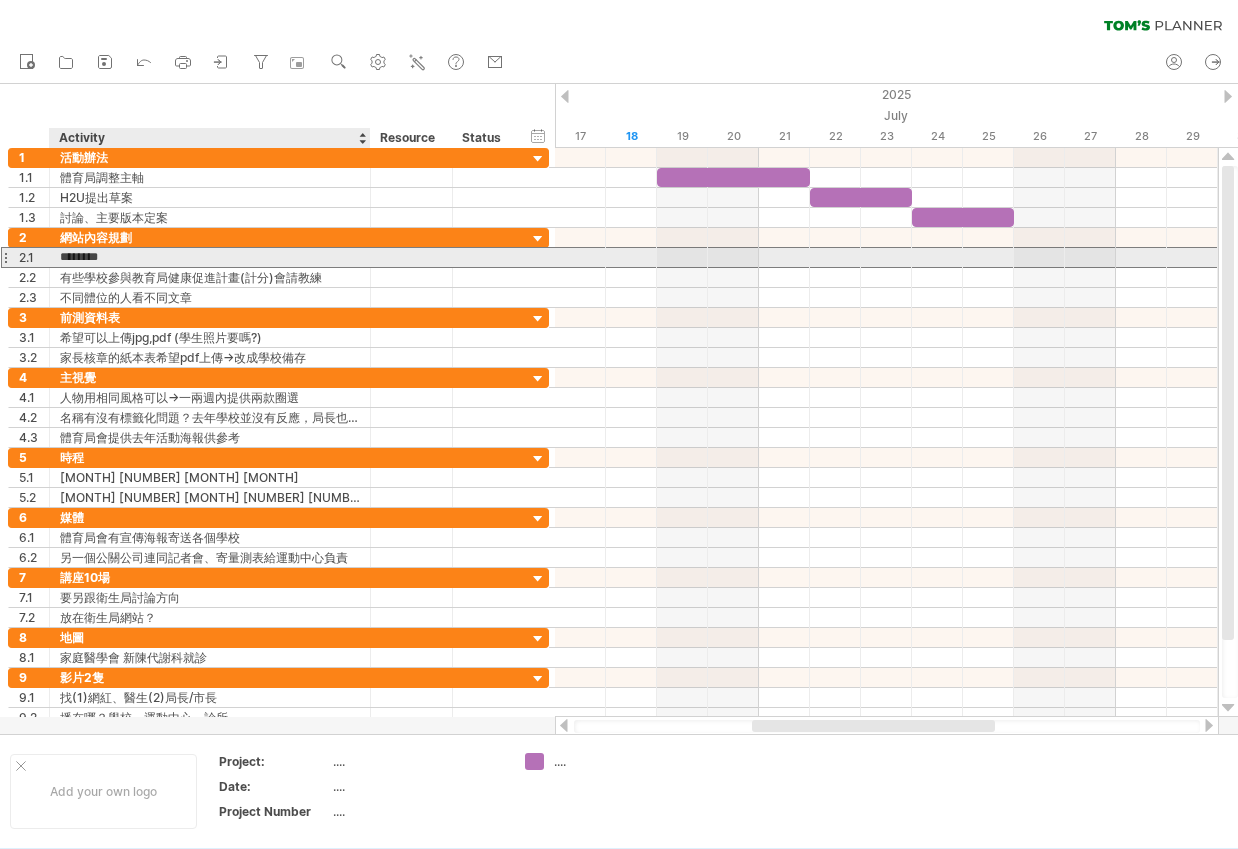 click on "********" at bounding box center [210, 257] 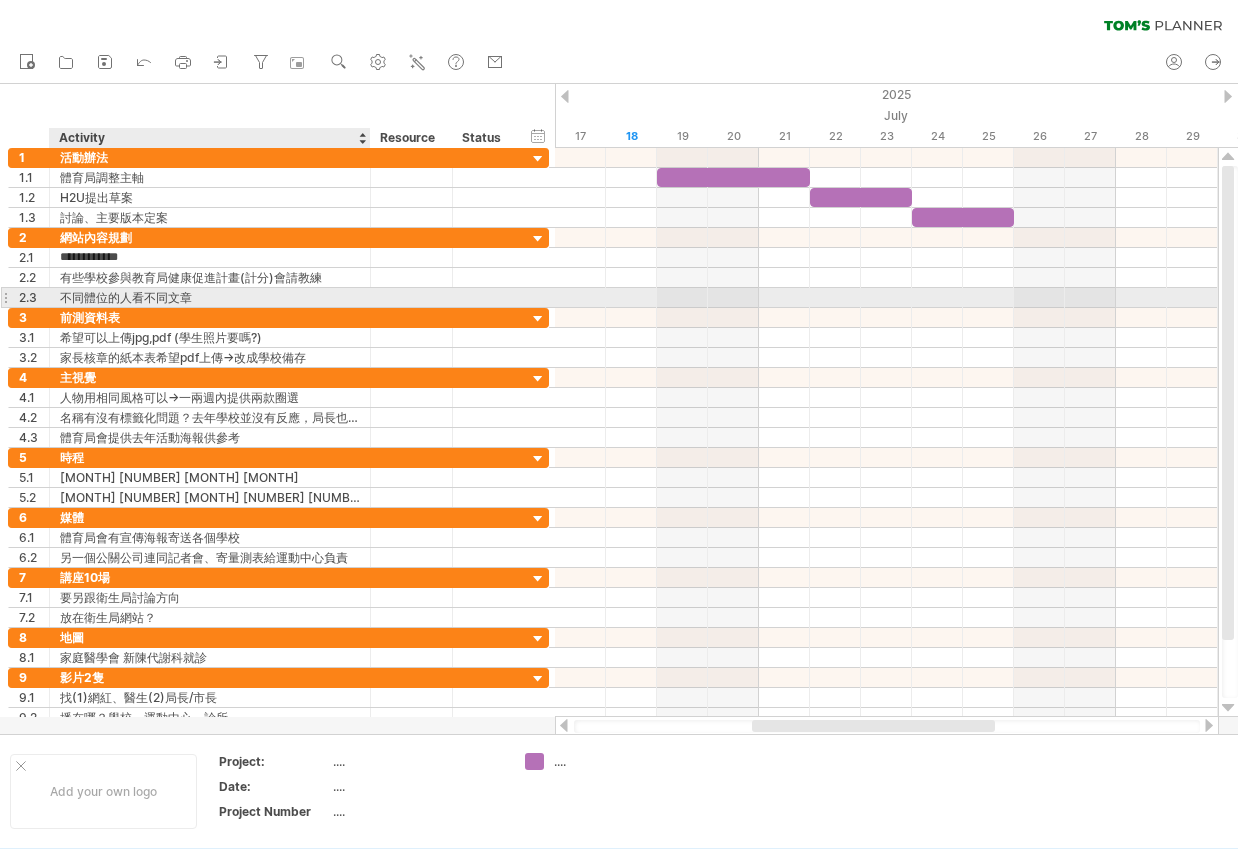 type on "**********" 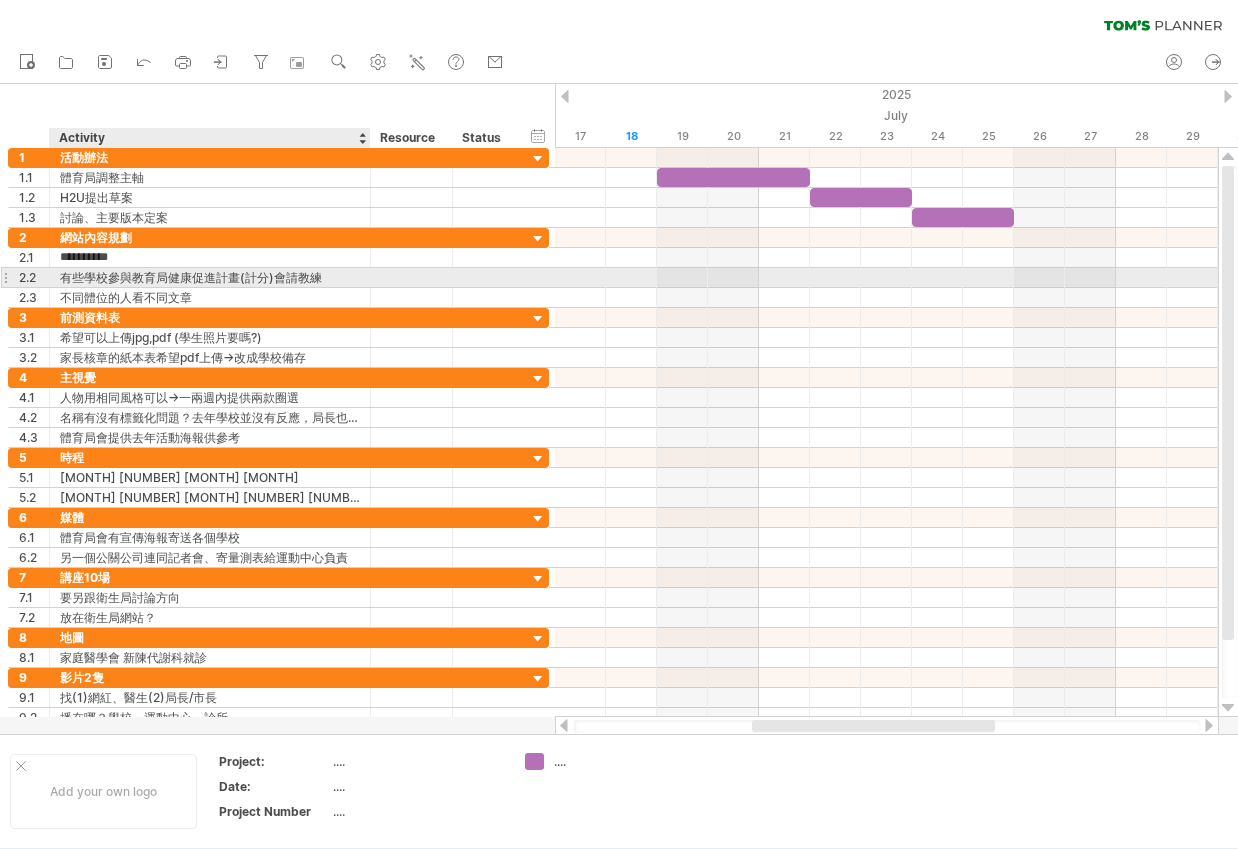 click on "有些學校參與教育局健康促進計畫(計分)會請教練" at bounding box center (210, 277) 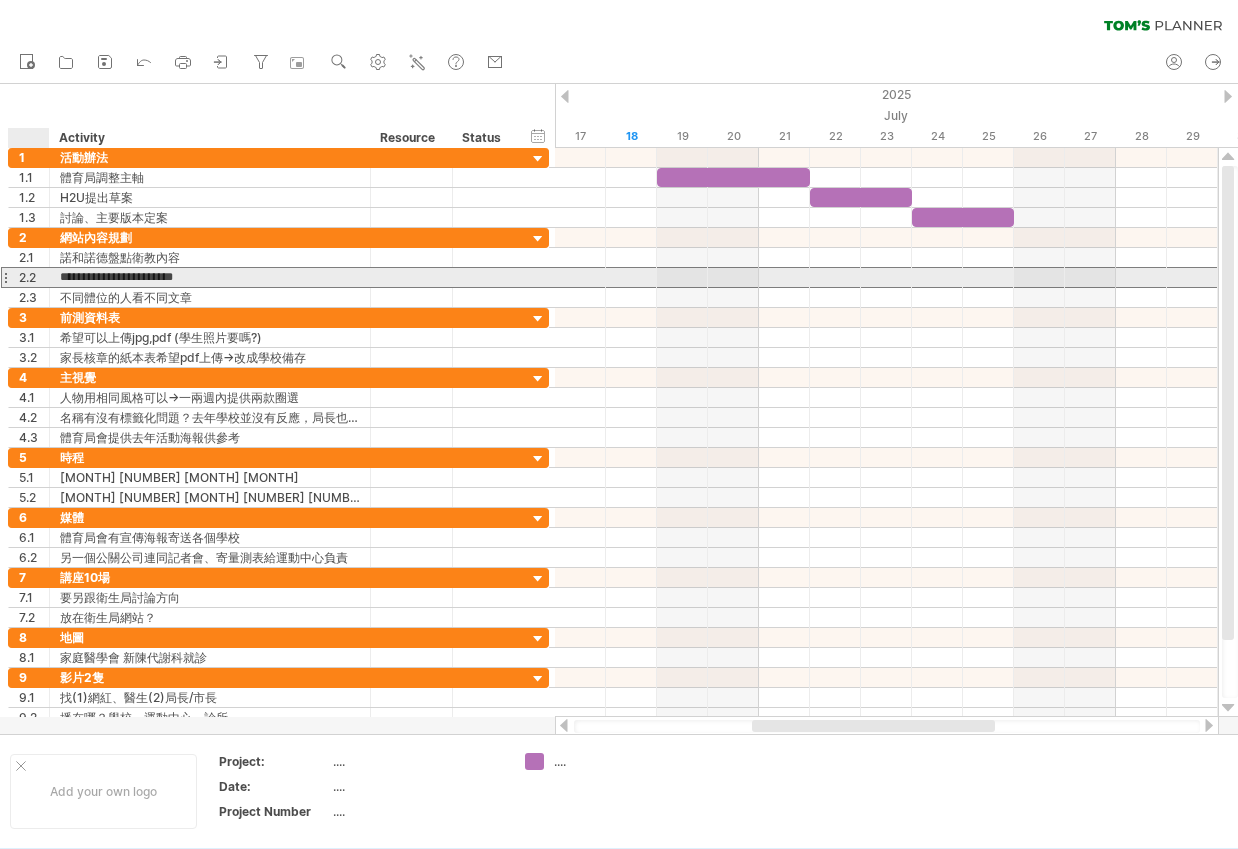 drag, startPoint x: 320, startPoint y: 275, endPoint x: 57, endPoint y: 273, distance: 263.0076 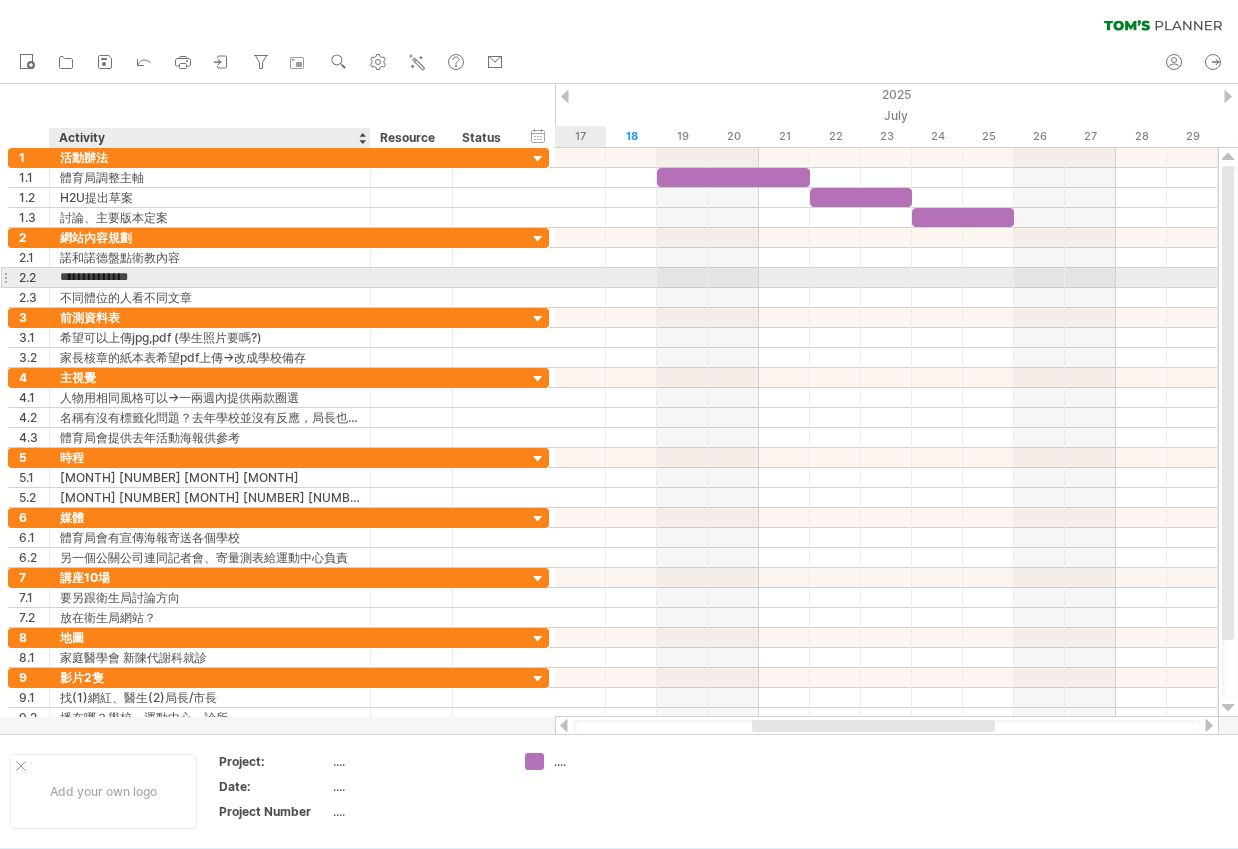 click on "**********" at bounding box center [210, 277] 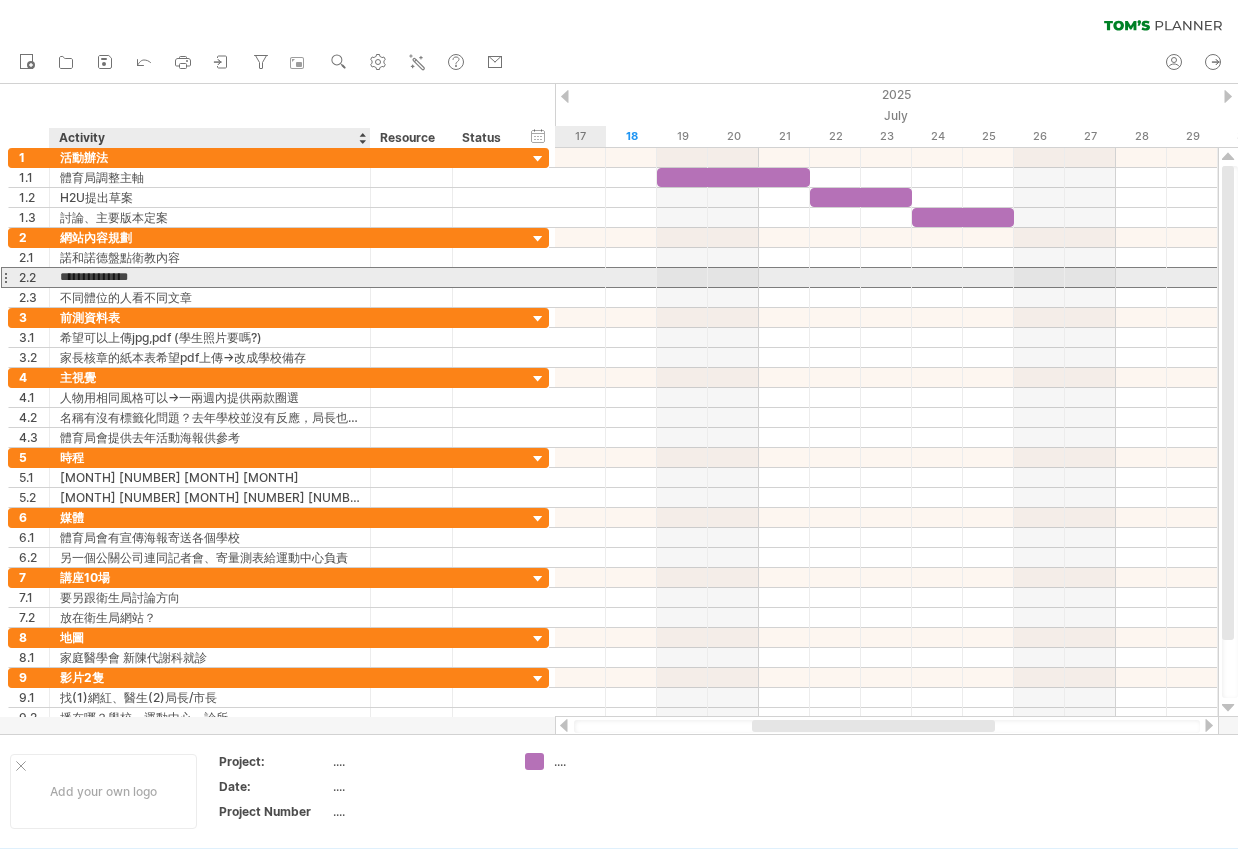 click on "**********" at bounding box center [210, 277] 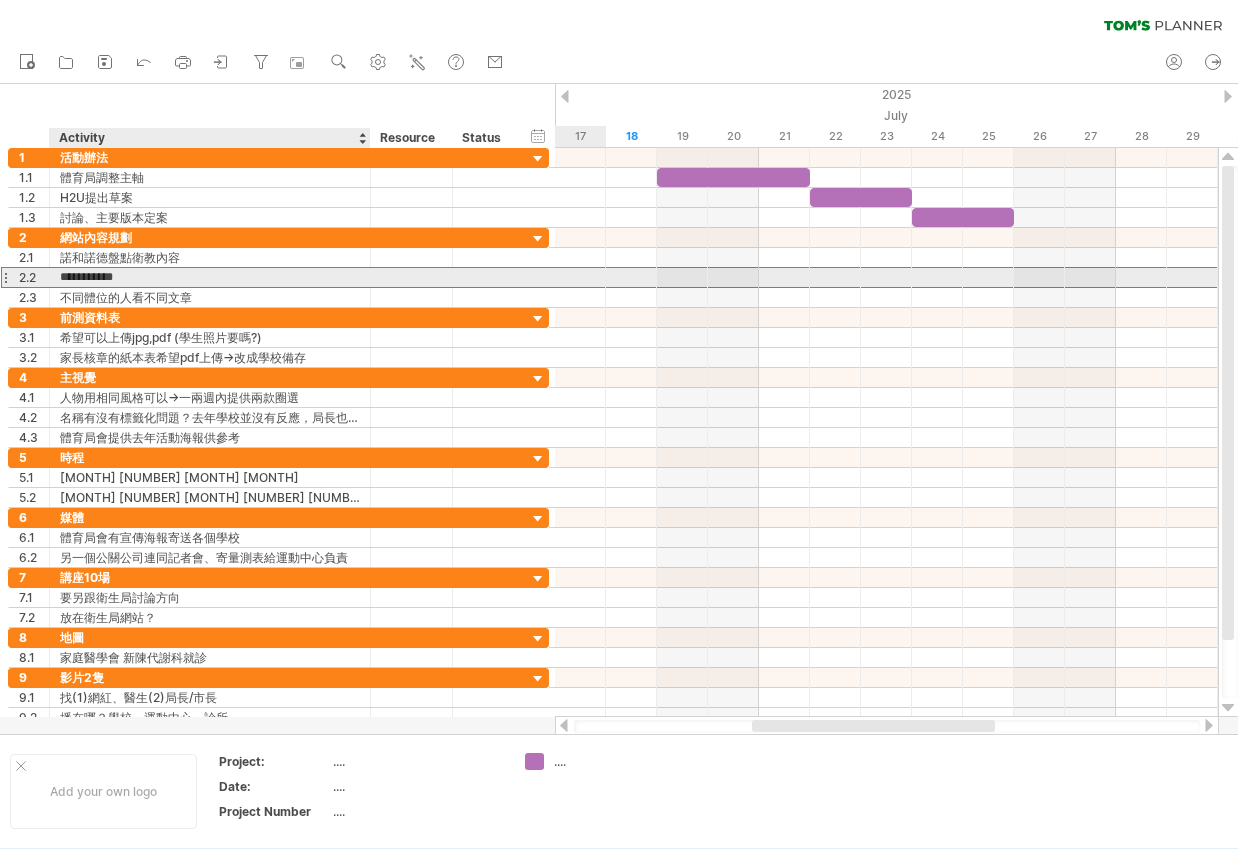 type on "**********" 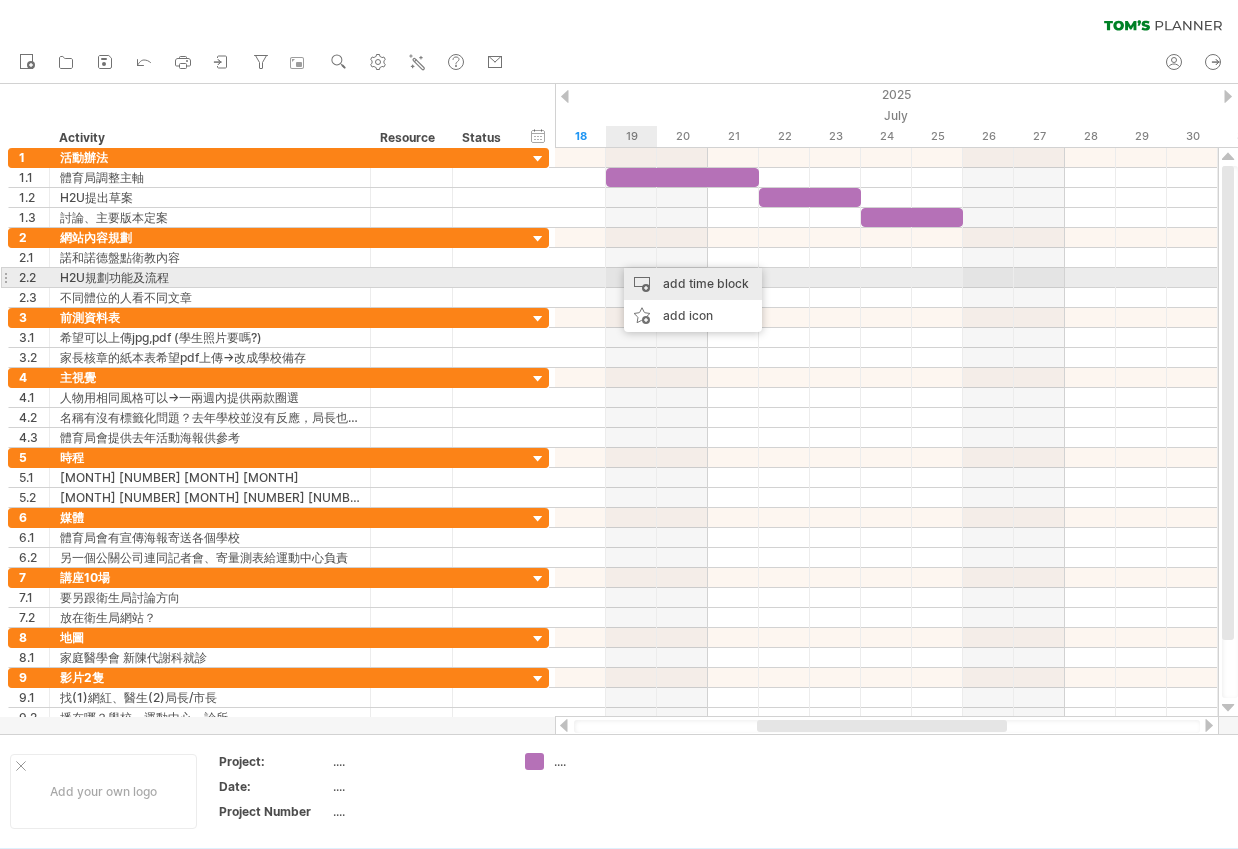 click on "add time block" at bounding box center (693, 284) 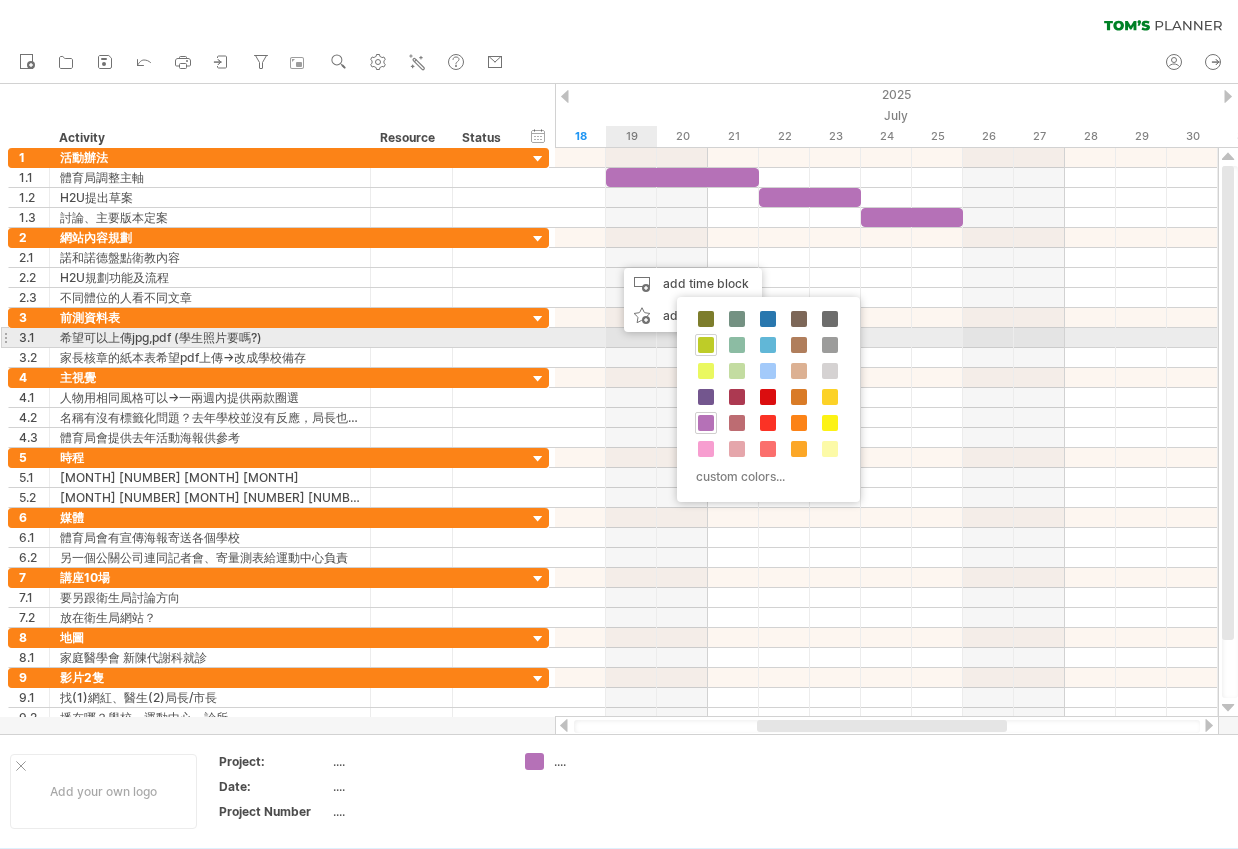 click at bounding box center (706, 345) 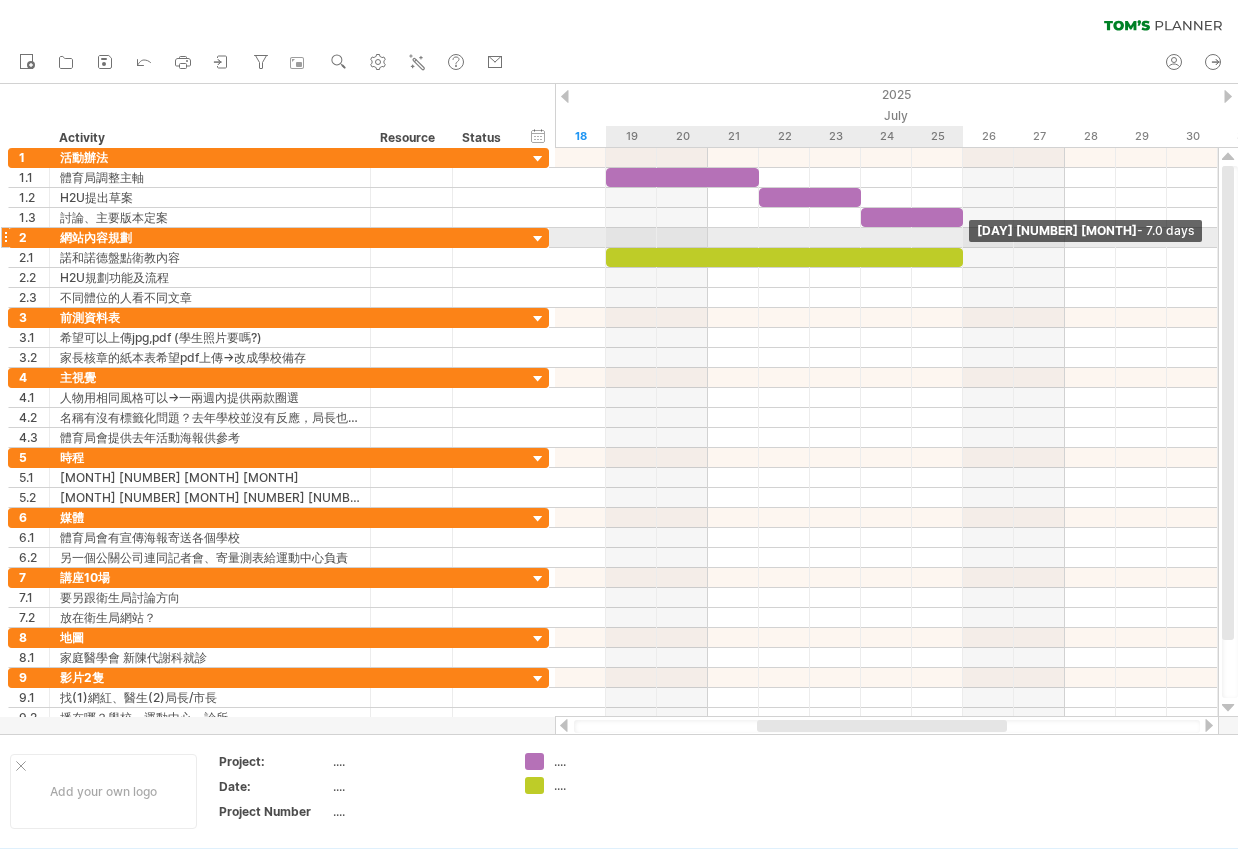 drag, startPoint x: 657, startPoint y: 259, endPoint x: 958, endPoint y: 244, distance: 301.37354 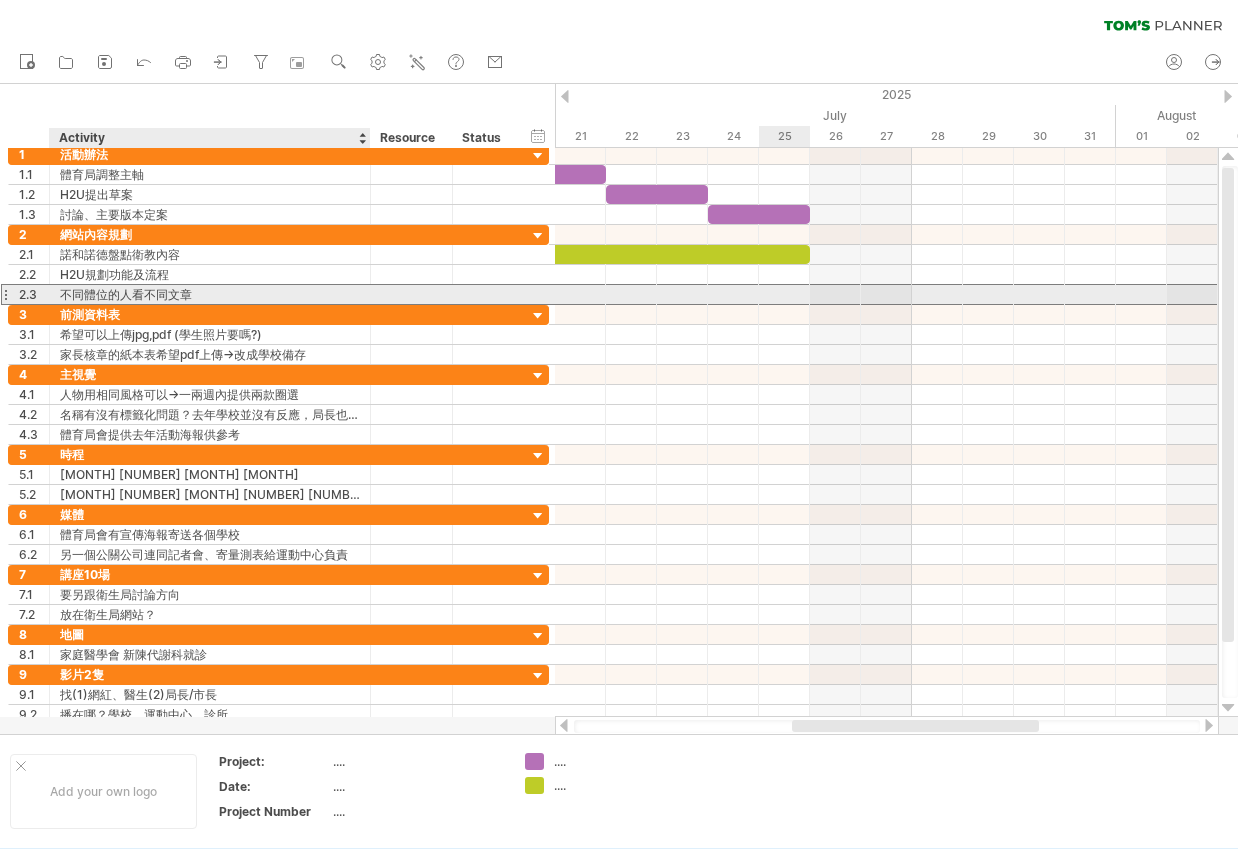 click on "不同體位的人看不同文章" at bounding box center [210, 294] 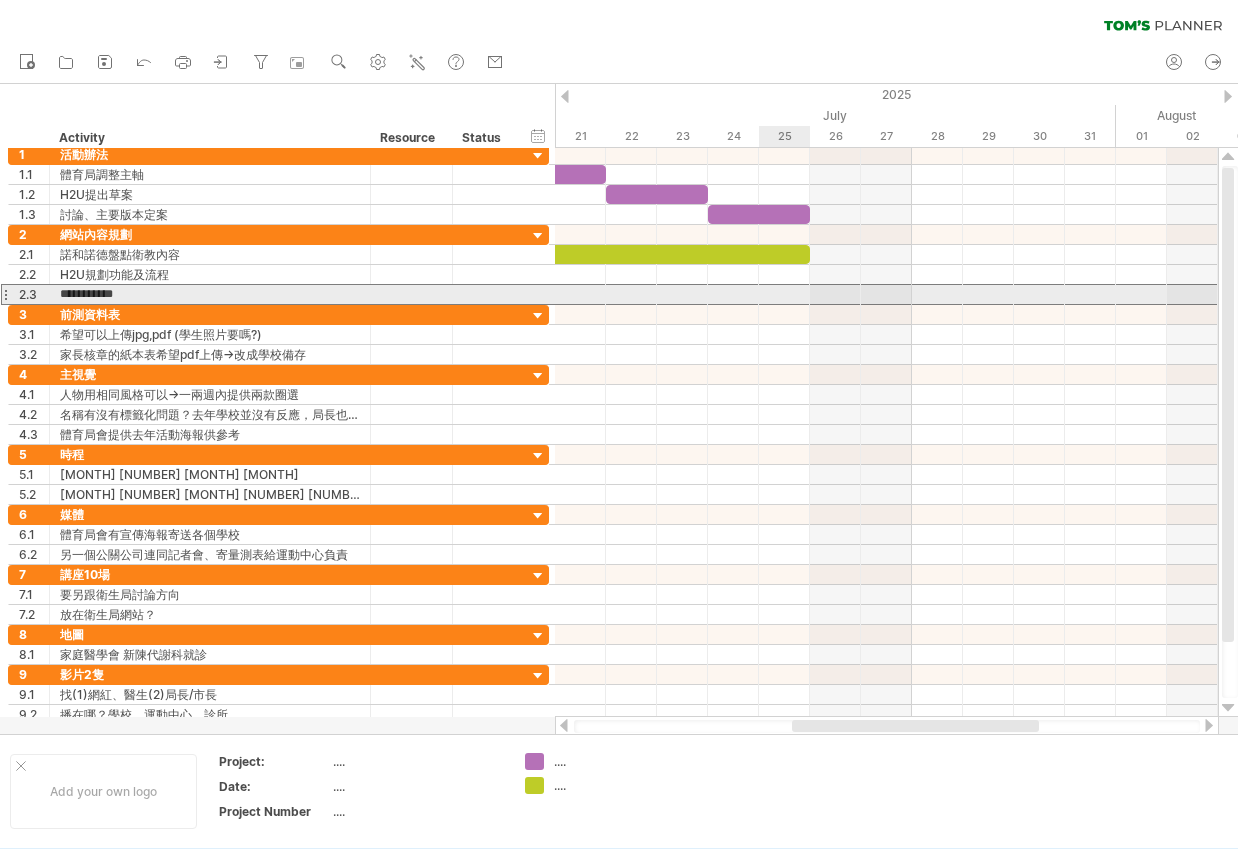 drag, startPoint x: 208, startPoint y: 292, endPoint x: -4, endPoint y: 291, distance: 212.00237 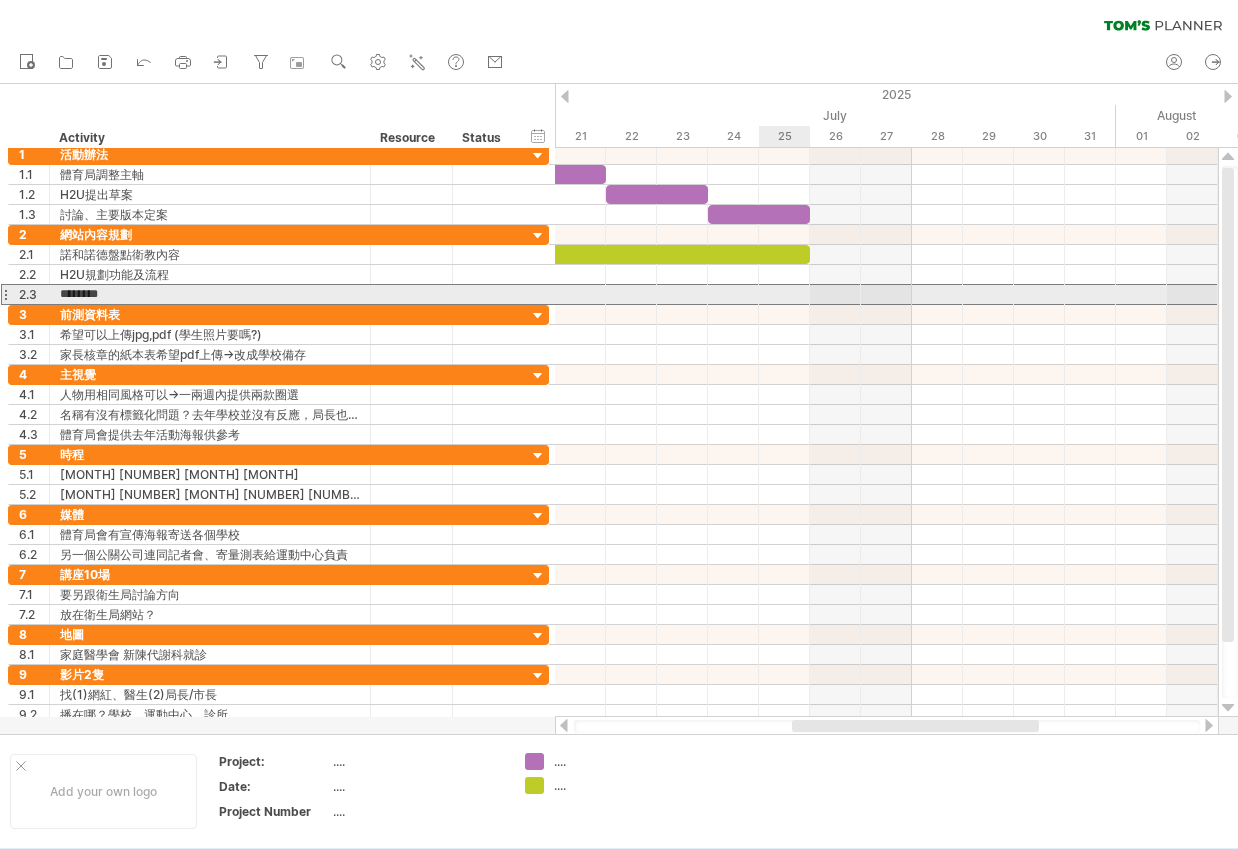 type on "******" 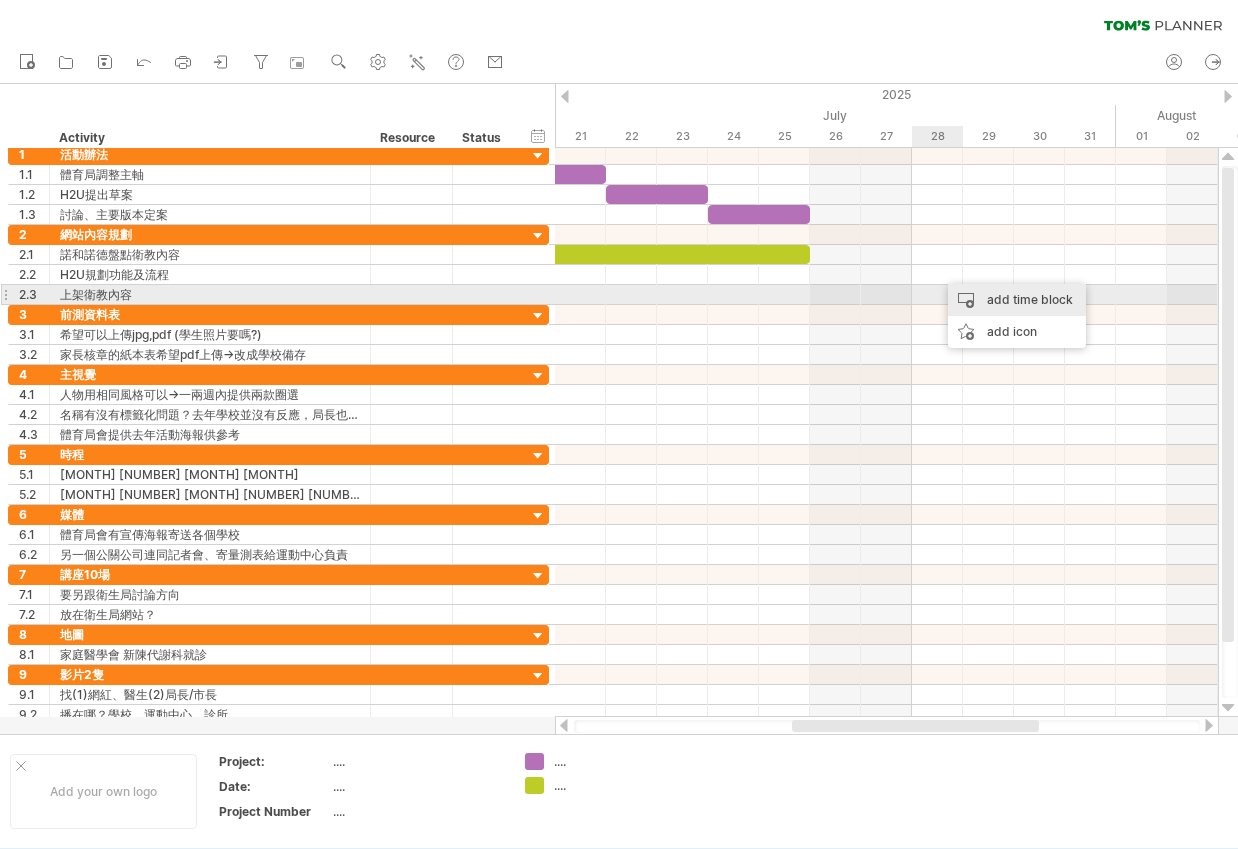 click on "add time block" at bounding box center (1017, 300) 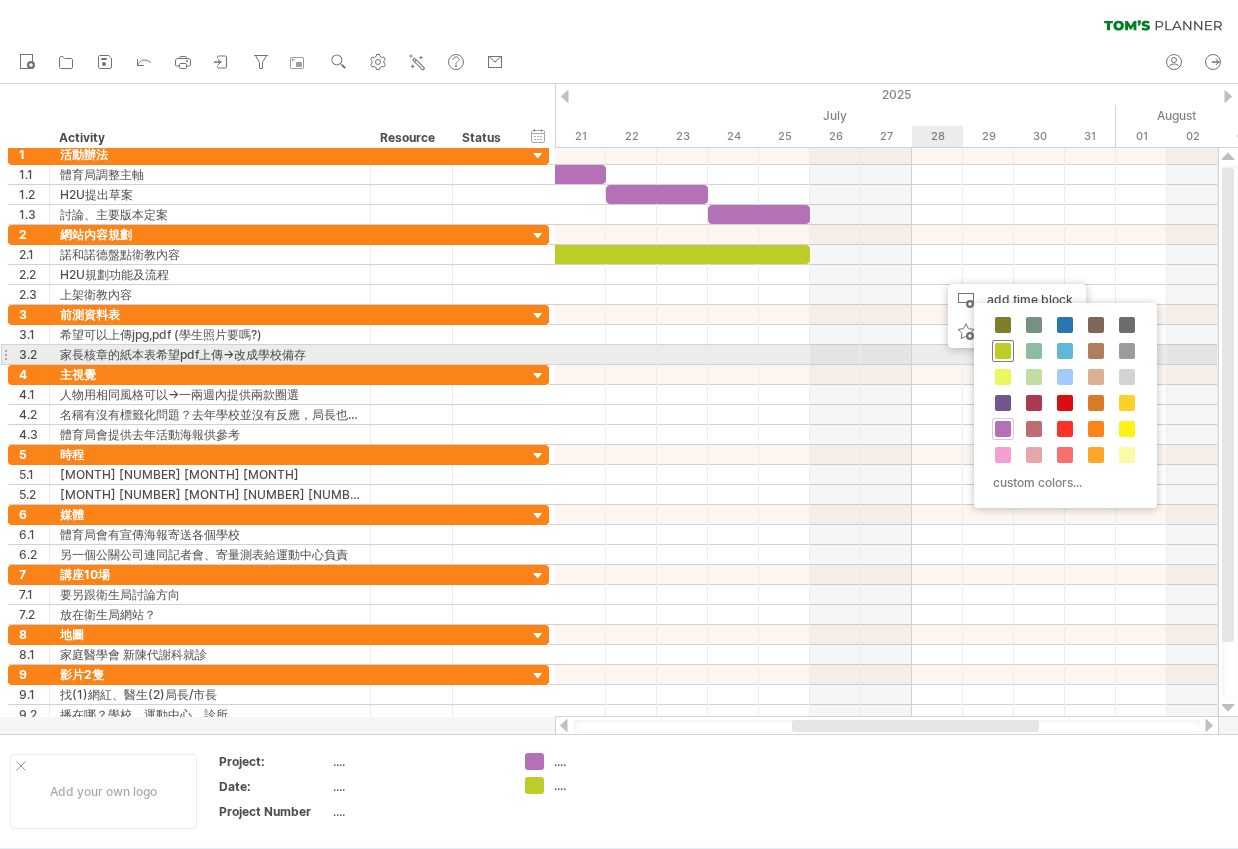 click at bounding box center (1003, 351) 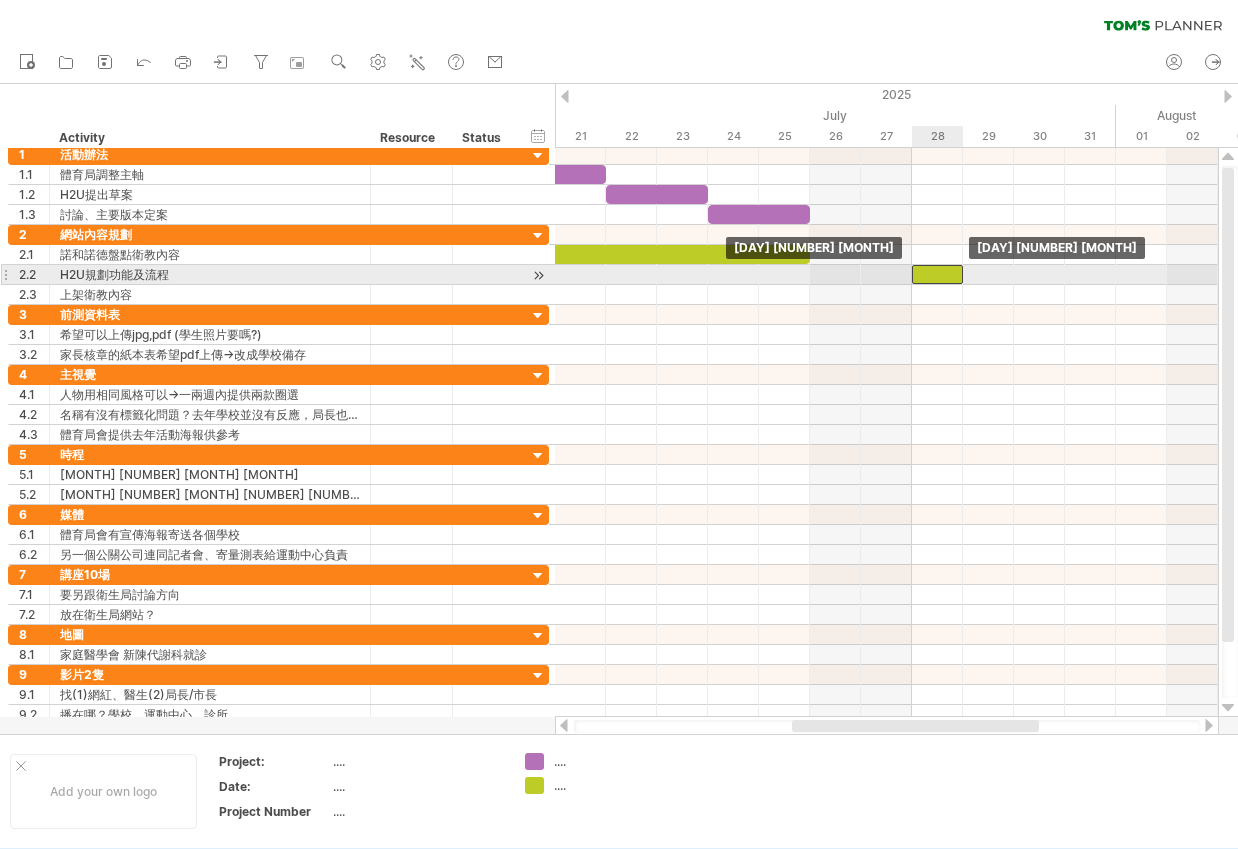 drag, startPoint x: 944, startPoint y: 275, endPoint x: 926, endPoint y: 275, distance: 18 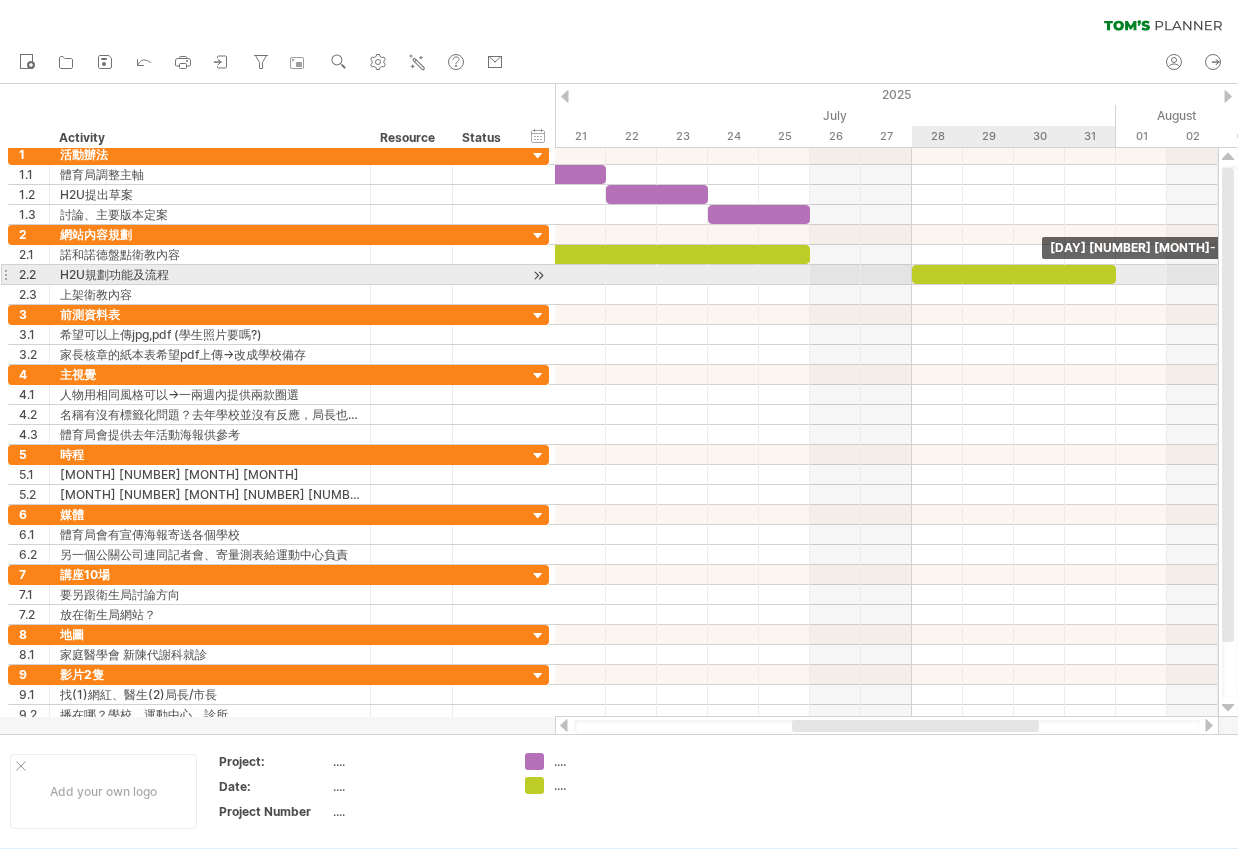 drag, startPoint x: 962, startPoint y: 274, endPoint x: 1109, endPoint y: 271, distance: 147.03061 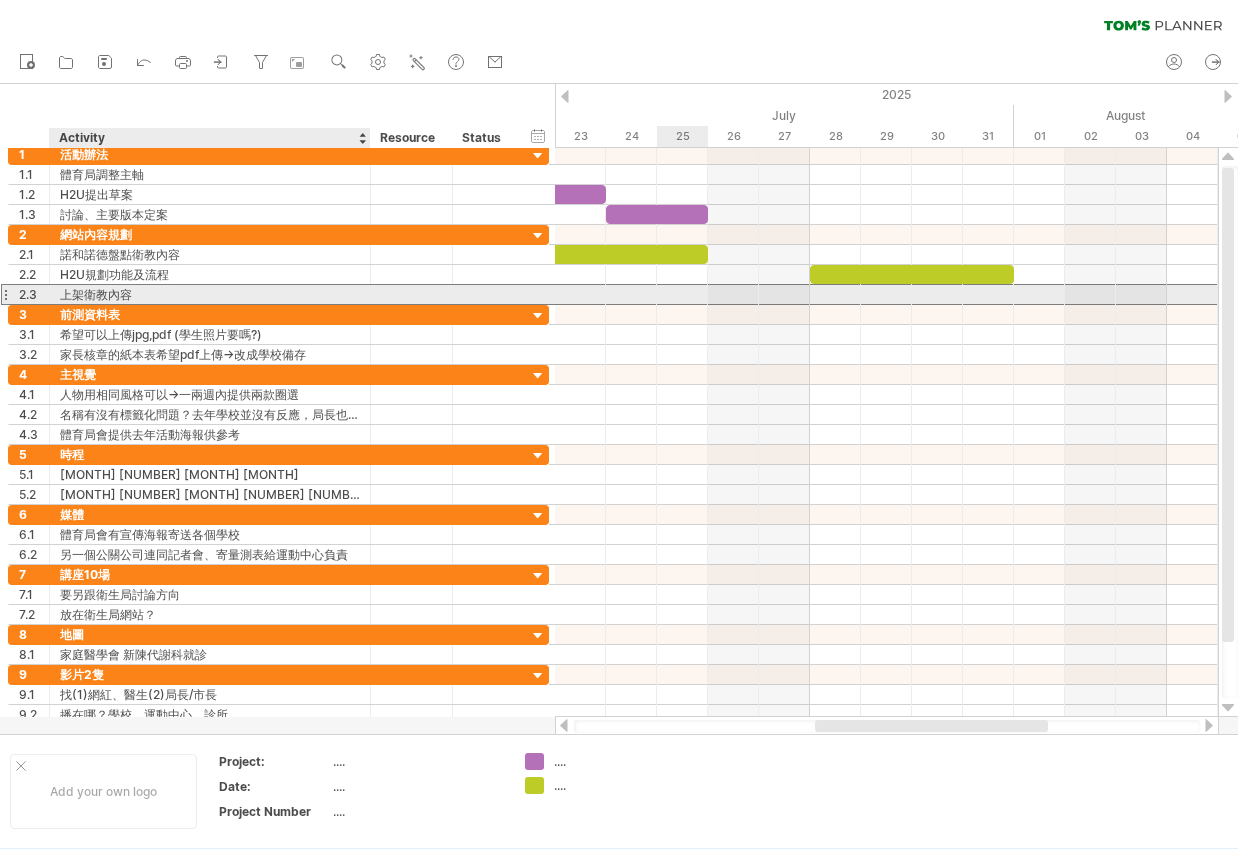 click on "上架衛教內容" at bounding box center [210, 294] 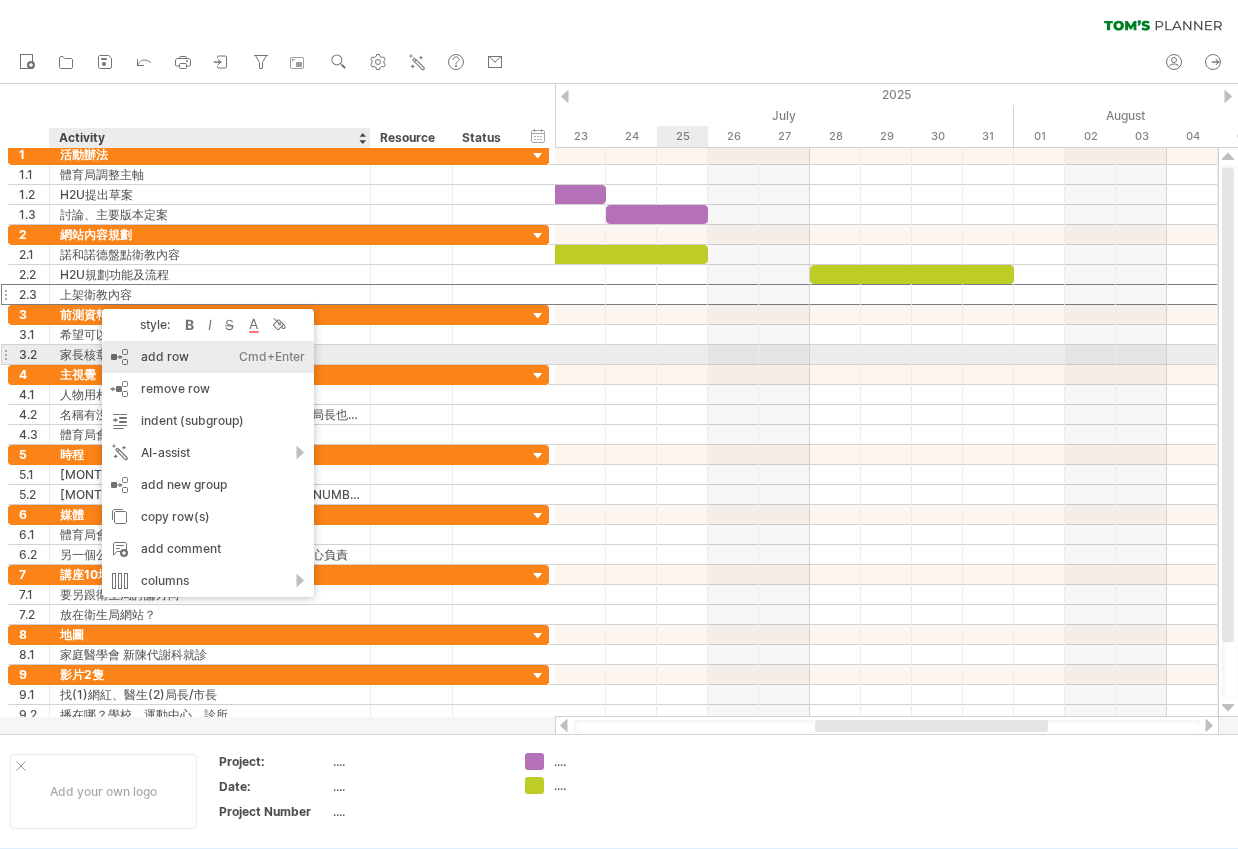 click on "add row Ctrl+Enter Cmd+Enter" at bounding box center (208, 357) 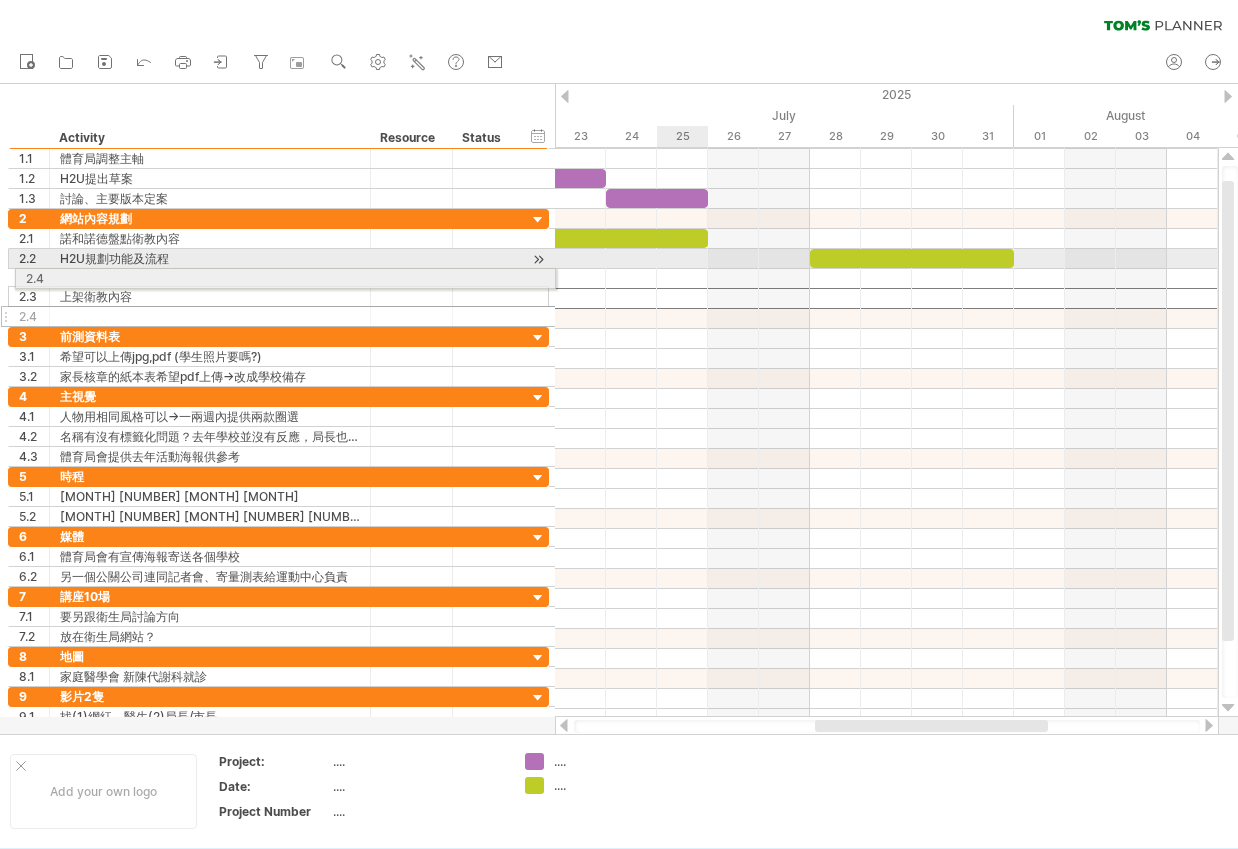 drag, startPoint x: 4, startPoint y: 299, endPoint x: 5, endPoint y: 276, distance: 23.021729 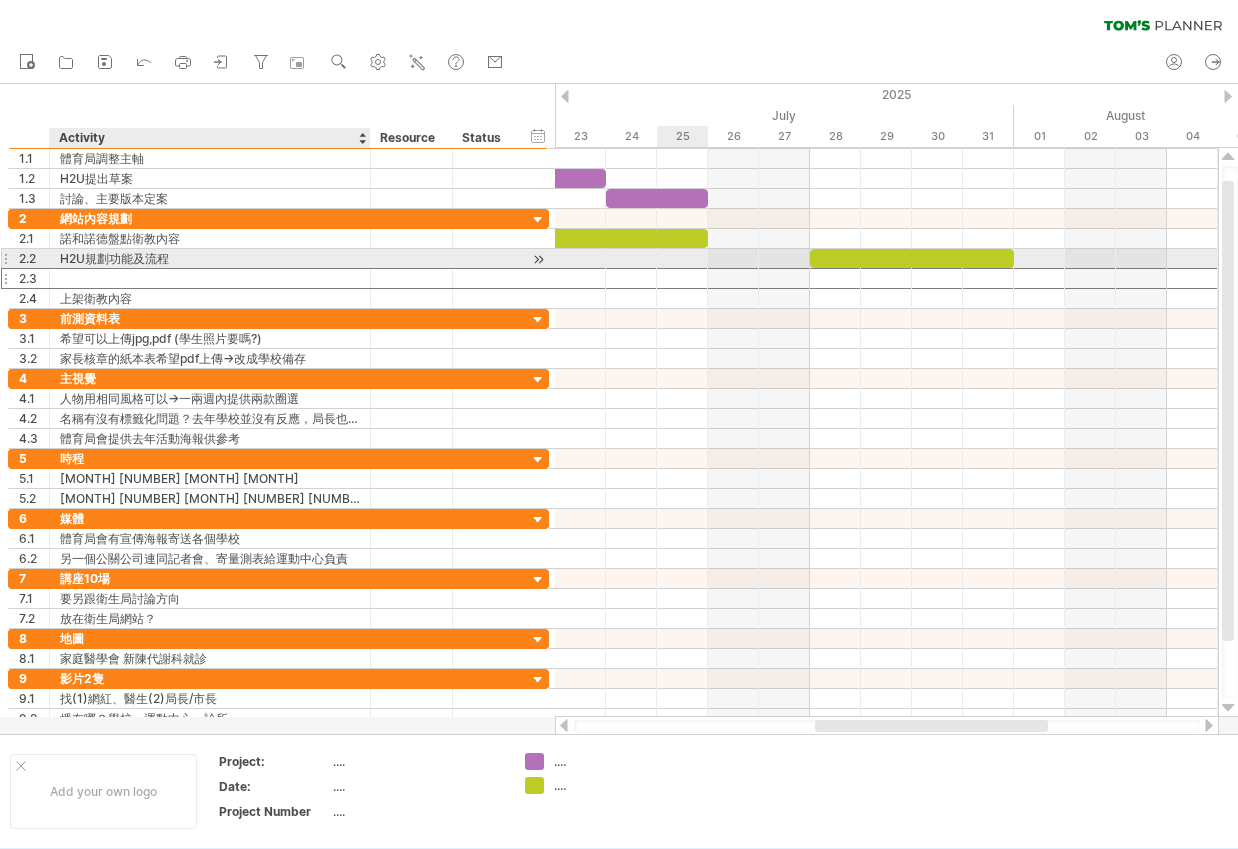click at bounding box center (210, 278) 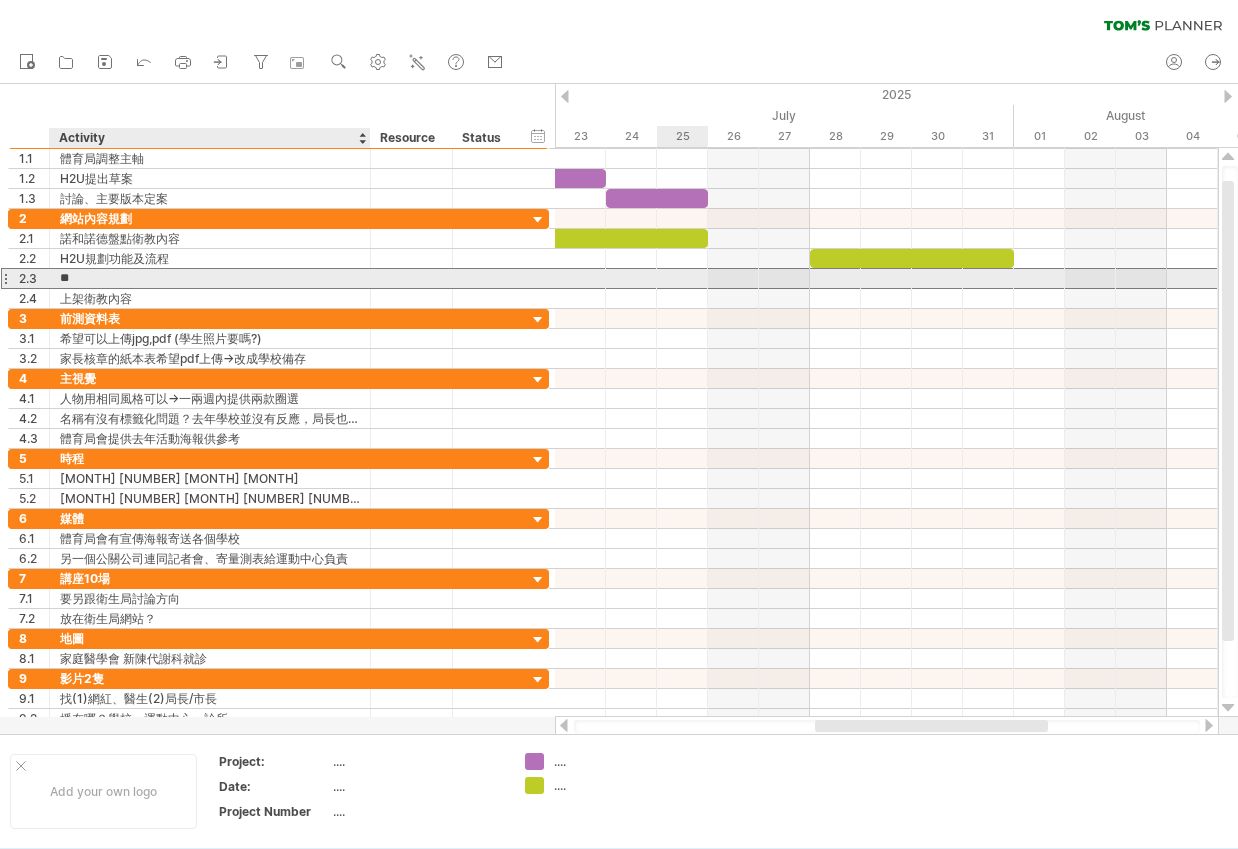 type on "*" 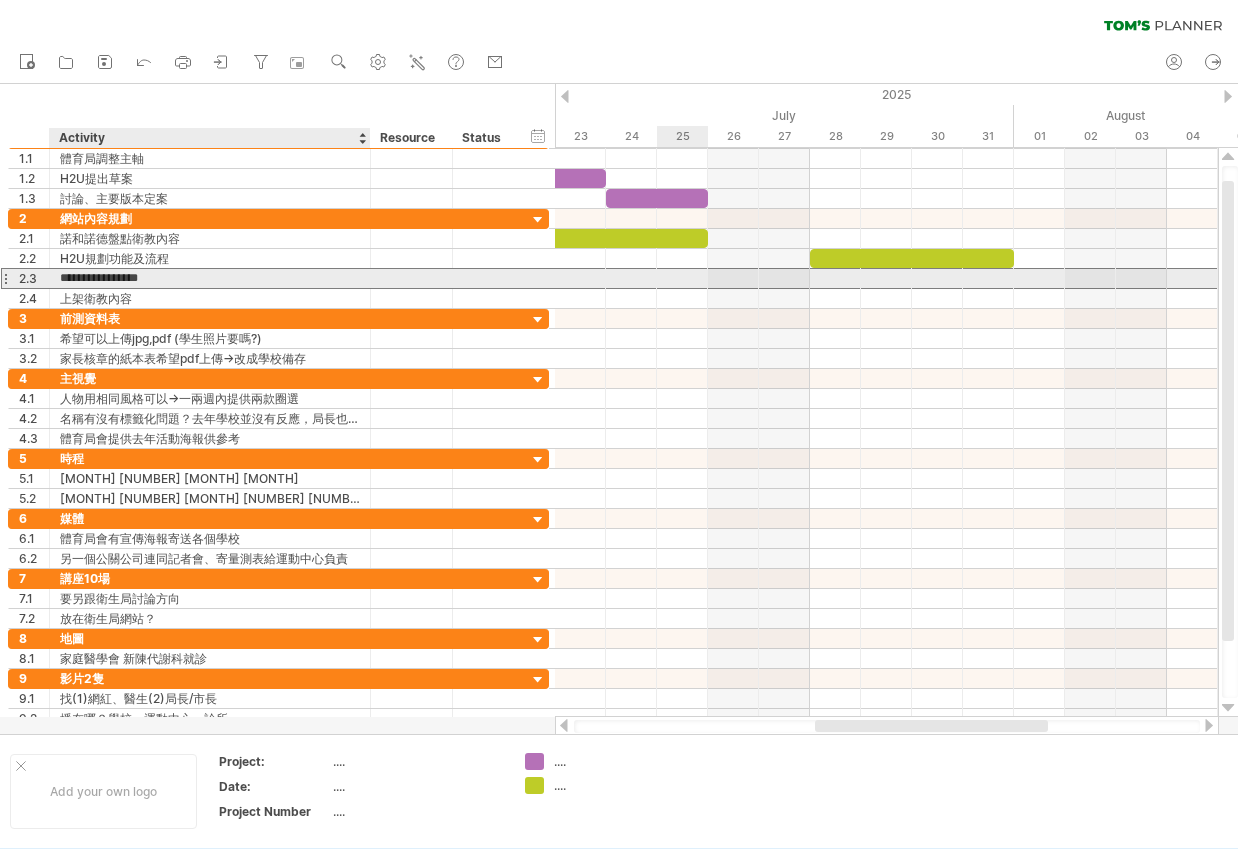 type on "**********" 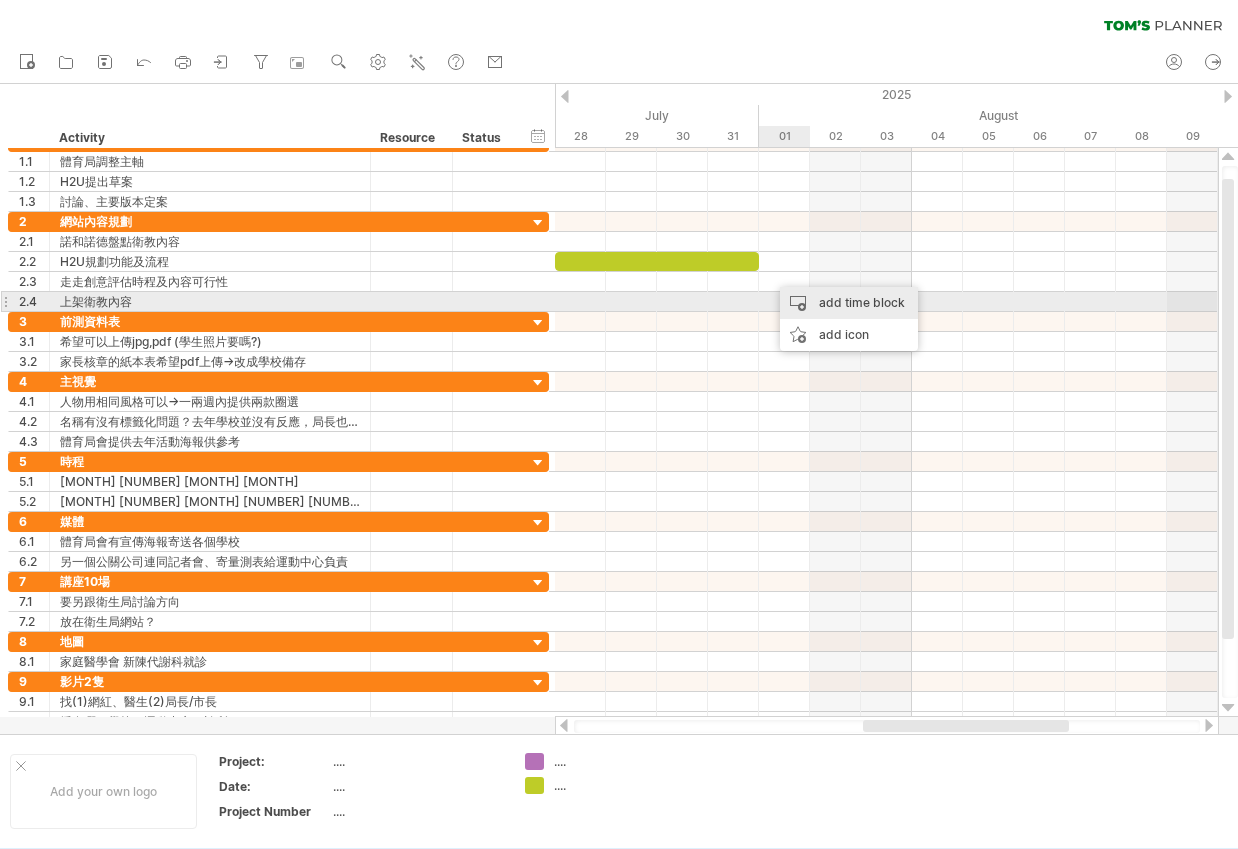 click on "add time block" at bounding box center (849, 303) 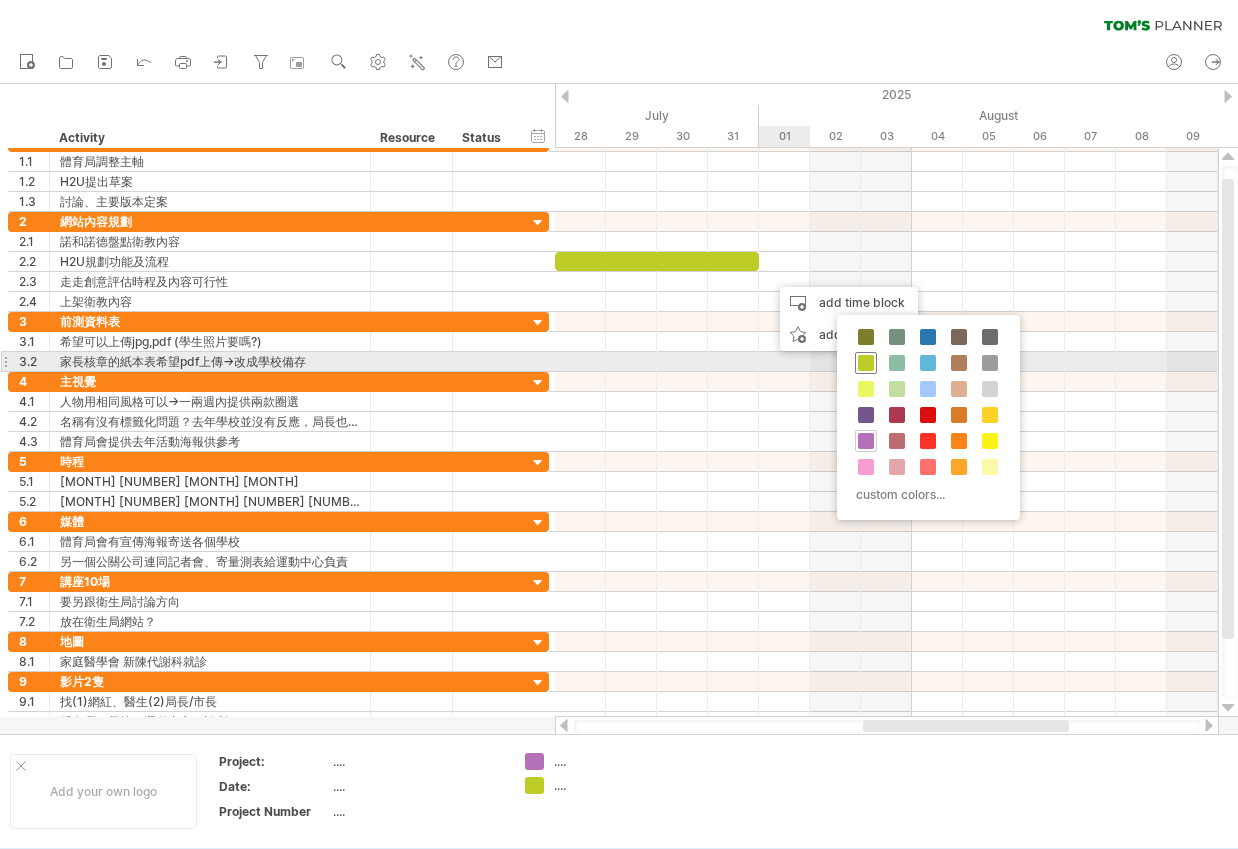 click at bounding box center [866, 363] 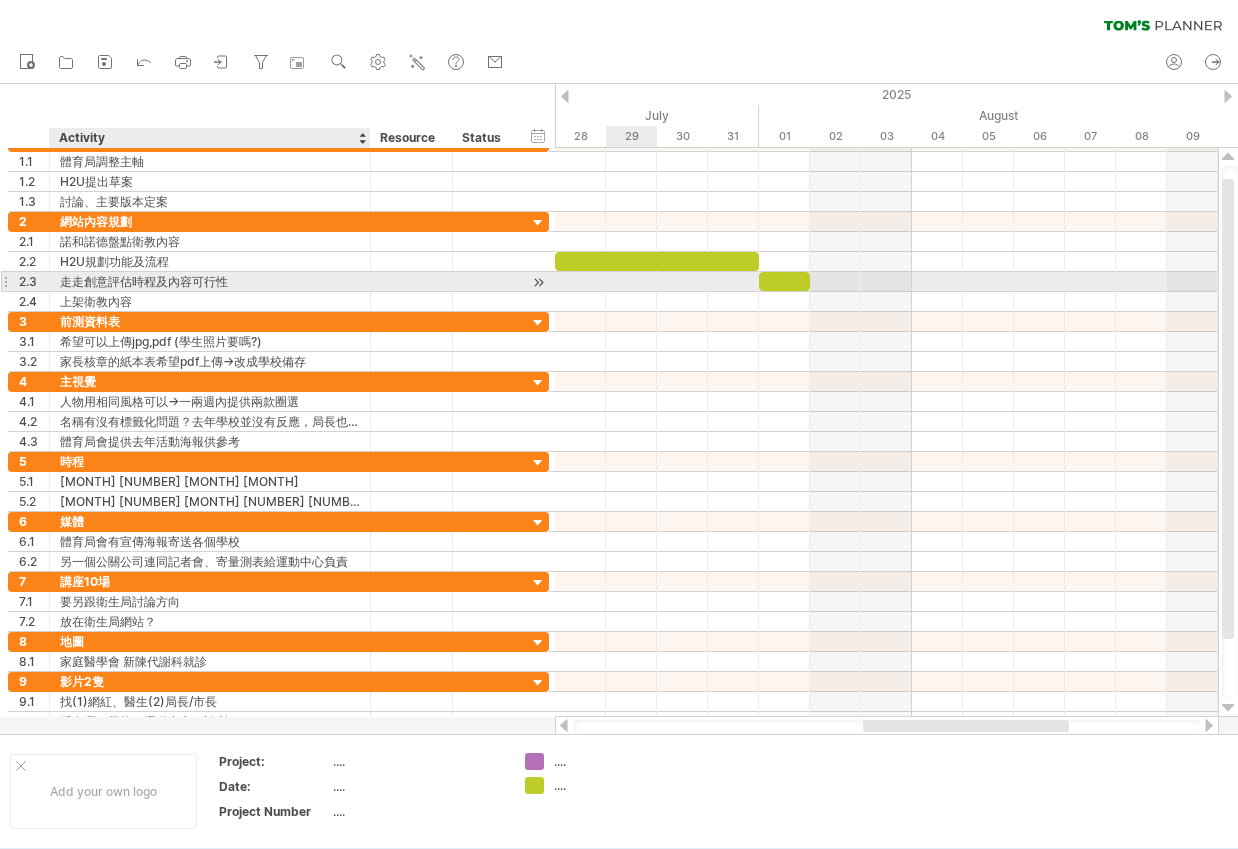 click on "走走創意評估時程及內容可行性" at bounding box center (210, 281) 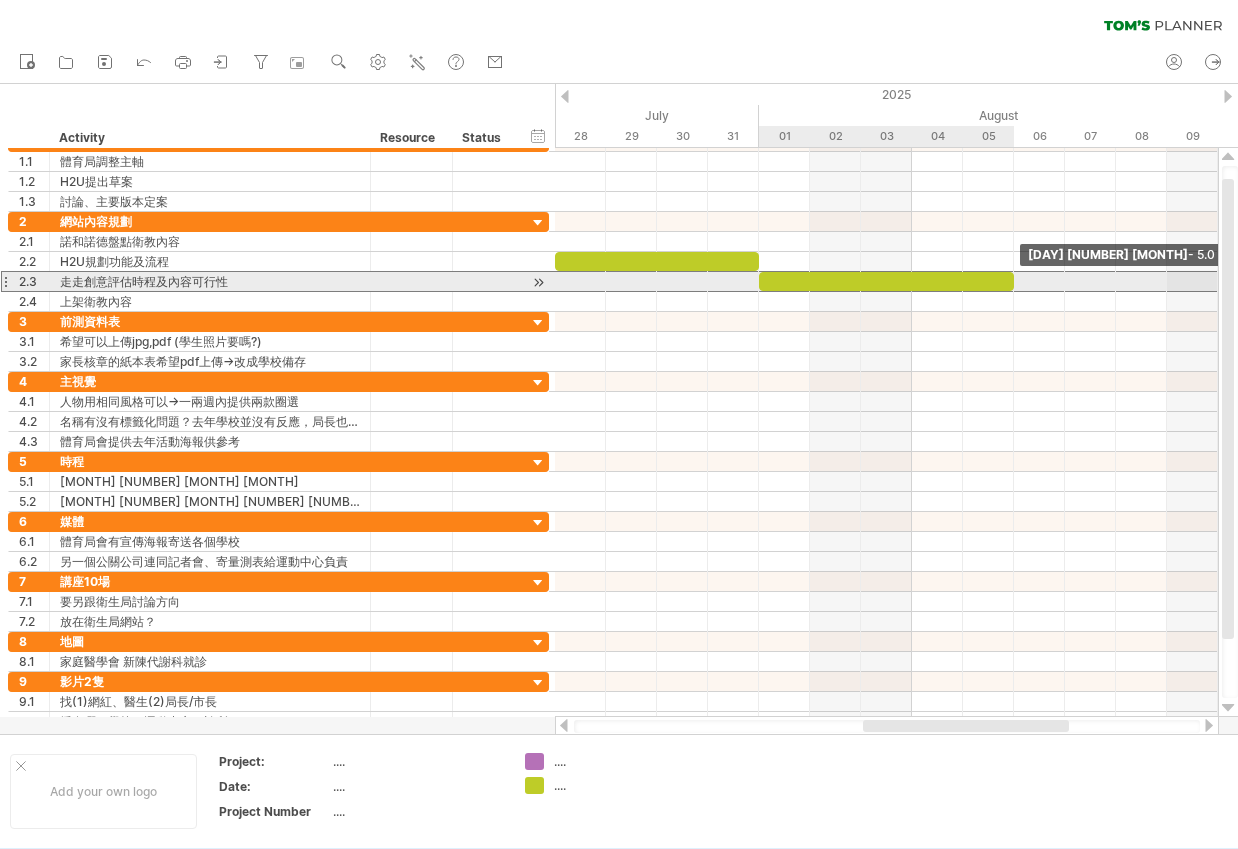 drag, startPoint x: 811, startPoint y: 276, endPoint x: 1003, endPoint y: 281, distance: 192.0651 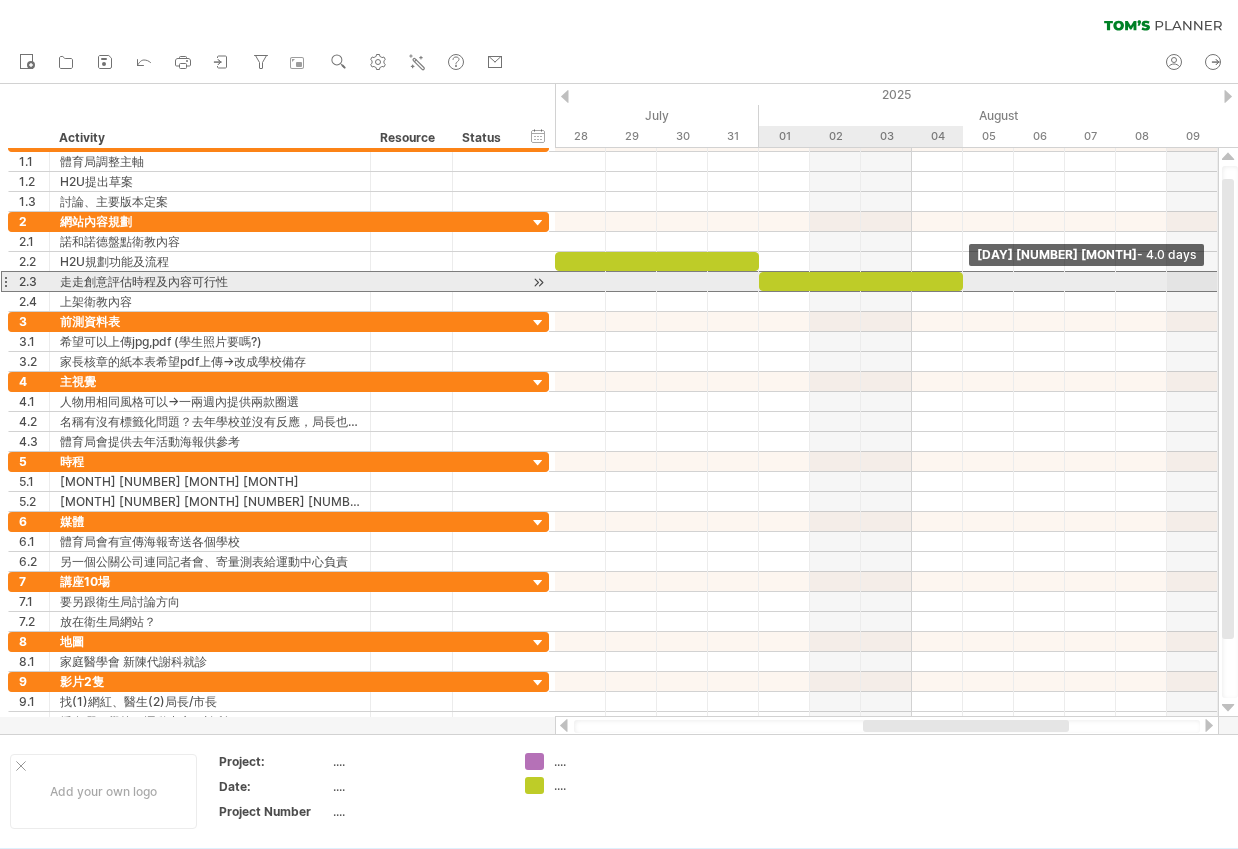 drag, startPoint x: 1010, startPoint y: 278, endPoint x: 955, endPoint y: 279, distance: 55.00909 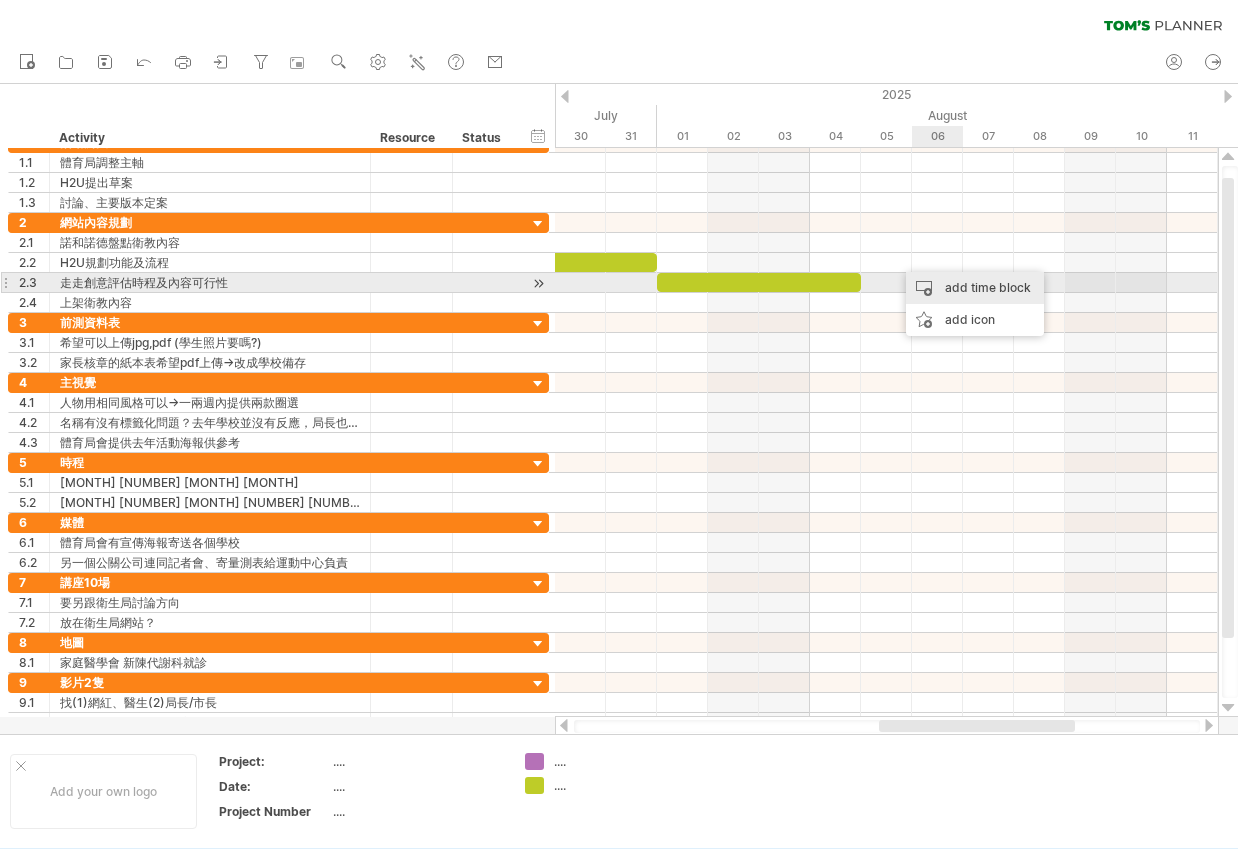 click on "add time block" at bounding box center (975, 288) 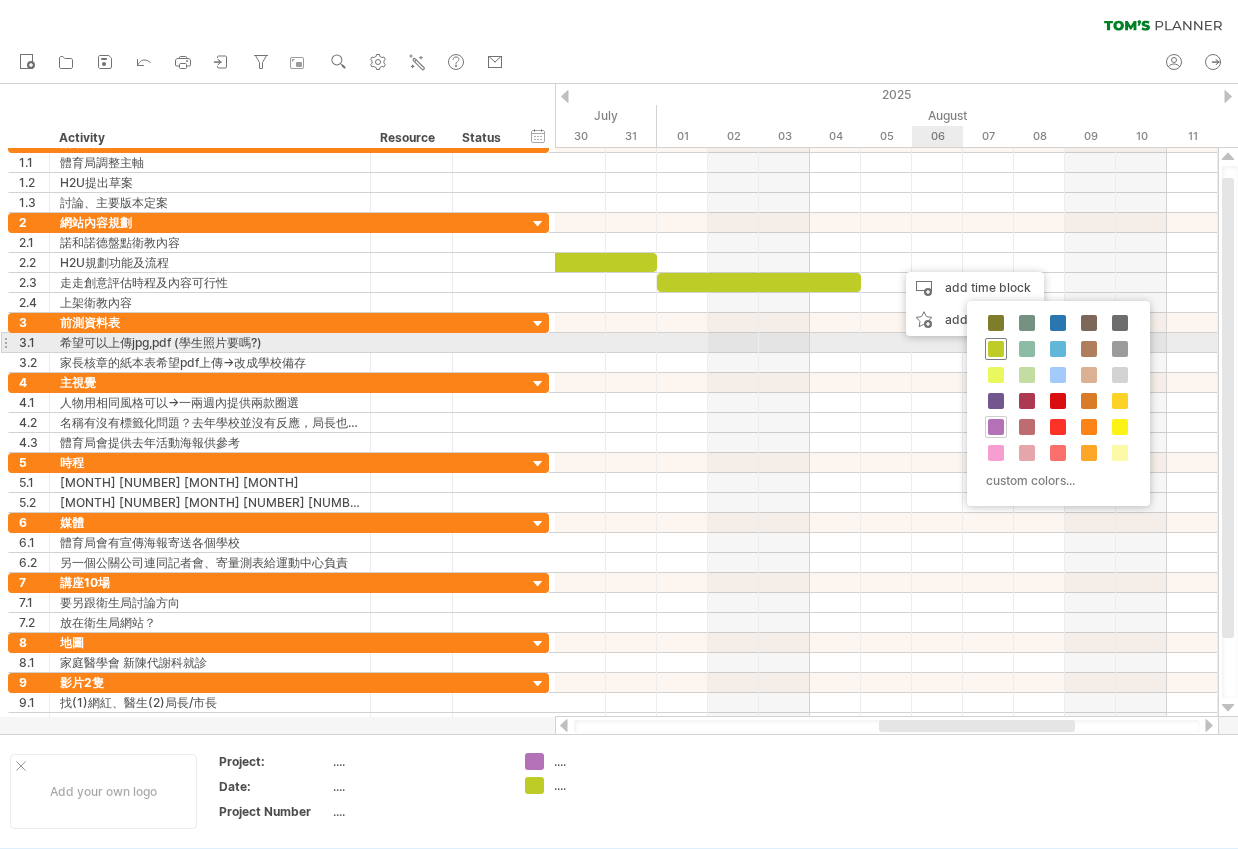 click at bounding box center [996, 349] 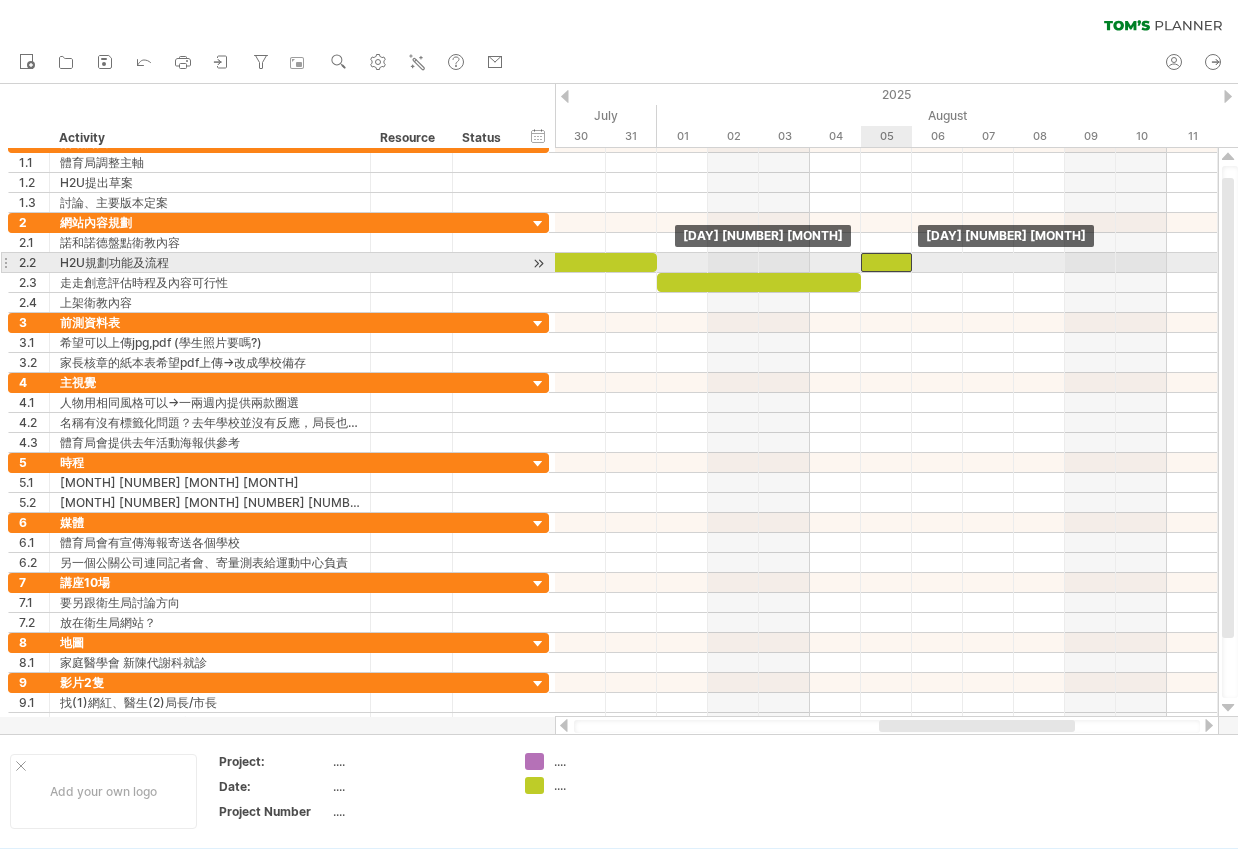 drag, startPoint x: 914, startPoint y: 264, endPoint x: 889, endPoint y: 263, distance: 25.019993 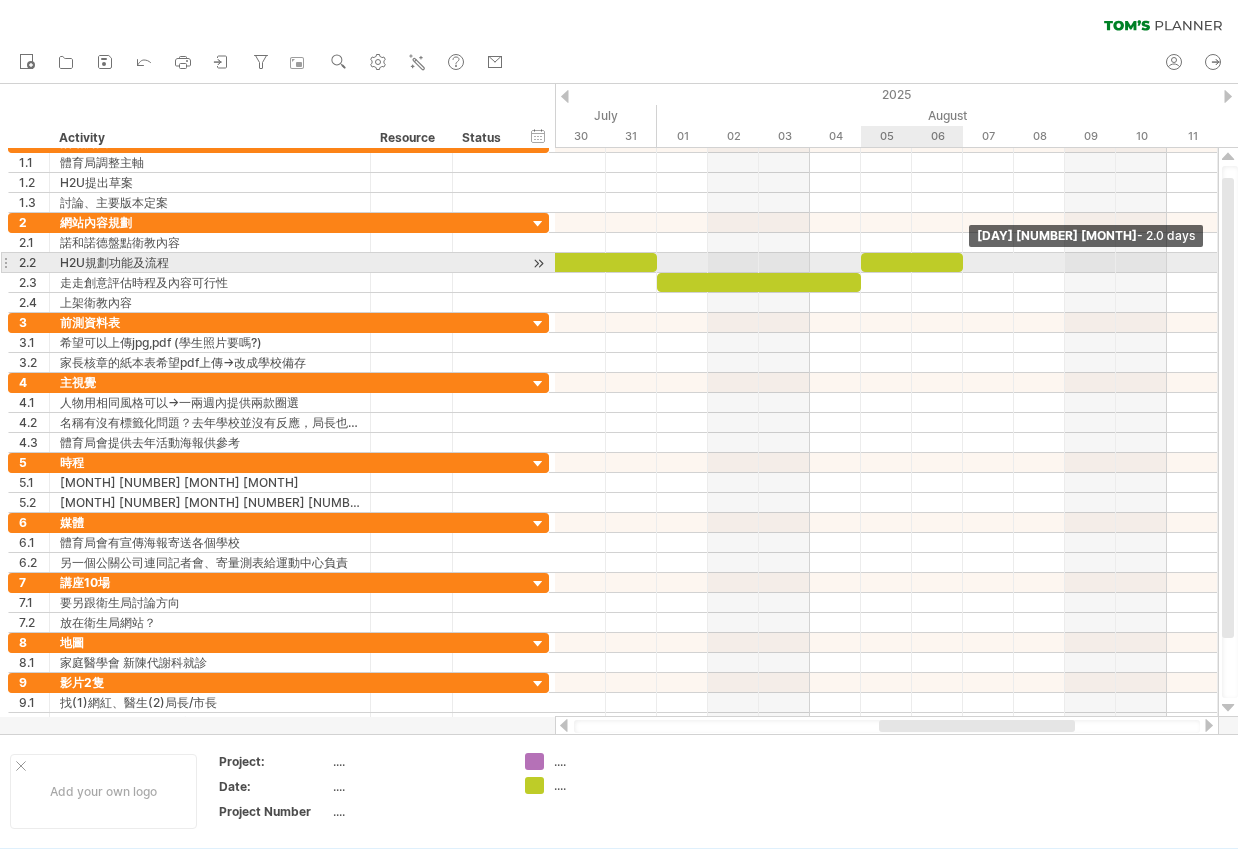 drag, startPoint x: 911, startPoint y: 259, endPoint x: 958, endPoint y: 260, distance: 47.010635 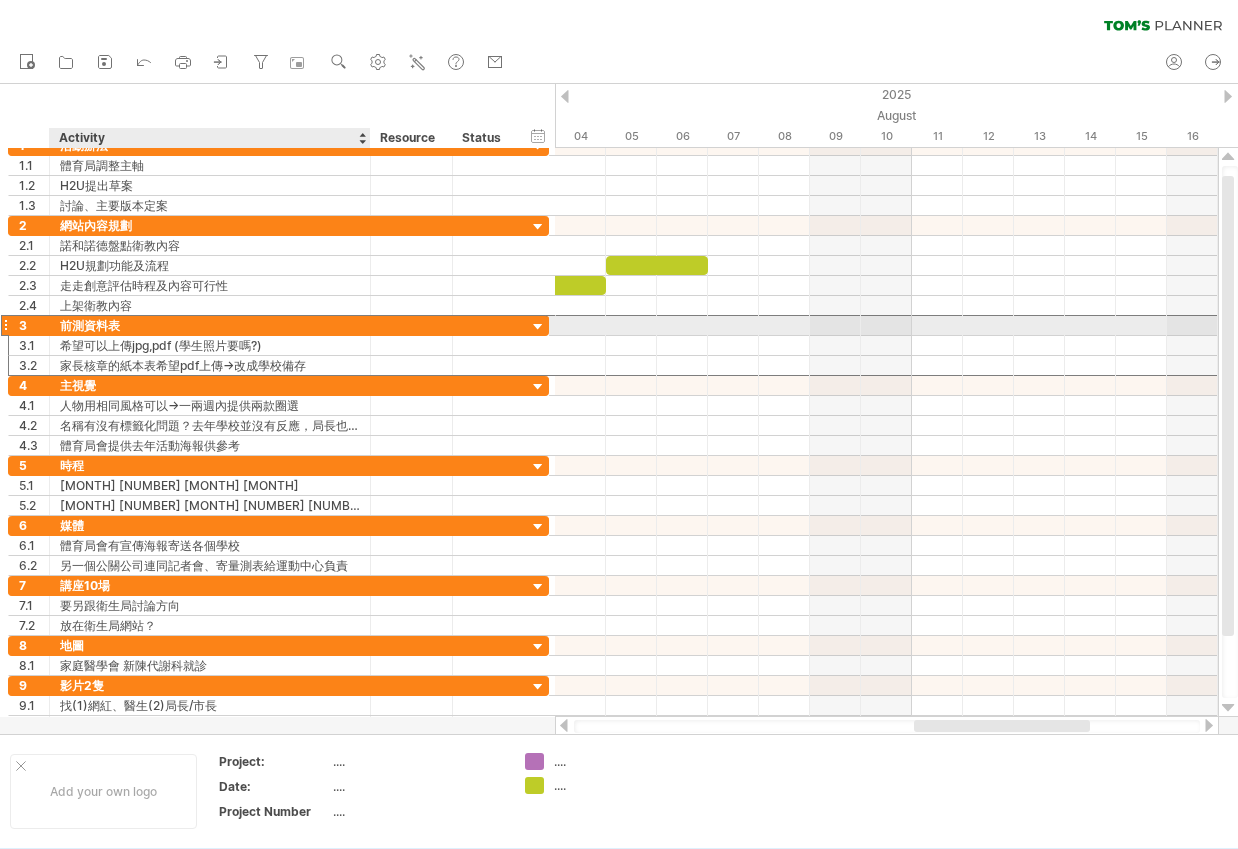 click on "前測資料表" at bounding box center [210, 325] 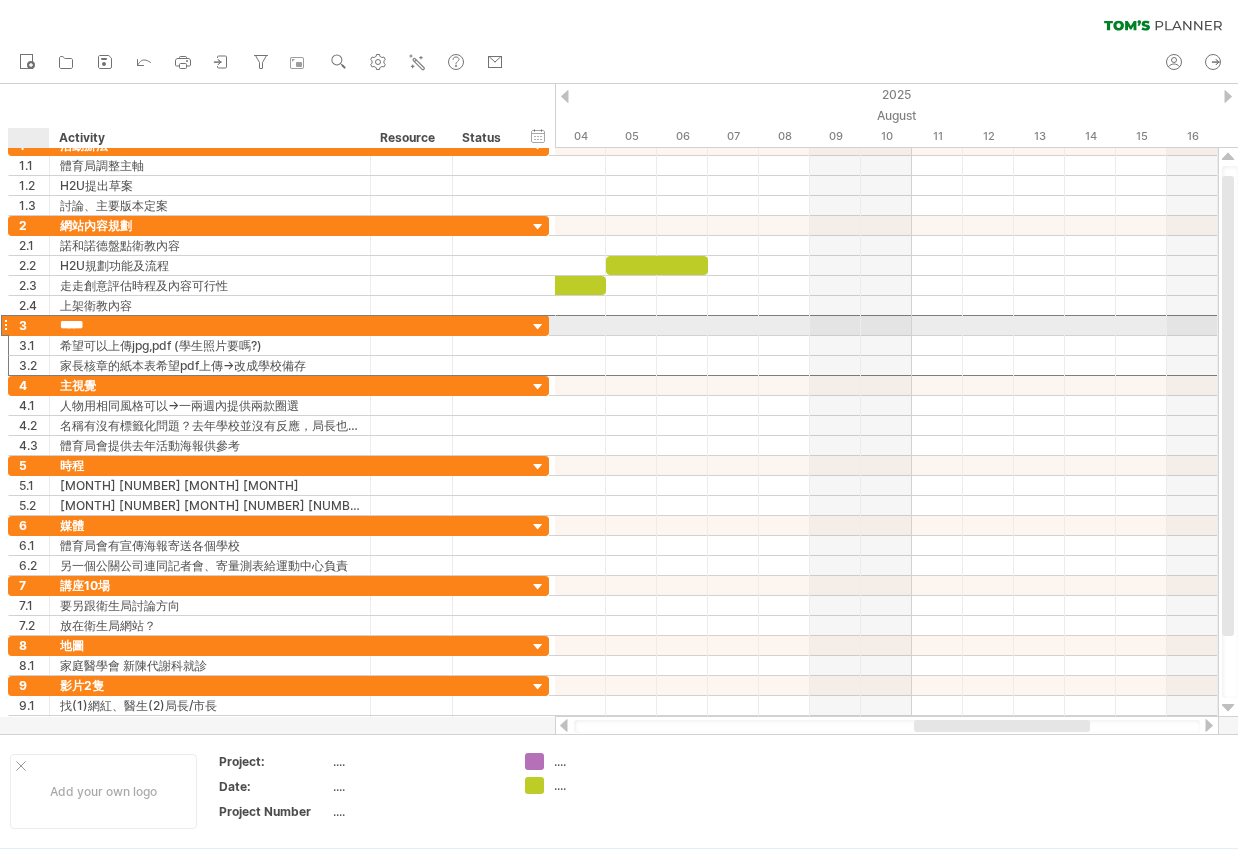 drag, startPoint x: 122, startPoint y: 325, endPoint x: 54, endPoint y: 325, distance: 68 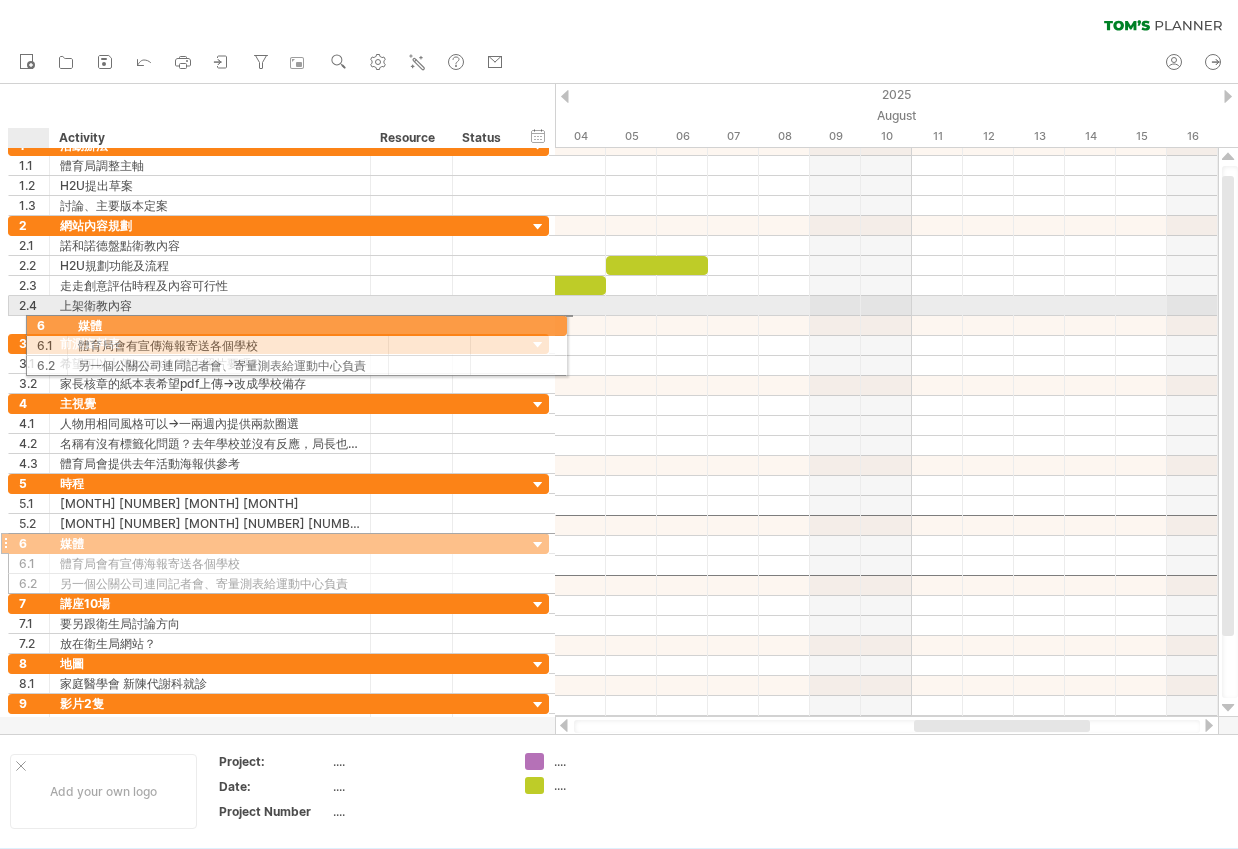 drag, startPoint x: 7, startPoint y: 524, endPoint x: 15, endPoint y: 322, distance: 202.15836 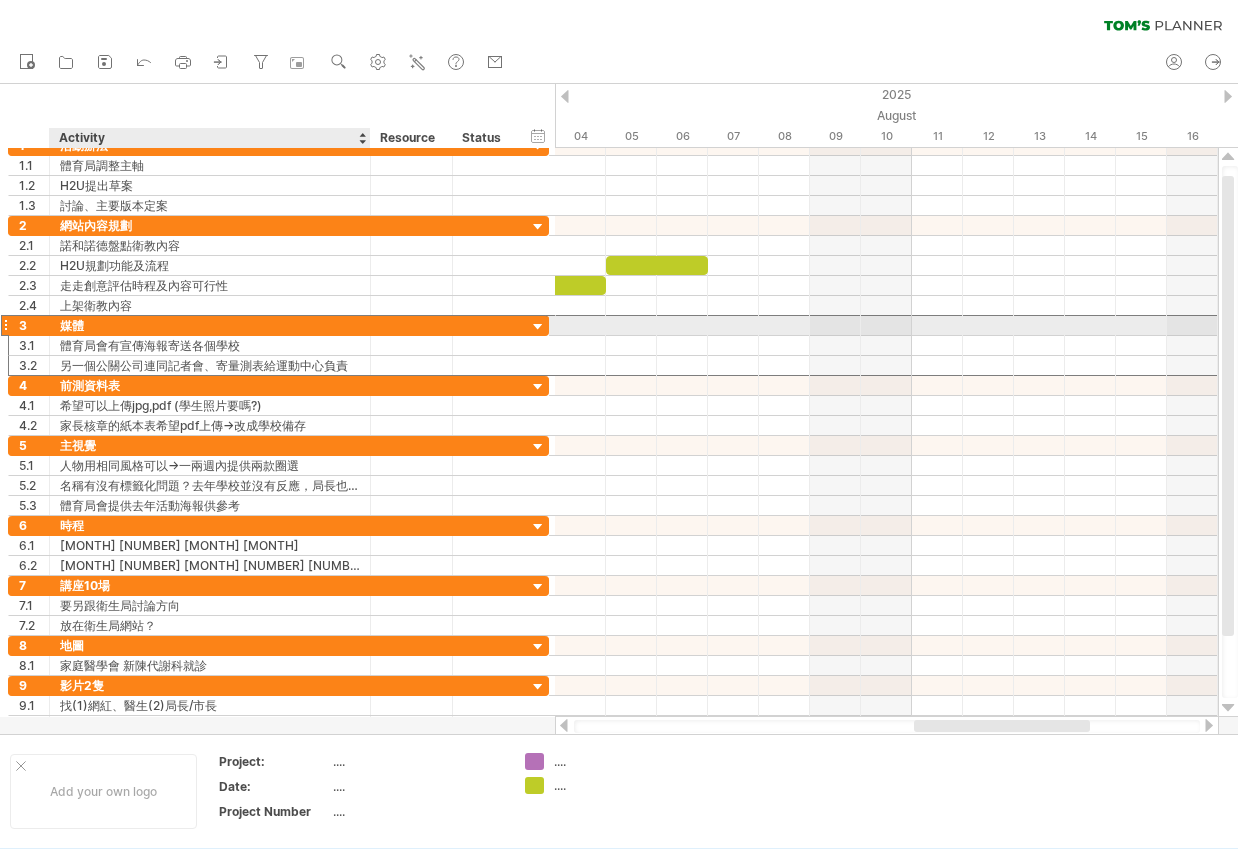 click on "媒體" at bounding box center [210, 325] 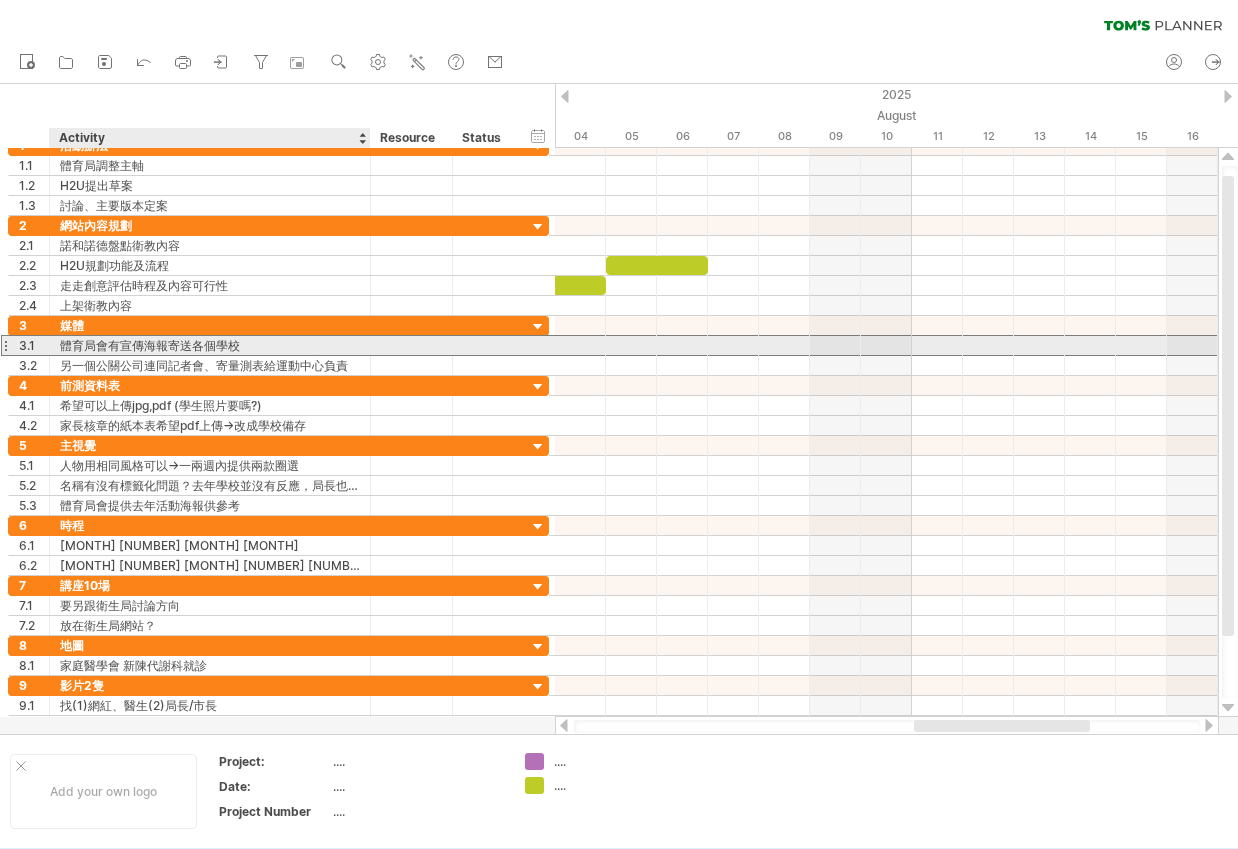 click on "體育局會有宣傳海報寄送各個學校" at bounding box center (210, 345) 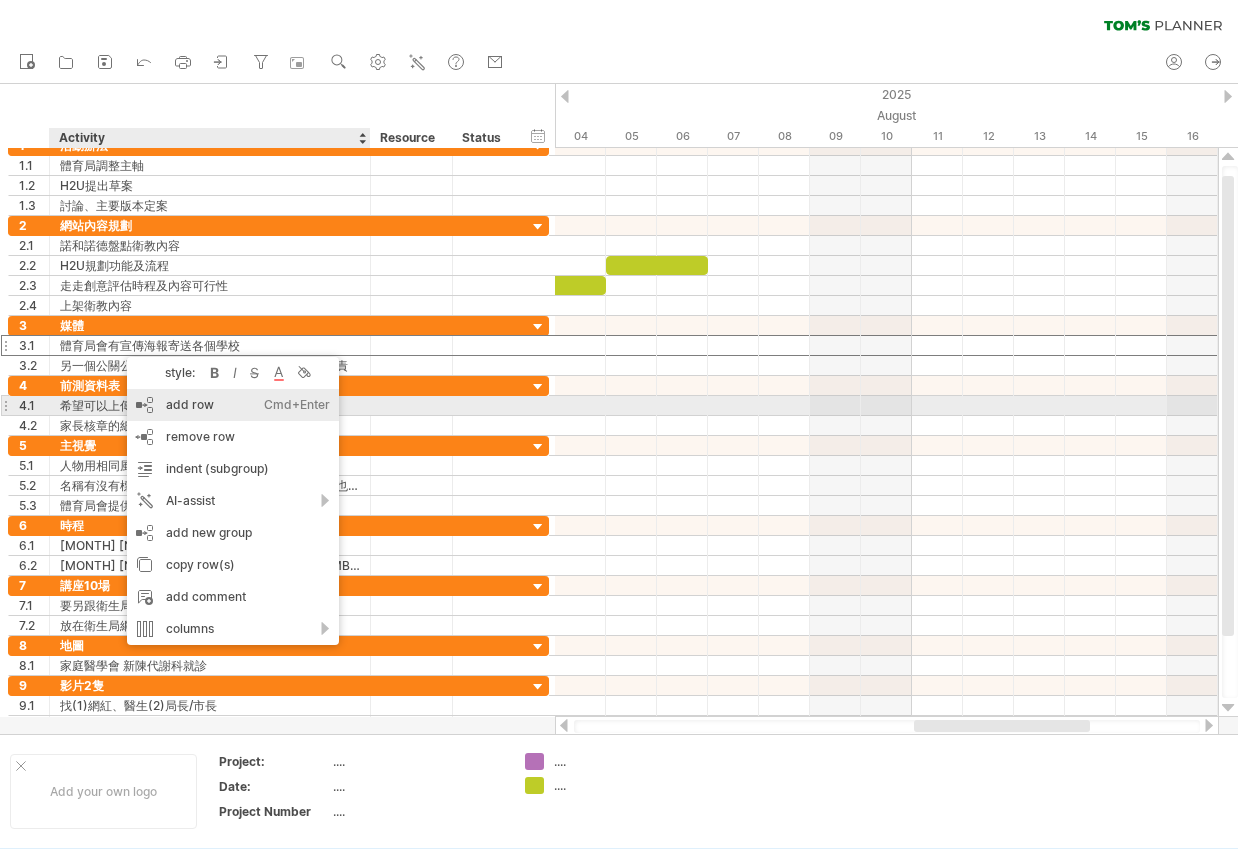 click on "add row Ctrl+Enter Cmd+Enter" at bounding box center [233, 405] 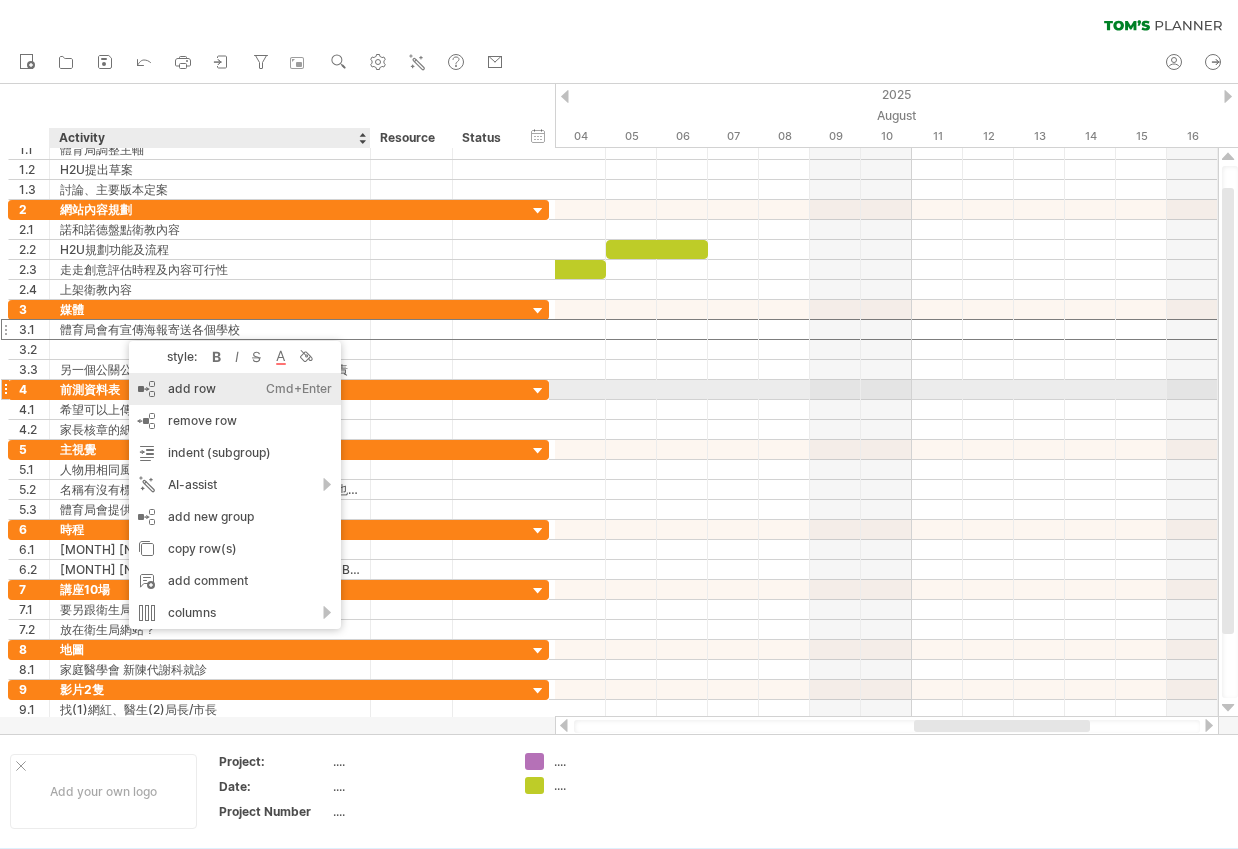 click on "add row Ctrl+Enter Cmd+Enter" at bounding box center [235, 389] 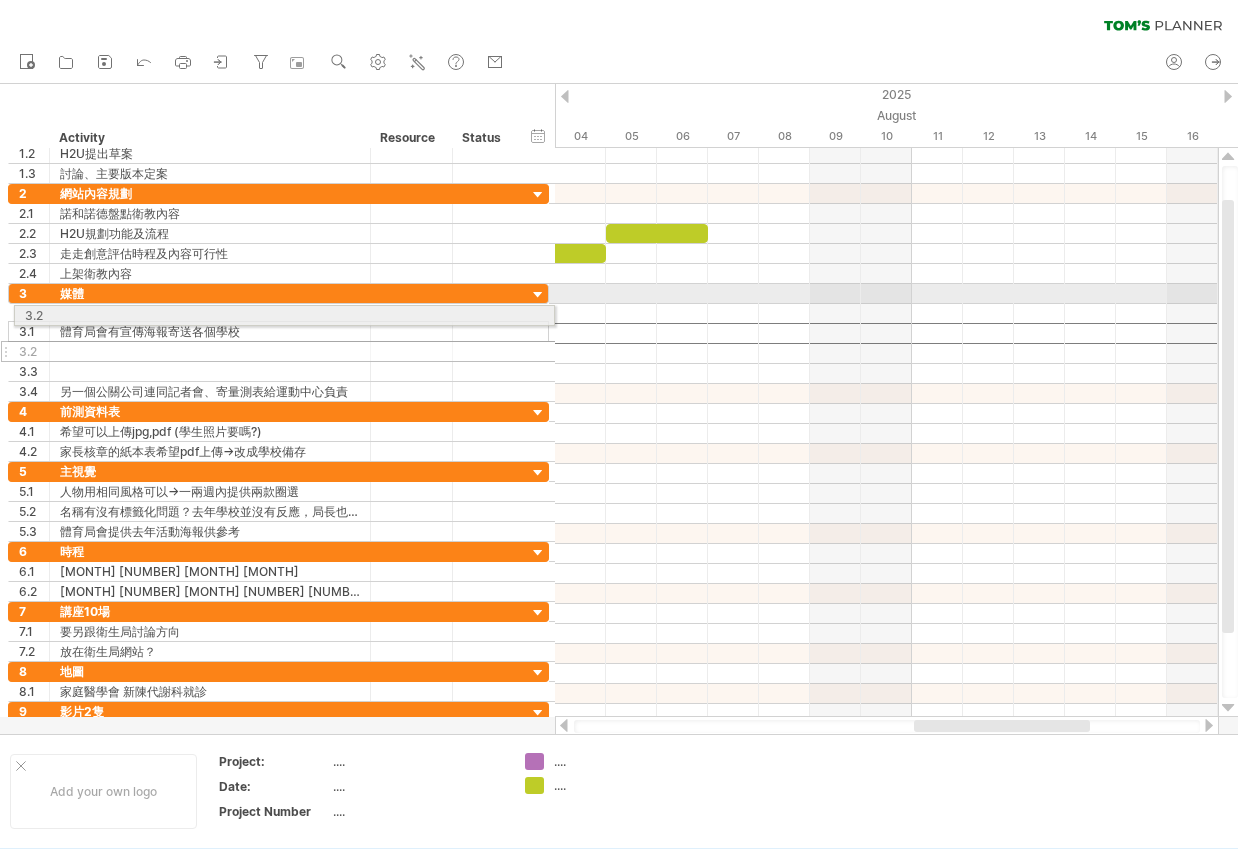 drag, startPoint x: 5, startPoint y: 332, endPoint x: 5, endPoint y: 312, distance: 20 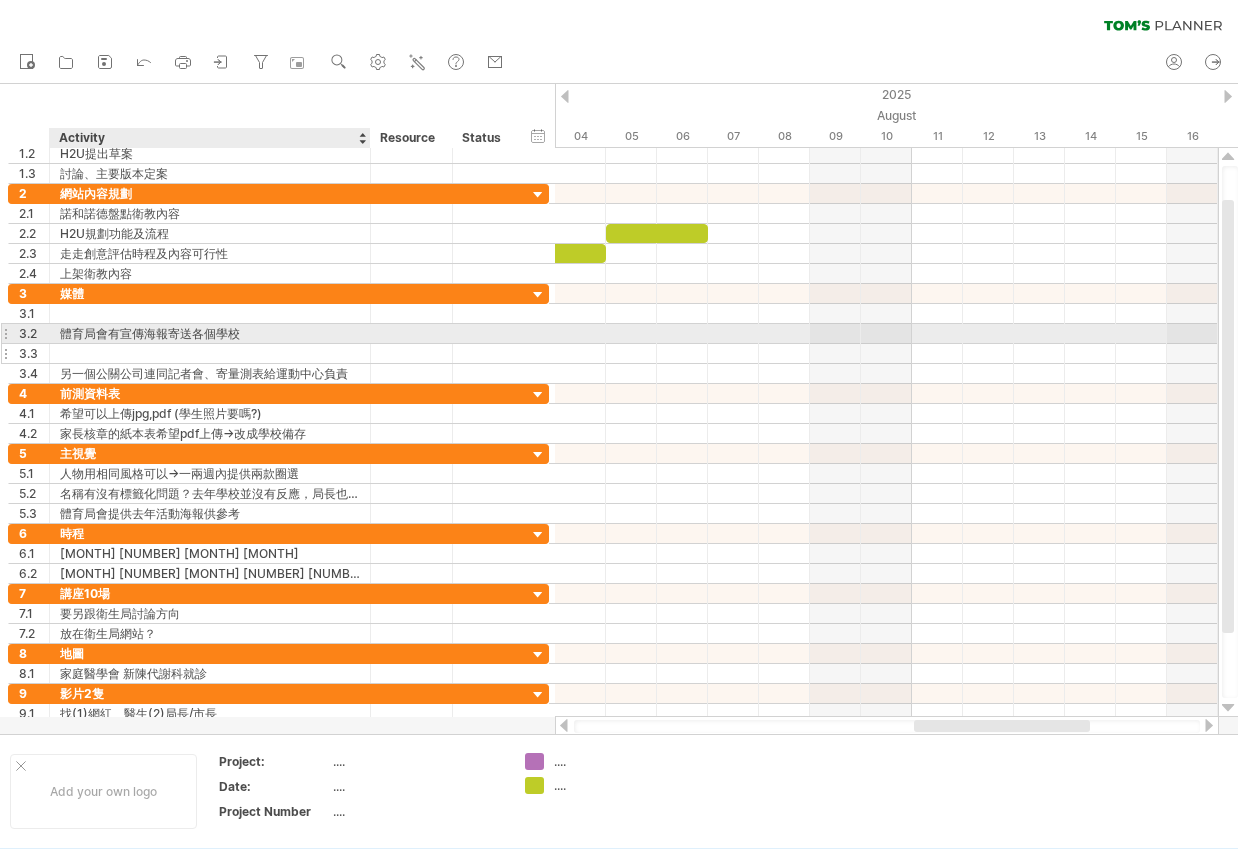 click at bounding box center (210, 353) 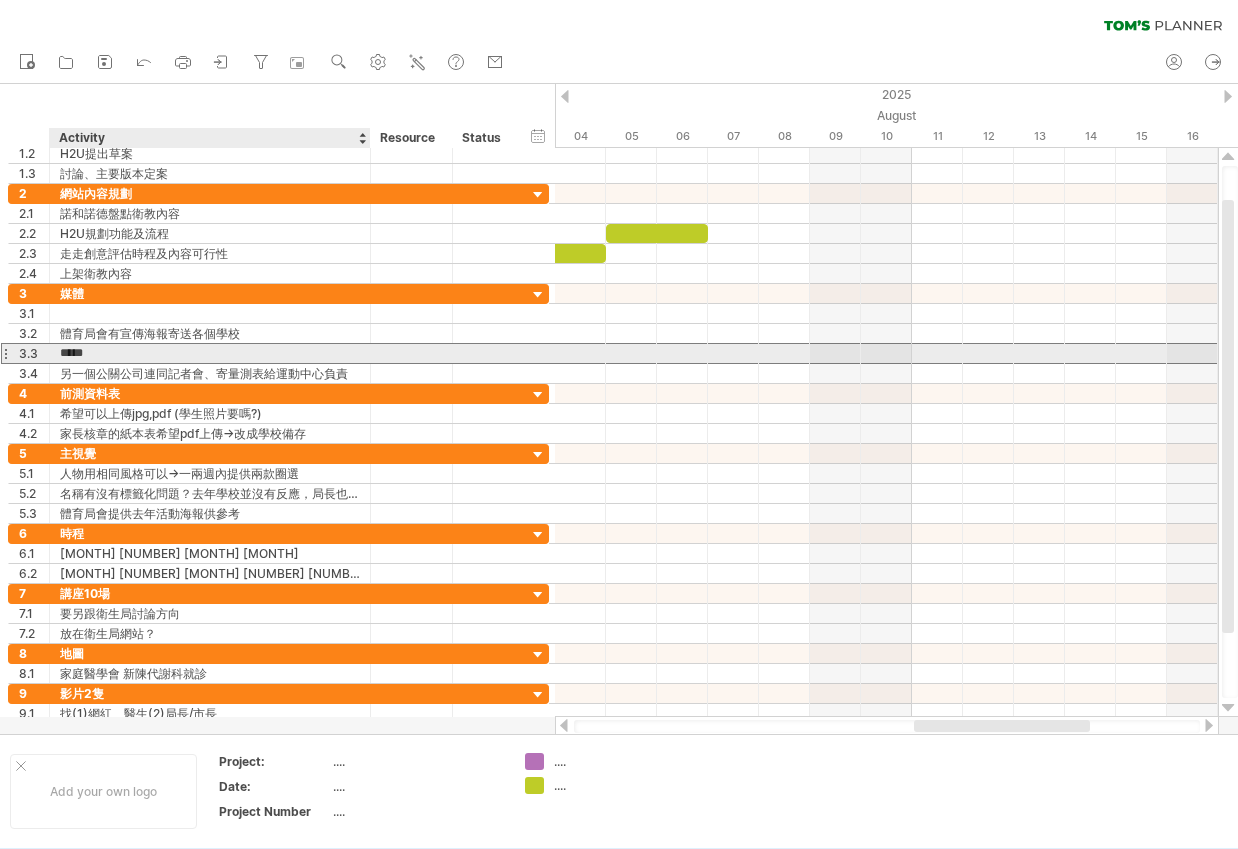 type on "***" 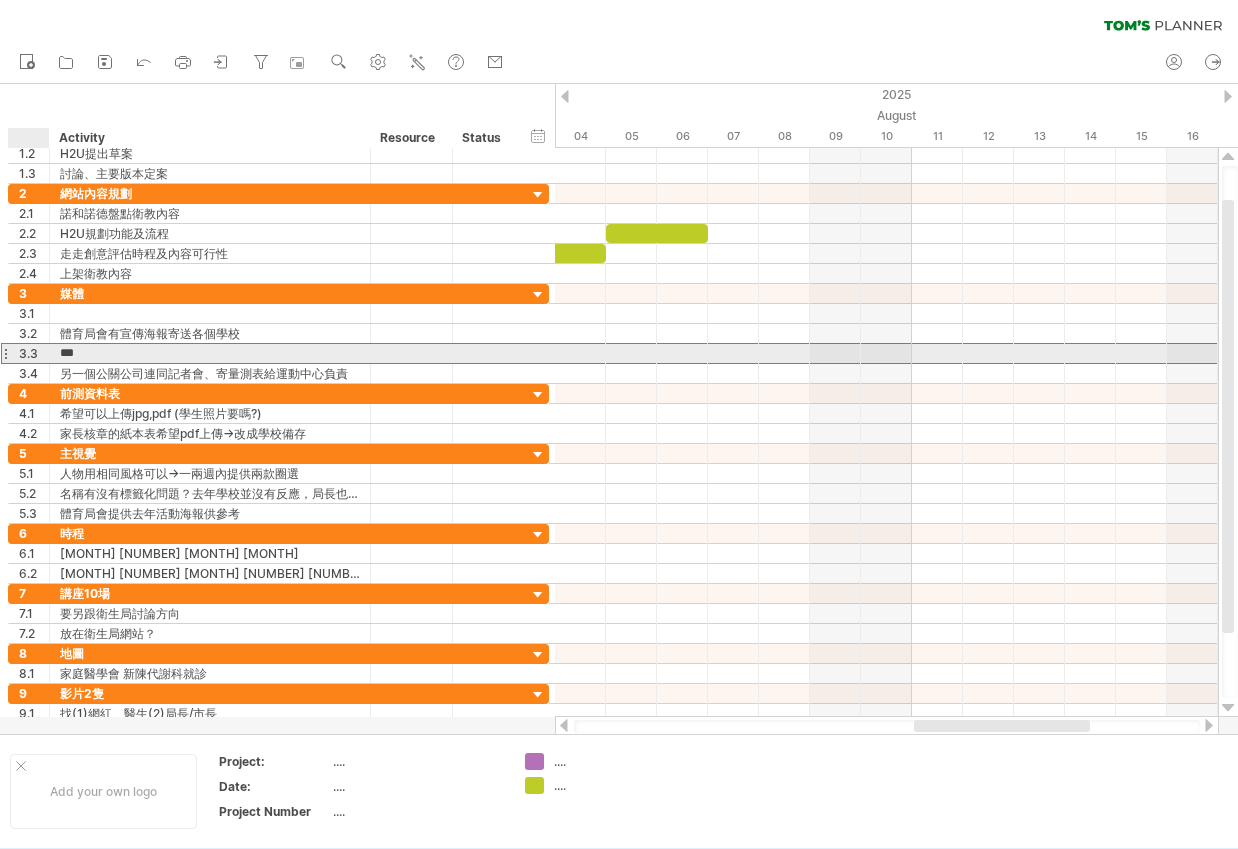 click on "***" at bounding box center (210, 353) 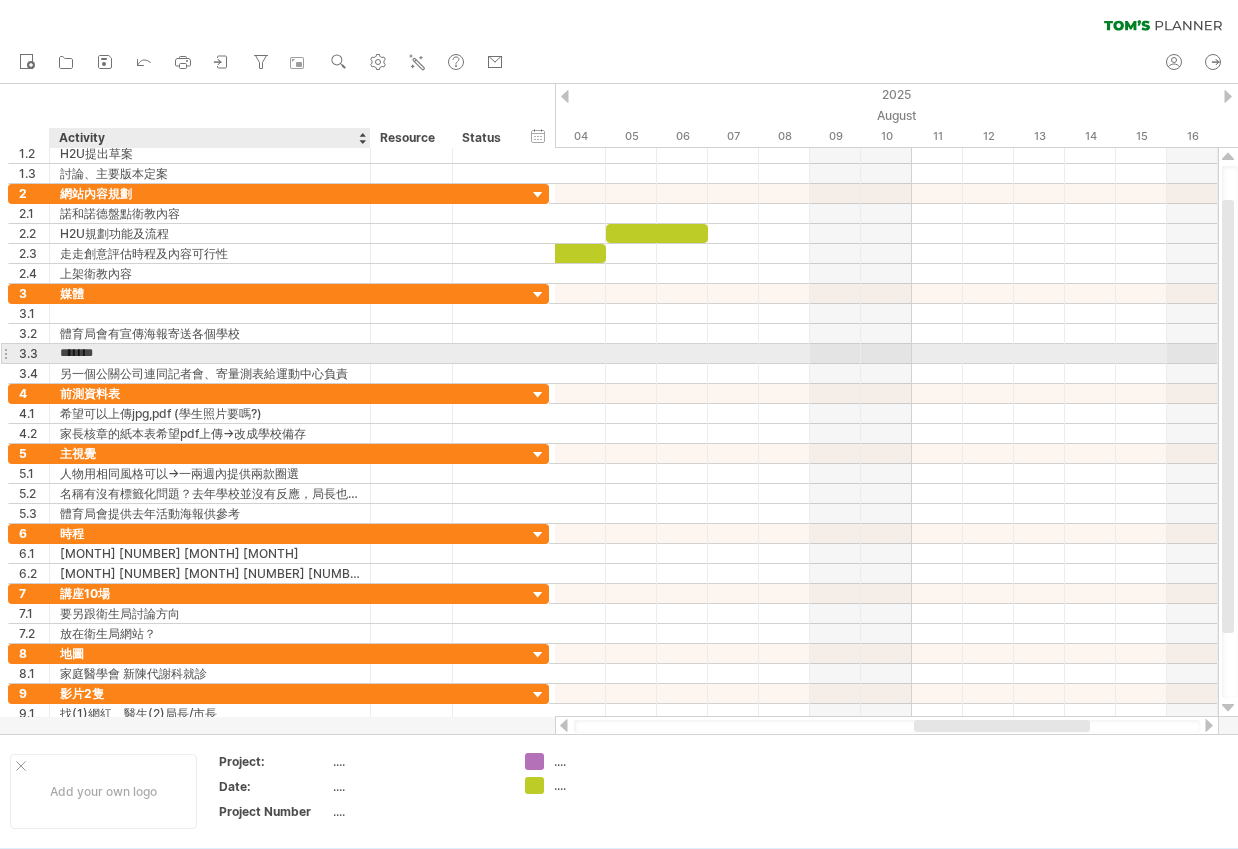 type on "******" 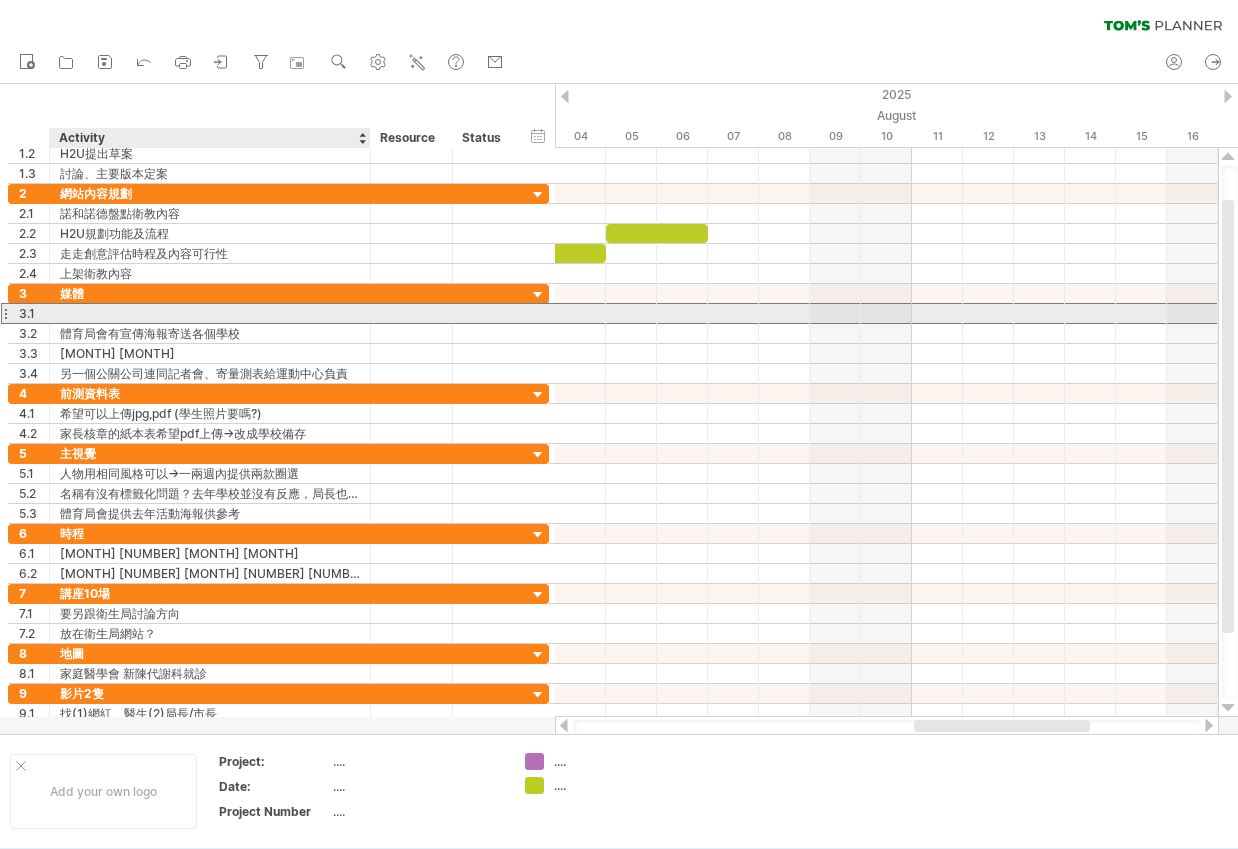 click at bounding box center [210, 313] 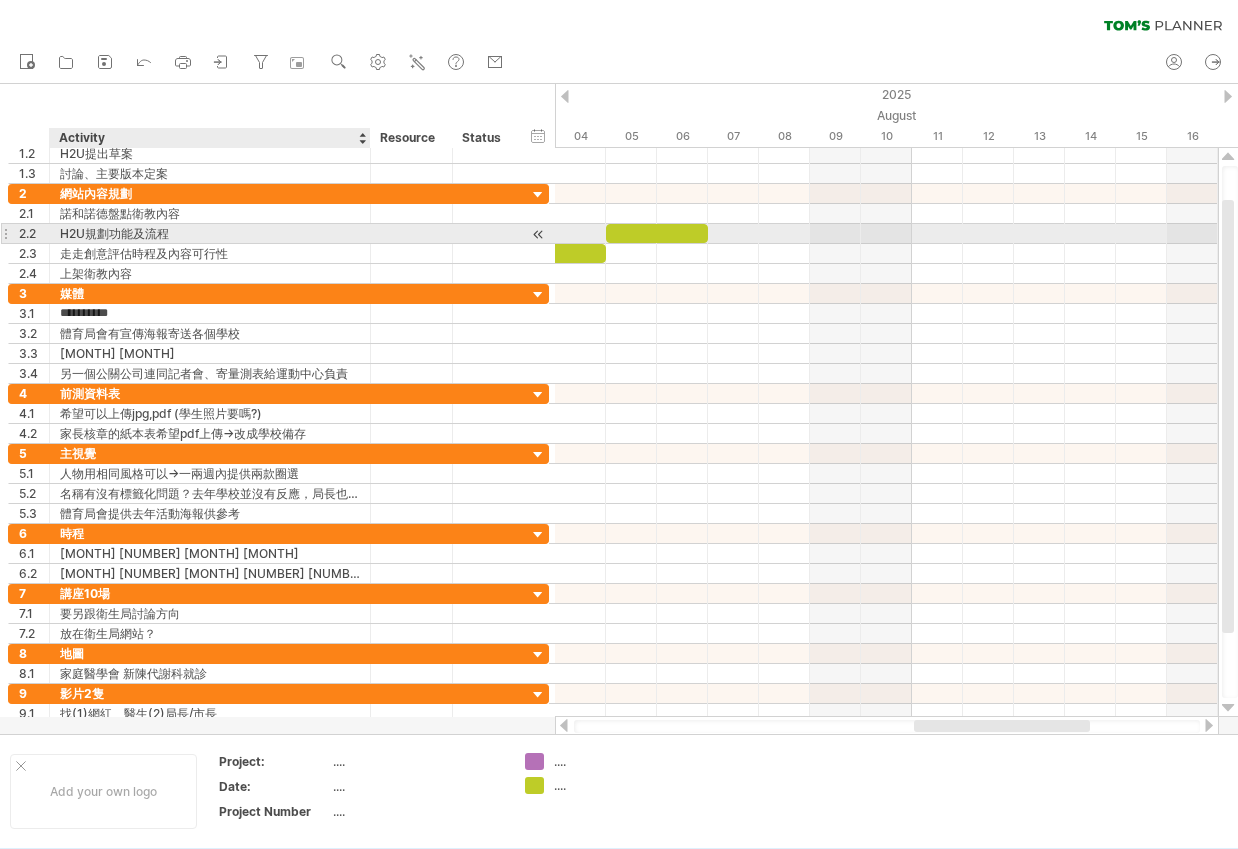 type on "**********" 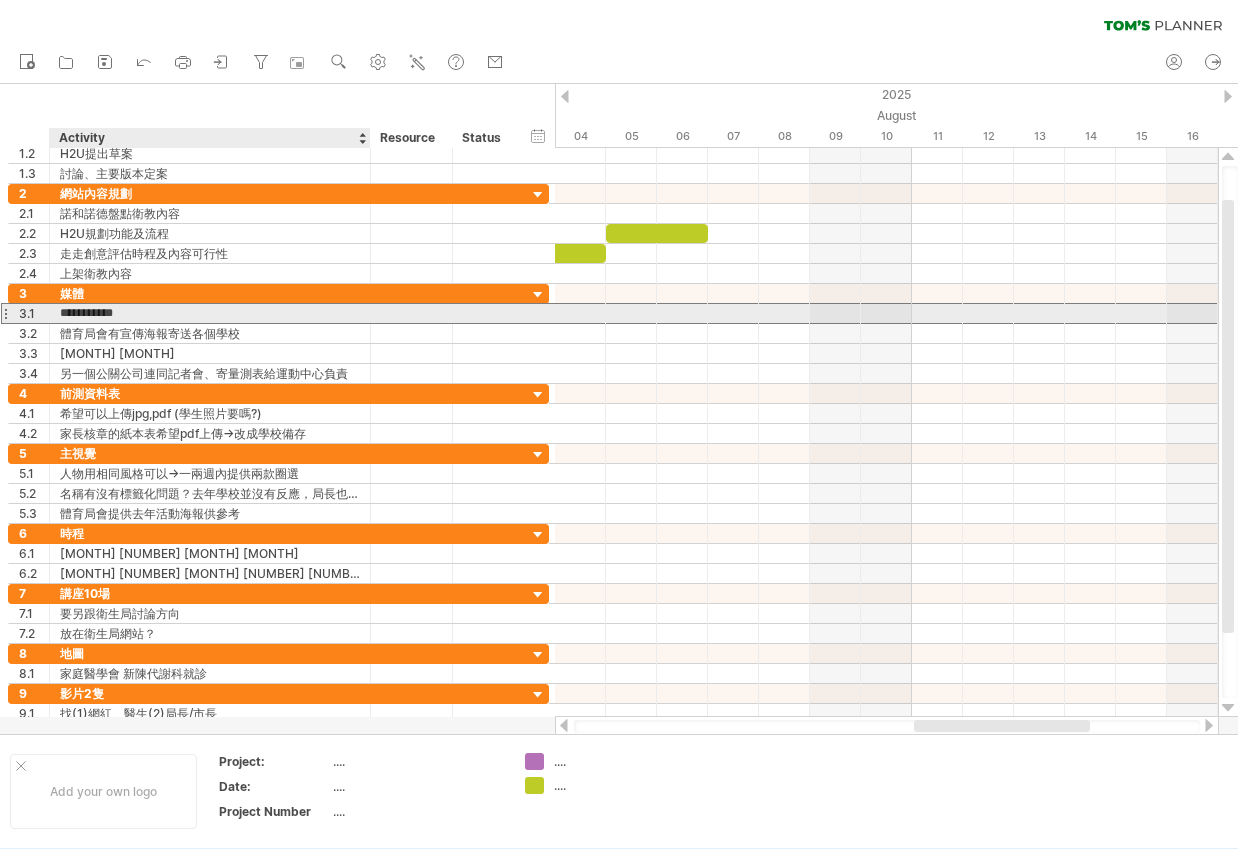 click on "**********" at bounding box center [210, 313] 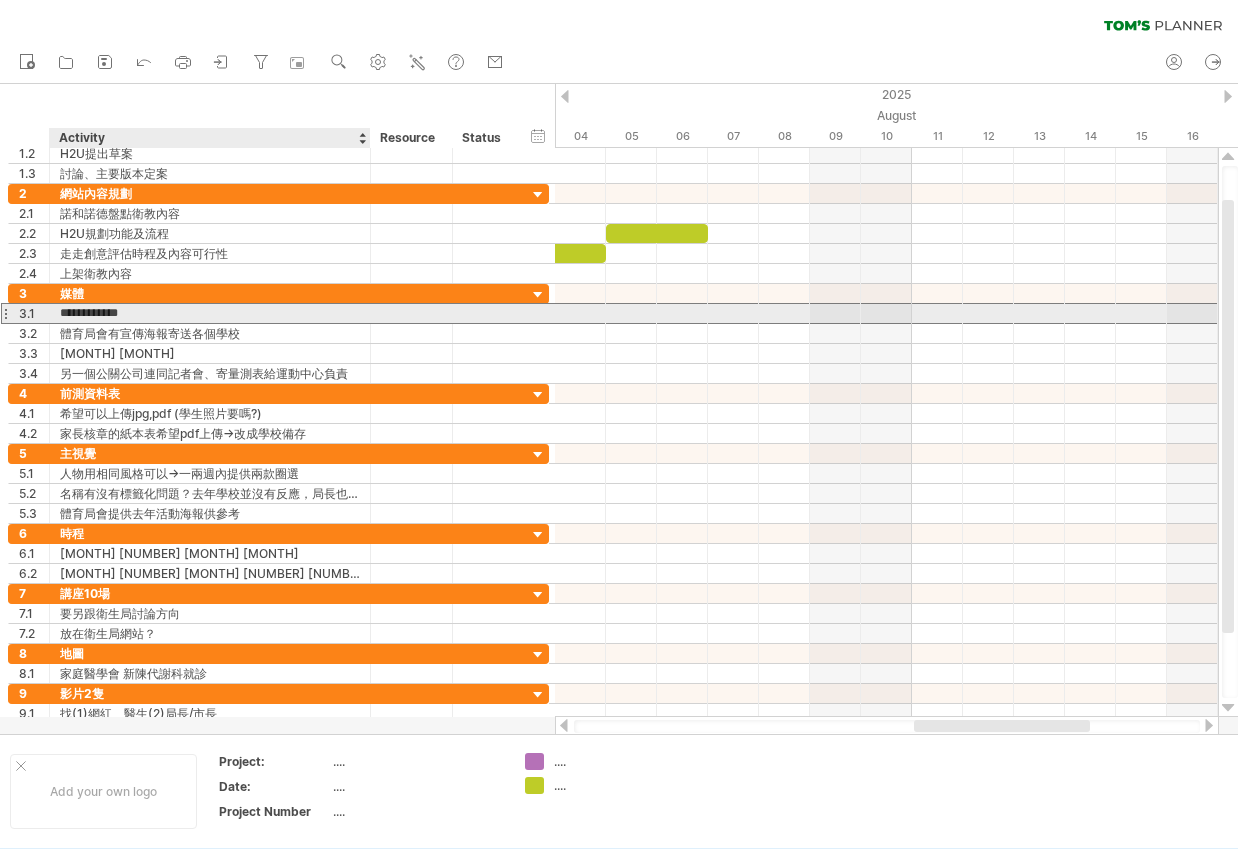 click on "**********" at bounding box center [210, 313] 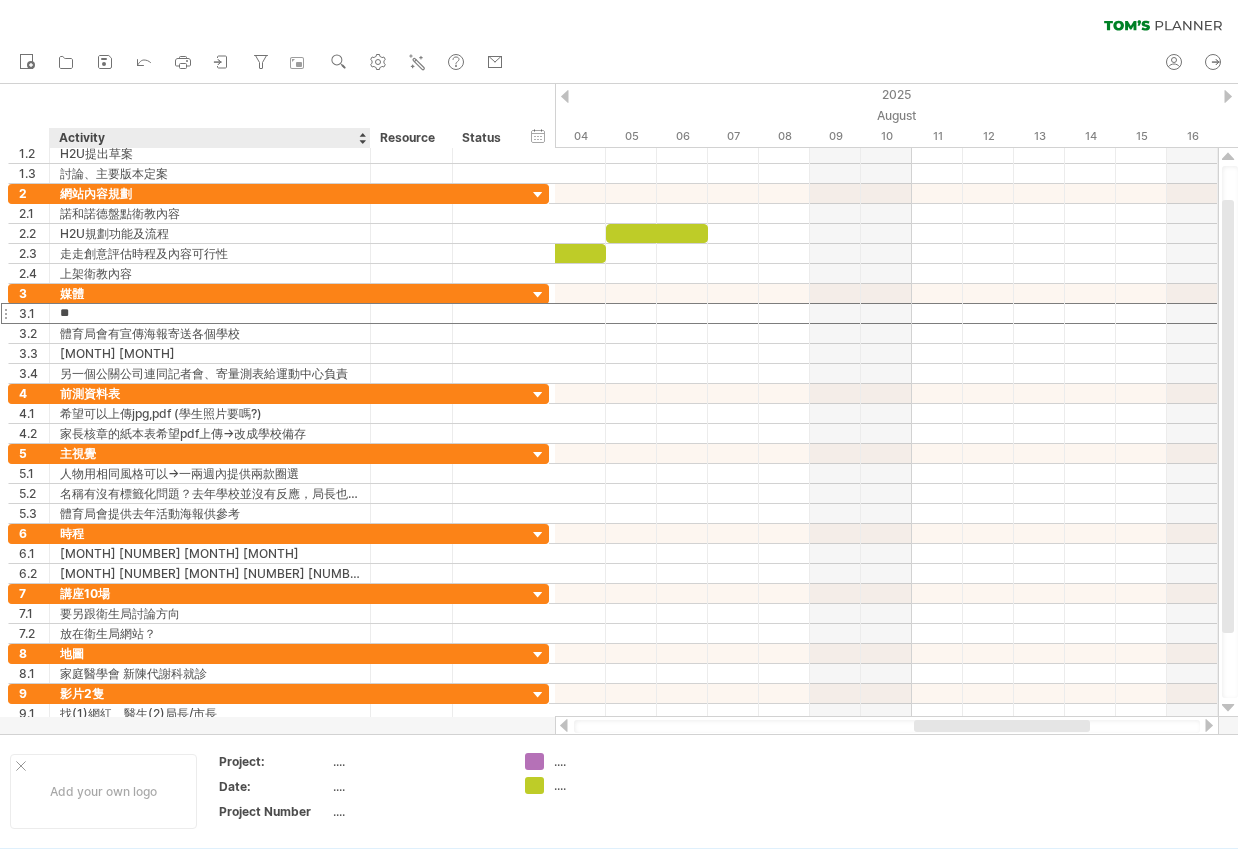 click on "**" at bounding box center [210, 313] 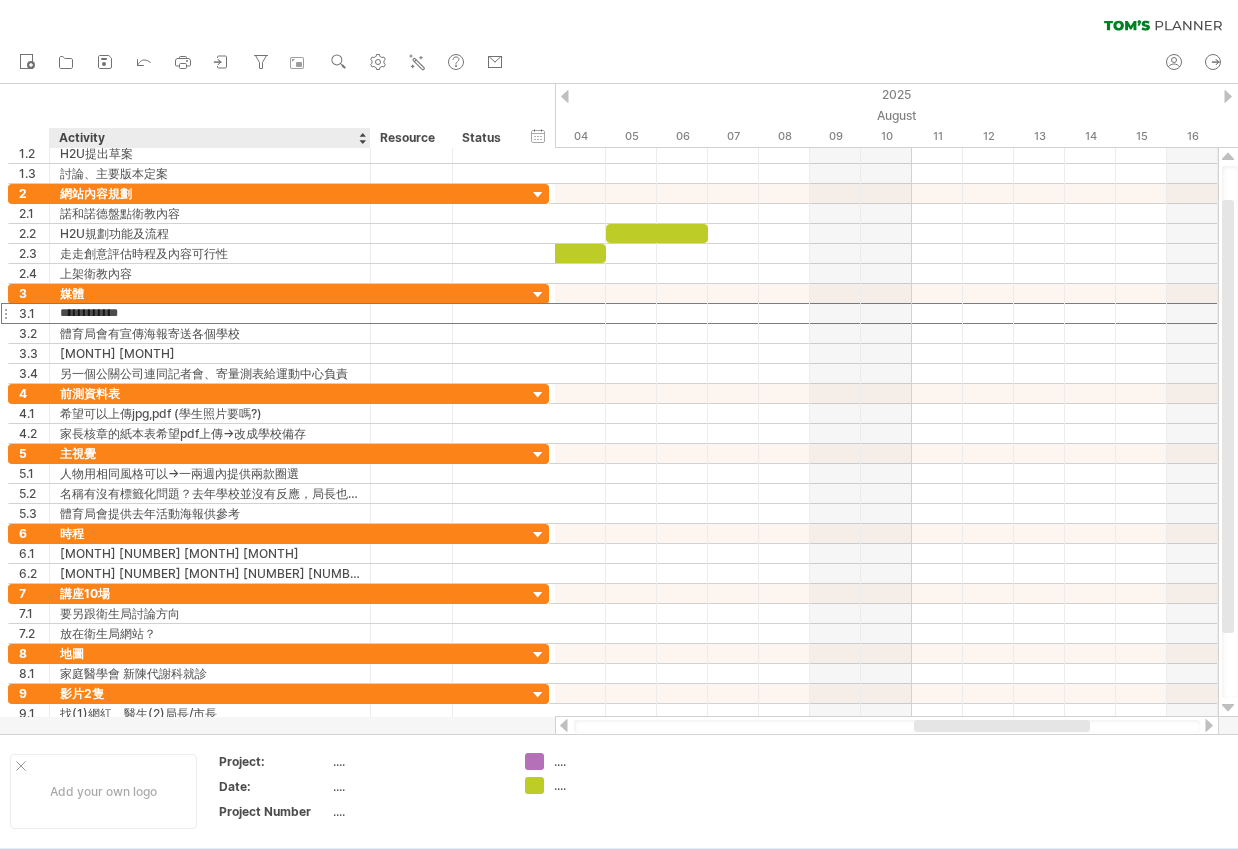click on "**********" at bounding box center (210, 313) 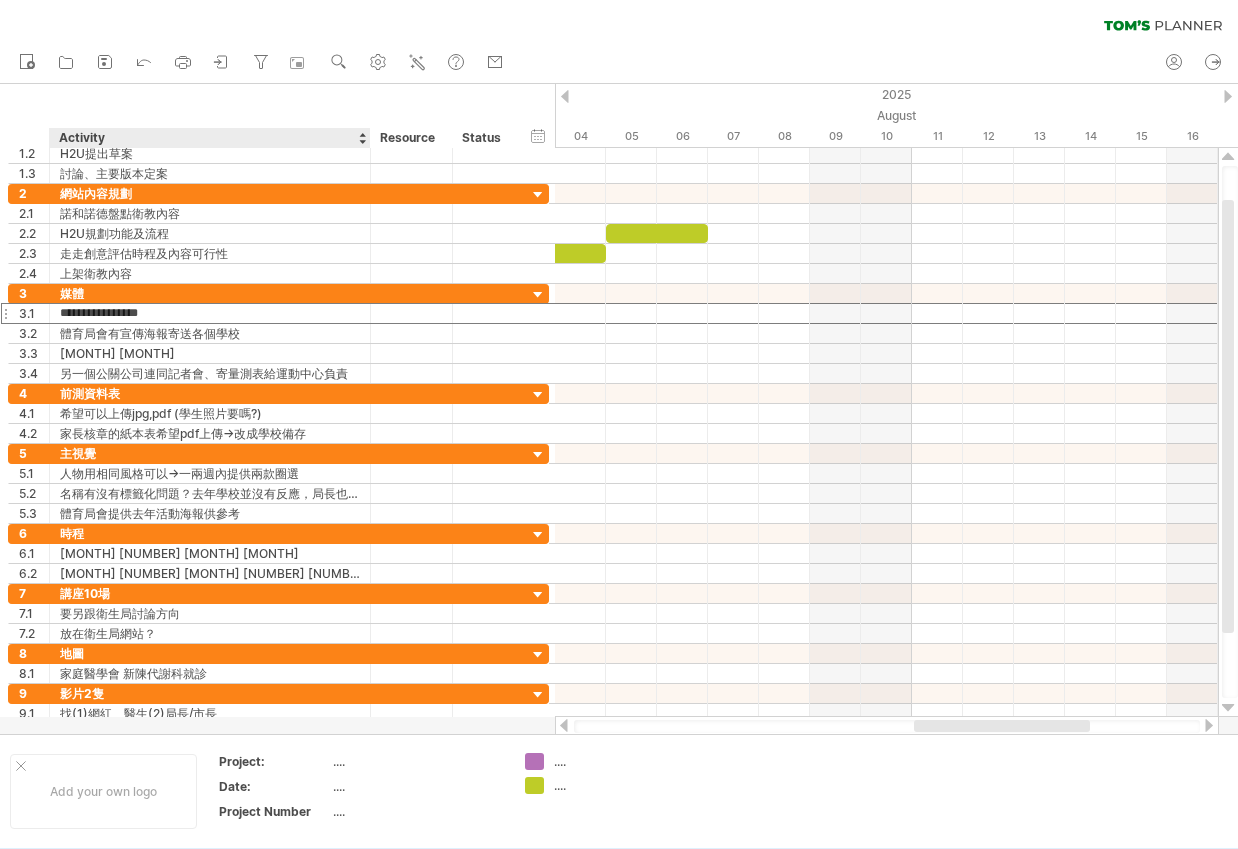 type on "**********" 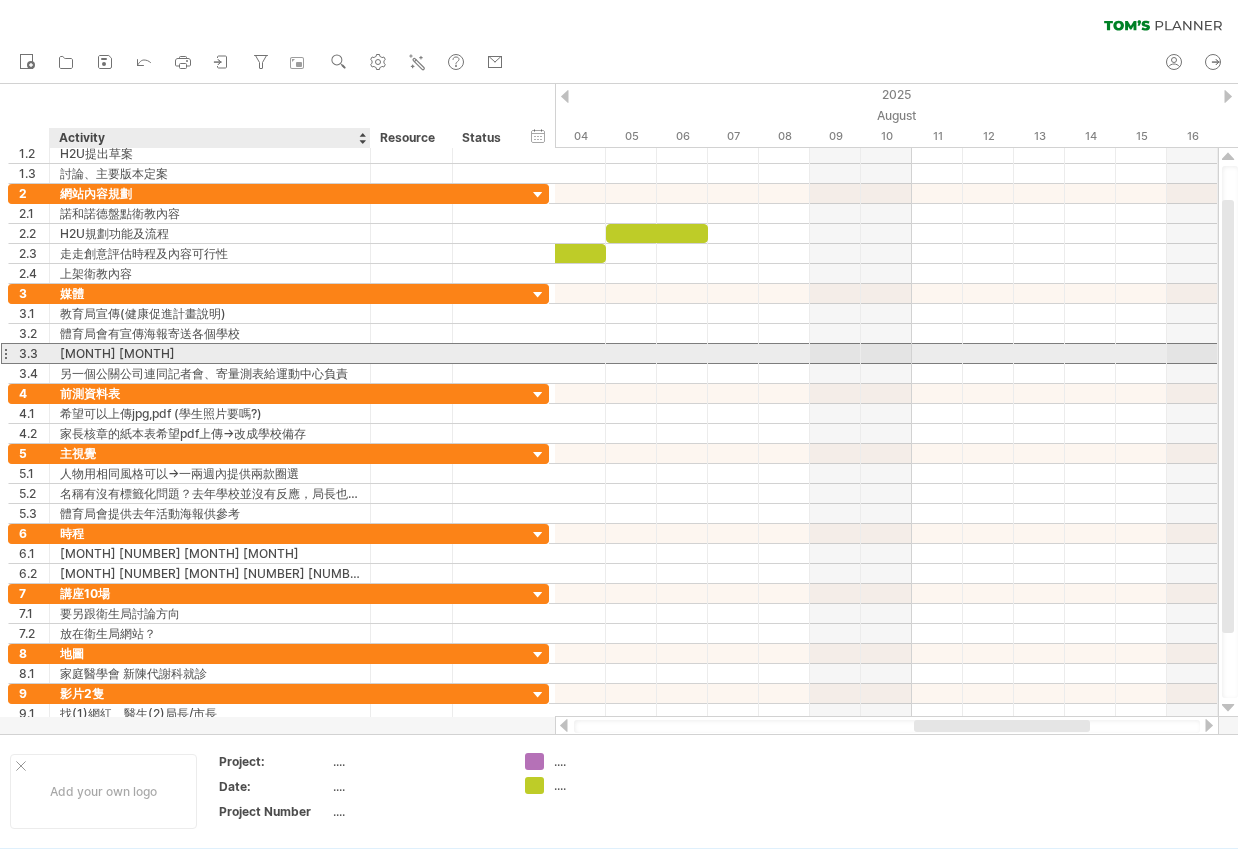 click on "[MONTH] [MONTH]" at bounding box center [210, 353] 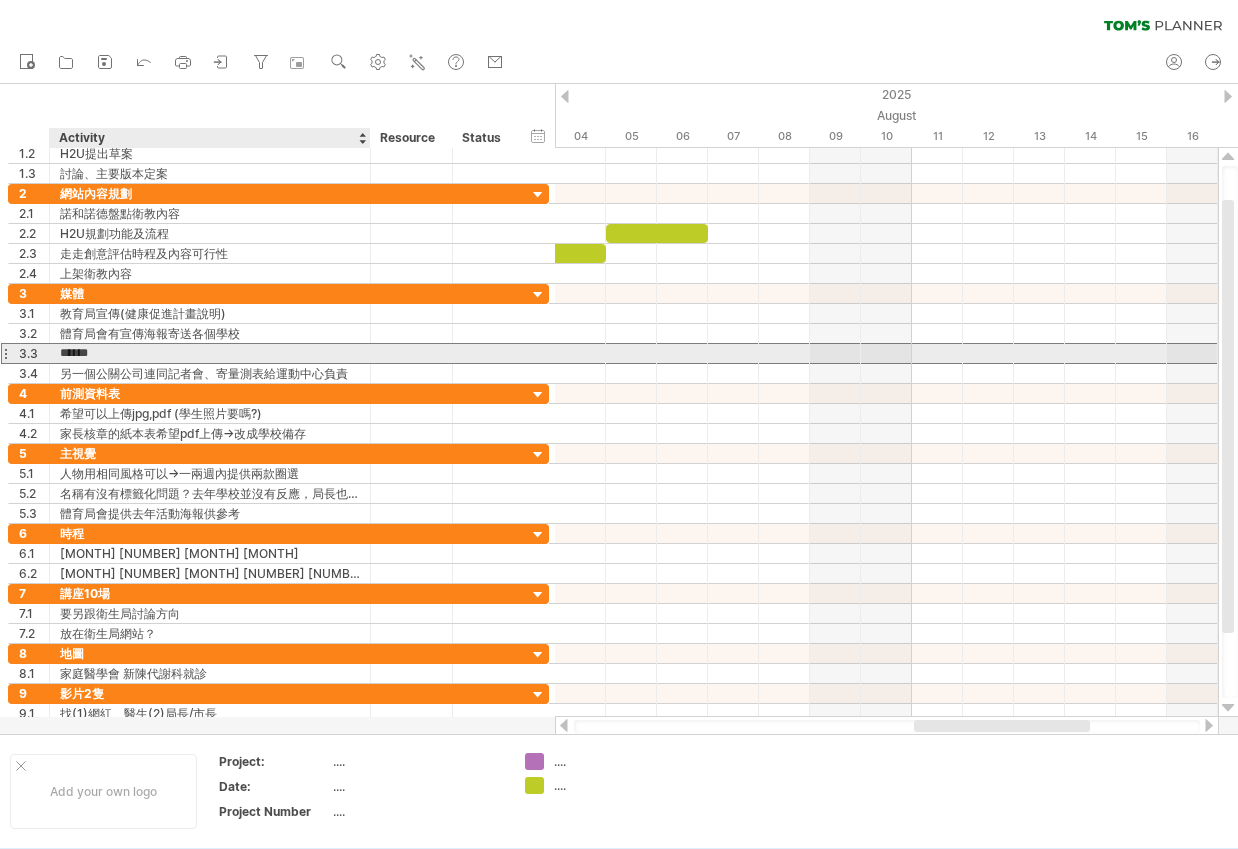 click on "******" at bounding box center (210, 353) 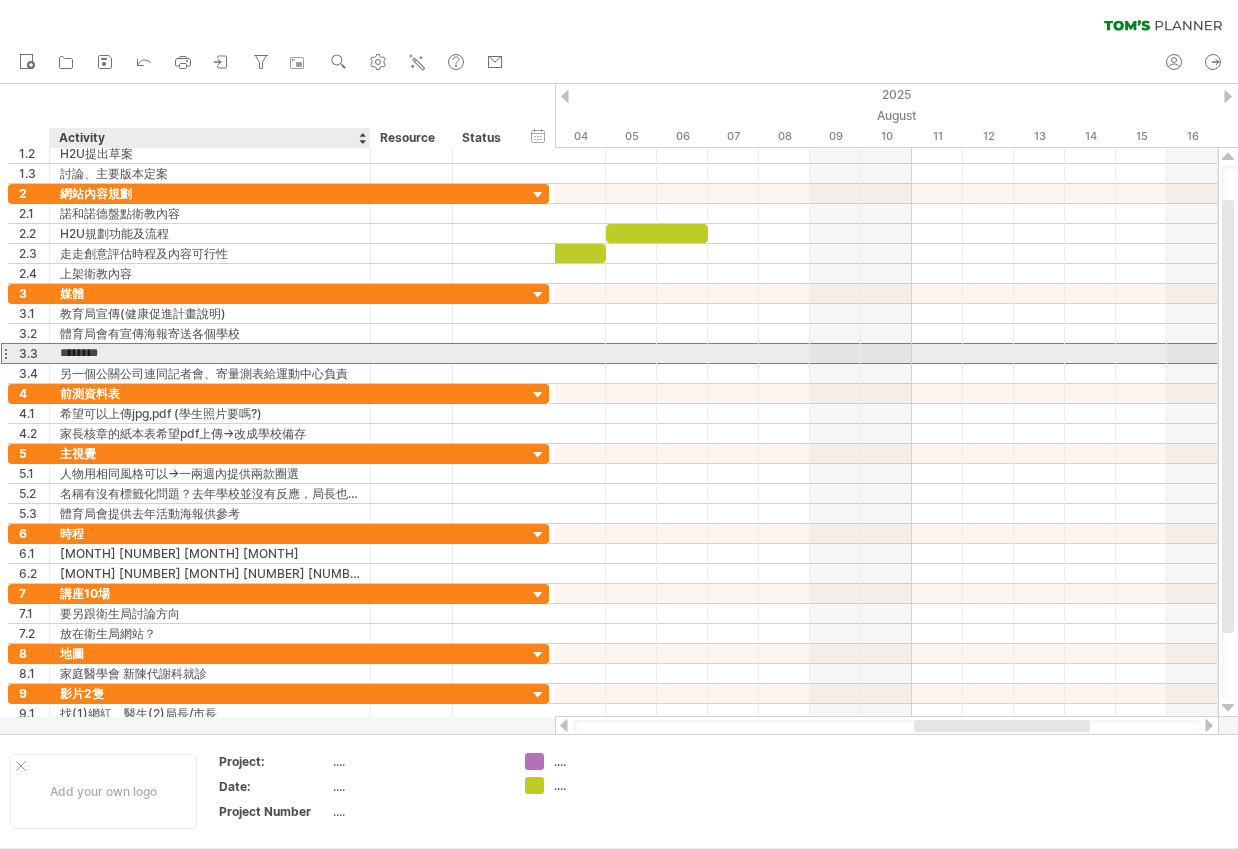 drag, startPoint x: 96, startPoint y: 356, endPoint x: 58, endPoint y: 353, distance: 38.118237 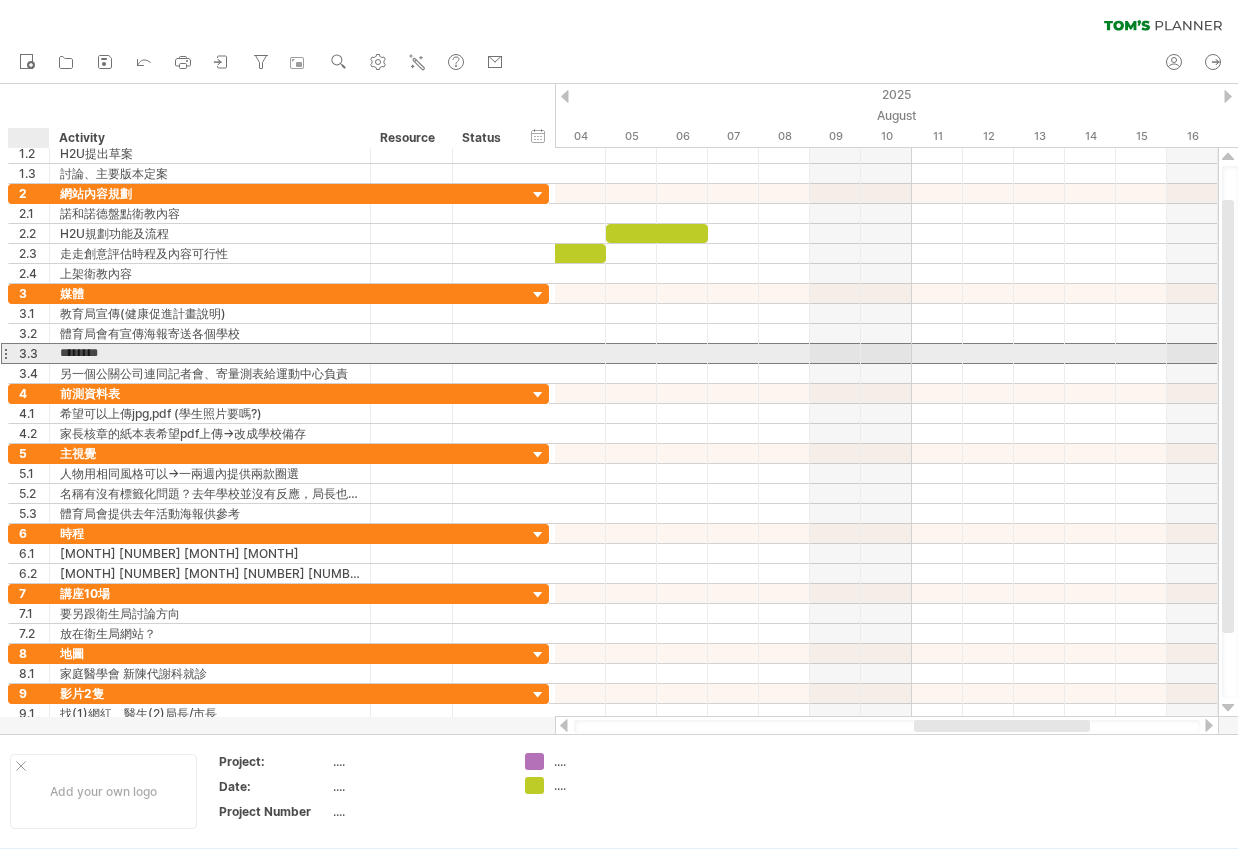 type on "*****" 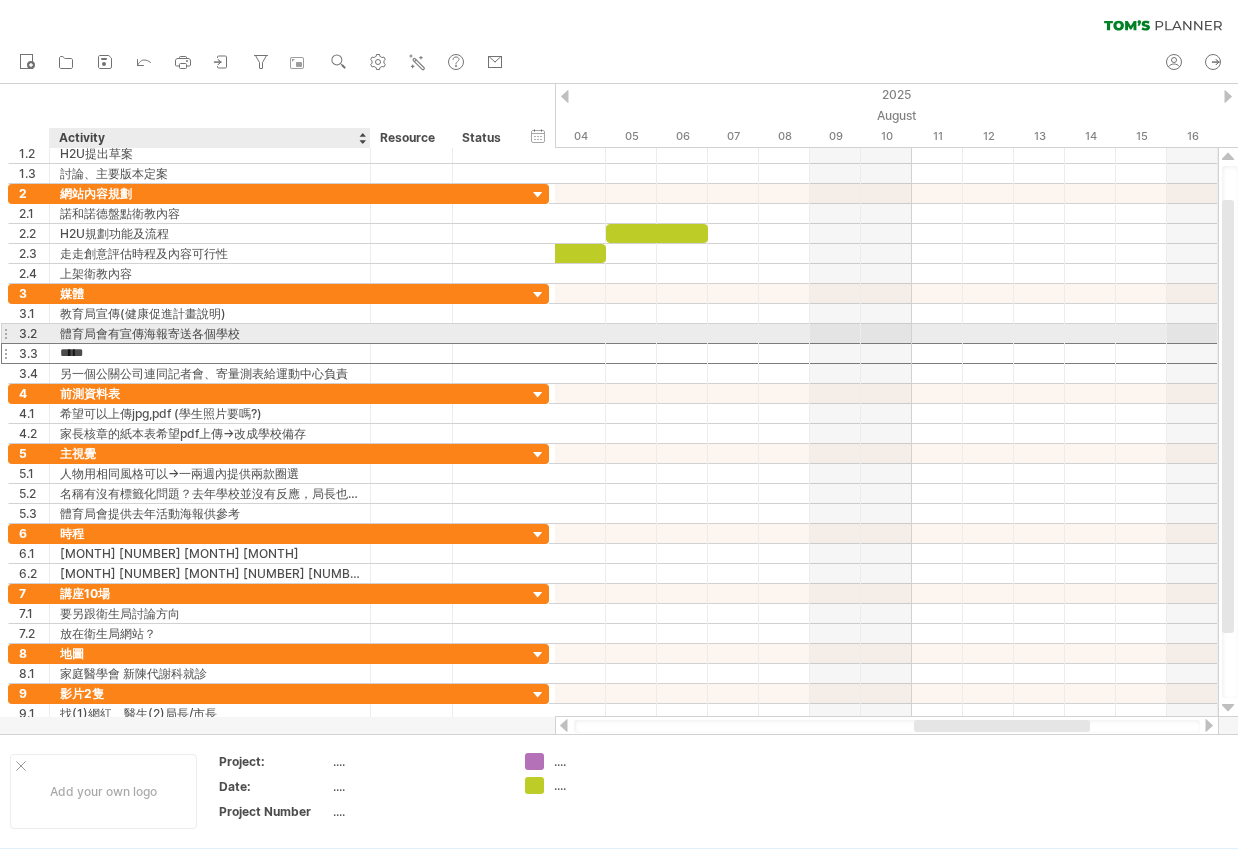 click on "體育局會有宣傳海報寄送各個學校" at bounding box center [210, 333] 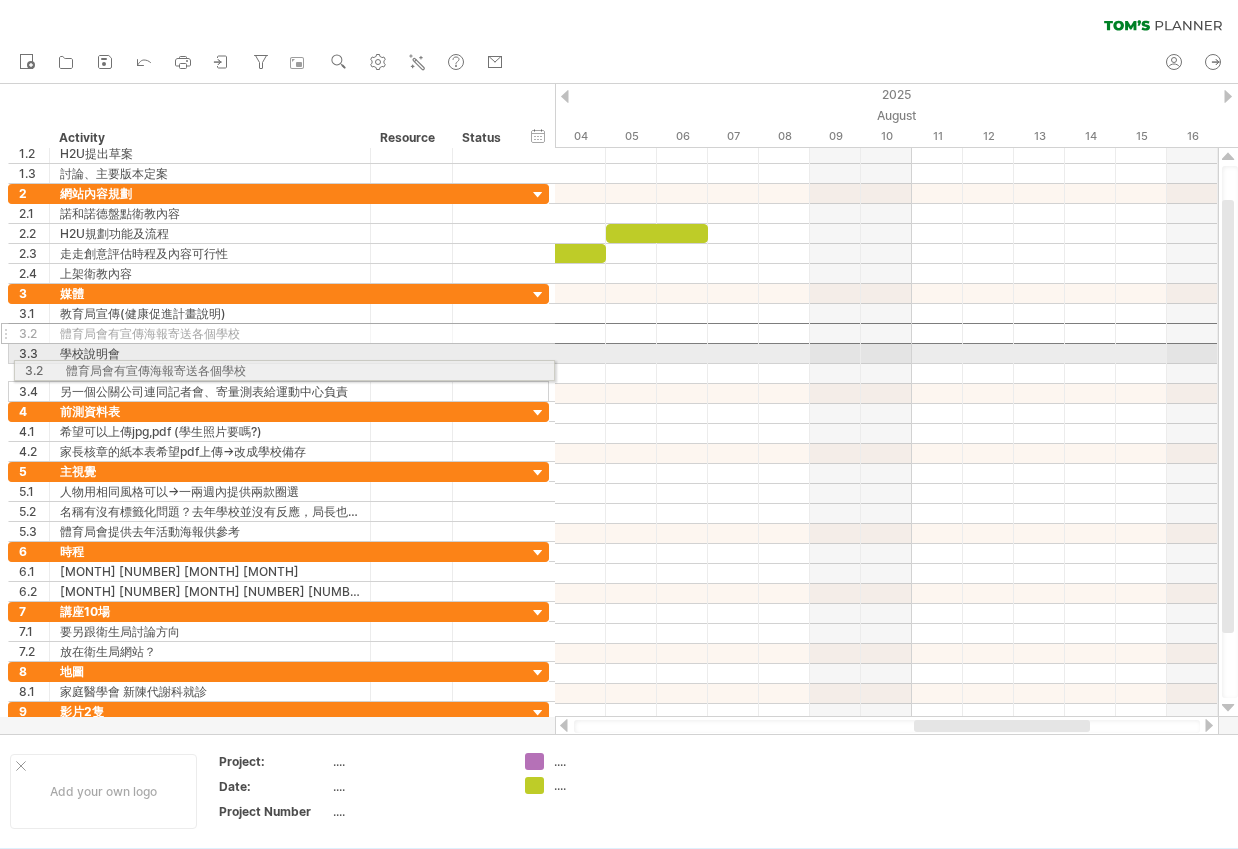 drag, startPoint x: 7, startPoint y: 335, endPoint x: 7, endPoint y: 367, distance: 32 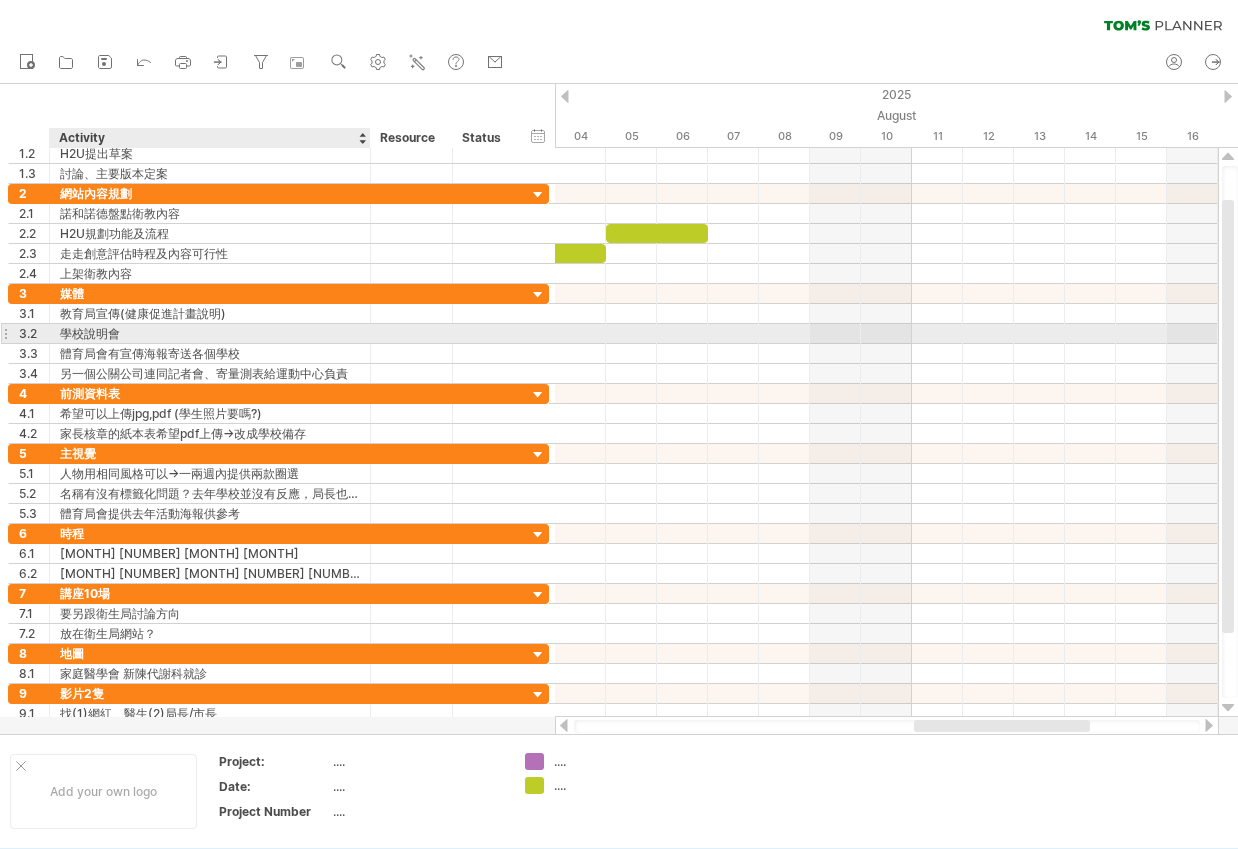 click on "學校說明會" at bounding box center (210, 333) 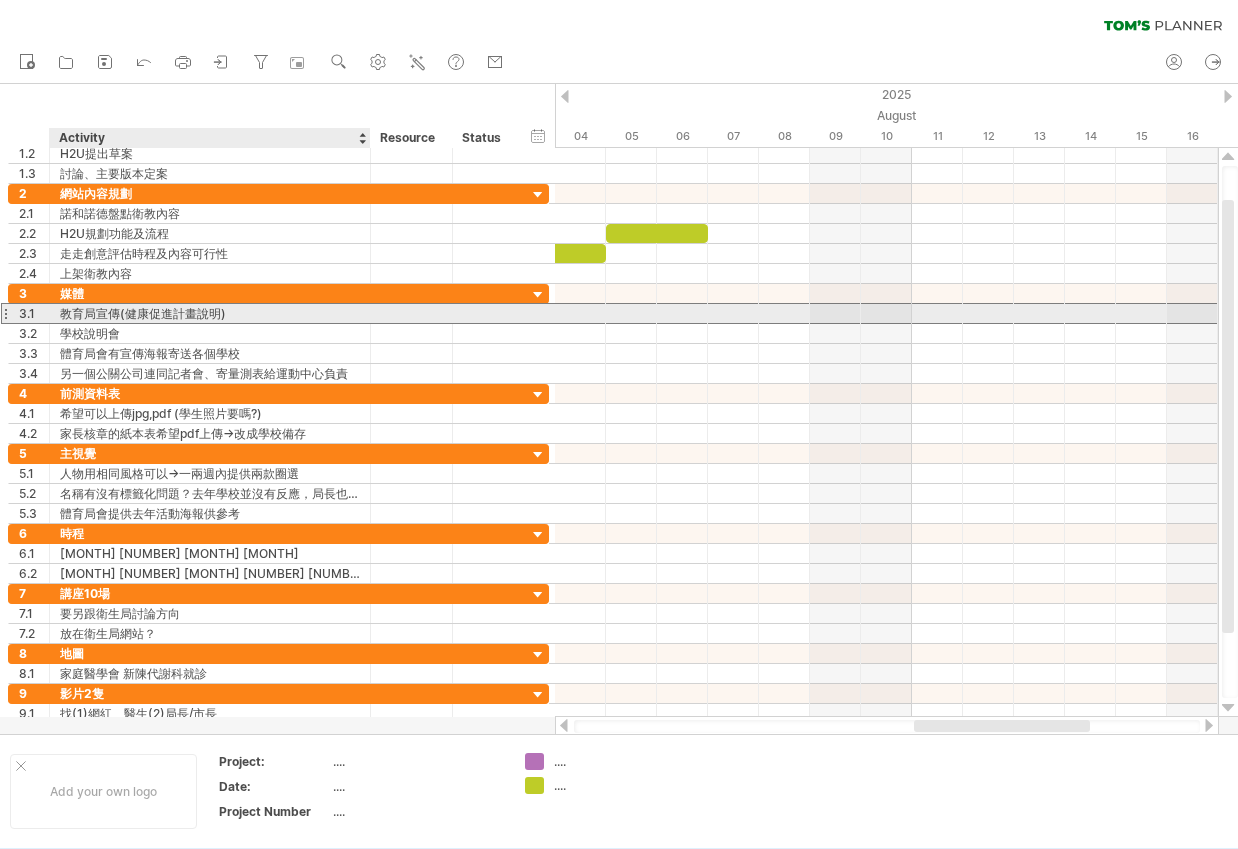 click on "教育局宣傳(健康促進計畫說明)" at bounding box center (210, 313) 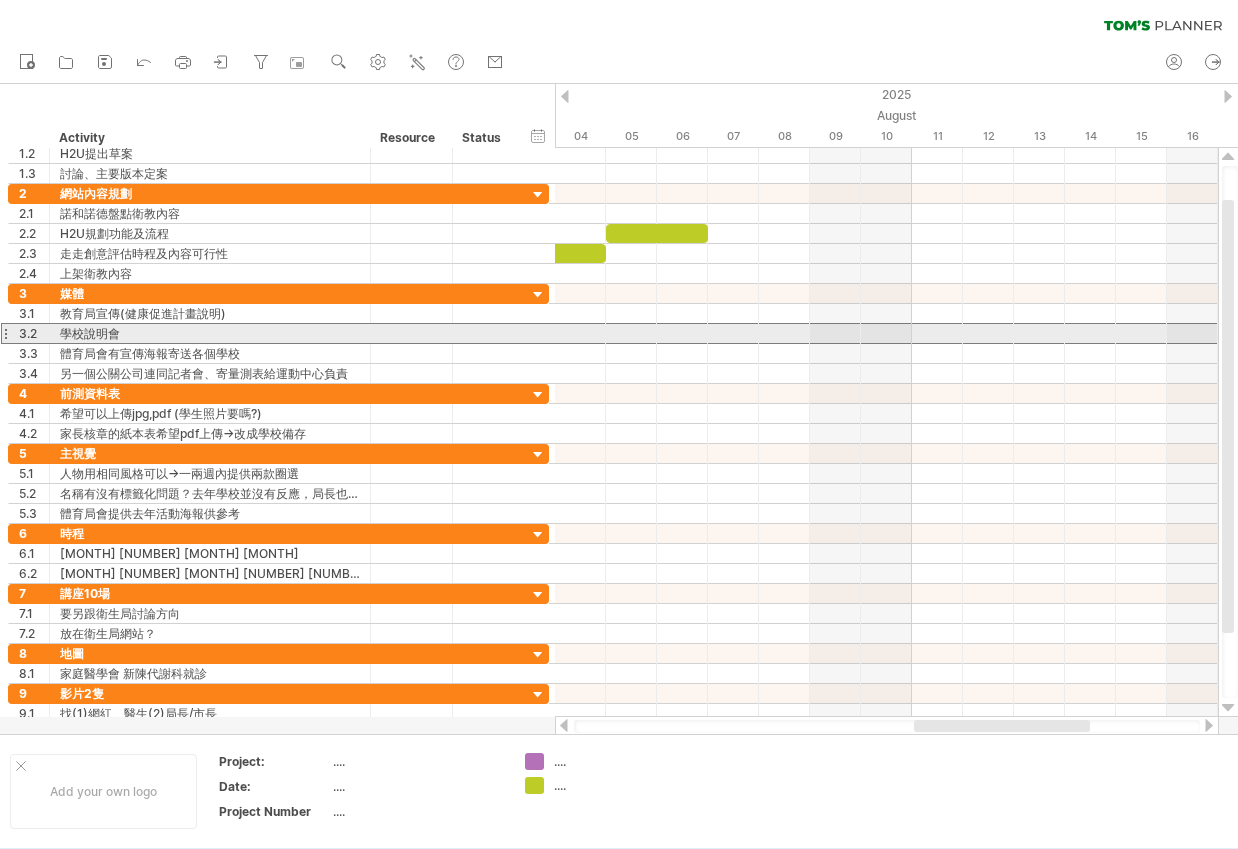 click at bounding box center [5, 333] 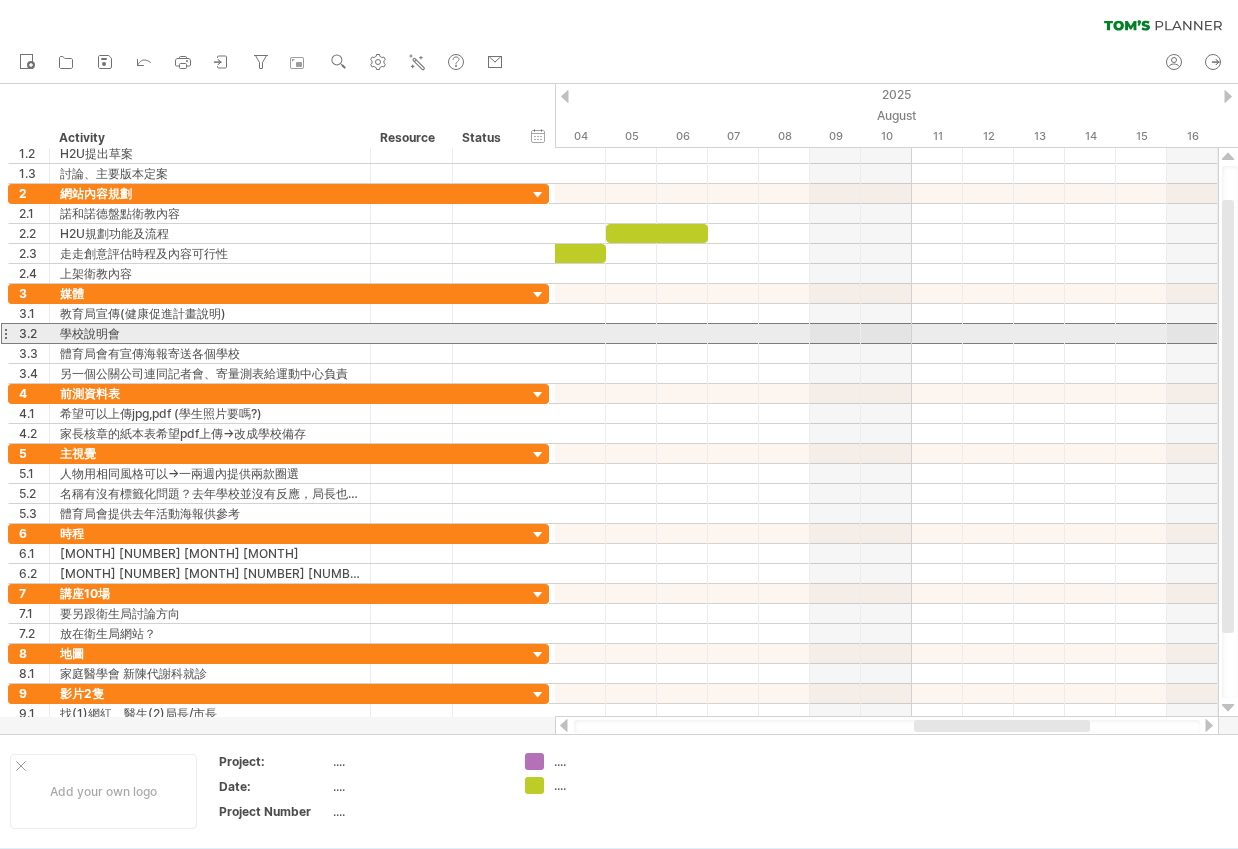 click at bounding box center (5, 333) 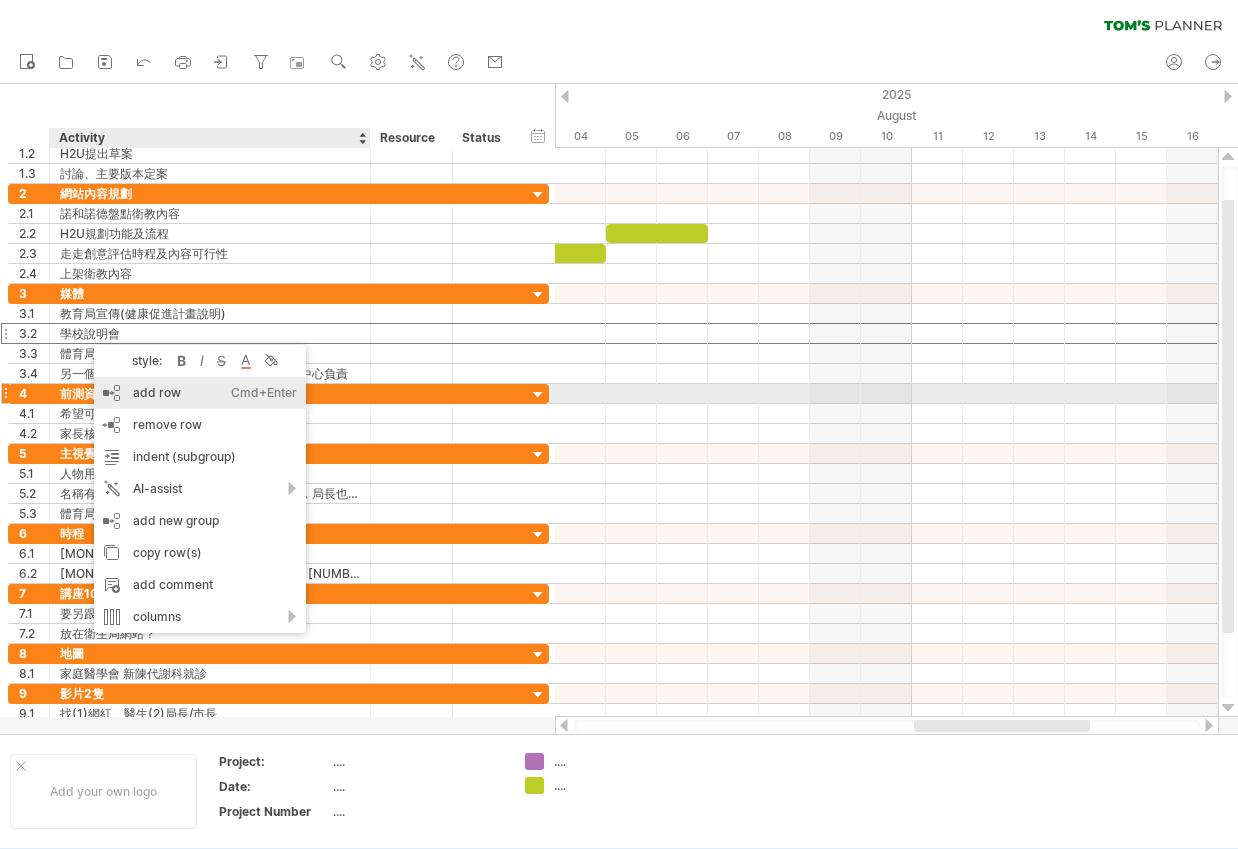 click on "add row Ctrl+Enter Cmd+Enter" at bounding box center (200, 393) 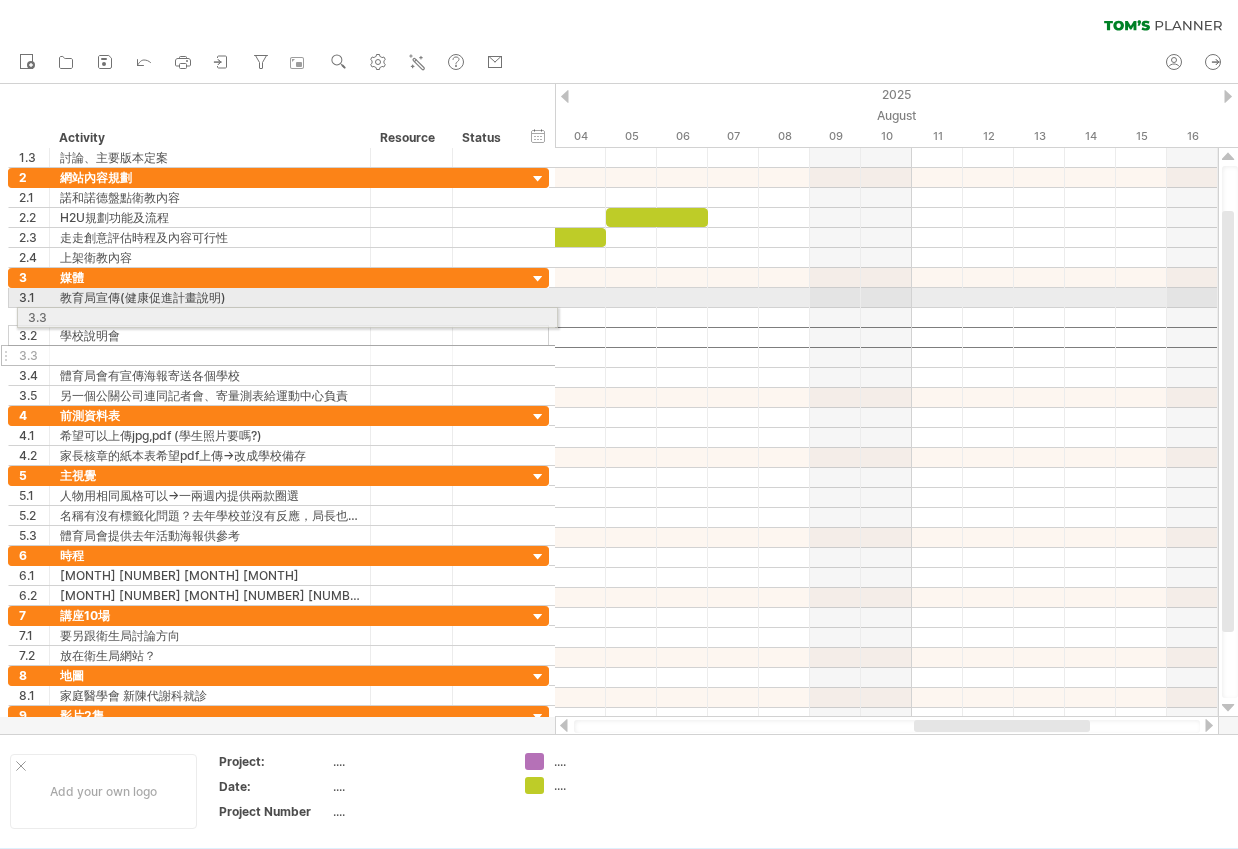 drag, startPoint x: 7, startPoint y: 337, endPoint x: 10, endPoint y: 315, distance: 22.203604 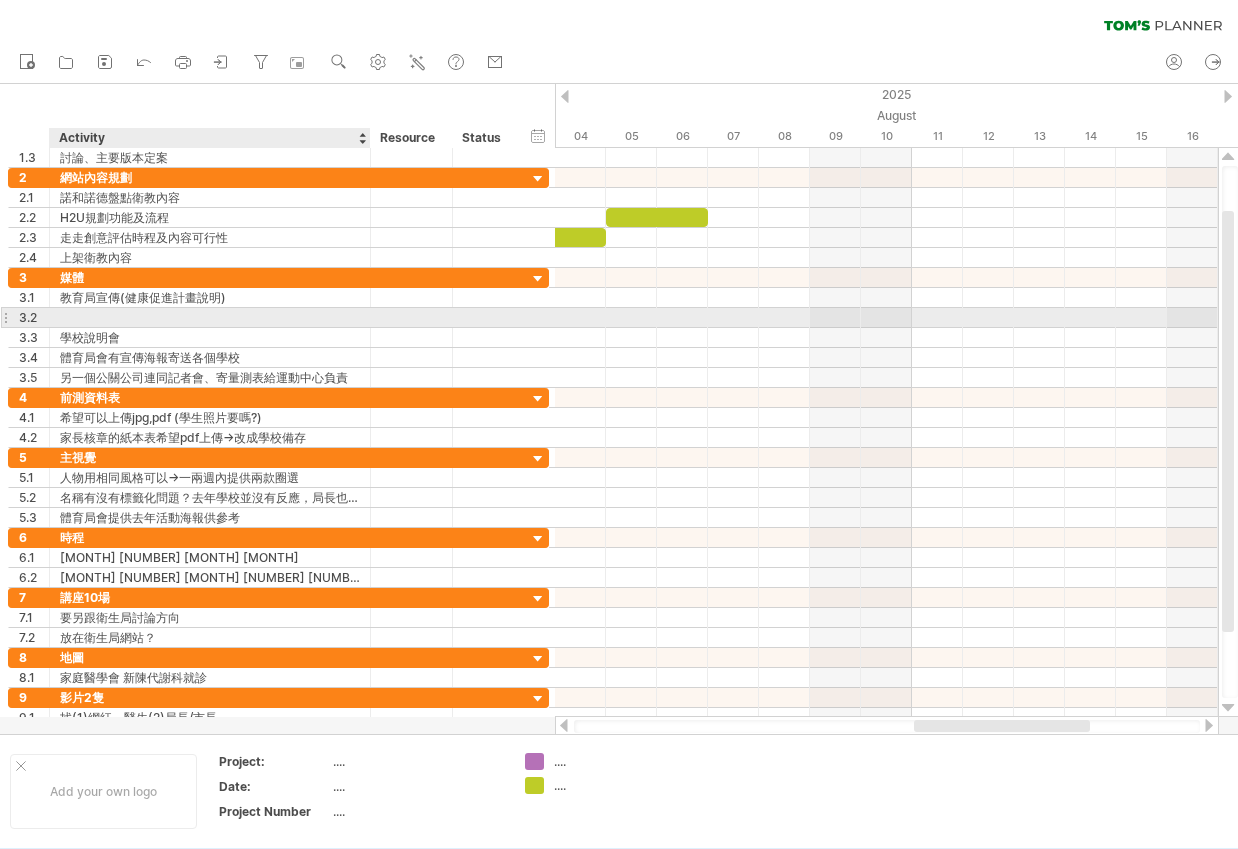 click at bounding box center [210, 317] 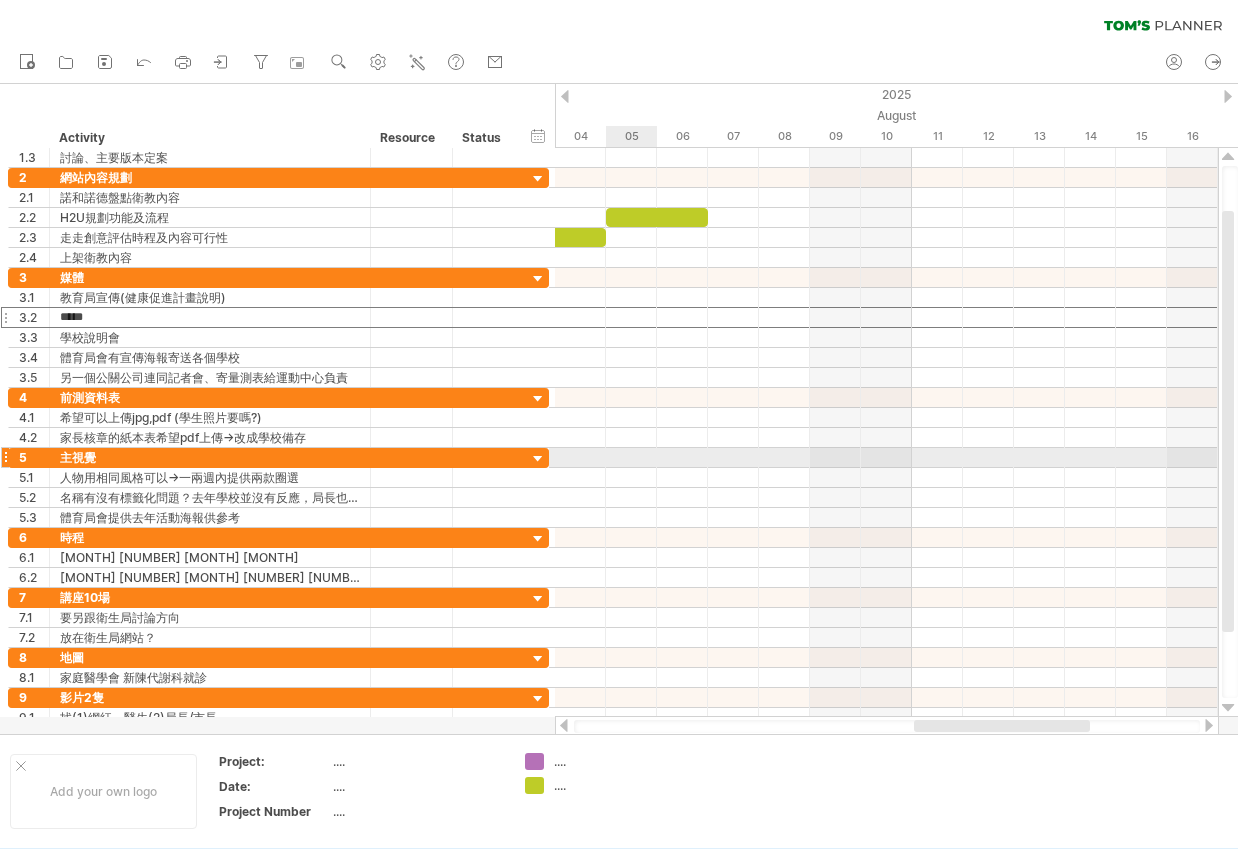 type on "***" 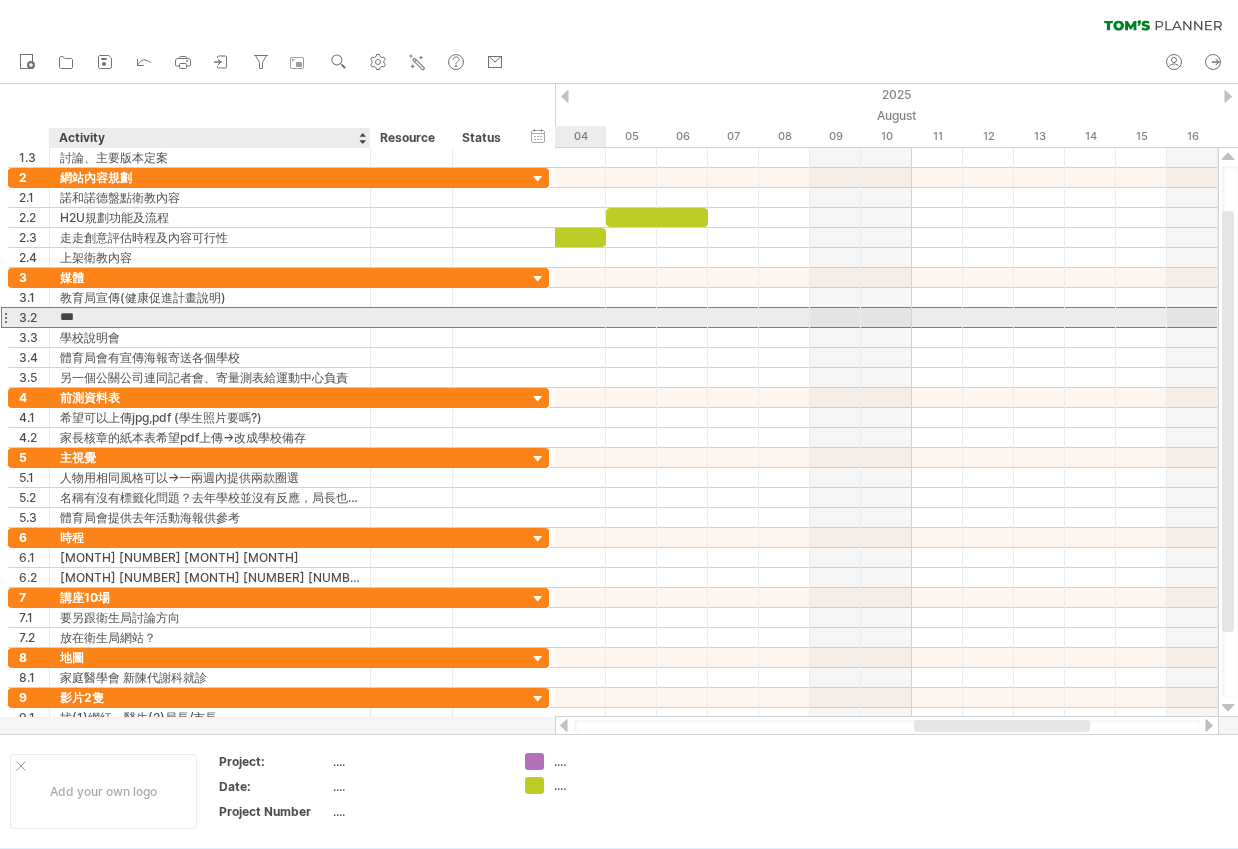 click on "***" at bounding box center (210, 317) 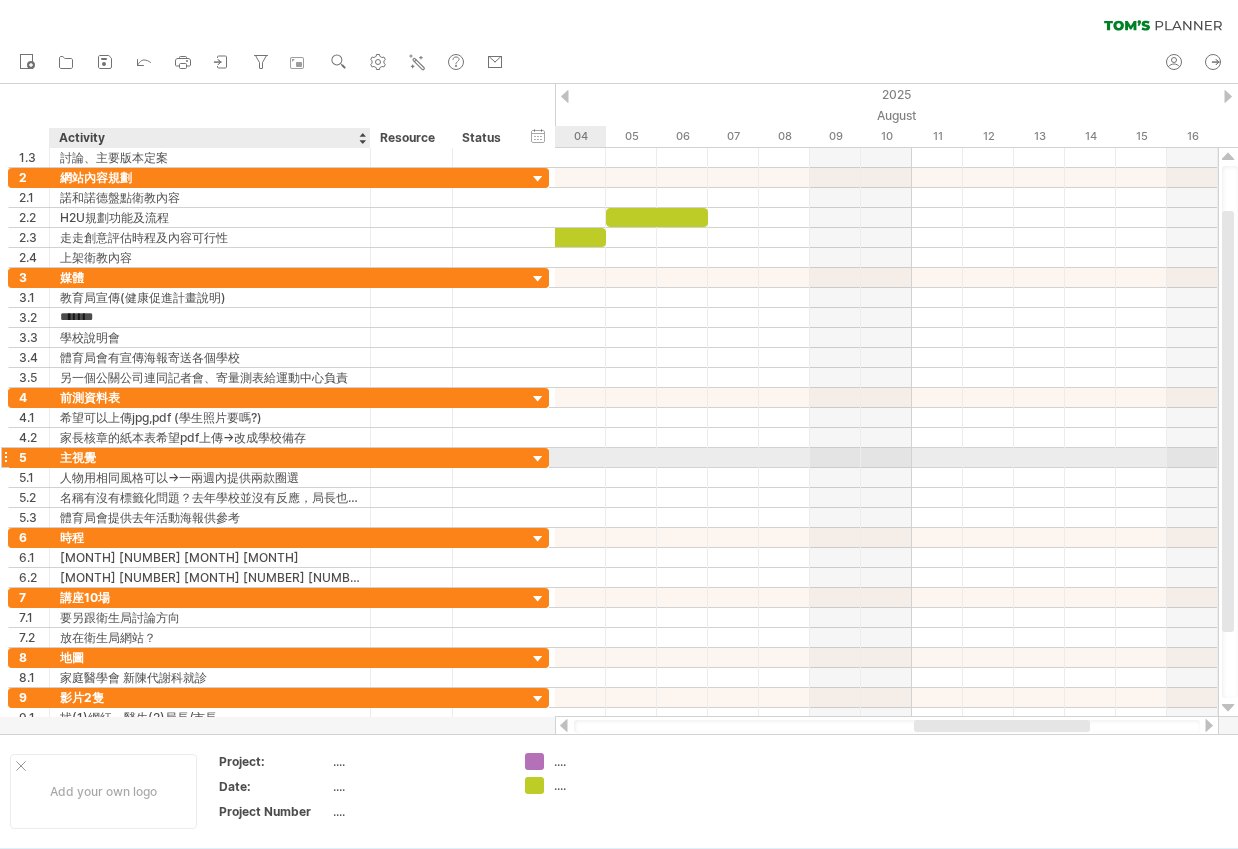 type on "*****" 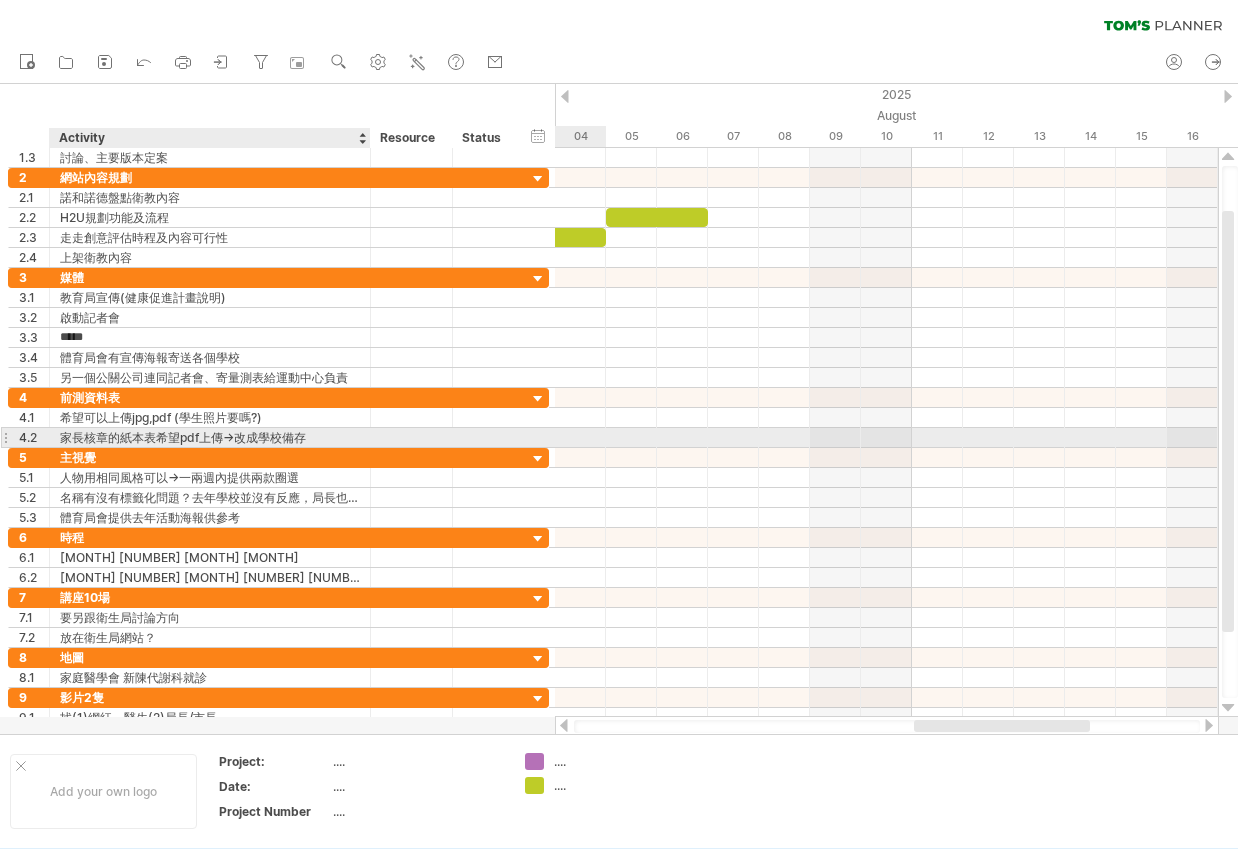 click on "家長核章的紙本表希望pdf上傳->改成學校備存" at bounding box center (210, 437) 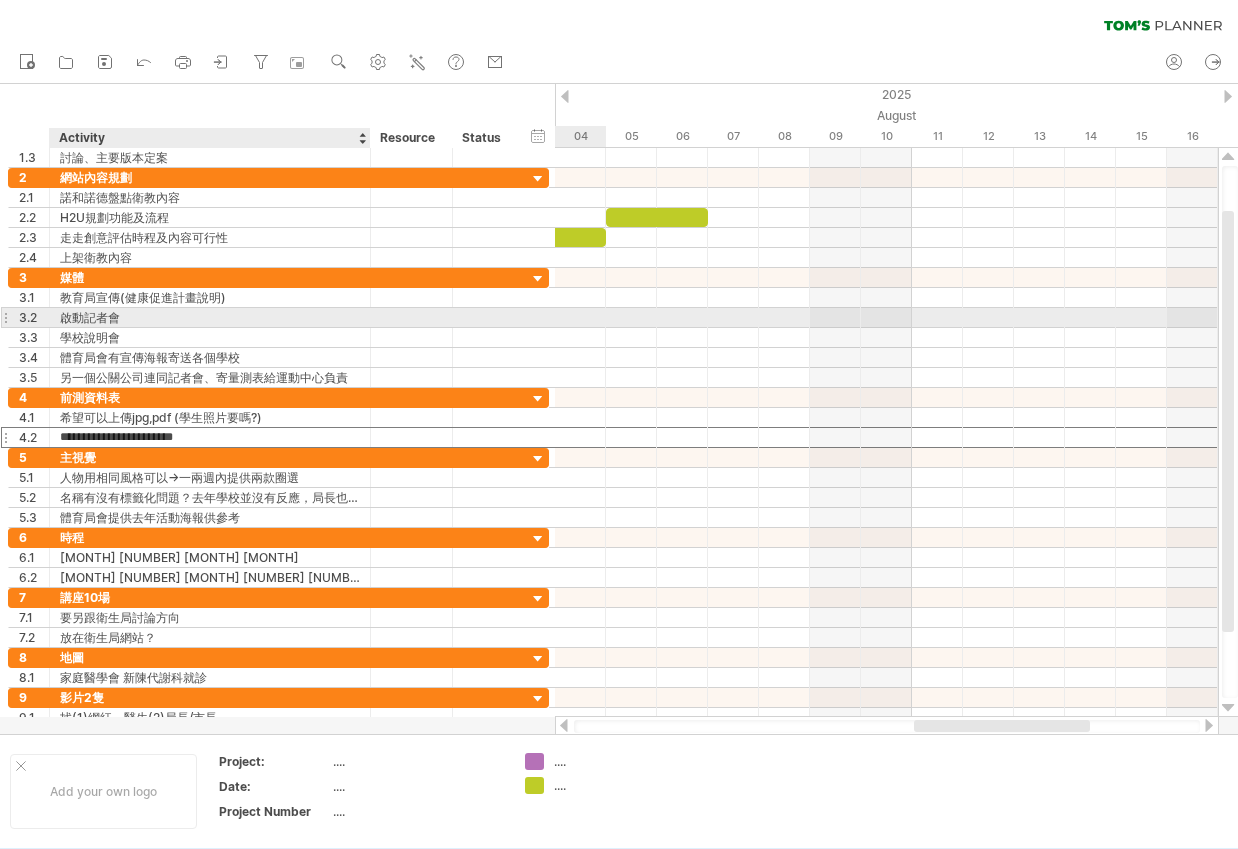 click on "啟動記者會" at bounding box center [210, 317] 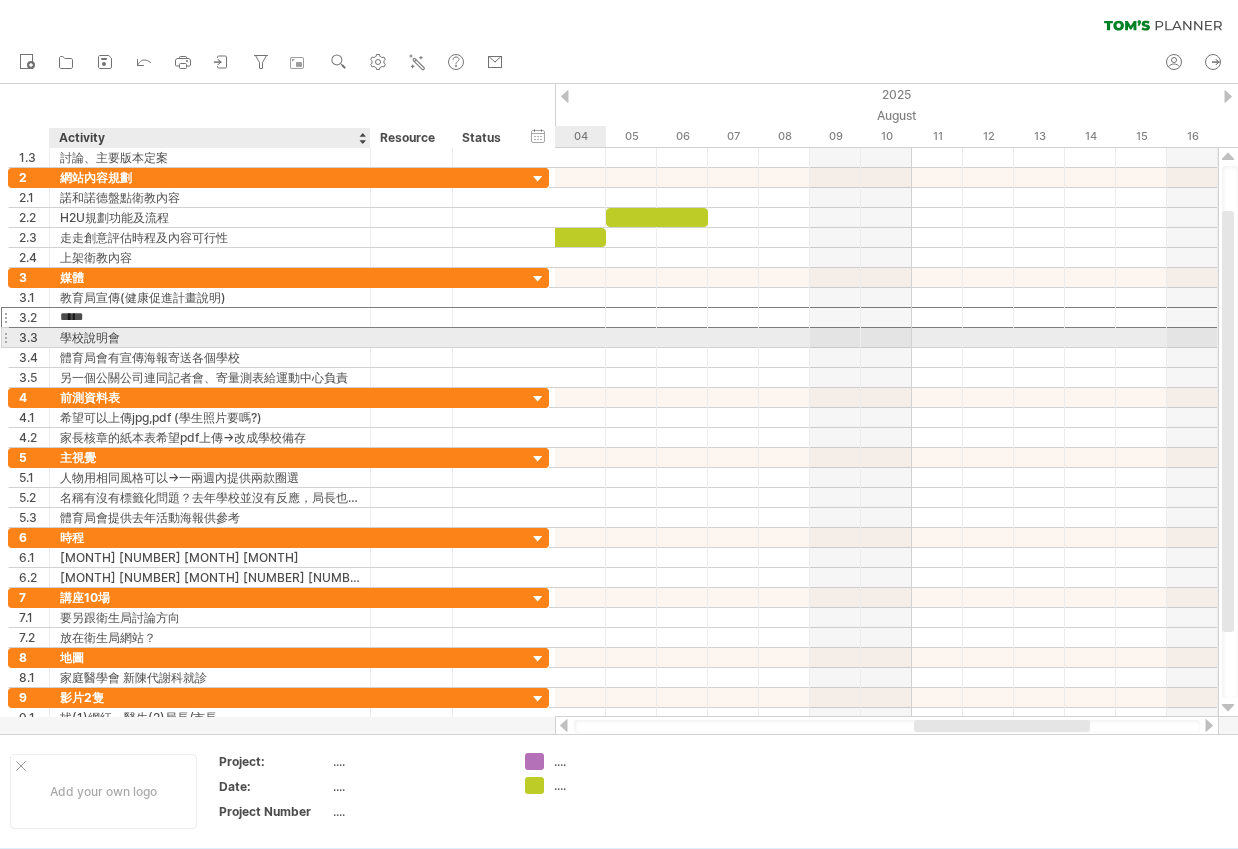 click on "學校說明會" at bounding box center [210, 337] 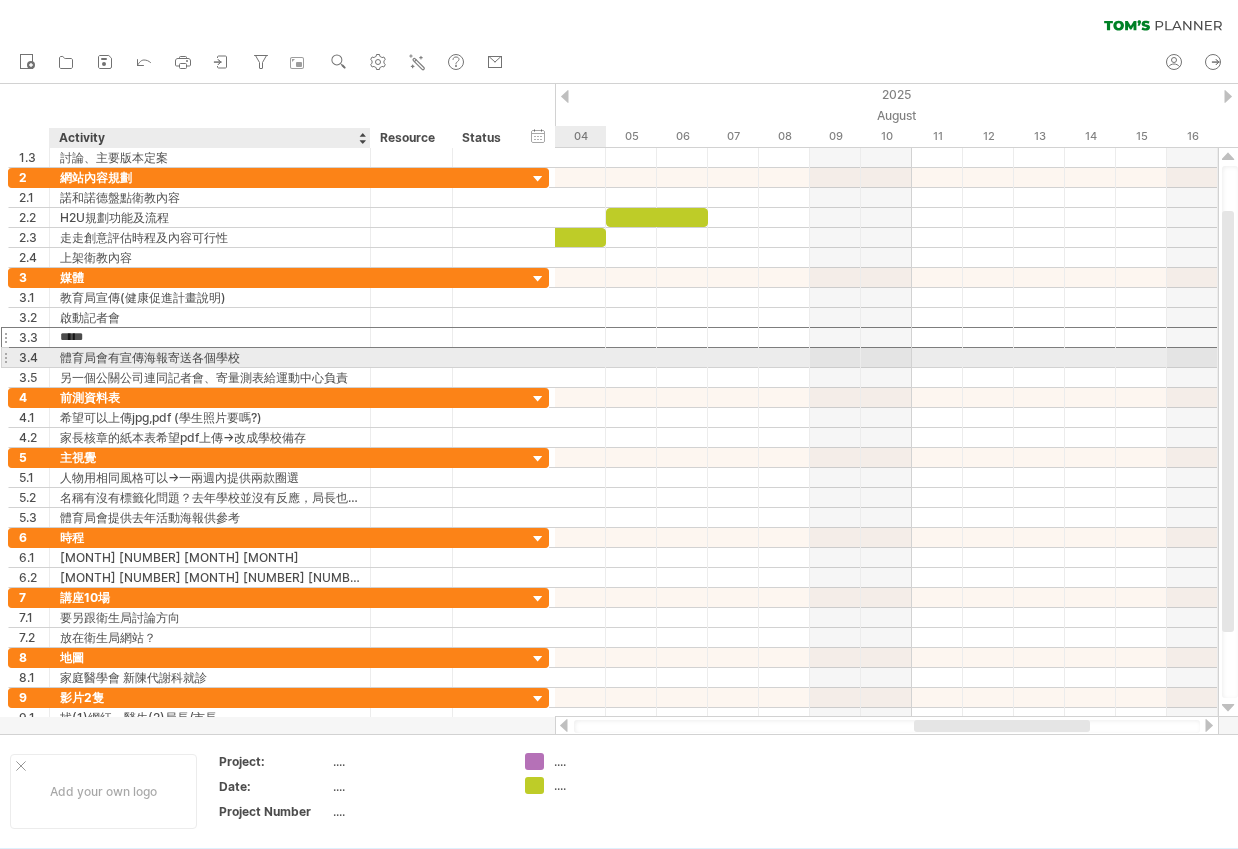 click on "體育局會有宣傳海報寄送各個學校" at bounding box center [210, 357] 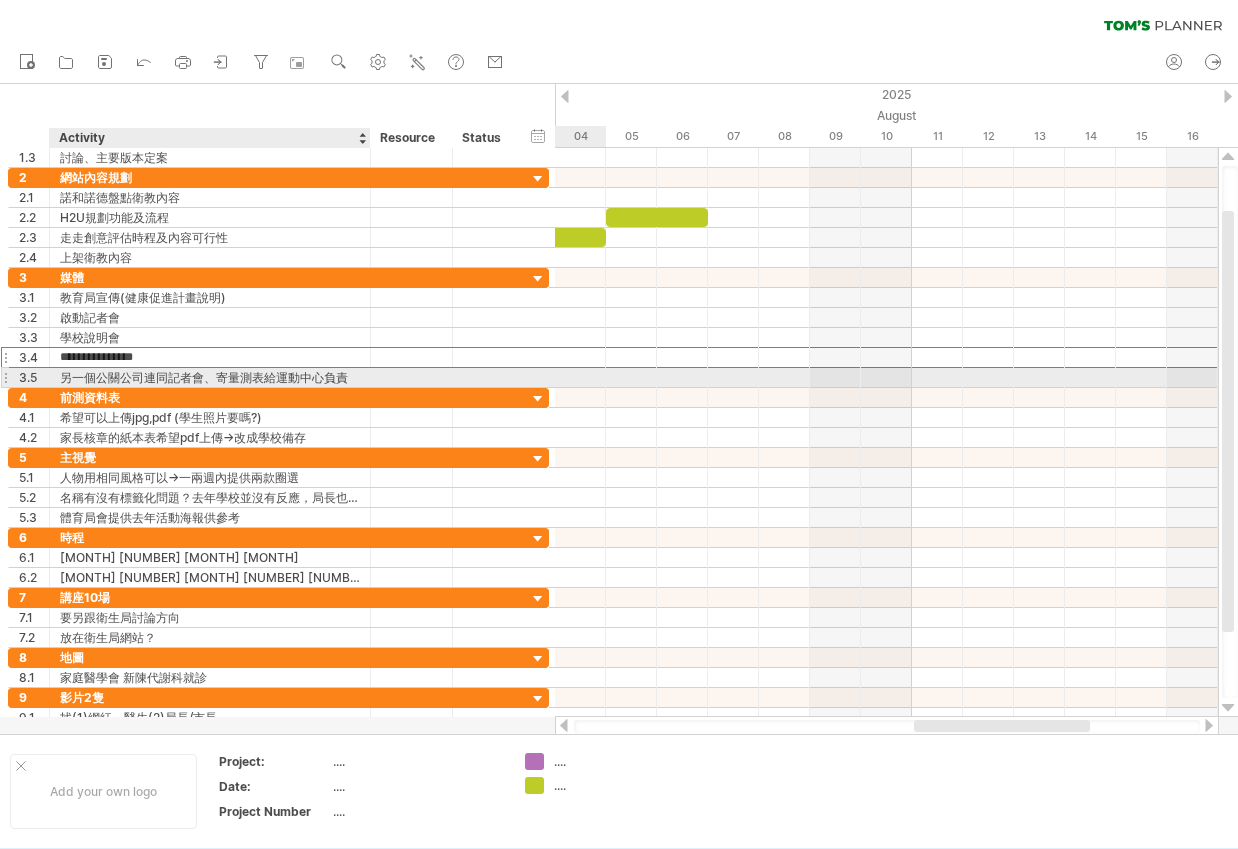 click on "另一個公關公司連同記者會、寄量測表給運動中心負責" at bounding box center (210, 377) 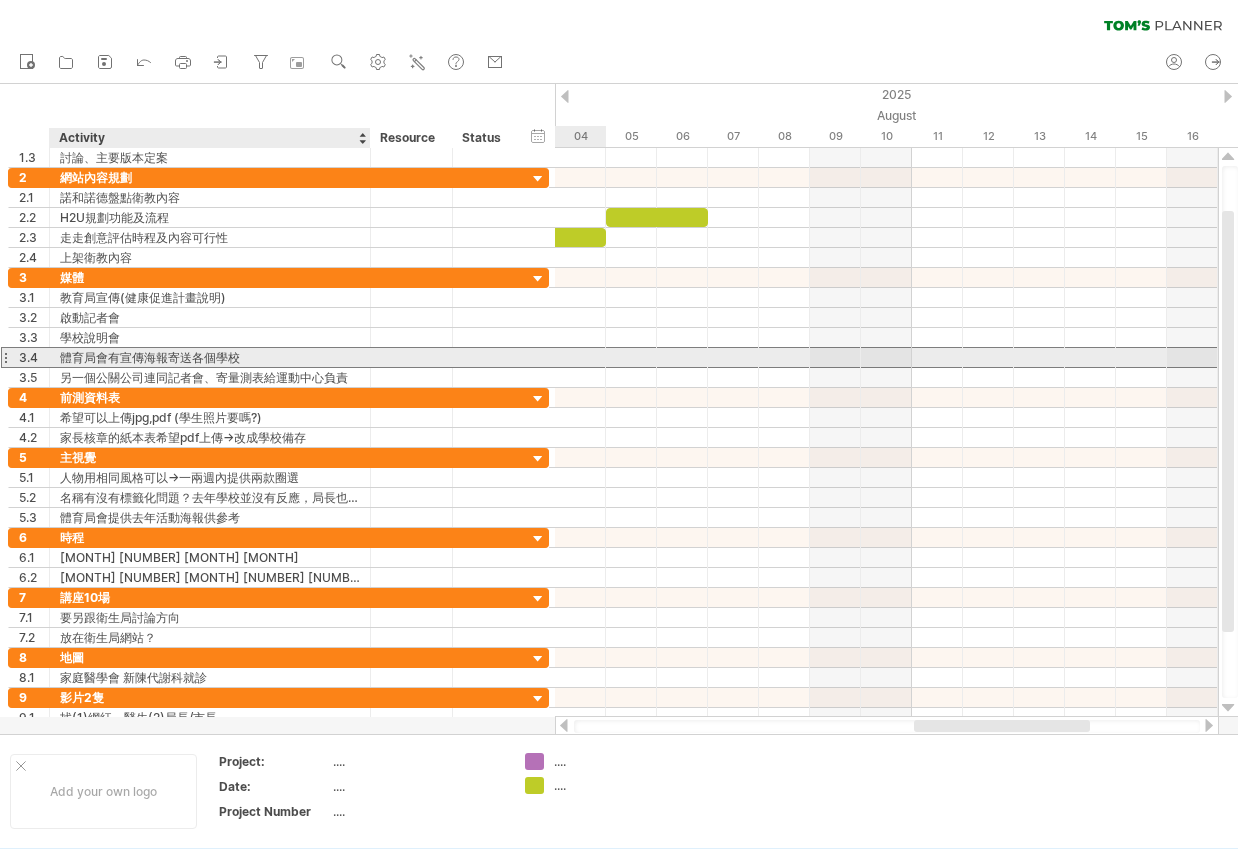 click on "體育局會有宣傳海報寄送各個學校" at bounding box center [210, 357] 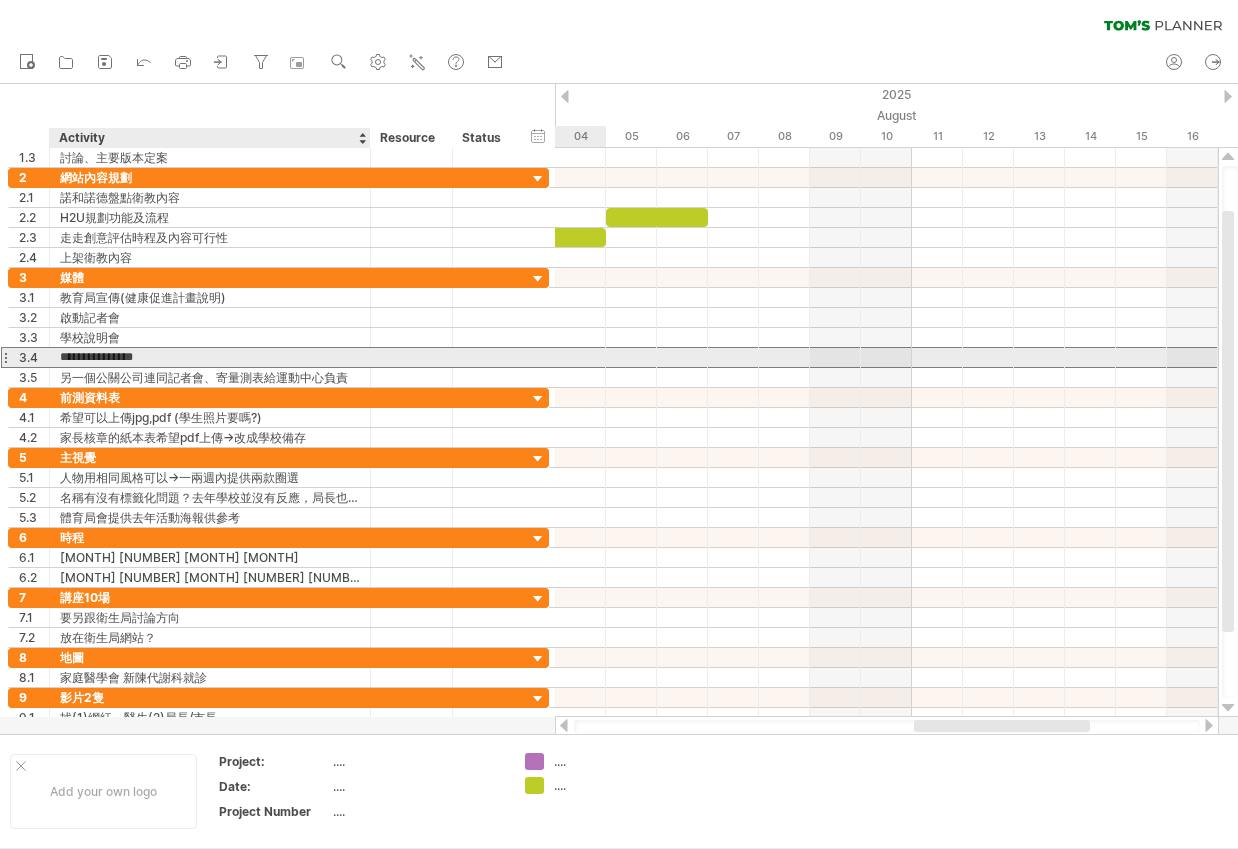 click on "**********" at bounding box center (210, 357) 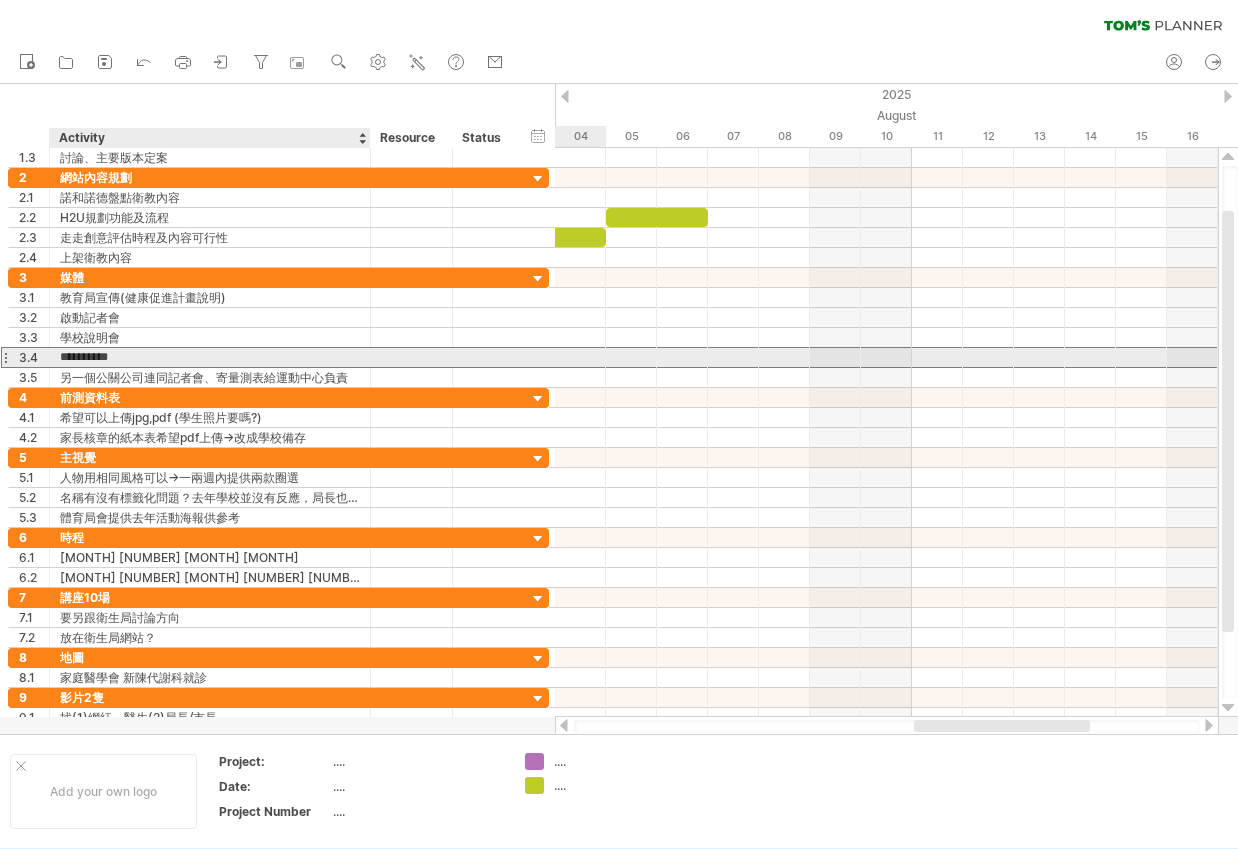 drag, startPoint x: 134, startPoint y: 355, endPoint x: 253, endPoint y: 356, distance: 119.0042 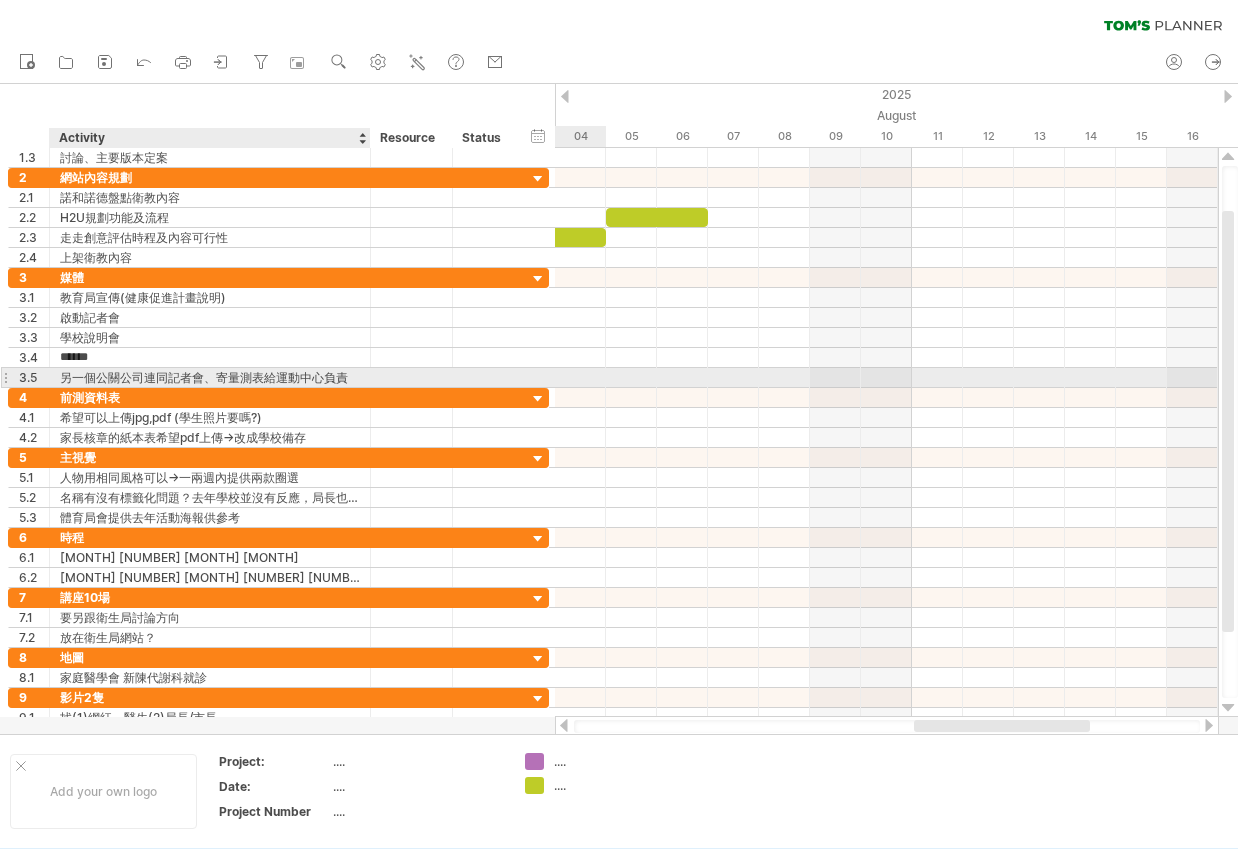 click on "另一個公關公司連同記者會、寄量測表給運動中心負責" at bounding box center [210, 377] 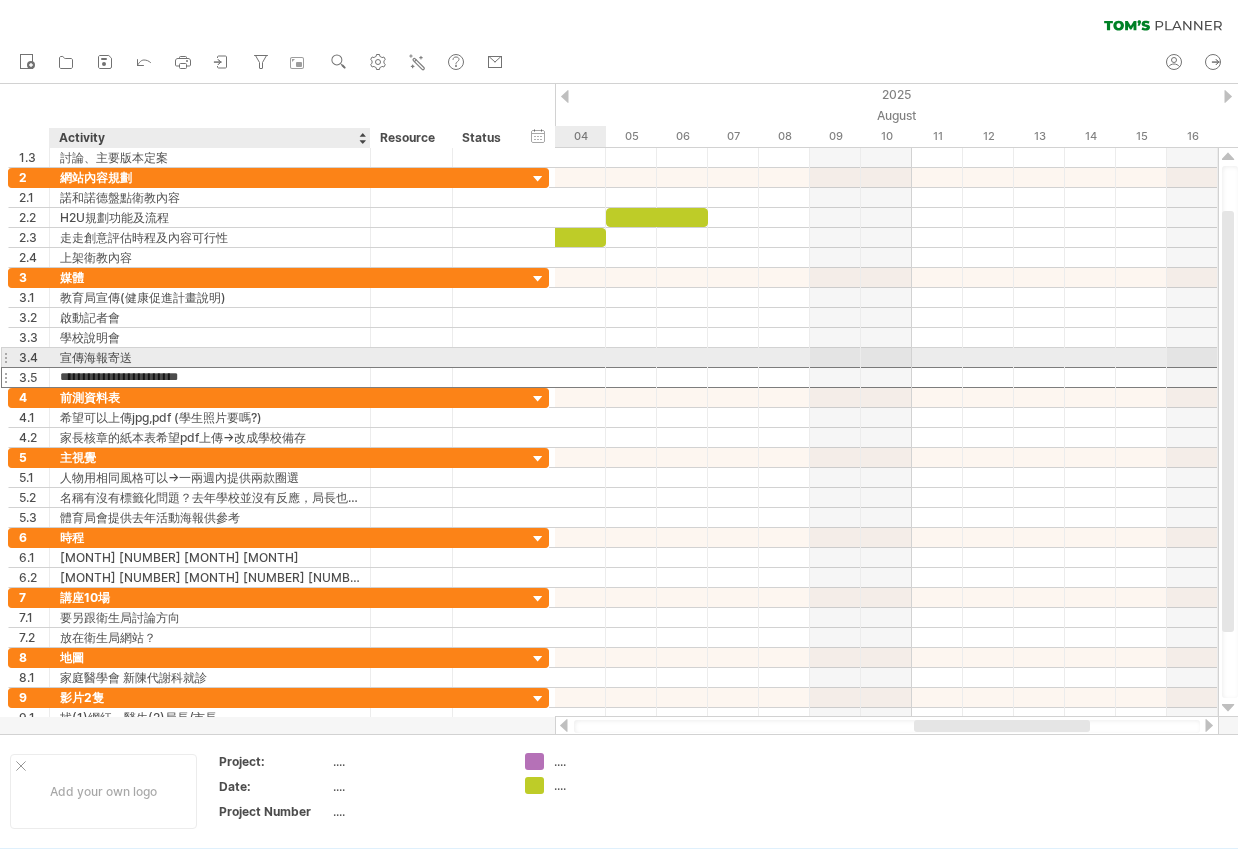 click on "宣傳海報寄送" at bounding box center [210, 357] 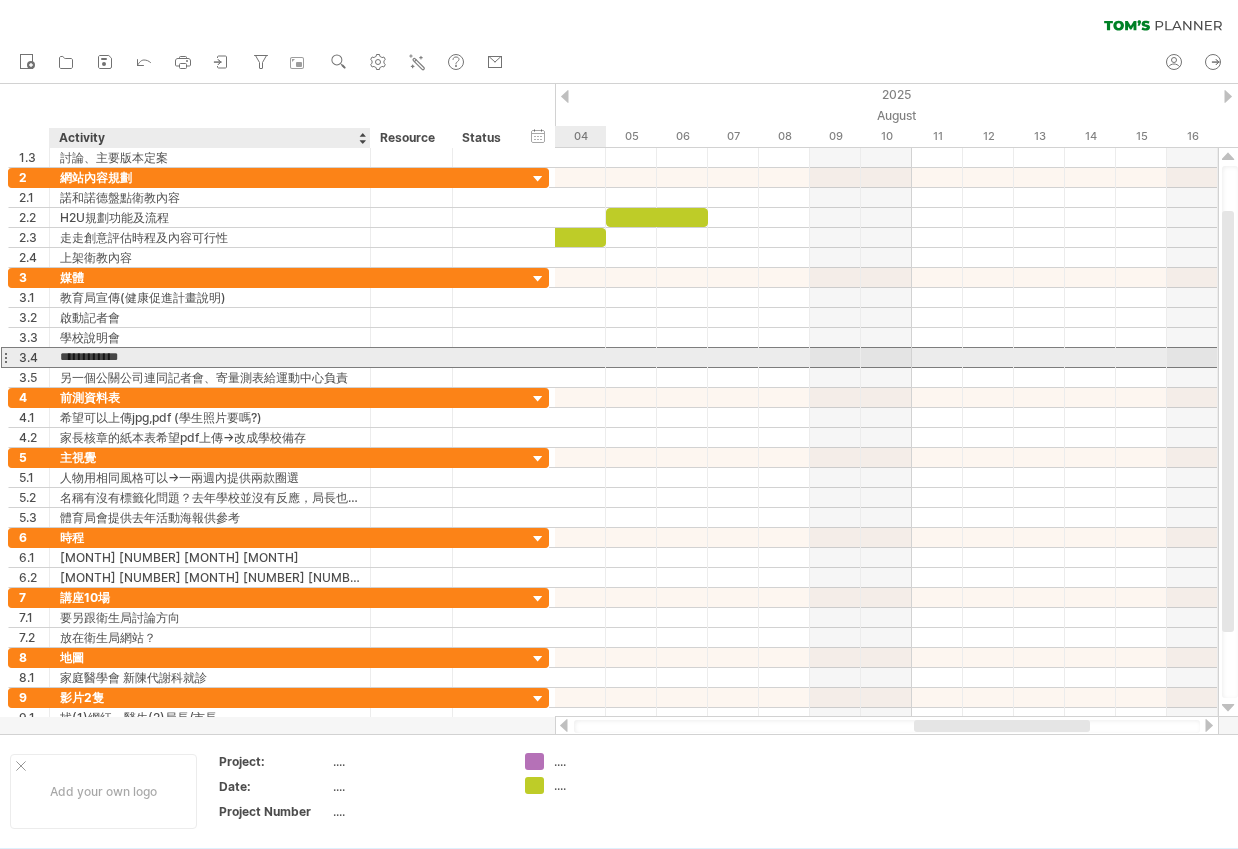 type on "**********" 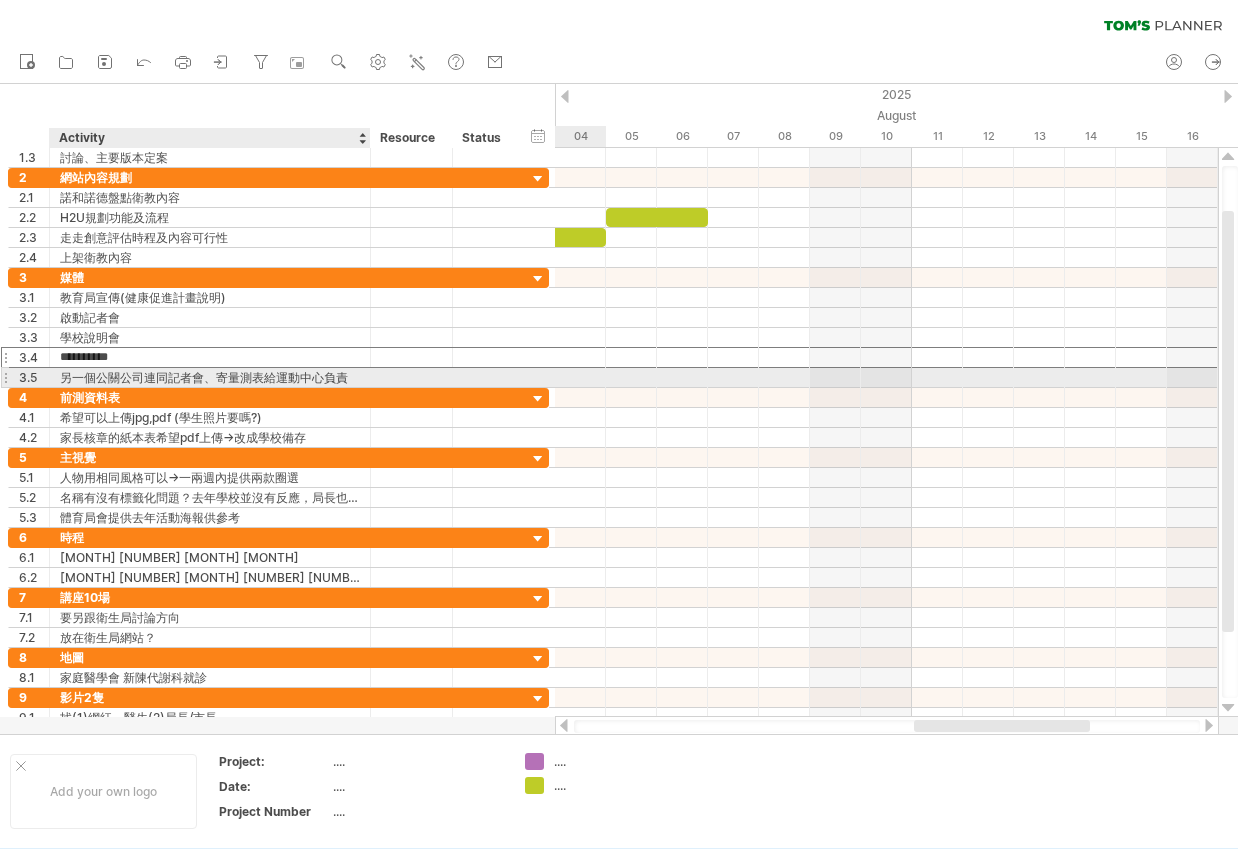 click on "另一個公關公司連同記者會、寄量測表給運動中心負責" at bounding box center (210, 377) 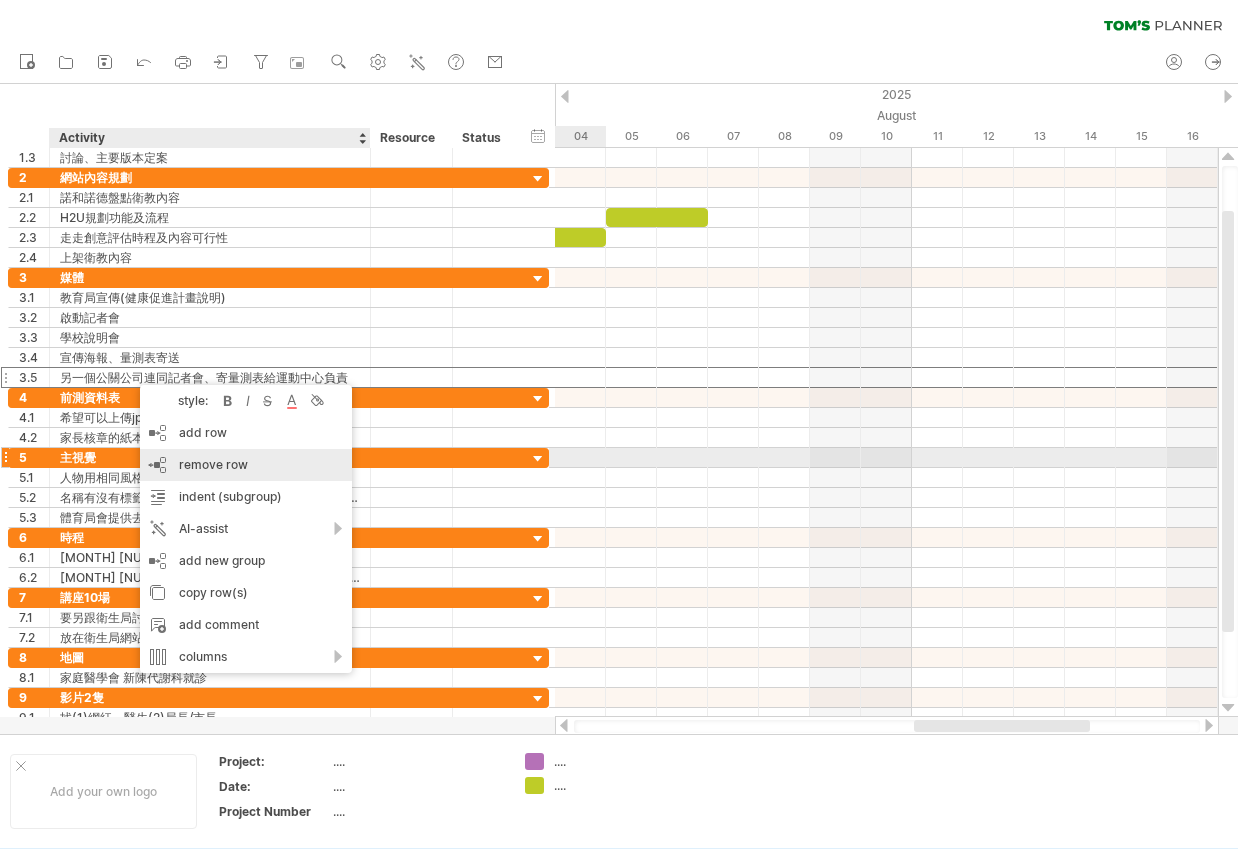 click on "remove row" at bounding box center [213, 464] 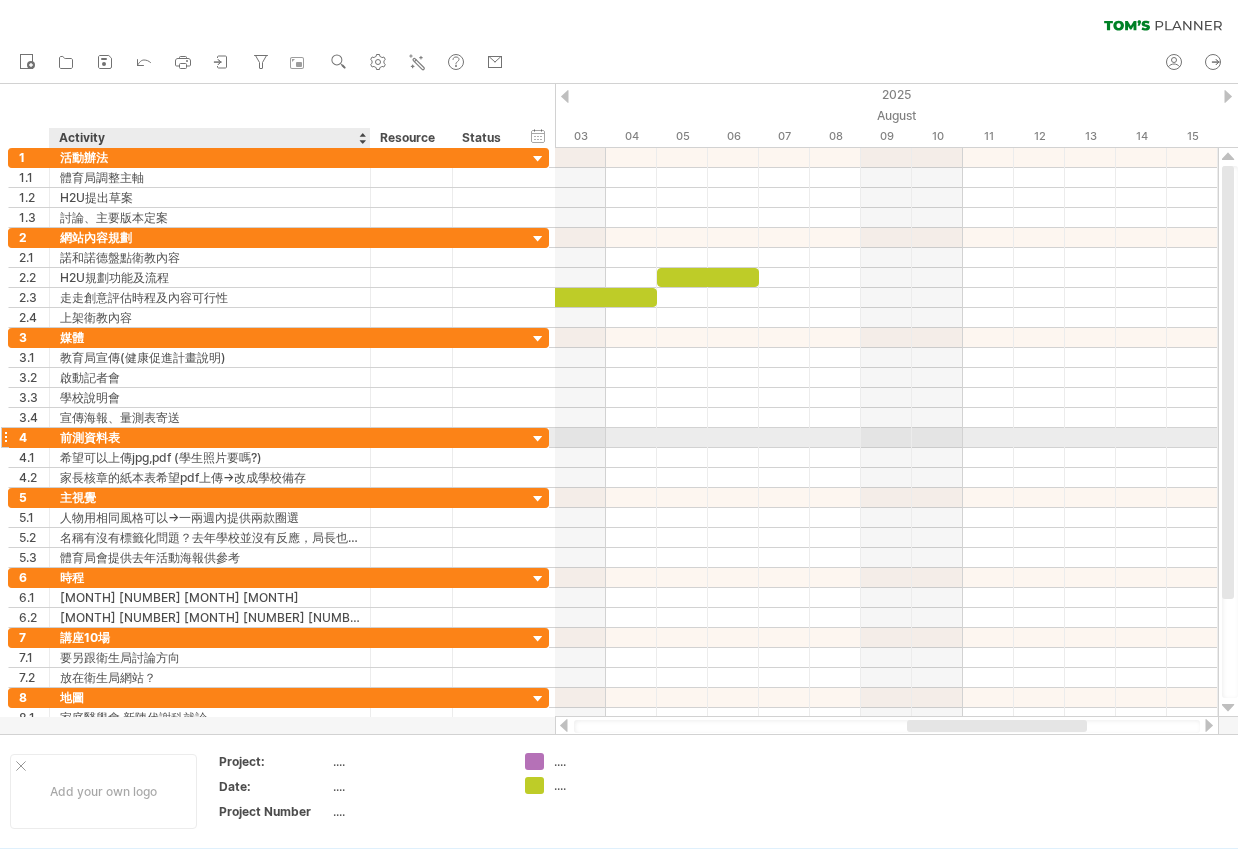 click on "前測資料表" at bounding box center [210, 437] 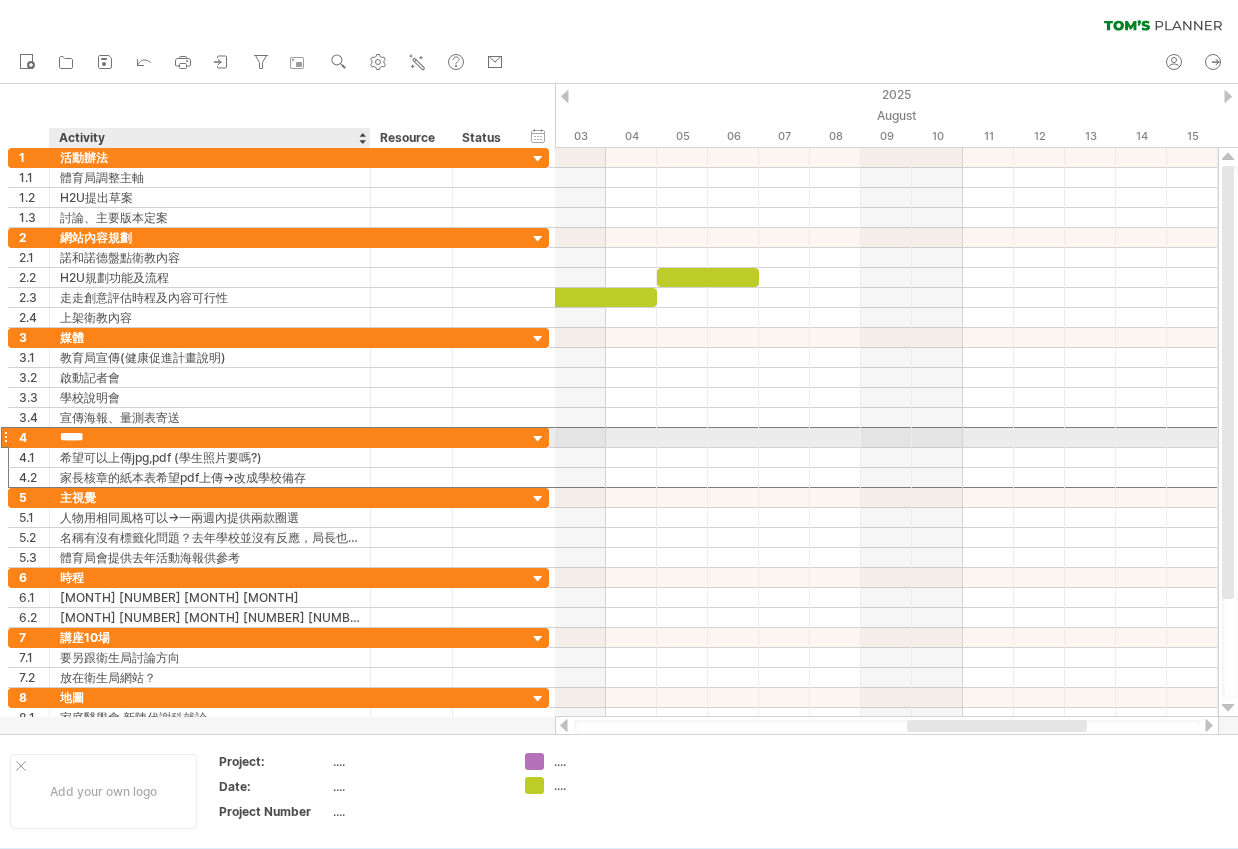 click on "*****" at bounding box center [210, 437] 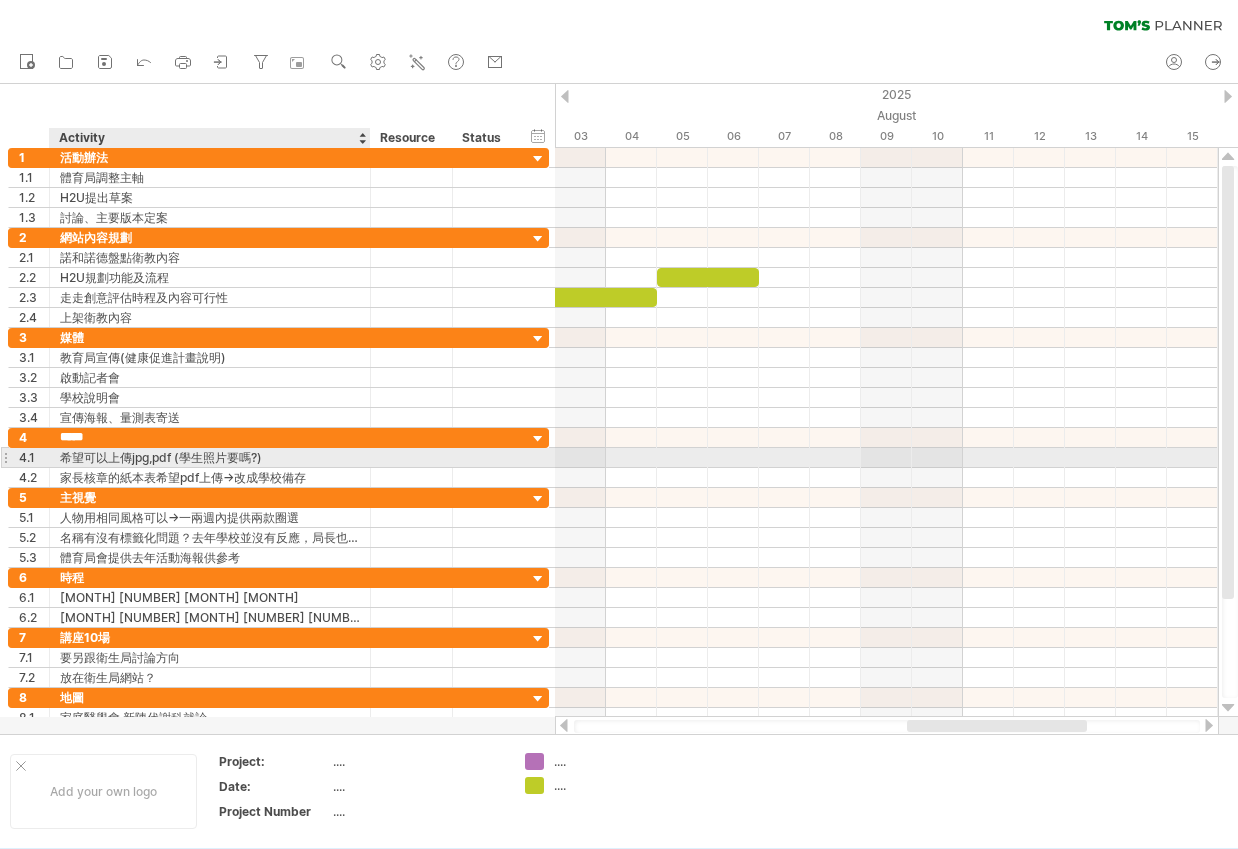 click on "希望可以上傳jpg,pdf (學生照片要嗎?)" at bounding box center [210, 457] 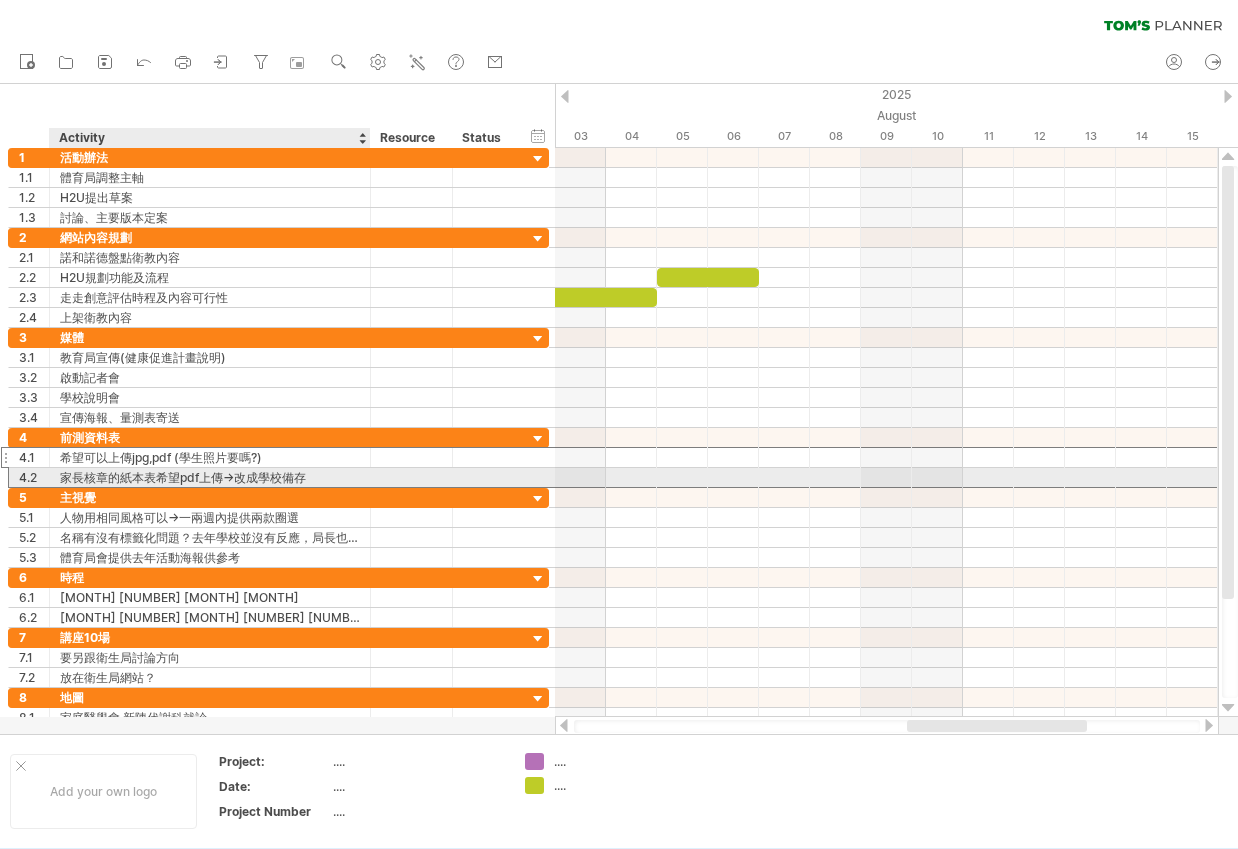 click on "家長核章的紙本表希望pdf上傳->改成學校備存" at bounding box center [210, 477] 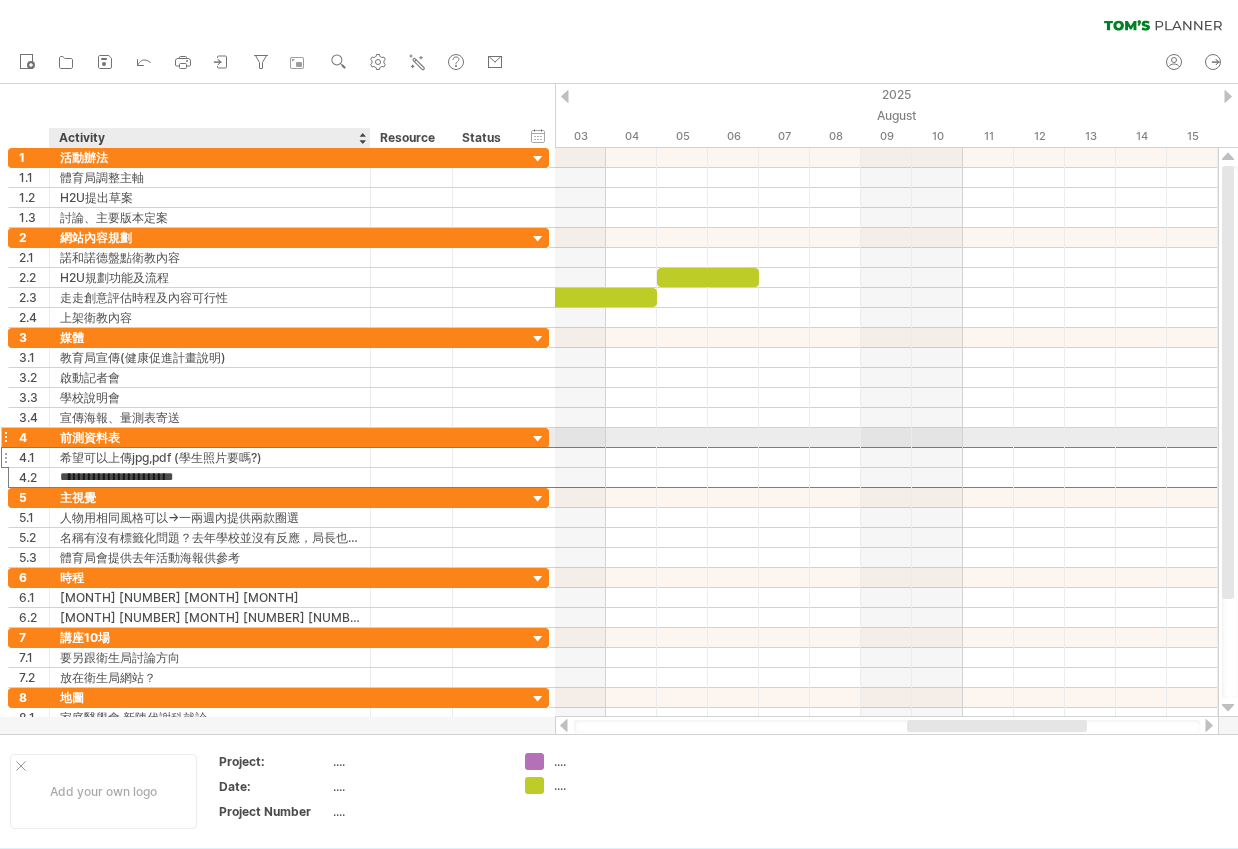 click on "前測資料表" at bounding box center [210, 437] 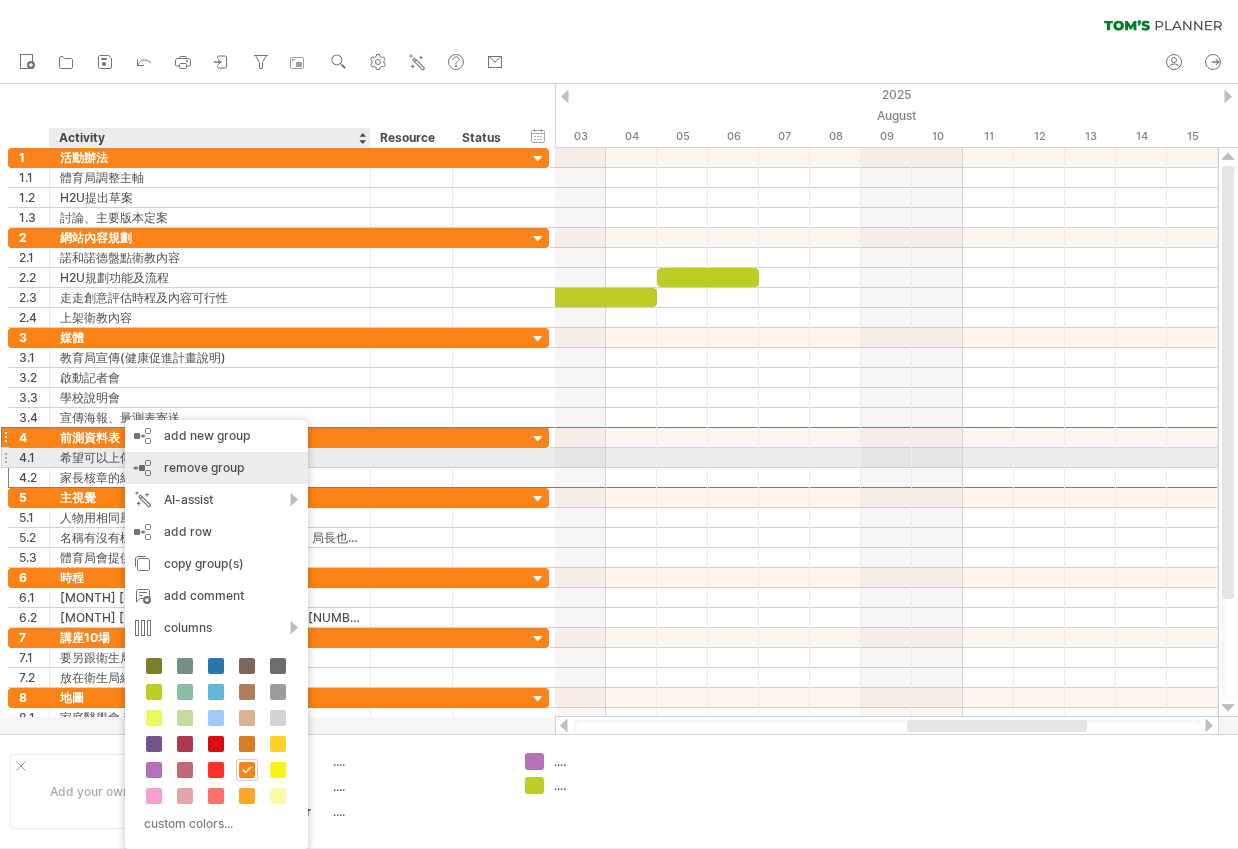 click on "remove group" at bounding box center [204, 467] 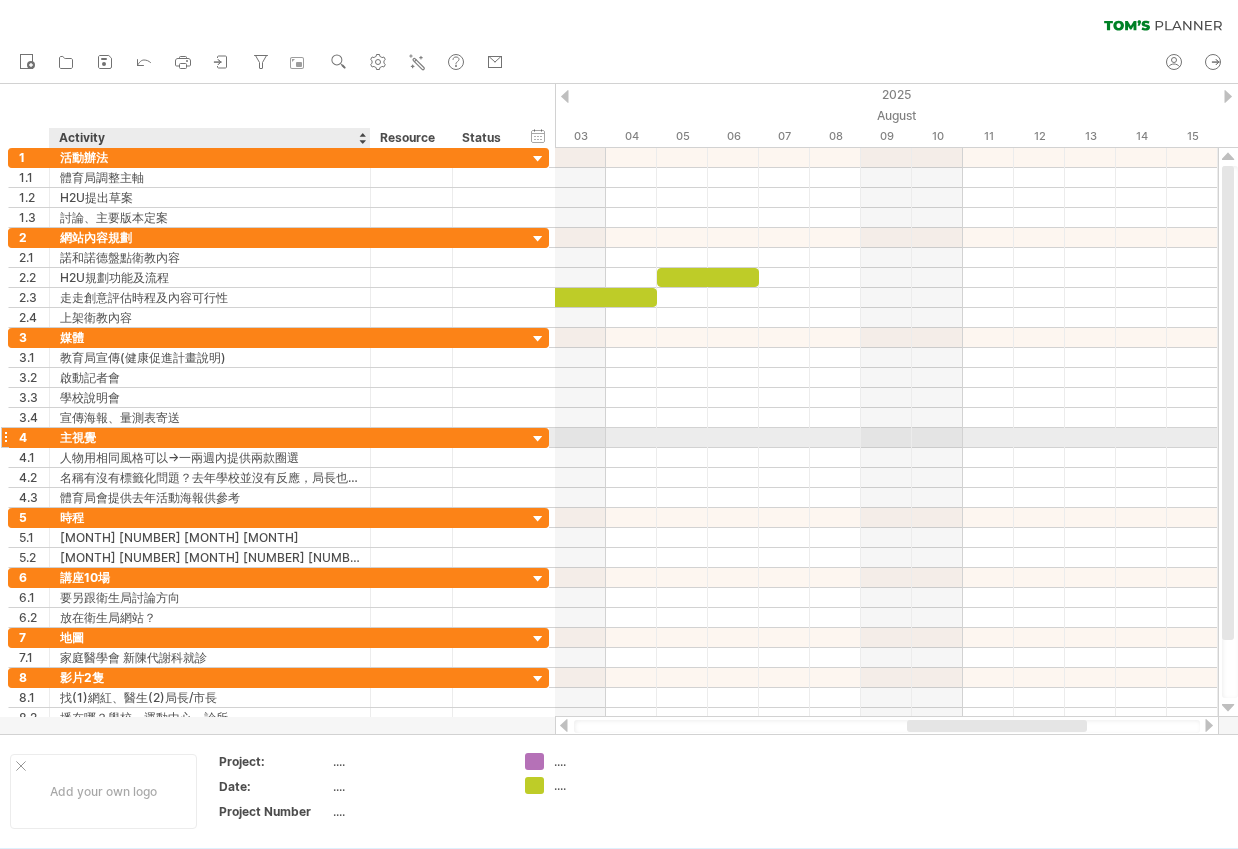 click on "主視覺" at bounding box center (210, 437) 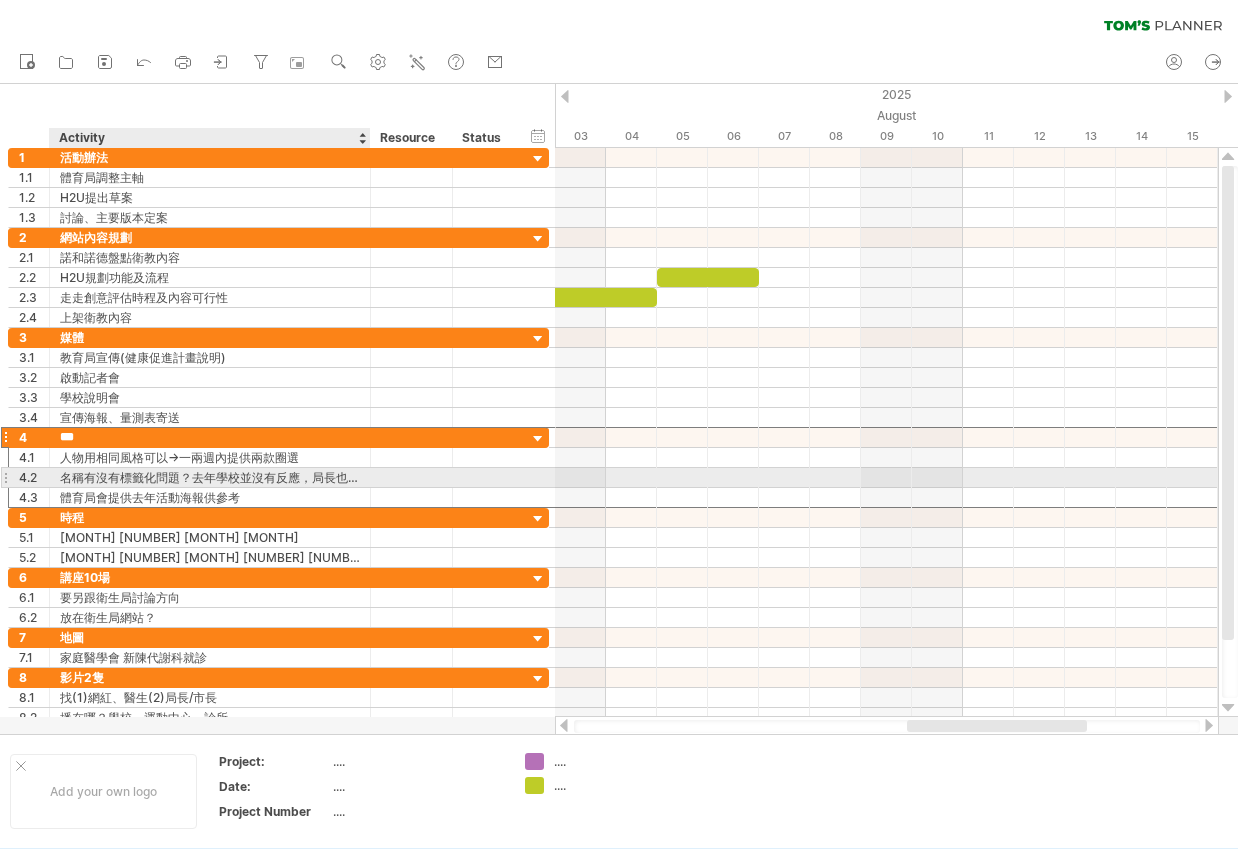 click on "名稱有沒有標籤化問題？去年學校並沒有反應，局長也沒有意見" at bounding box center (210, 477) 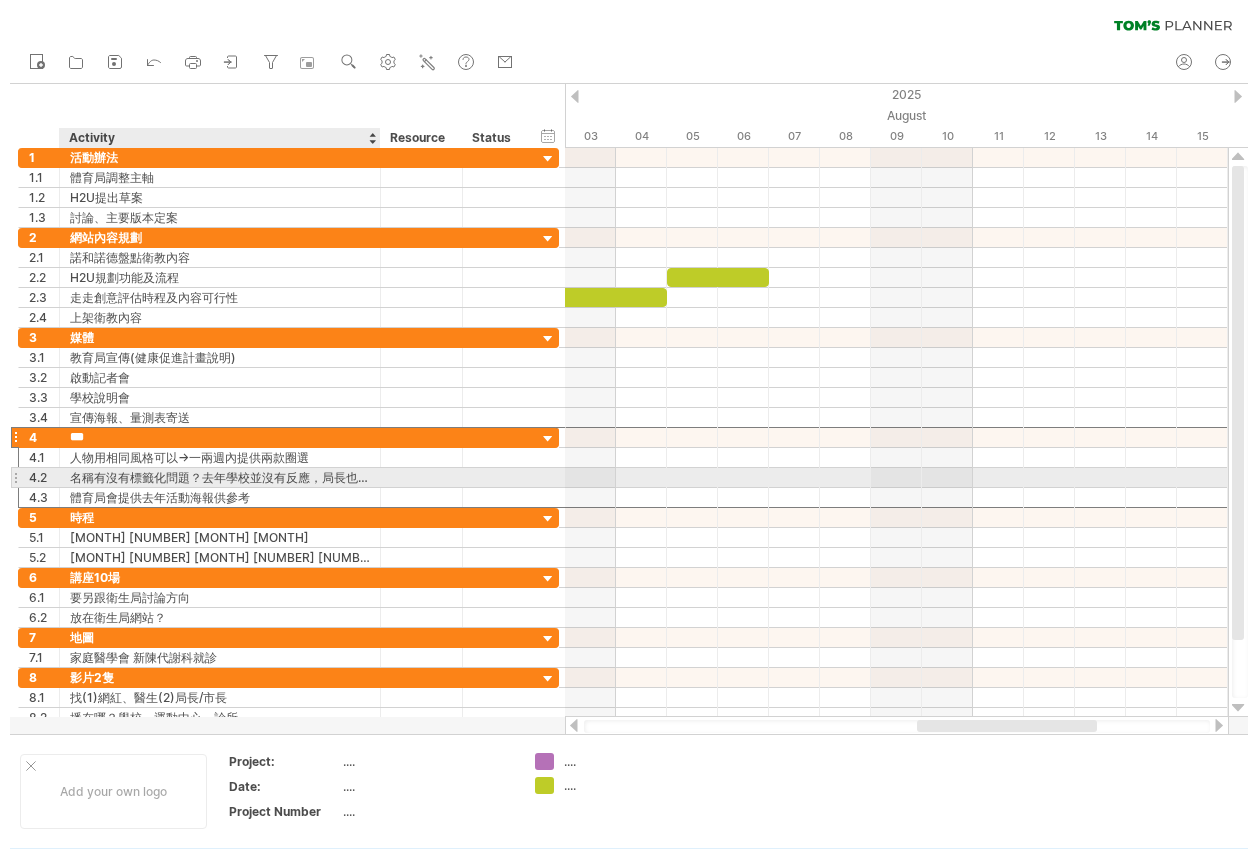 scroll, scrollTop: 0, scrollLeft: 0, axis: both 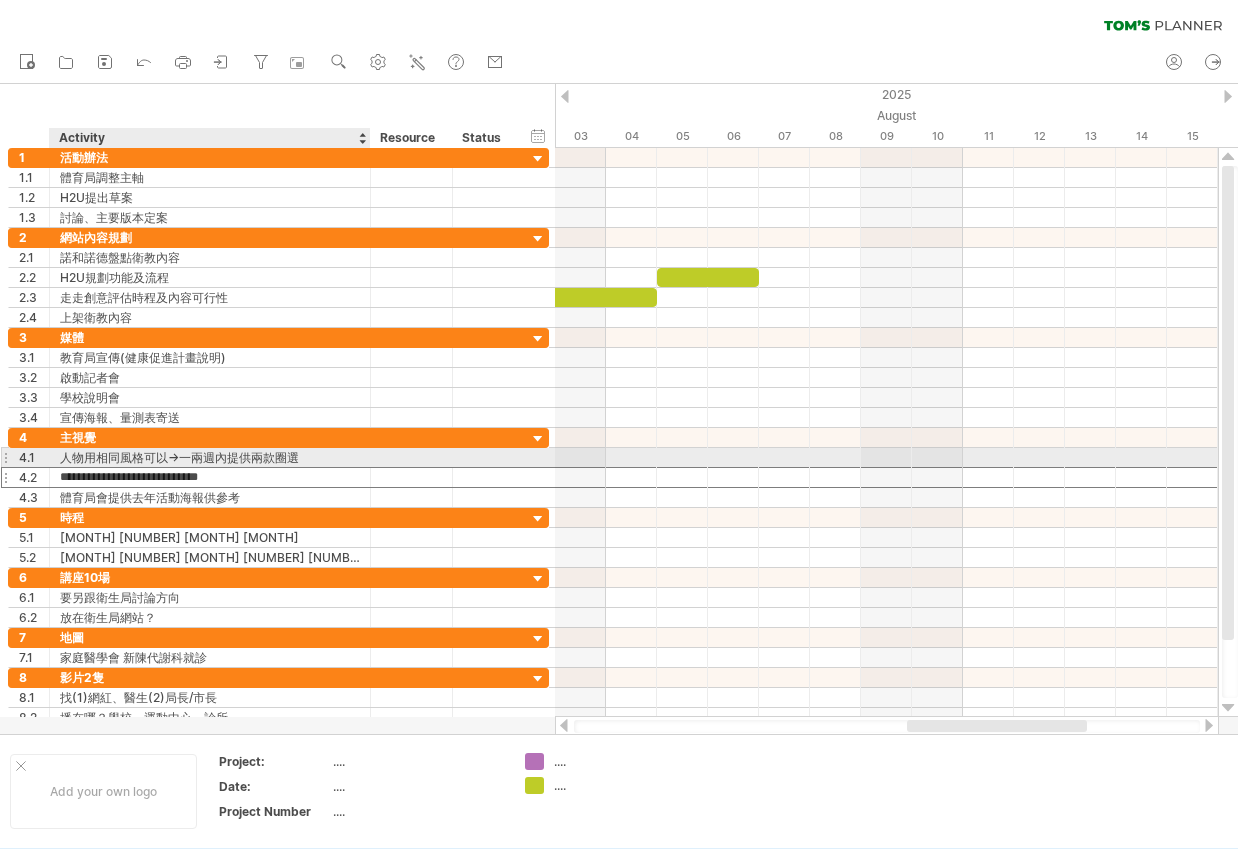 click on "人物用相同風格可以->一兩週內提供兩款圈選" at bounding box center [210, 457] 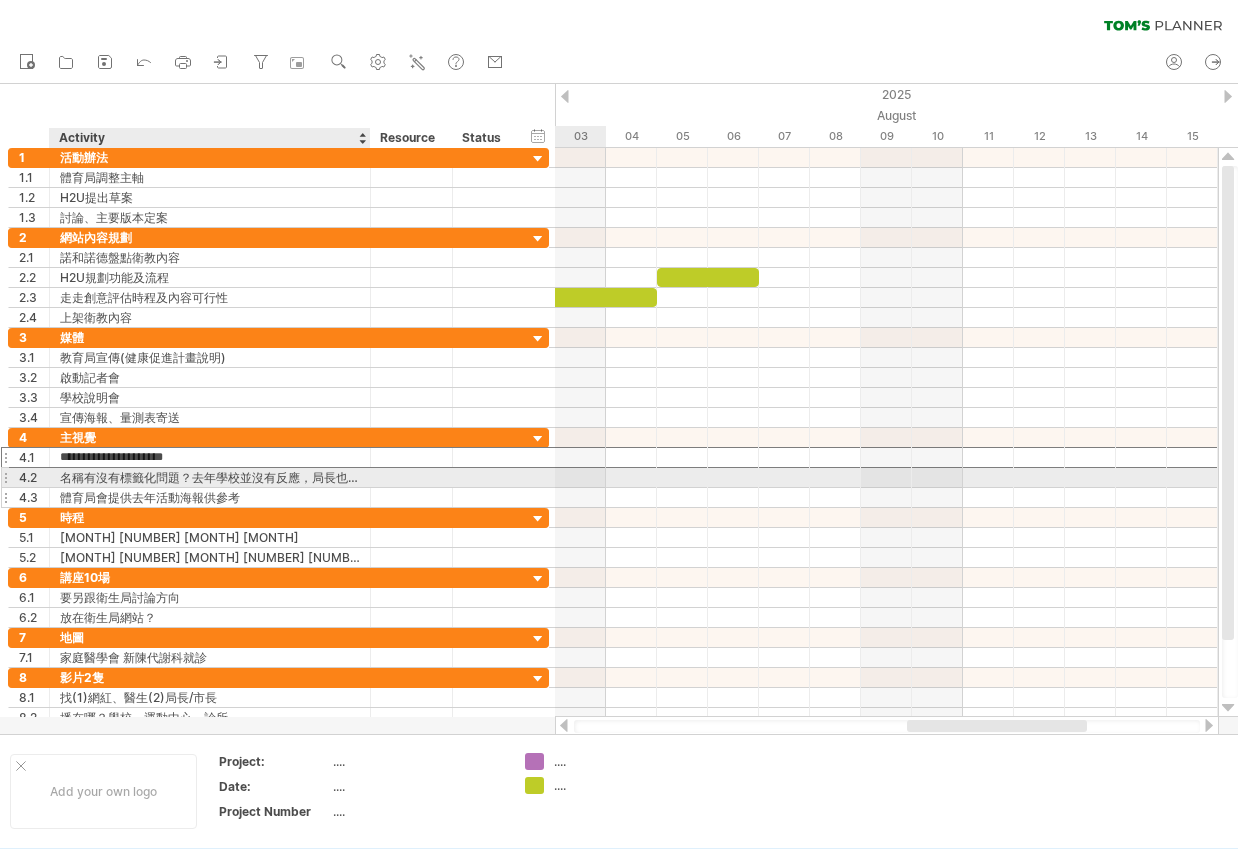 click on "體育局會提供去年活動海報供參考" at bounding box center [210, 497] 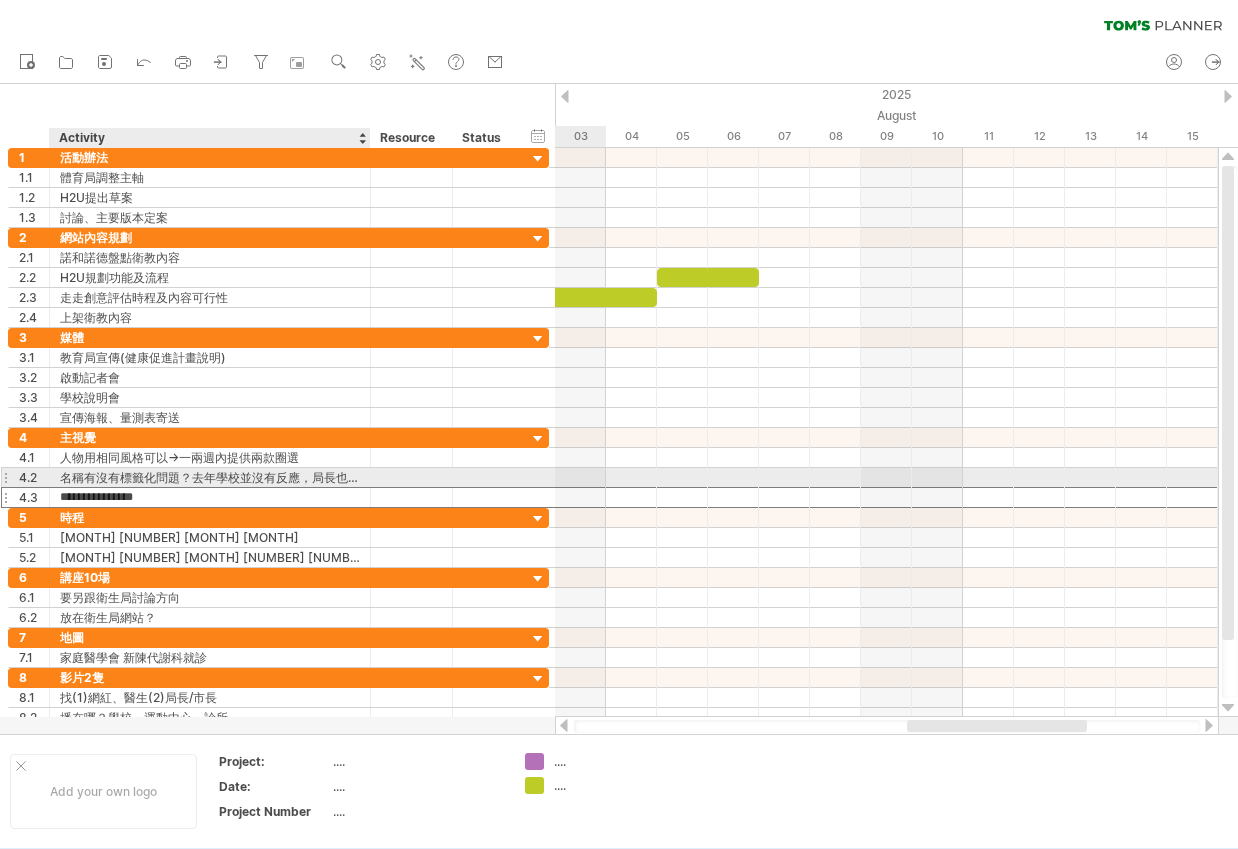 click on "名稱有沒有標籤化問題？去年學校並沒有反應，局長也沒有意見" at bounding box center [210, 477] 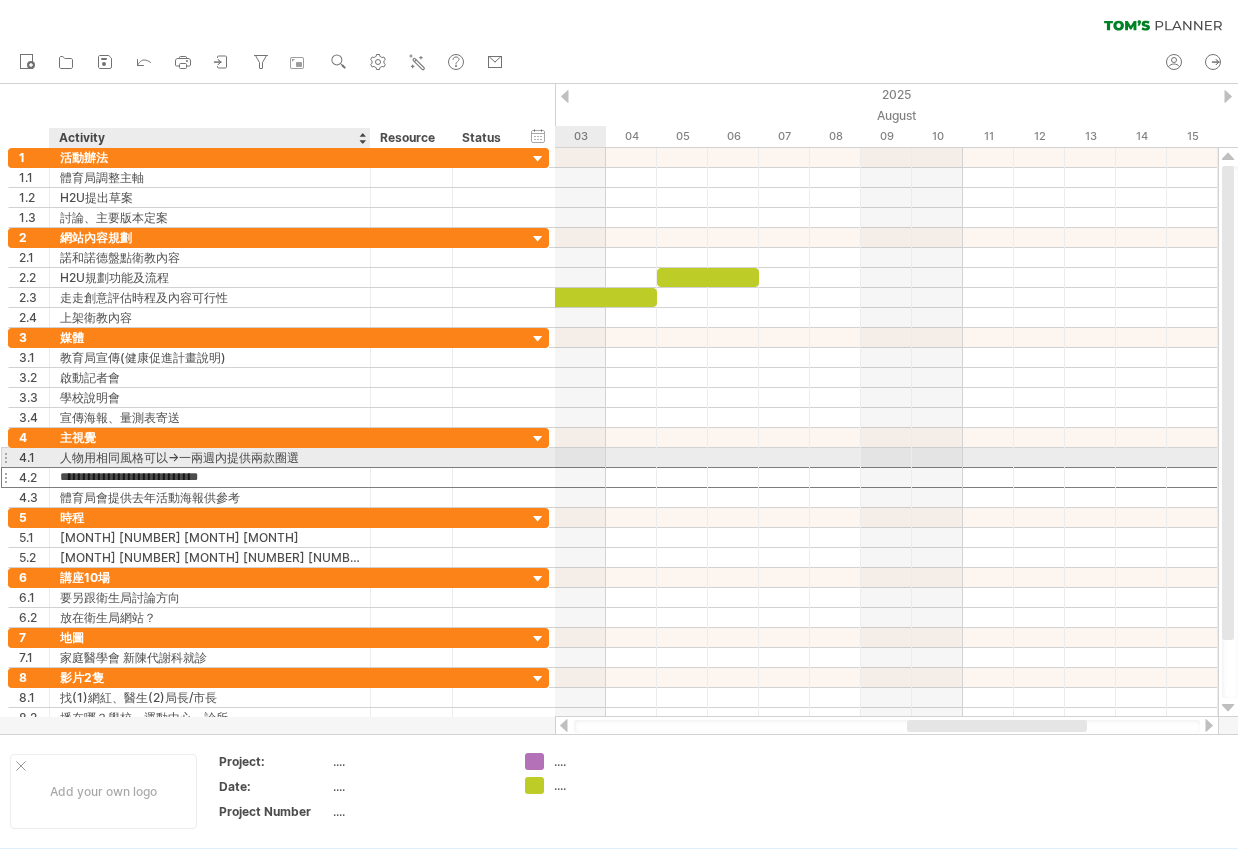 click on "人物用相同風格可以->一兩週內提供兩款圈選" at bounding box center (210, 457) 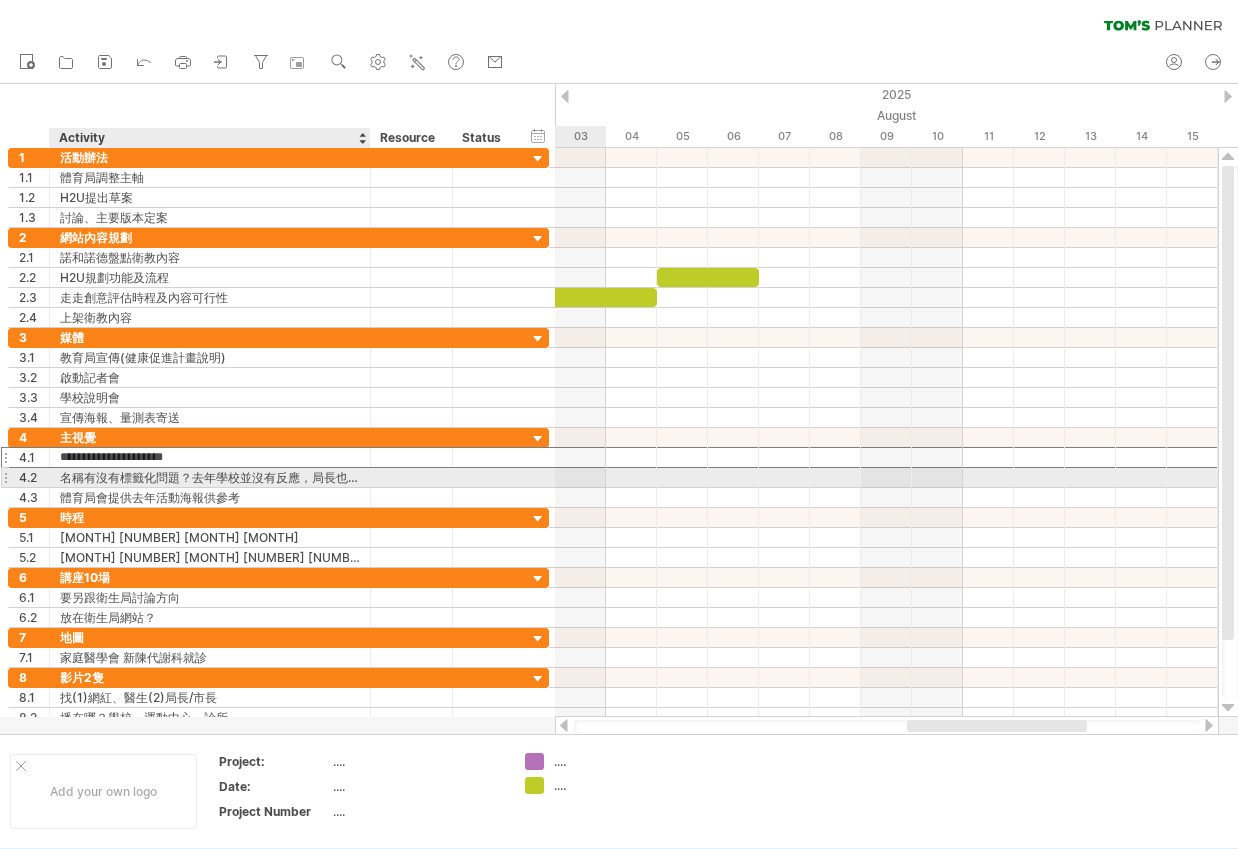 click on "名稱有沒有標籤化問題？去年學校並沒有反應，局長也沒有意見" at bounding box center [210, 477] 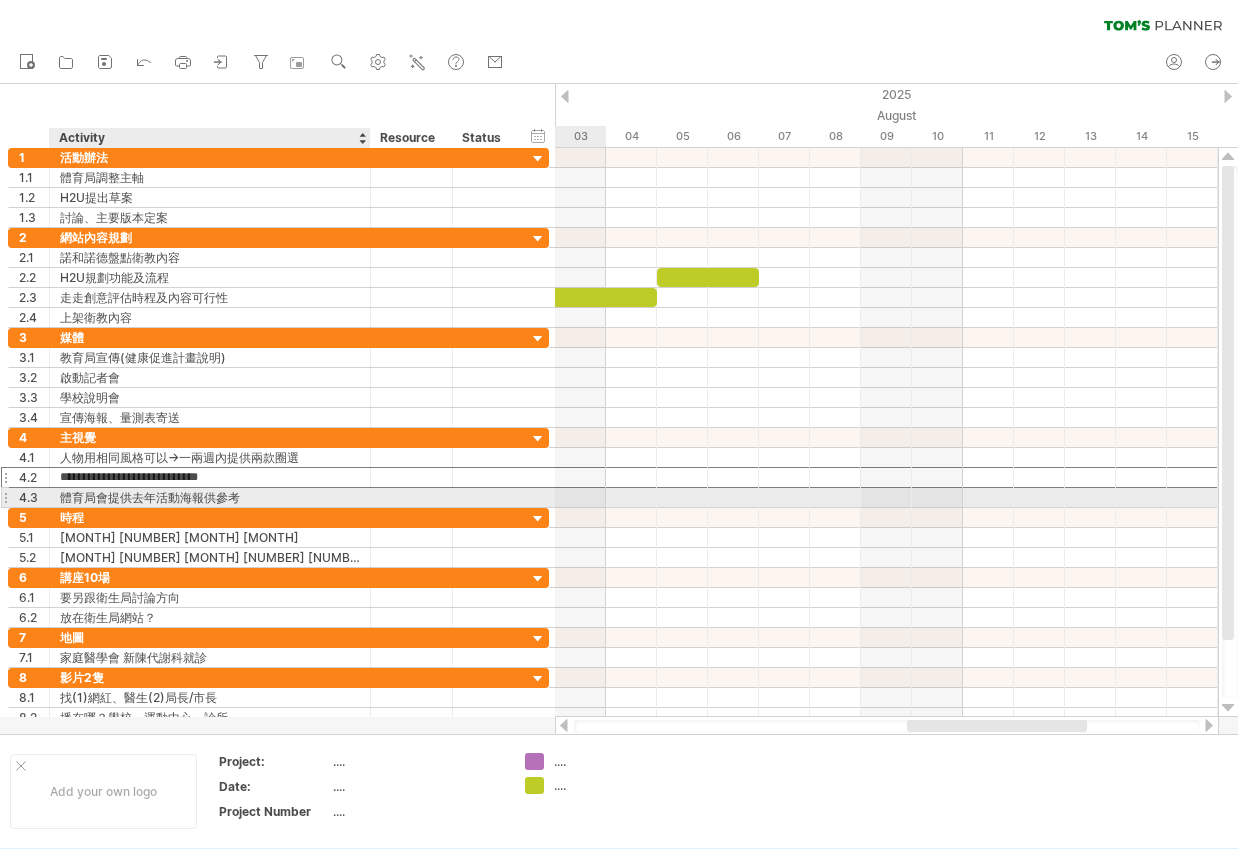 click on "體育局會提供去年活動海報供參考" at bounding box center (210, 497) 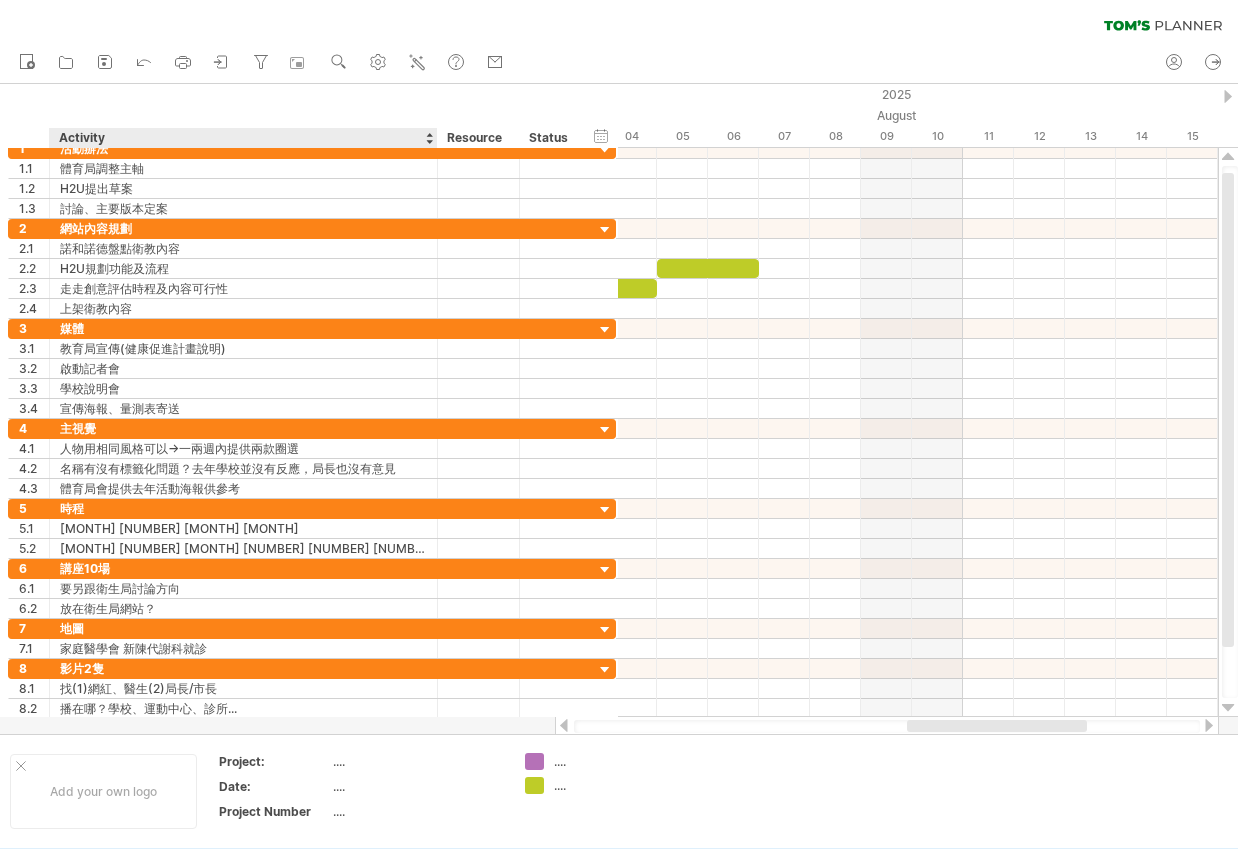 drag, startPoint x: 366, startPoint y: 140, endPoint x: 436, endPoint y: 142, distance: 70.028564 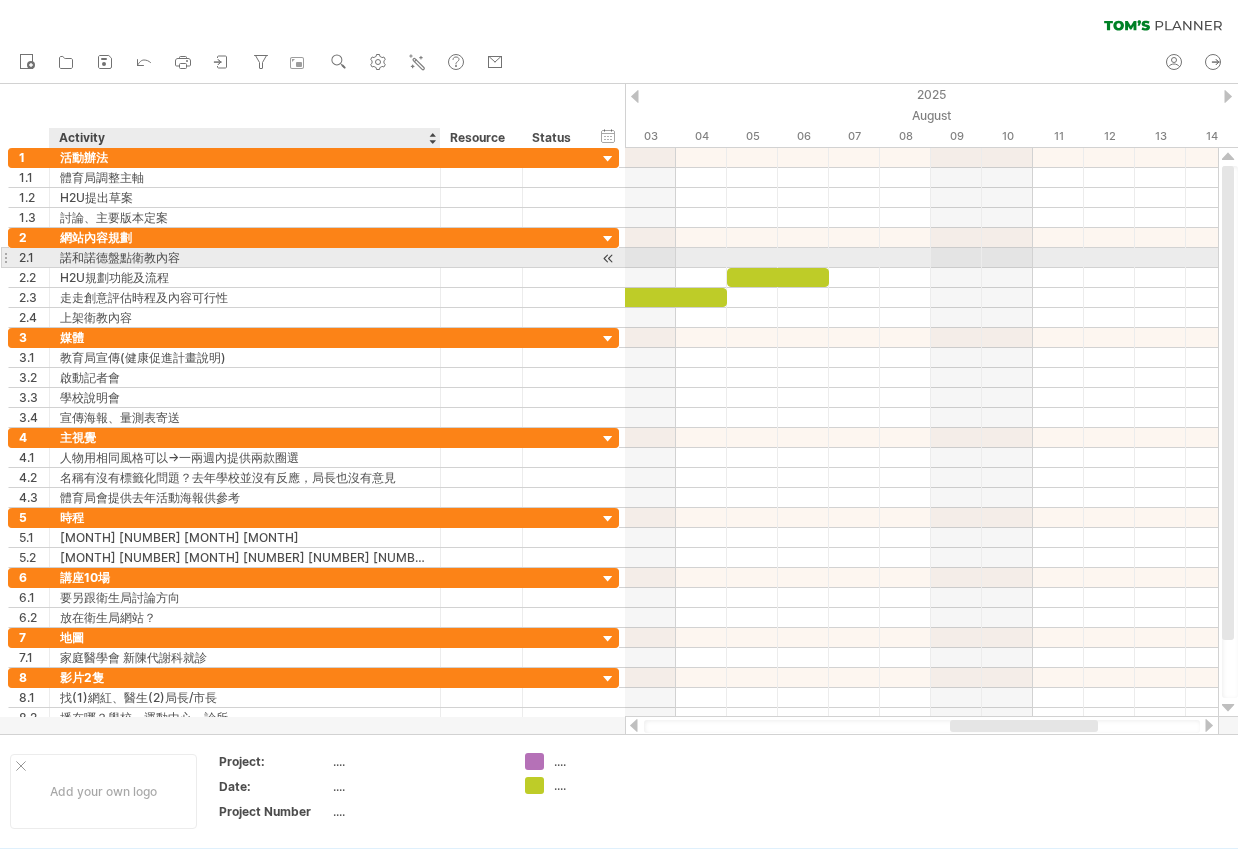 click on "諾和諾德盤點衛教內容" at bounding box center (245, 257) 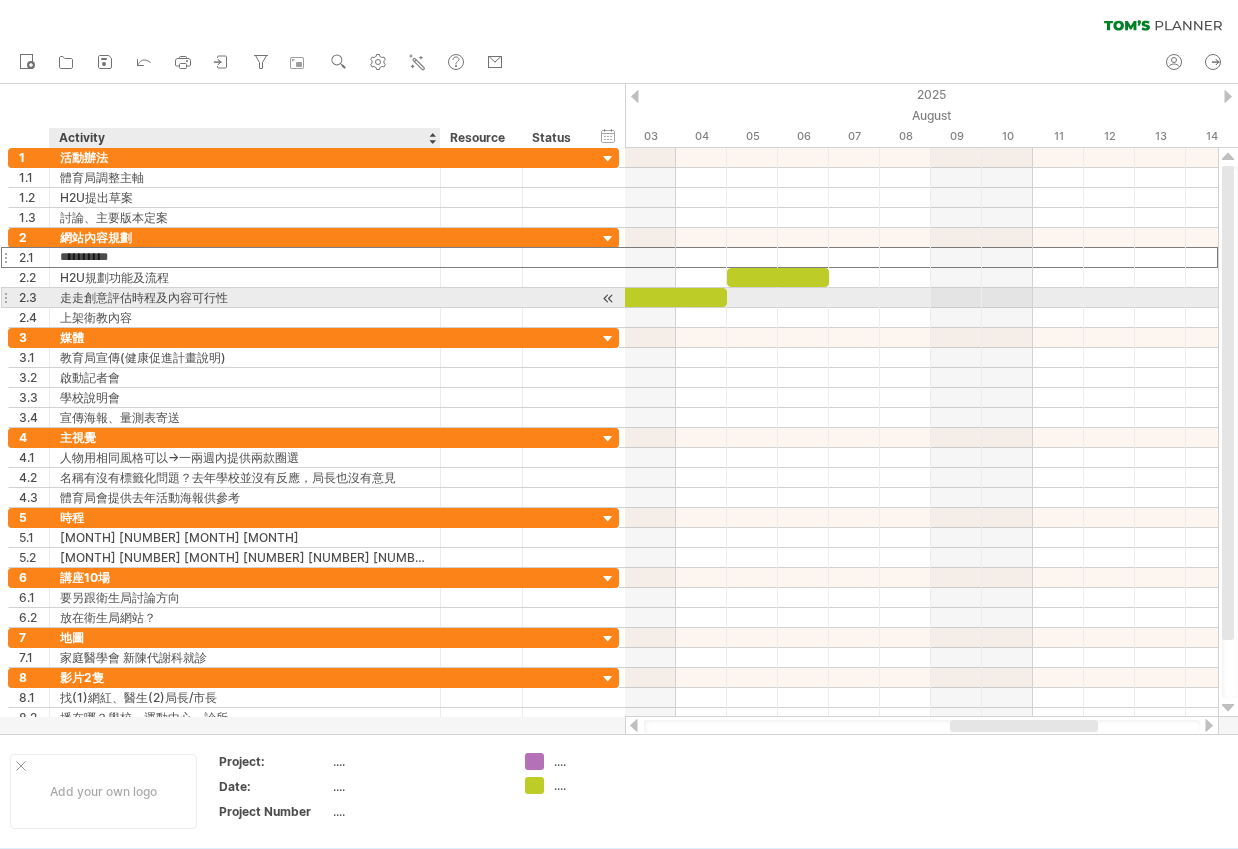 click on "走走創意評估時程及內容可行性" at bounding box center (245, 297) 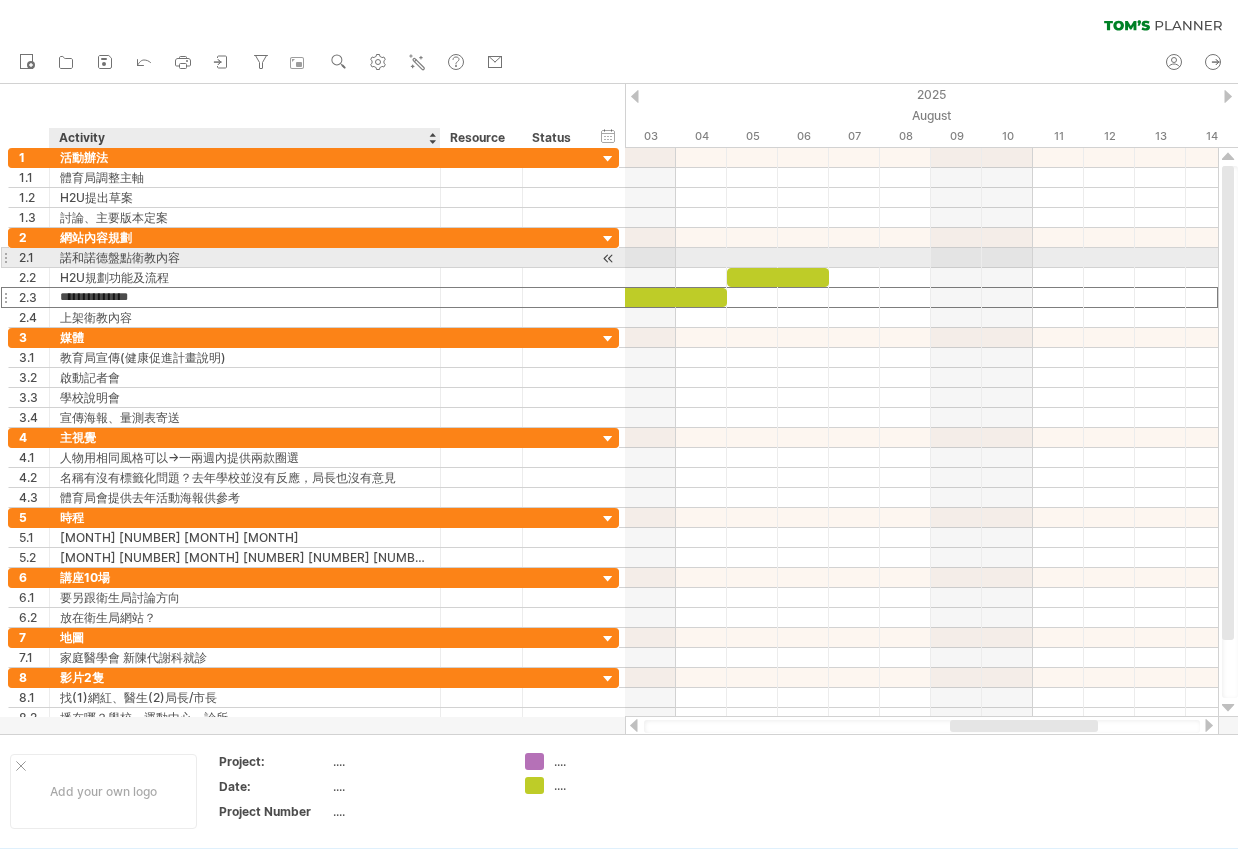 click on "諾和諾德盤點衛教內容" at bounding box center (245, 257) 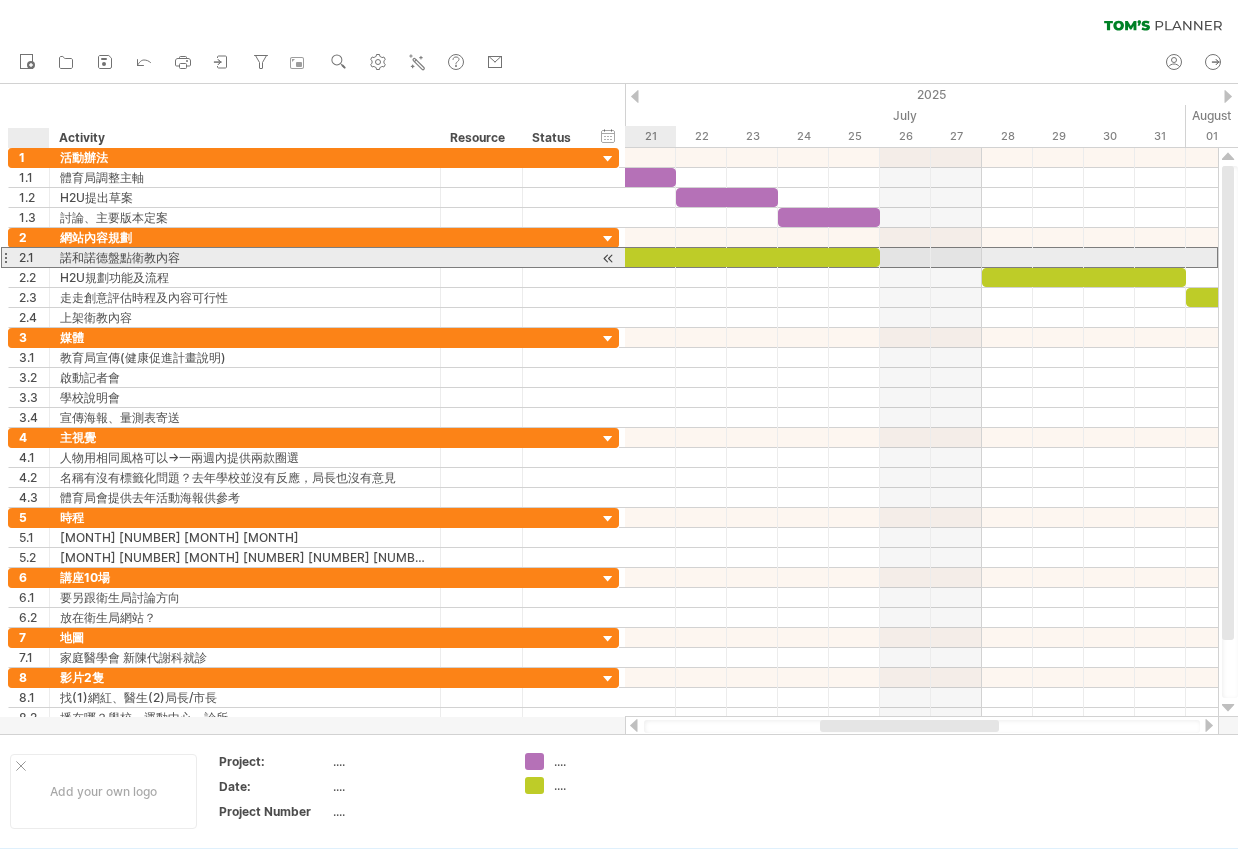 click on "2.1" at bounding box center (34, 257) 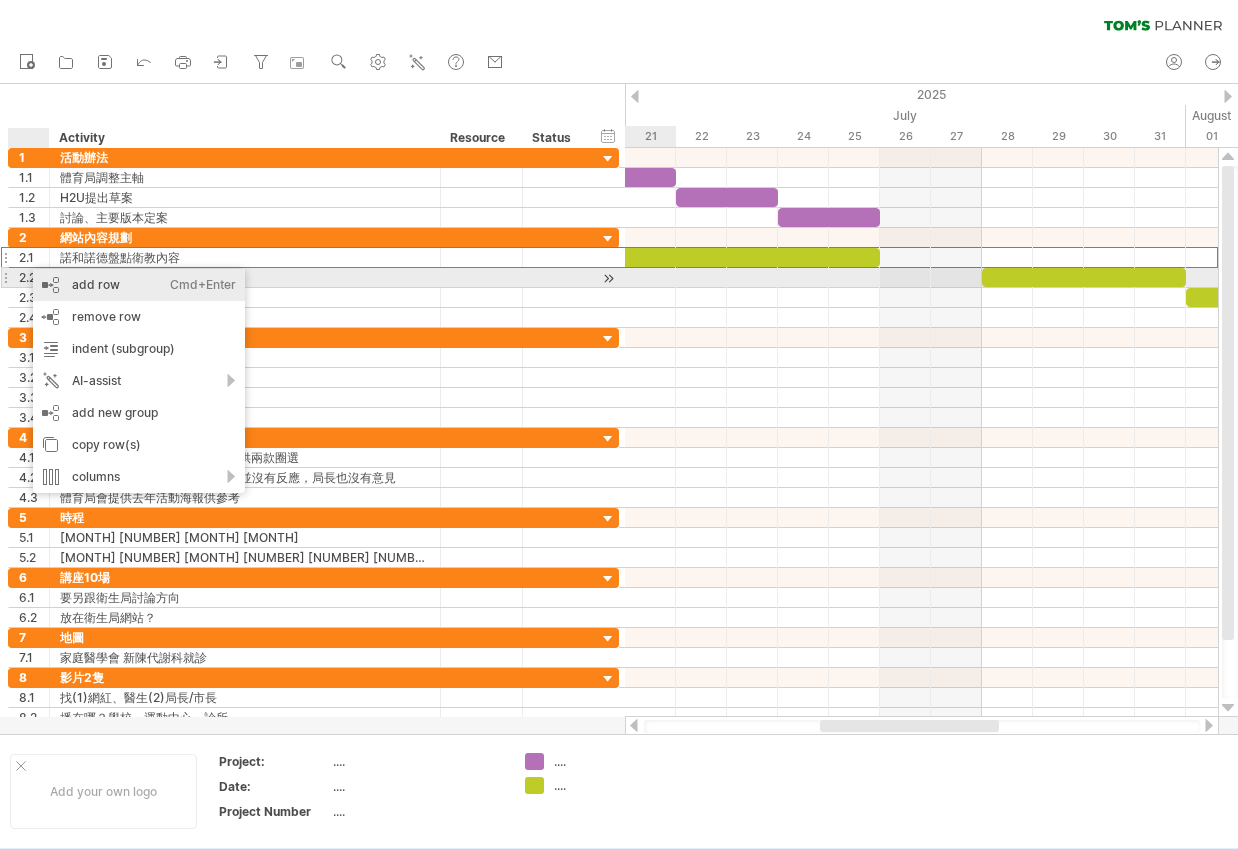 click on "add row Ctrl+Enter Cmd+Enter" at bounding box center [139, 285] 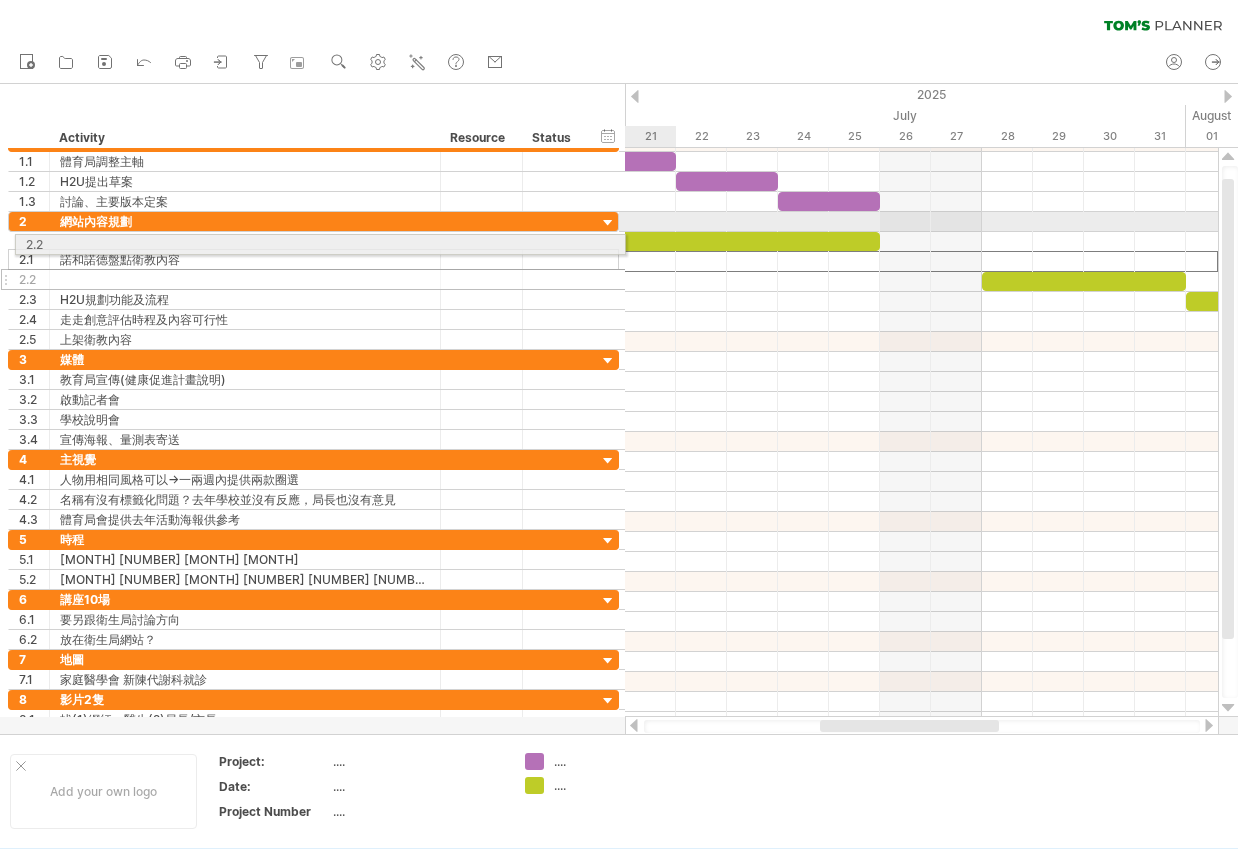 drag, startPoint x: 4, startPoint y: 262, endPoint x: 4, endPoint y: 241, distance: 21 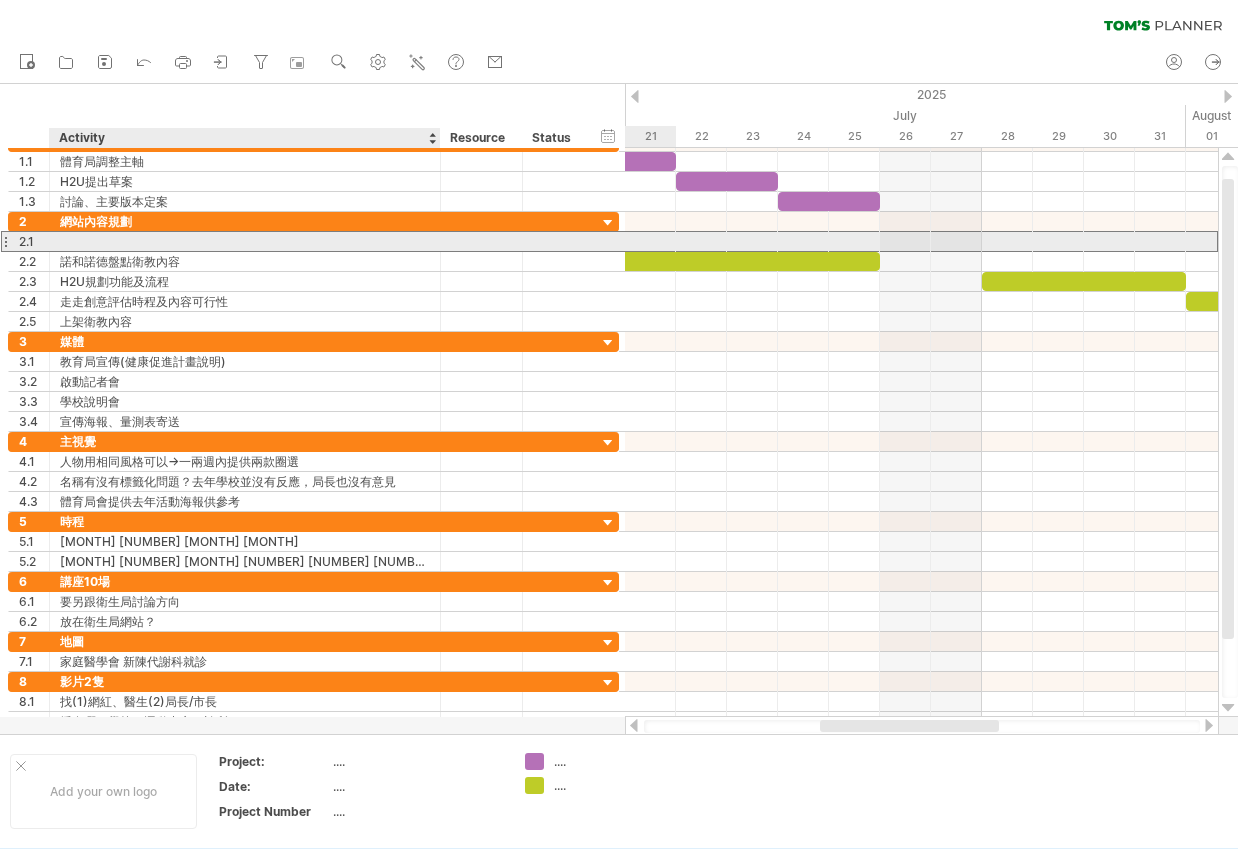 click at bounding box center (245, 241) 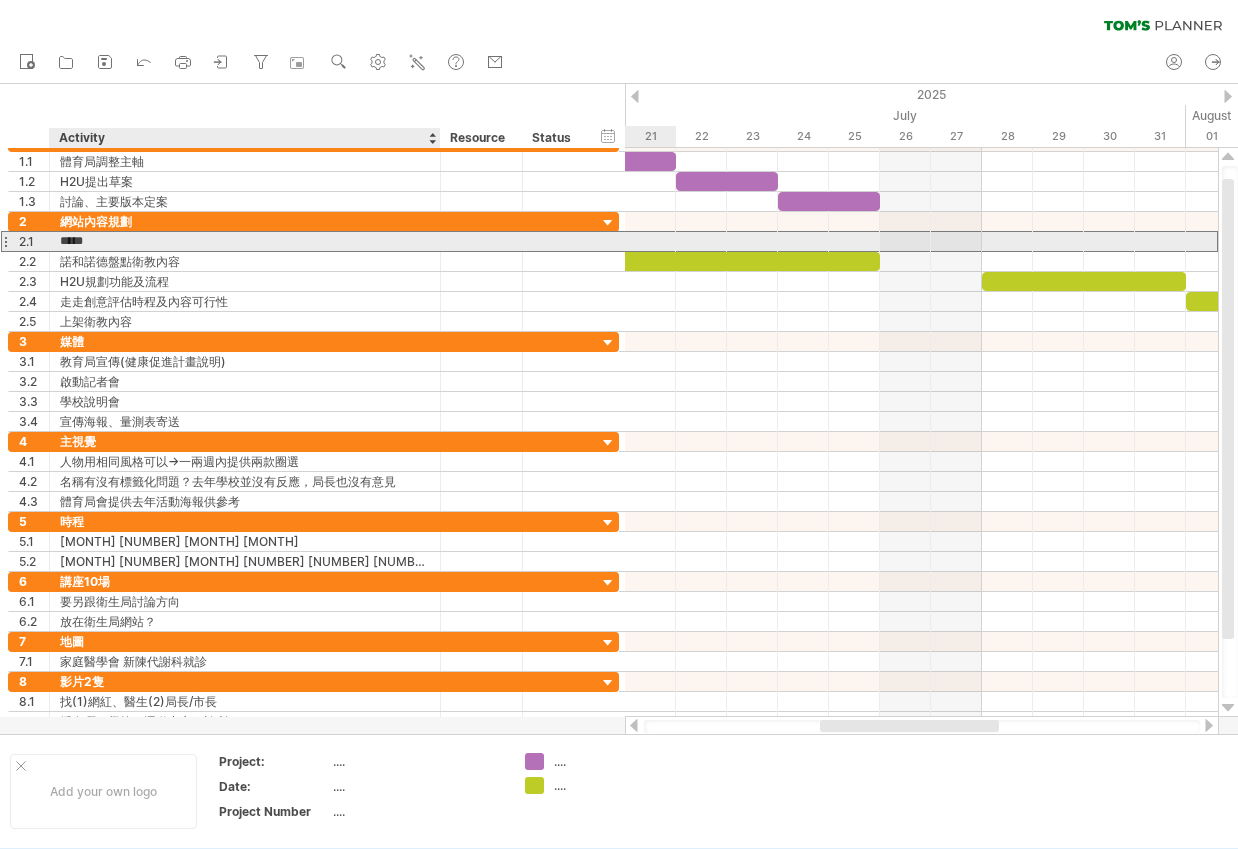 type on "***" 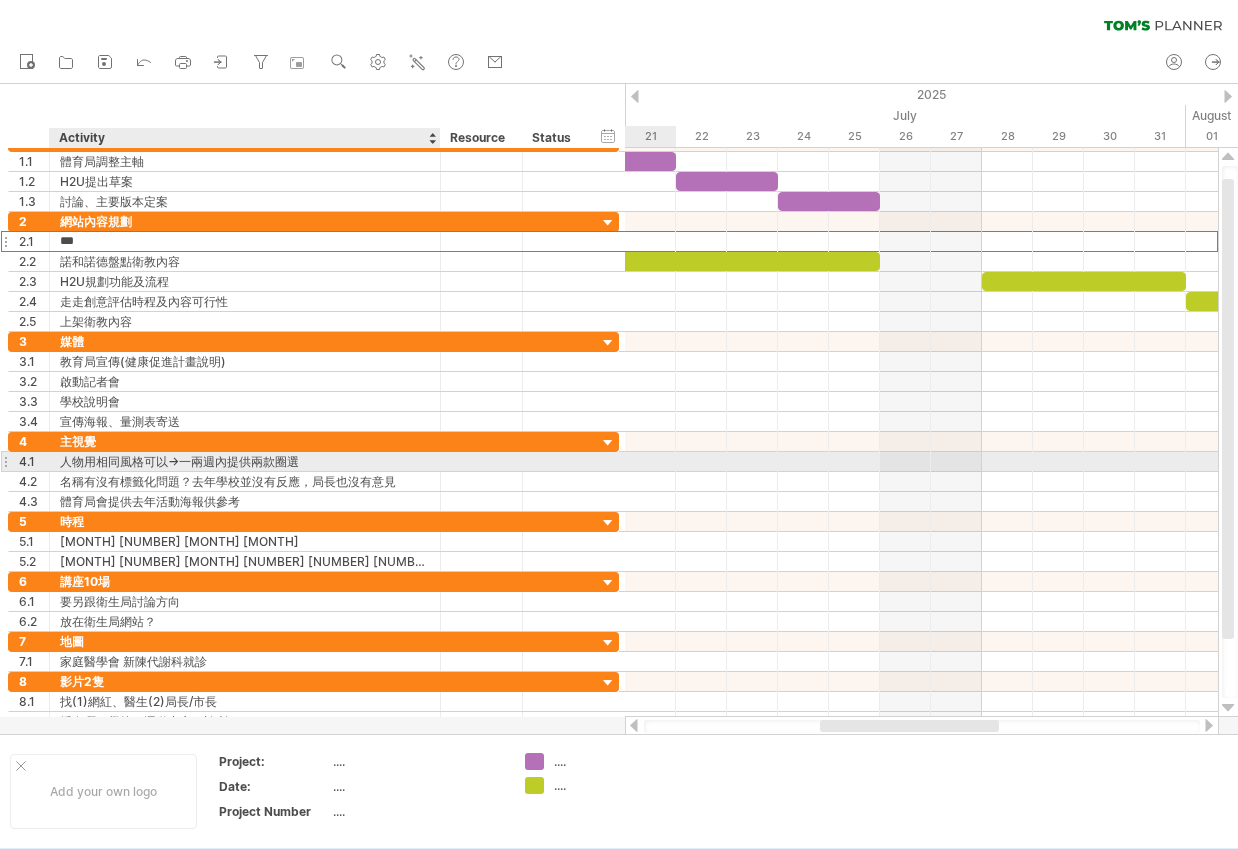 click on "人物用相同風格可以->一兩週內提供兩款圈選" at bounding box center [245, 461] 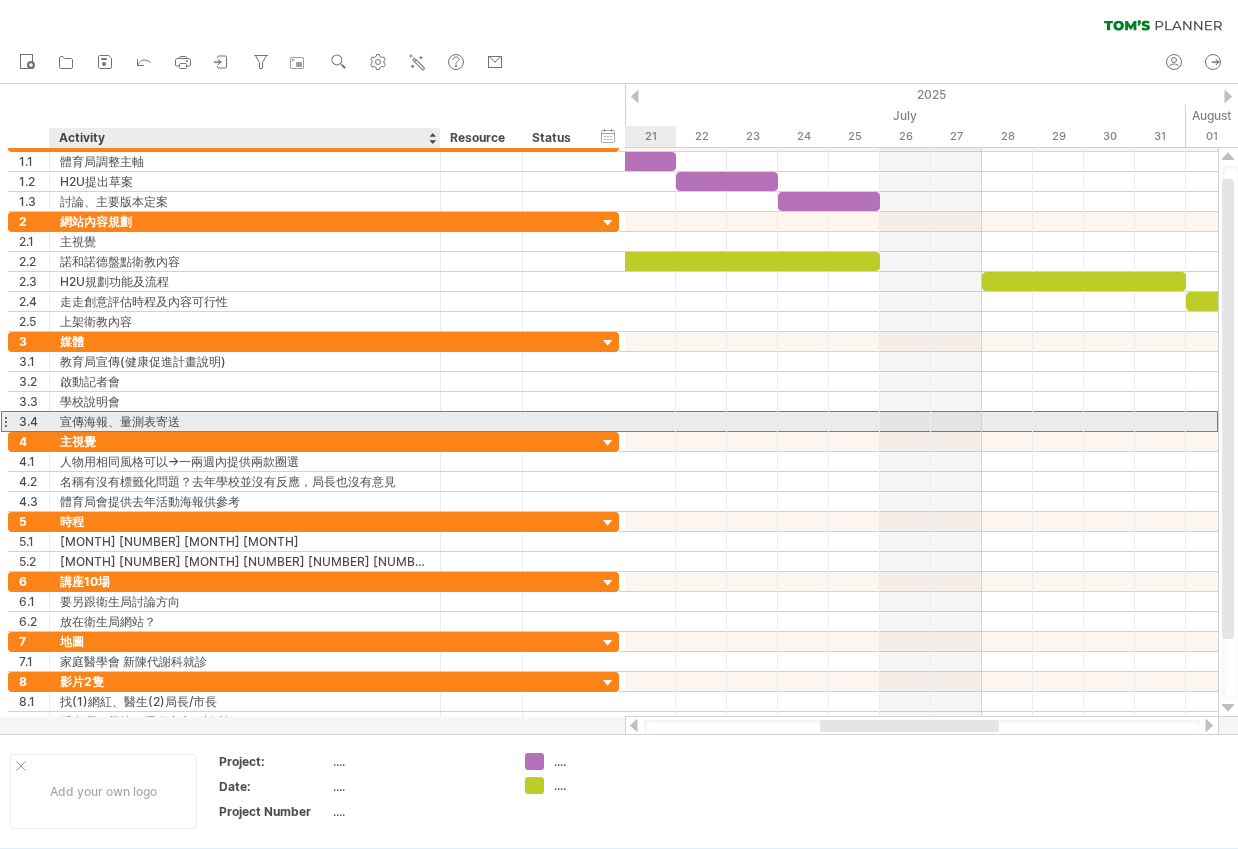 click on "宣傳海報、量測表寄送" at bounding box center (245, 421) 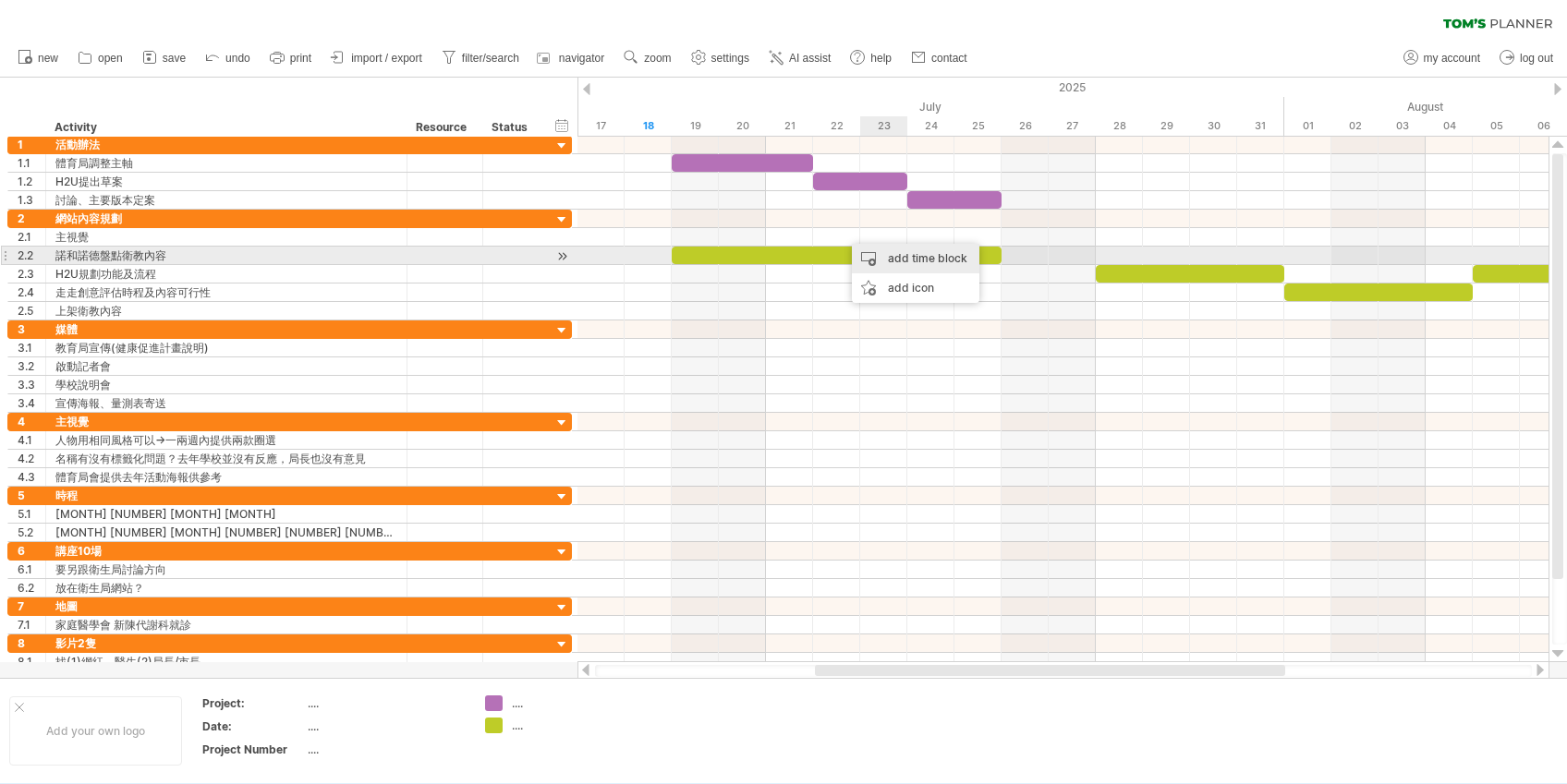 click on "add time block" at bounding box center [916, 259] 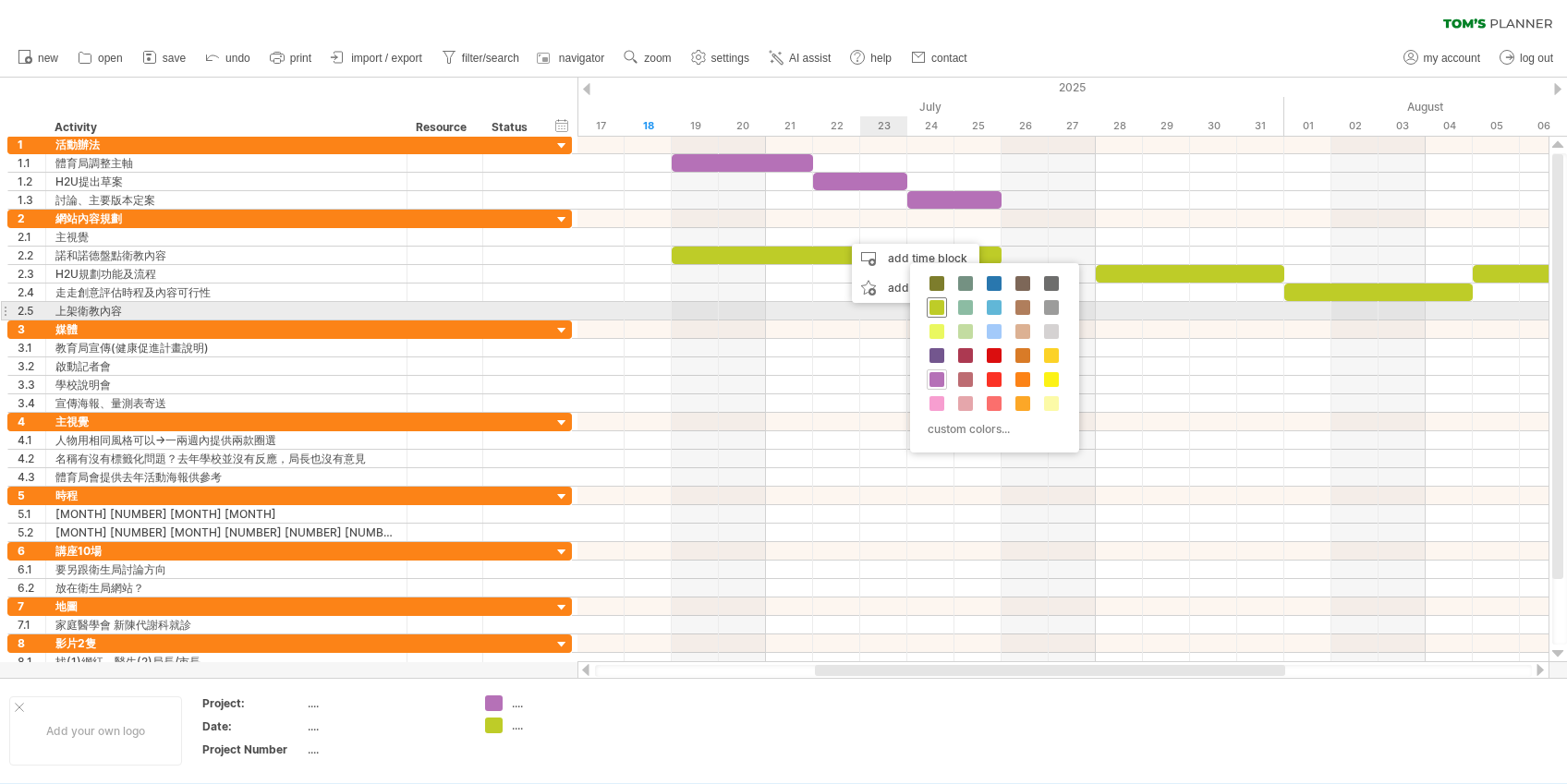click at bounding box center [937, 308] 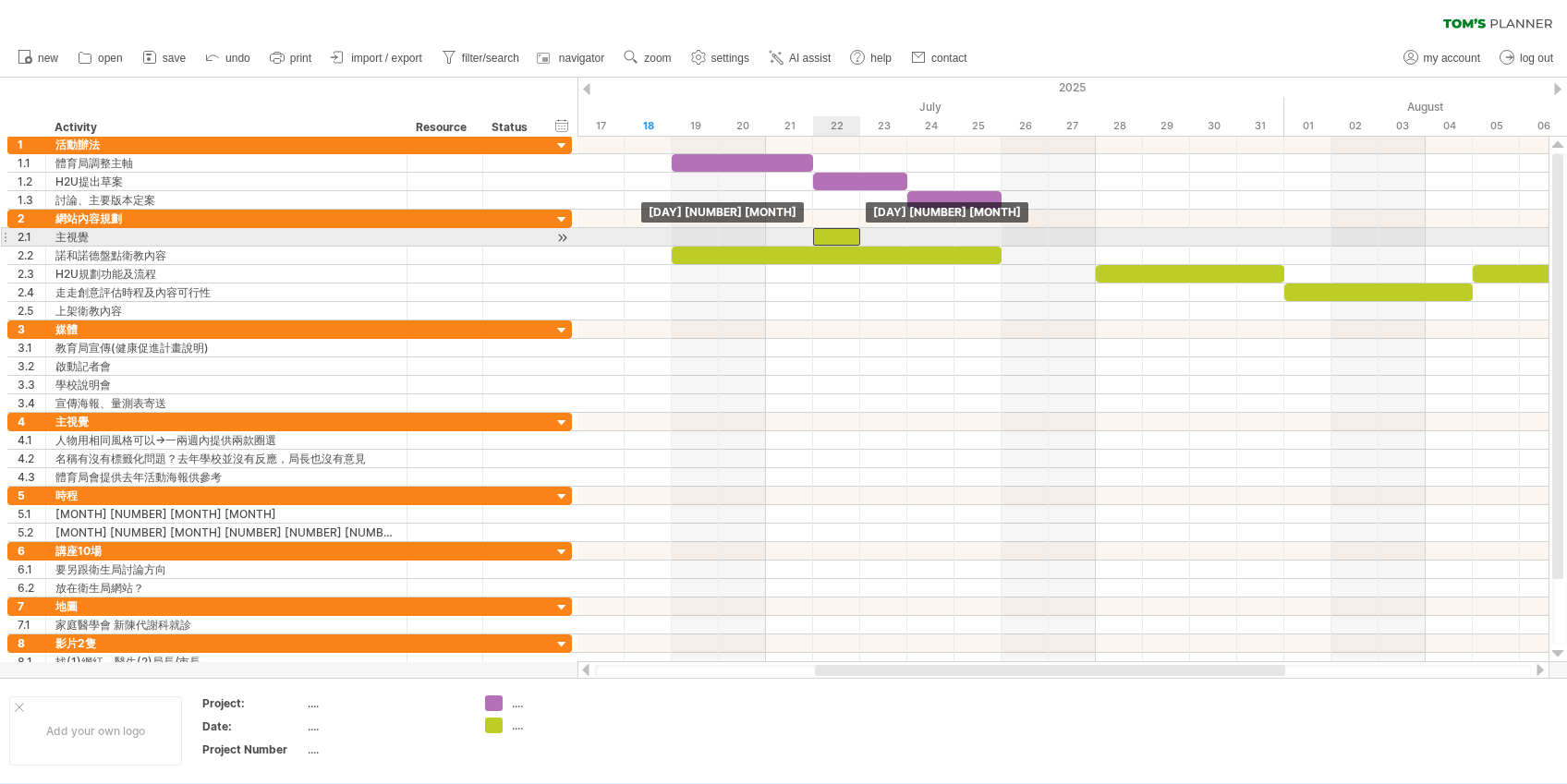 drag, startPoint x: 866, startPoint y: 232, endPoint x: 850, endPoint y: 232, distance: 16 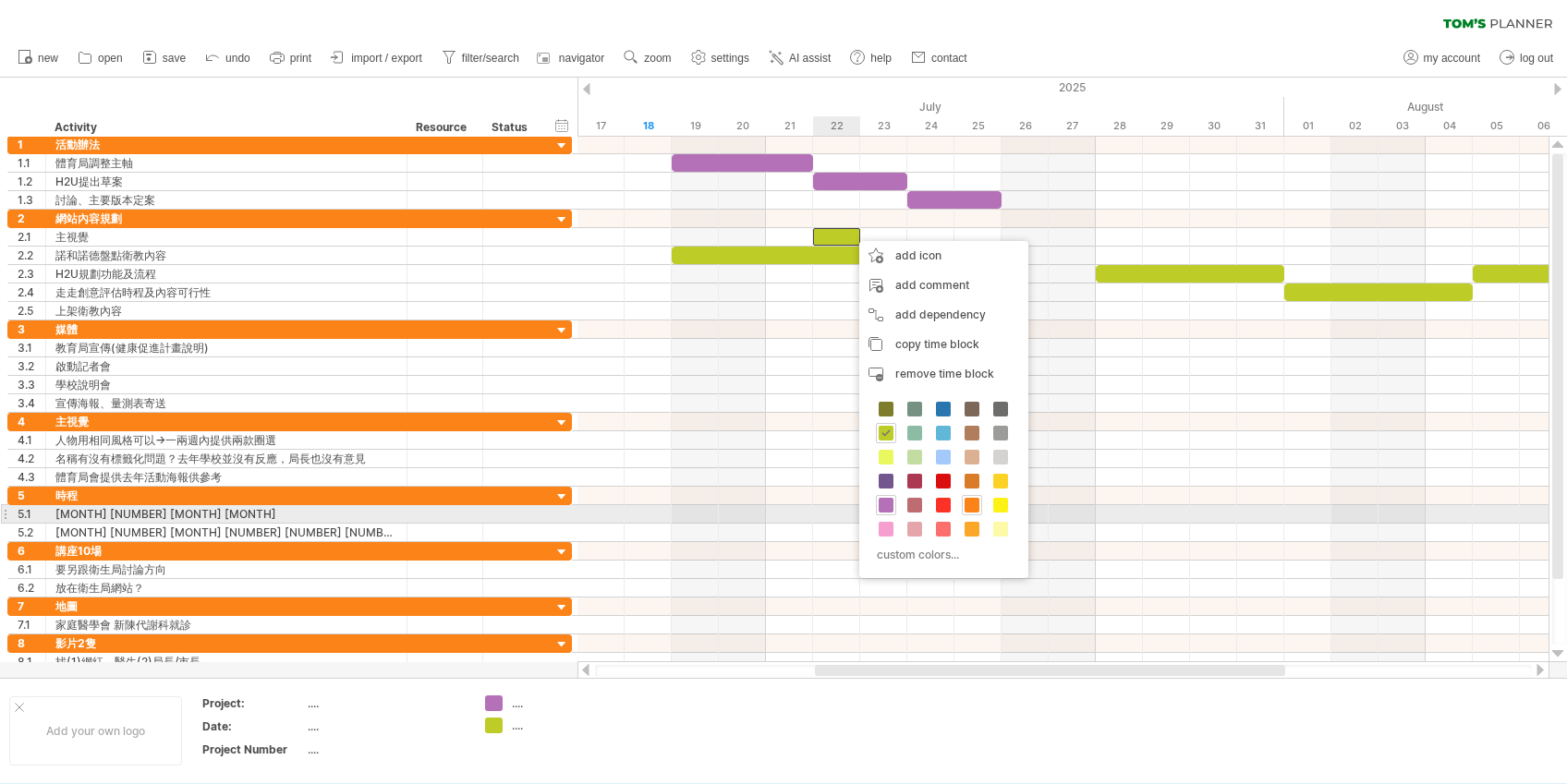 click at bounding box center [972, 505] 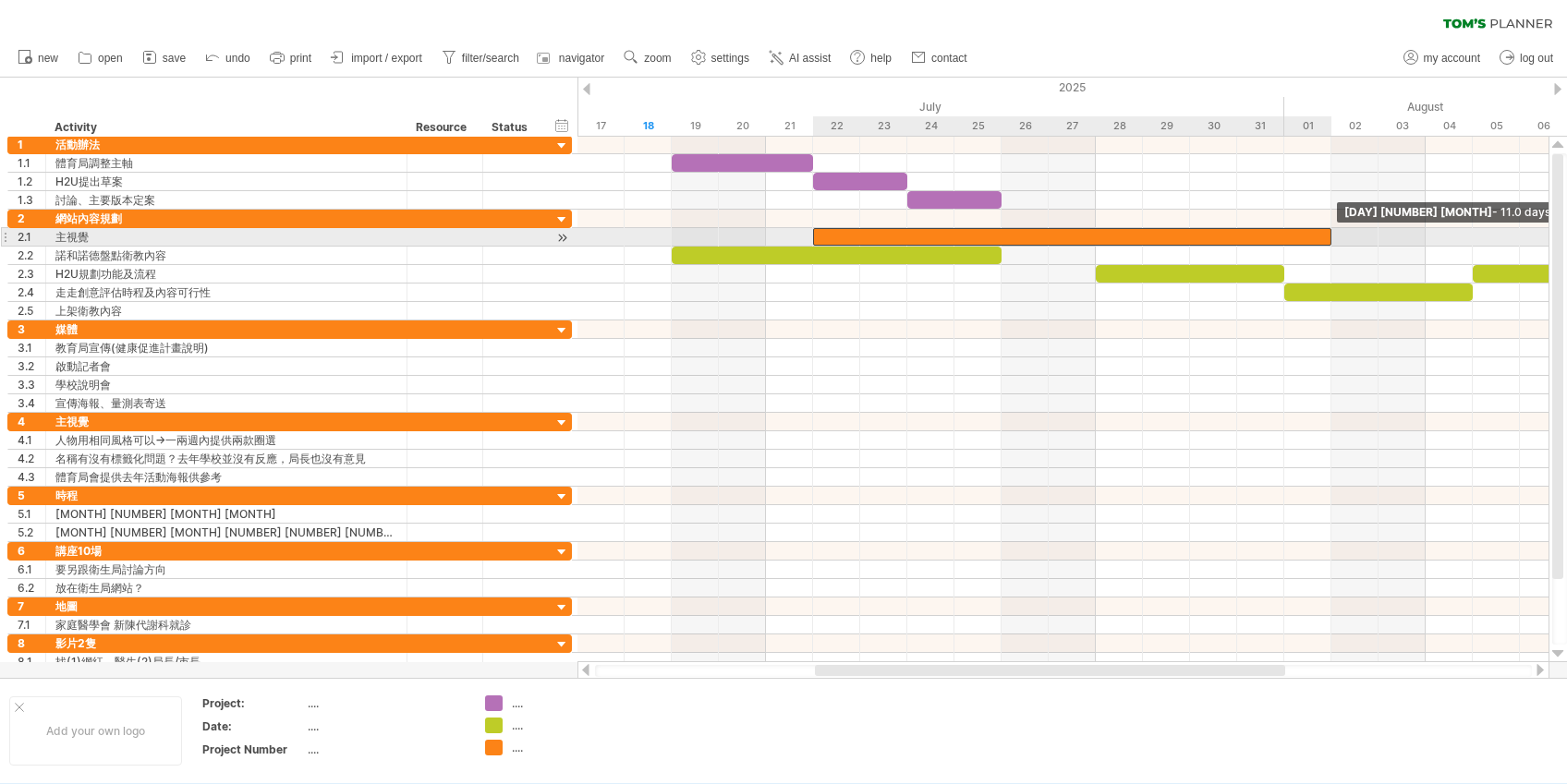 drag, startPoint x: 858, startPoint y: 235, endPoint x: 1325, endPoint y: 246, distance: 467.12953 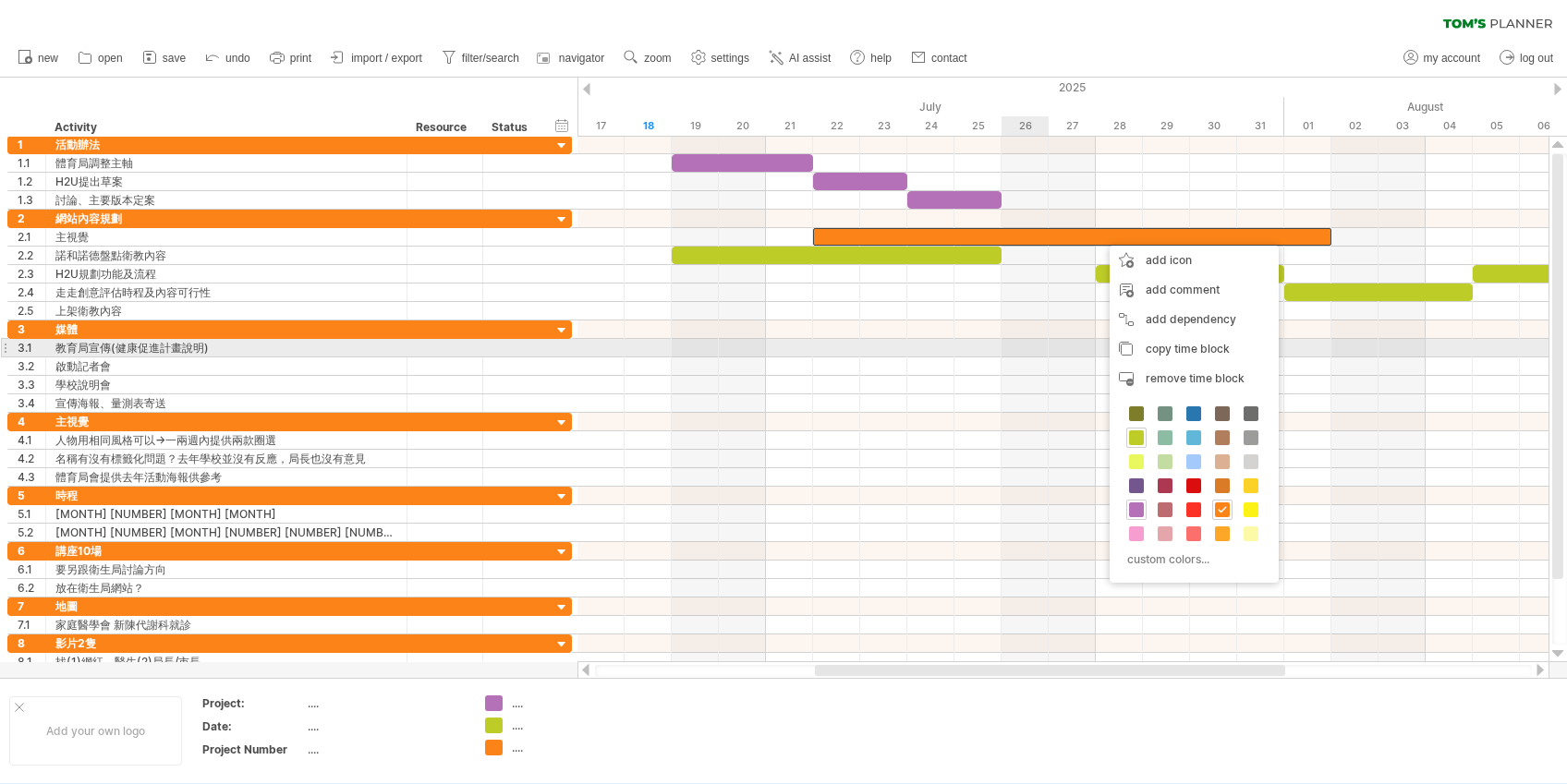 click at bounding box center (1063, 348) 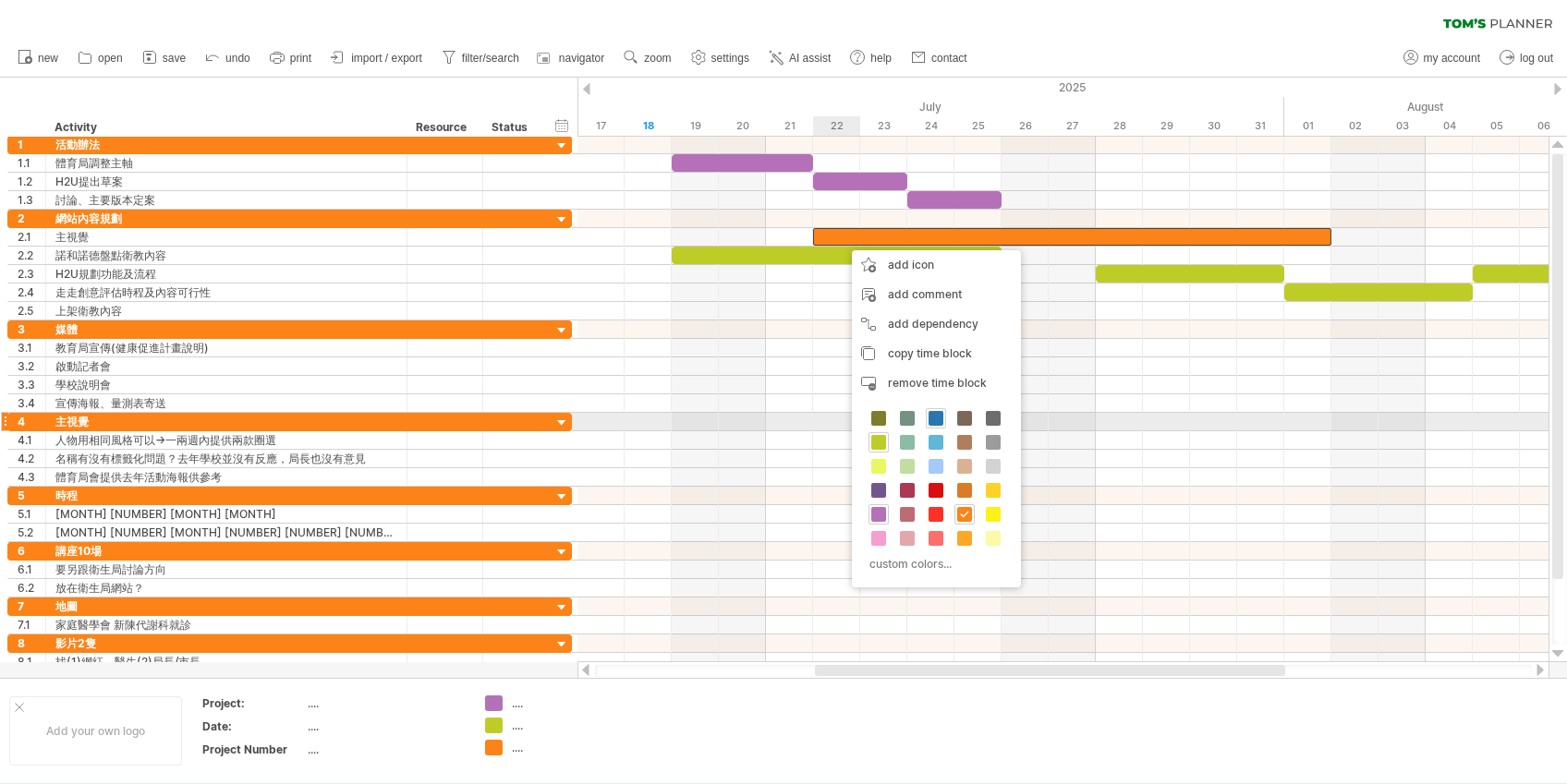 click at bounding box center (936, 418) 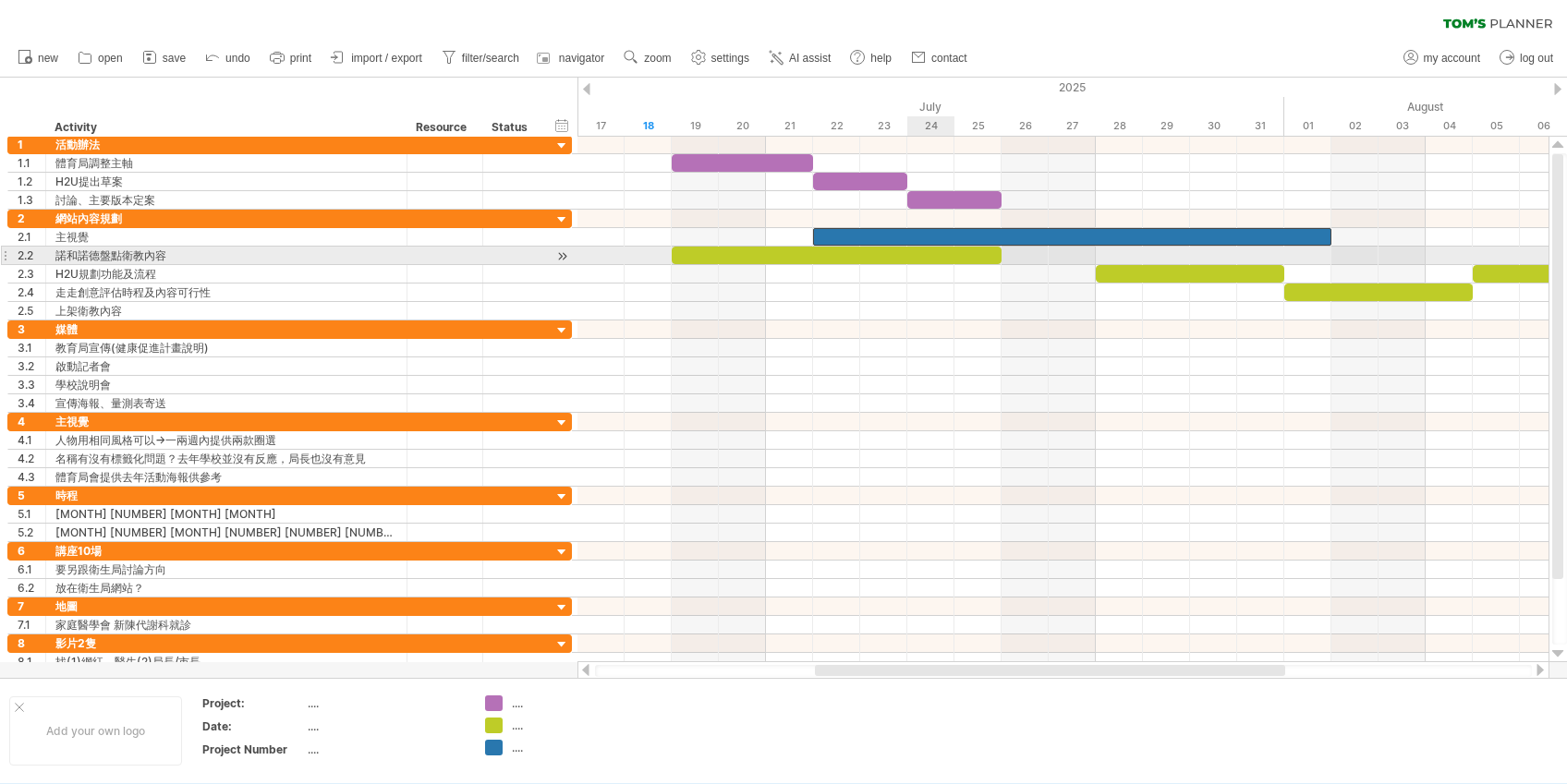 click at bounding box center [836, 255] 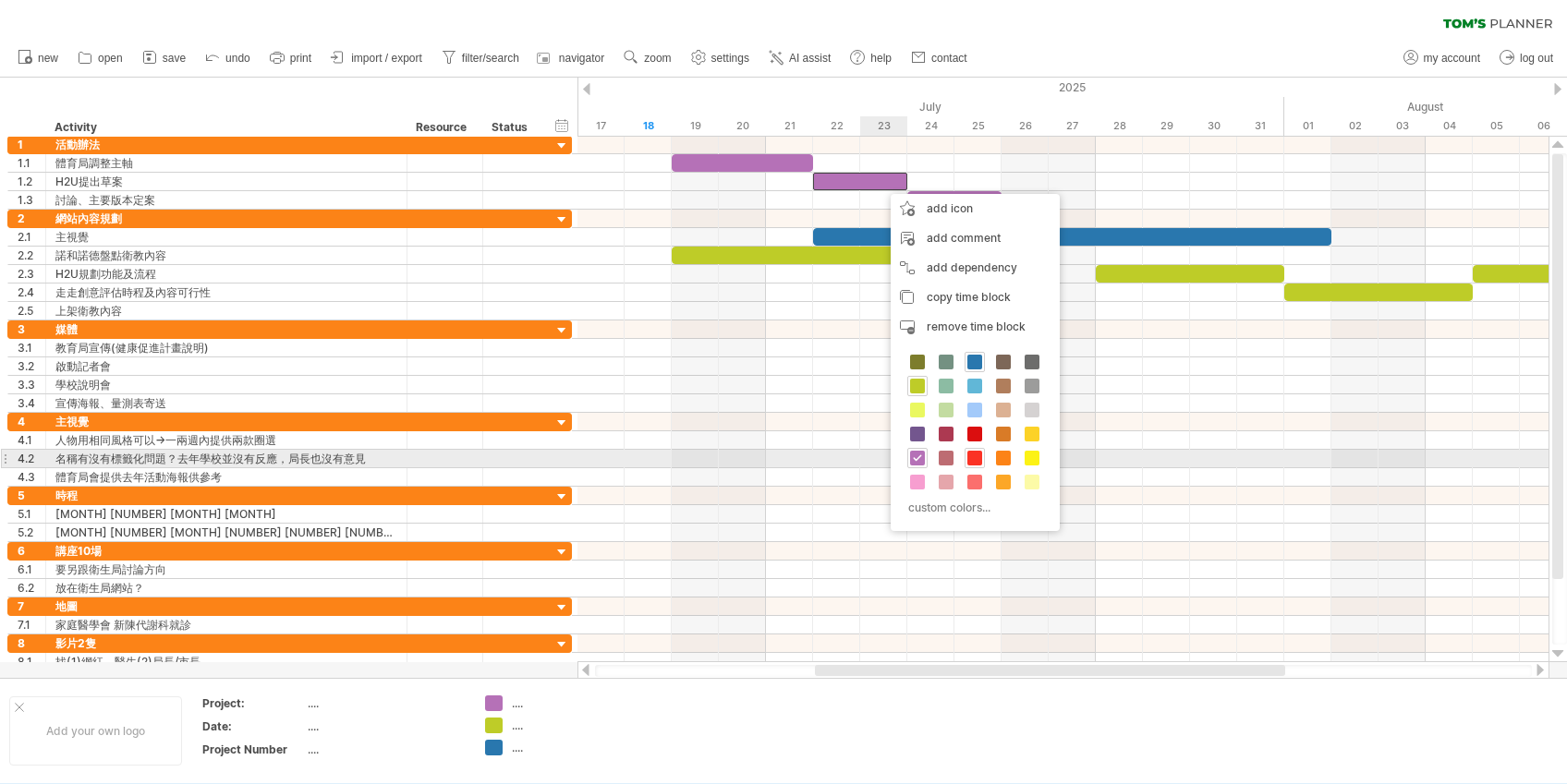 click at bounding box center (975, 458) 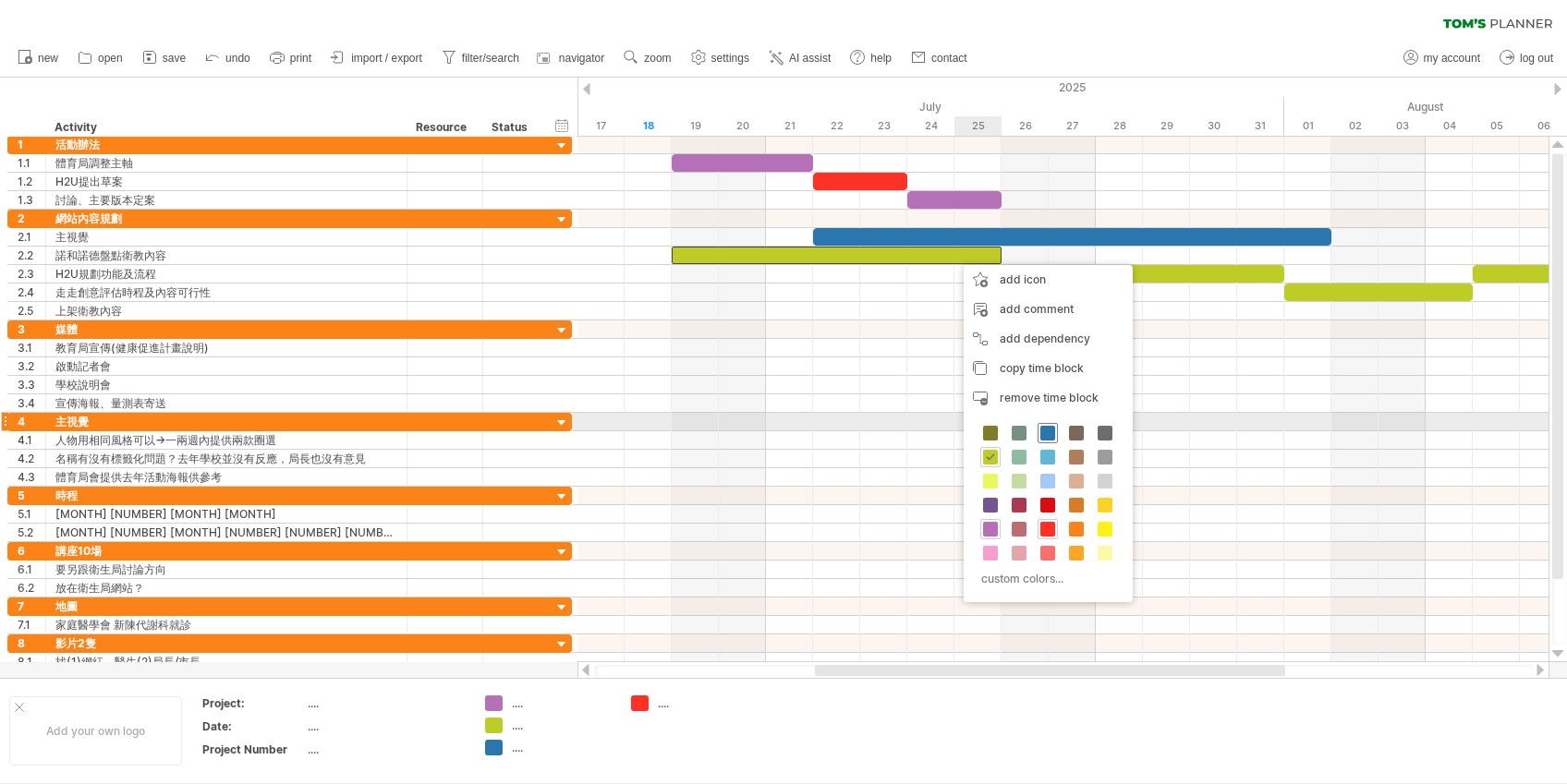 click at bounding box center [1048, 433] 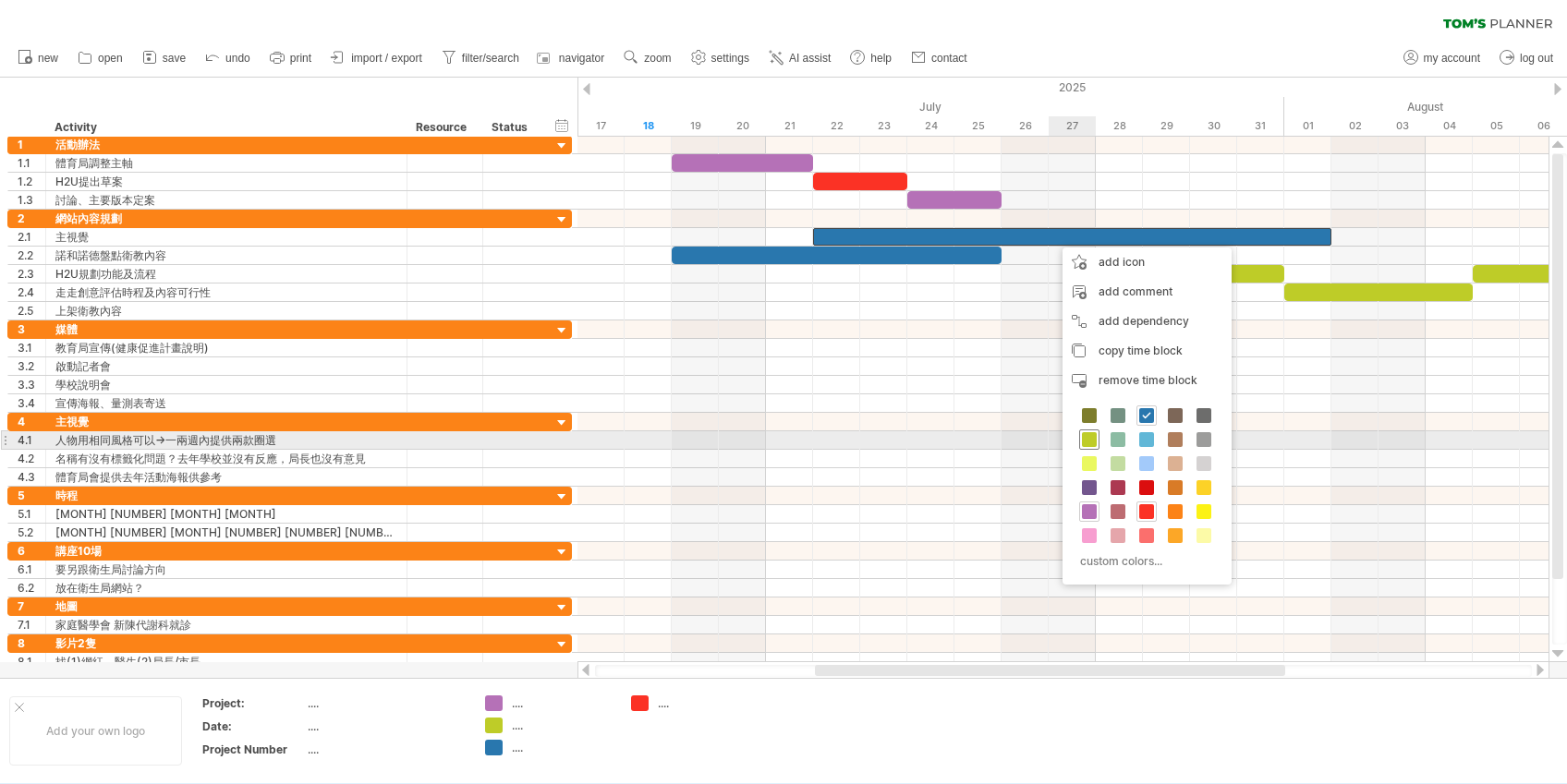 click at bounding box center [1089, 440] 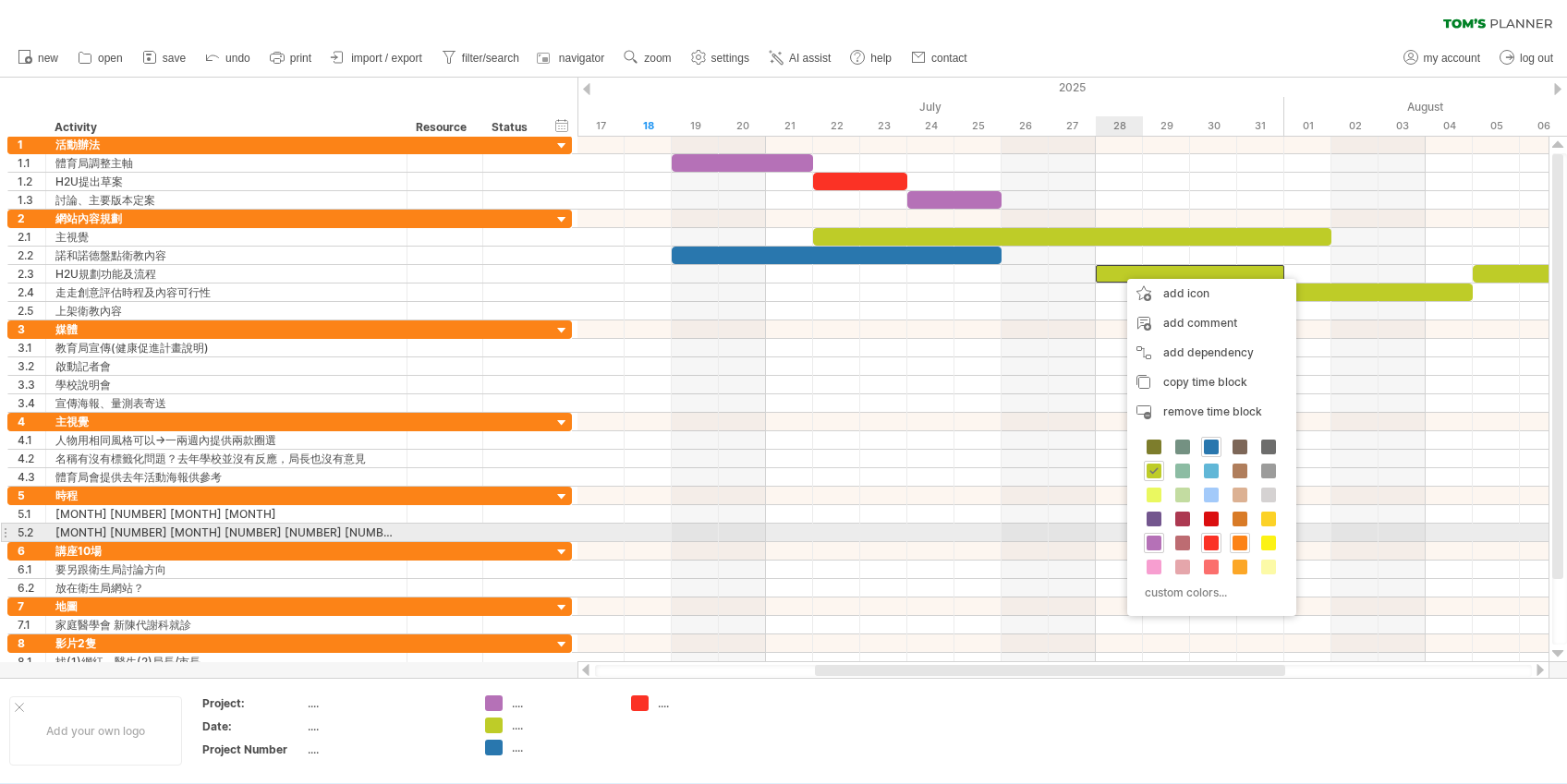 click at bounding box center [1240, 543] 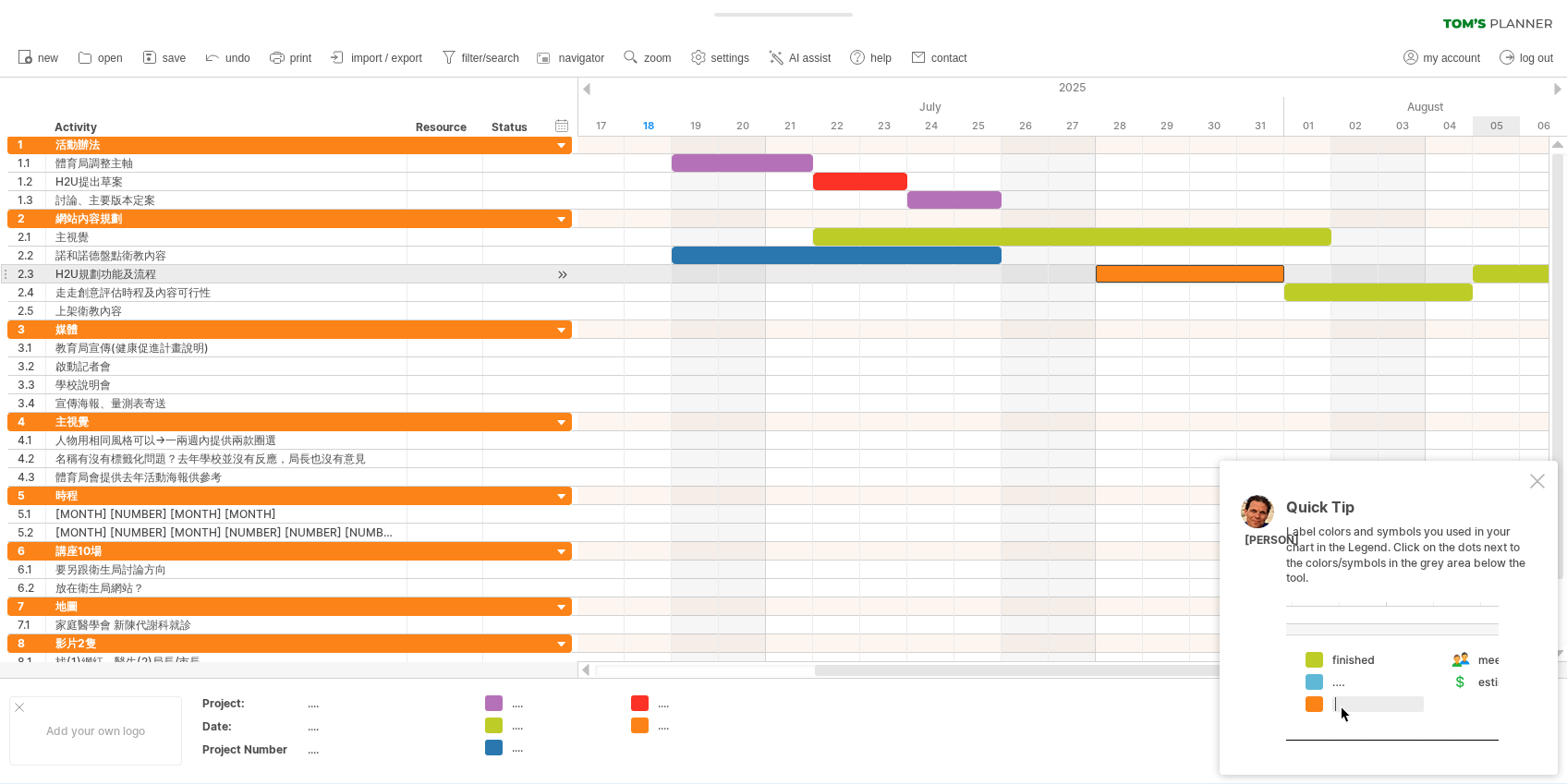 click at bounding box center [1473, 273] 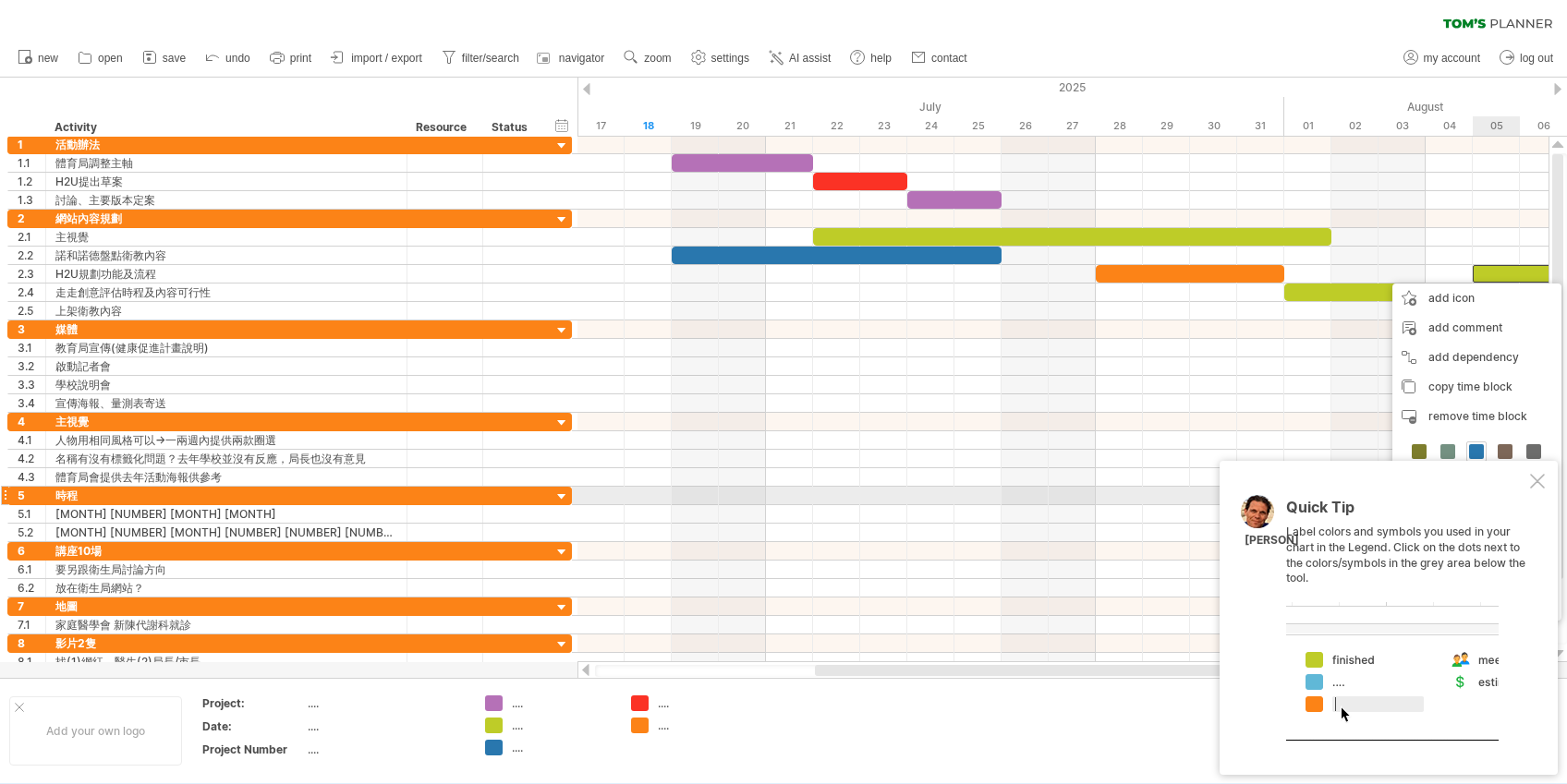click at bounding box center (1537, 481) 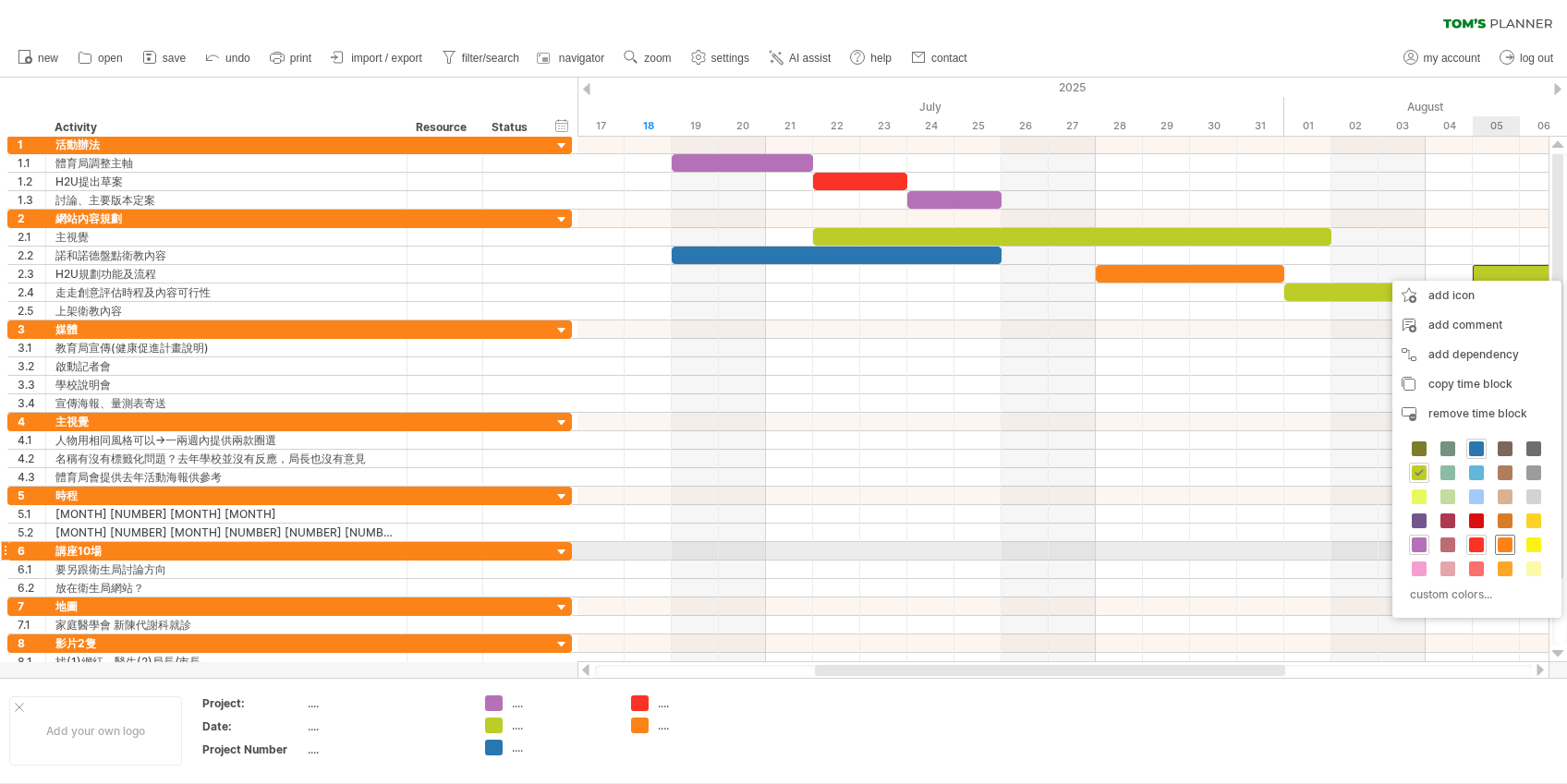 click at bounding box center (1505, 545) 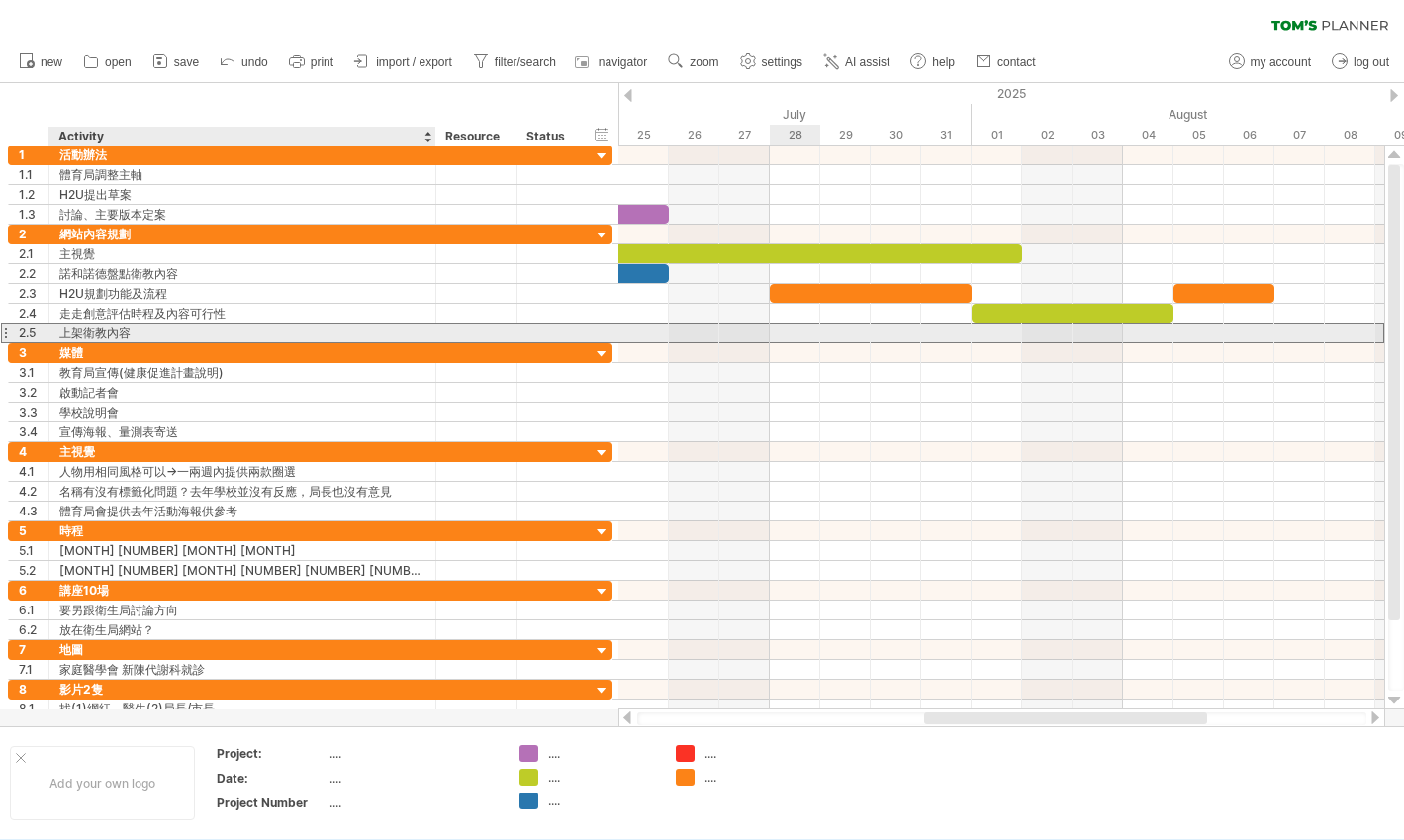 click on "上架衛教內容" at bounding box center (242, 332) 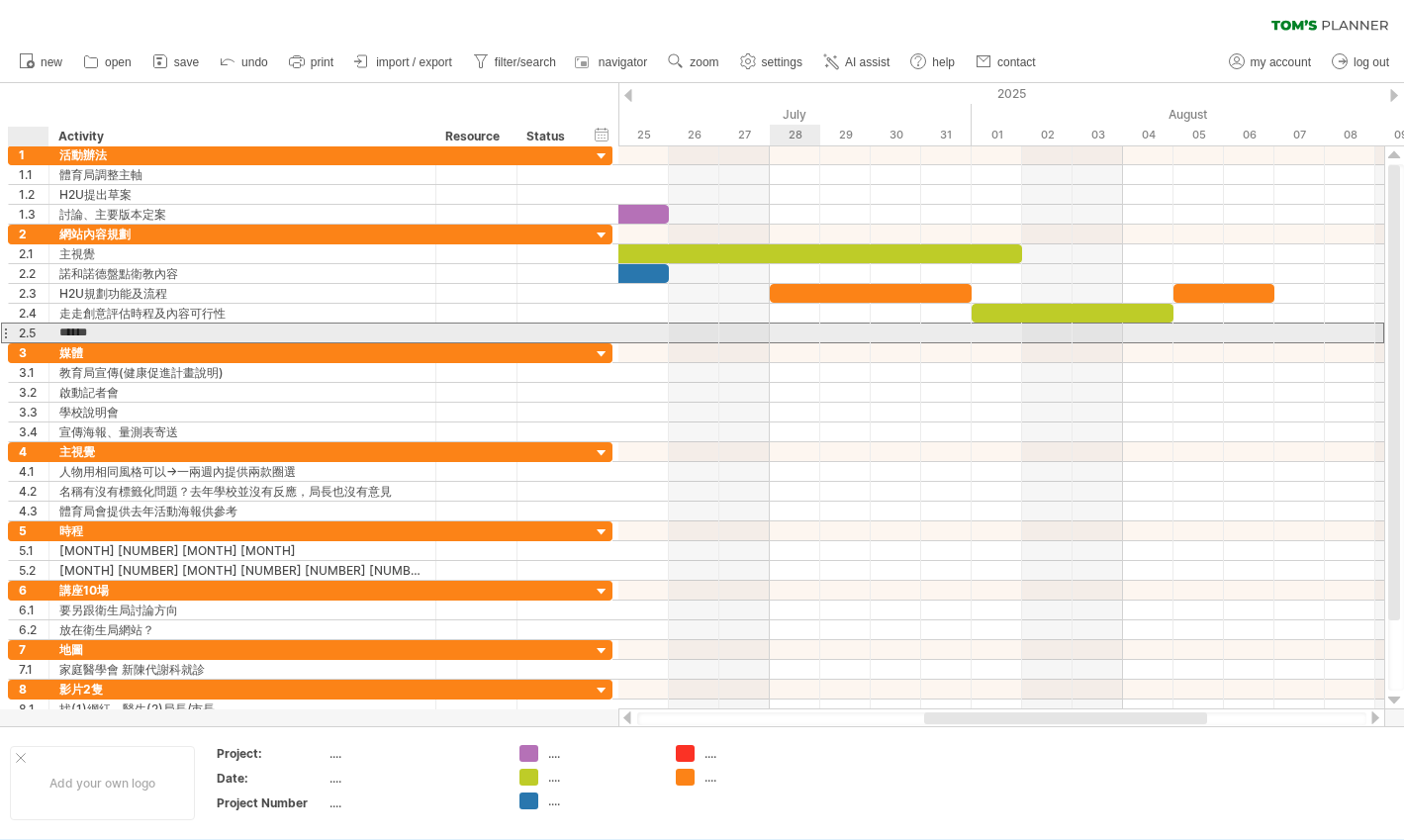 drag, startPoint x: 81, startPoint y: 335, endPoint x: 51, endPoint y: 334, distance: 30.016662 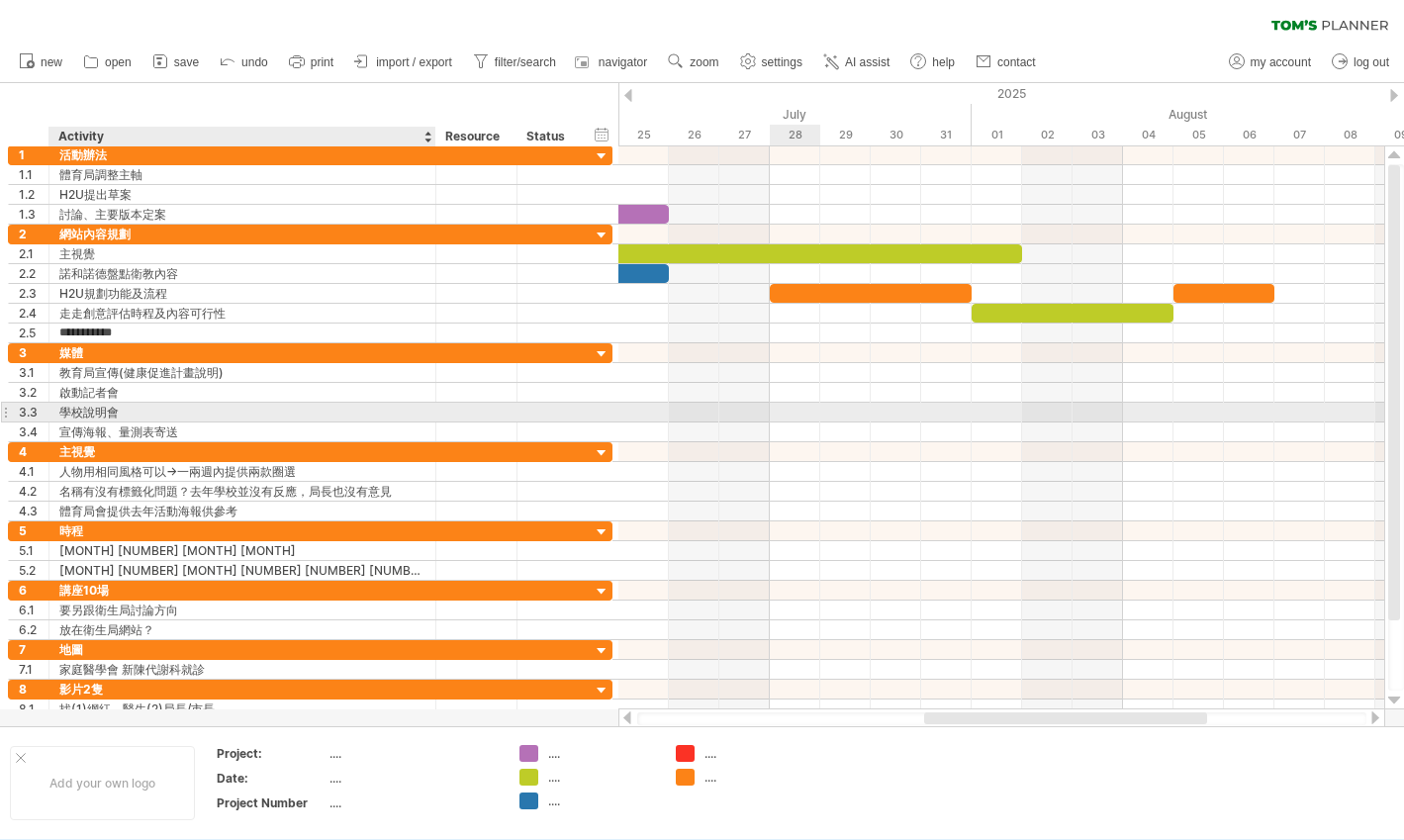 type on "*********" 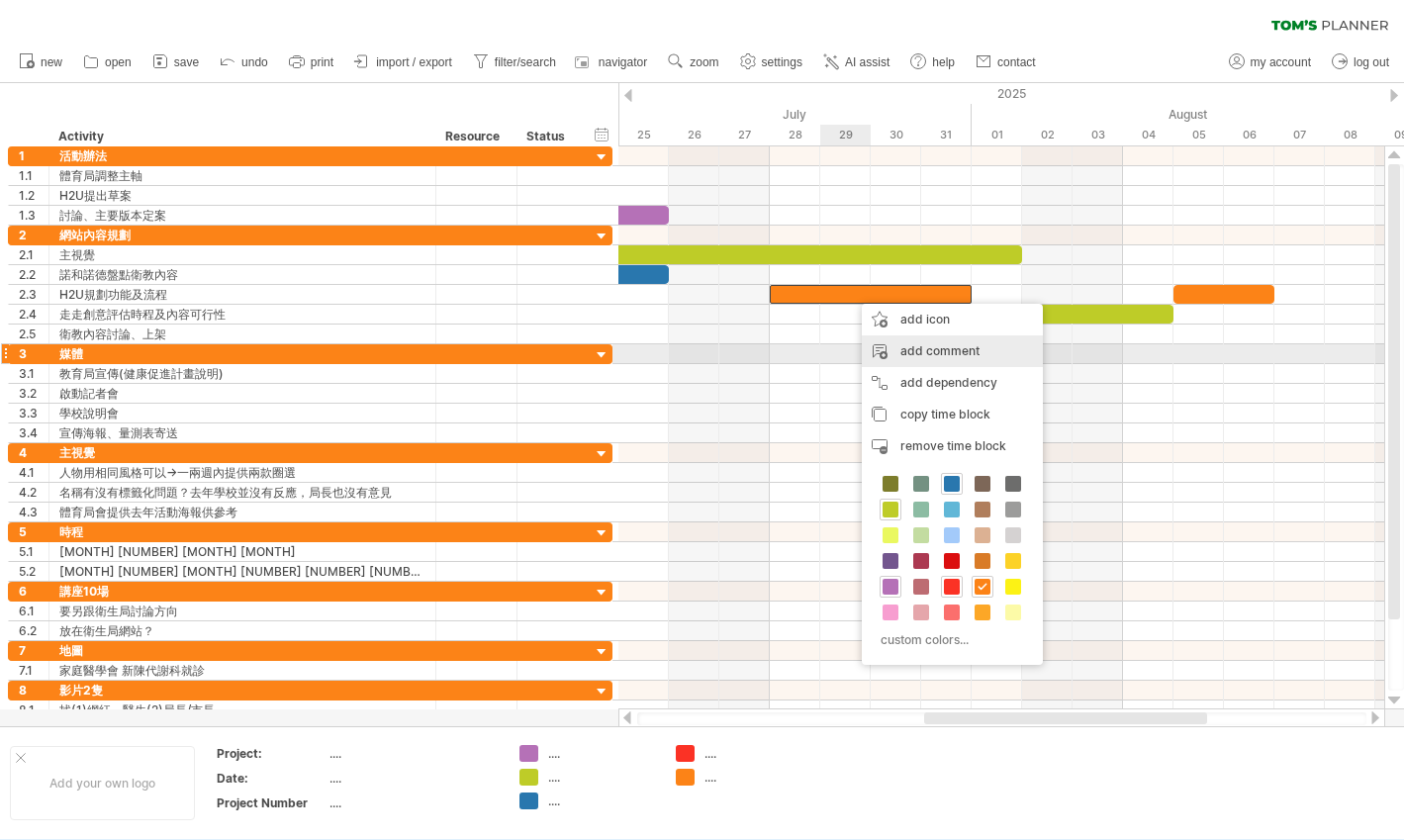 click on "add comment" at bounding box center (952, 351) 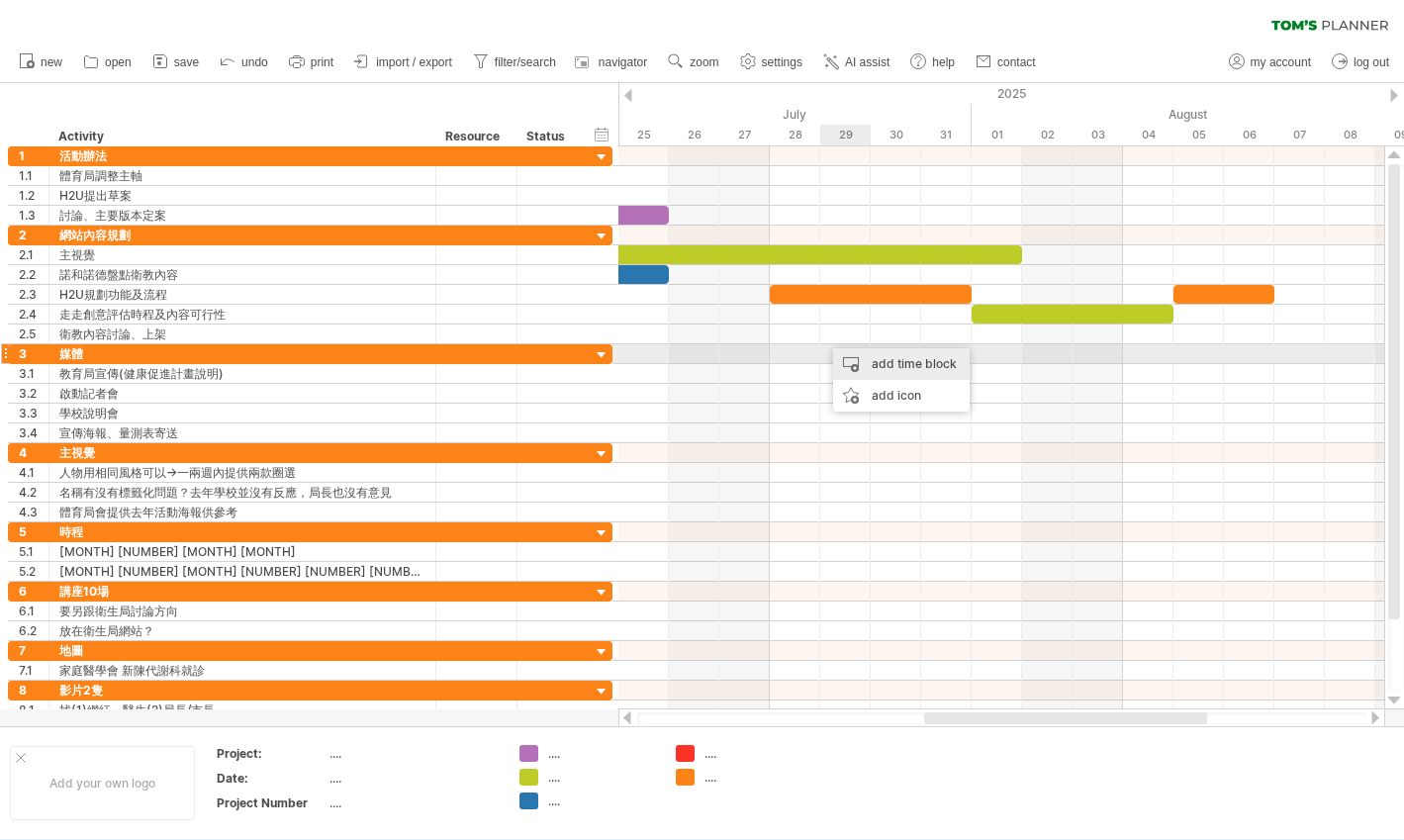 click on "add time block" at bounding box center [901, 364] 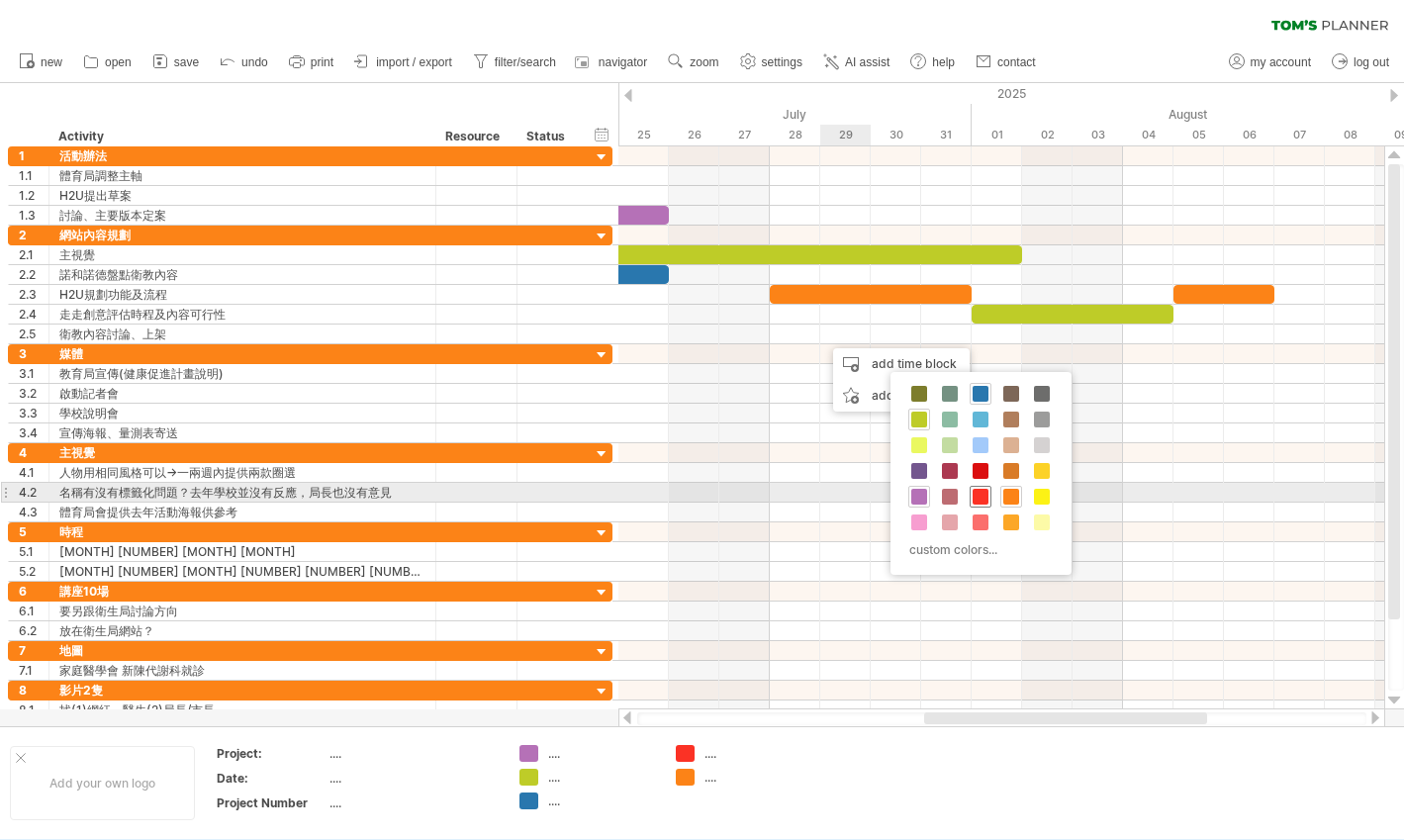 click at bounding box center (981, 497) 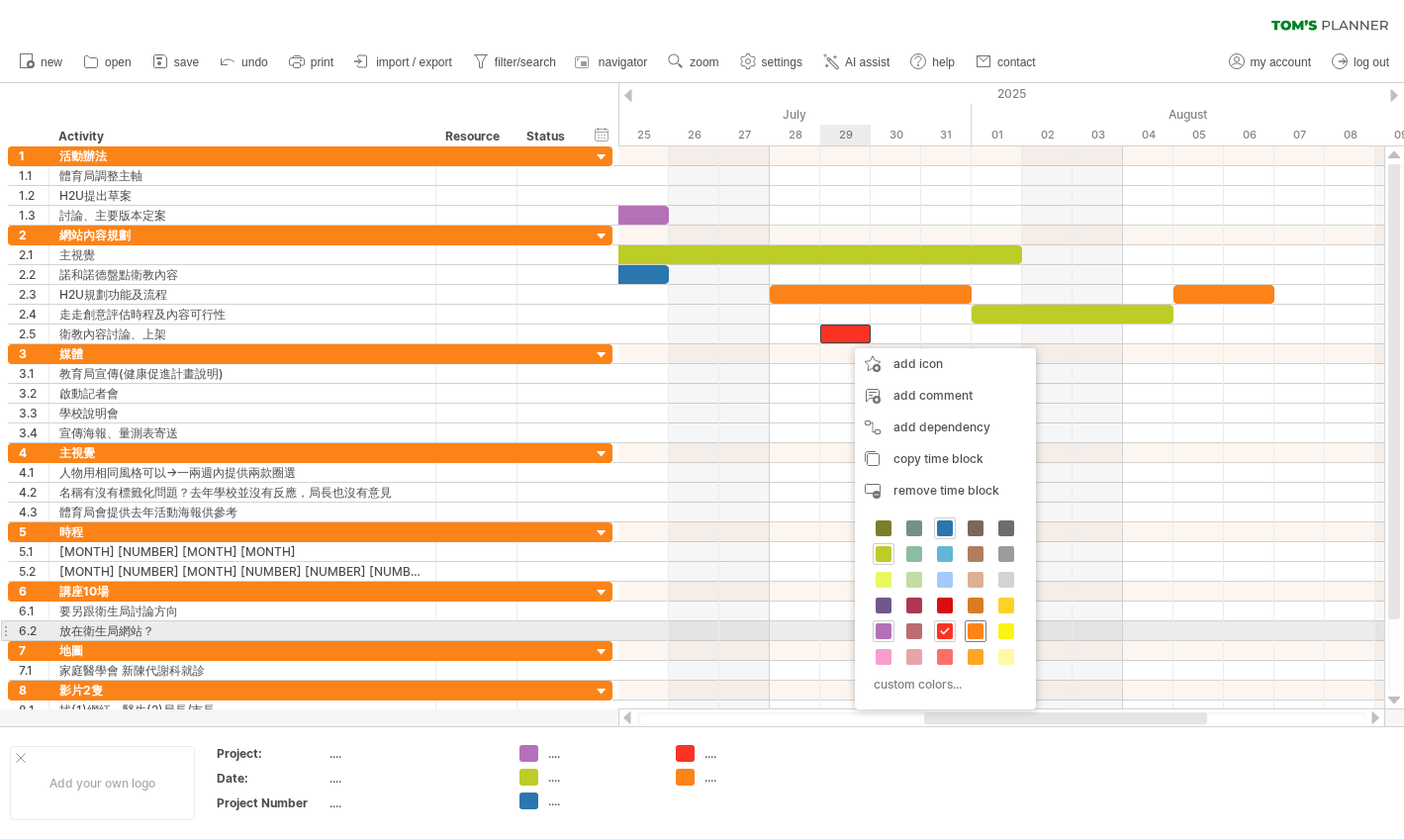 click at bounding box center (976, 631) 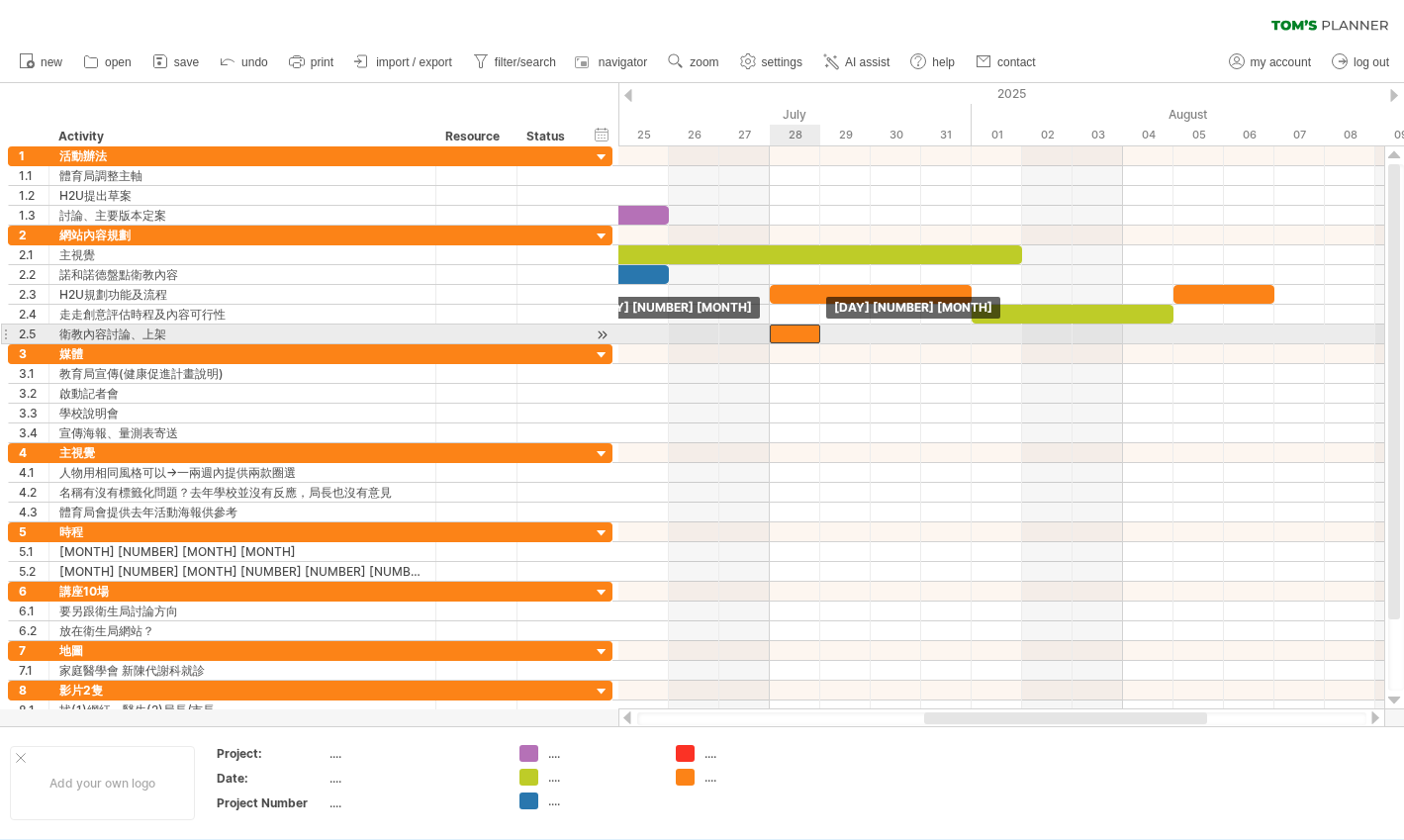 drag, startPoint x: 835, startPoint y: 331, endPoint x: 792, endPoint y: 331, distance: 43 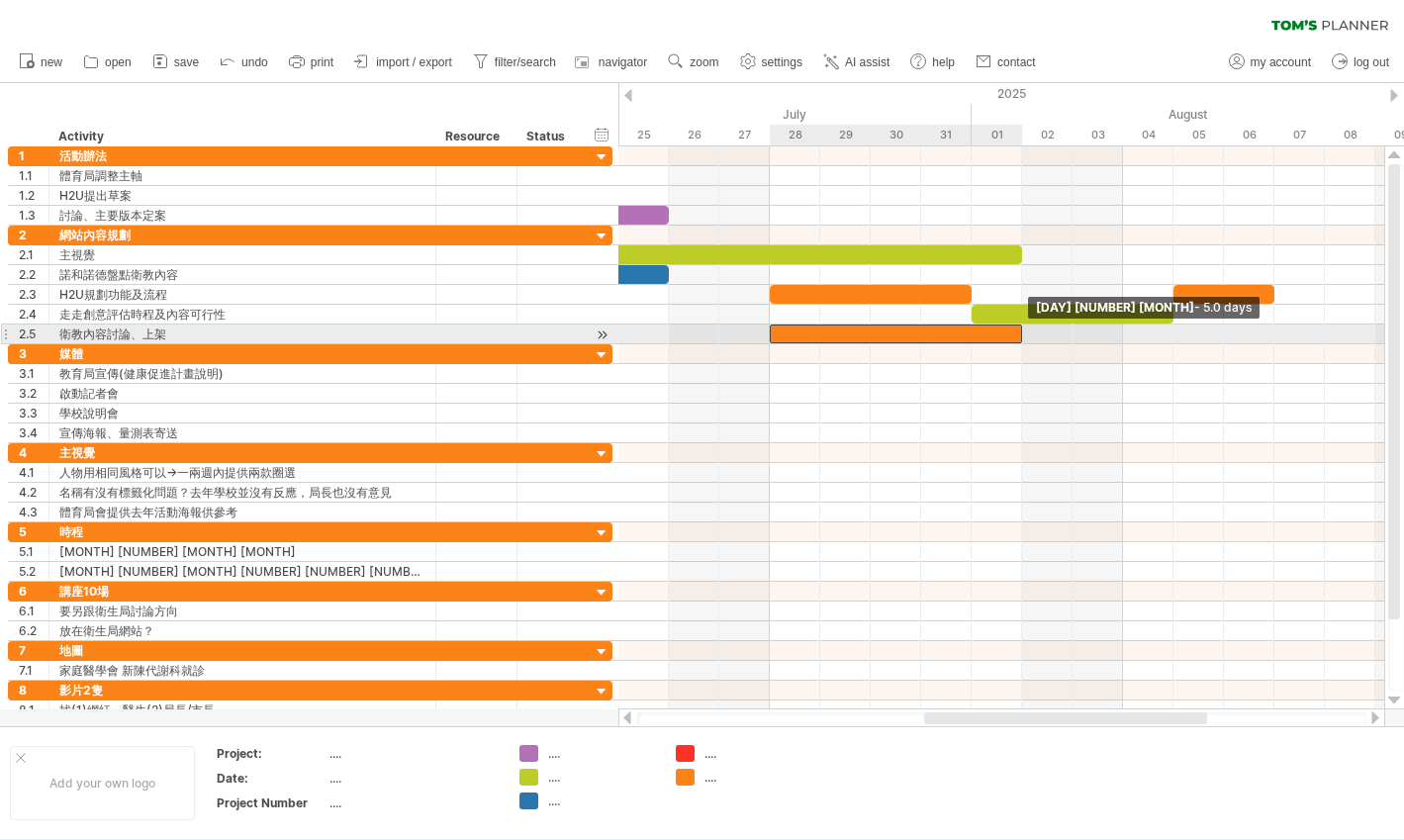 drag, startPoint x: 819, startPoint y: 333, endPoint x: 1026, endPoint y: 336, distance: 207.02174 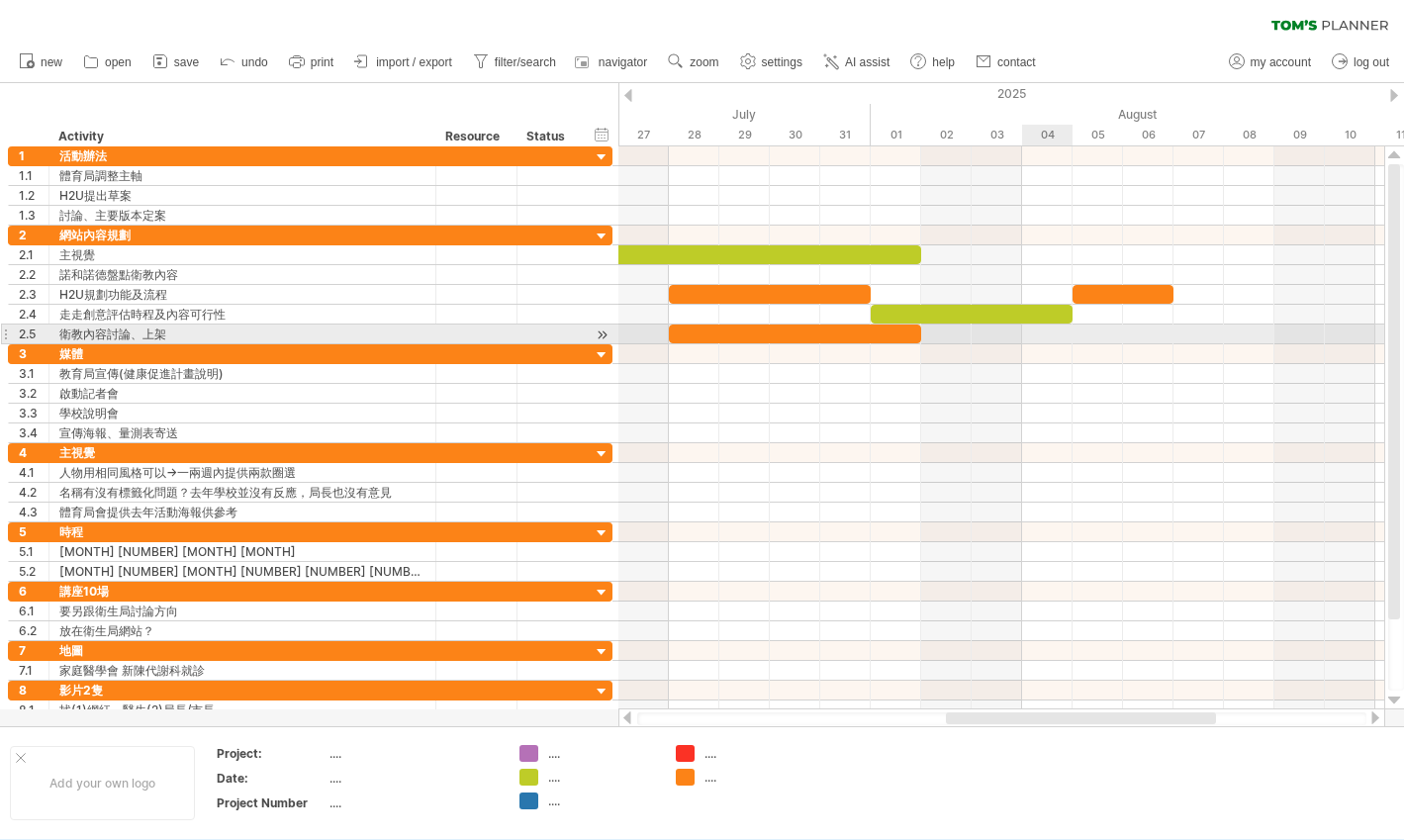 click at bounding box center [1001, 334] 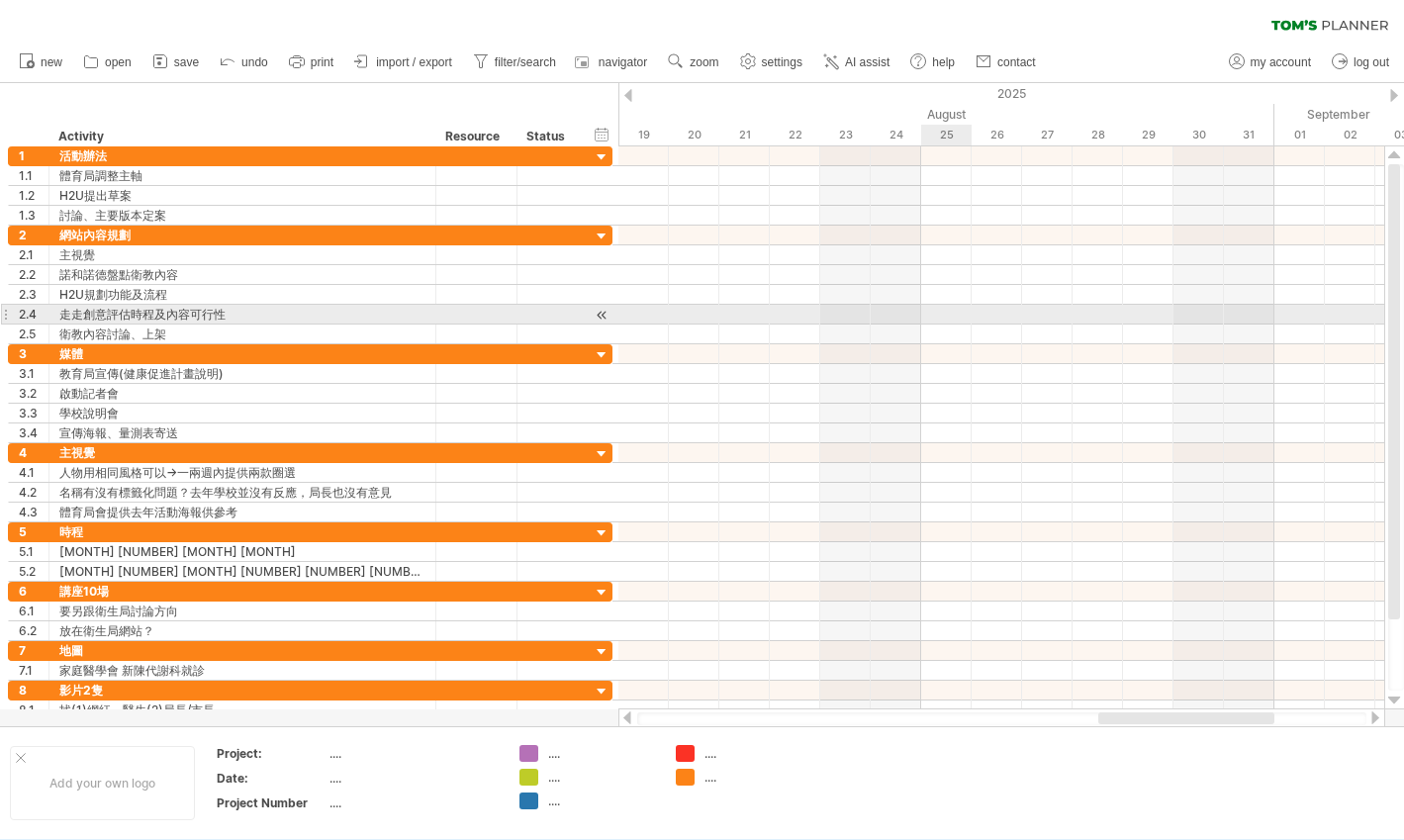 click at bounding box center (1001, 315) 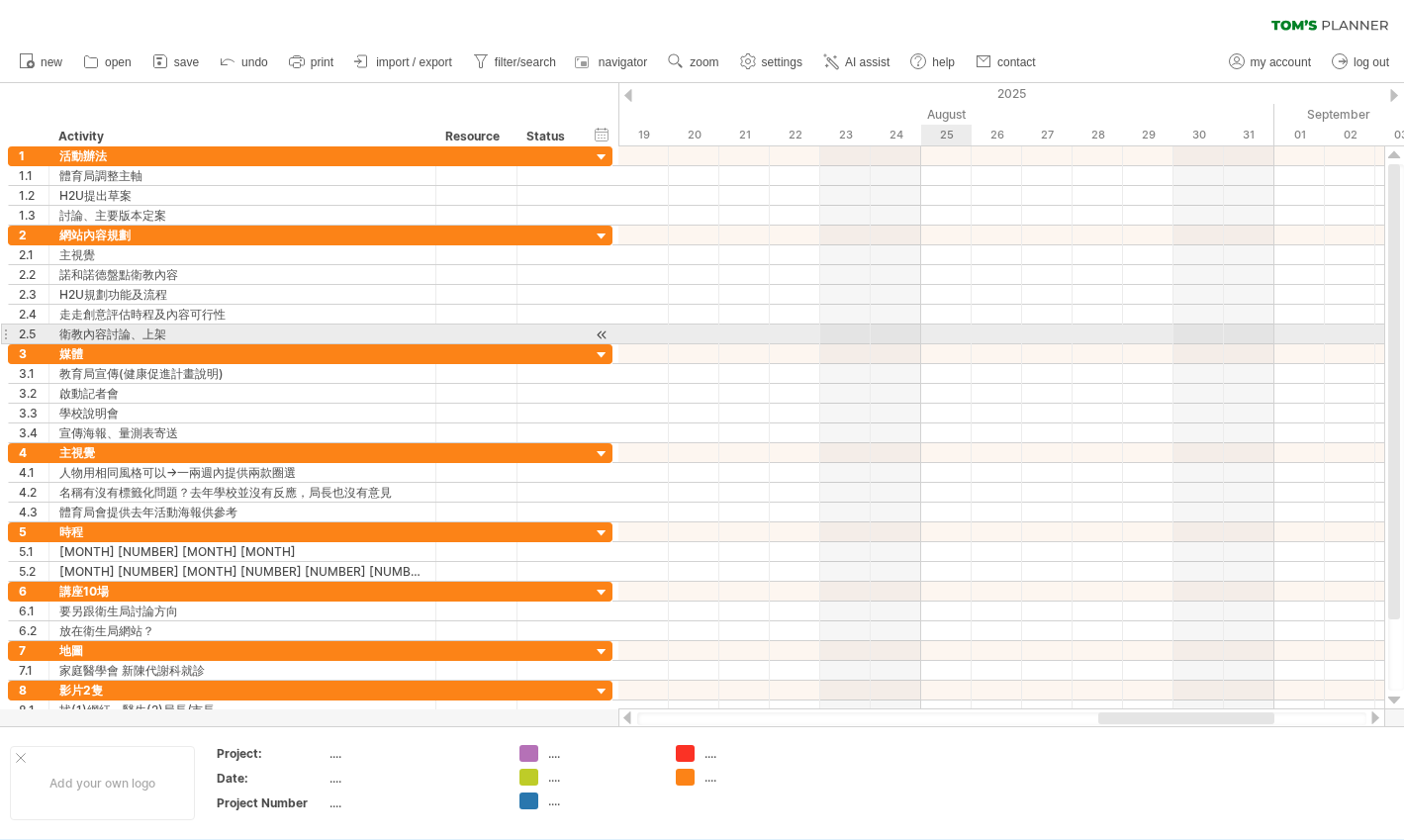 click at bounding box center [1001, 334] 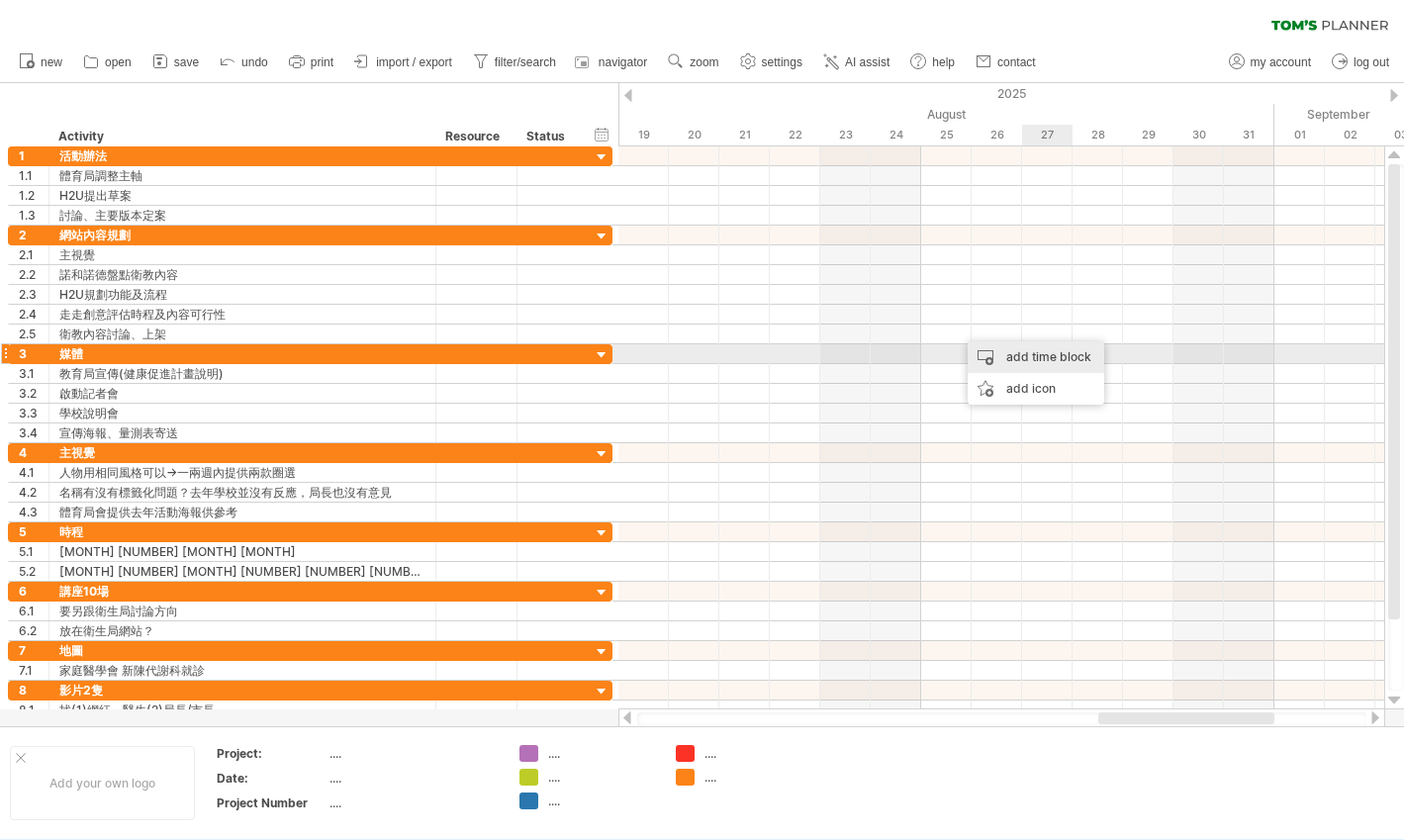 click on "add time block" at bounding box center [1036, 357] 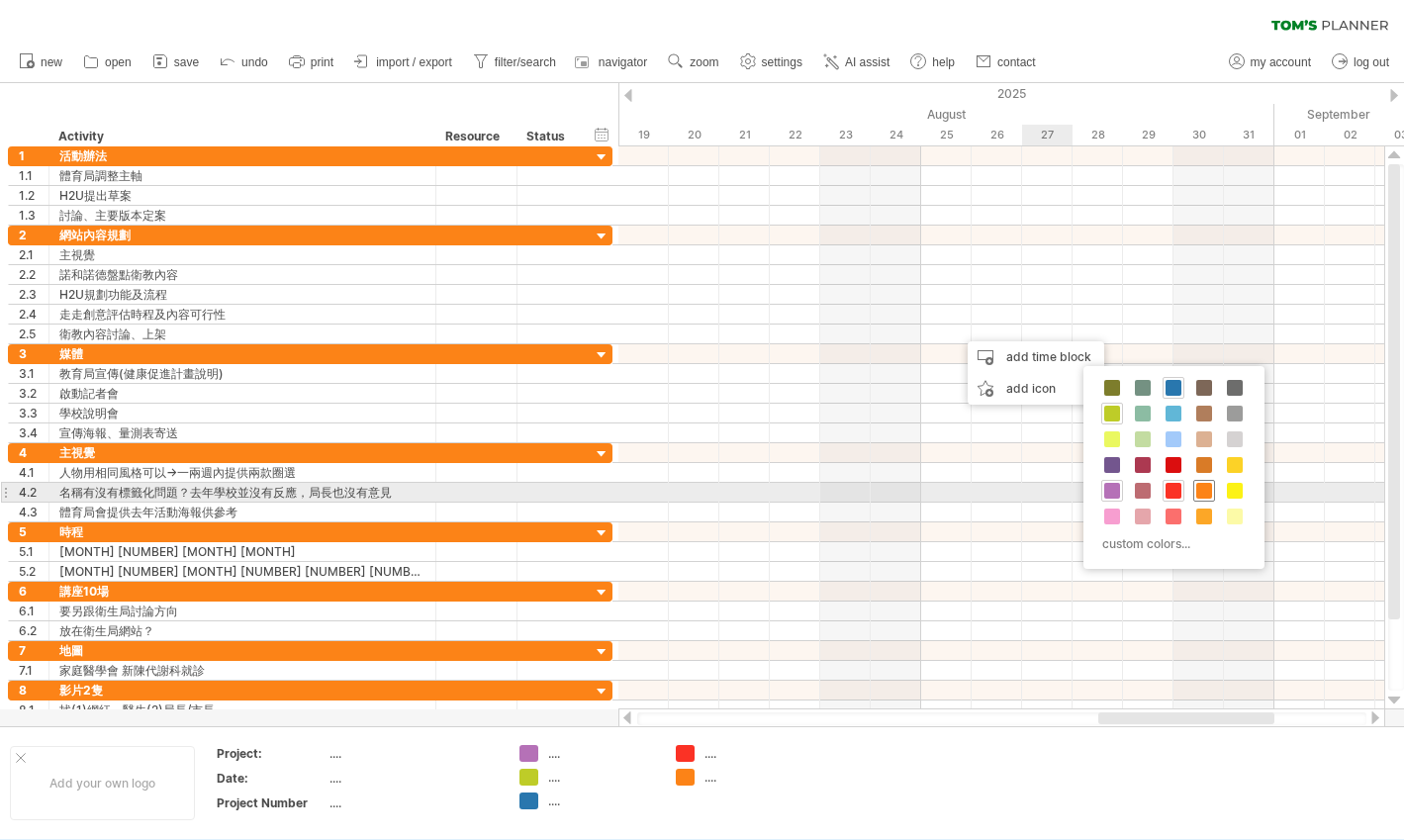 click at bounding box center (1204, 491) 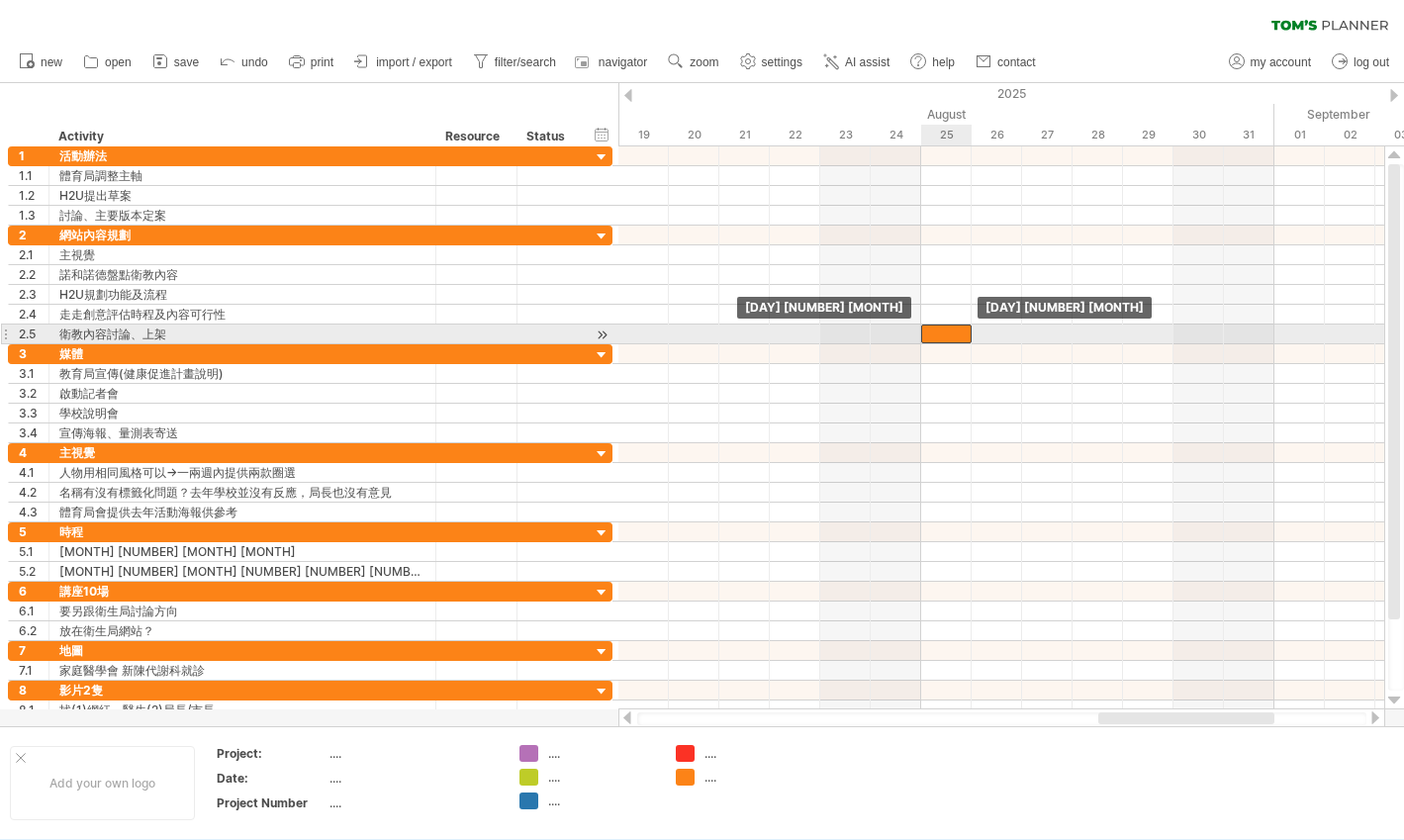 drag, startPoint x: 975, startPoint y: 329, endPoint x: 957, endPoint y: 329, distance: 18 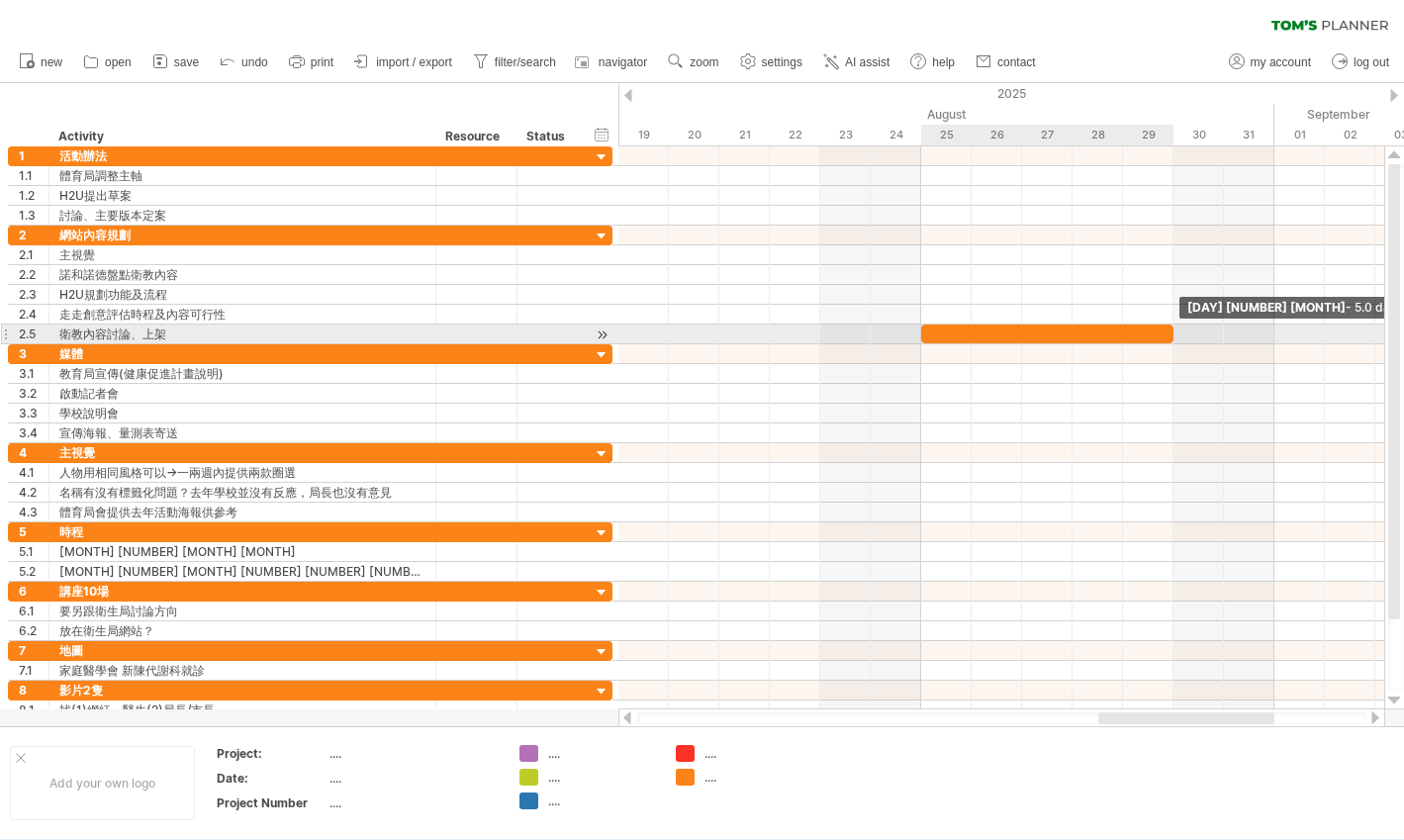 drag, startPoint x: 971, startPoint y: 329, endPoint x: 1170, endPoint y: 333, distance: 199.0402 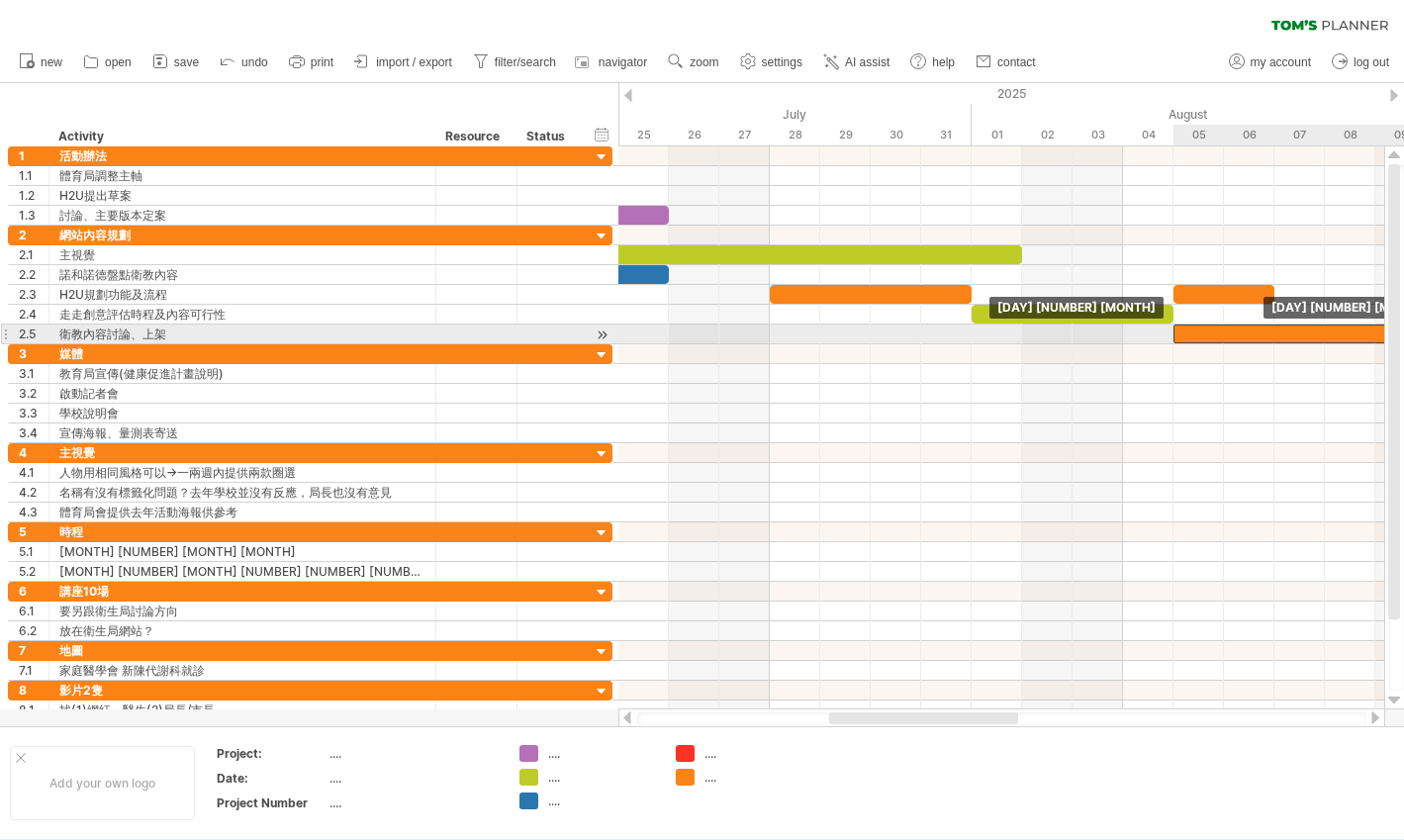 drag, startPoint x: 870, startPoint y: 332, endPoint x: 1267, endPoint y: 334, distance: 397.00504 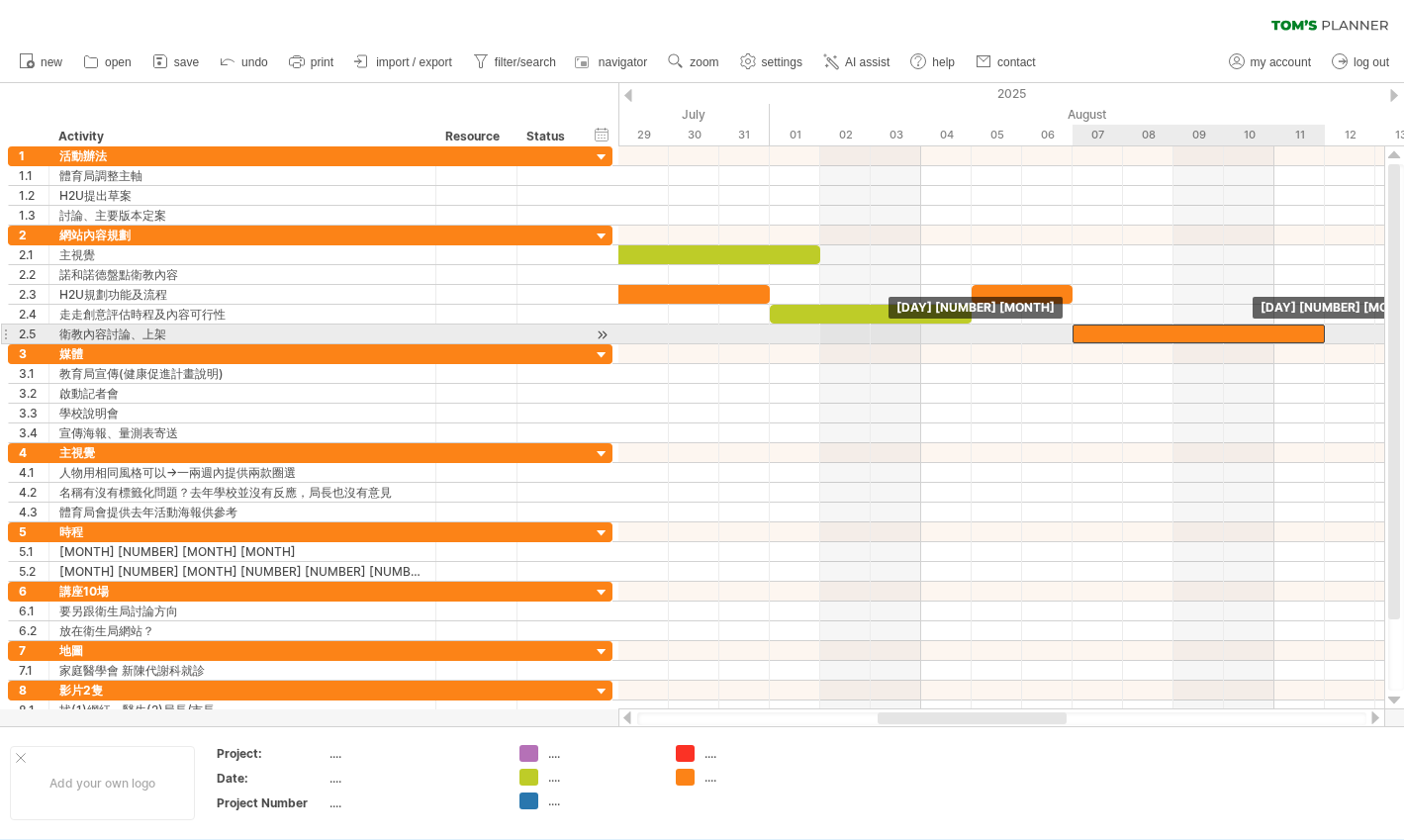 drag, startPoint x: 1064, startPoint y: 332, endPoint x: 1169, endPoint y: 333, distance: 105.004762 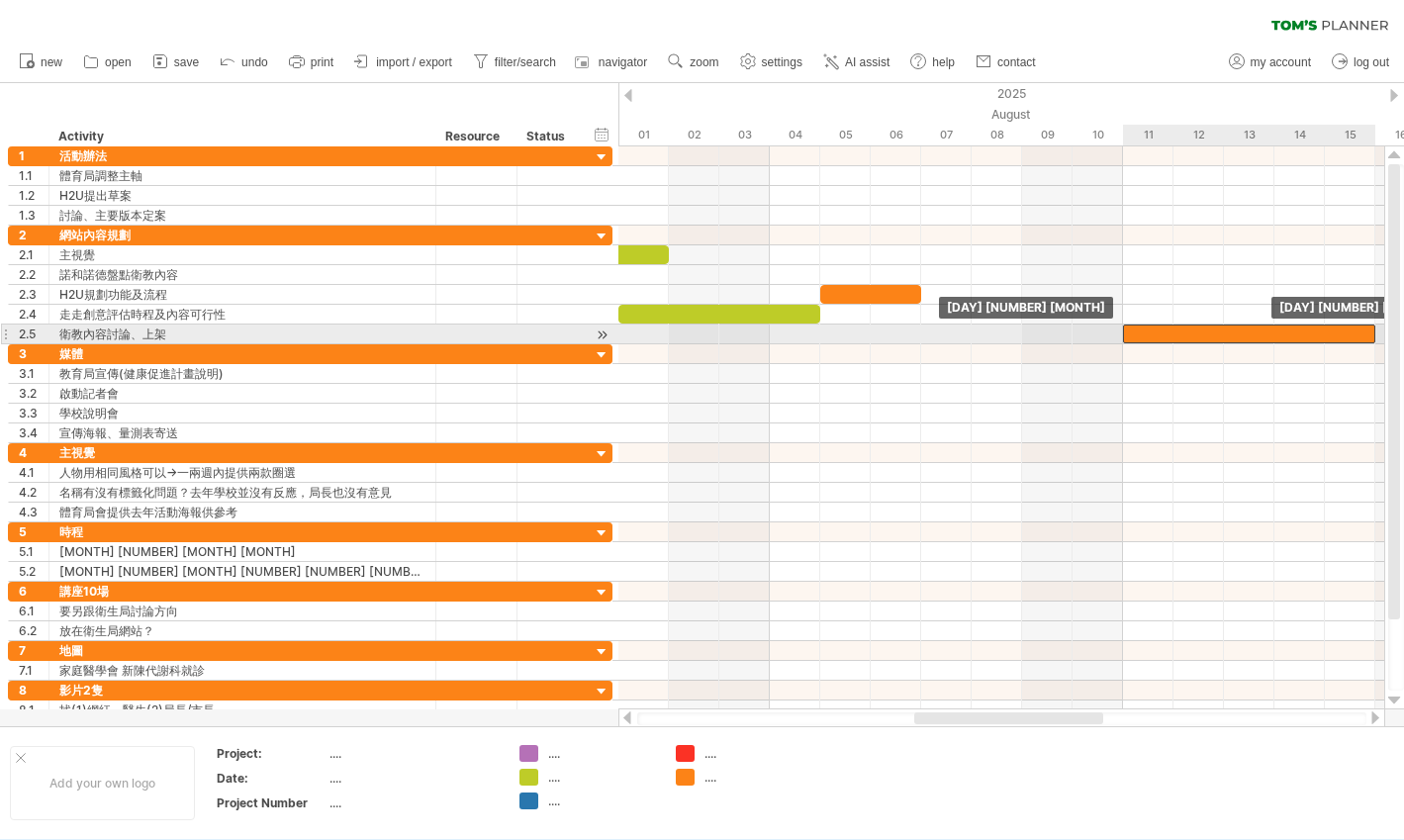 drag, startPoint x: 979, startPoint y: 327, endPoint x: 1177, endPoint y: 326, distance: 198.00253 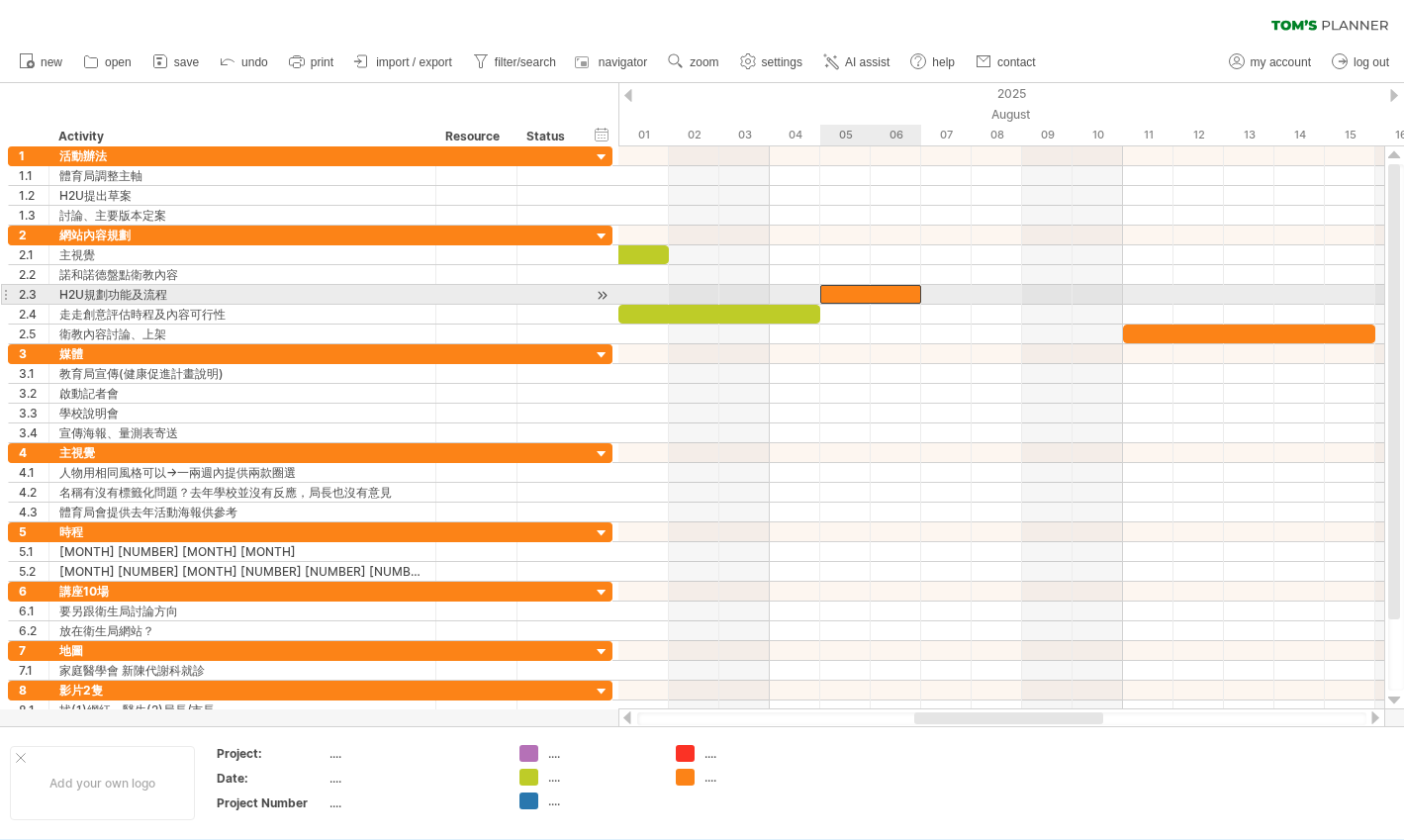 click at bounding box center [871, 294] 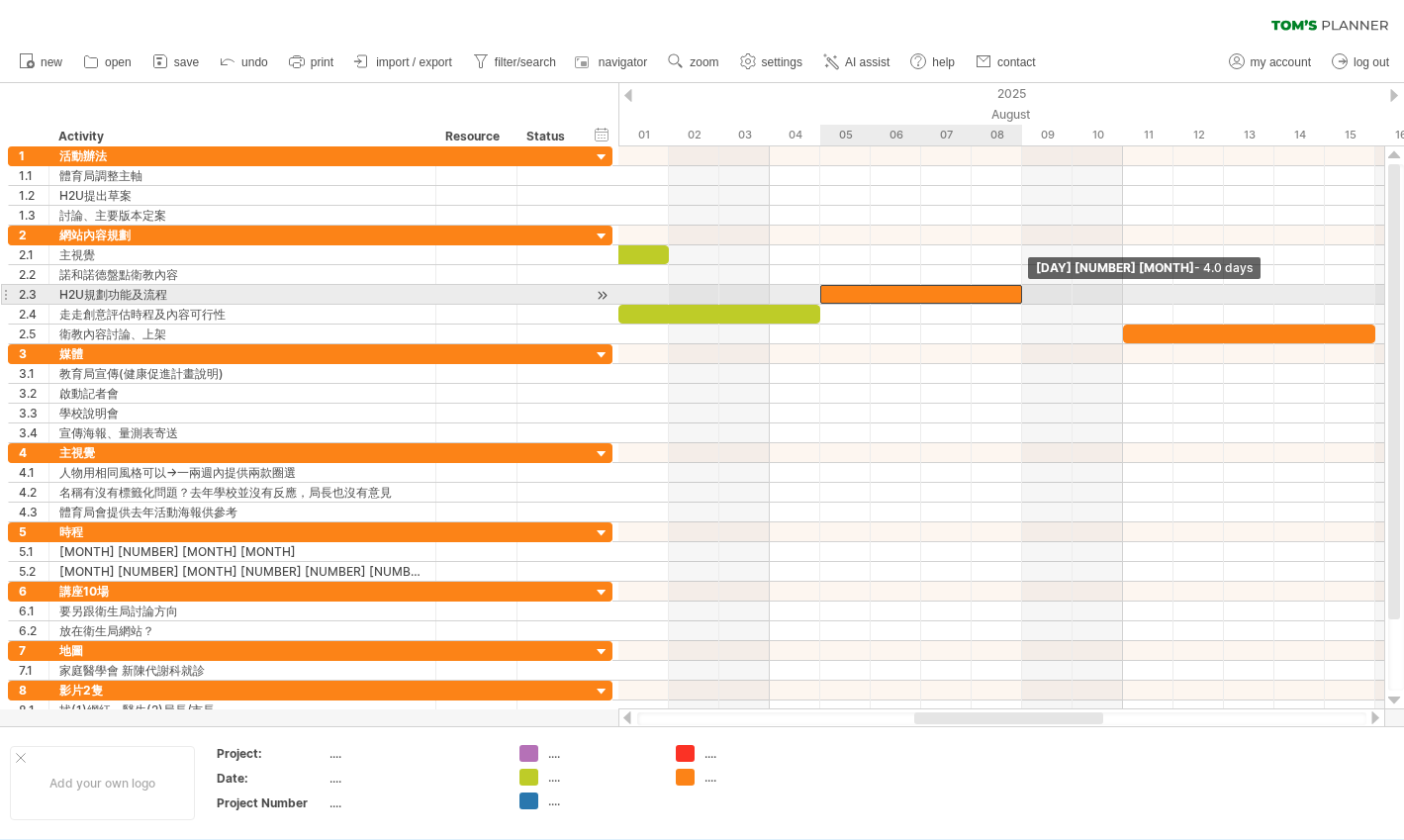 drag, startPoint x: 919, startPoint y: 295, endPoint x: 1017, endPoint y: 296, distance: 98.0051 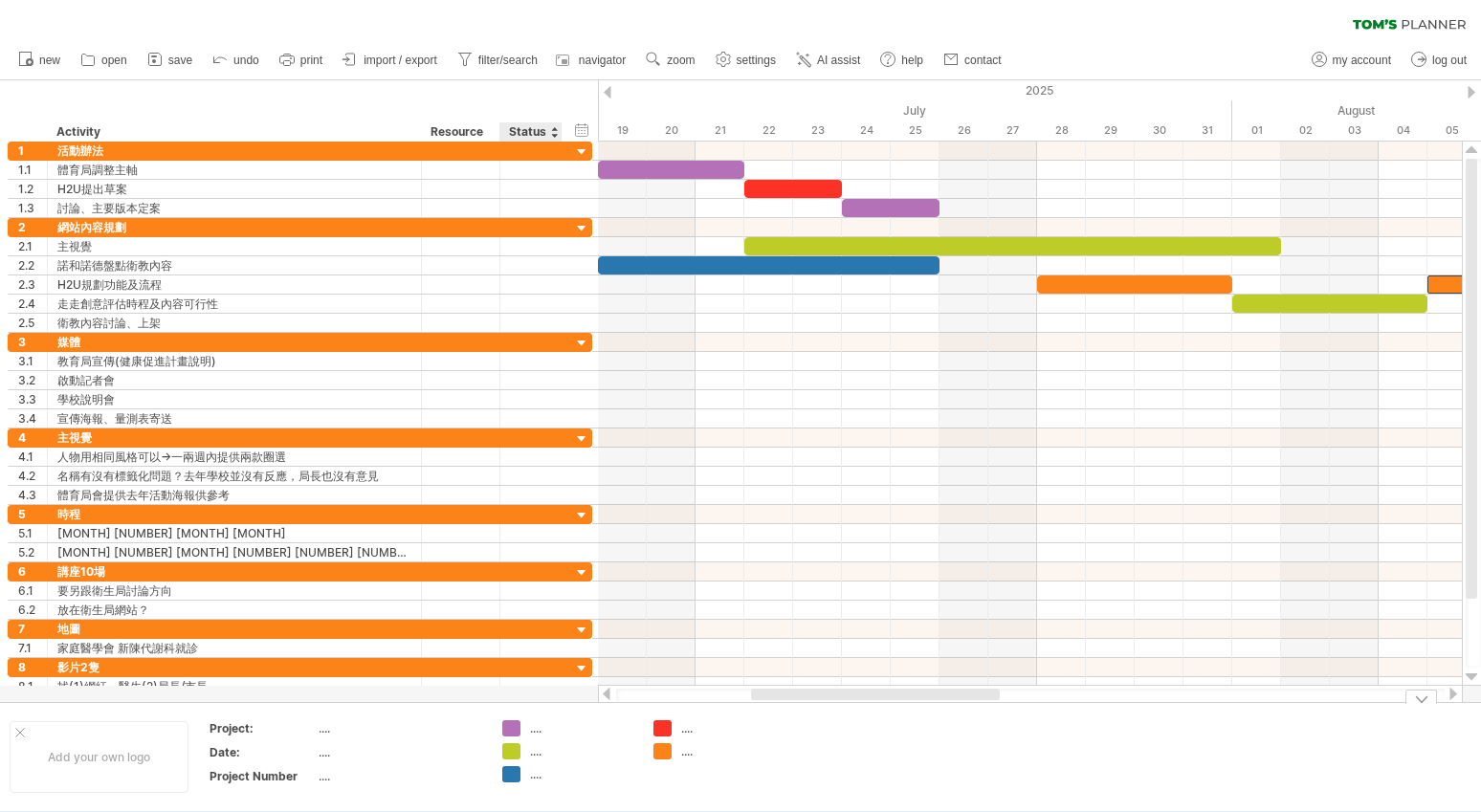 click on "...." at bounding box center [582, 728] 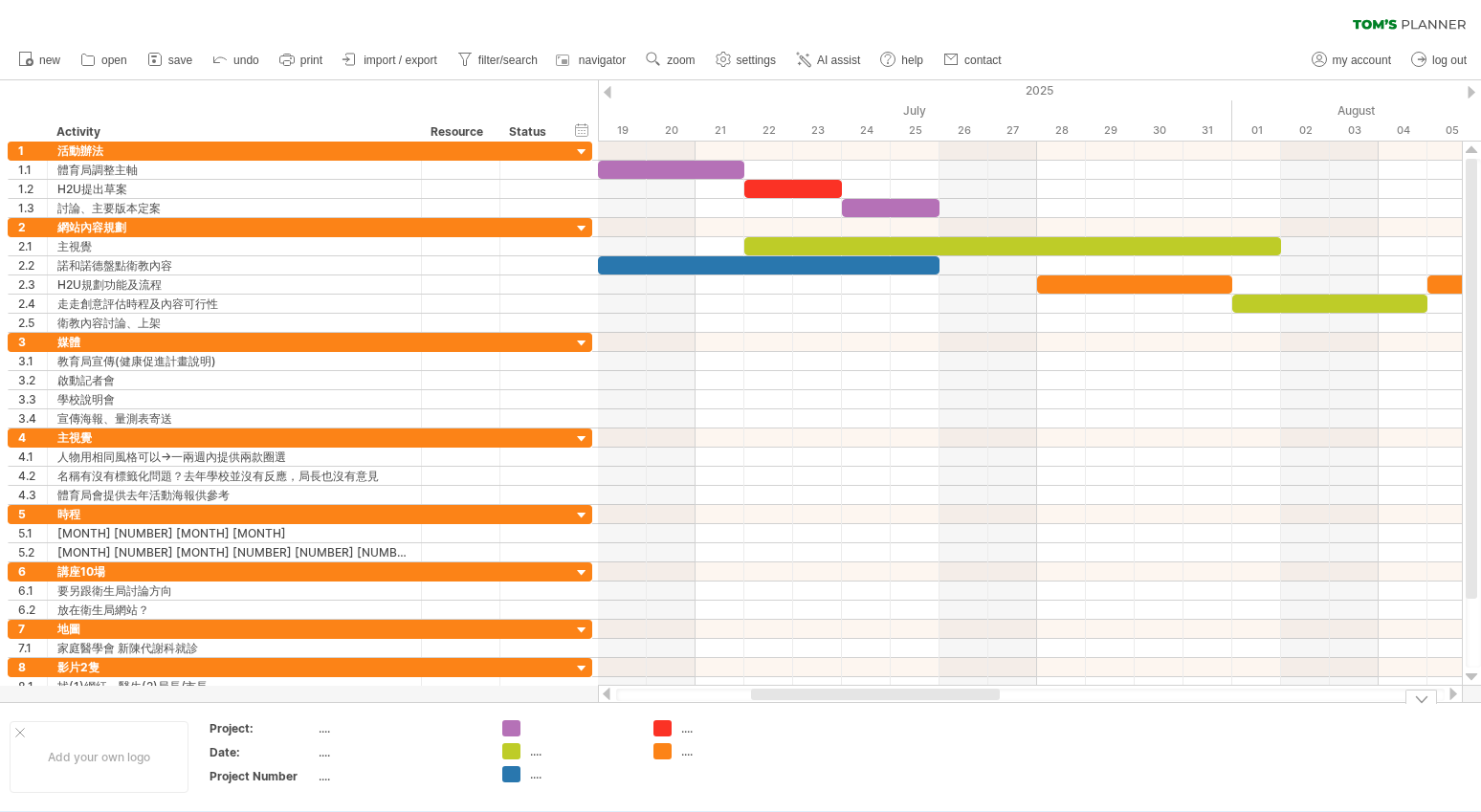 click on "...." at bounding box center [733, 751] 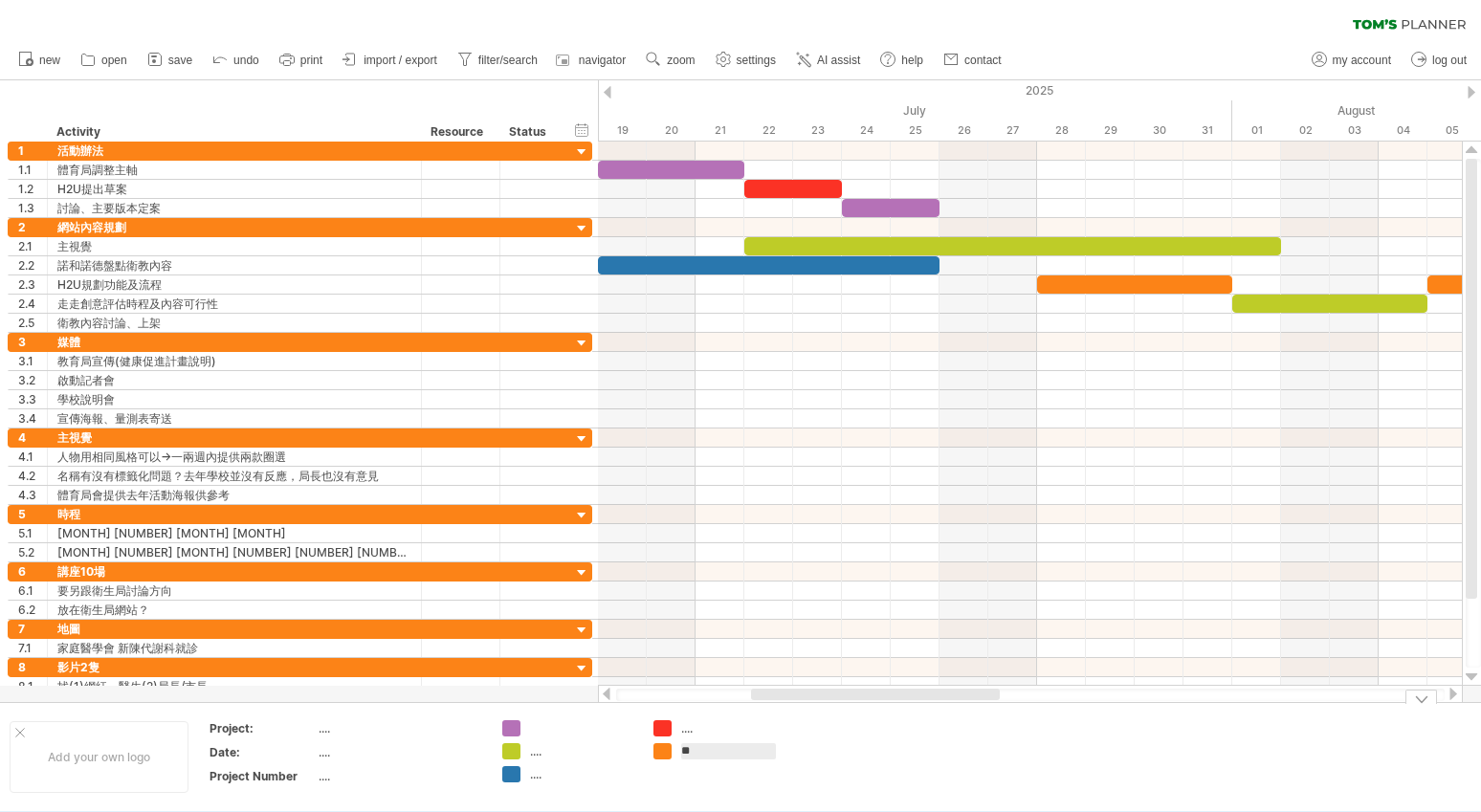 type on "***" 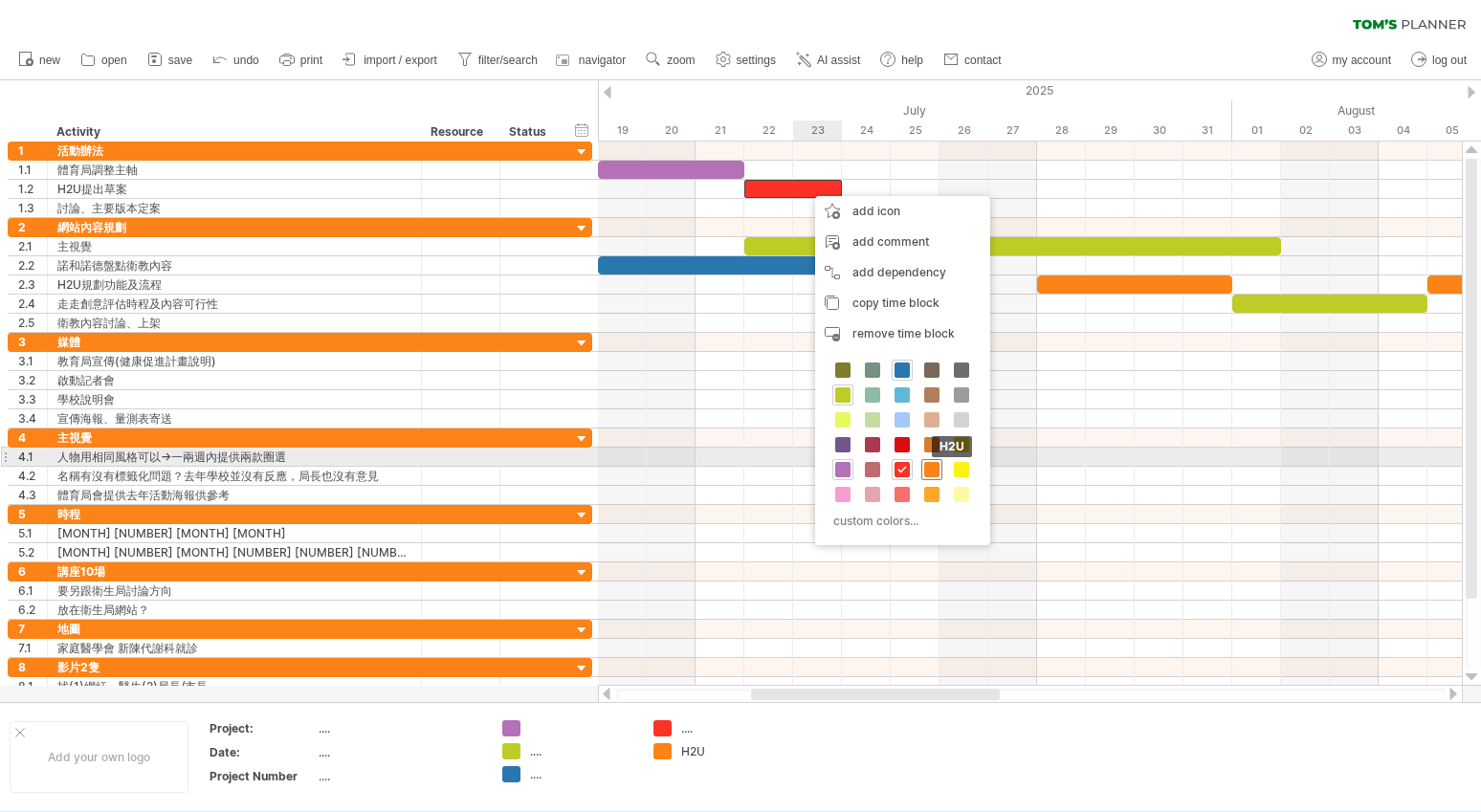 click at bounding box center (932, 470) 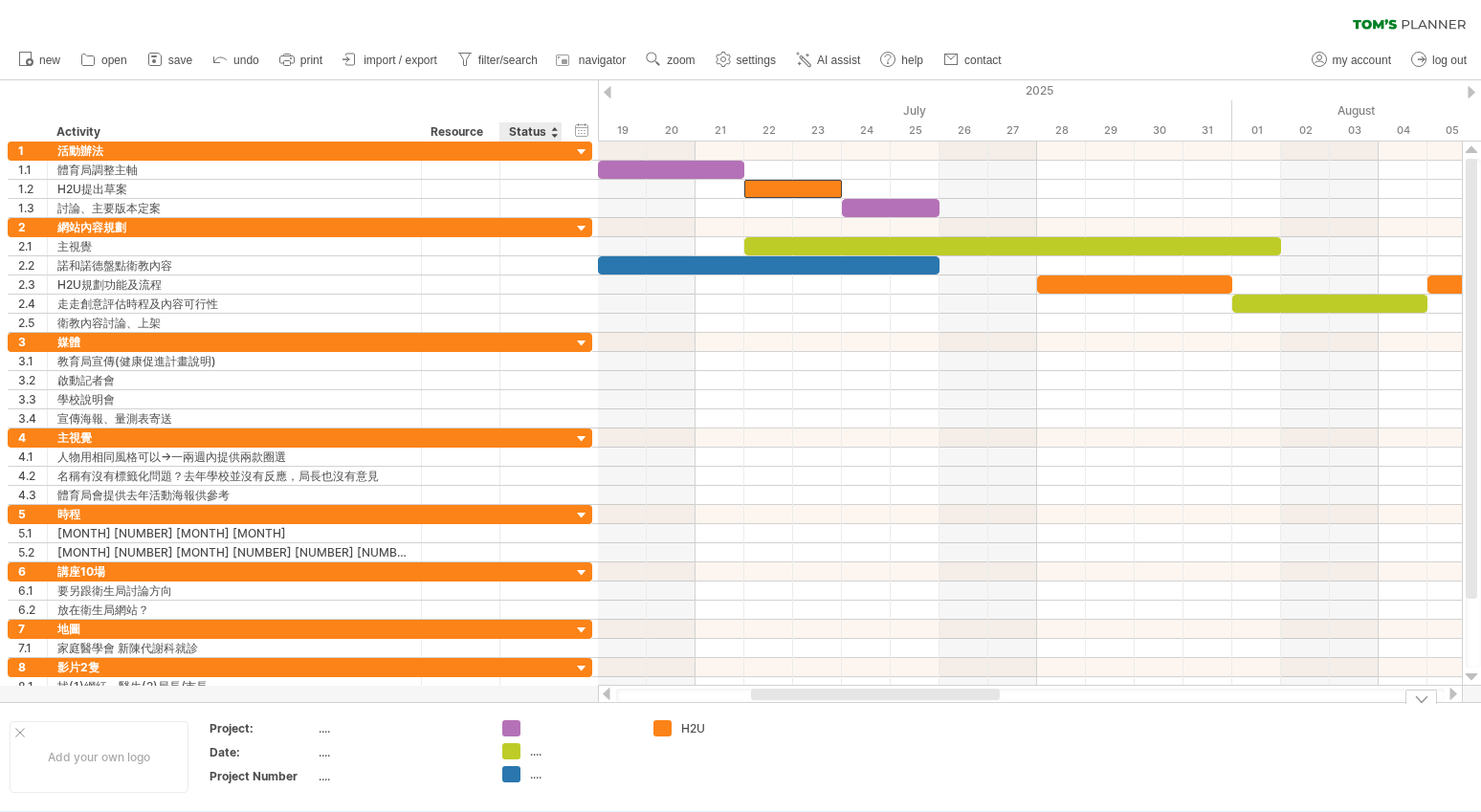 click on "...." at bounding box center [582, 751] 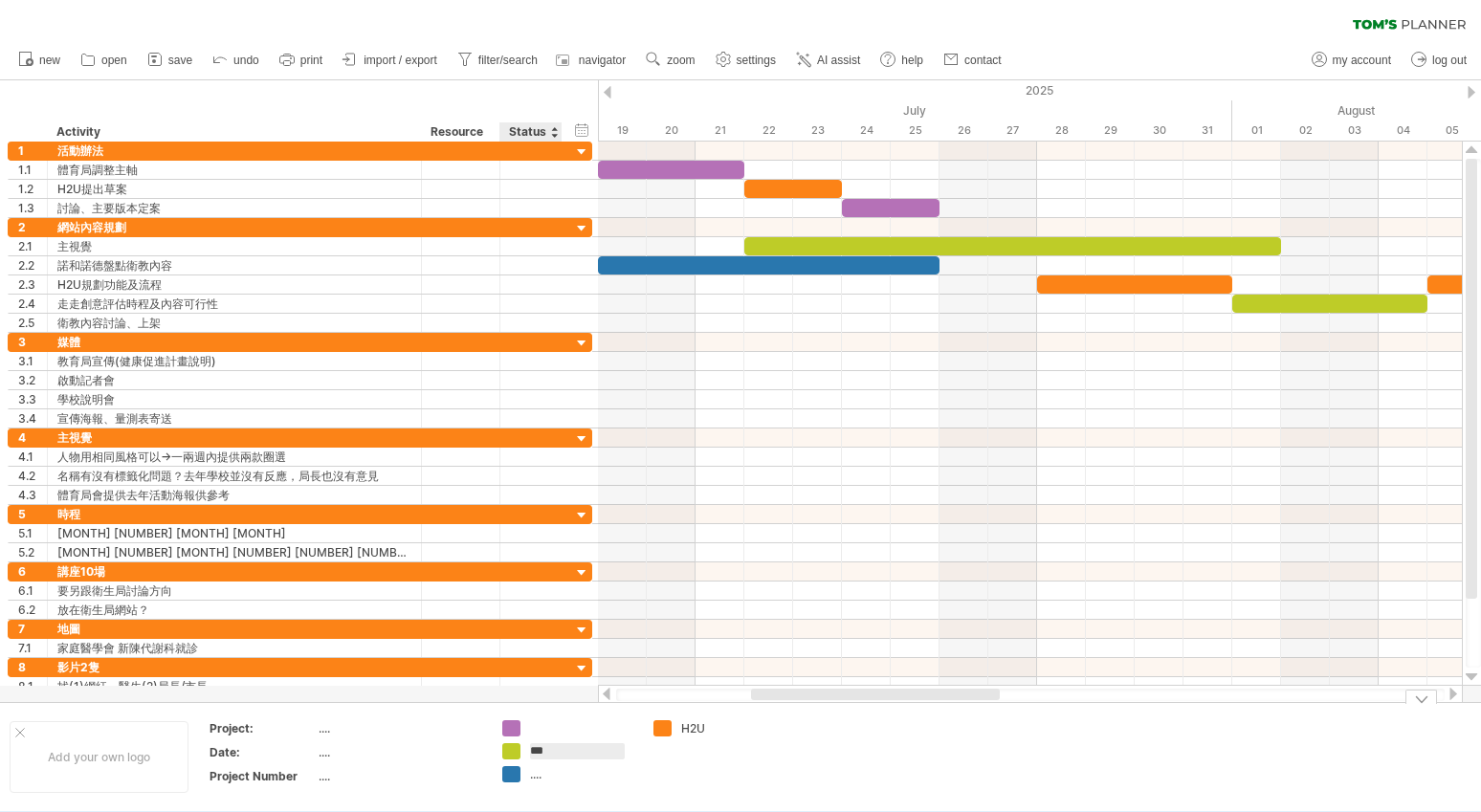 type on "**" 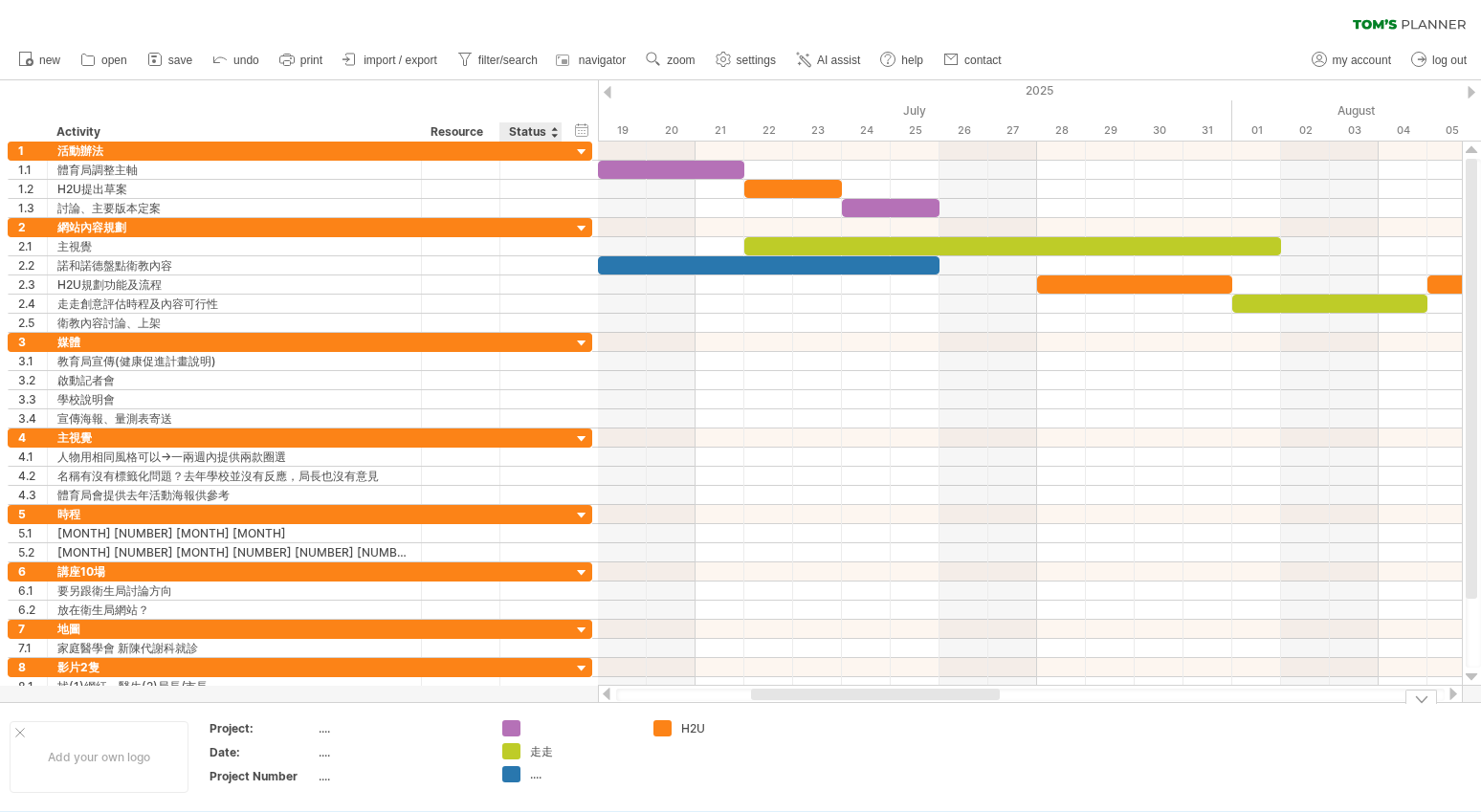 click on "...." at bounding box center [582, 774] 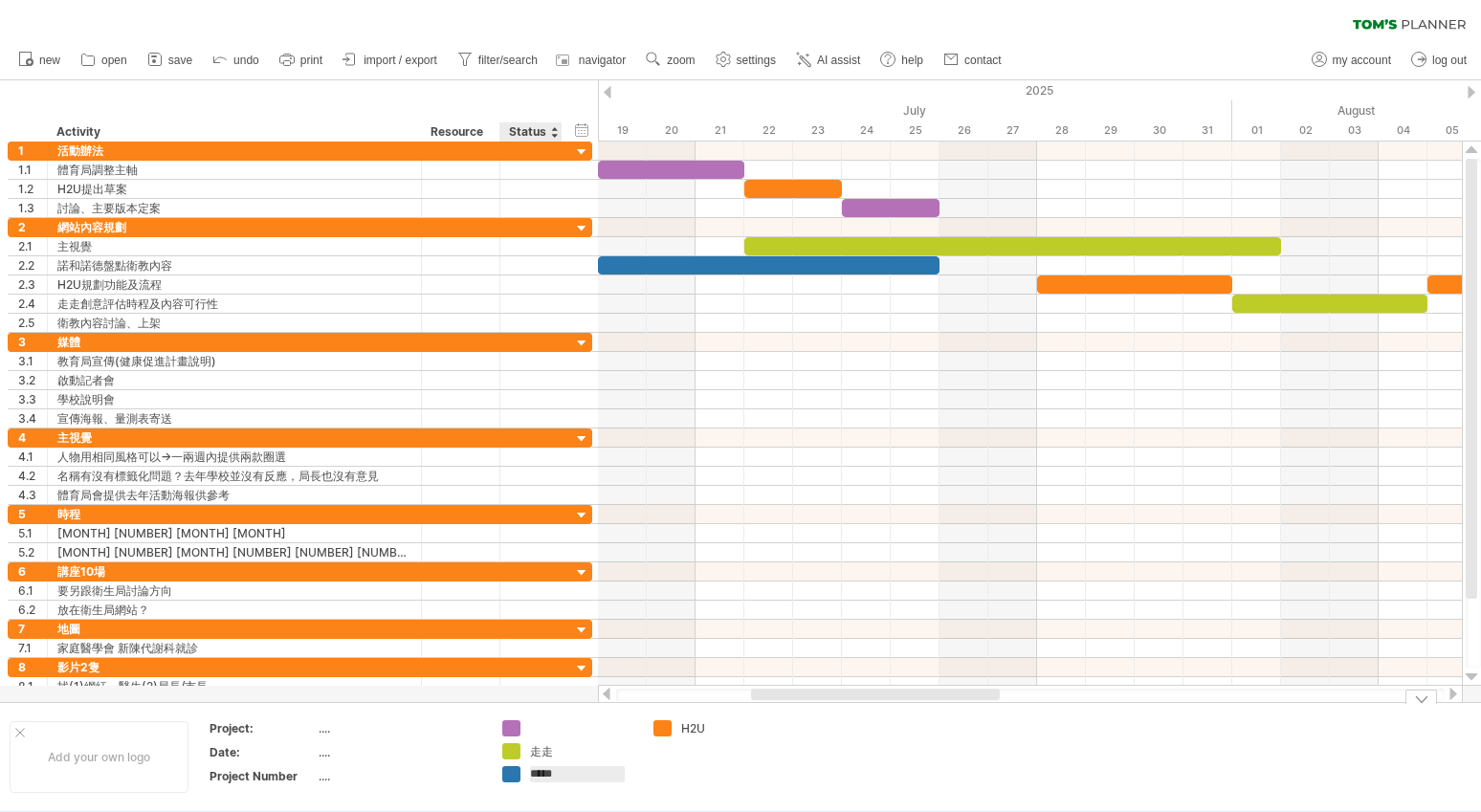 type on "****" 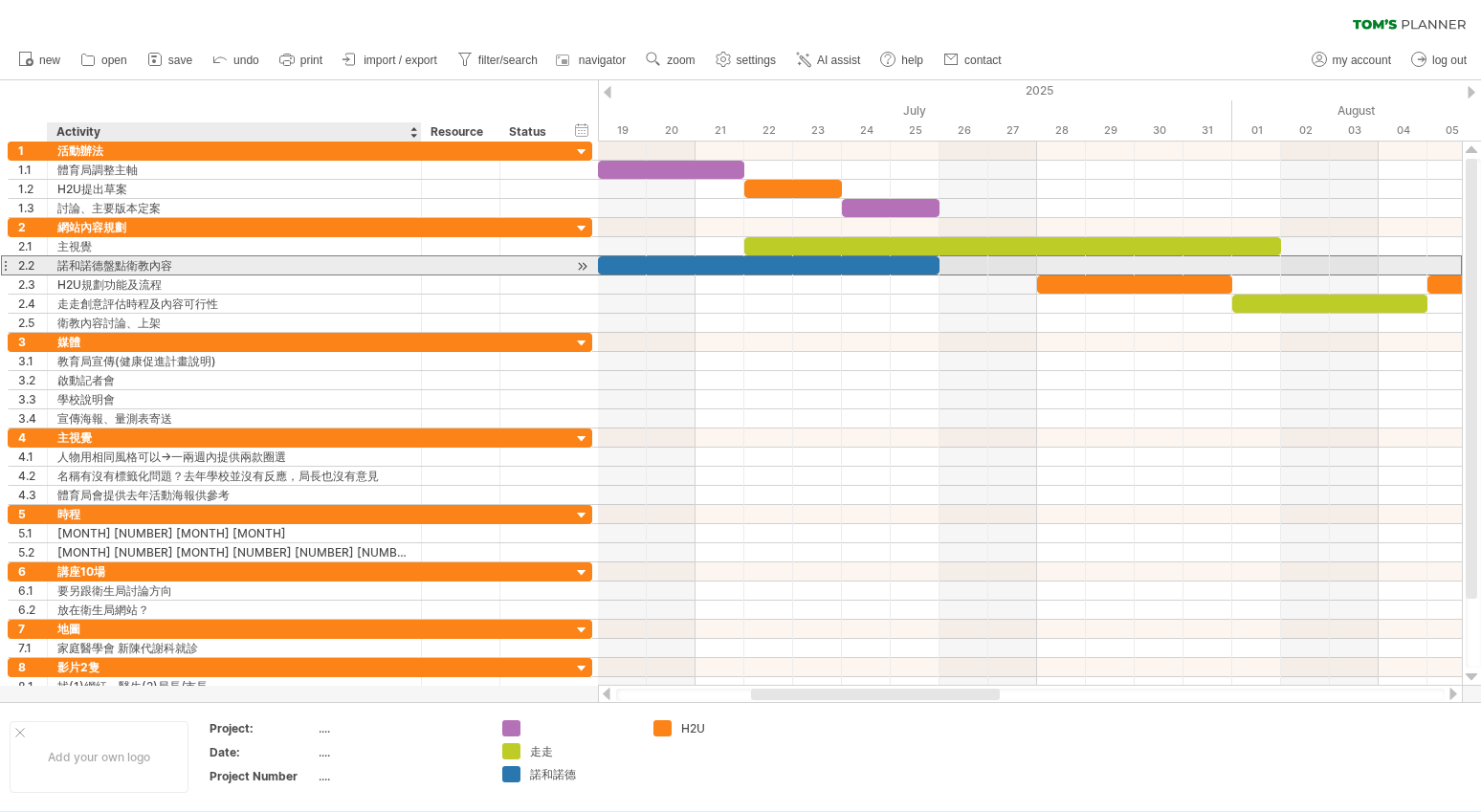 click on "諾和諾德盤點衛教內容" at bounding box center (234, 265) 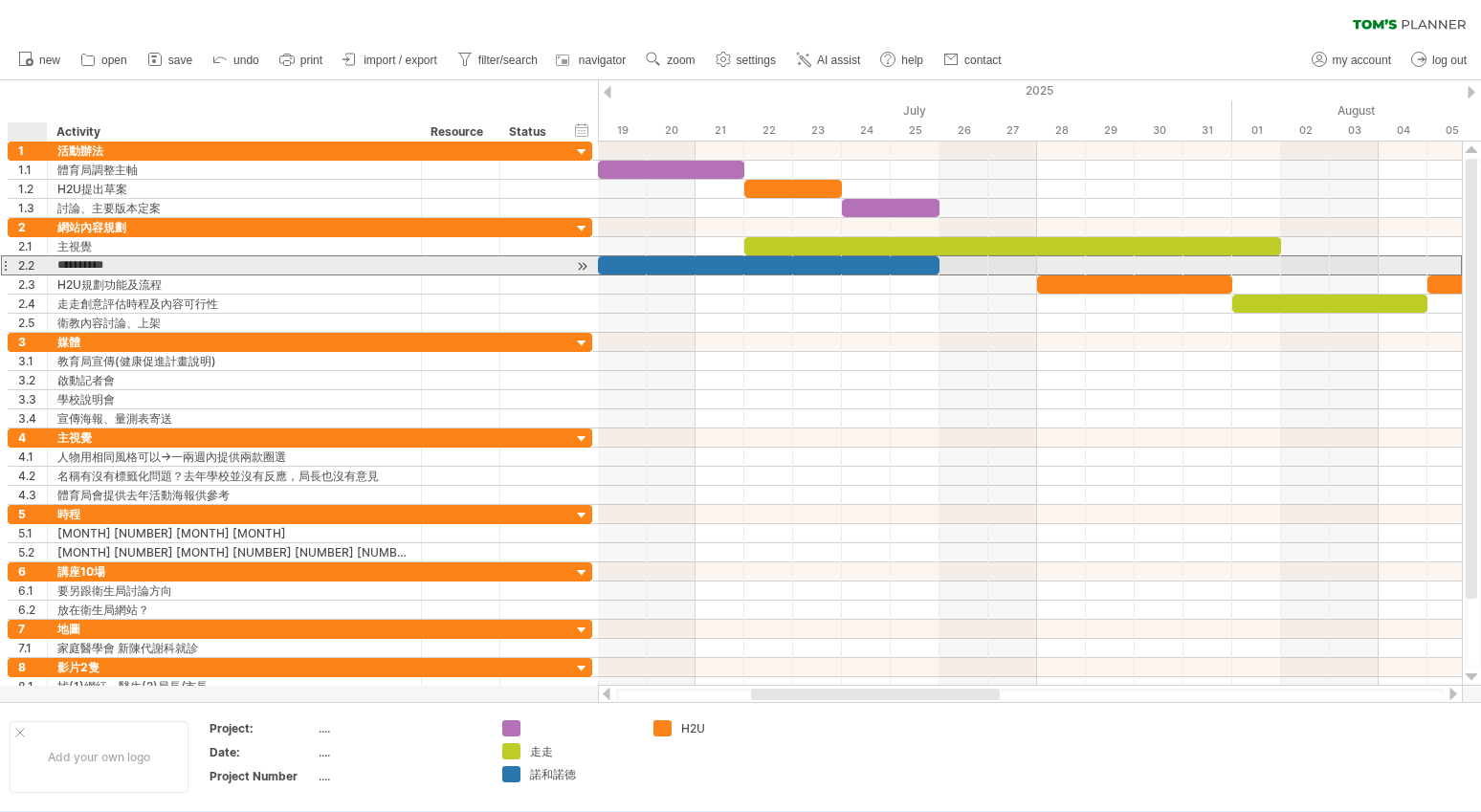 drag, startPoint x: 100, startPoint y: 267, endPoint x: 12, endPoint y: 265, distance: 88.022724 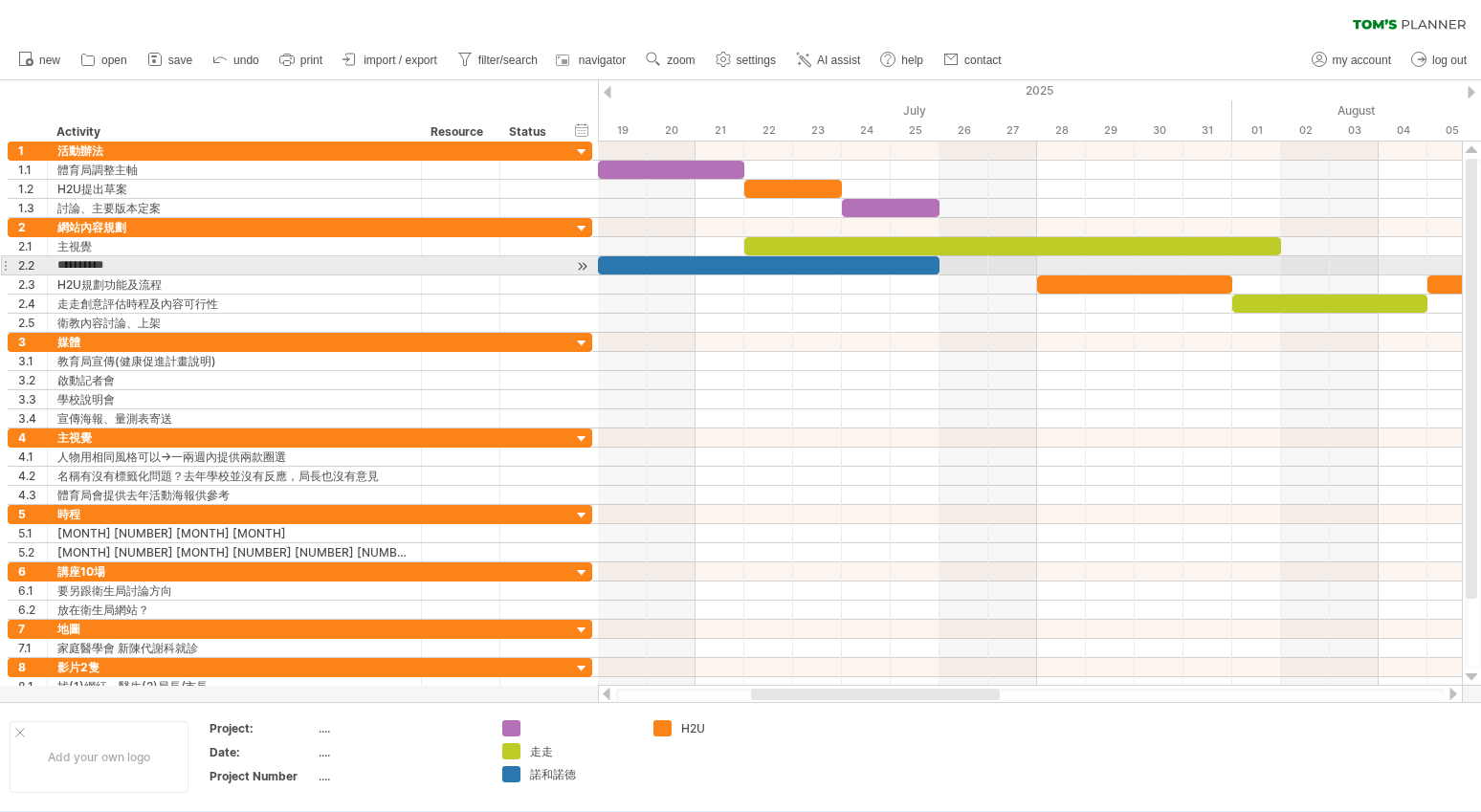 type on "******" 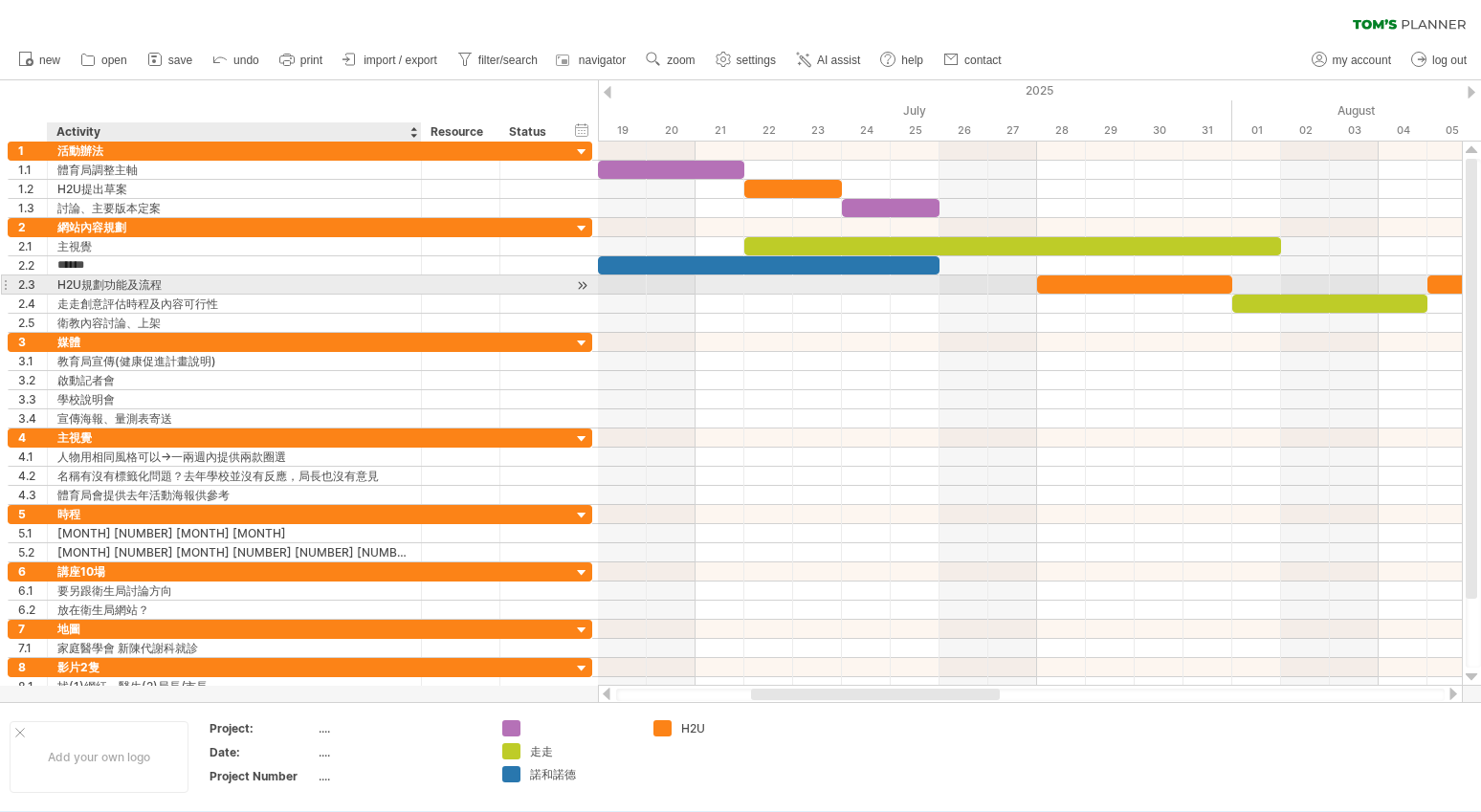 click on "H2U規劃功能及流程" at bounding box center [234, 284] 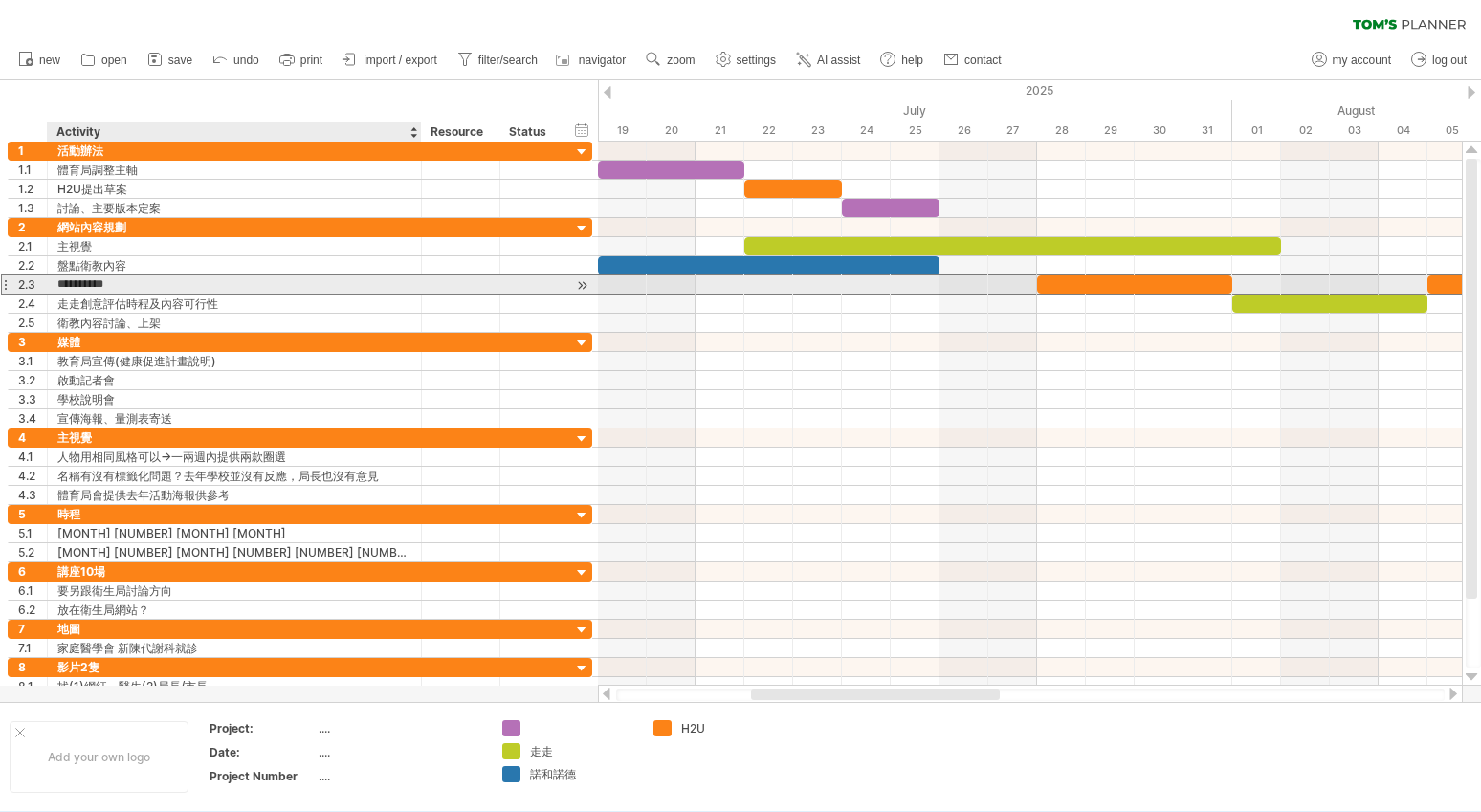 drag, startPoint x: 78, startPoint y: 283, endPoint x: -11, endPoint y: 283, distance: 89 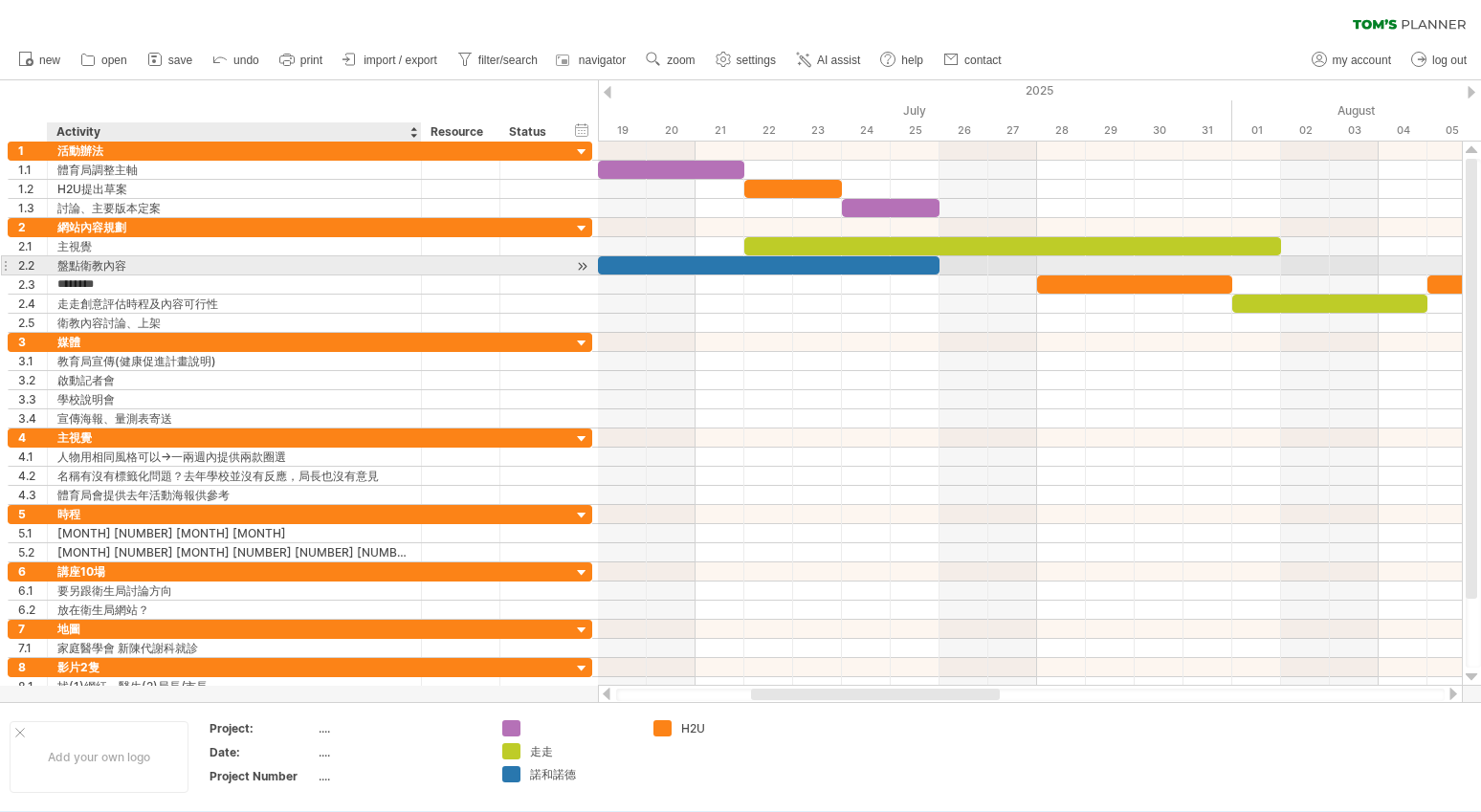 type on "*******" 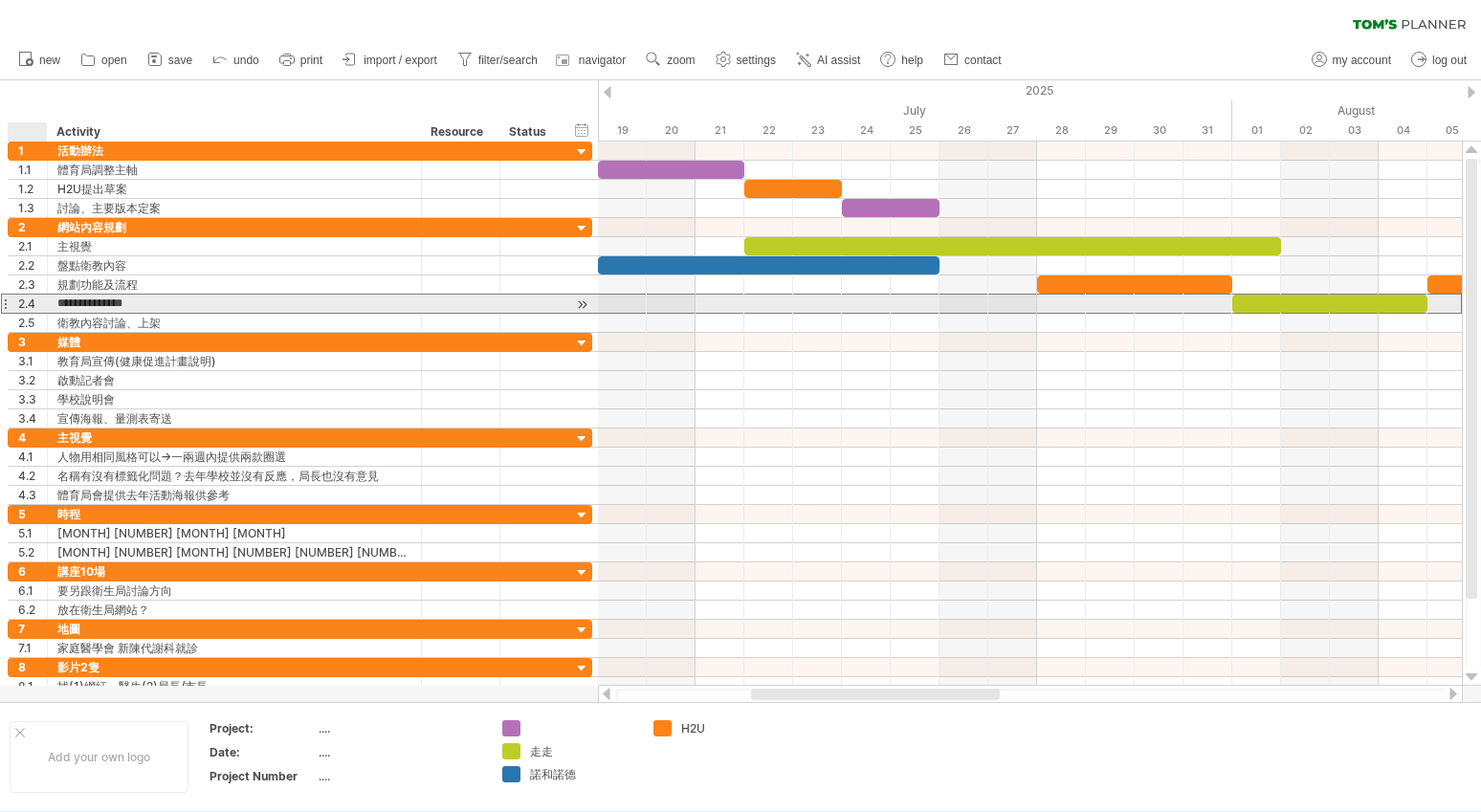 drag, startPoint x: 102, startPoint y: 301, endPoint x: 45, endPoint y: 300, distance: 57.00877 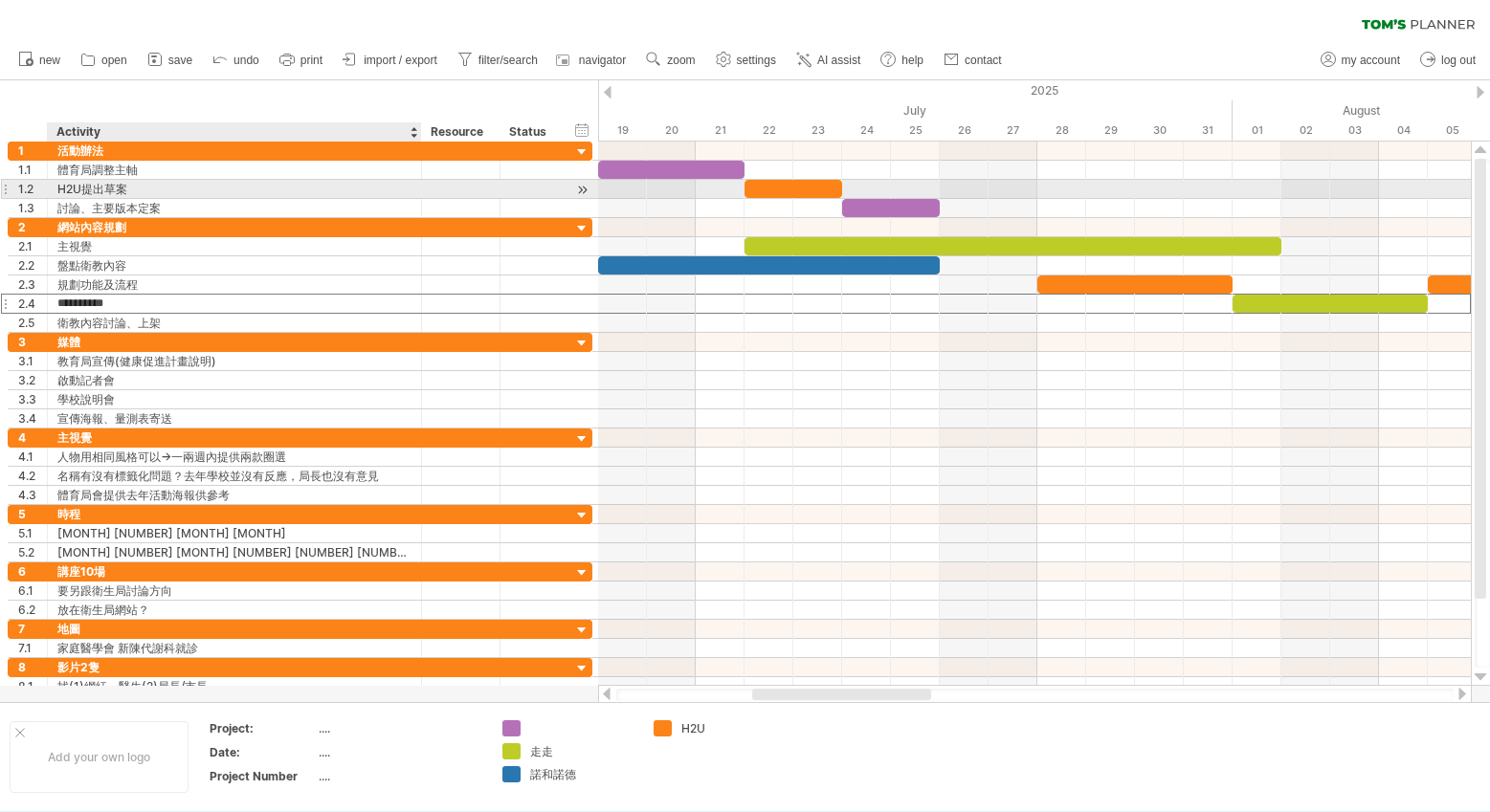 click on "H2U提出草案" at bounding box center [234, 188] 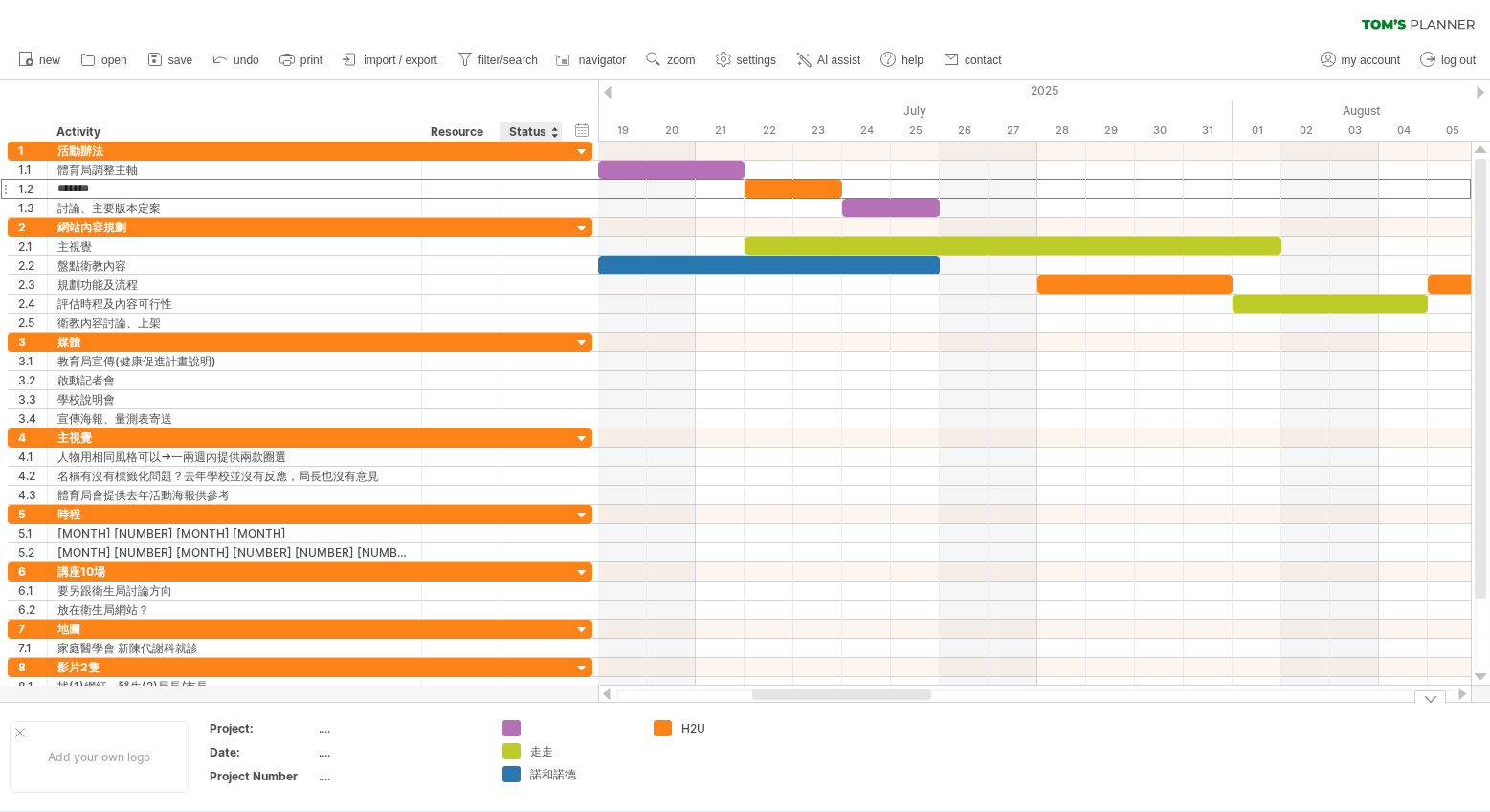 click at bounding box center (582, 728) 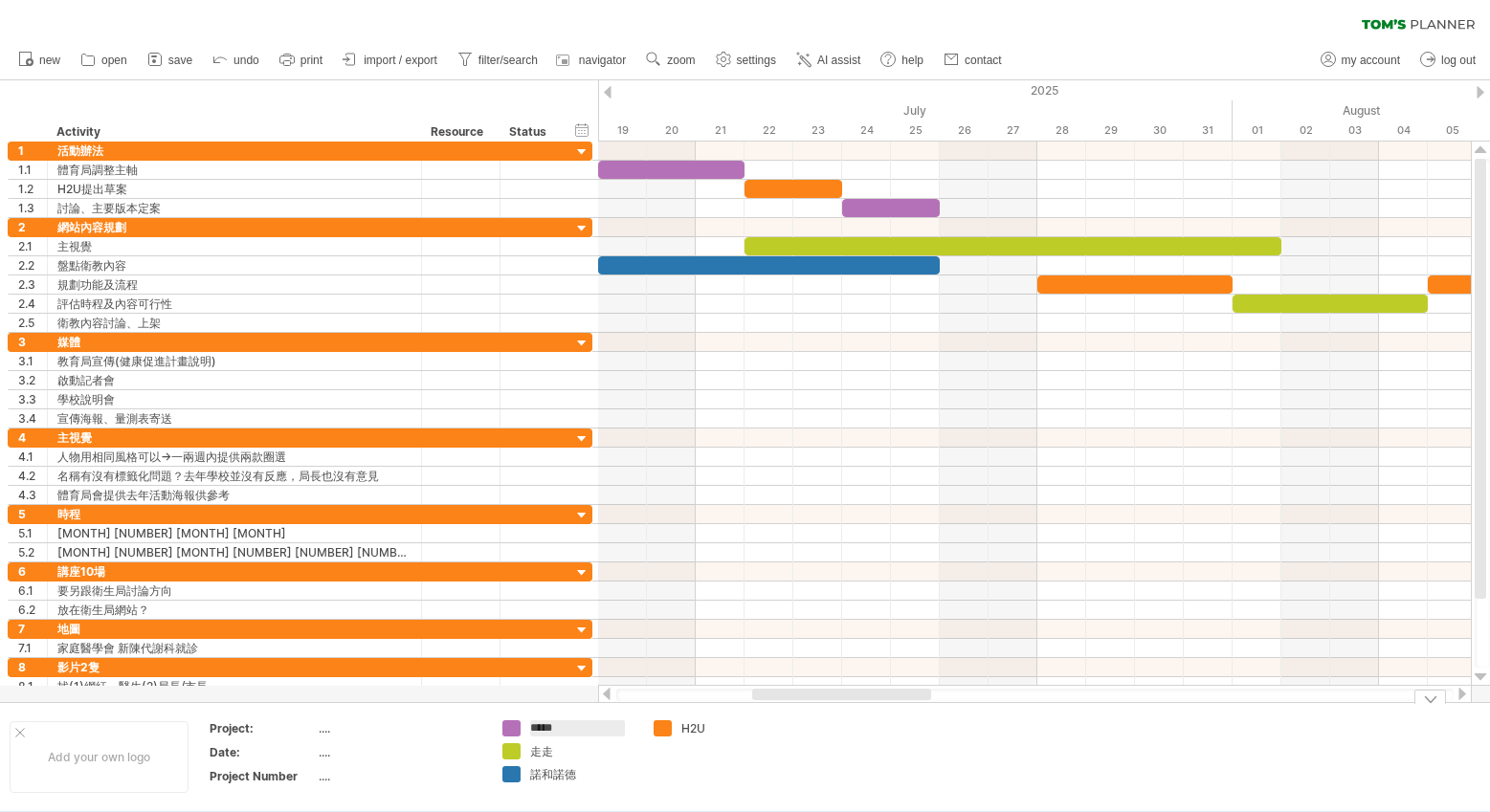 type on "***" 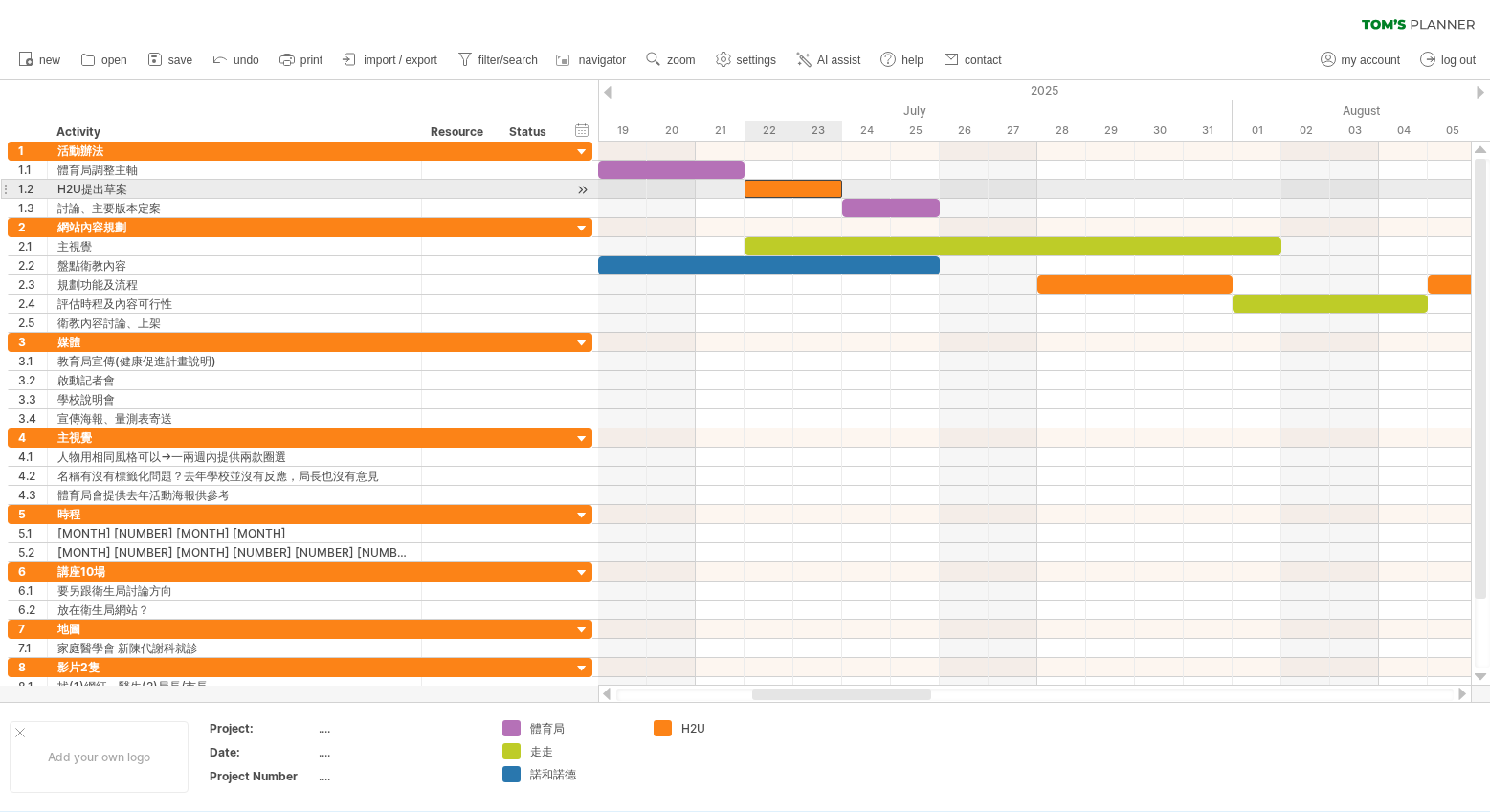 click at bounding box center [793, 188] 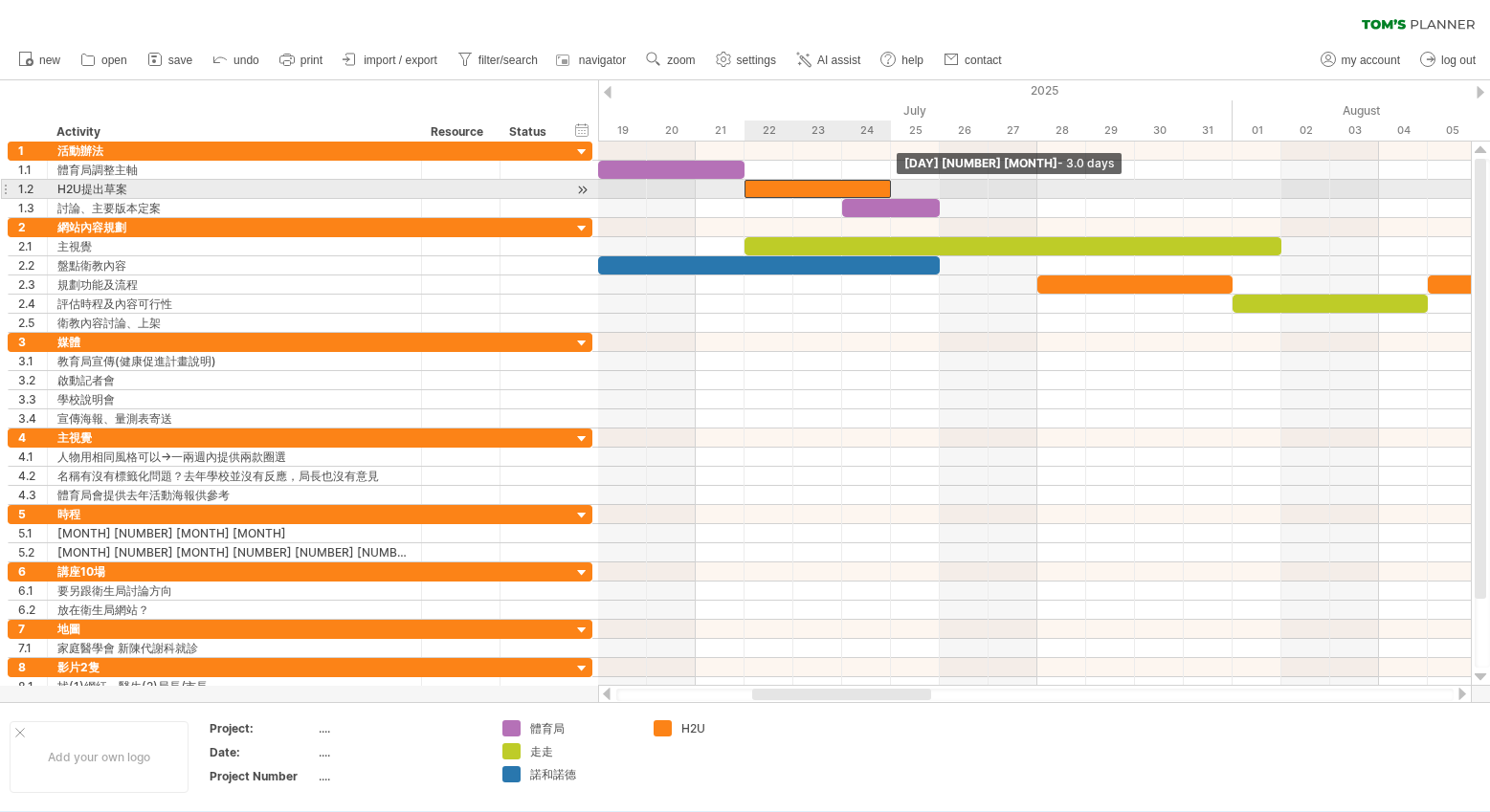 drag, startPoint x: 843, startPoint y: 187, endPoint x: 874, endPoint y: 191, distance: 31.257 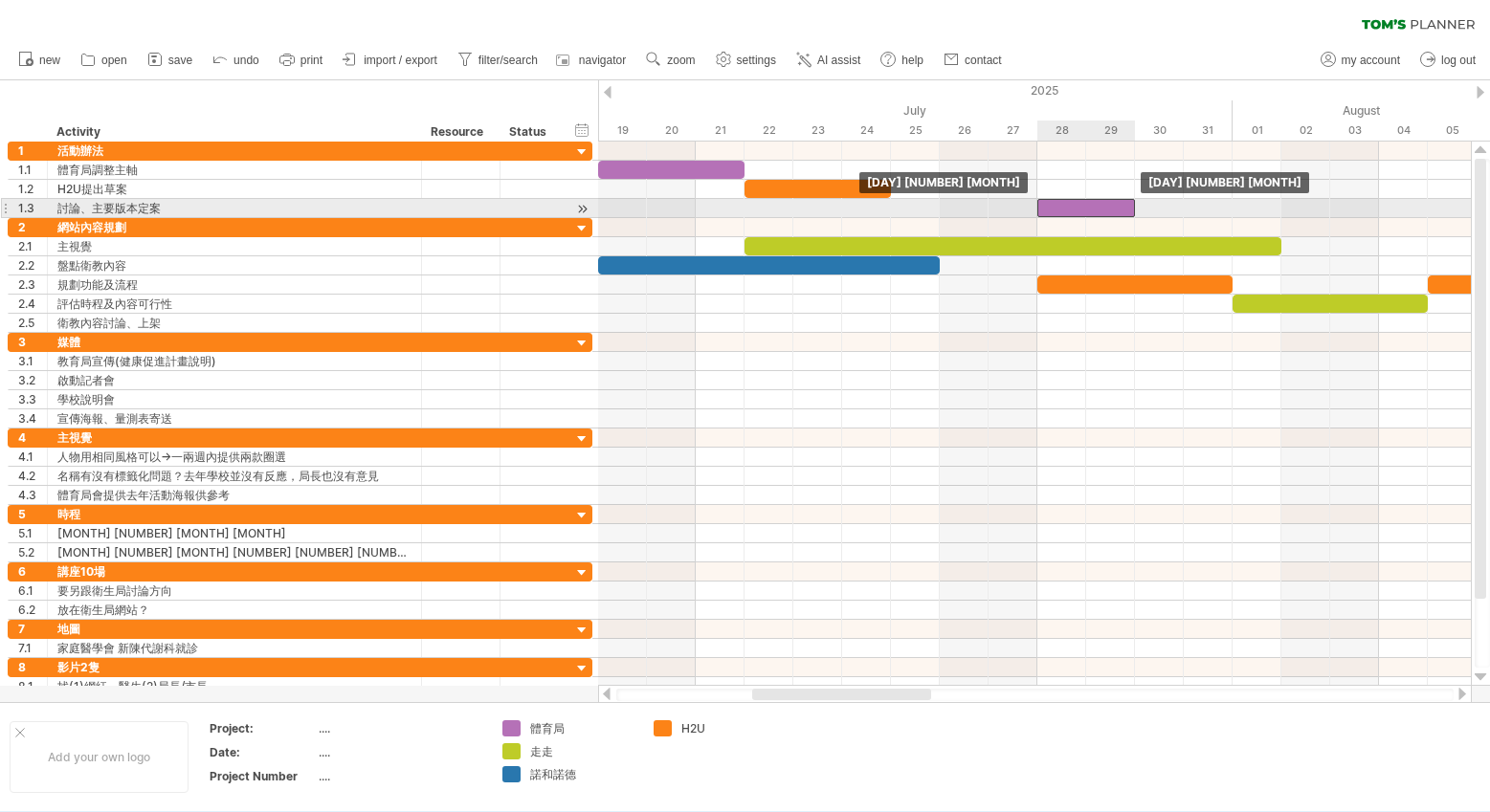 drag, startPoint x: 885, startPoint y: 206, endPoint x: 1084, endPoint y: 210, distance: 199.0402 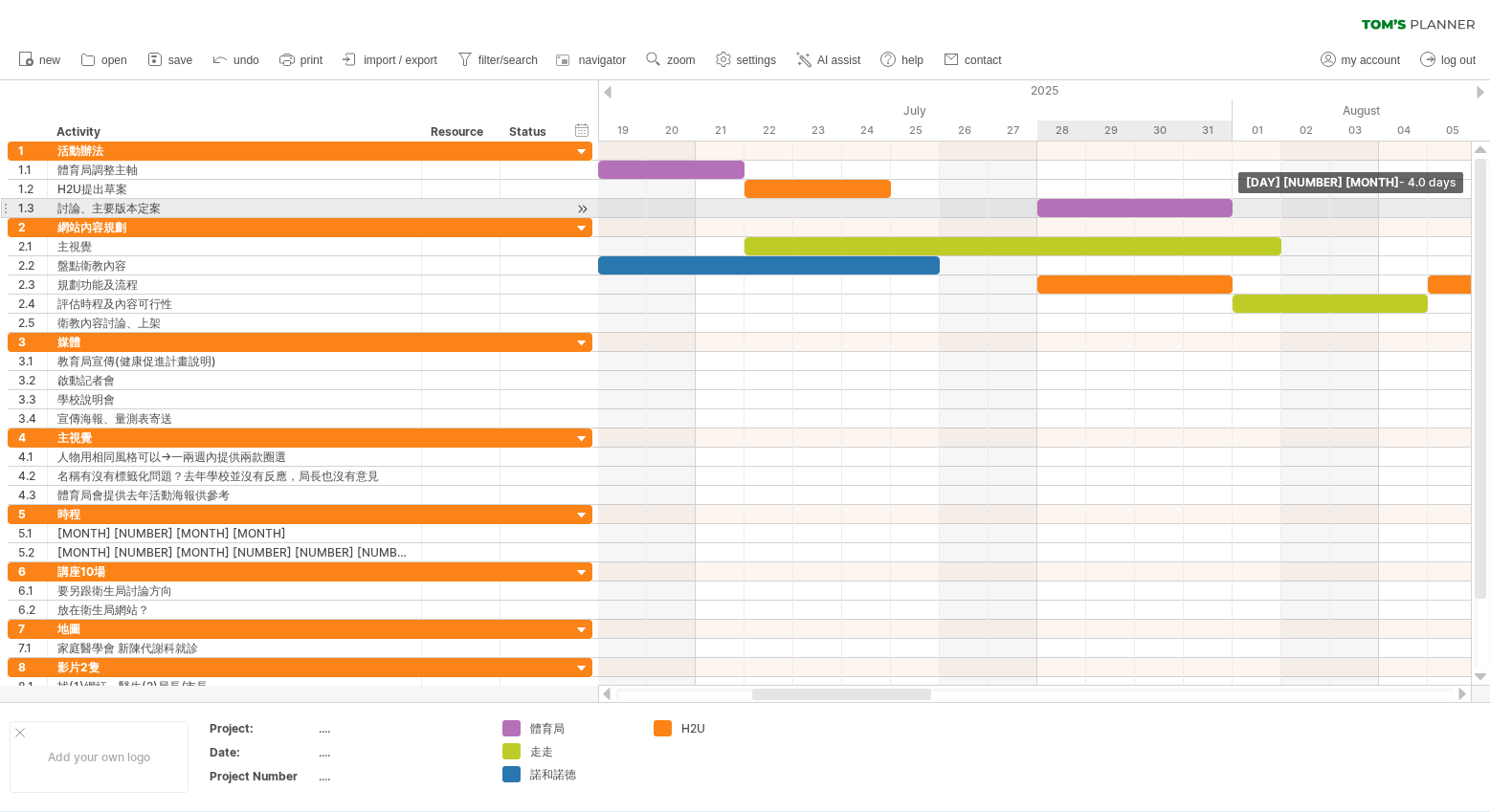drag, startPoint x: 1135, startPoint y: 204, endPoint x: 1229, endPoint y: 204, distance: 94 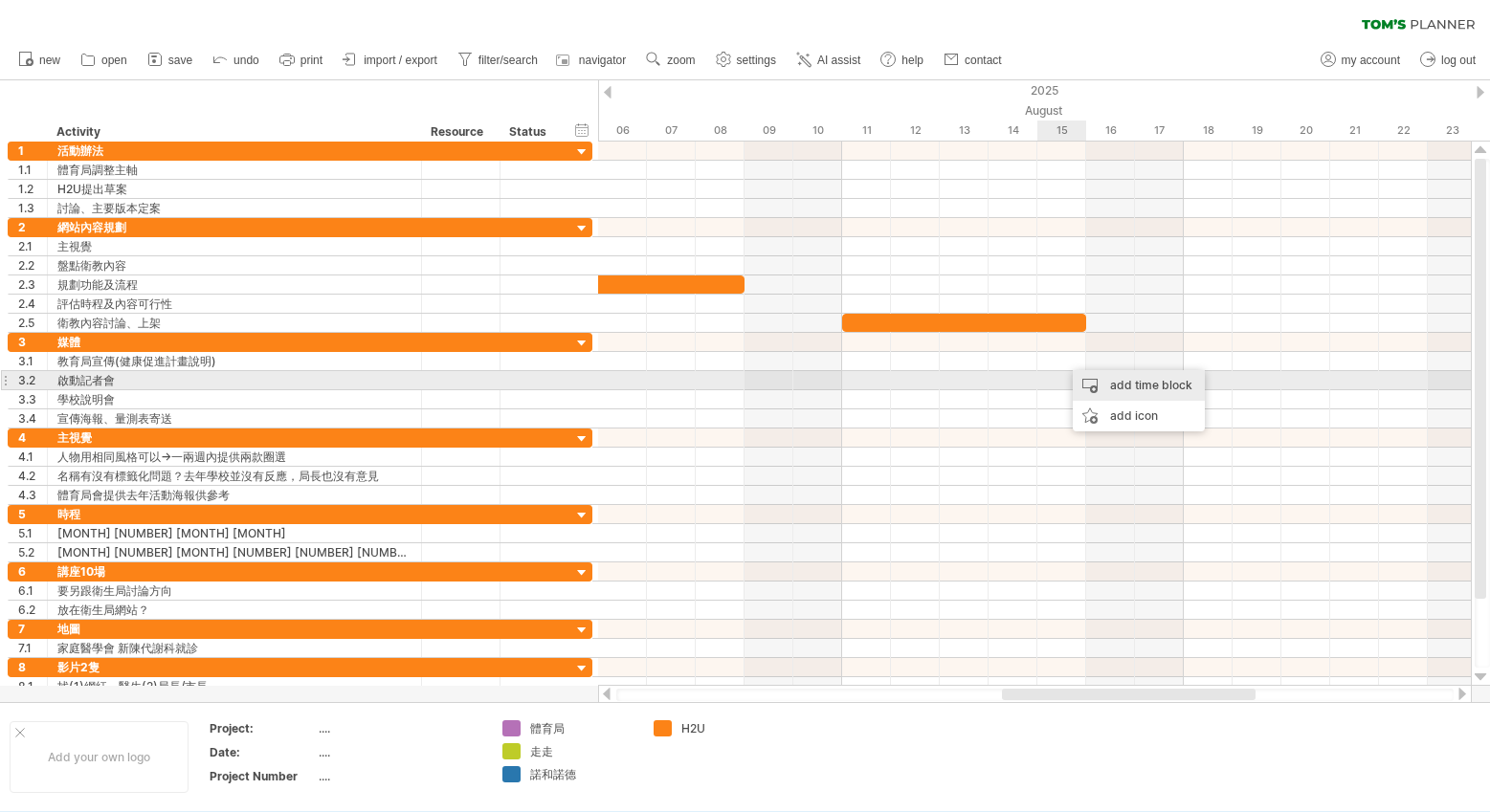 click on "add time block" at bounding box center (1139, 385) 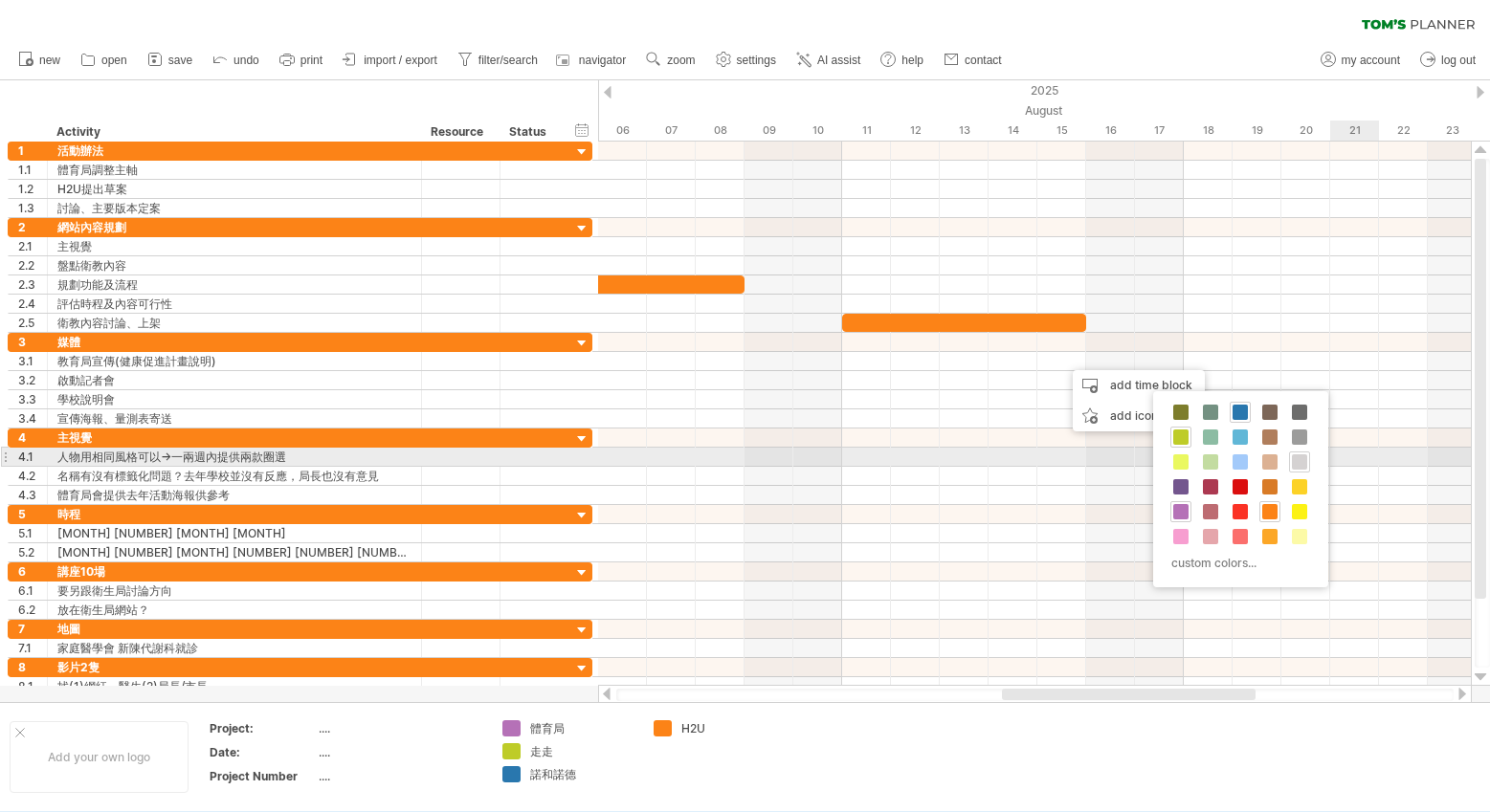 click at bounding box center (1300, 462) 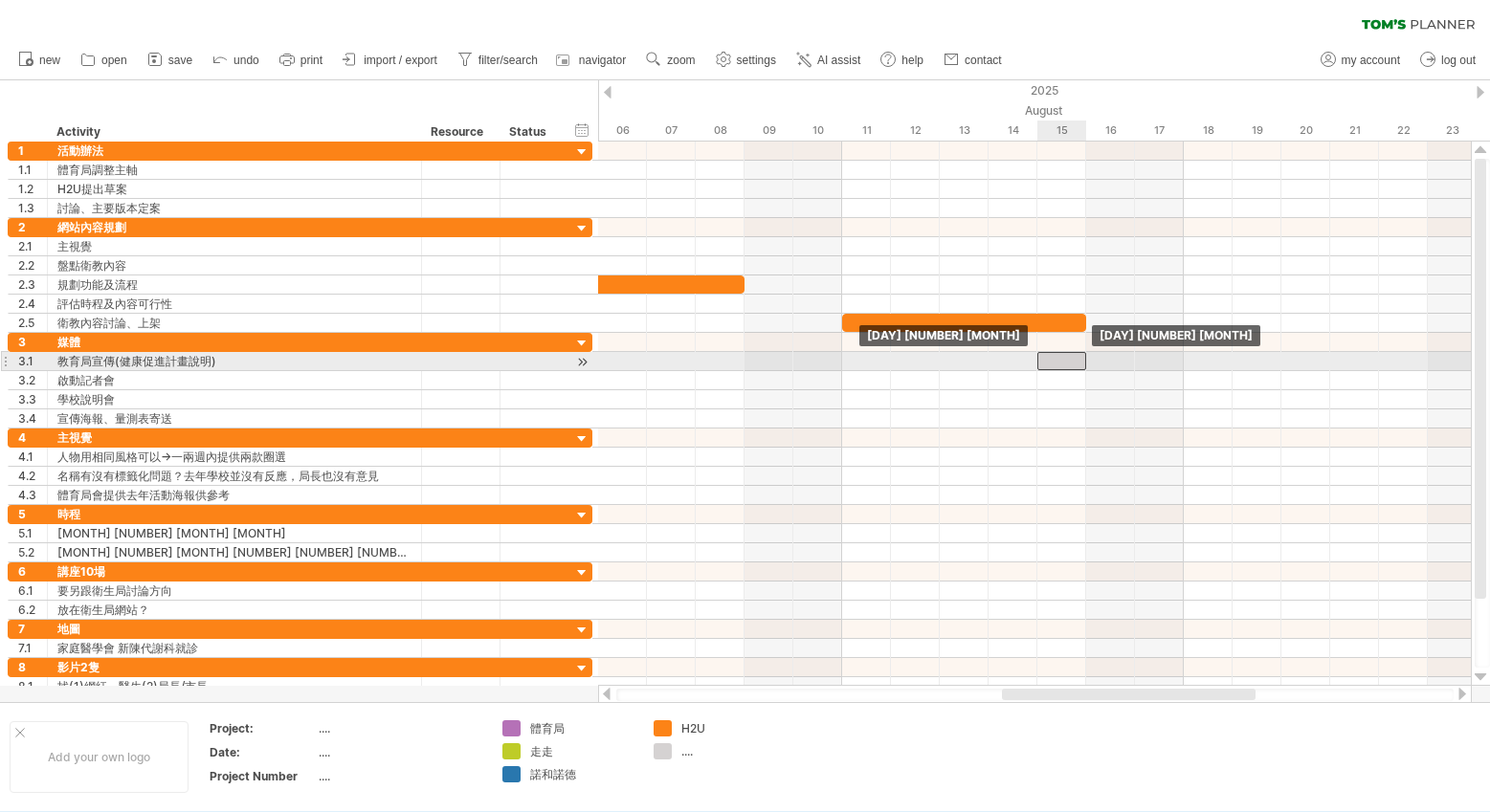 drag, startPoint x: 1083, startPoint y: 356, endPoint x: 1063, endPoint y: 356, distance: 20 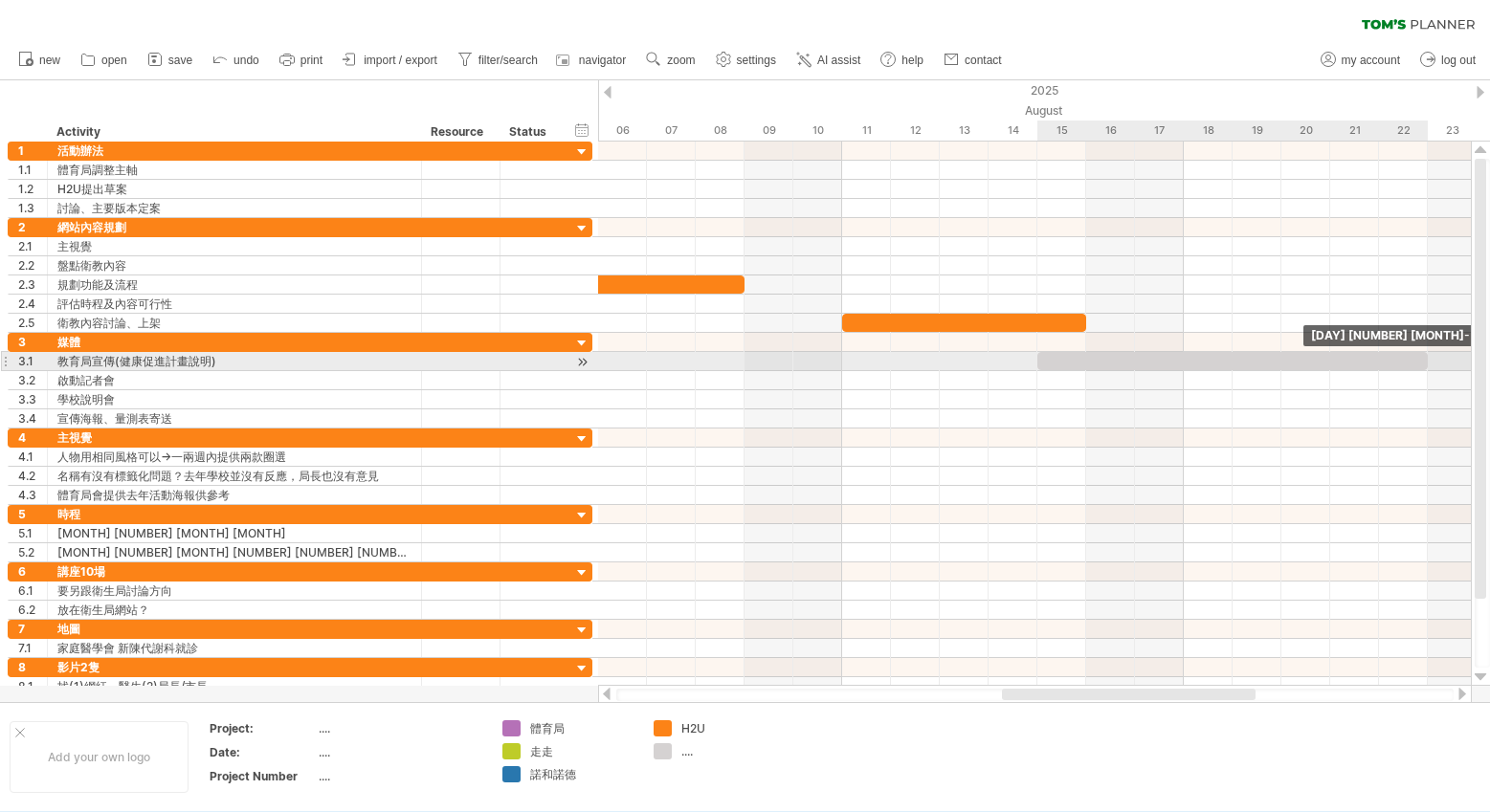 drag, startPoint x: 1085, startPoint y: 362, endPoint x: 1425, endPoint y: 368, distance: 340.053 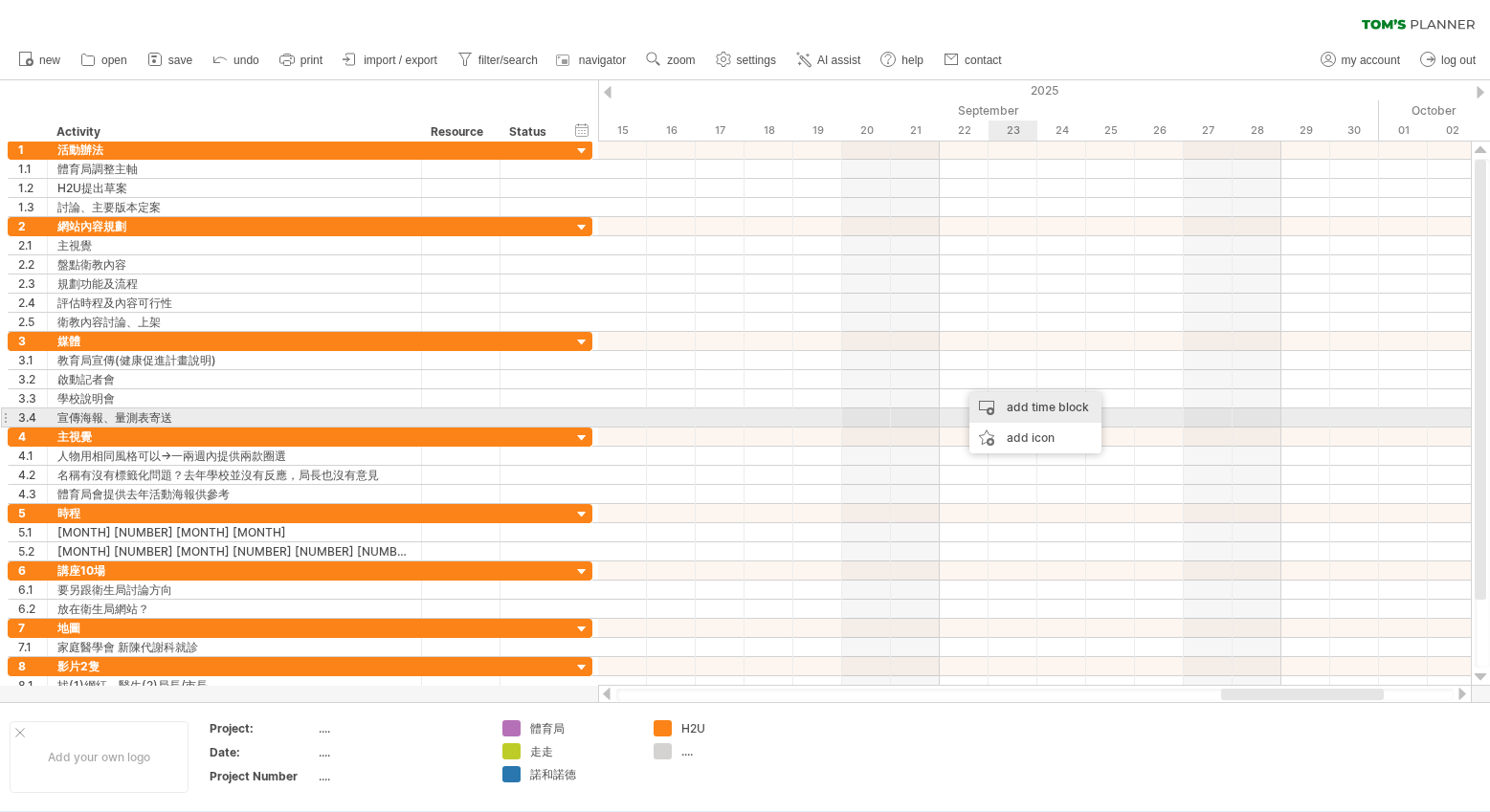 click on "add time block" at bounding box center [1035, 407] 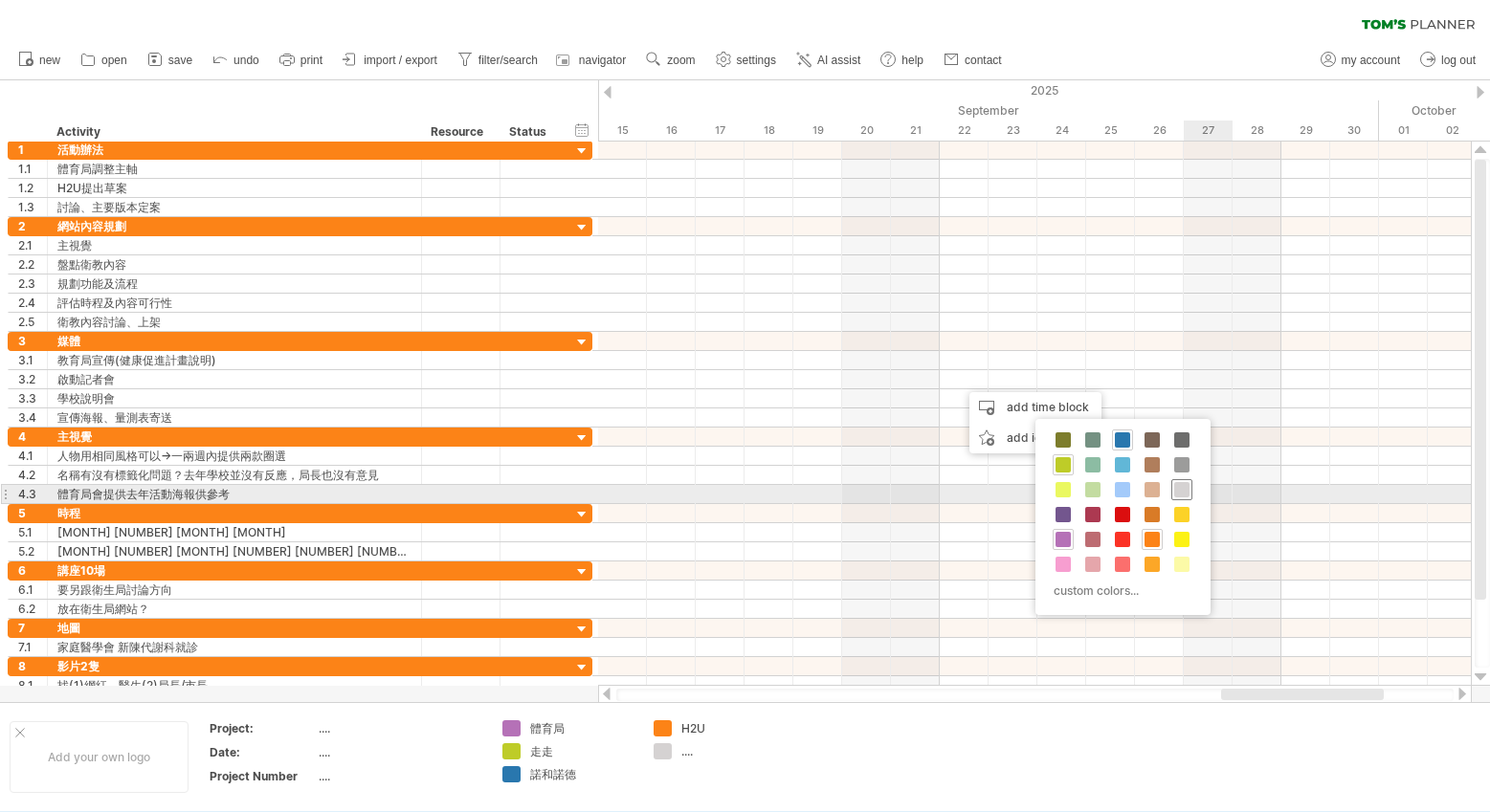 click at bounding box center (1182, 490) 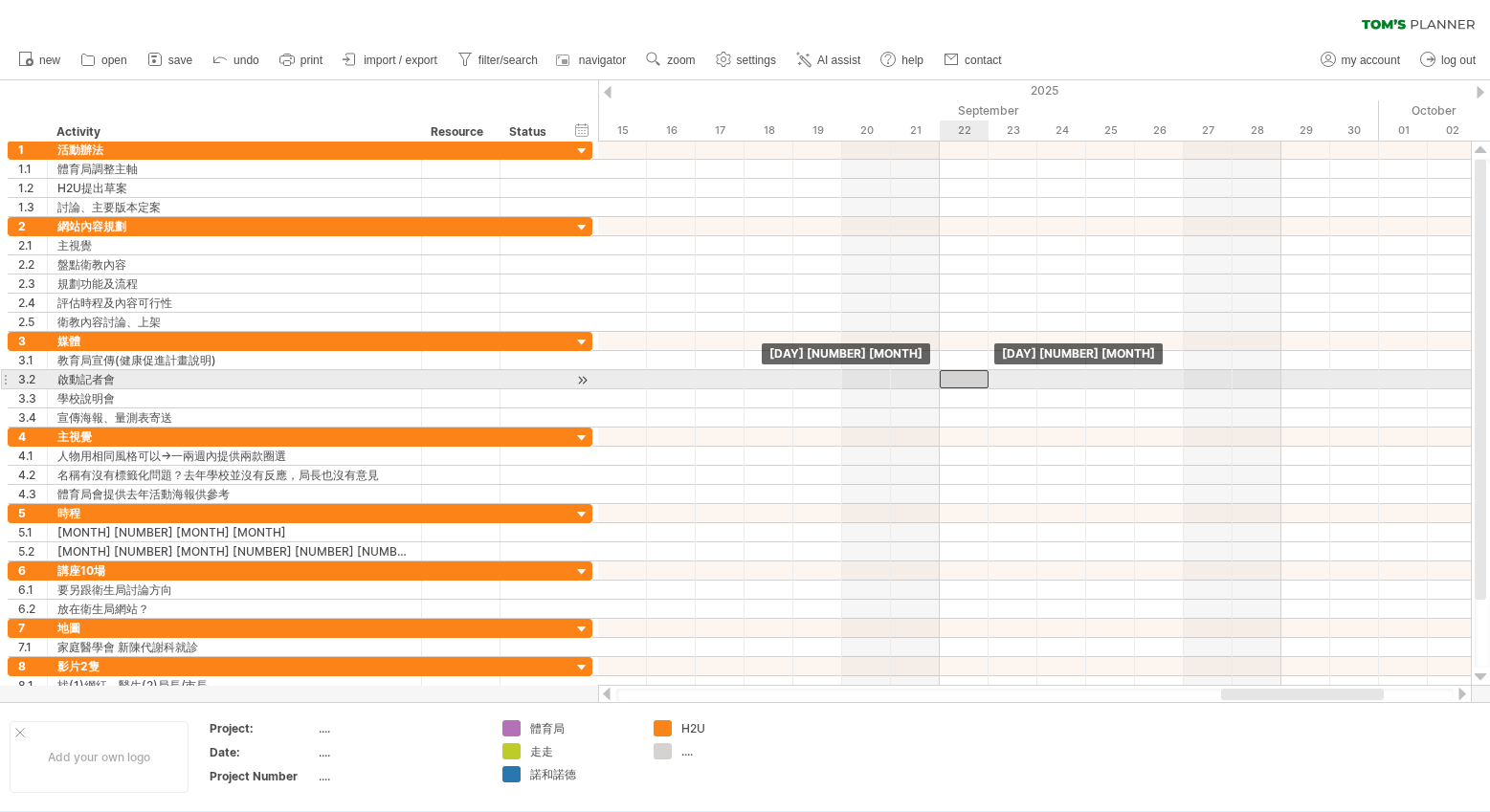 drag, startPoint x: 990, startPoint y: 375, endPoint x: 970, endPoint y: 374, distance: 20.024984 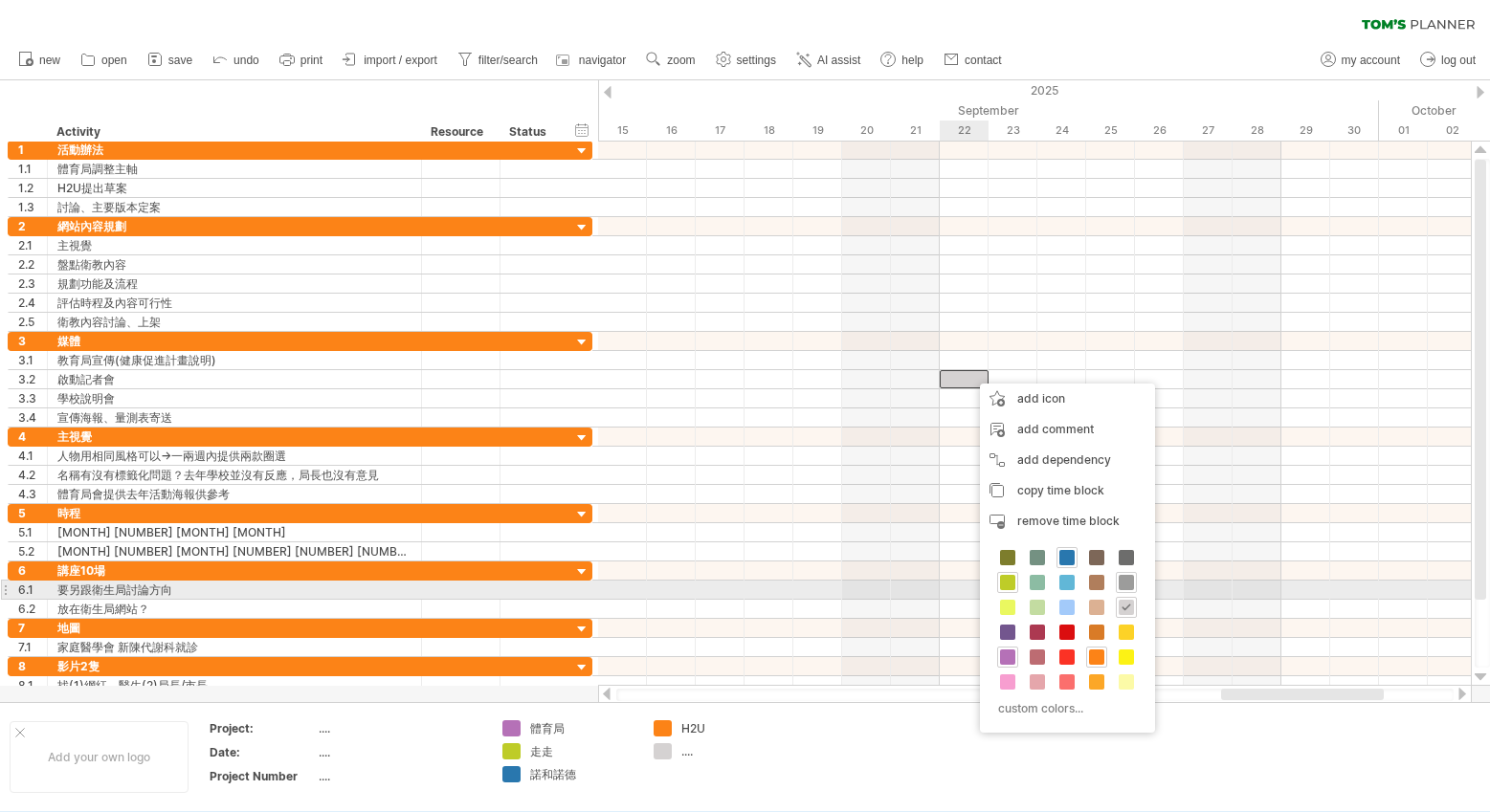 click at bounding box center [1126, 582] 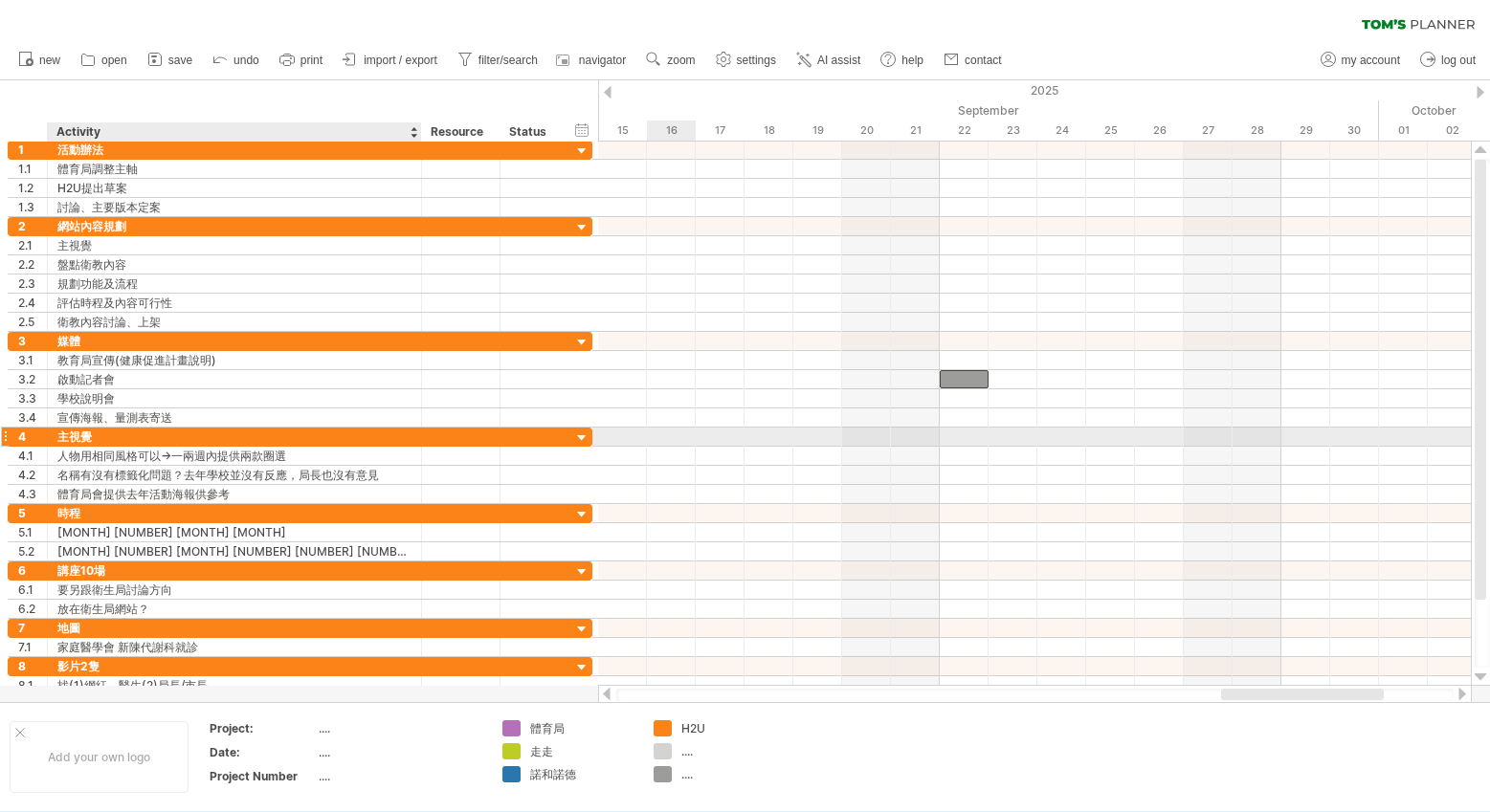 click on "主視覺" at bounding box center (234, 436) 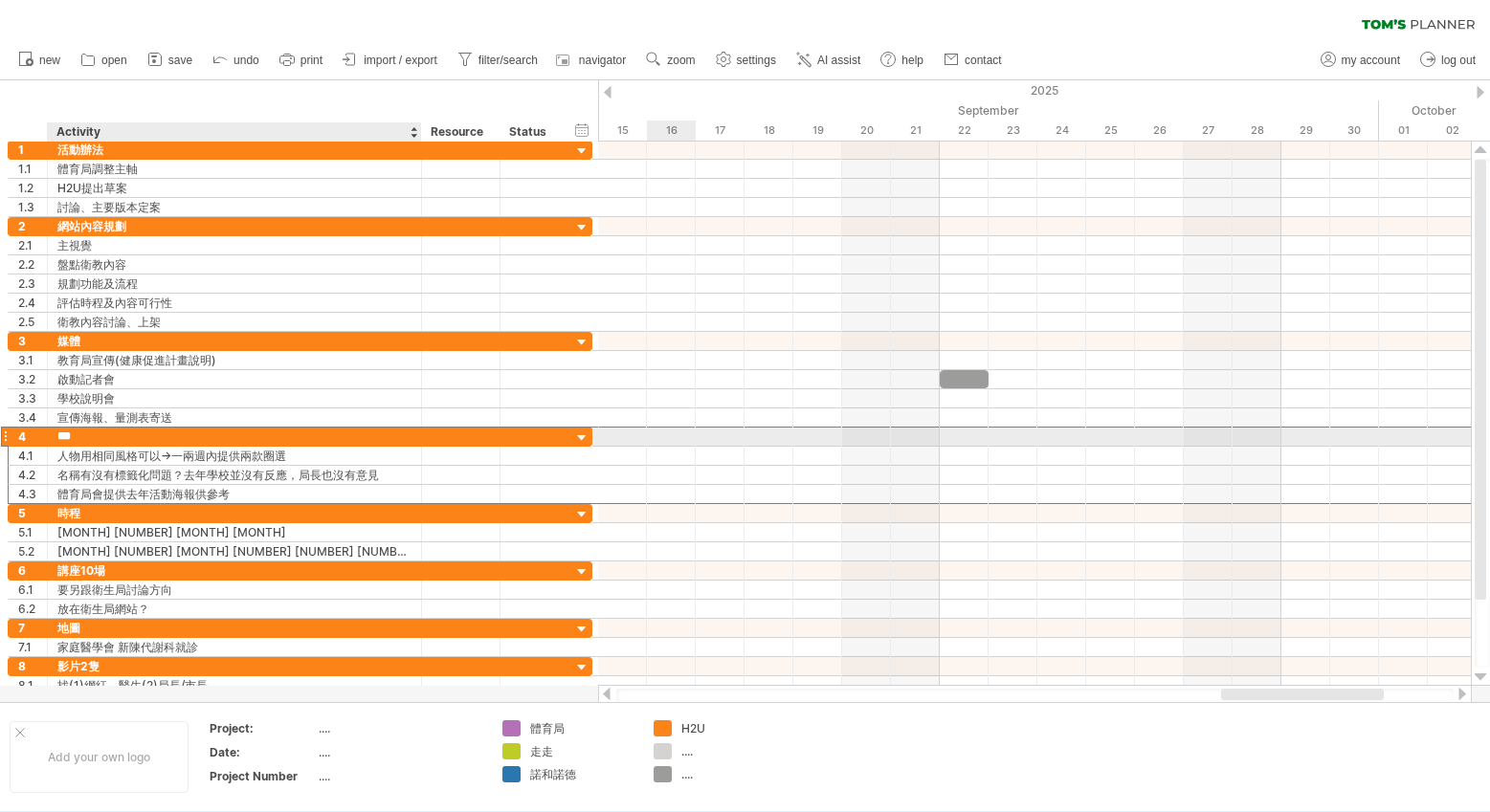 drag, startPoint x: 115, startPoint y: 439, endPoint x: 58, endPoint y: 435, distance: 57.140179 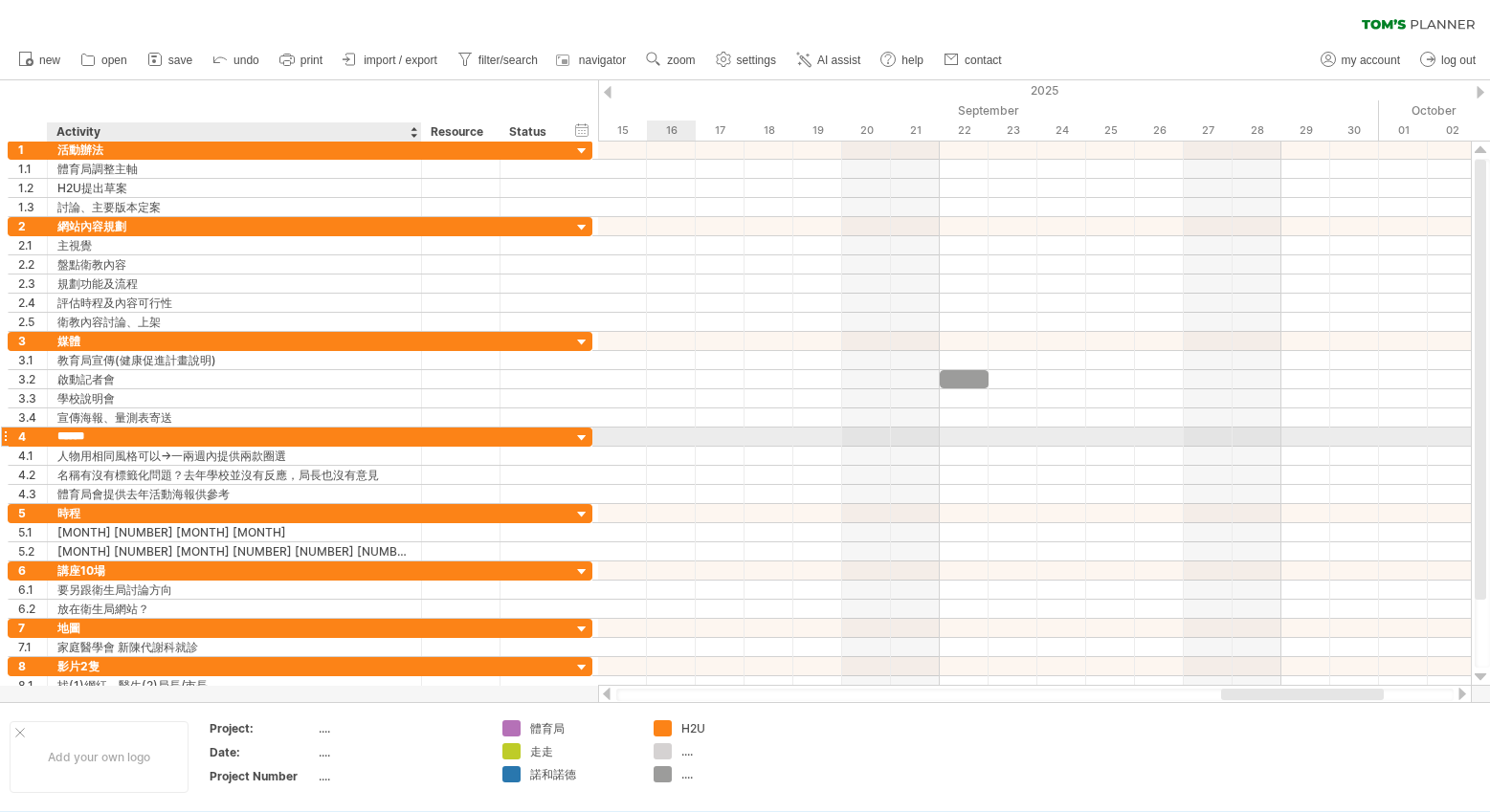type on "****" 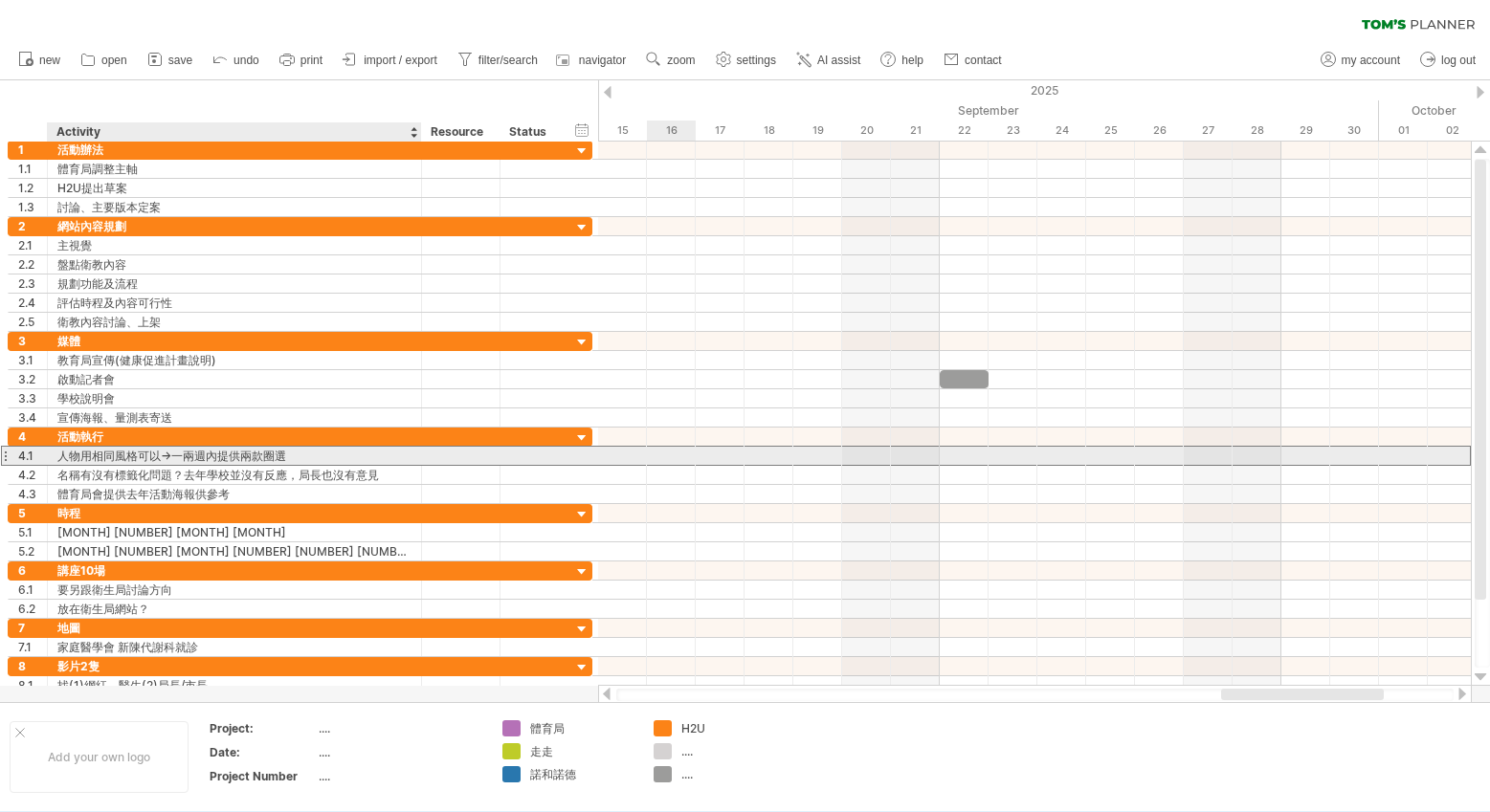 click on "人物用相同風格可以->一兩週內提供兩款圈選" at bounding box center [234, 455] 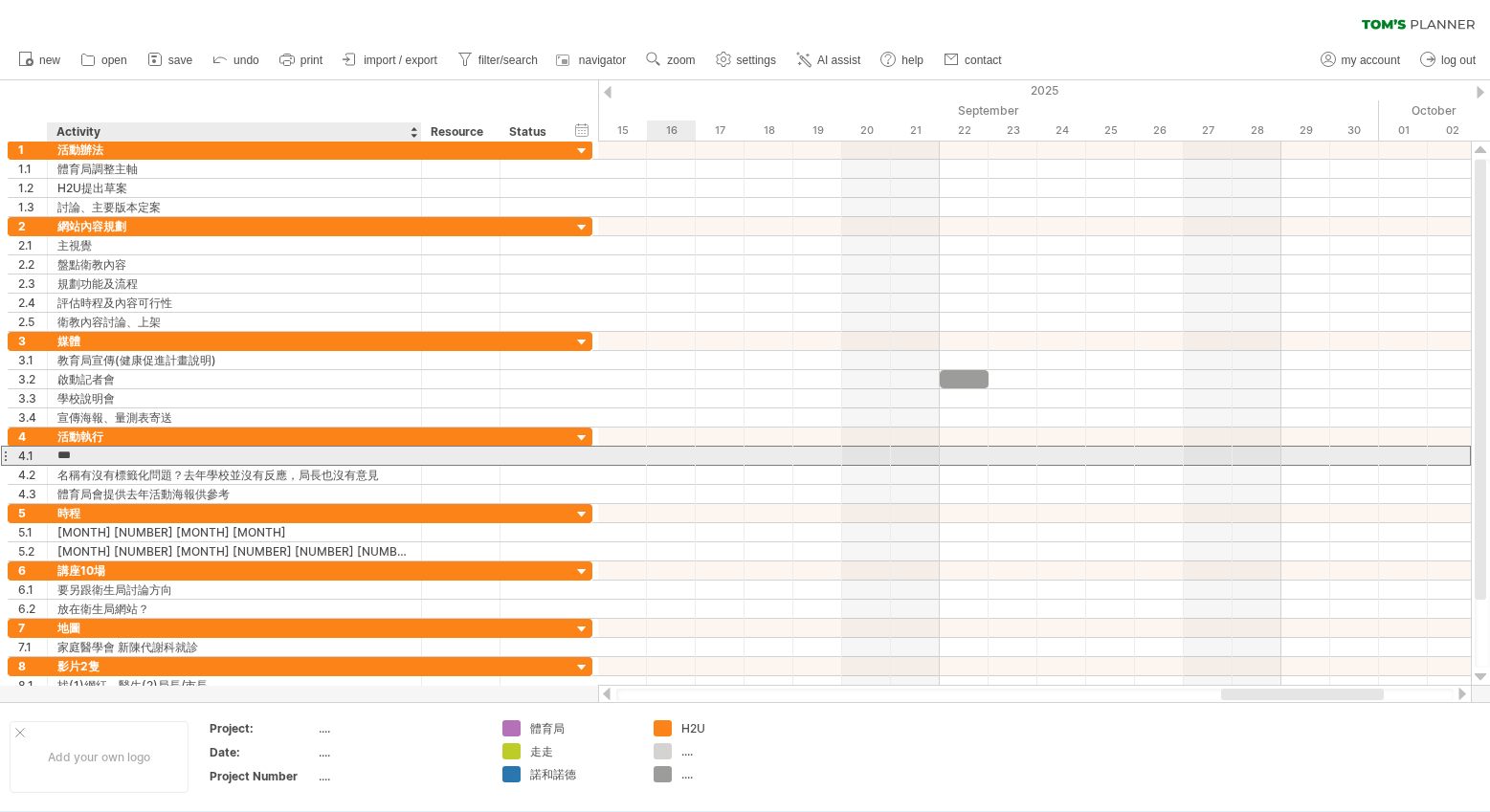 type on "**" 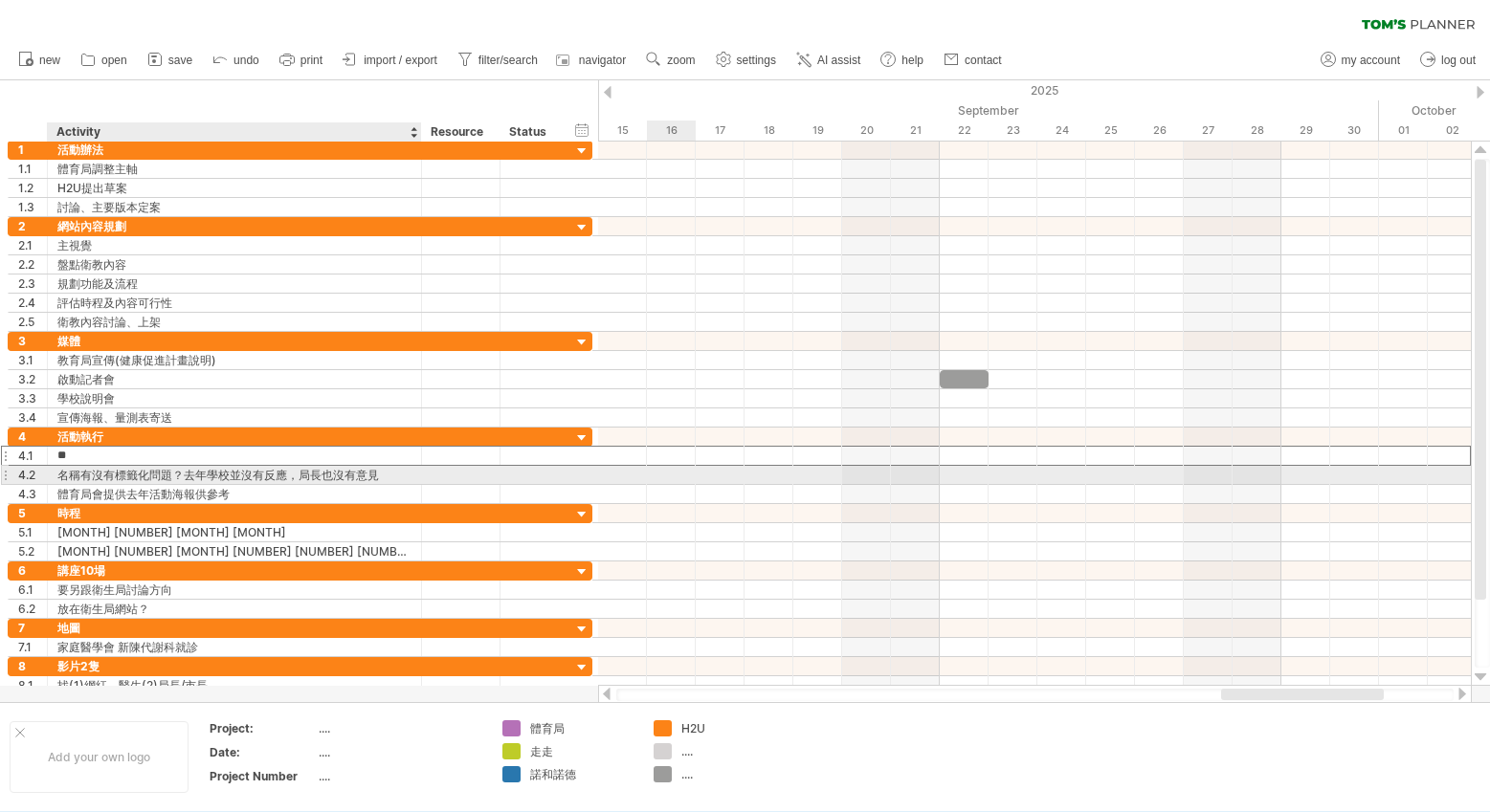 click on "名稱有沒有標籤化問題？去年學校並沒有反應，局長也沒有意見" at bounding box center [234, 474] 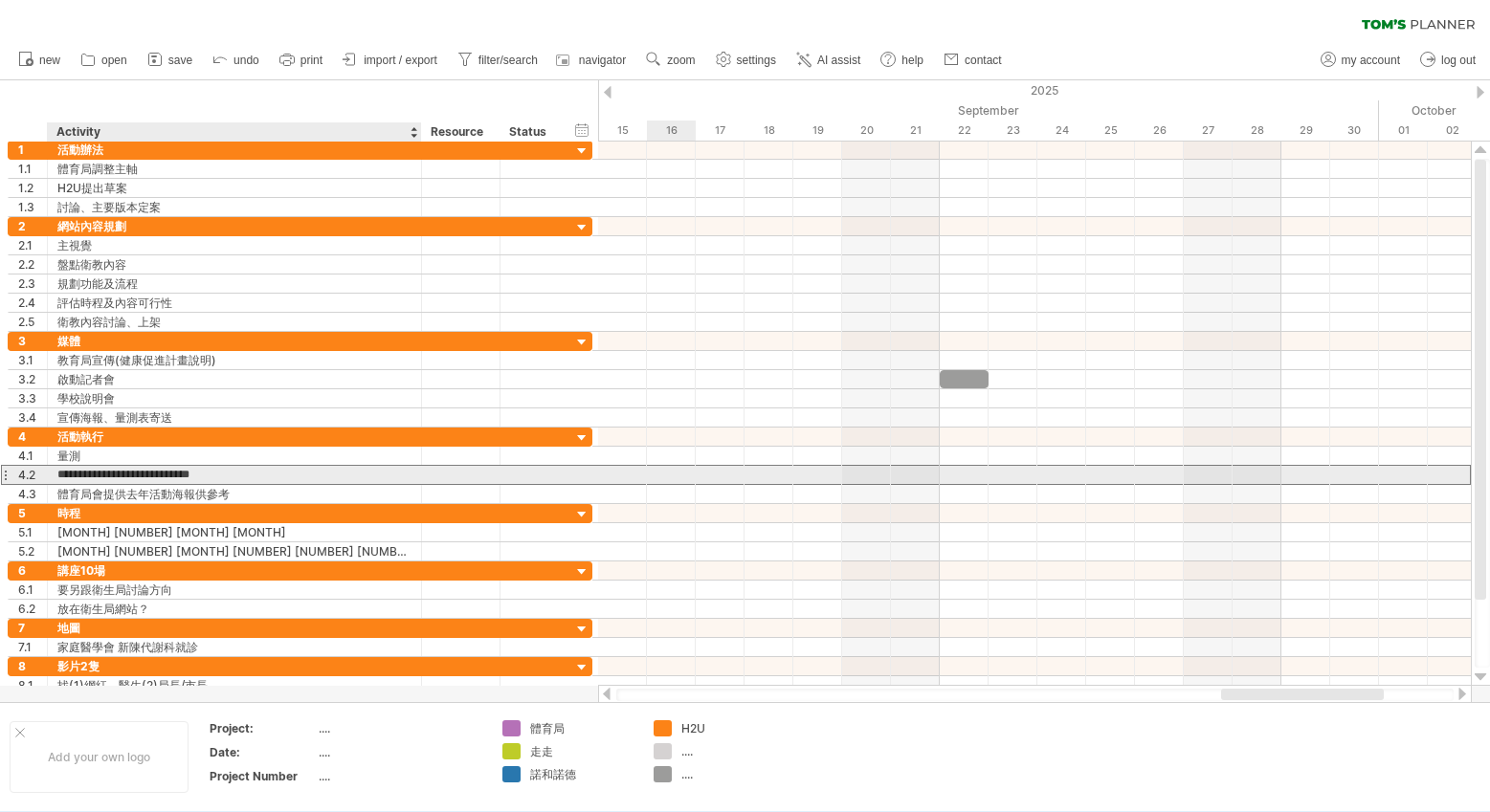 click on "**********" at bounding box center (234, 474) 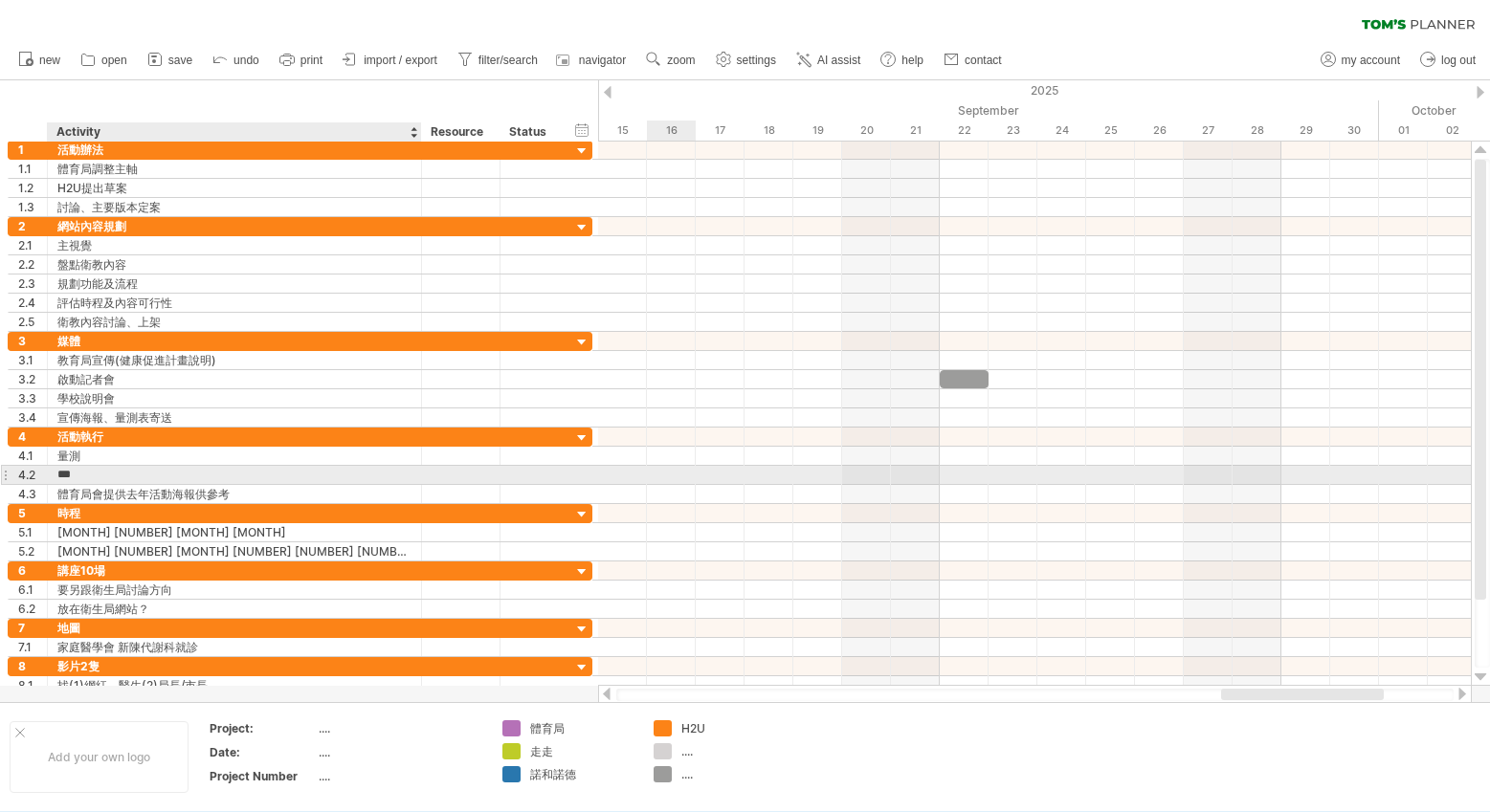 type on "***" 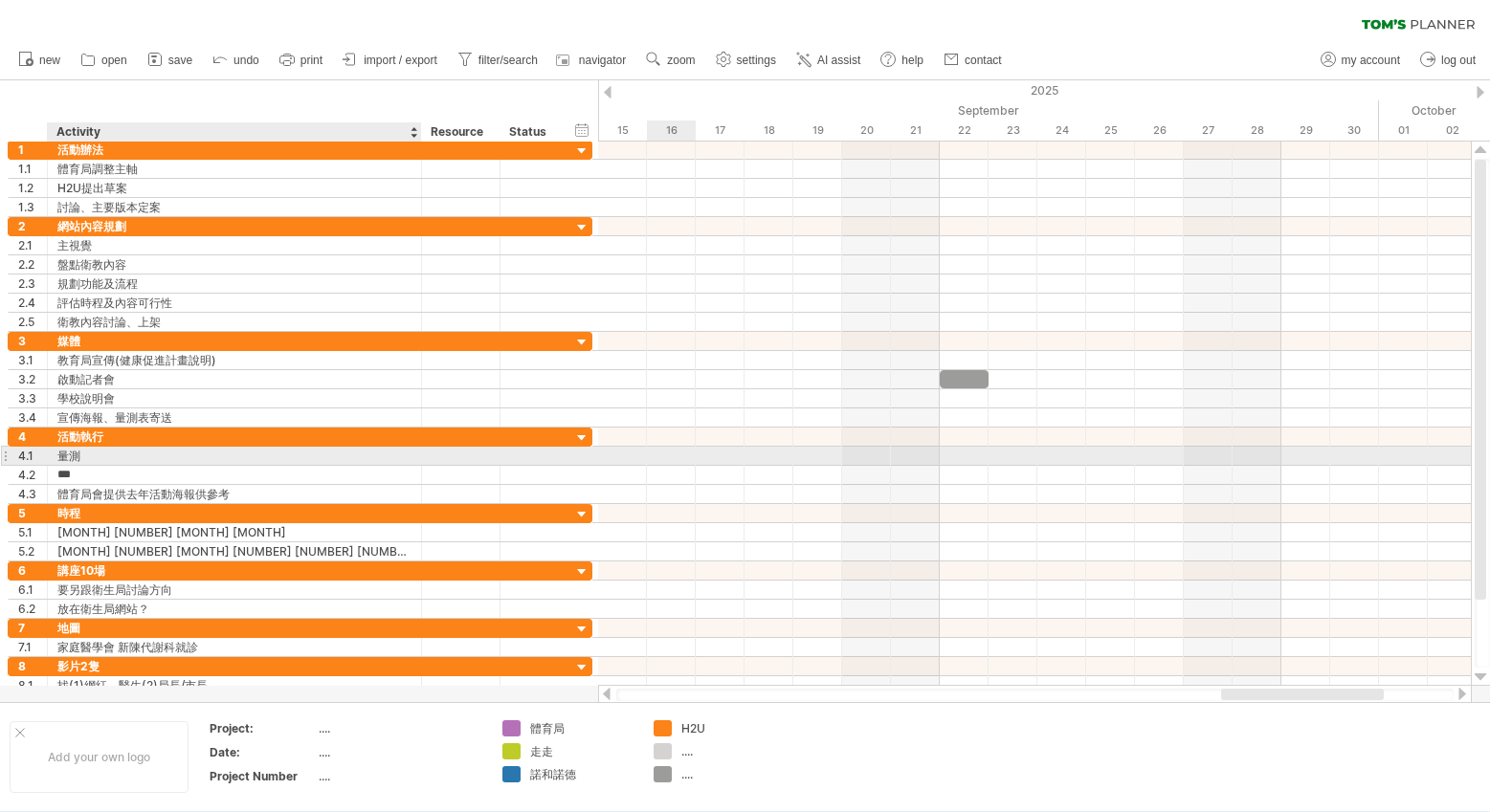 click on "量測" at bounding box center (234, 455) 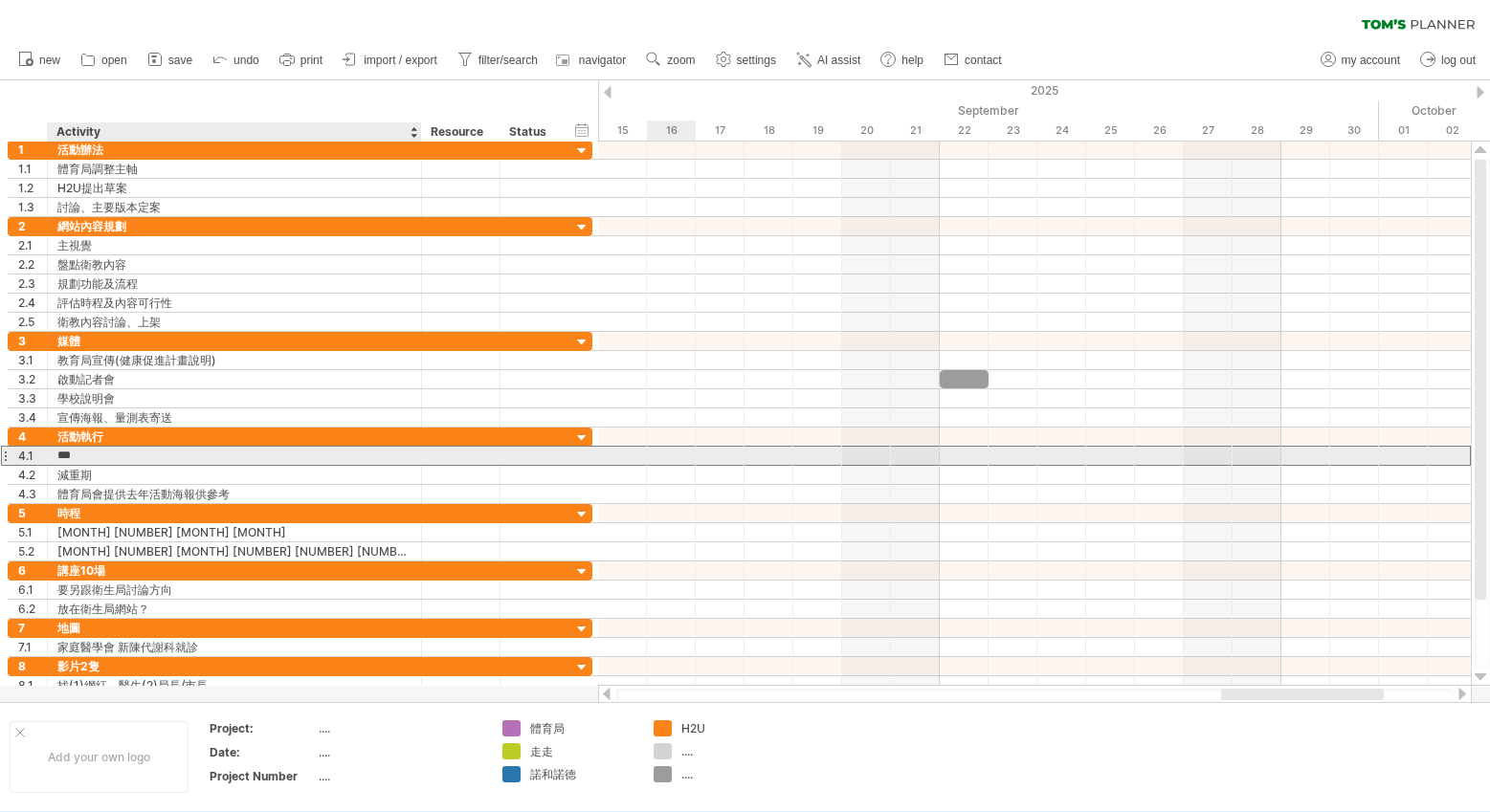 type on "***" 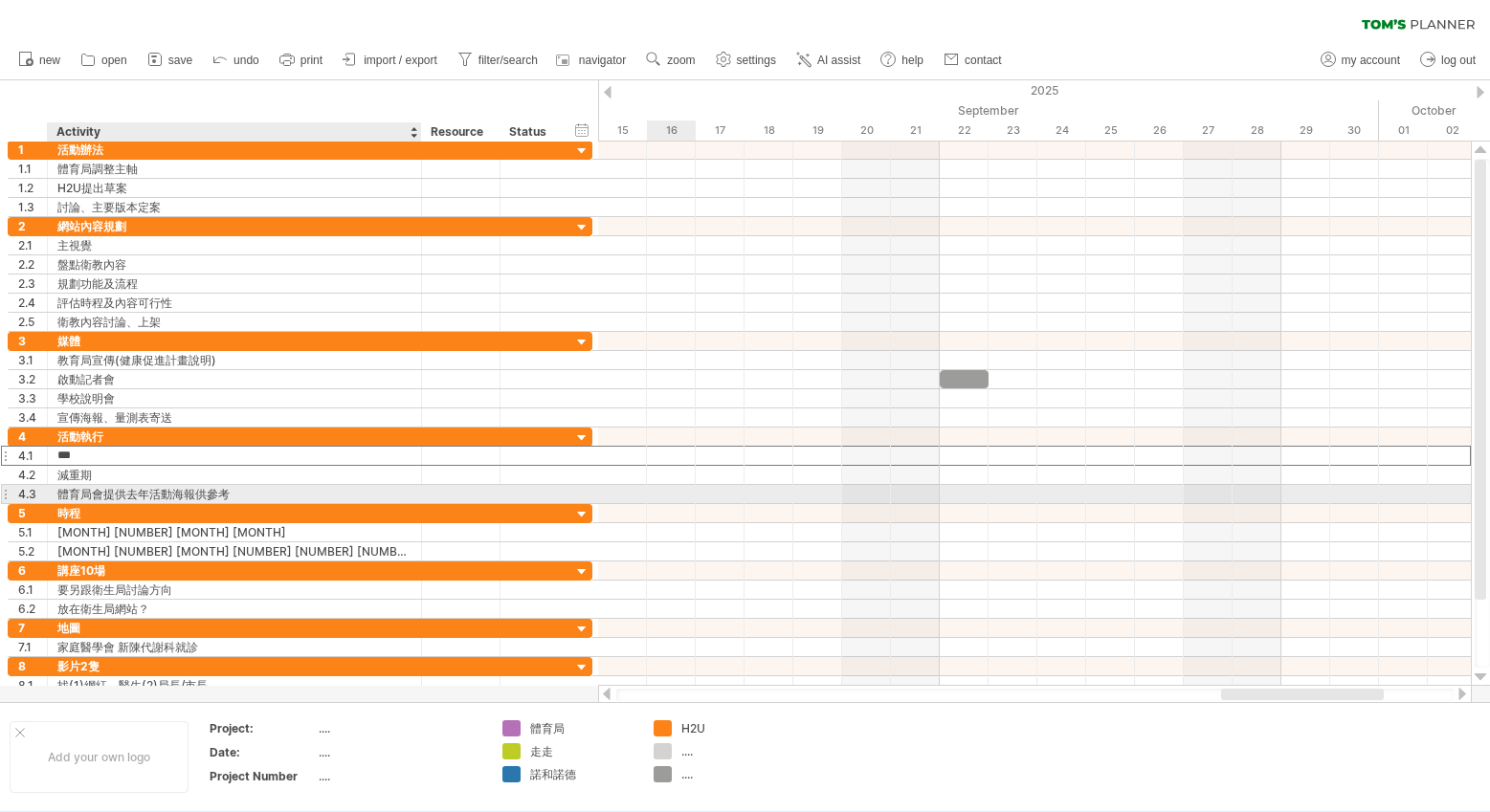 click on "體育局會提供去年活動海報供參考" at bounding box center [234, 494] 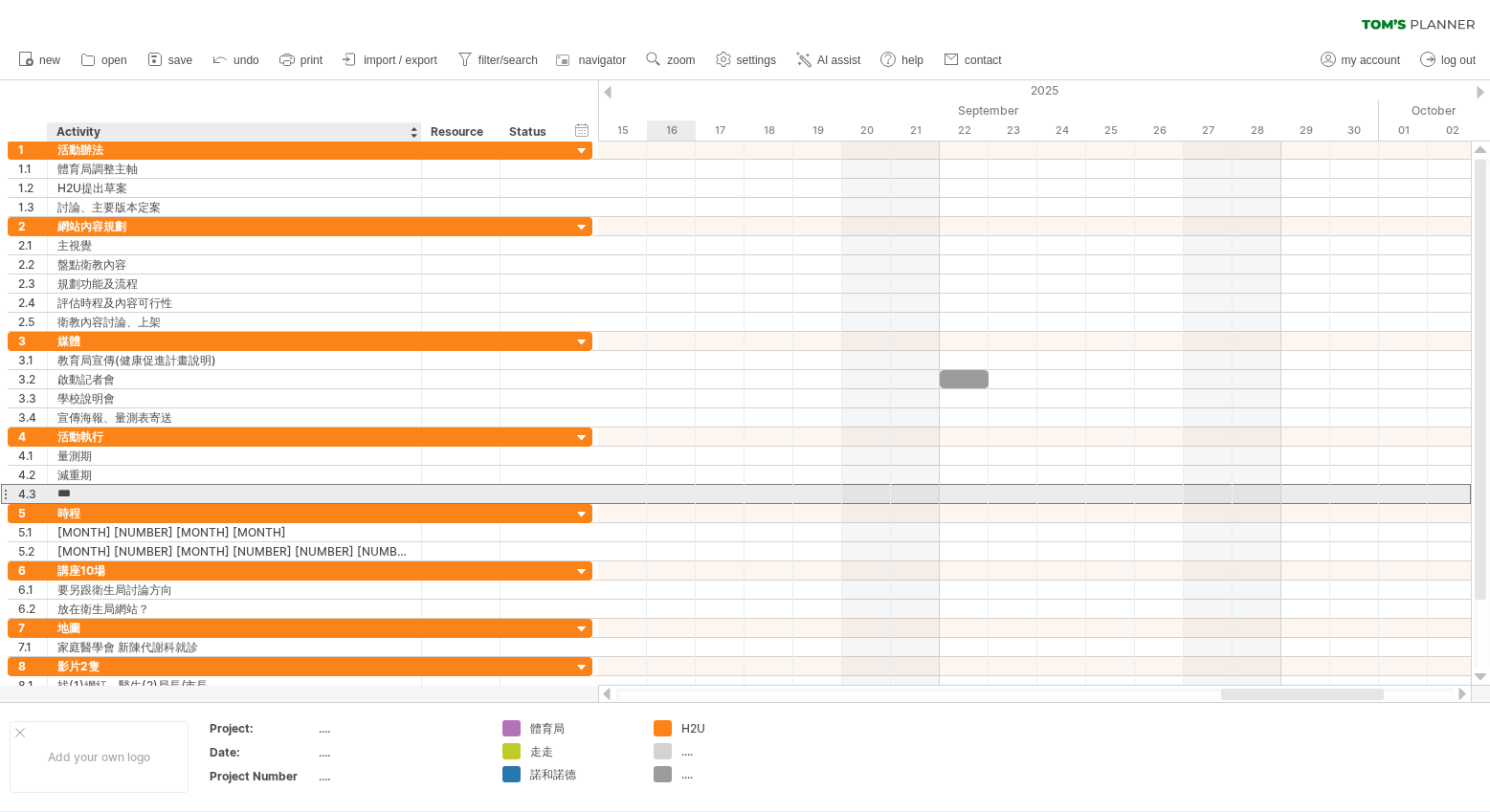 type on "***" 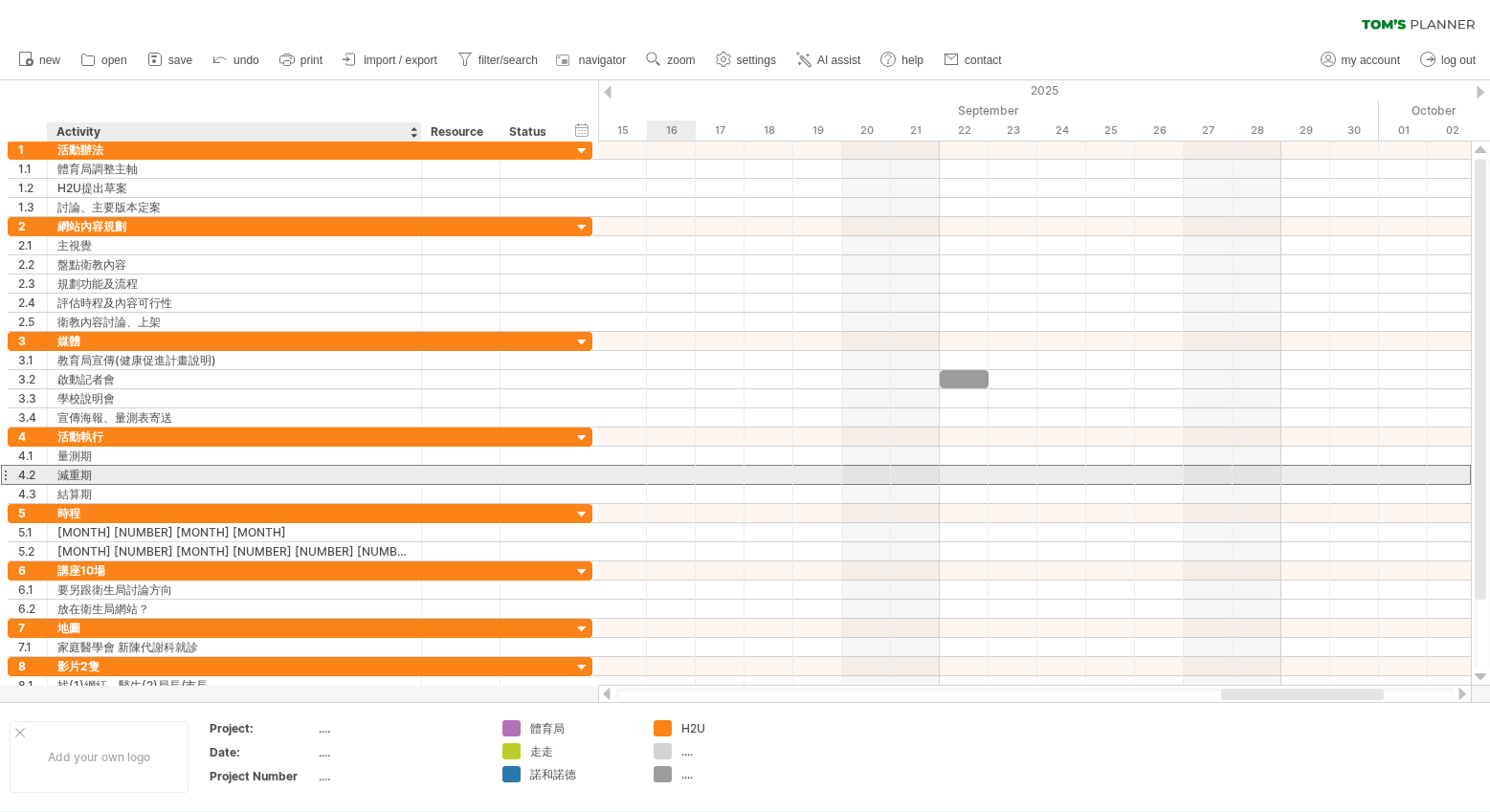 click on "減重期" at bounding box center [234, 474] 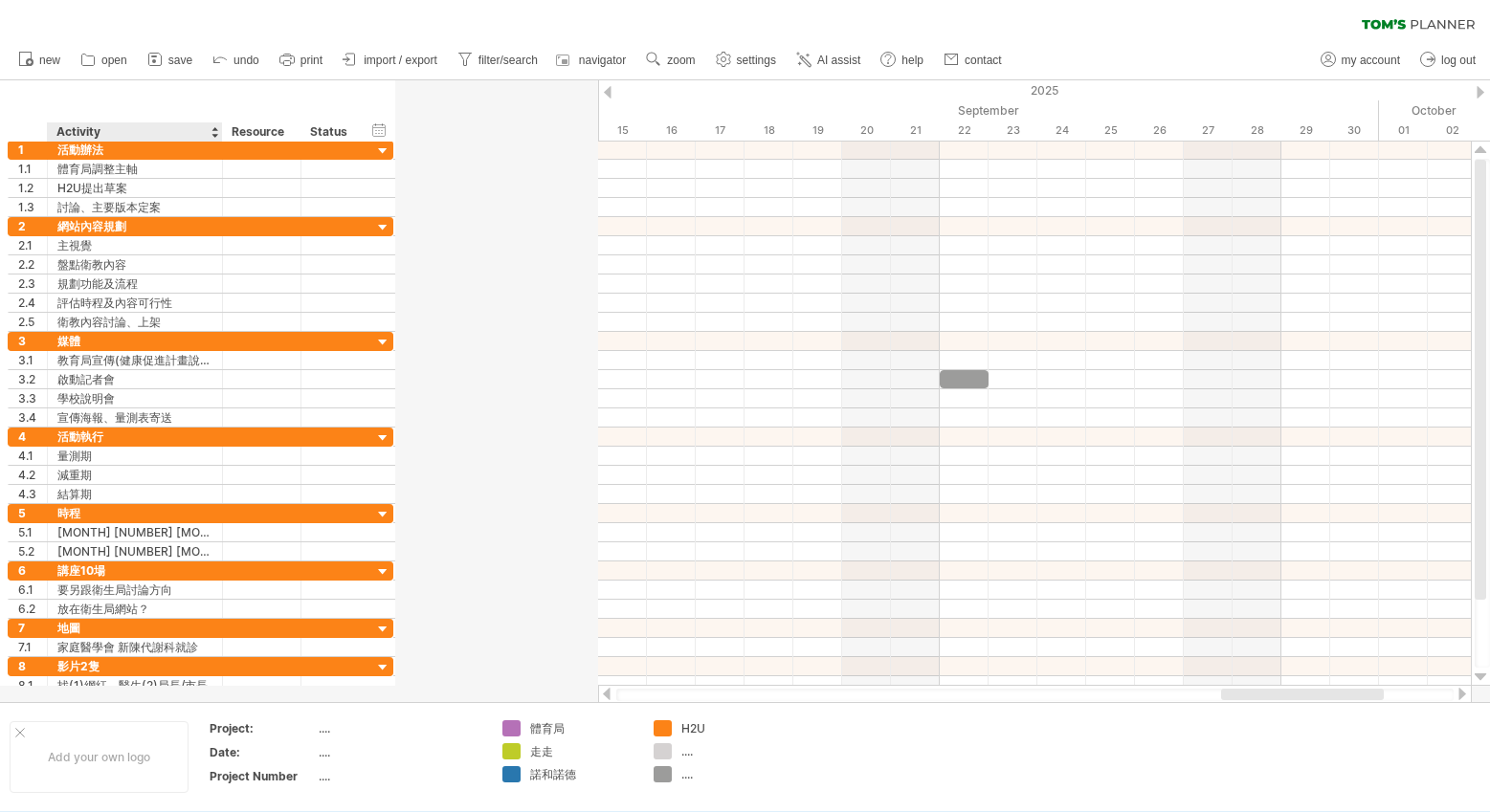 drag, startPoint x: 417, startPoint y: 129, endPoint x: 224, endPoint y: 141, distance: 193.3727 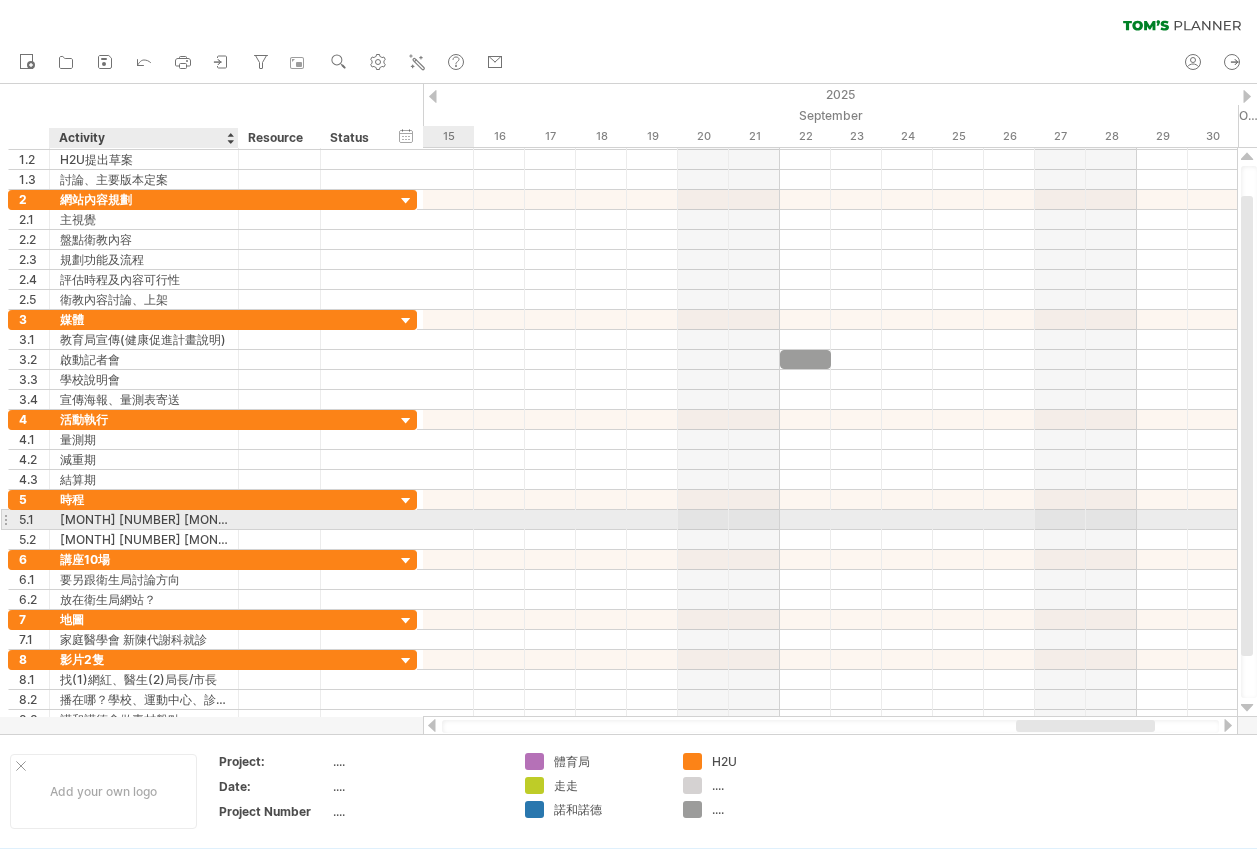 click on "[MONTH] [NUMBER] [MONTH] [MONTH]" at bounding box center (144, 519) 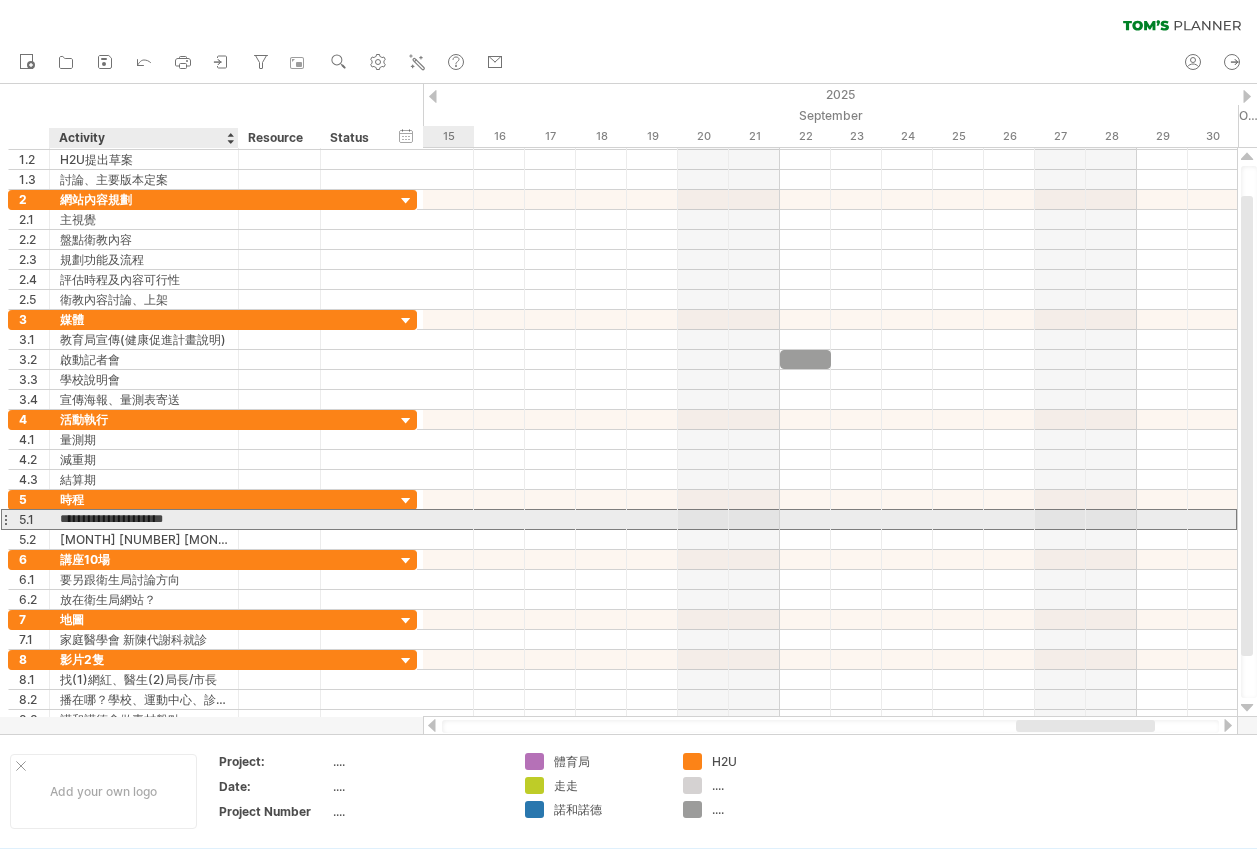 scroll, scrollTop: 0, scrollLeft: 0, axis: both 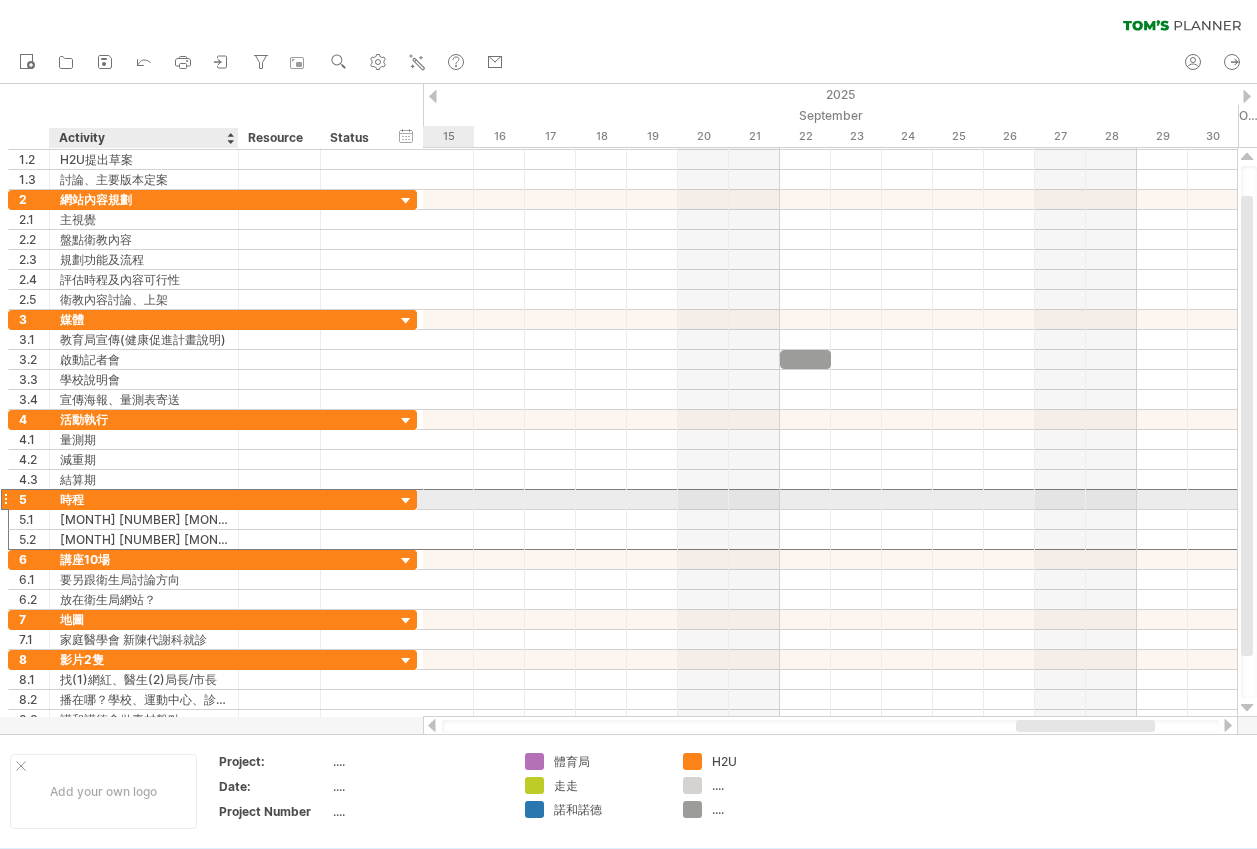 click on "時程" at bounding box center (144, 499) 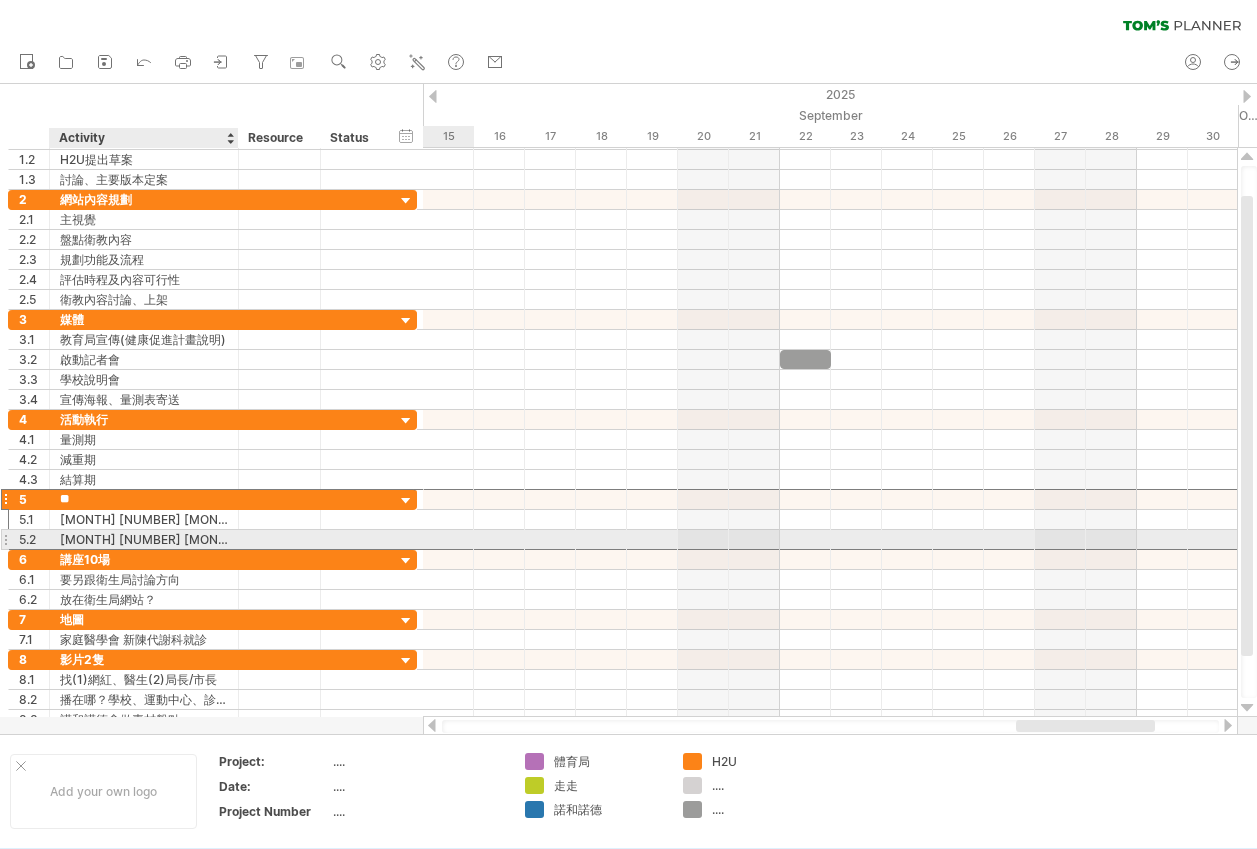 click on "[MONTH] [NUMBER] [MONTH] [NUMBER] [NUMBER] [NUMBER] [NUMBER] [NUMBER] [NUMBER]" at bounding box center (144, 539) 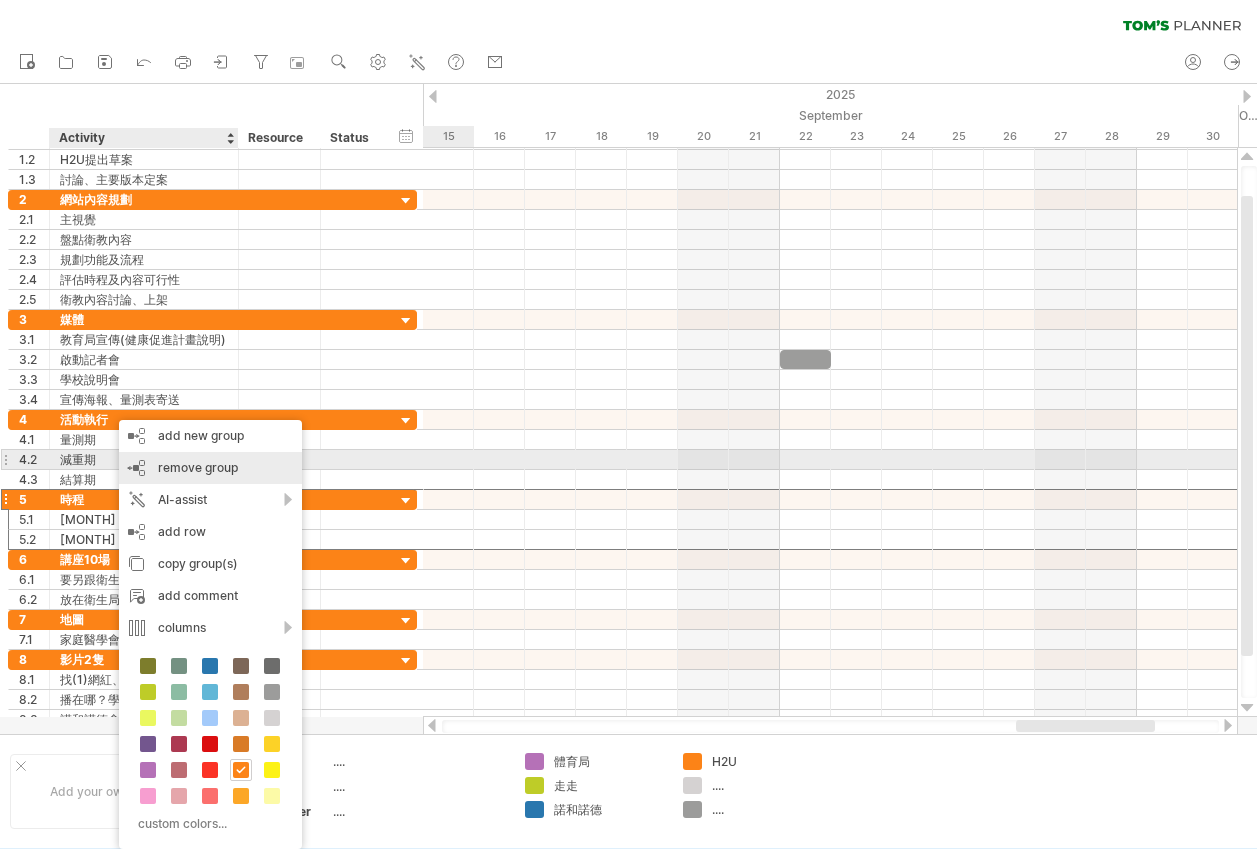click on "remove group remove selected groups" at bounding box center [210, 468] 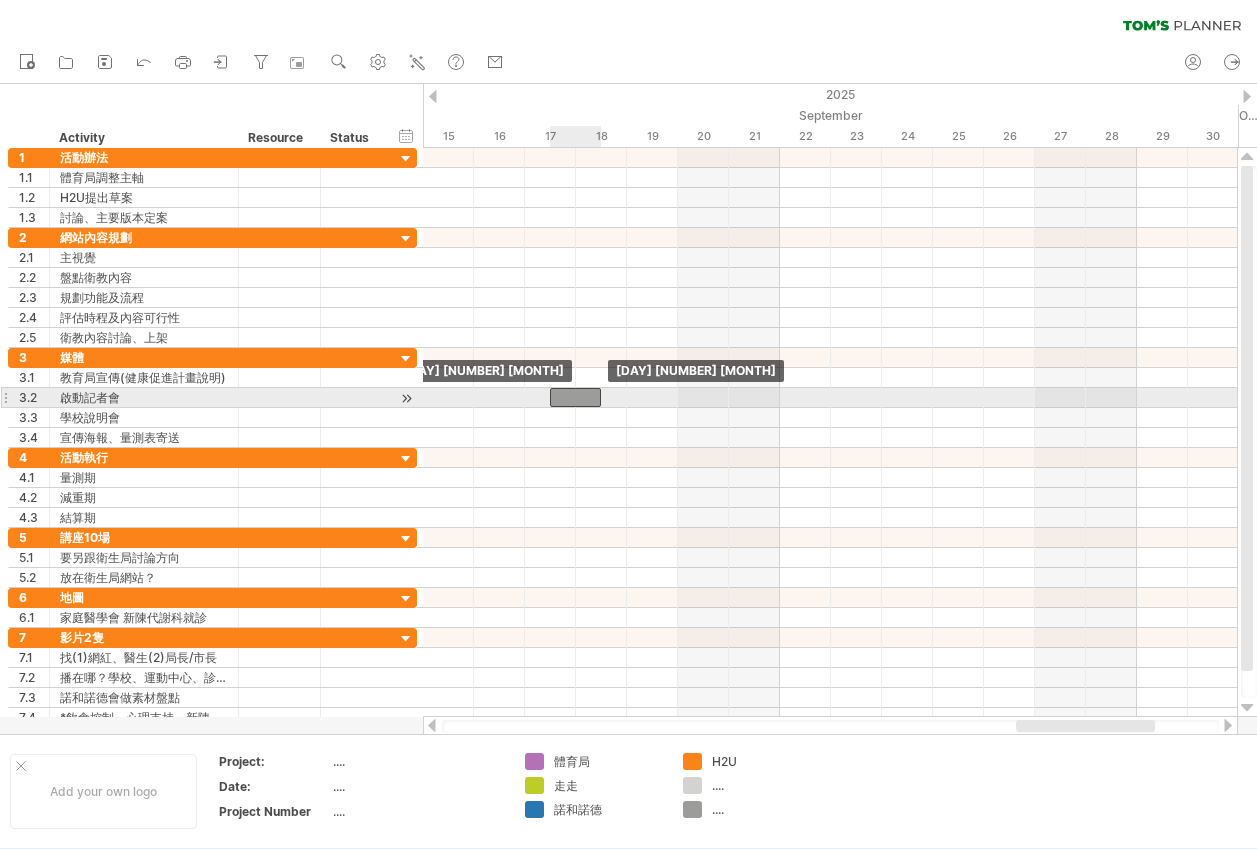 drag, startPoint x: 804, startPoint y: 398, endPoint x: 560, endPoint y: 395, distance: 244.01845 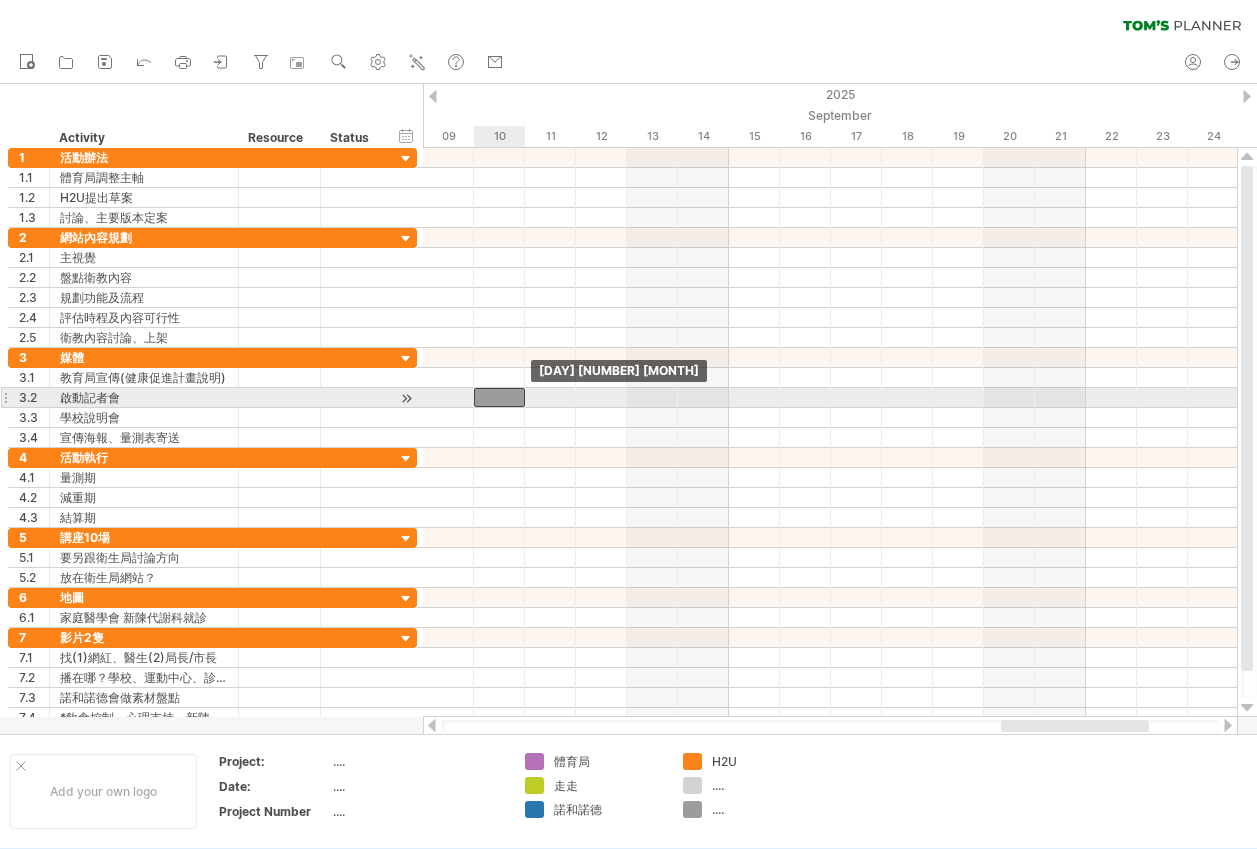 drag, startPoint x: 856, startPoint y: 398, endPoint x: 494, endPoint y: 400, distance: 362.00552 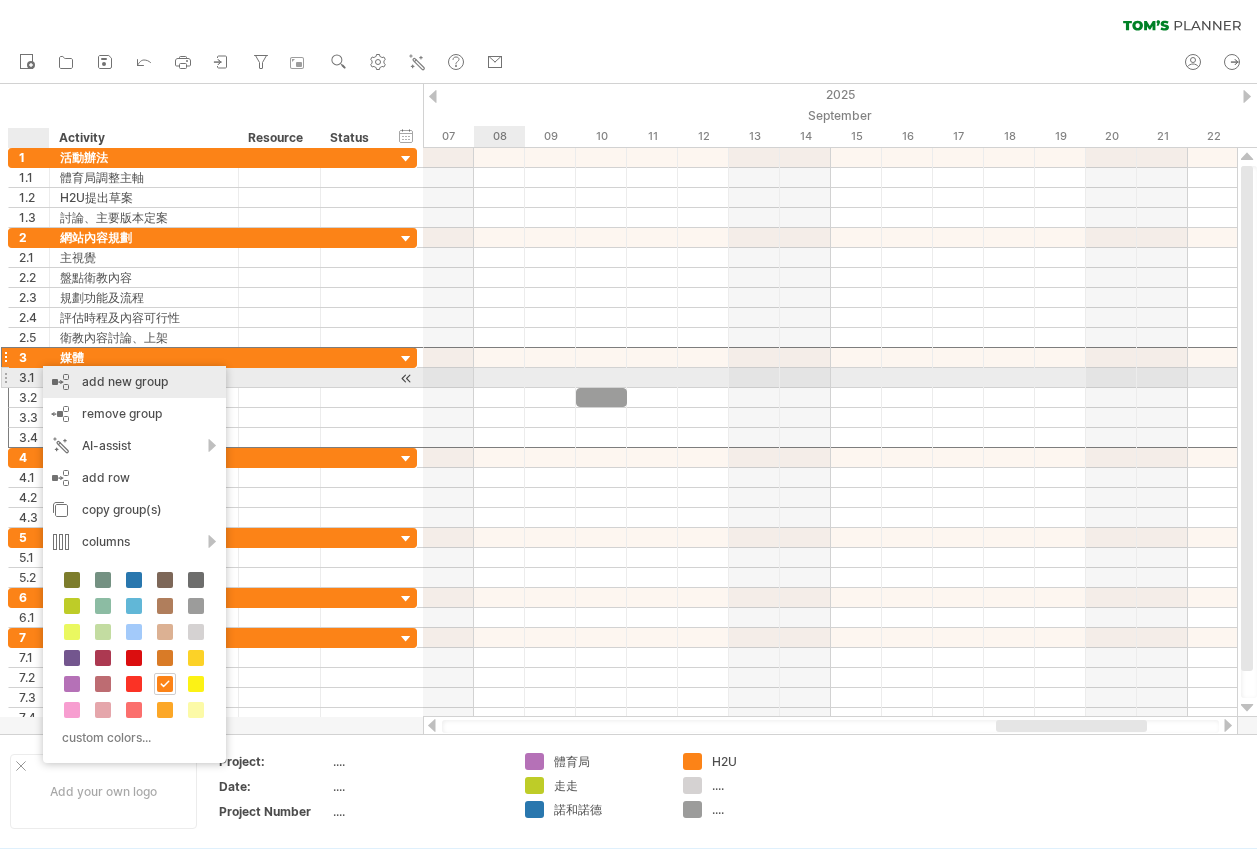 click on "add new group" at bounding box center [134, 382] 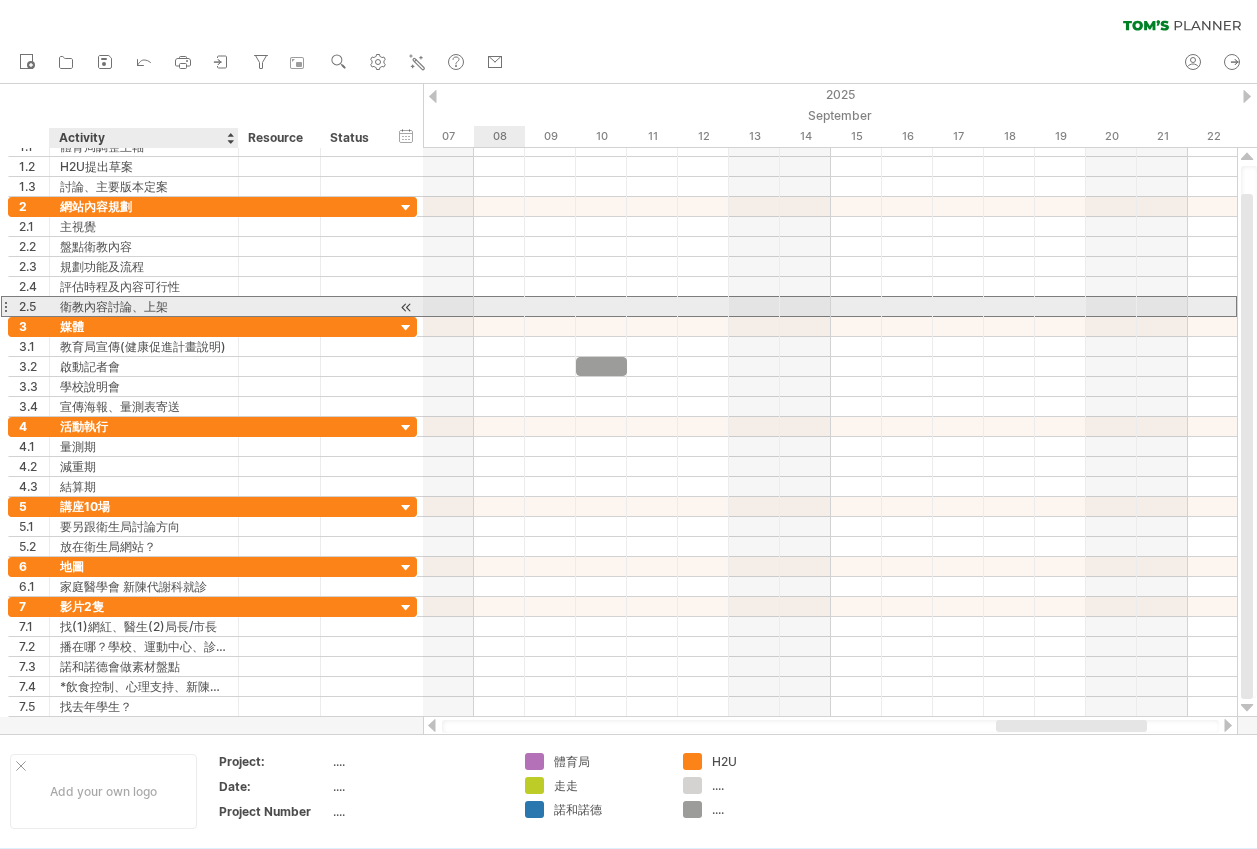 click on "衛教內容討論、上架" at bounding box center [144, 306] 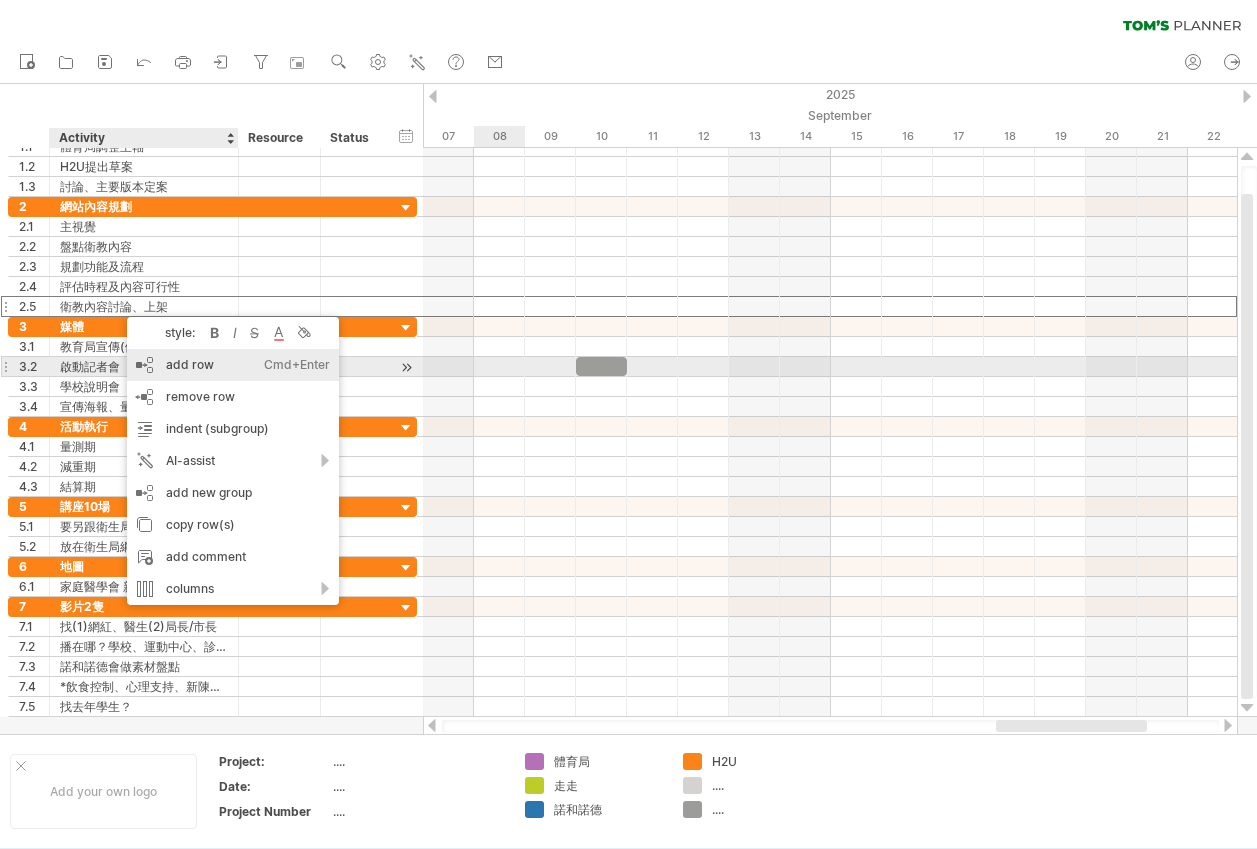 click on "Cmd+Enter" at bounding box center (297, 365) 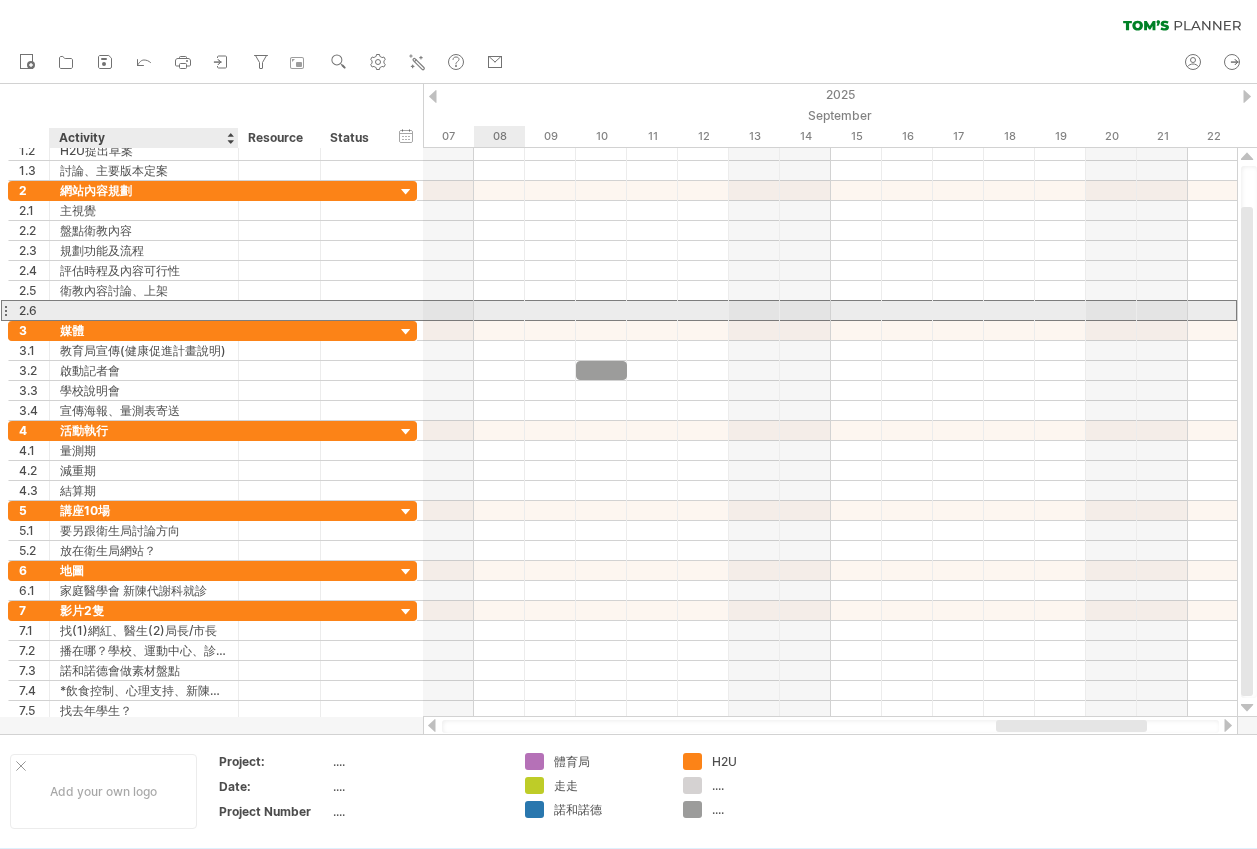 click at bounding box center (144, 310) 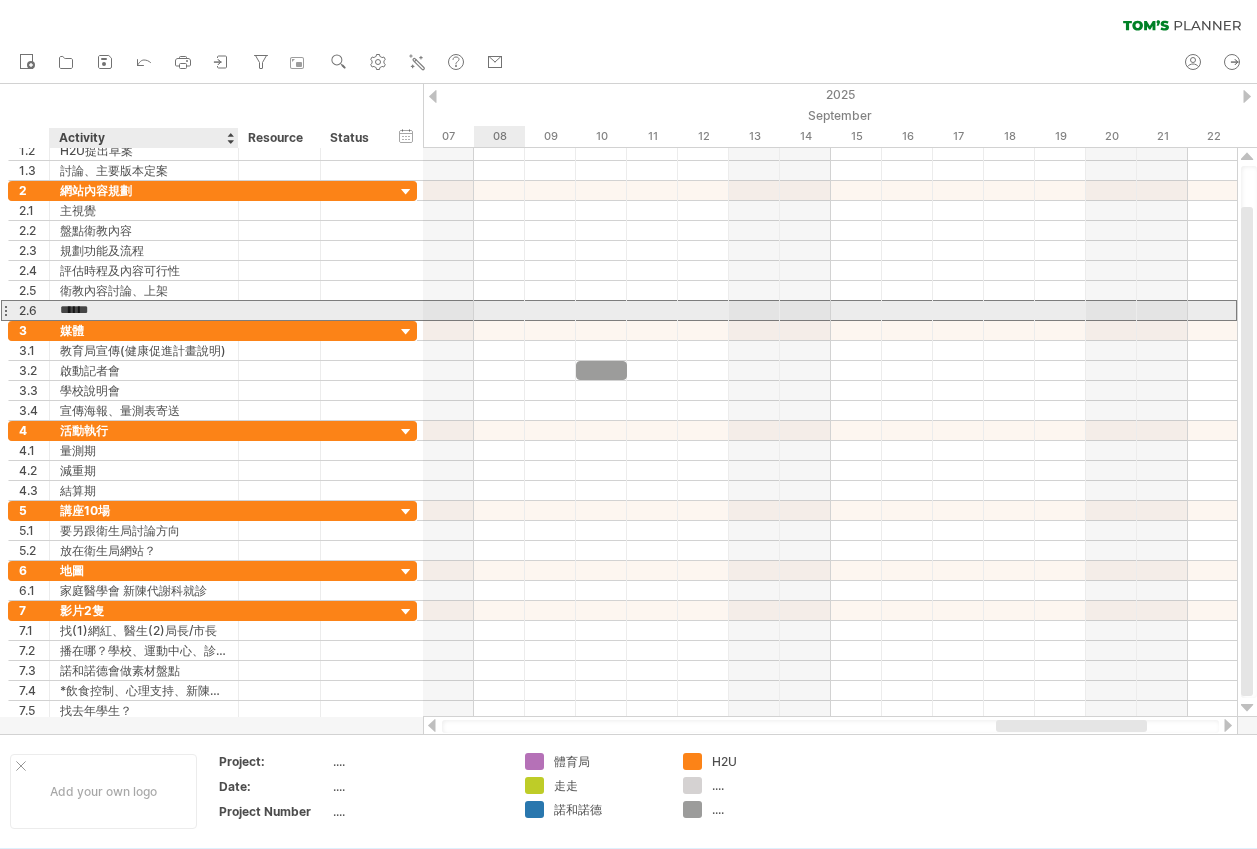 type on "****" 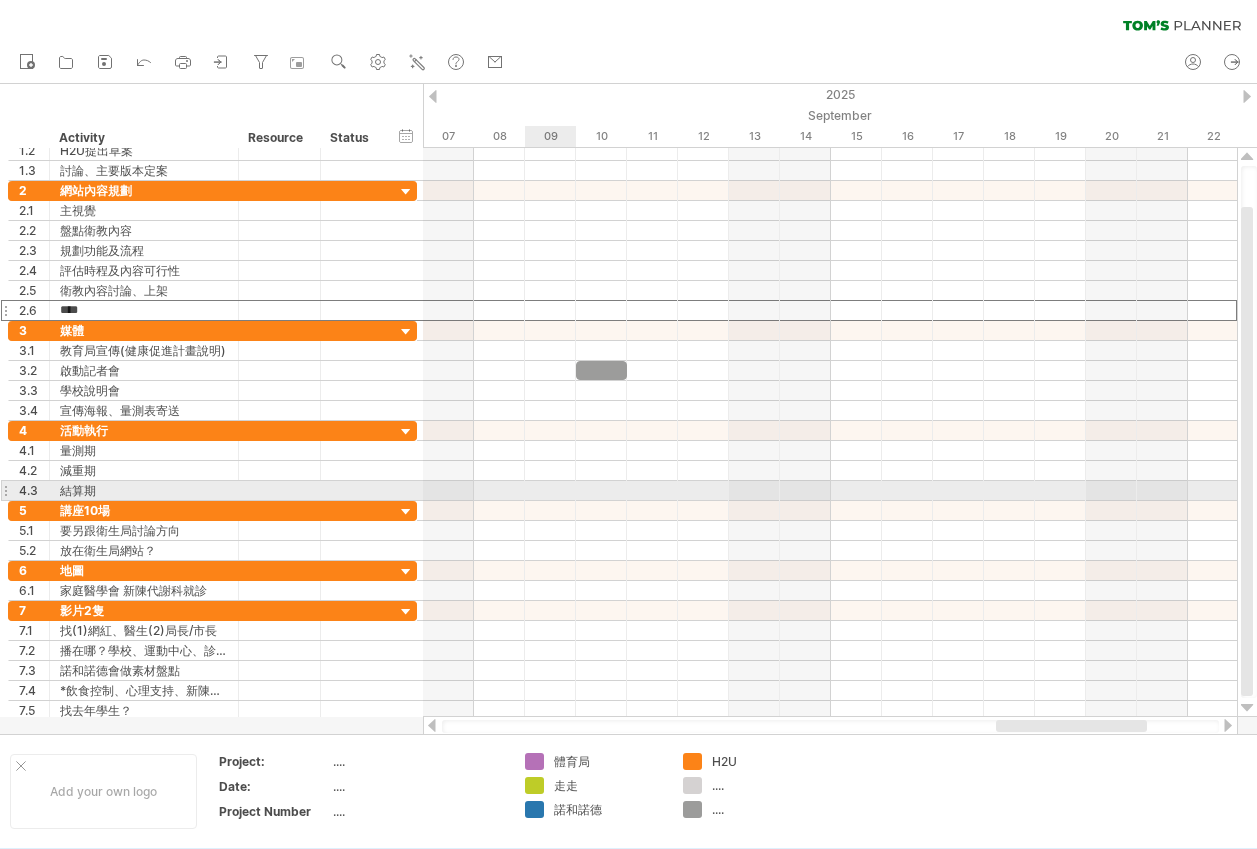 click at bounding box center [830, 491] 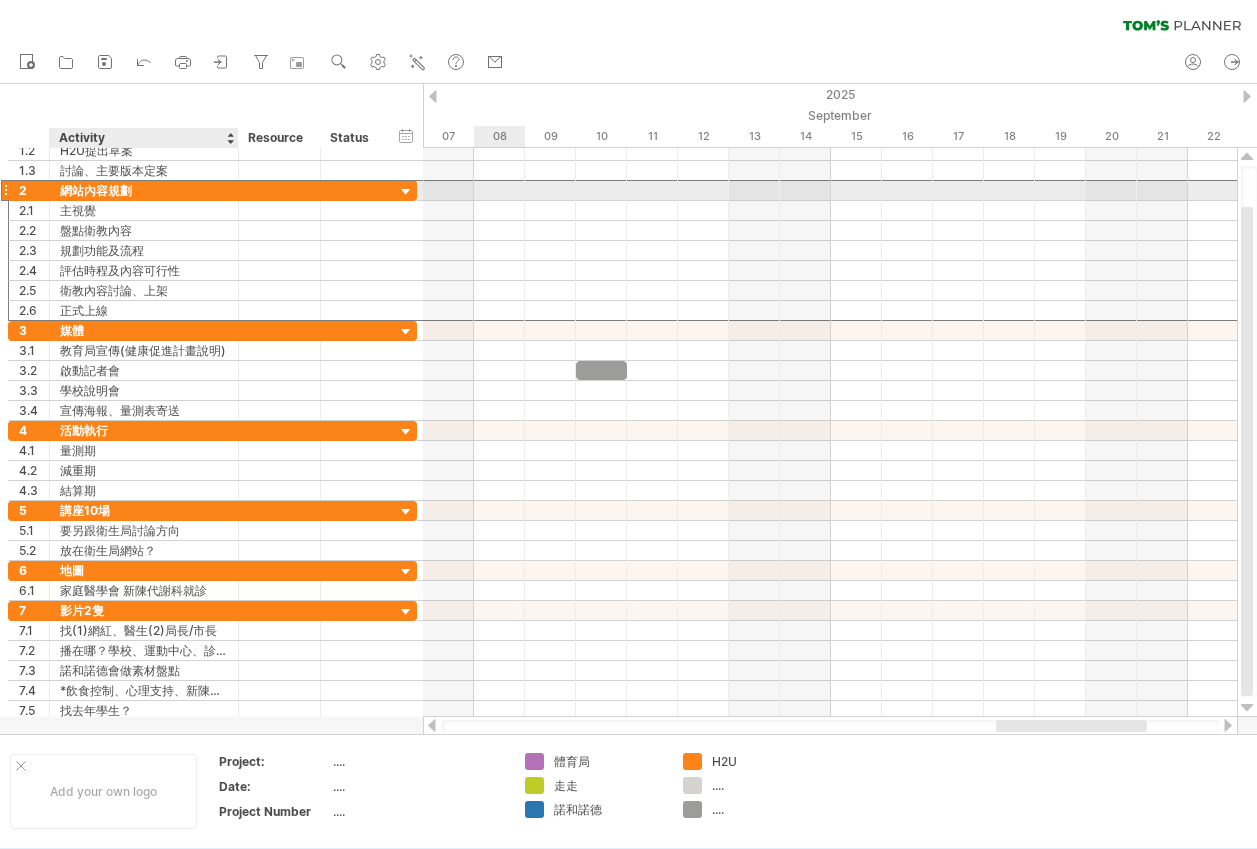 click on "網站內容規劃" at bounding box center (144, 190) 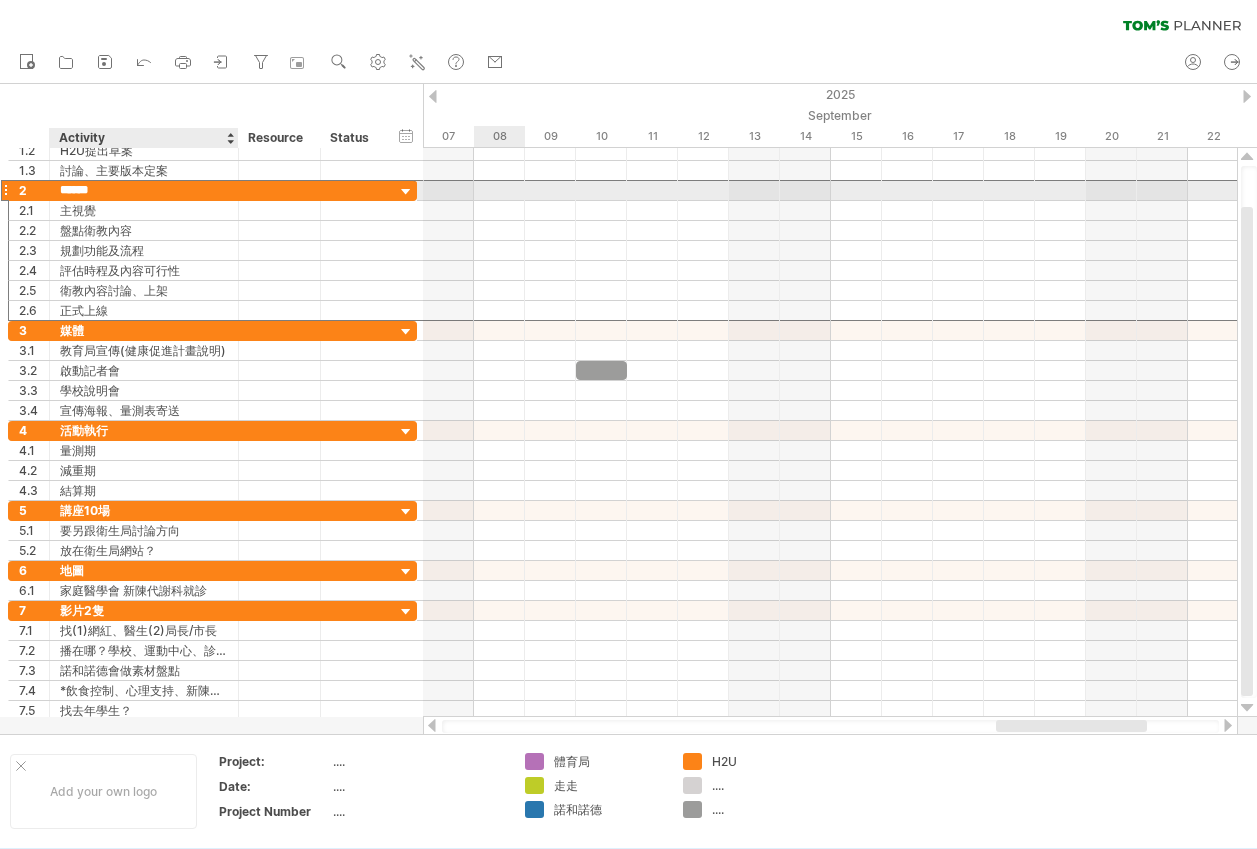 drag, startPoint x: 85, startPoint y: 189, endPoint x: 107, endPoint y: 195, distance: 22.803509 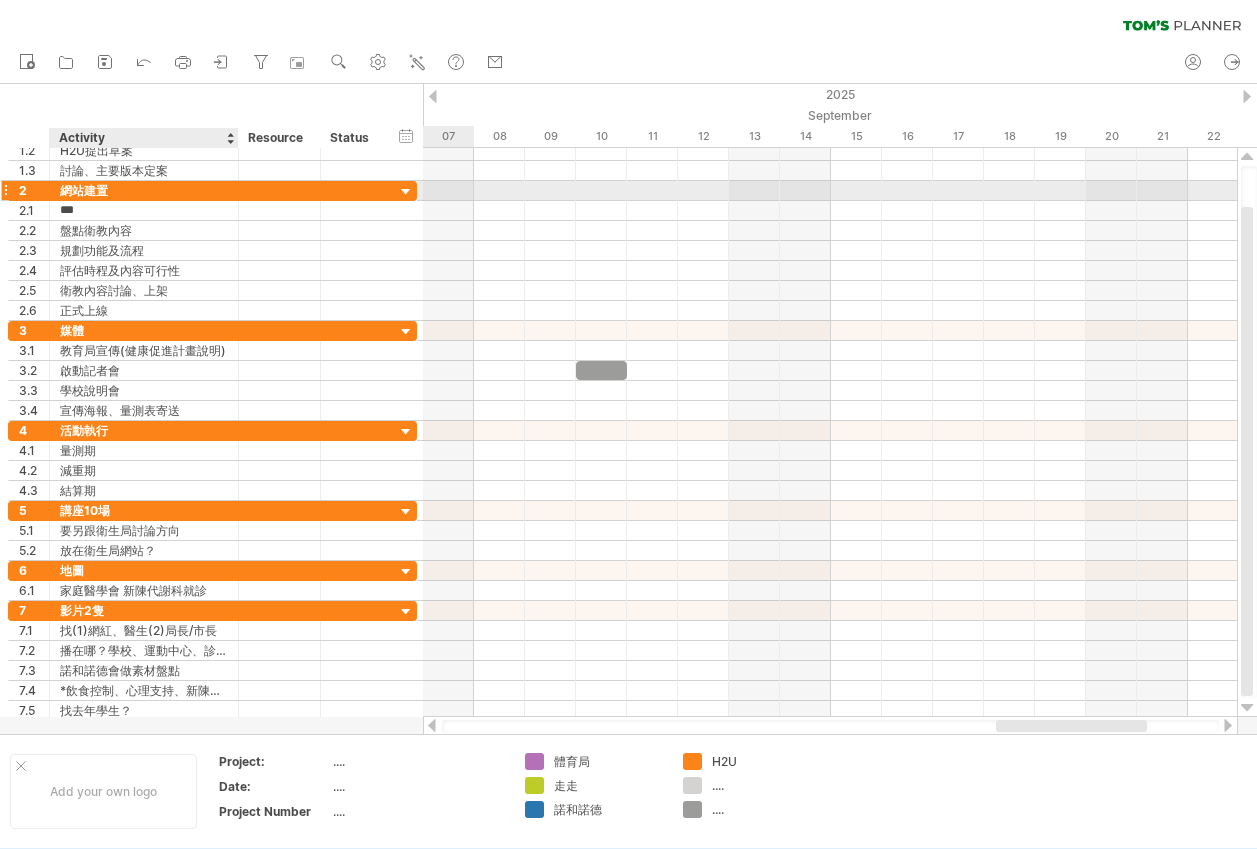 click on "網站建置" at bounding box center (144, 190) 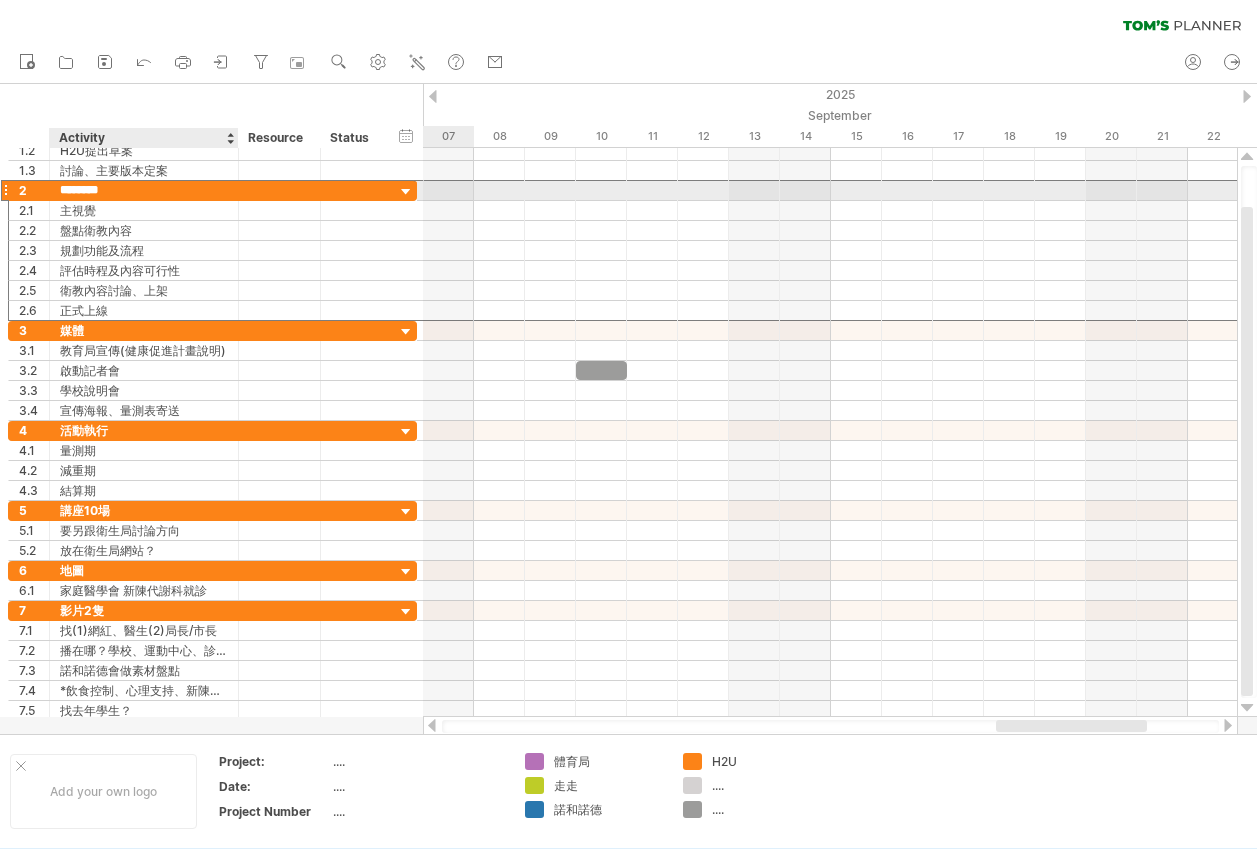 type on "******" 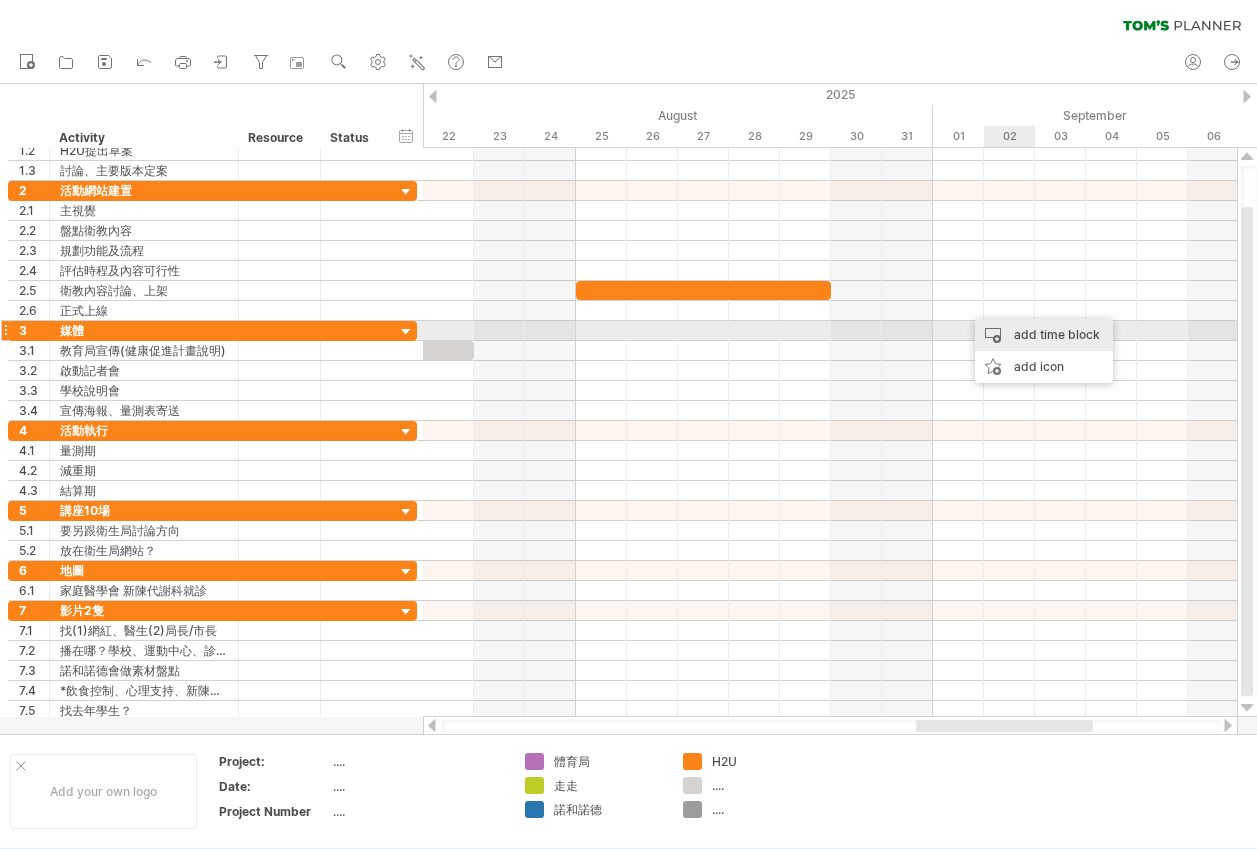 click on "add time block" at bounding box center (1044, 335) 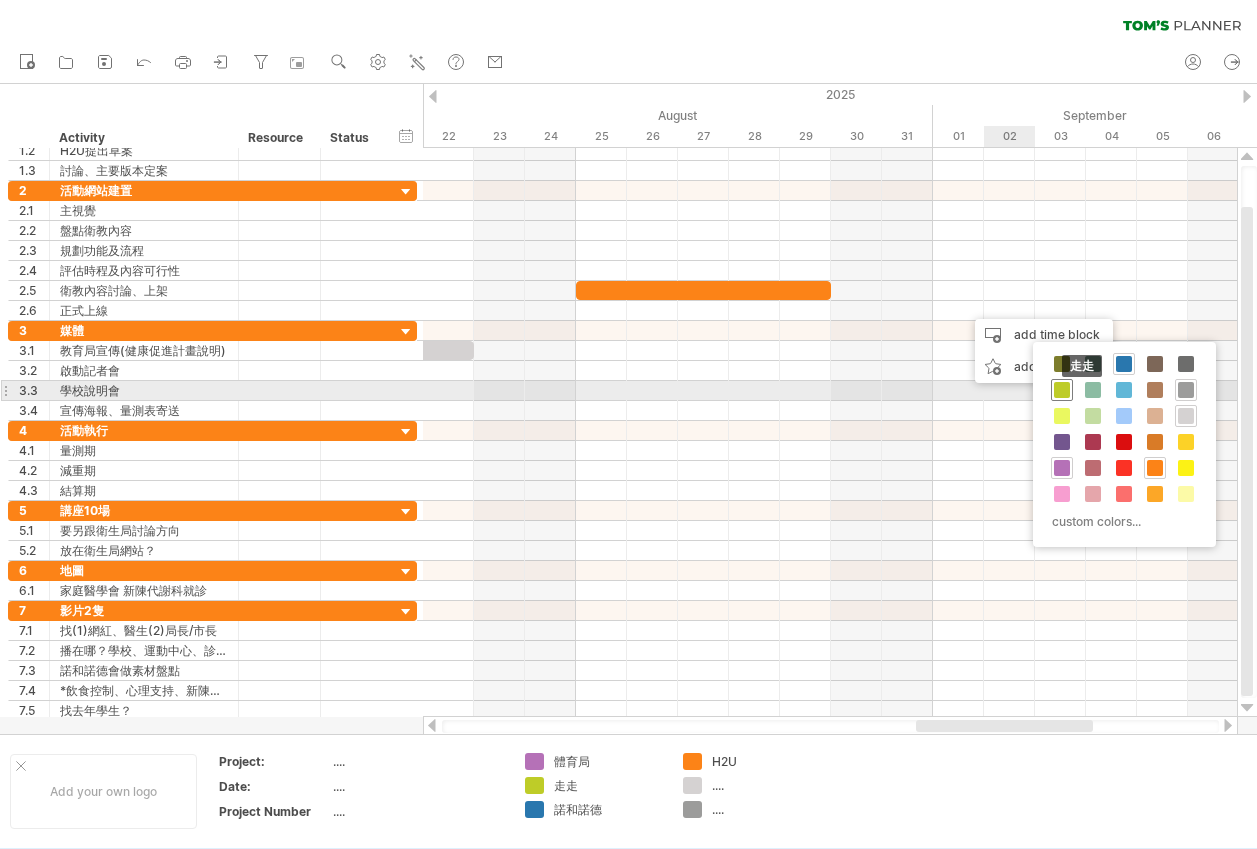 click at bounding box center [1062, 390] 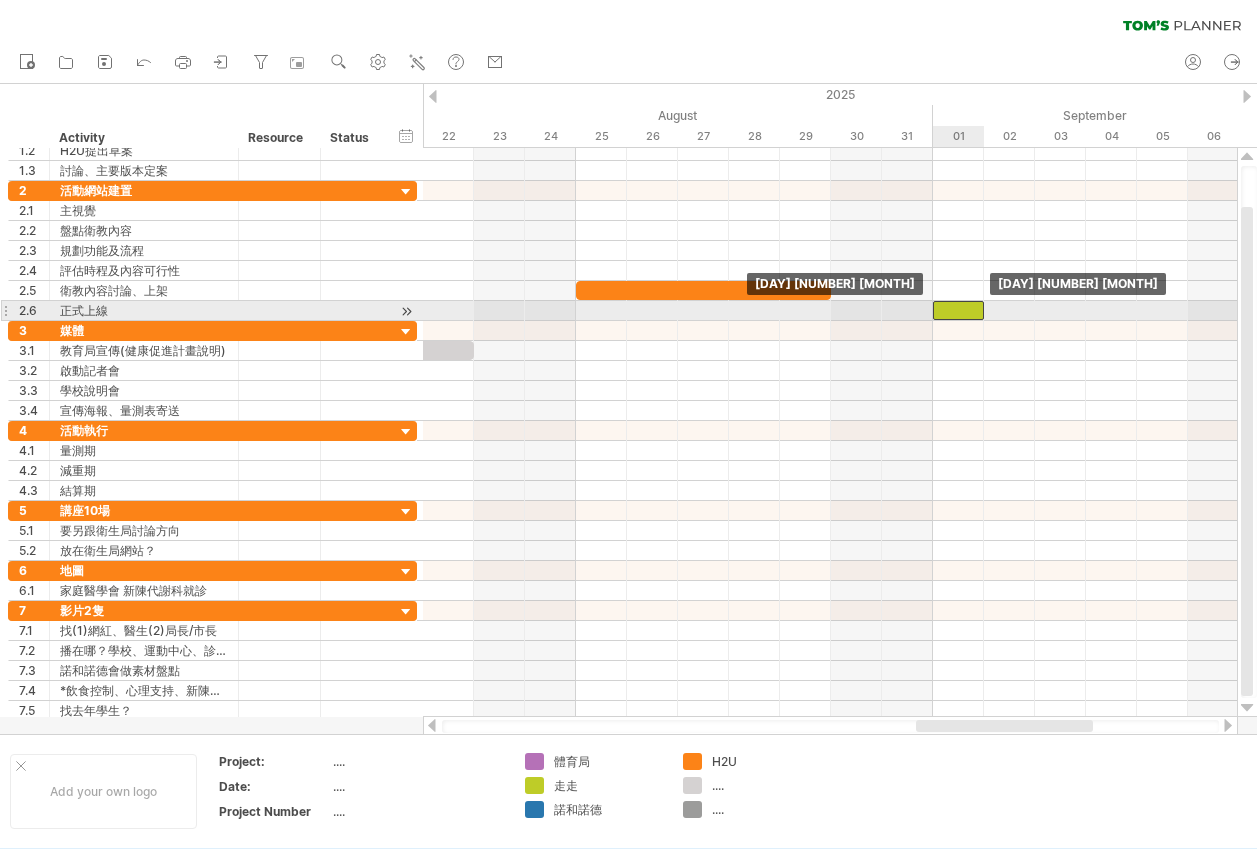 drag, startPoint x: 975, startPoint y: 312, endPoint x: 959, endPoint y: 311, distance: 16.03122 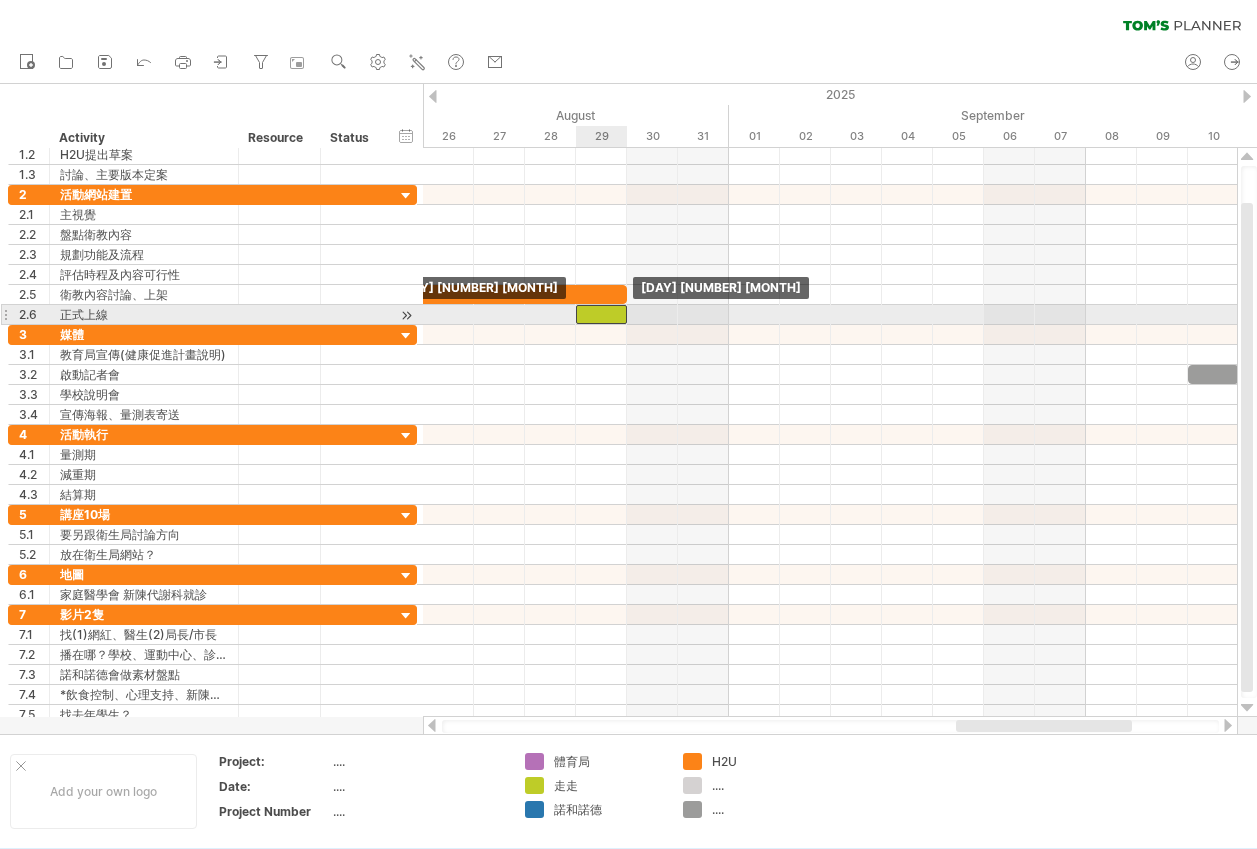 drag, startPoint x: 747, startPoint y: 317, endPoint x: 602, endPoint y: 317, distance: 145 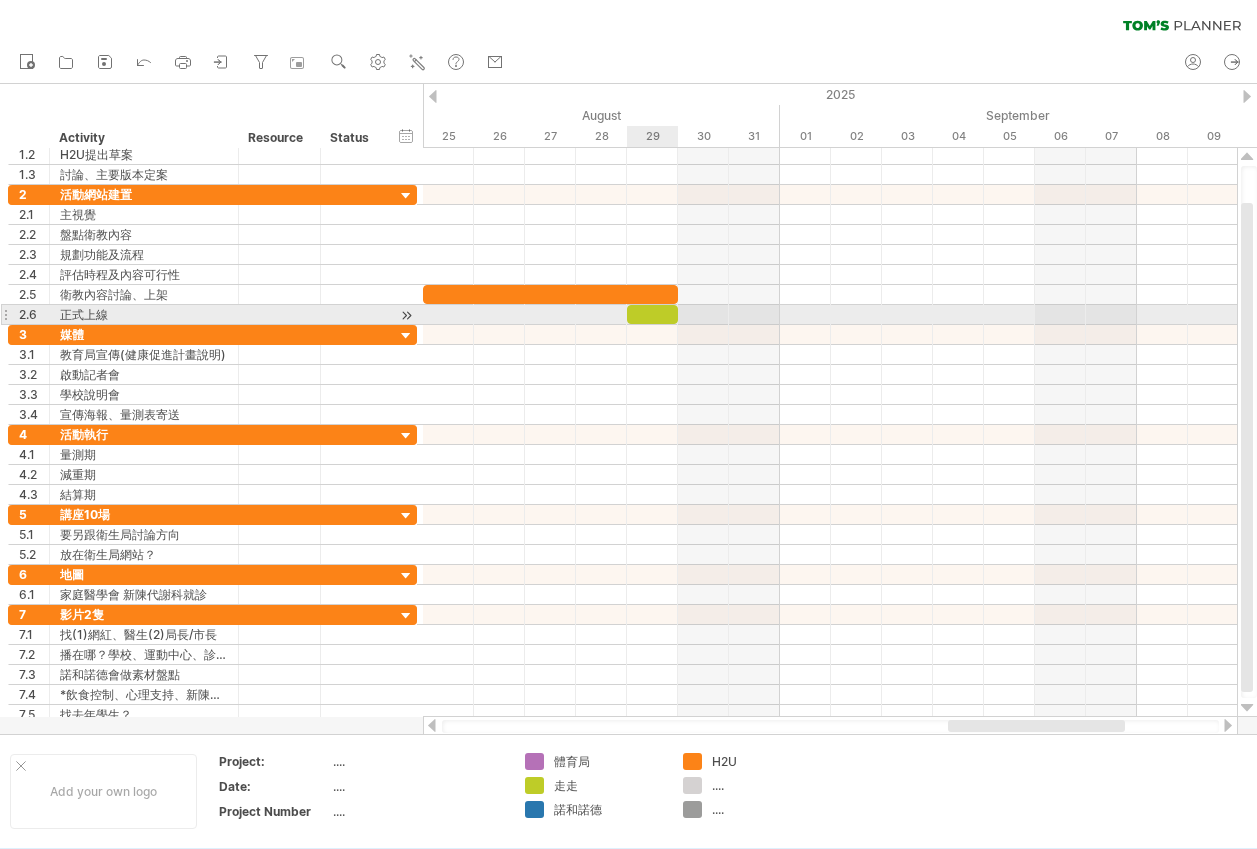 click at bounding box center [652, 314] 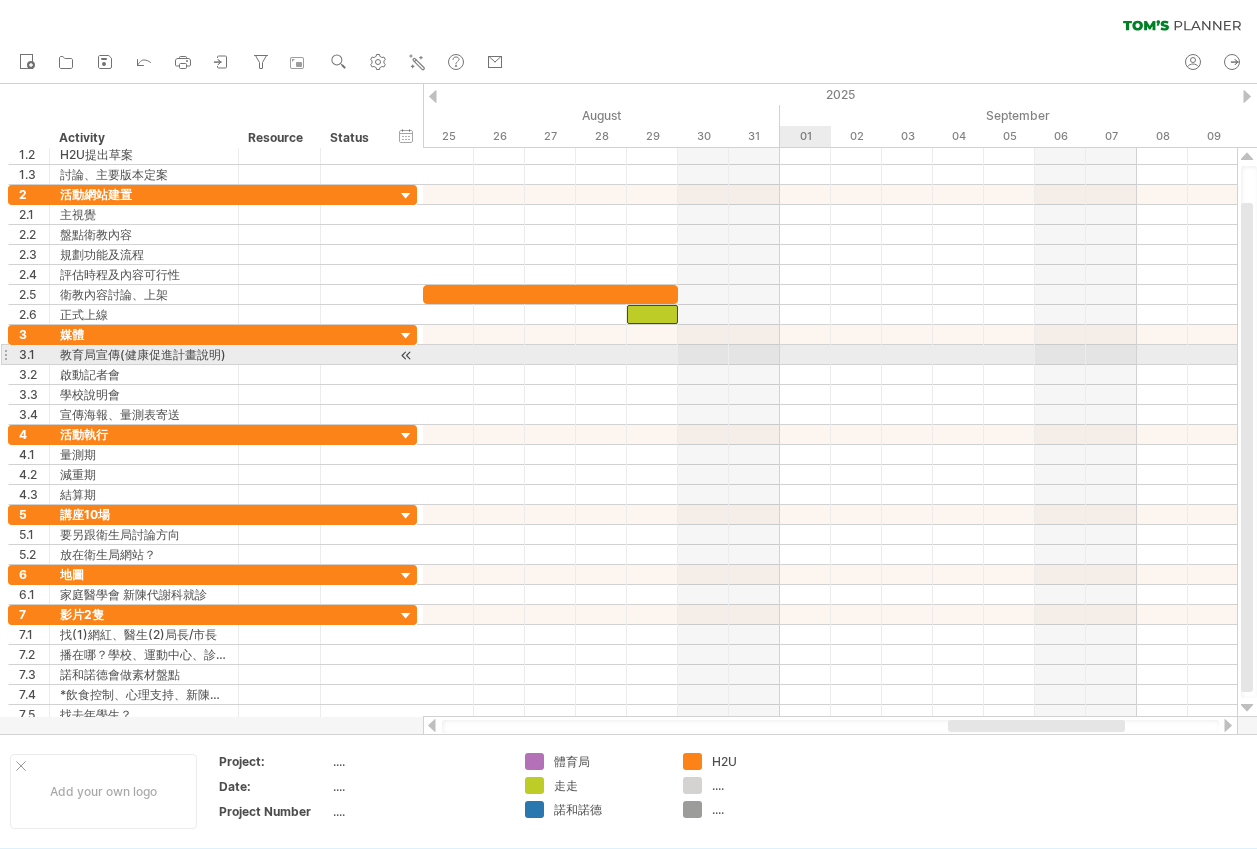 type 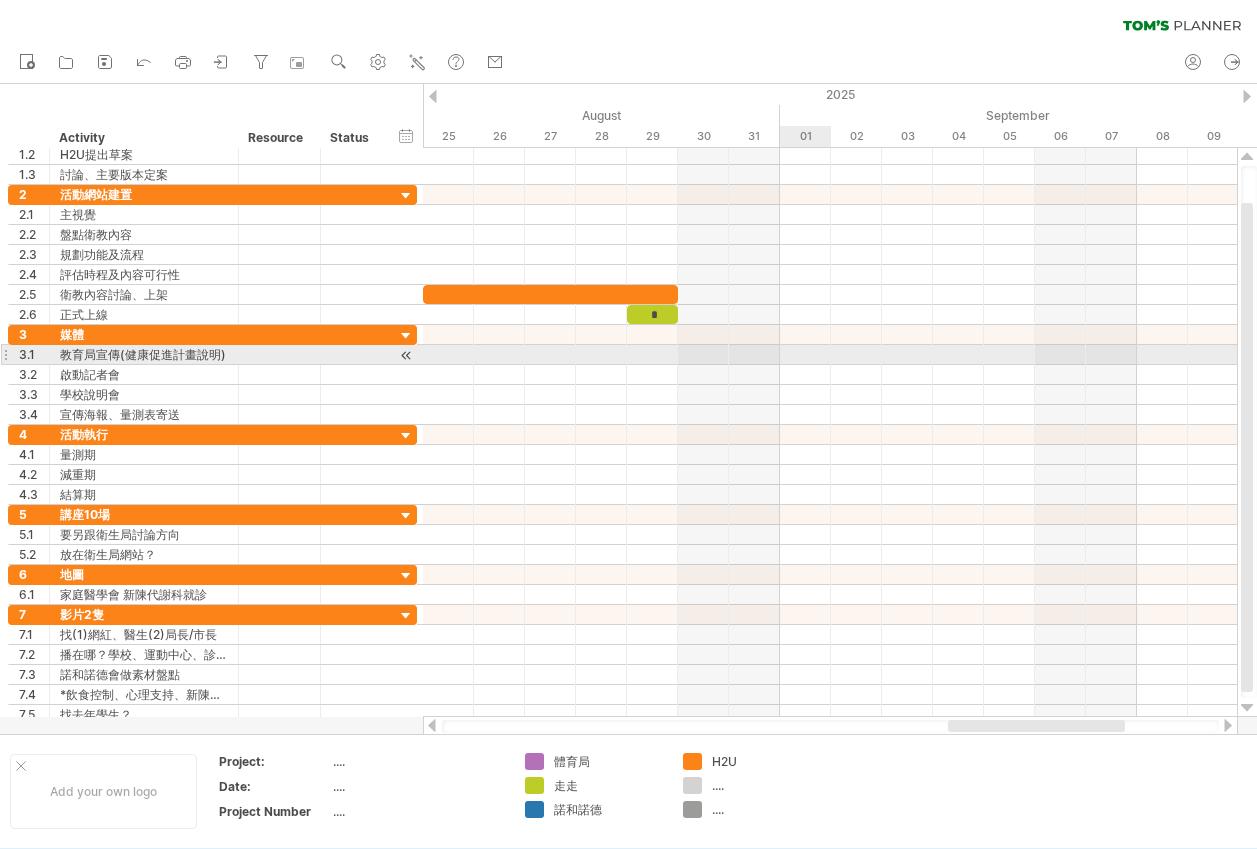 click at bounding box center [830, 355] 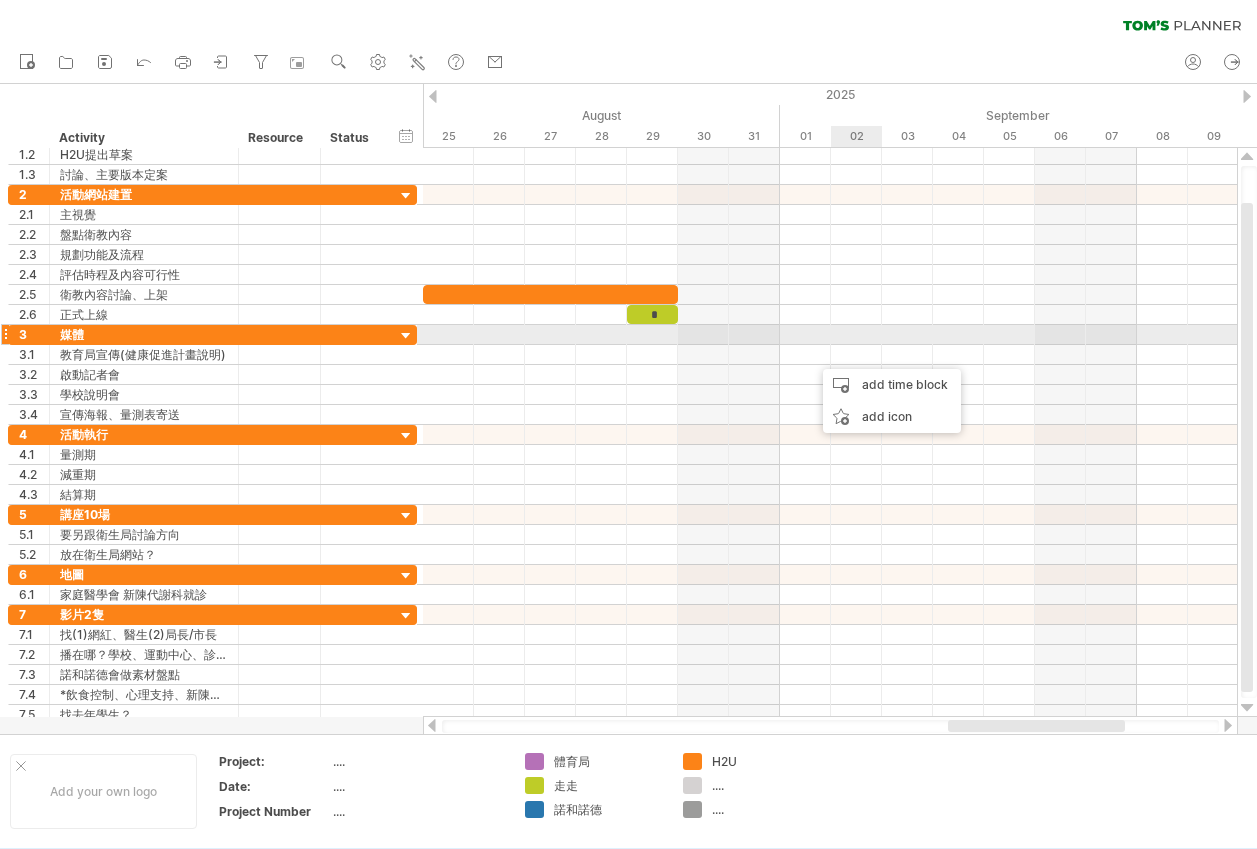 click at bounding box center [830, 335] 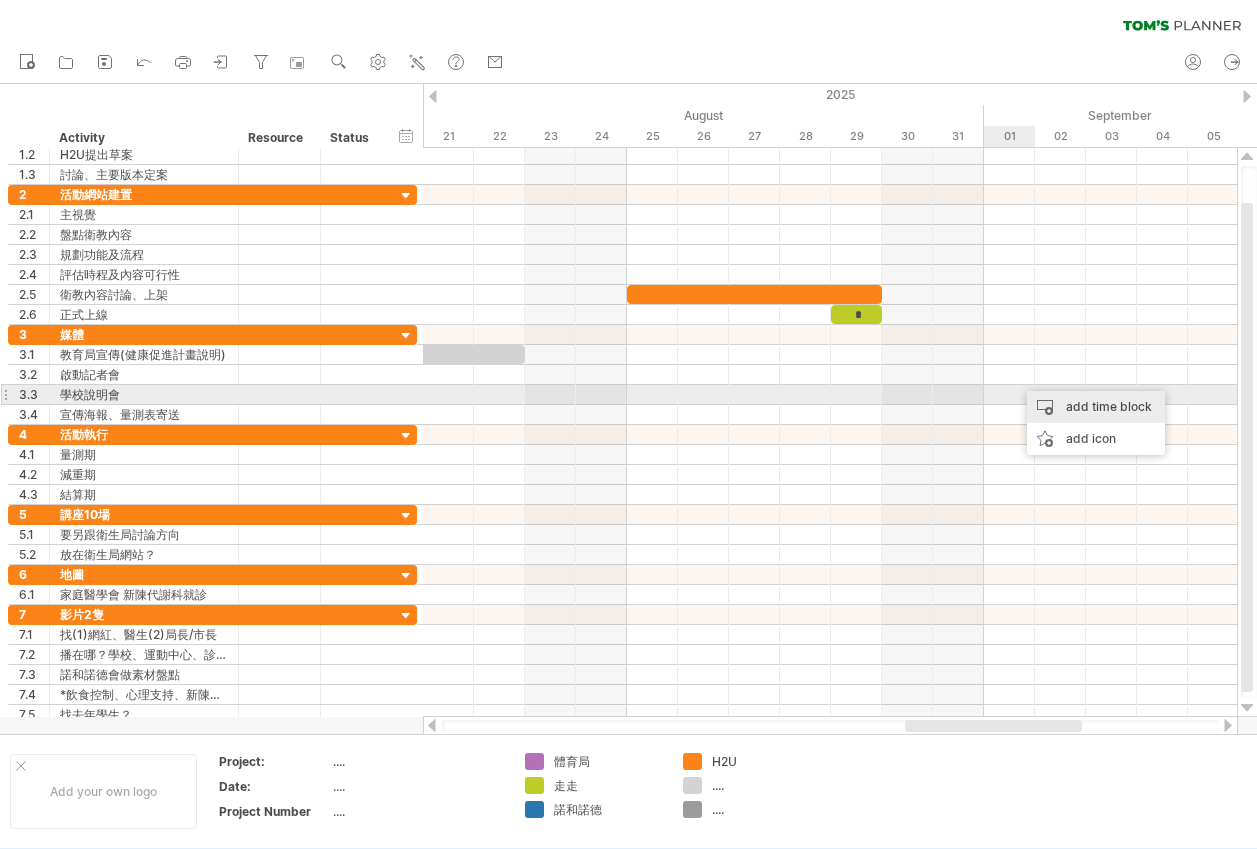 click on "add time block" at bounding box center (1096, 407) 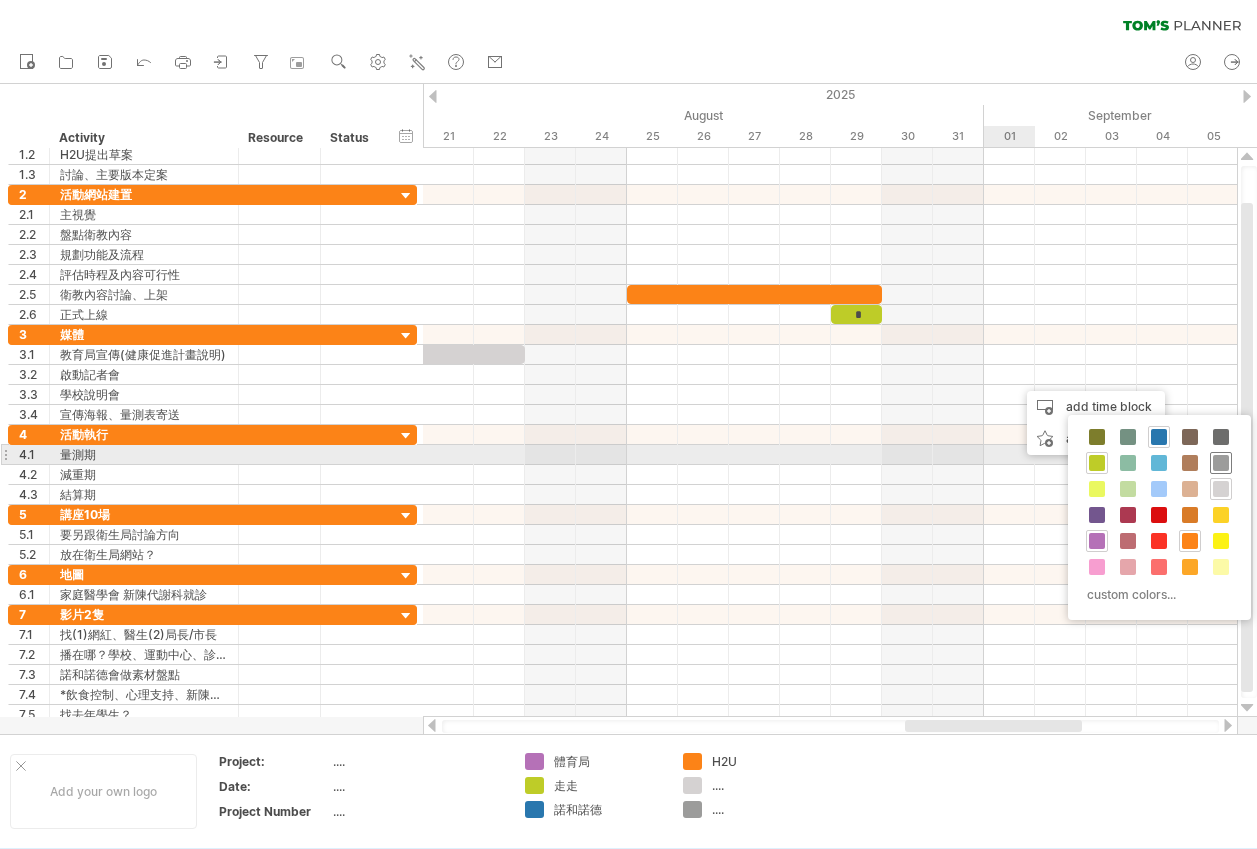 click at bounding box center [1221, 463] 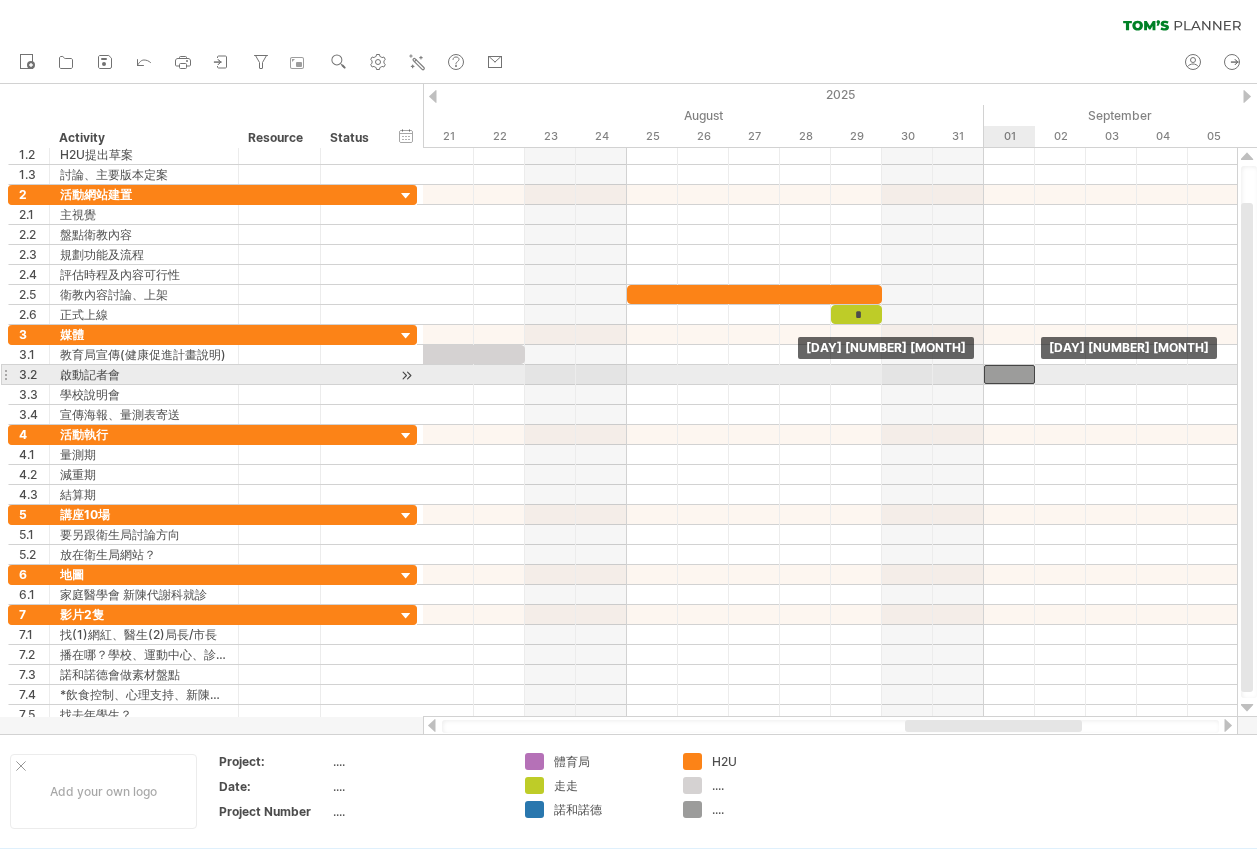 drag, startPoint x: 1030, startPoint y: 372, endPoint x: 1012, endPoint y: 372, distance: 18 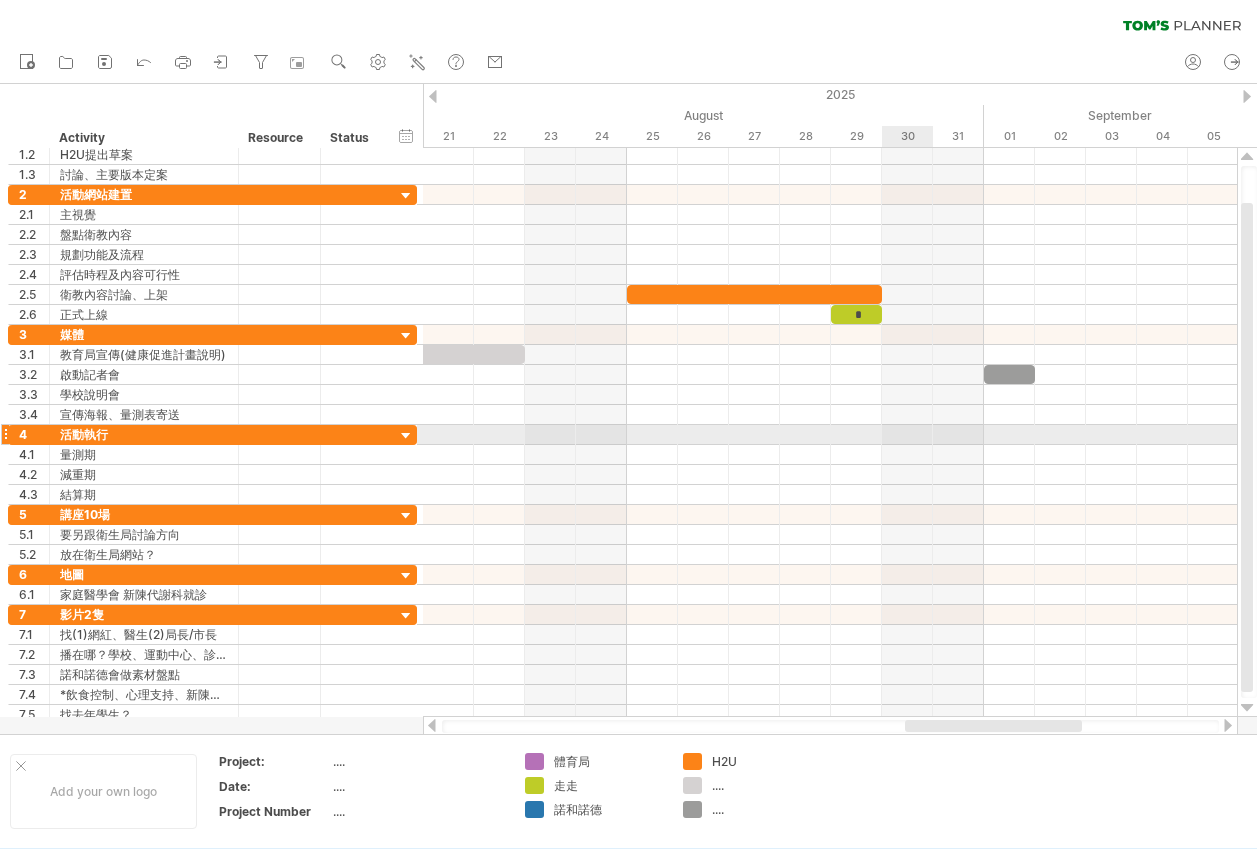 click at bounding box center [830, 435] 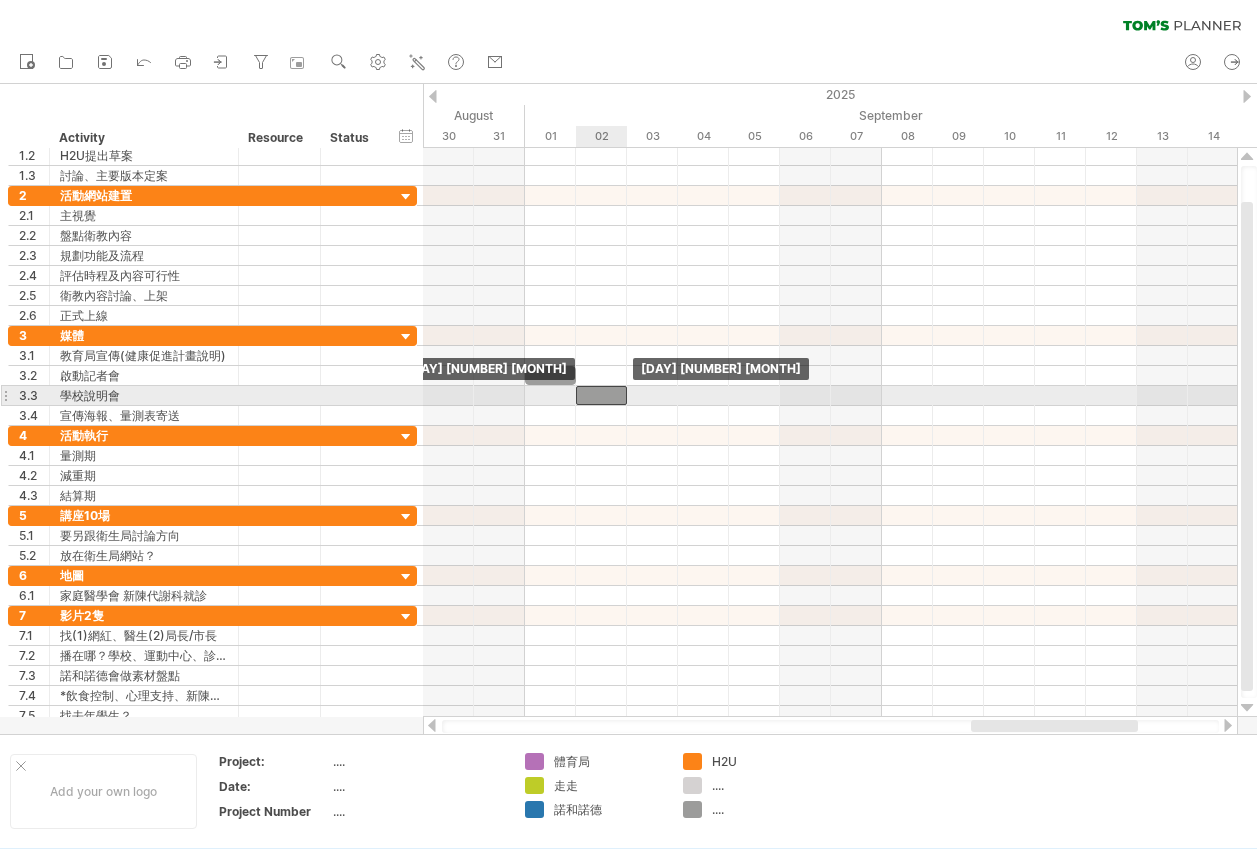 drag, startPoint x: 1001, startPoint y: 376, endPoint x: 602, endPoint y: 402, distance: 399.84622 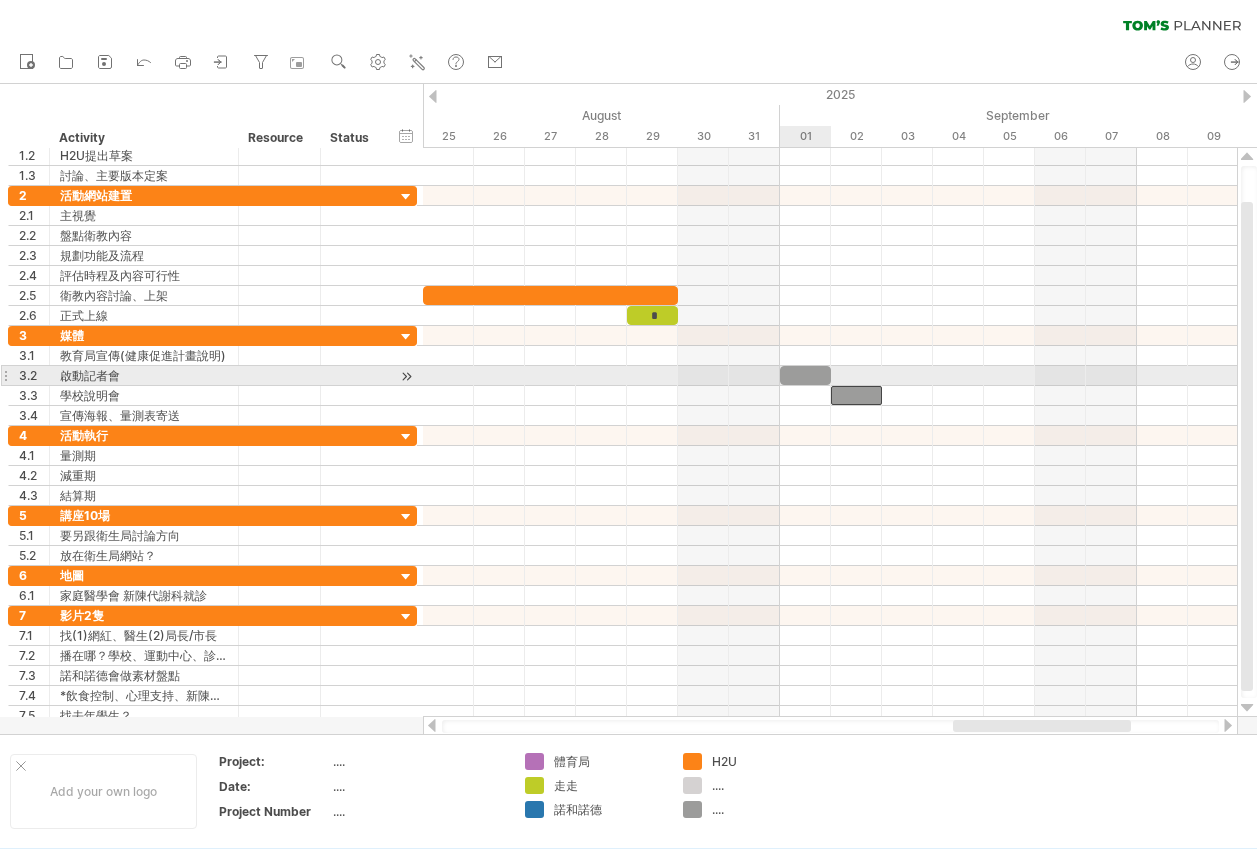 click at bounding box center [805, 375] 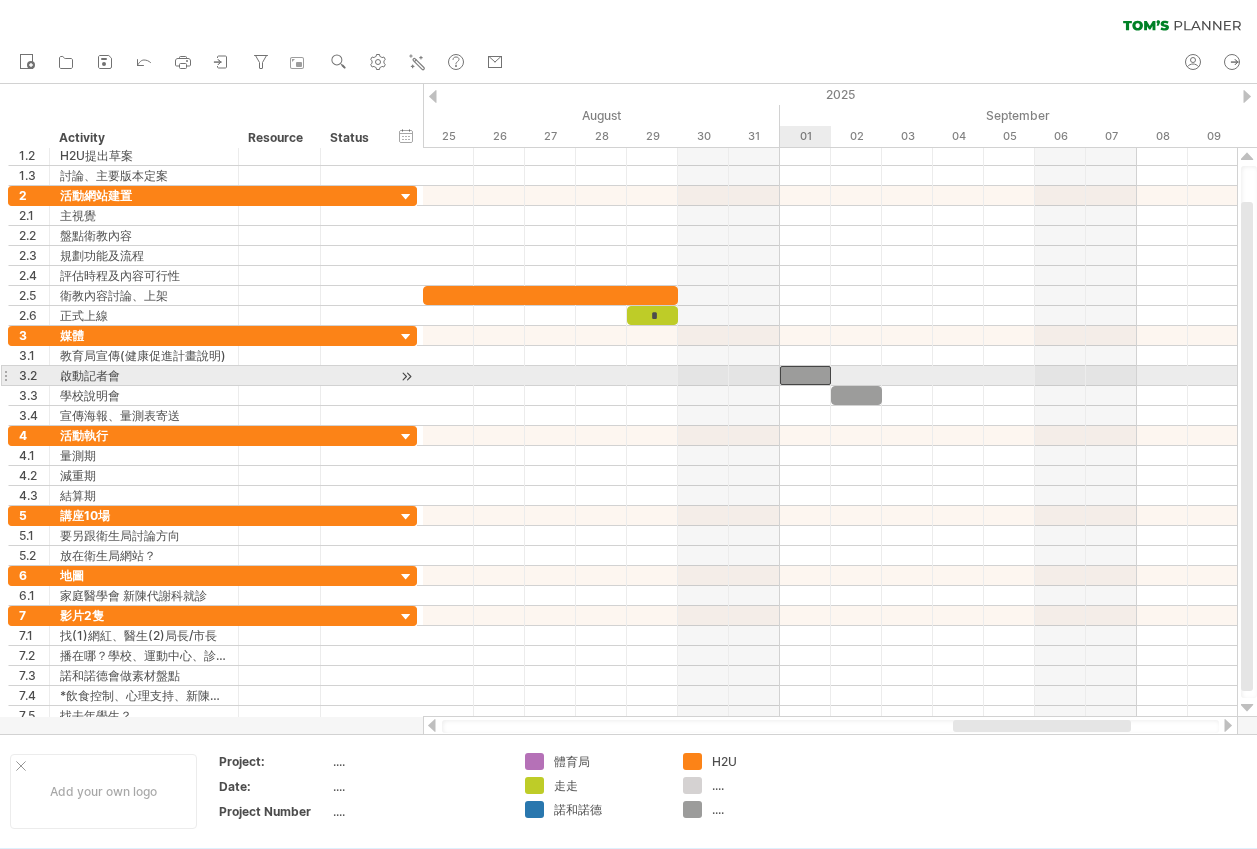 type 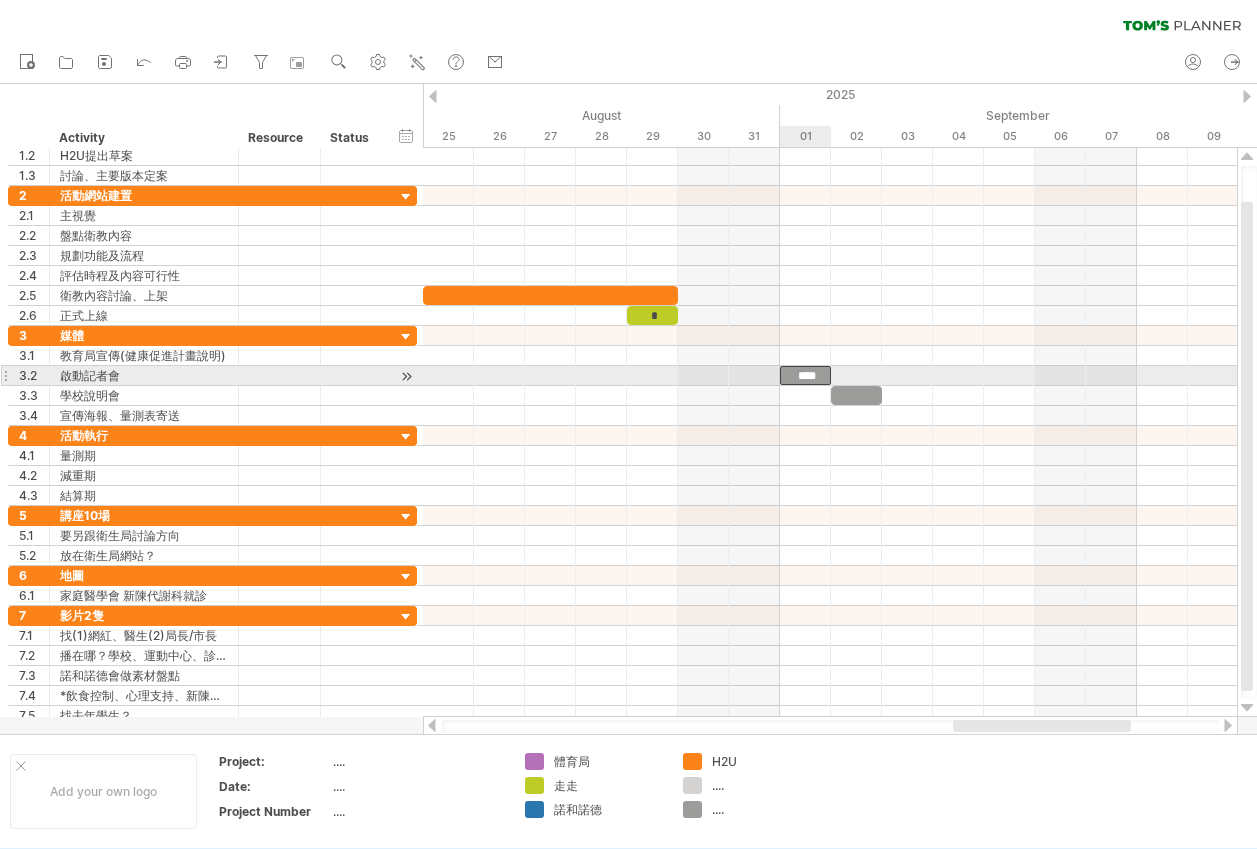 scroll, scrollTop: 0, scrollLeft: 0, axis: both 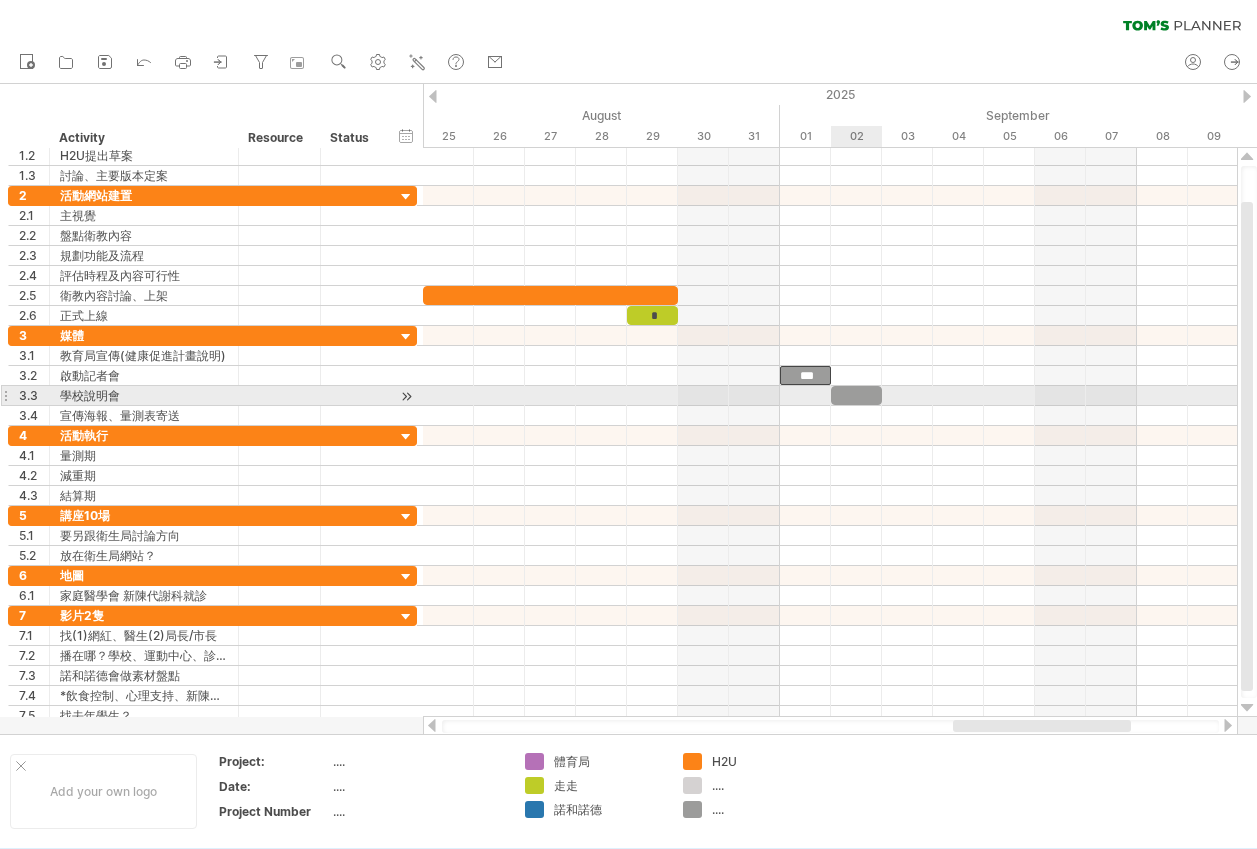 click at bounding box center (856, 395) 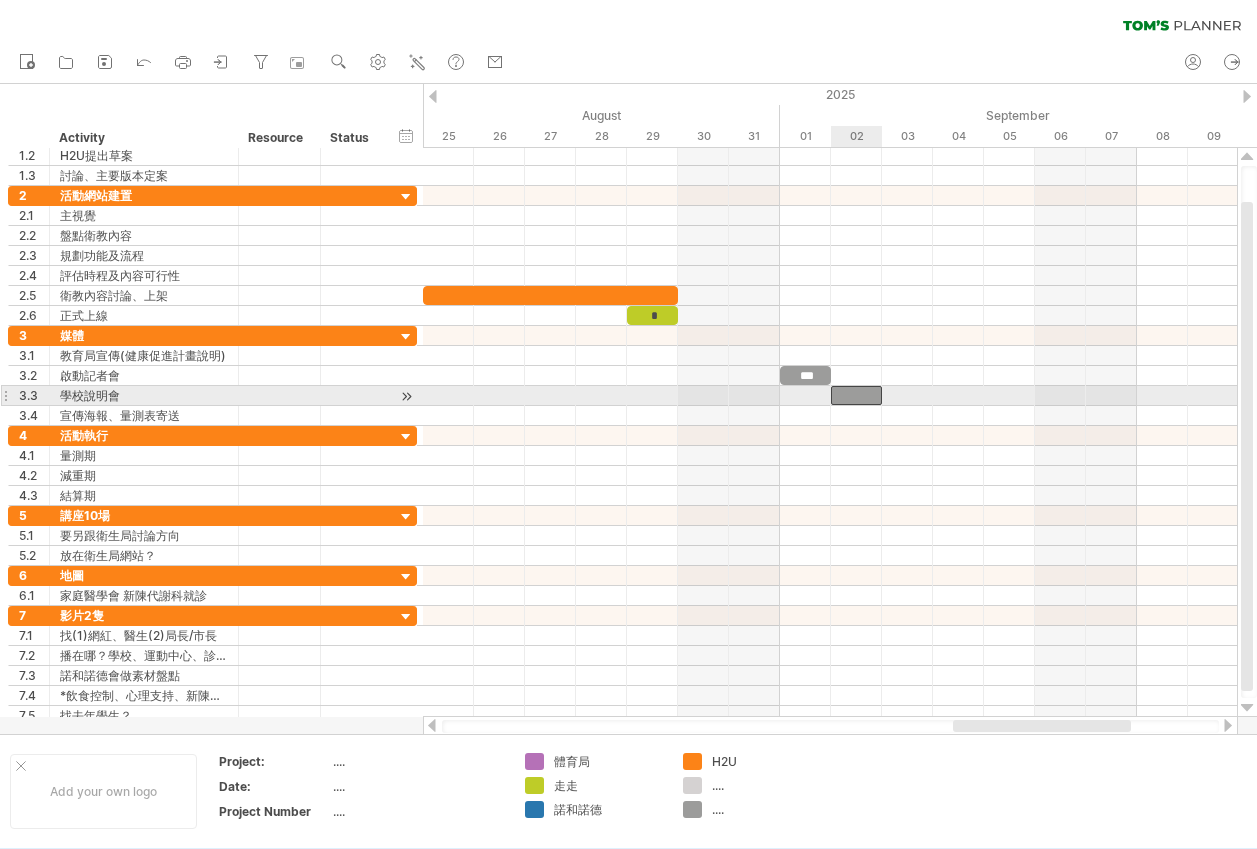 type 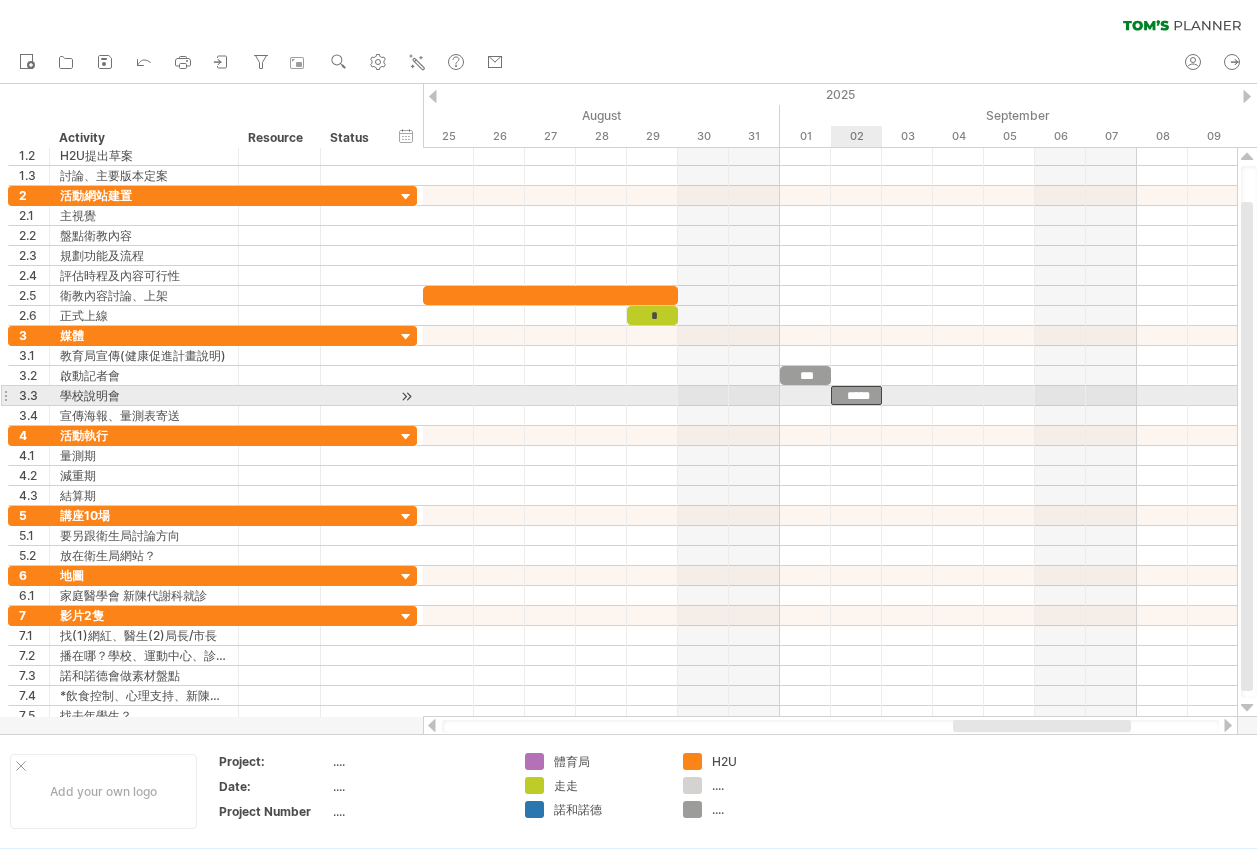 scroll, scrollTop: 0, scrollLeft: 0, axis: both 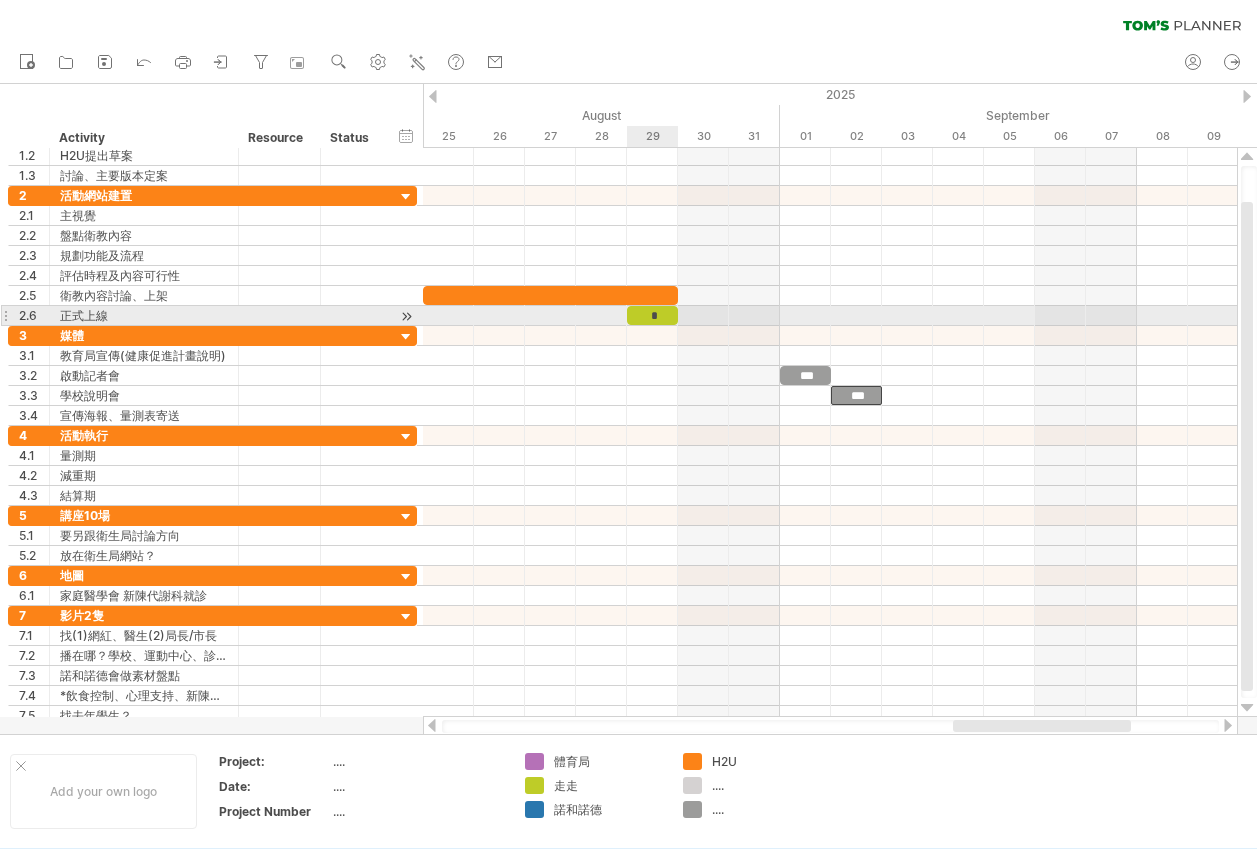 click on "*" at bounding box center (652, 315) 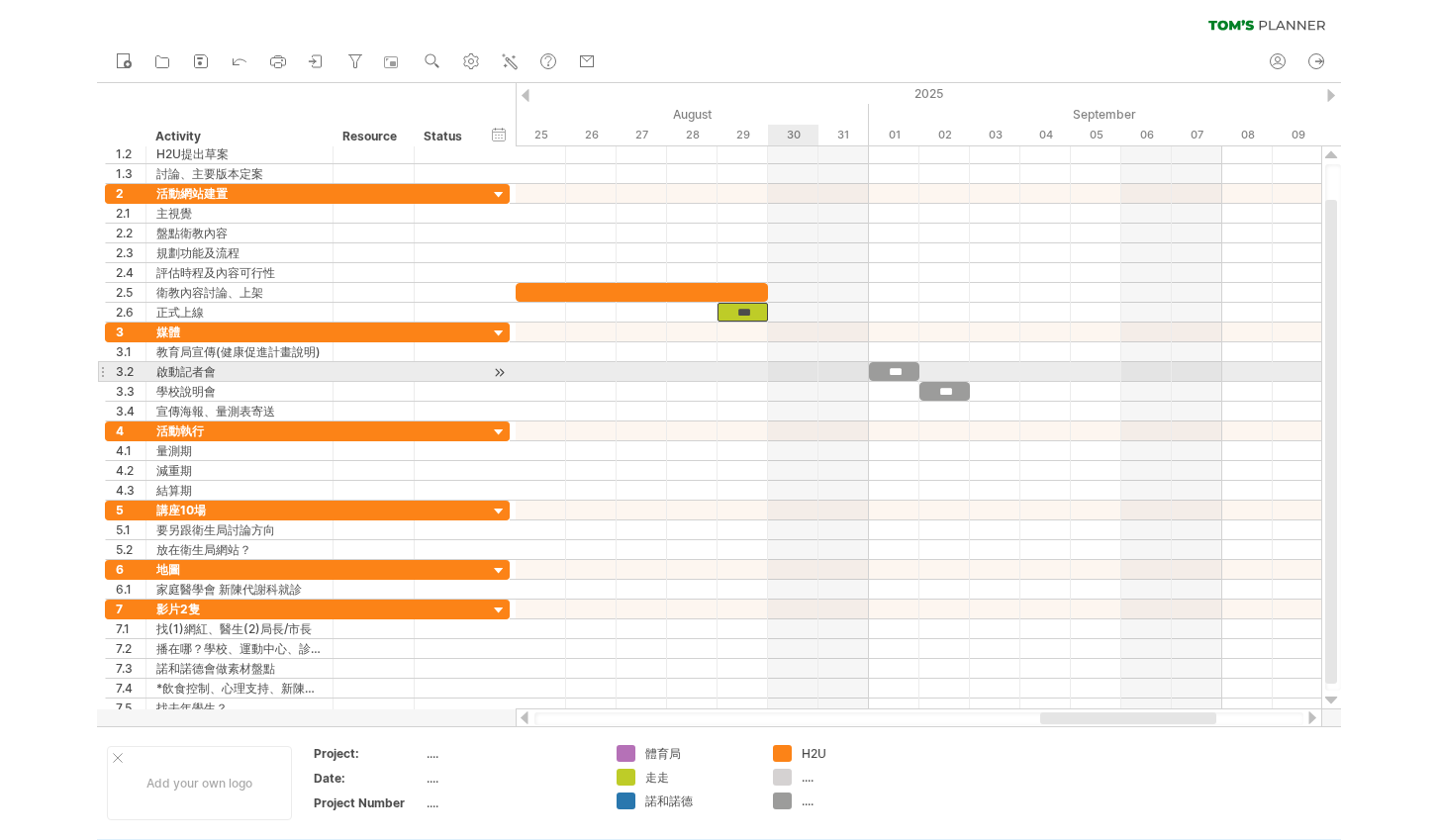 scroll, scrollTop: 0, scrollLeft: 0, axis: both 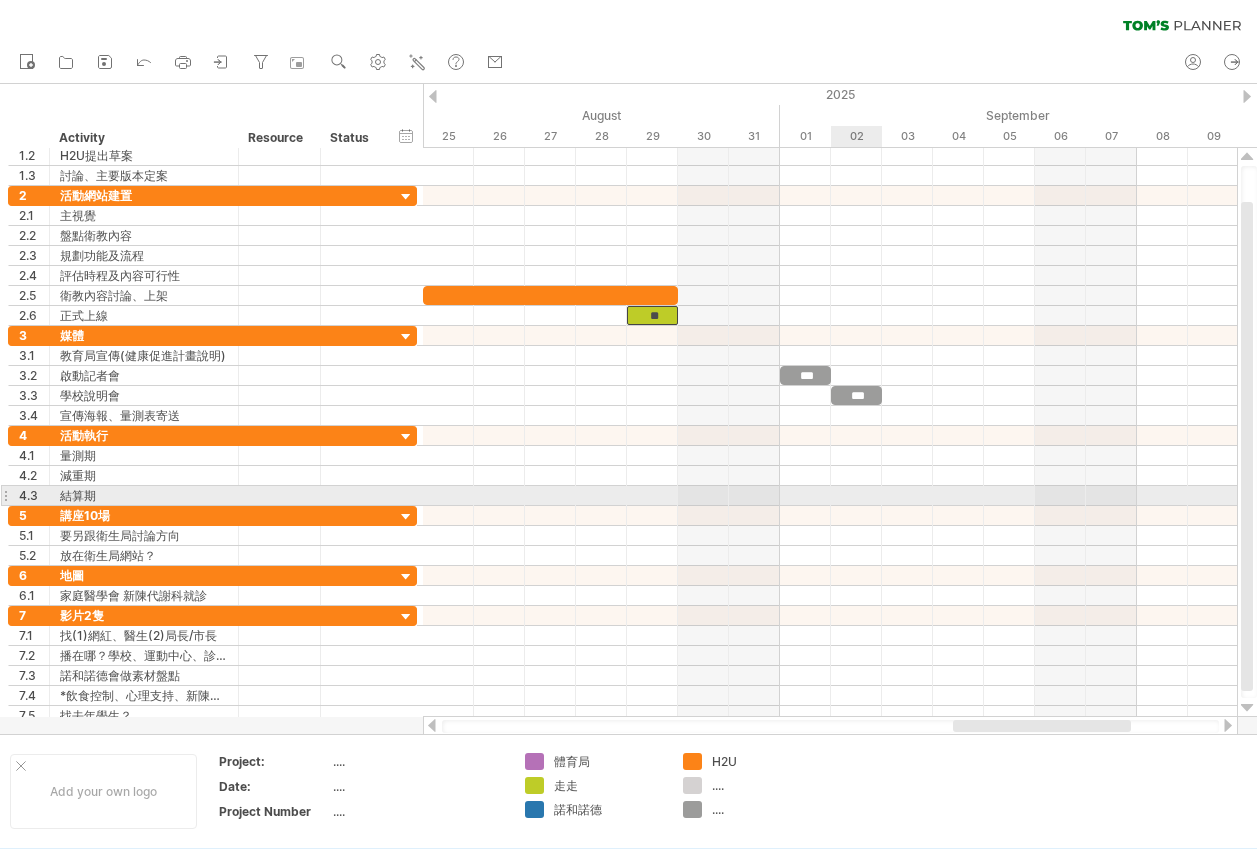 click at bounding box center (830, 496) 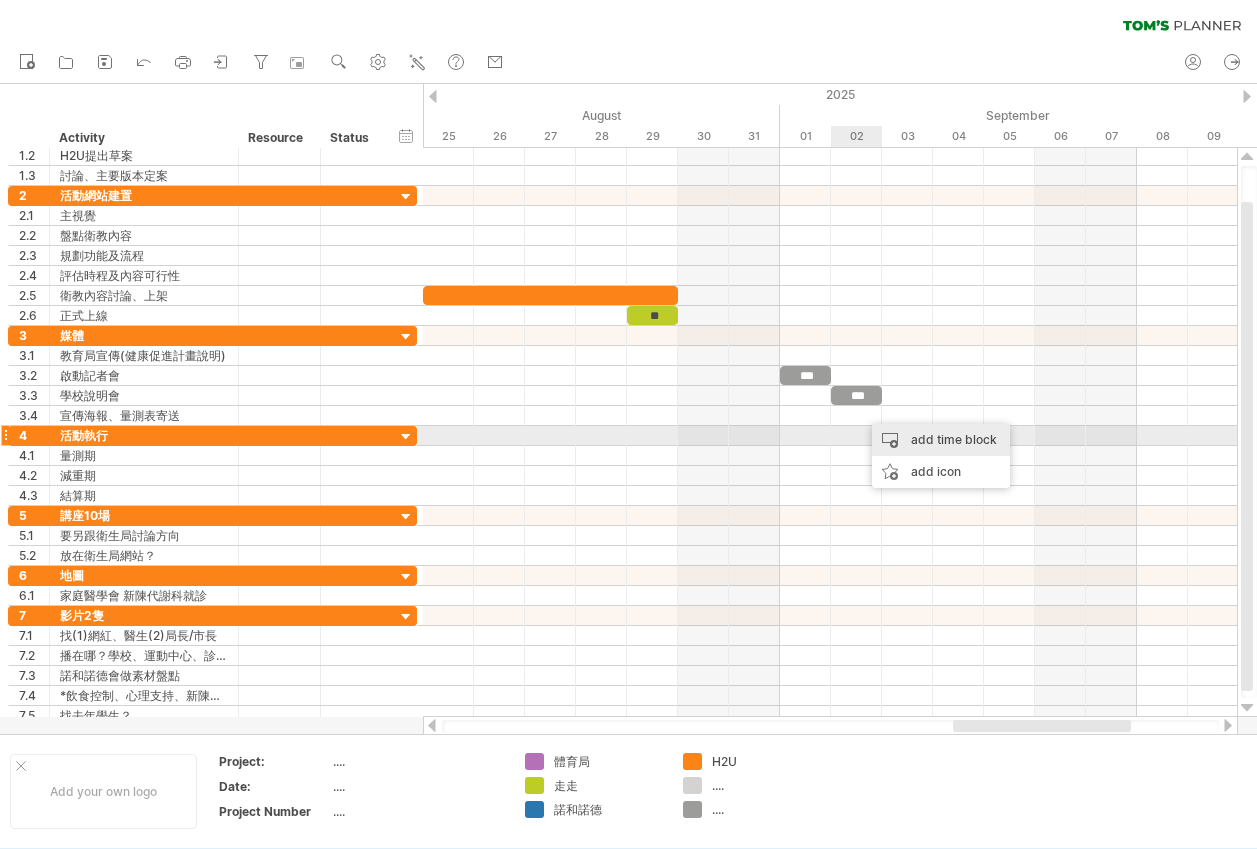 click on "add time block" at bounding box center [941, 440] 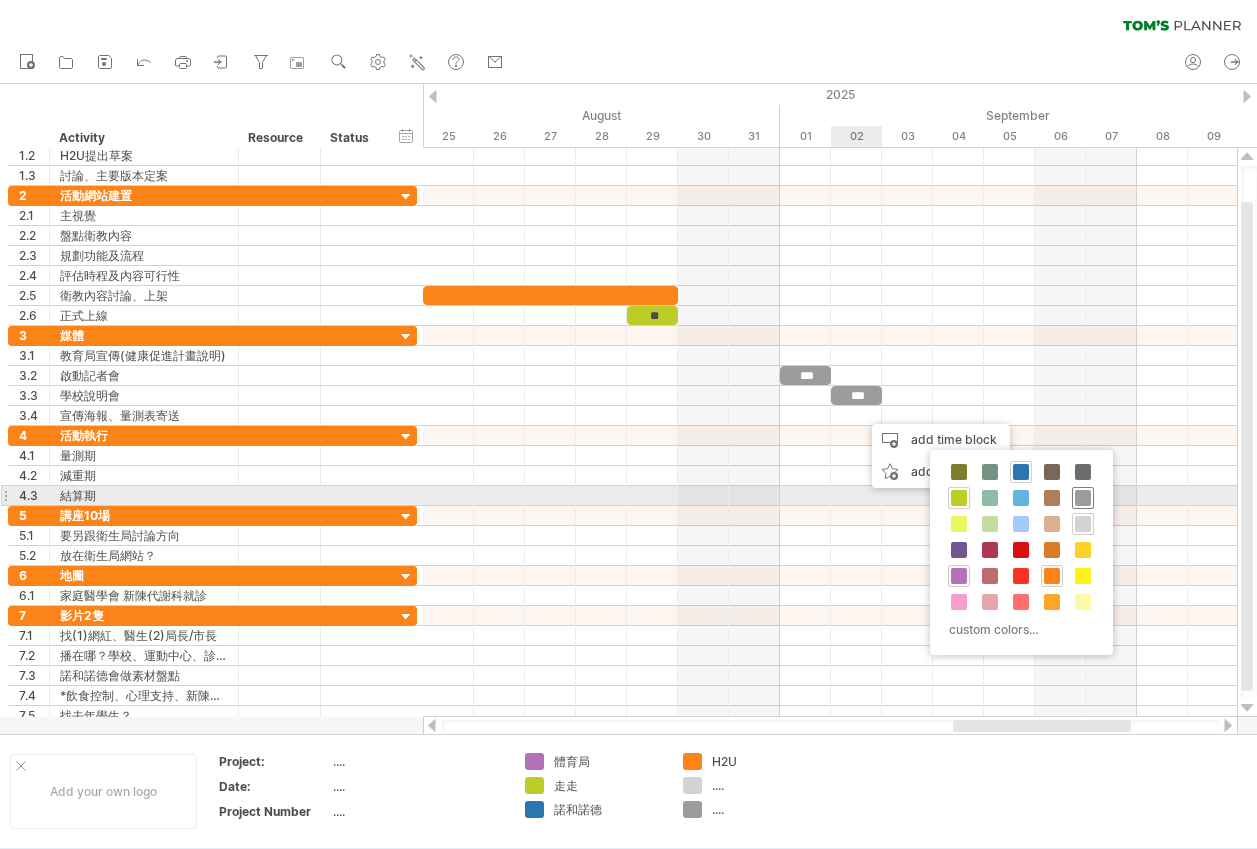 click at bounding box center [1083, 498] 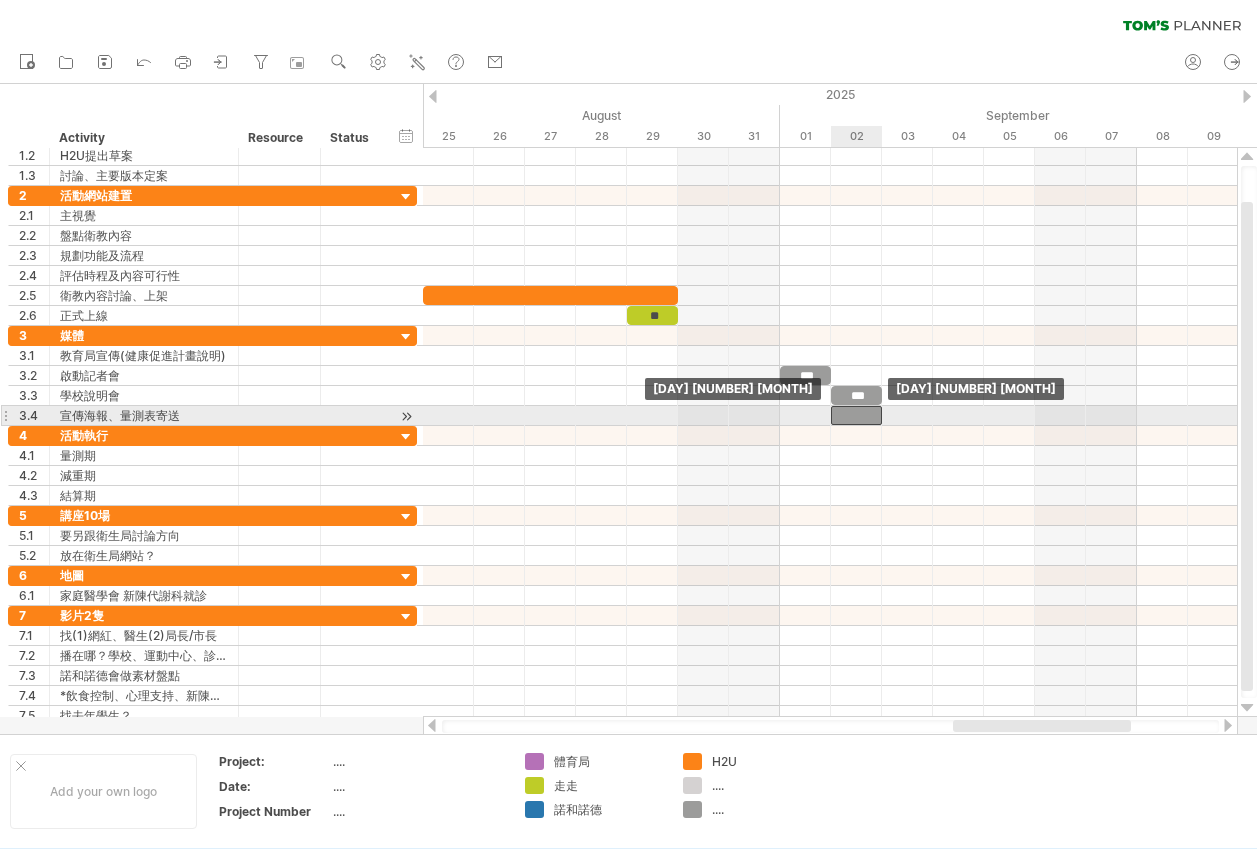 drag, startPoint x: 884, startPoint y: 414, endPoint x: 857, endPoint y: 414, distance: 27 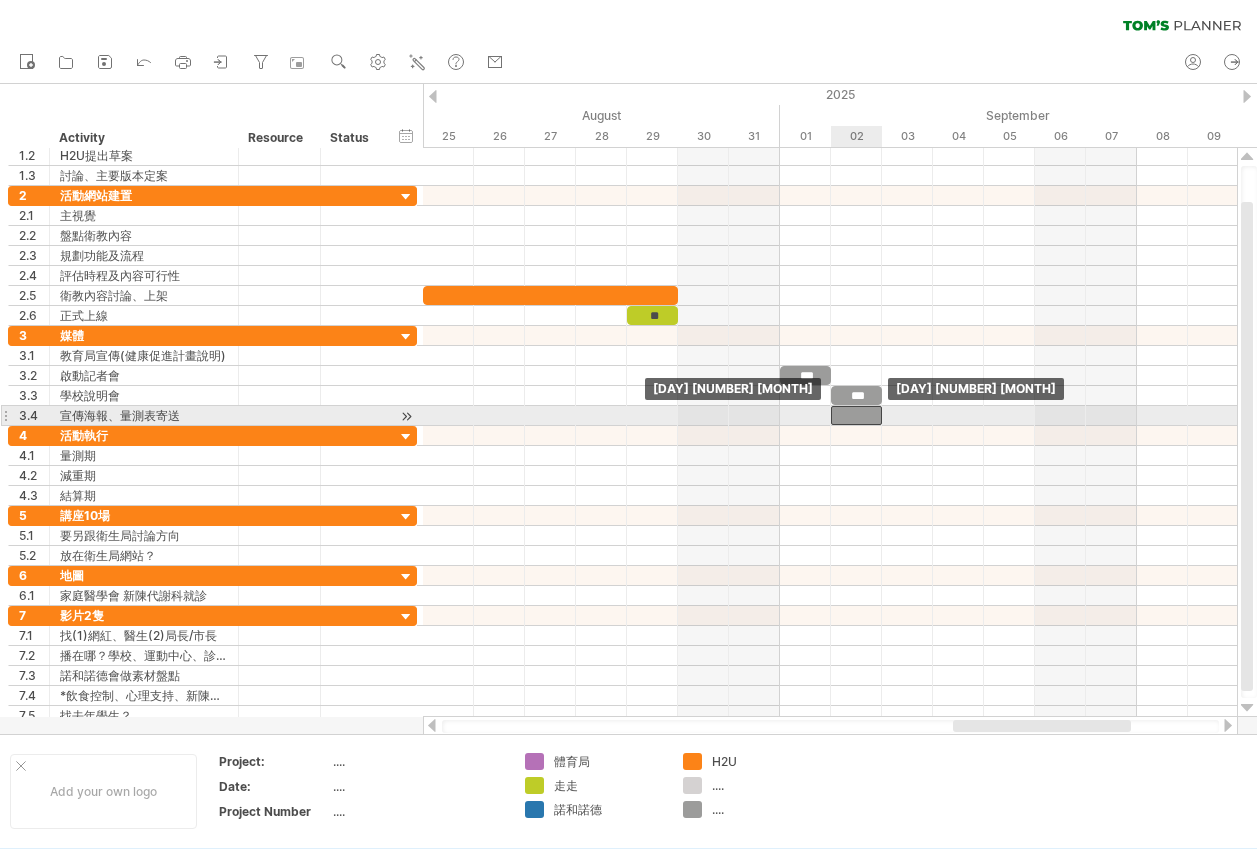click at bounding box center (856, 415) 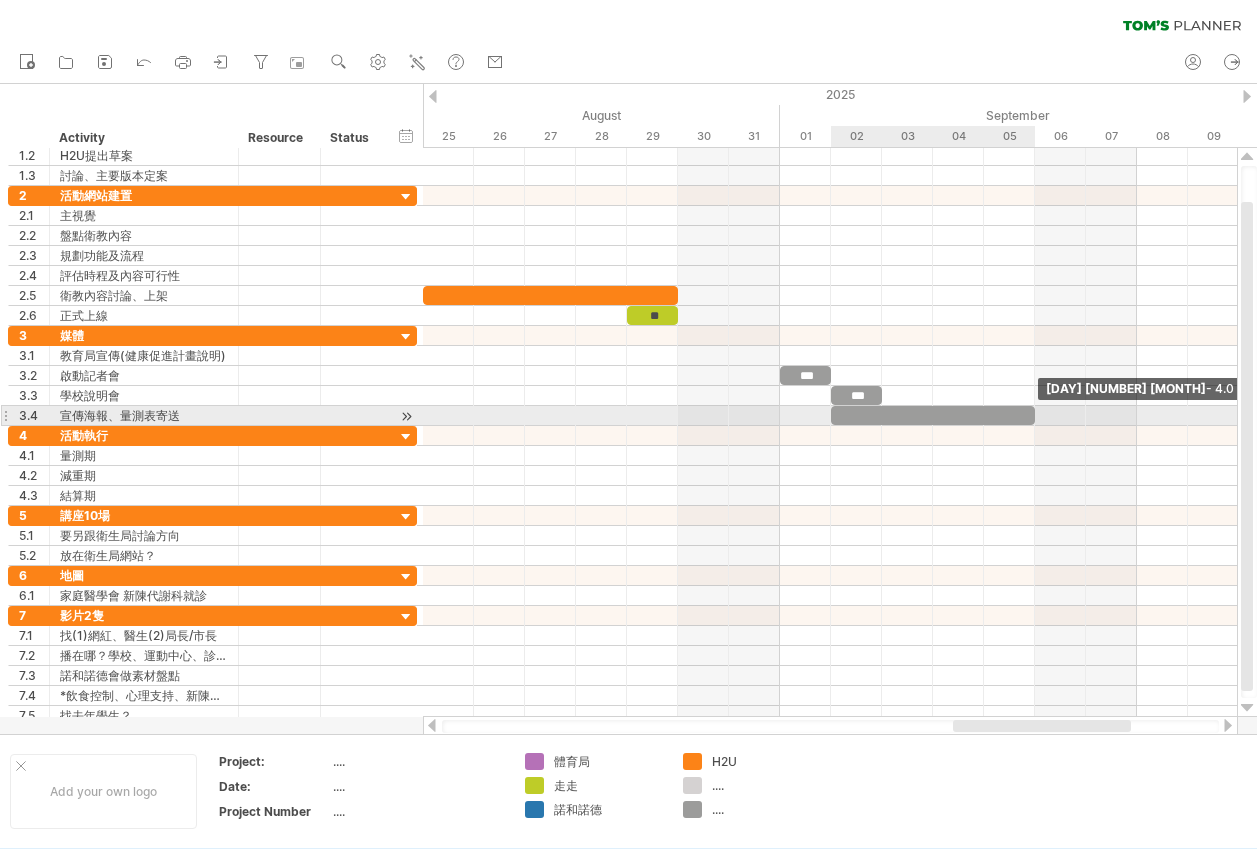 drag, startPoint x: 883, startPoint y: 413, endPoint x: 1025, endPoint y: 418, distance: 142.088 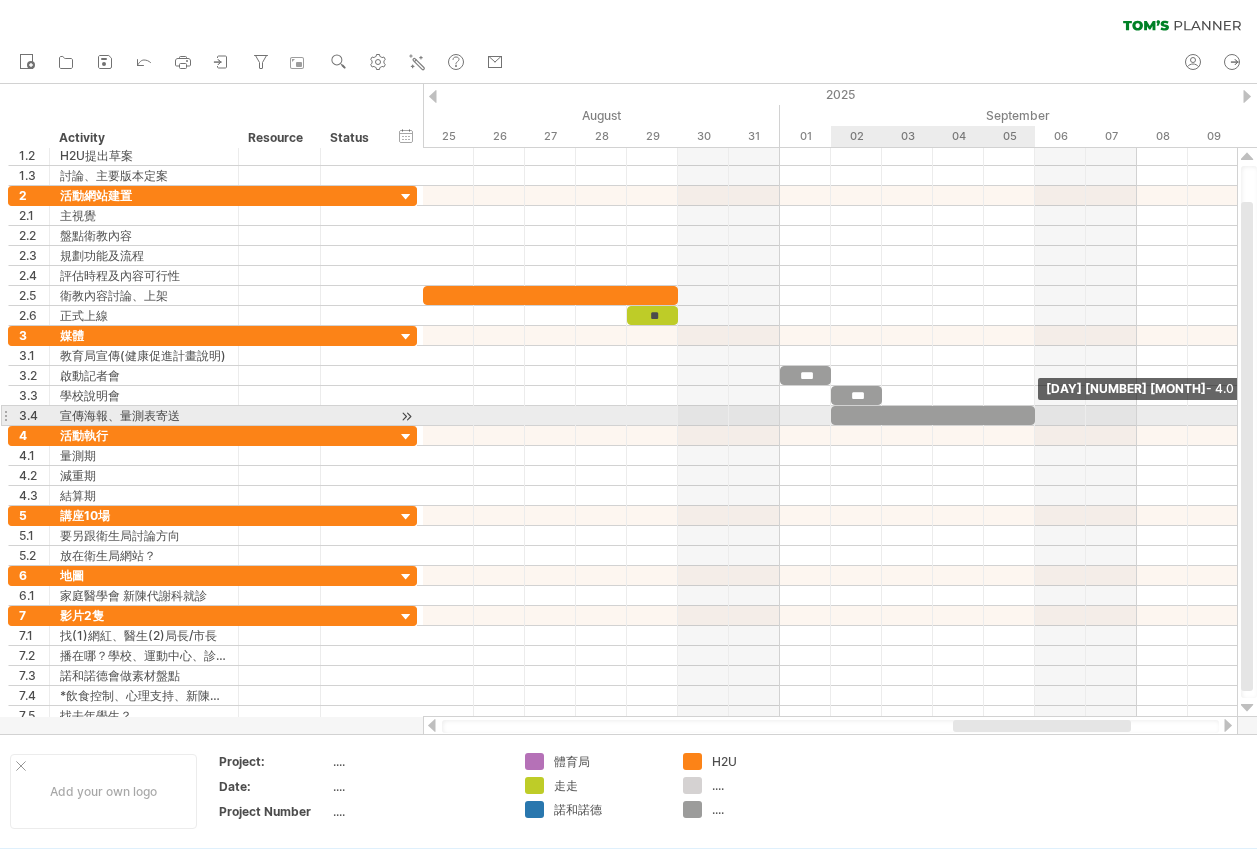 click at bounding box center [933, 415] 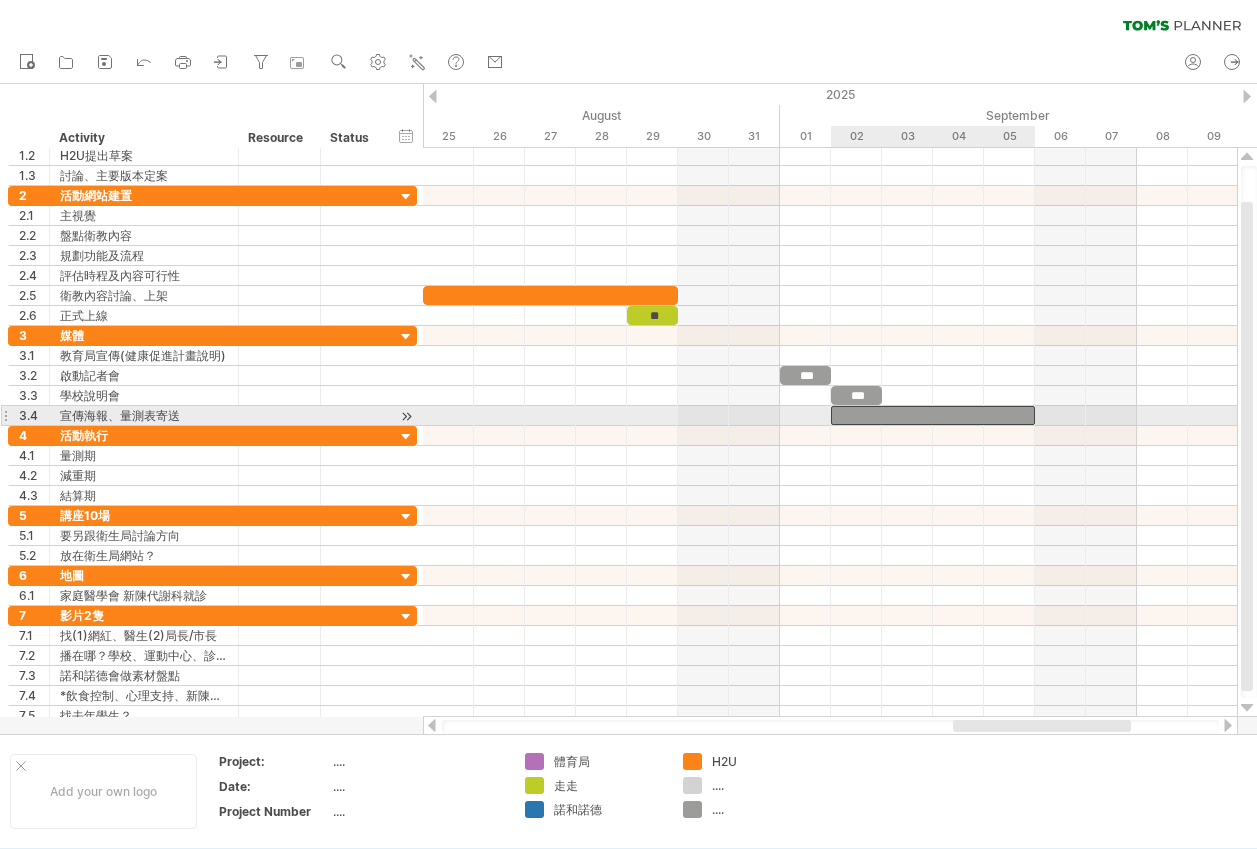 click at bounding box center [933, 415] 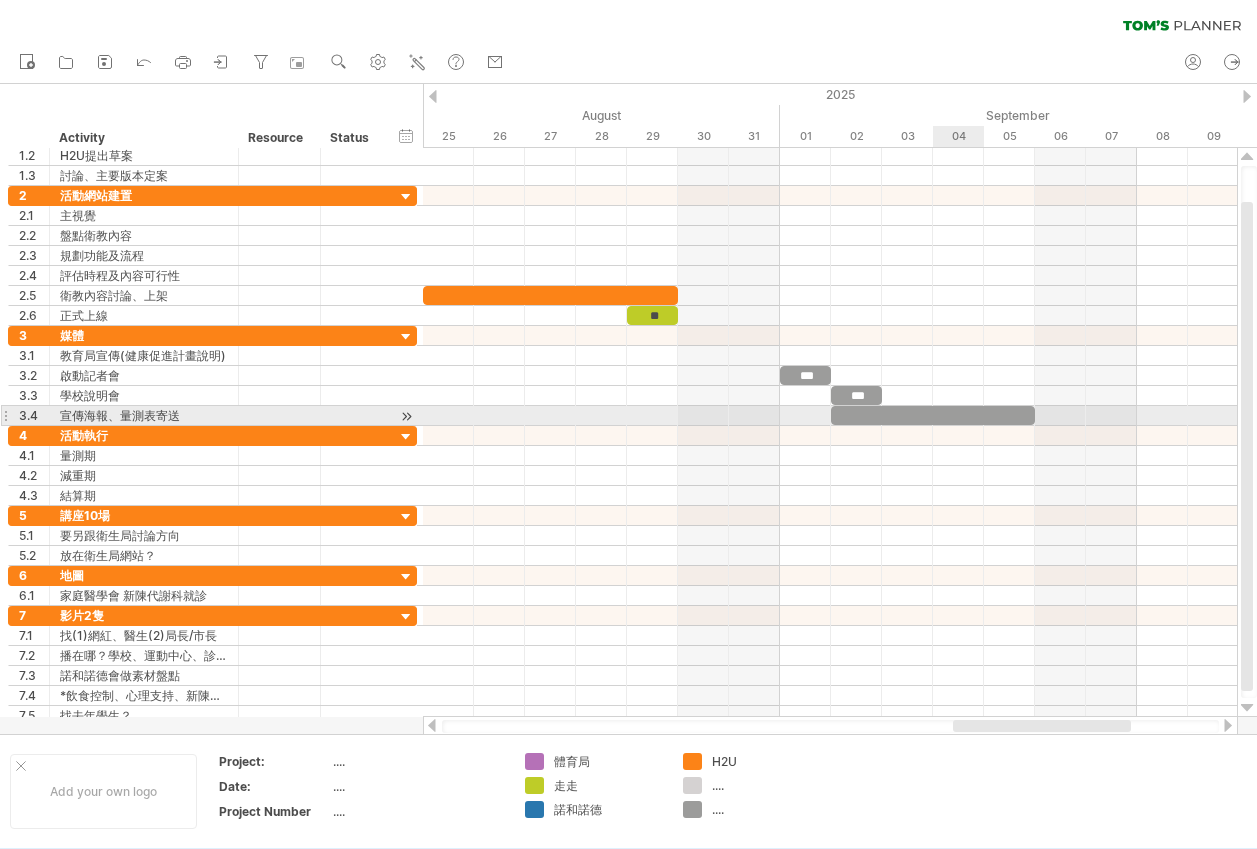 type 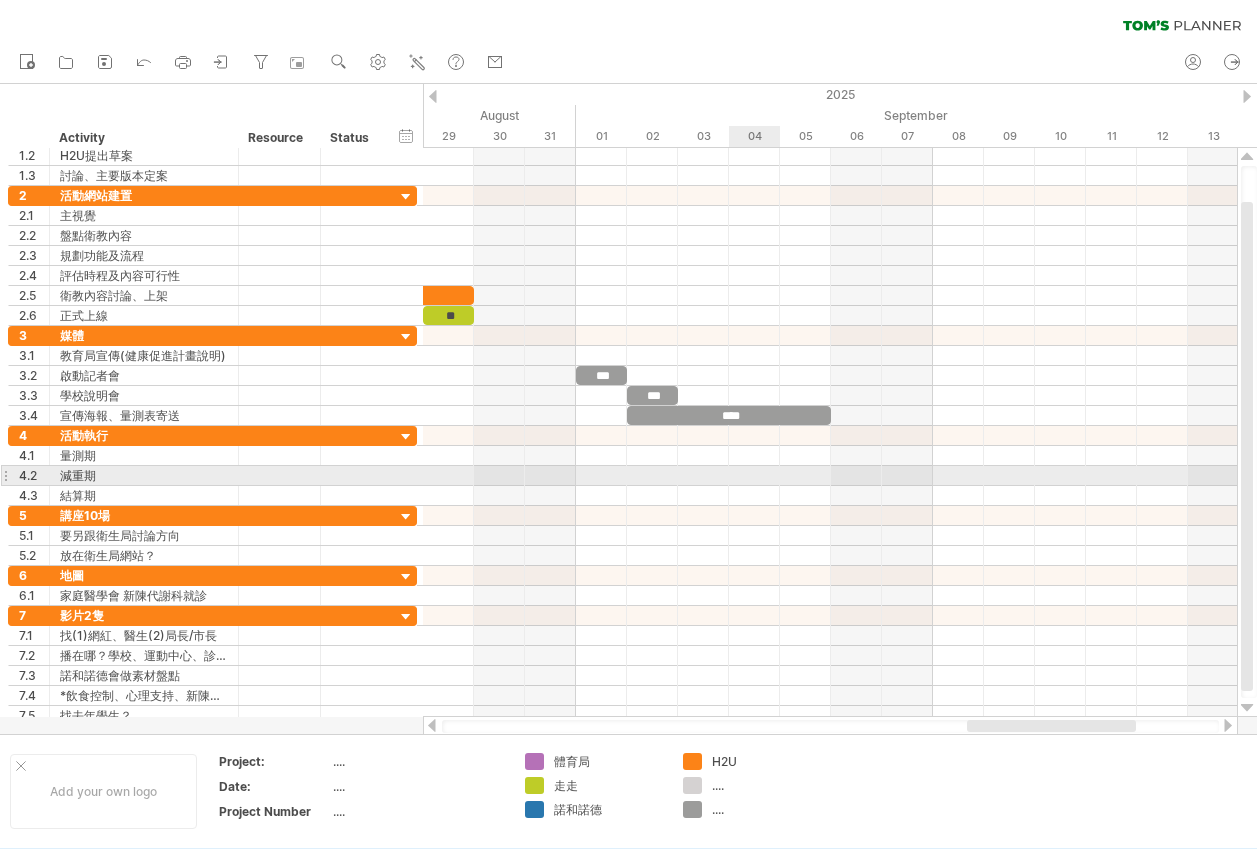 click at bounding box center [830, 476] 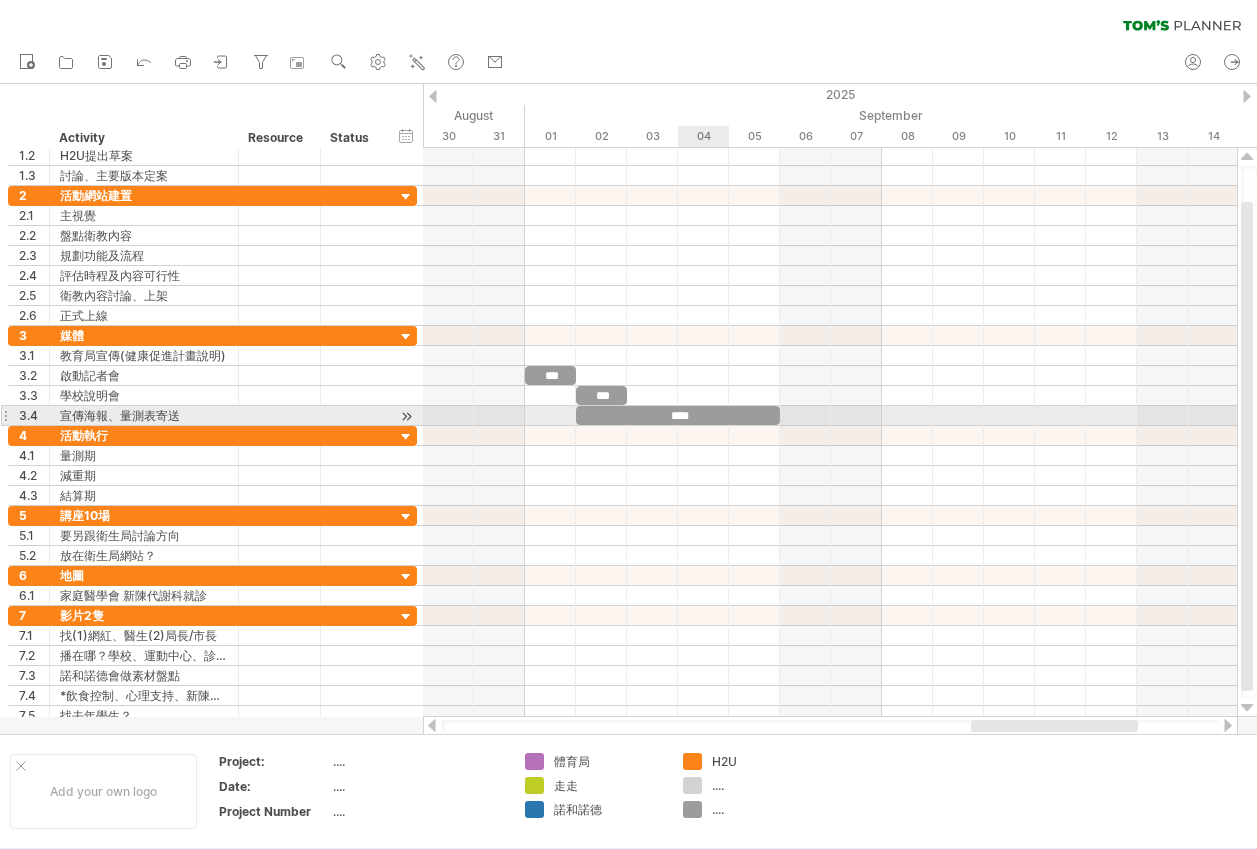 click on "****" at bounding box center [678, 415] 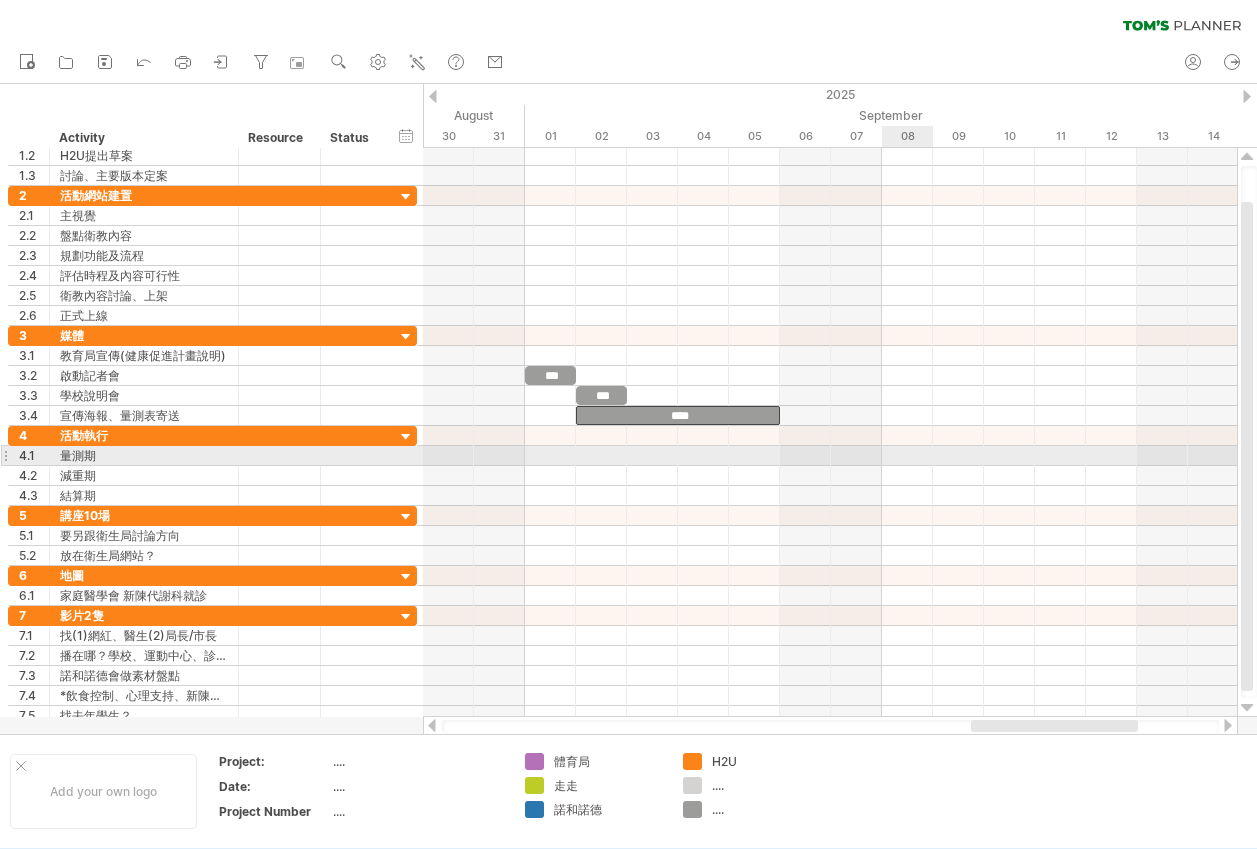 click at bounding box center (830, 456) 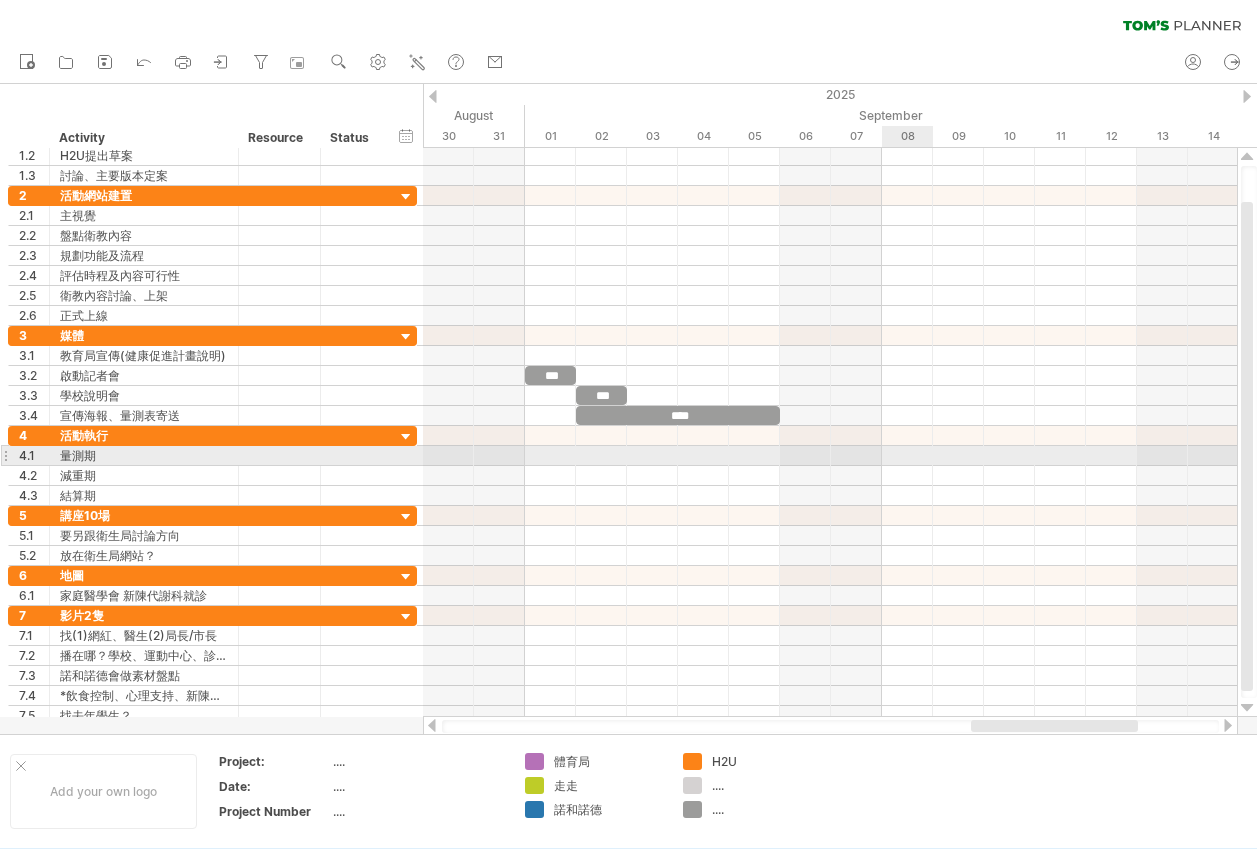 click at bounding box center (830, 456) 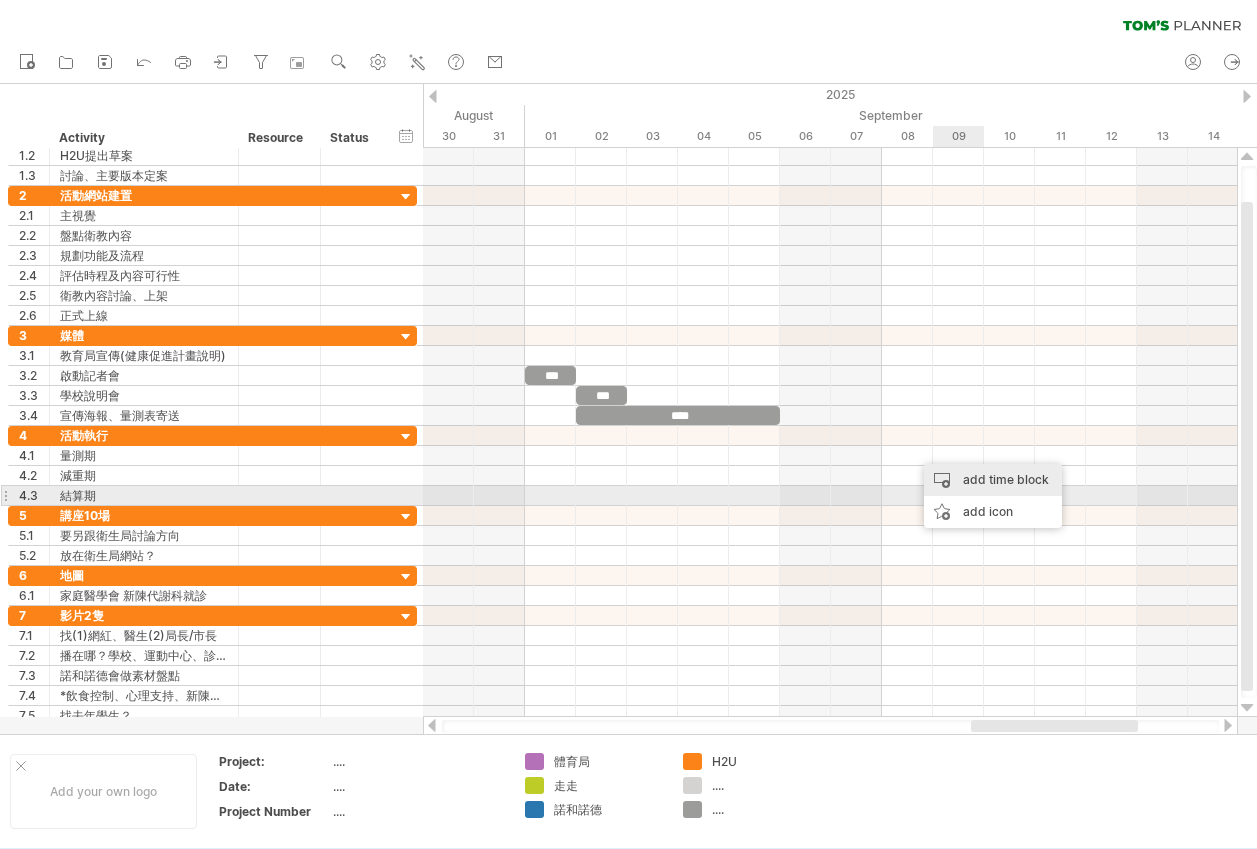 click on "add time block" at bounding box center (993, 480) 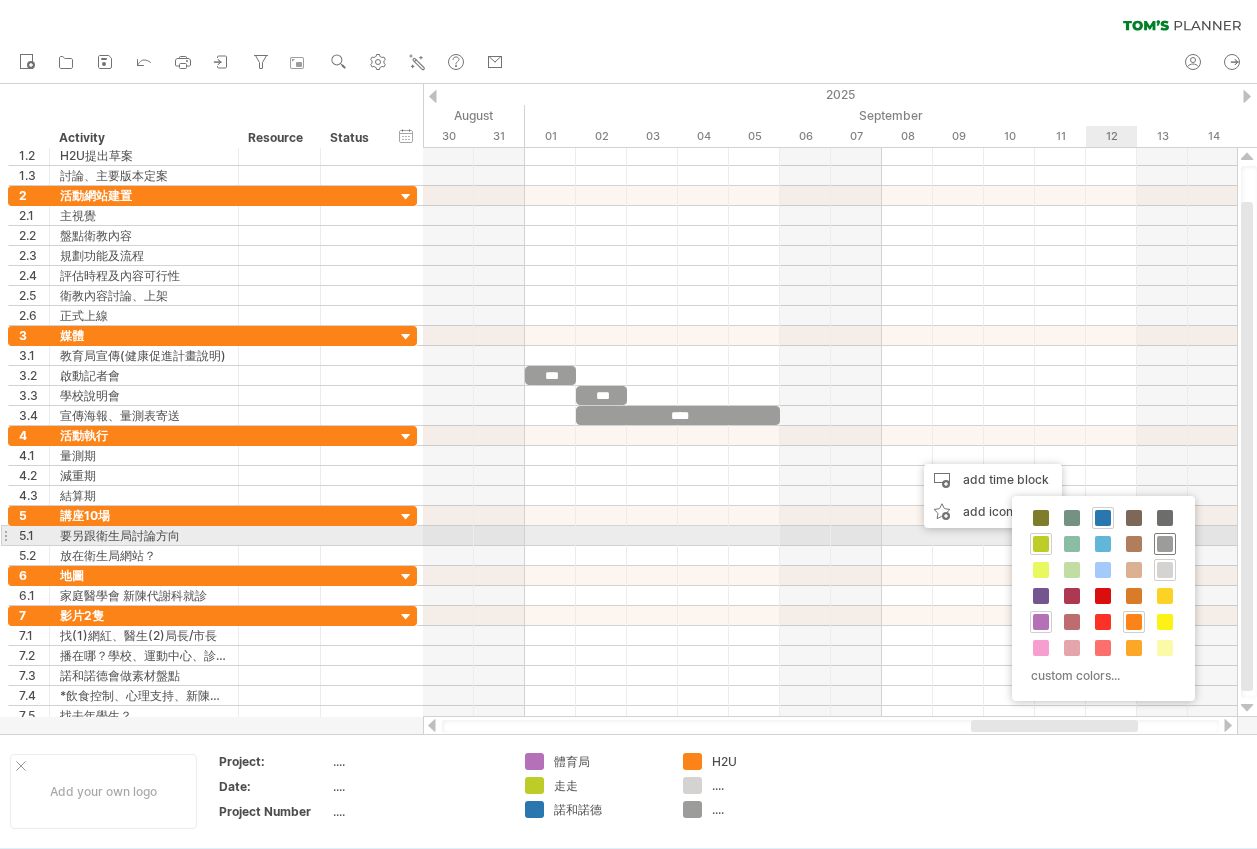 click at bounding box center [1165, 544] 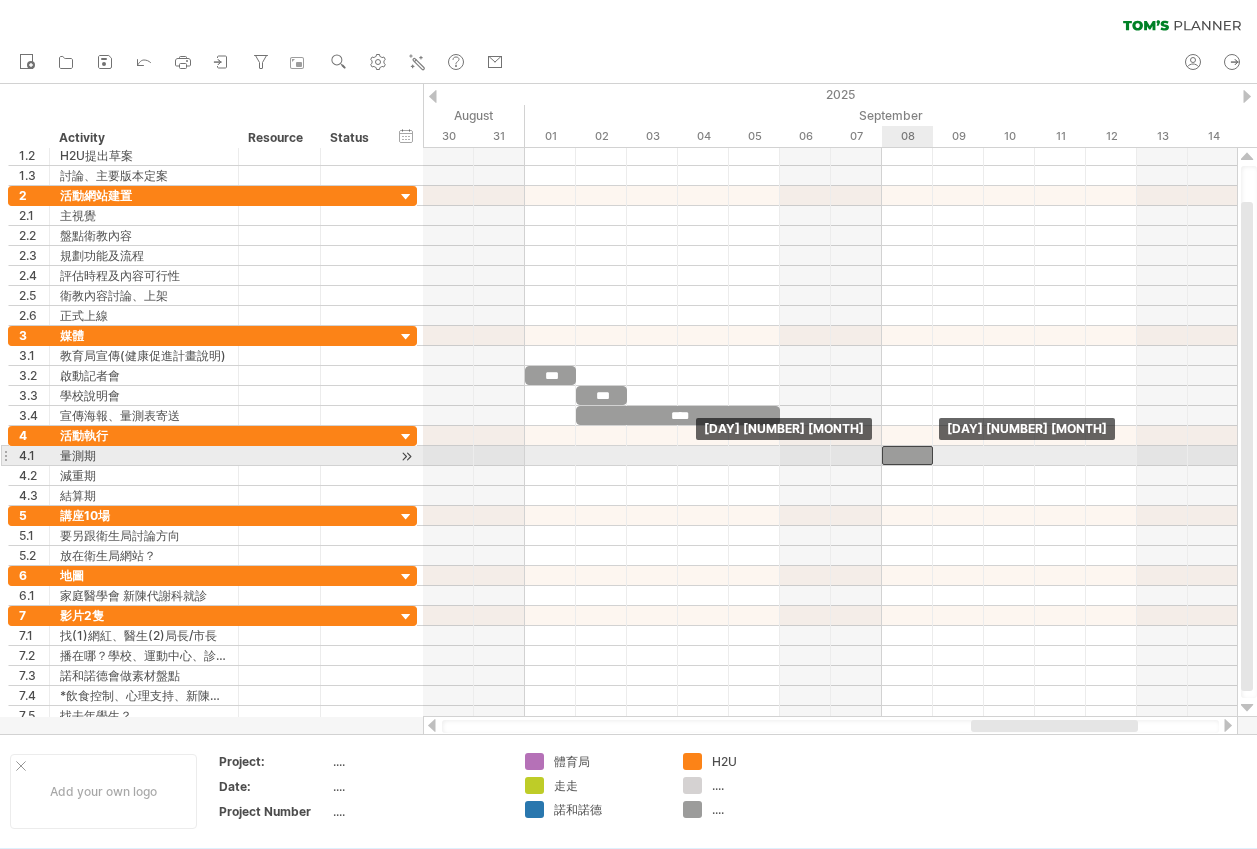 drag, startPoint x: 926, startPoint y: 453, endPoint x: 906, endPoint y: 453, distance: 20 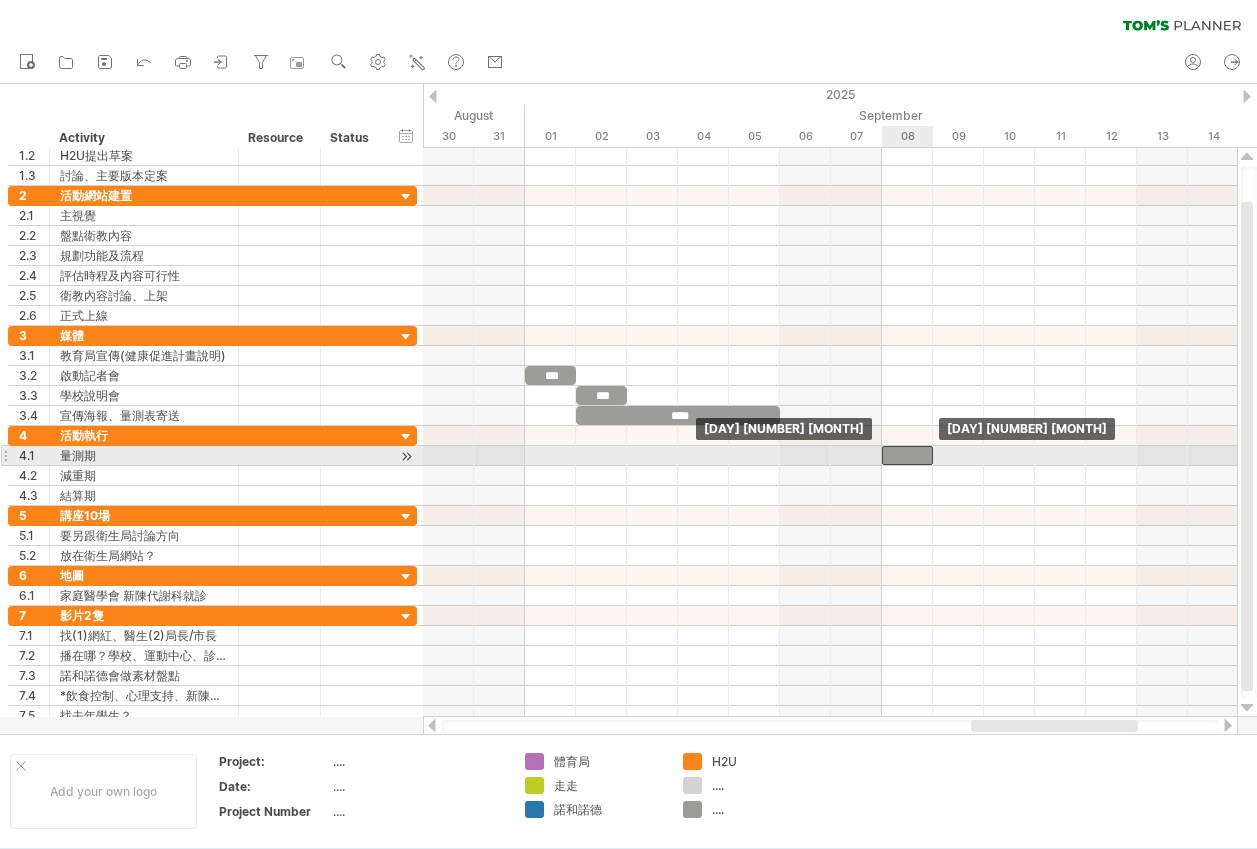 click at bounding box center [907, 455] 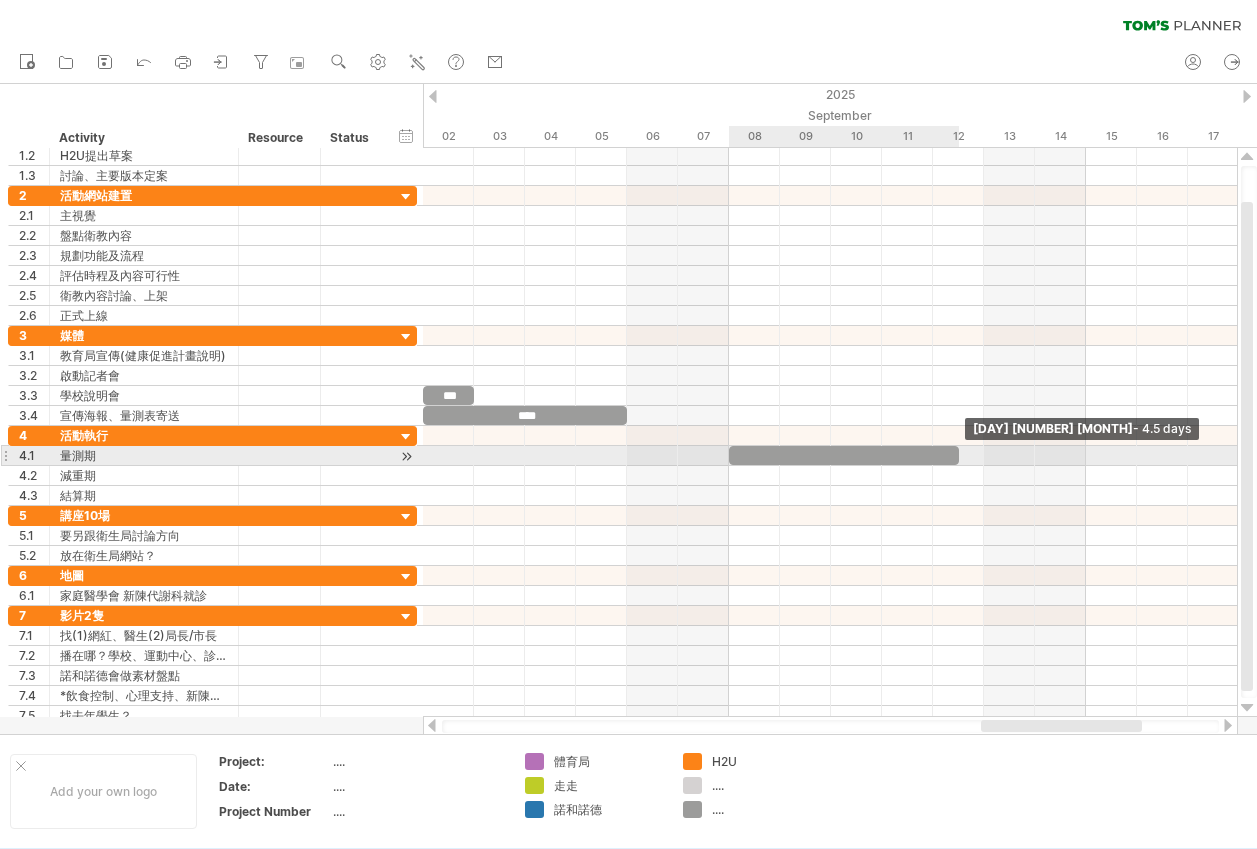 drag, startPoint x: 777, startPoint y: 457, endPoint x: 967, endPoint y: 458, distance: 190.00262 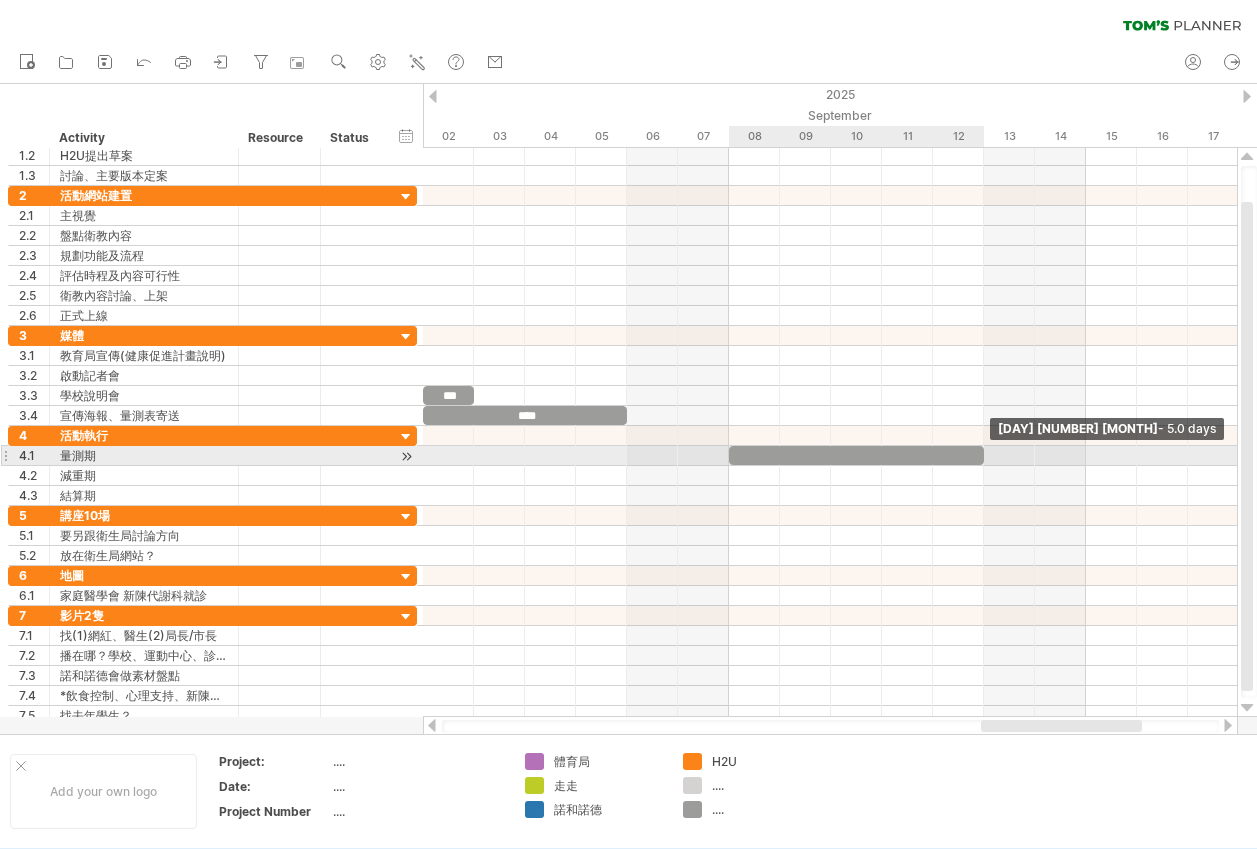 drag, startPoint x: 957, startPoint y: 454, endPoint x: 981, endPoint y: 454, distance: 24 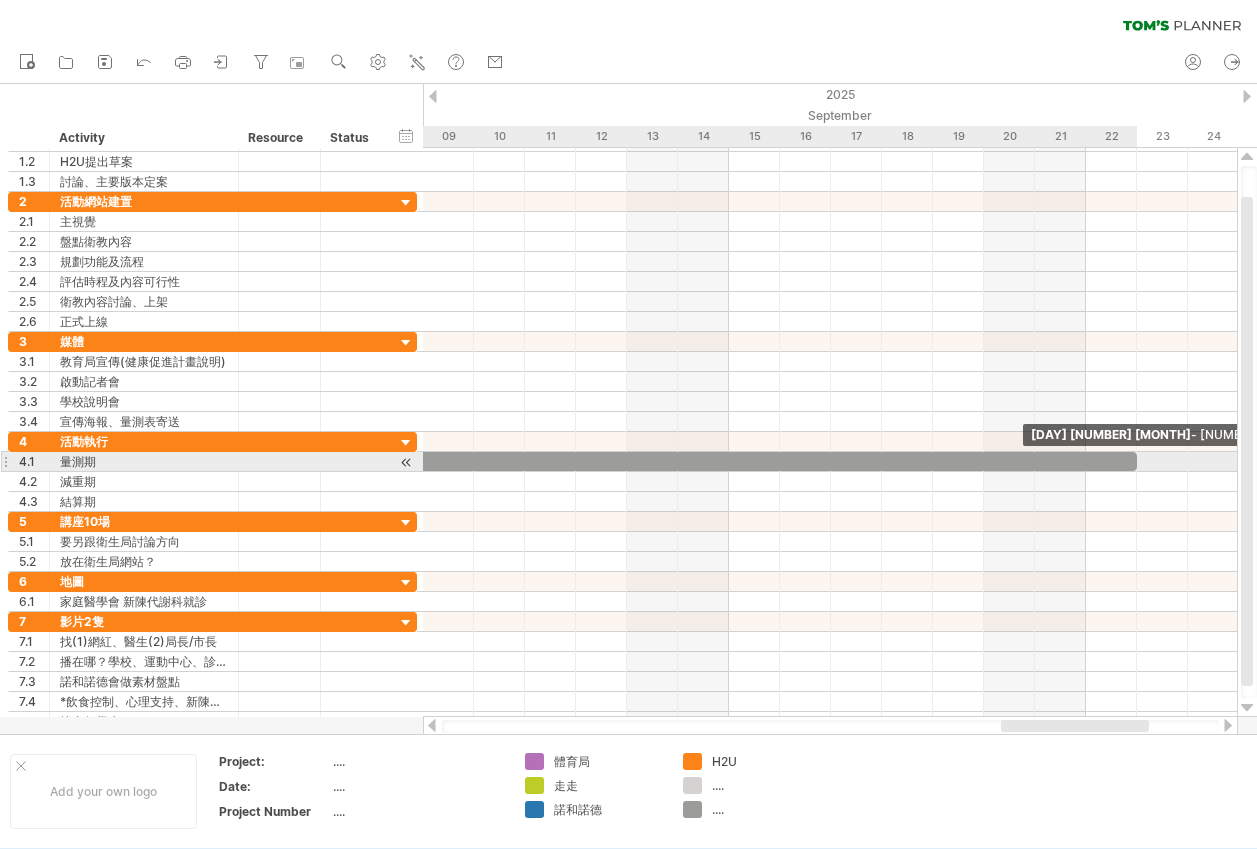drag, startPoint x: 625, startPoint y: 460, endPoint x: 1129, endPoint y: 470, distance: 504.09918 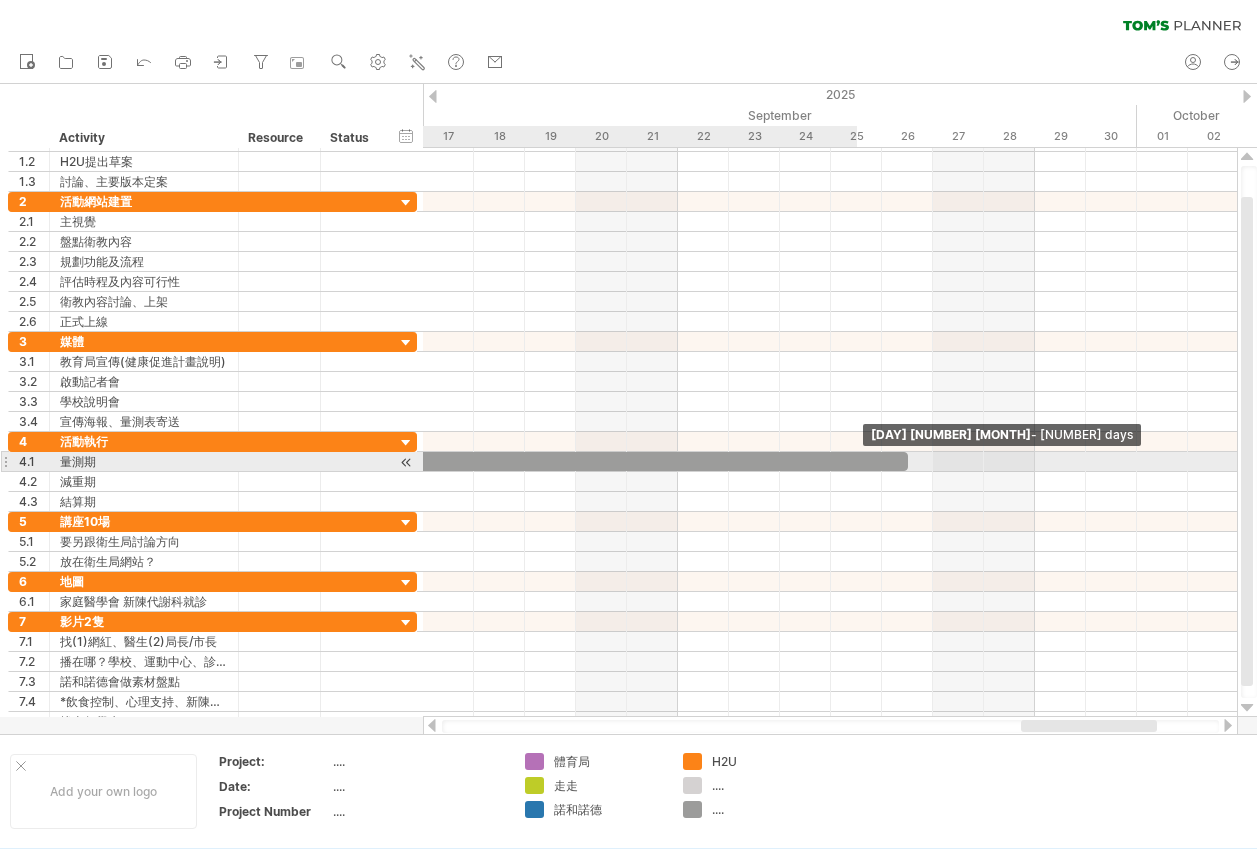 drag, startPoint x: 728, startPoint y: 460, endPoint x: 1188, endPoint y: 465, distance: 460.02716 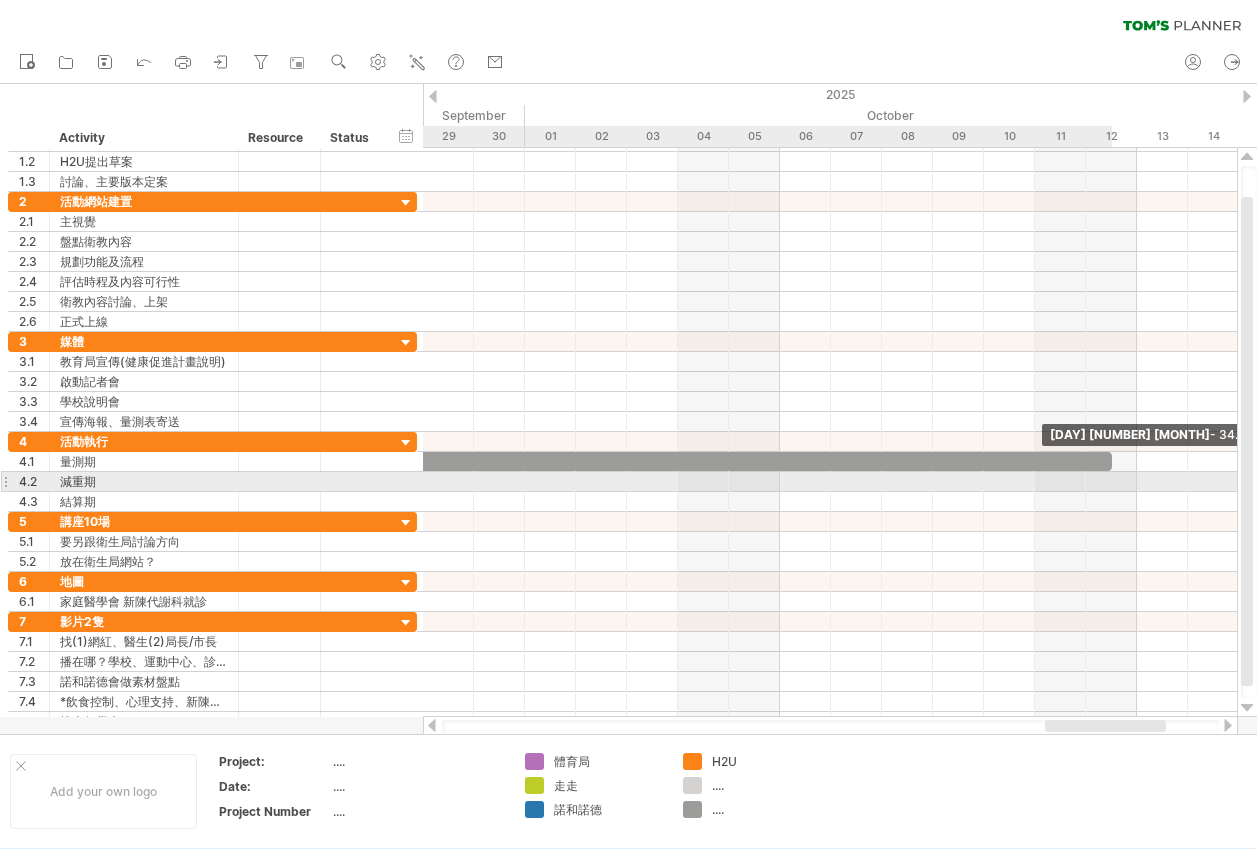 drag, startPoint x: 575, startPoint y: 461, endPoint x: 1116, endPoint y: 486, distance: 541.57733 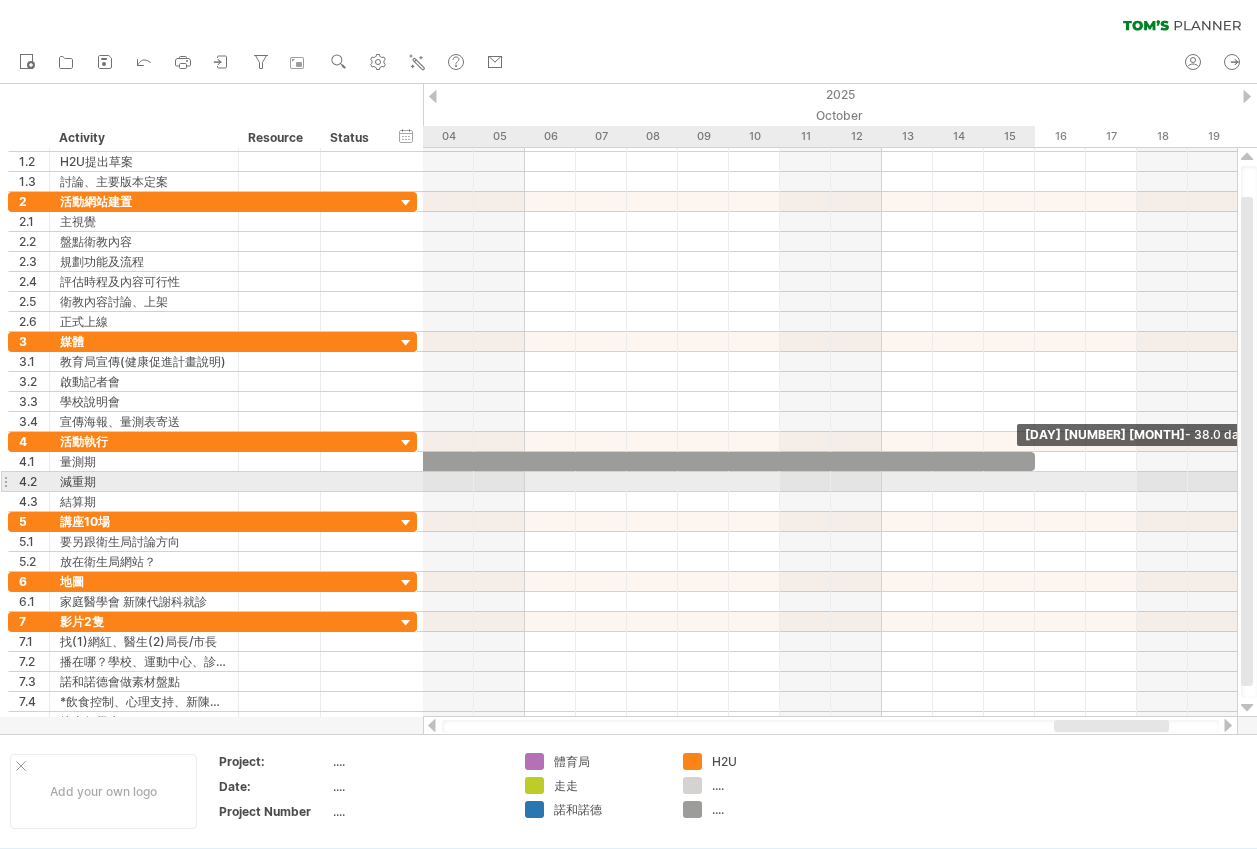 drag, startPoint x: 854, startPoint y: 465, endPoint x: 1038, endPoint y: 478, distance: 184.45866 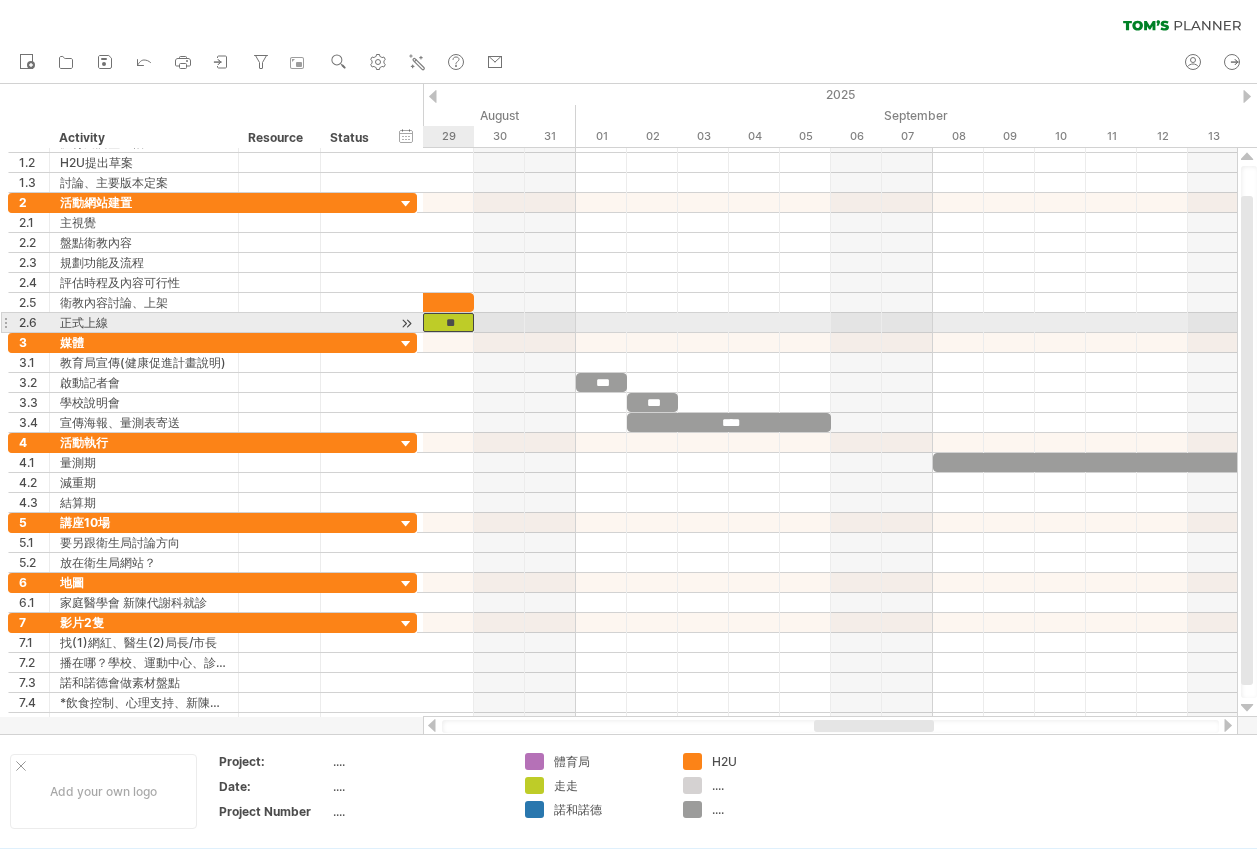 click on "**" at bounding box center [448, 322] 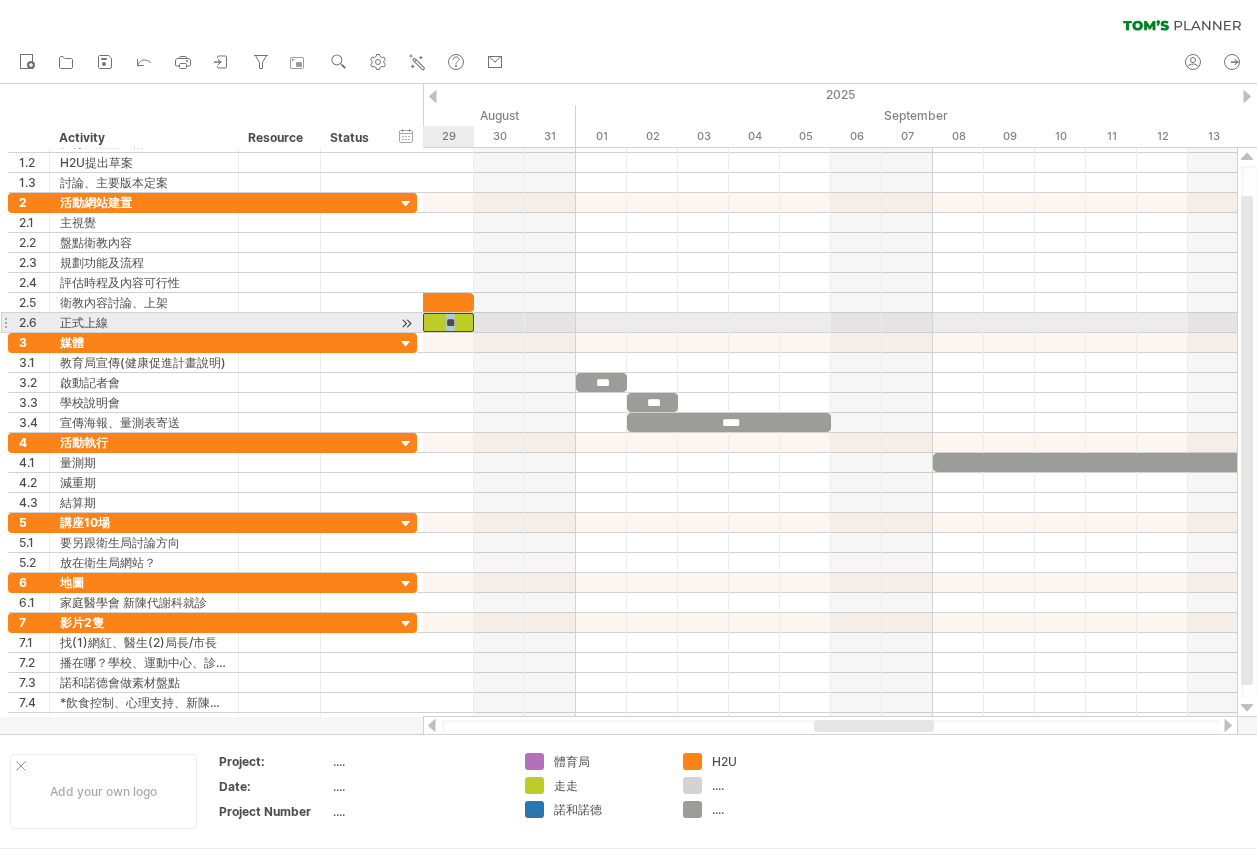 drag, startPoint x: 441, startPoint y: 321, endPoint x: 473, endPoint y: 324, distance: 32.140316 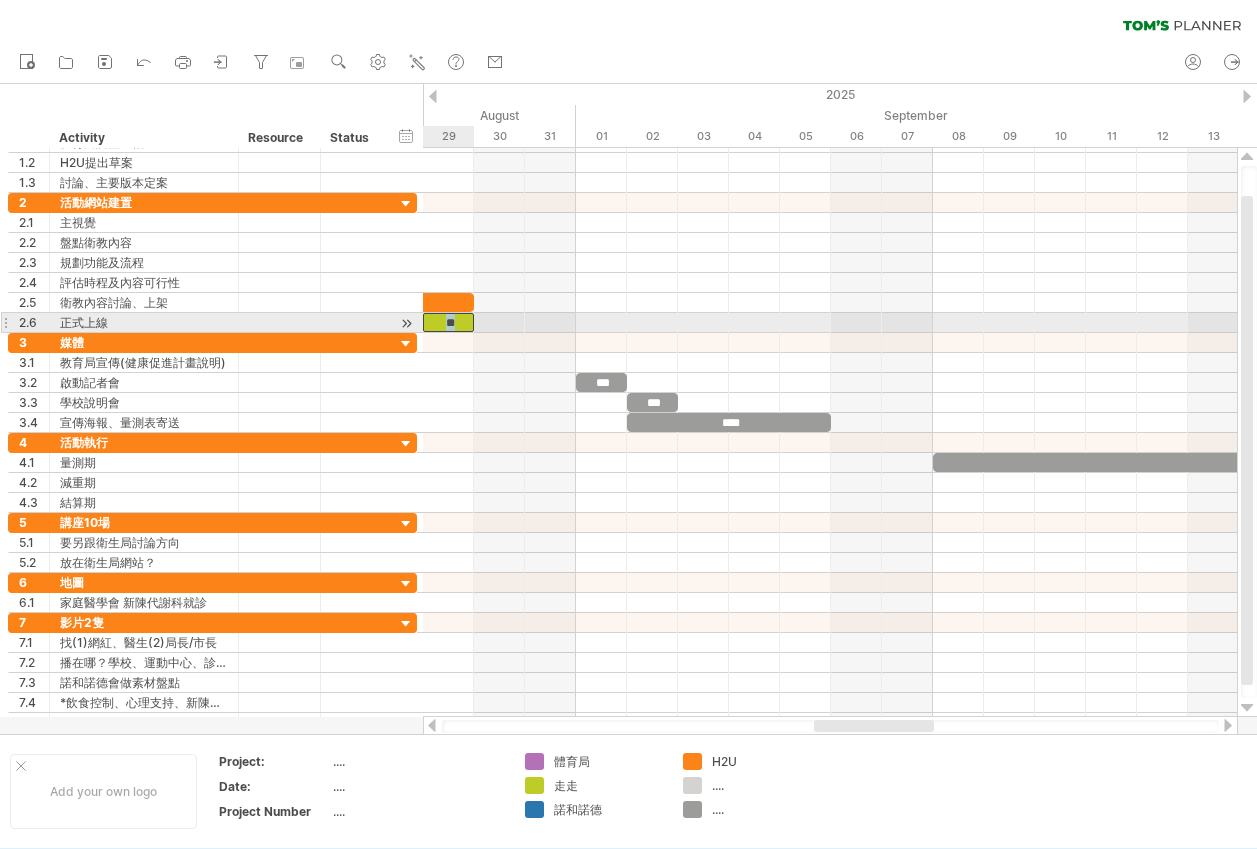 click on "**" at bounding box center (448, 322) 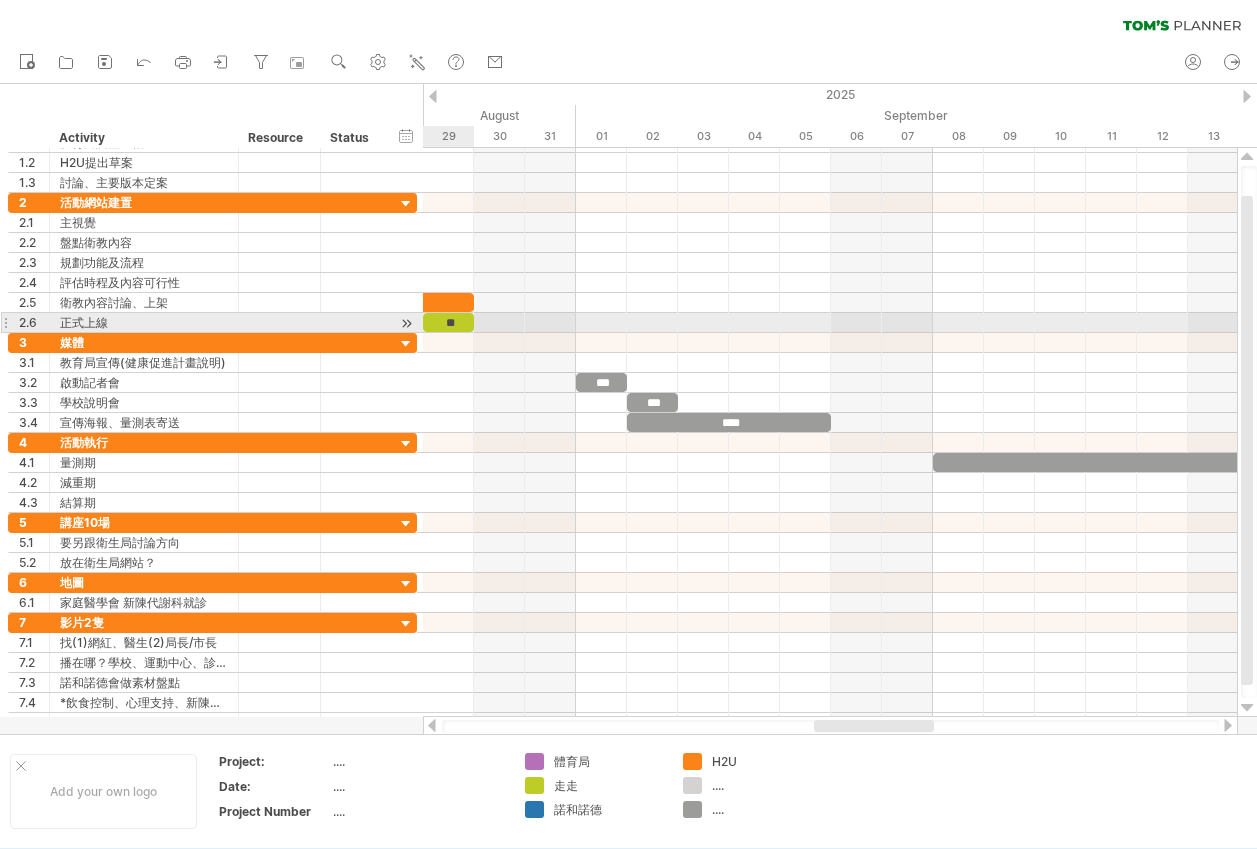 click on "**" at bounding box center [448, 322] 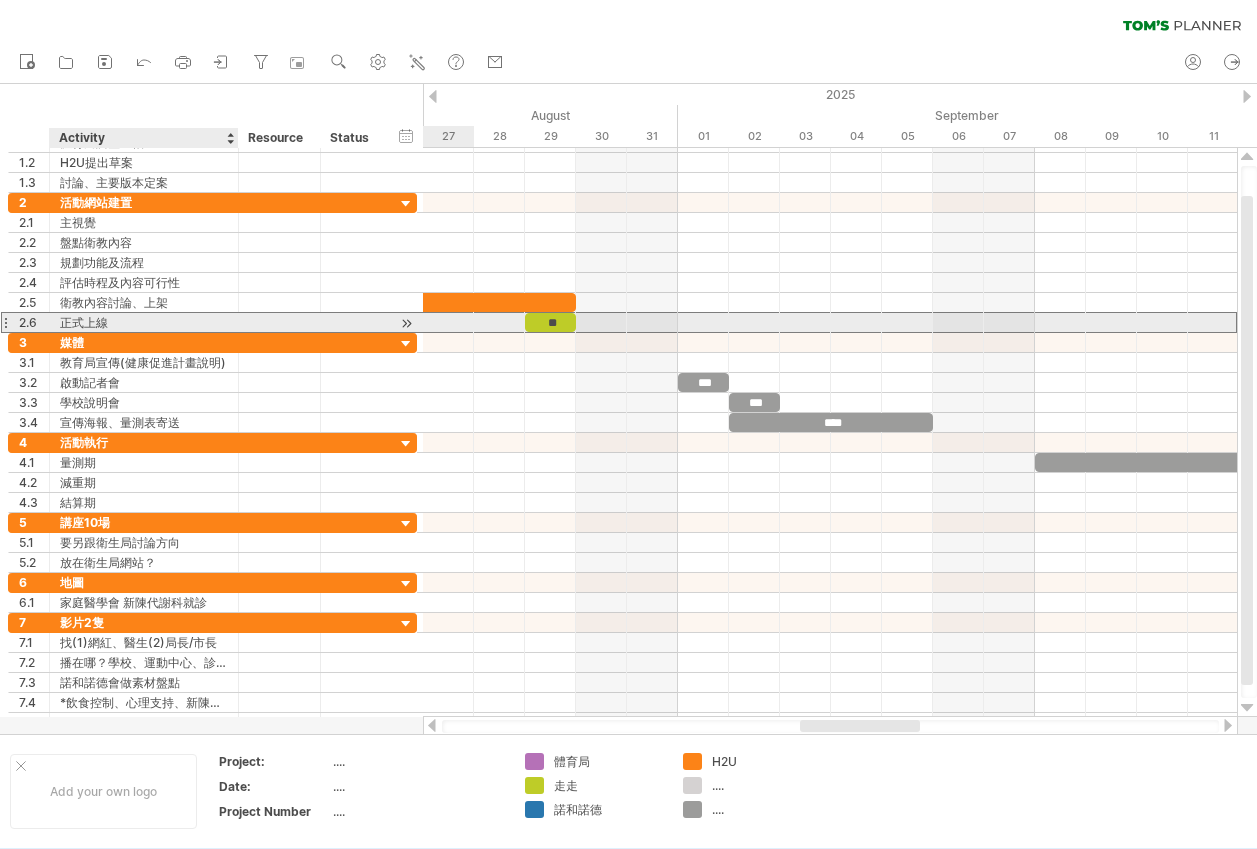 click on "正式上線" at bounding box center (144, 322) 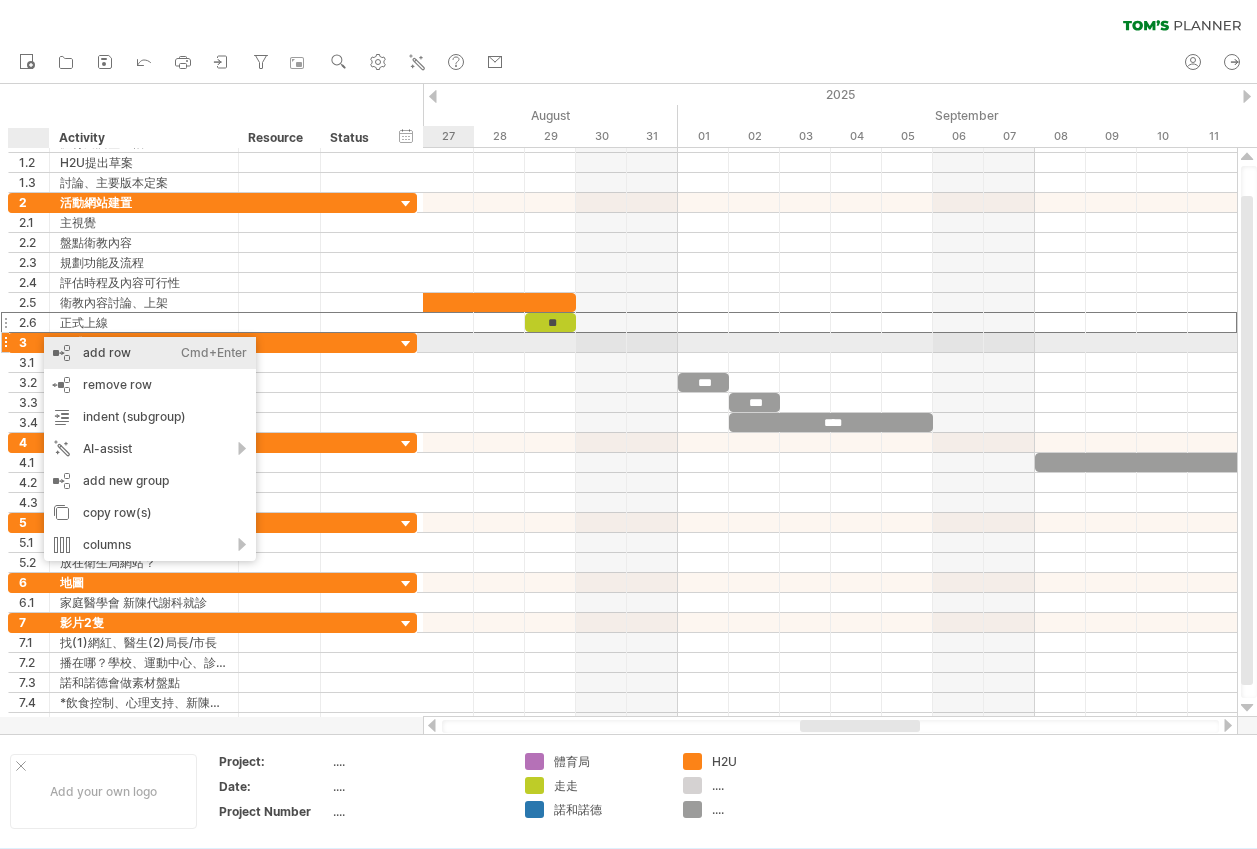 click on "add row Ctrl+Enter Cmd+Enter" at bounding box center [150, 353] 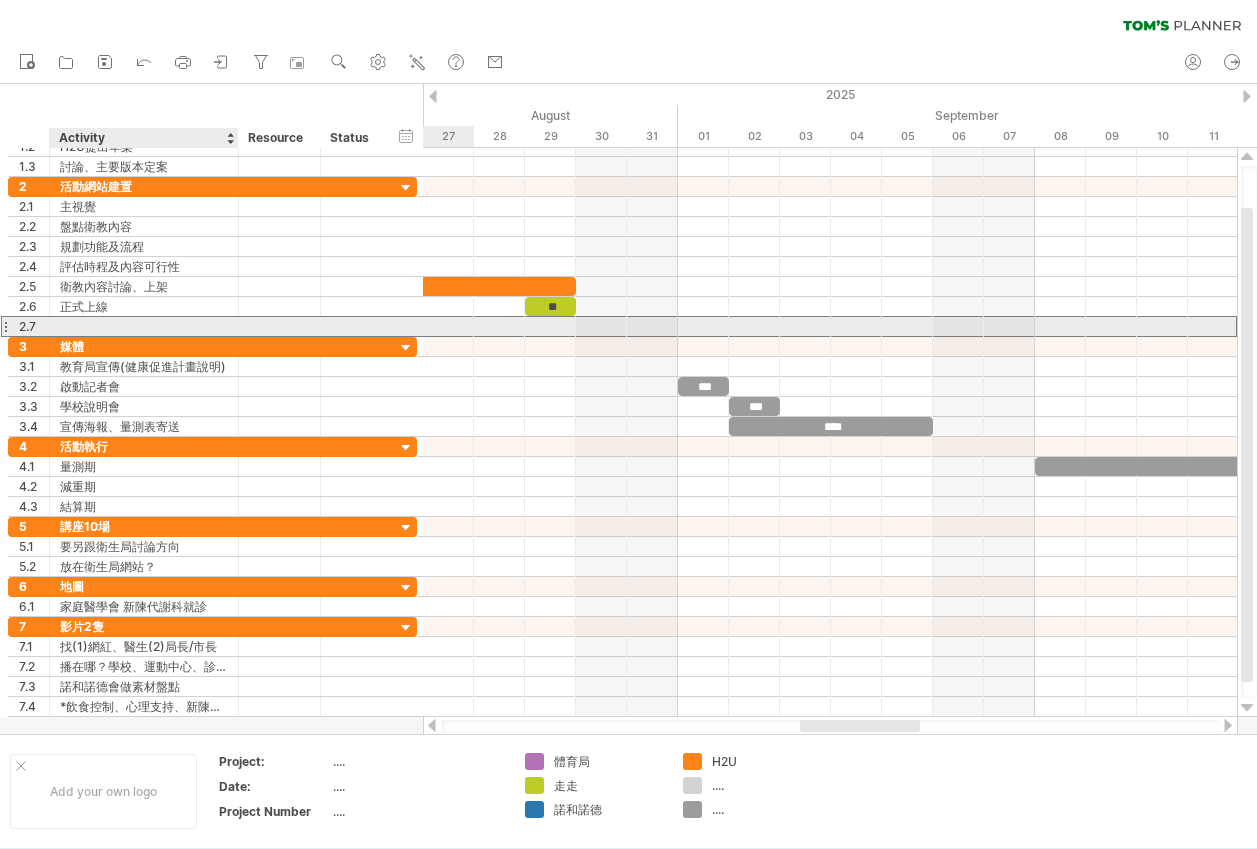 click at bounding box center (144, 326) 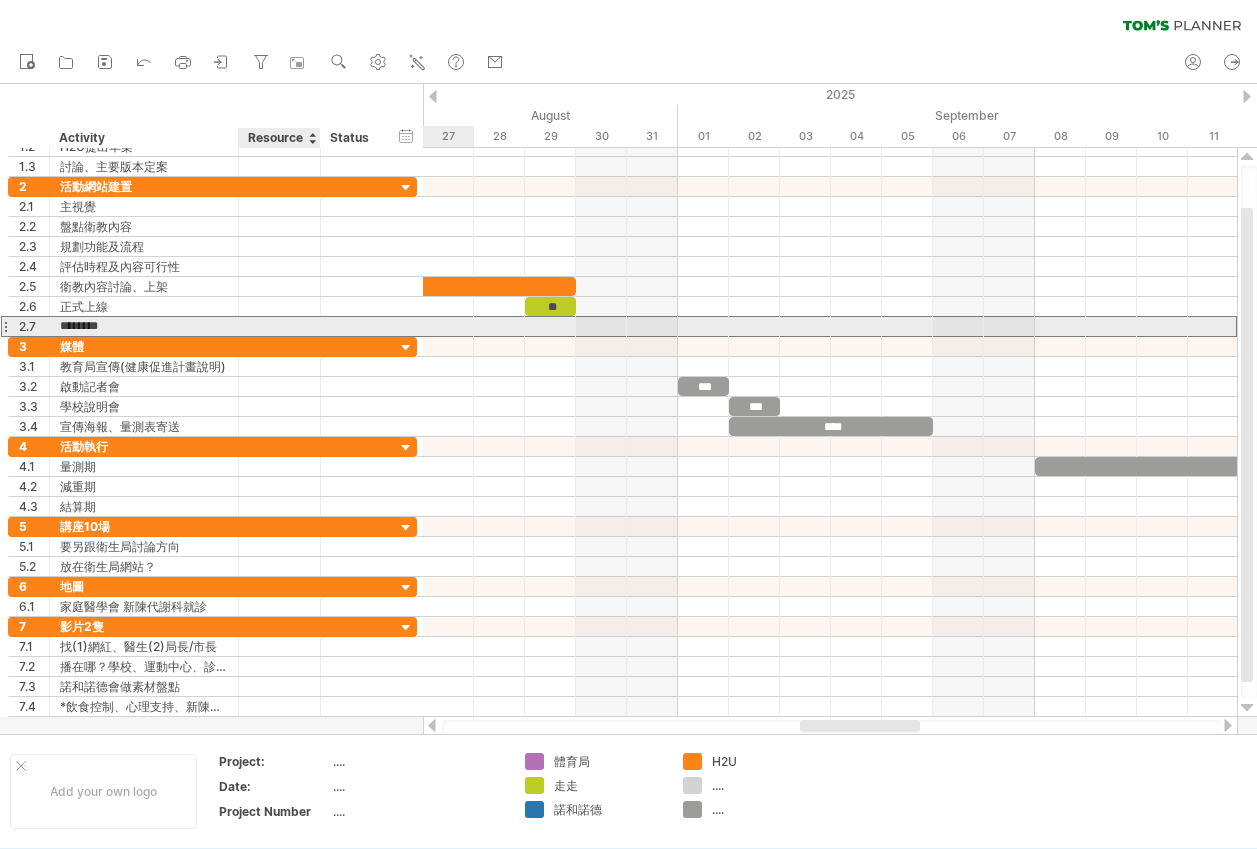 type on "******" 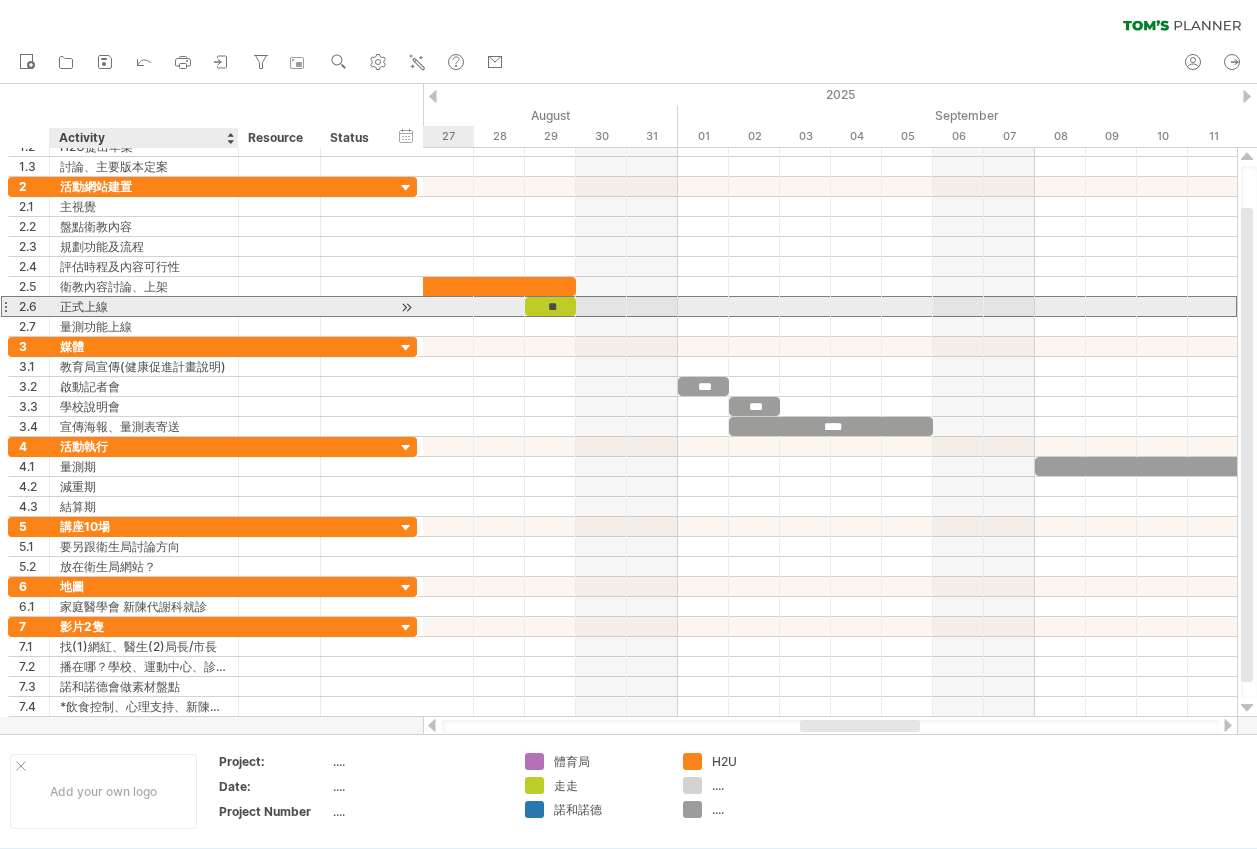 click on "正式上線" at bounding box center (144, 306) 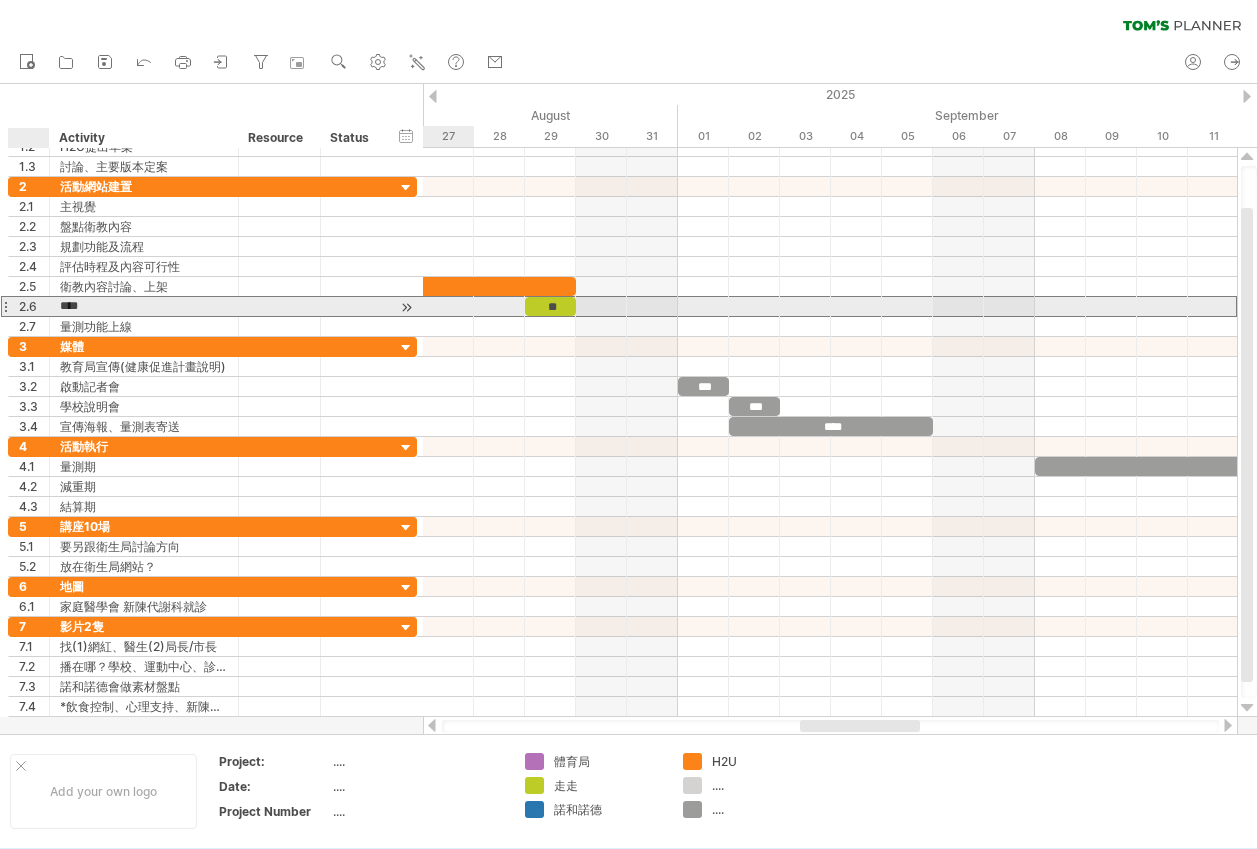 drag, startPoint x: 82, startPoint y: 309, endPoint x: 31, endPoint y: 309, distance: 51 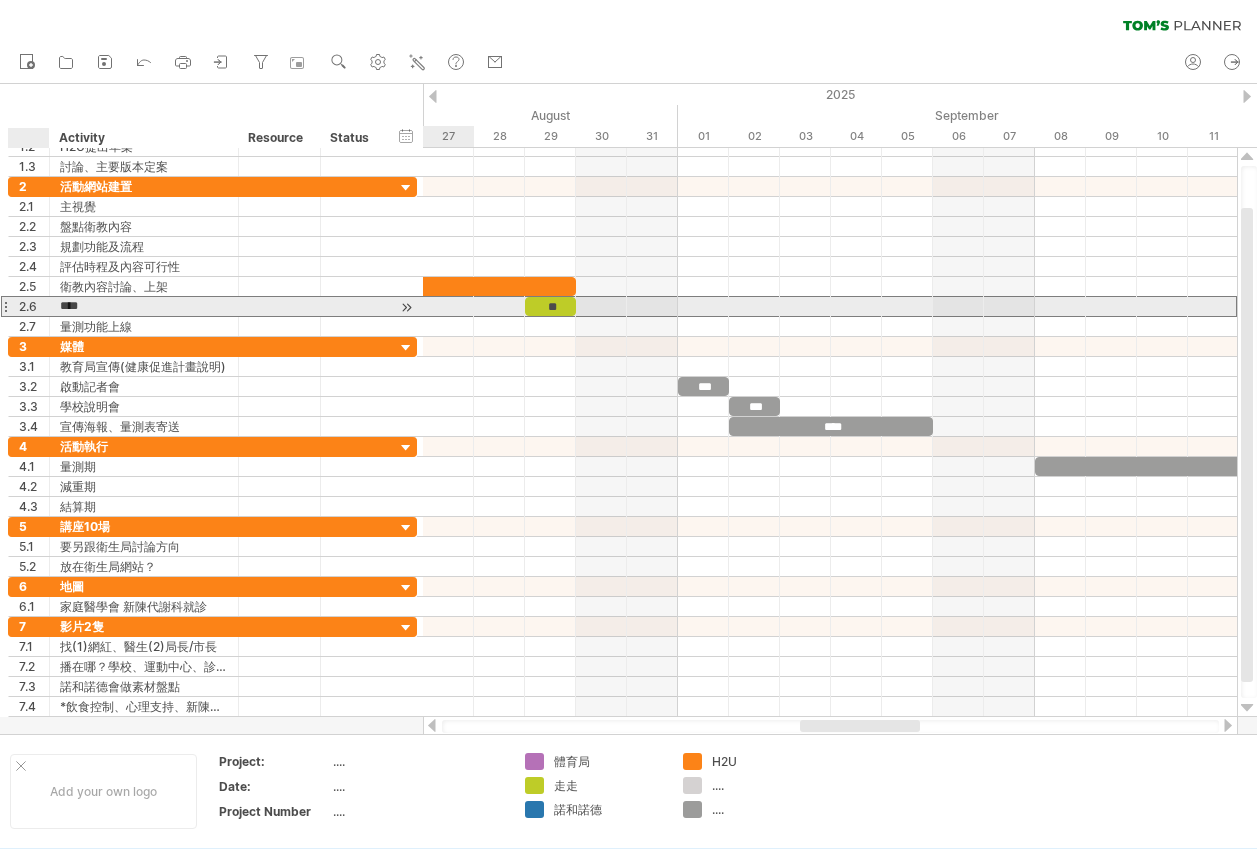 click on "[NUMBER] **** 正式上線" at bounding box center [212, 306] 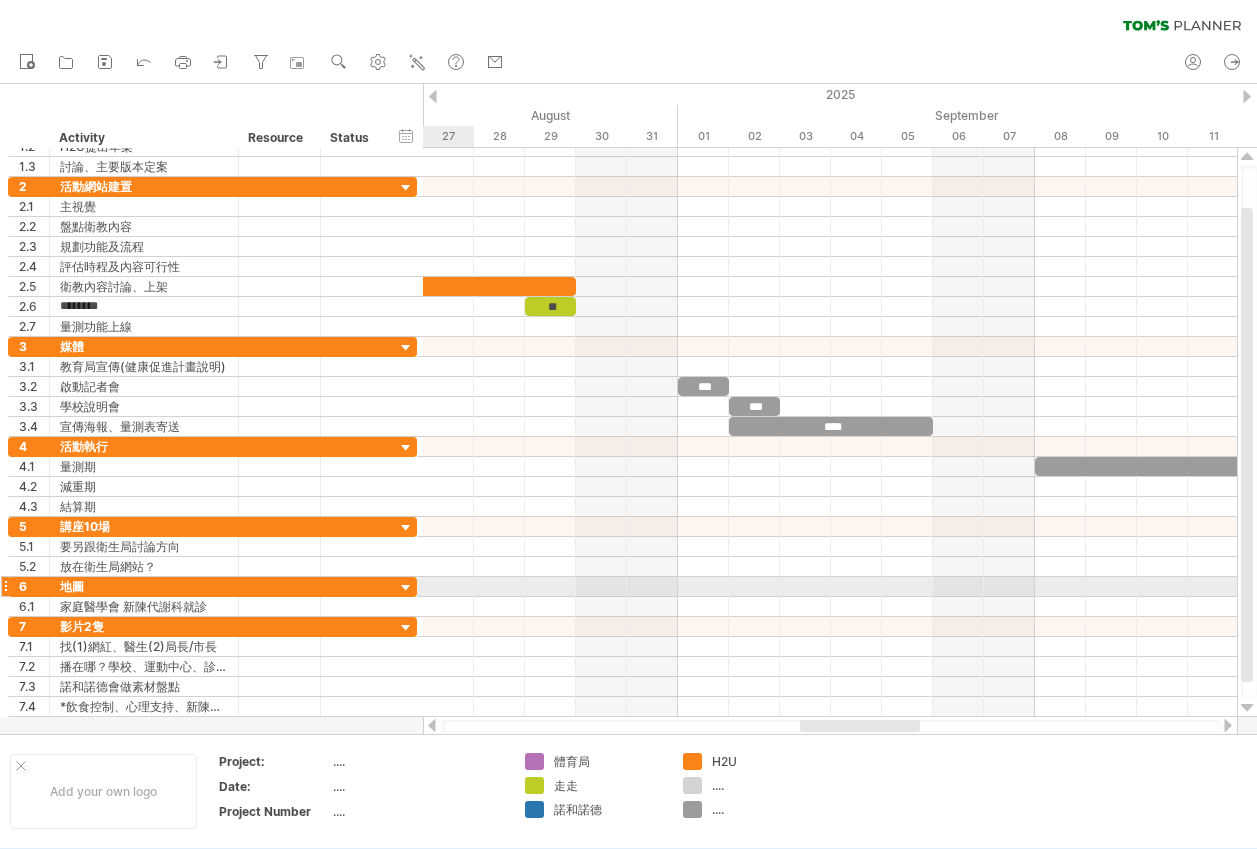 type on "******" 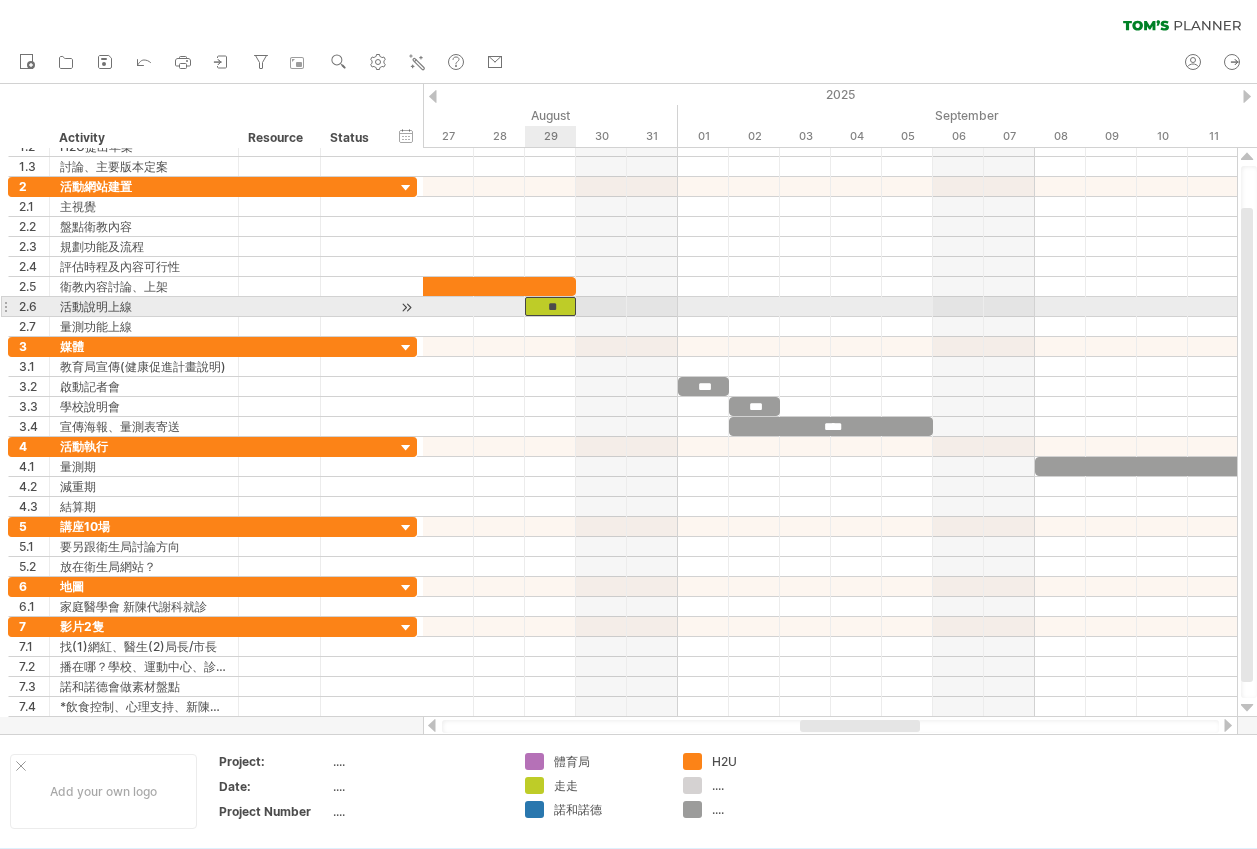 click on "**" at bounding box center (550, 306) 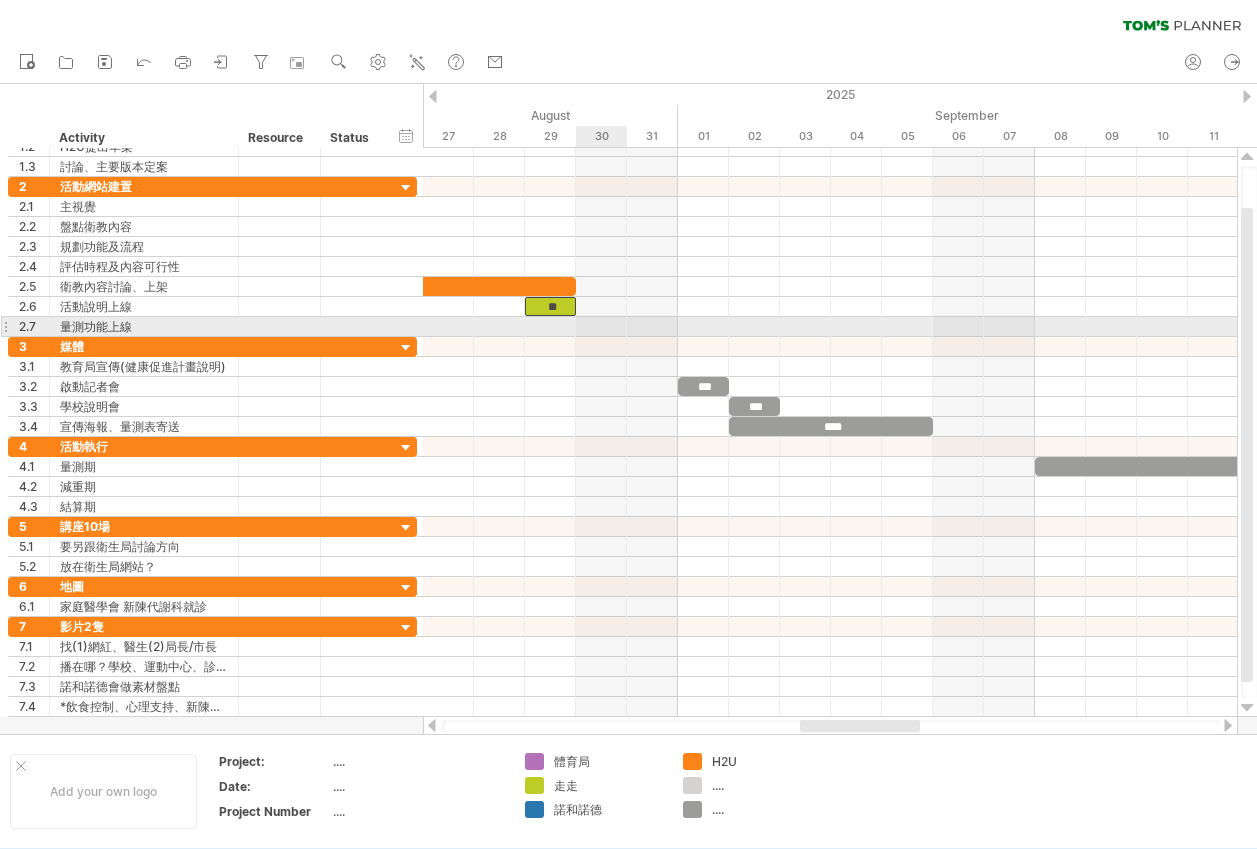 click at bounding box center [830, 327] 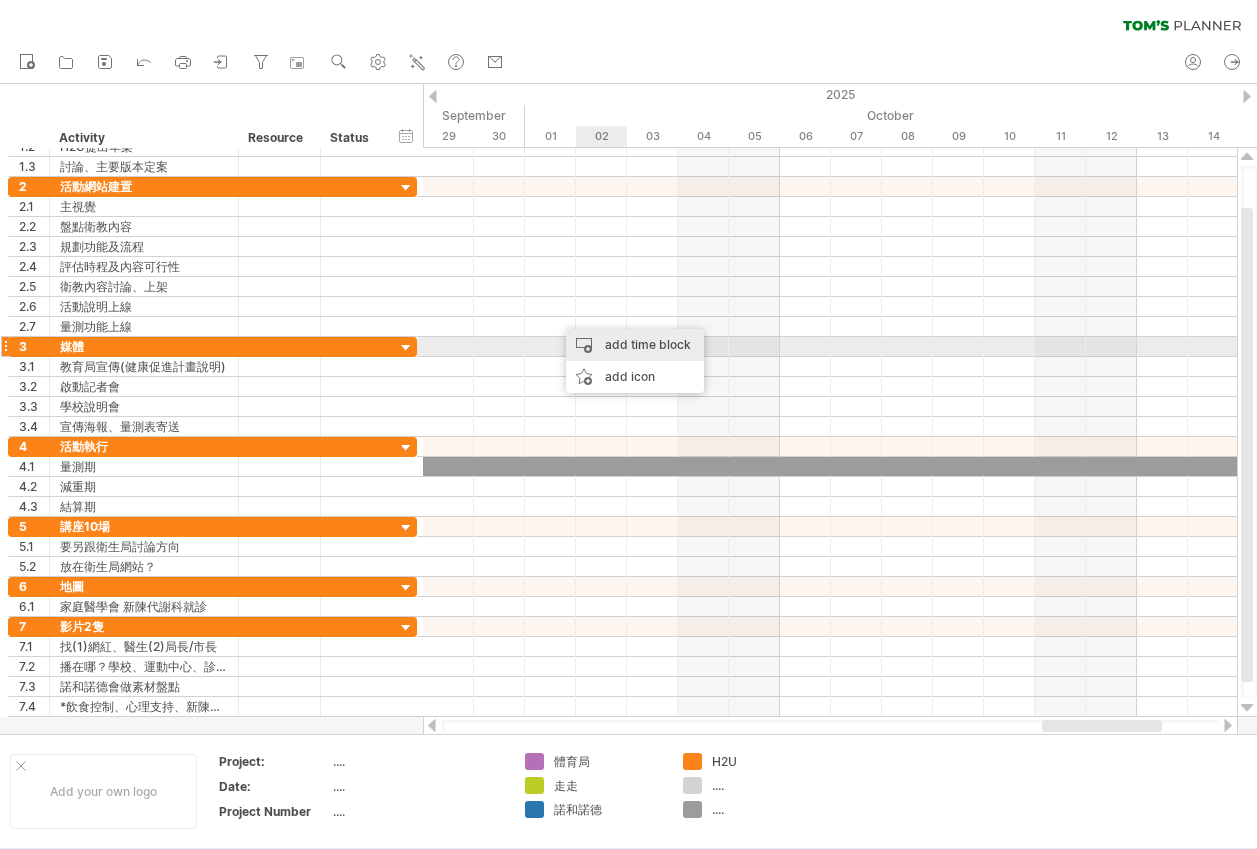 click on "add time block" at bounding box center [635, 345] 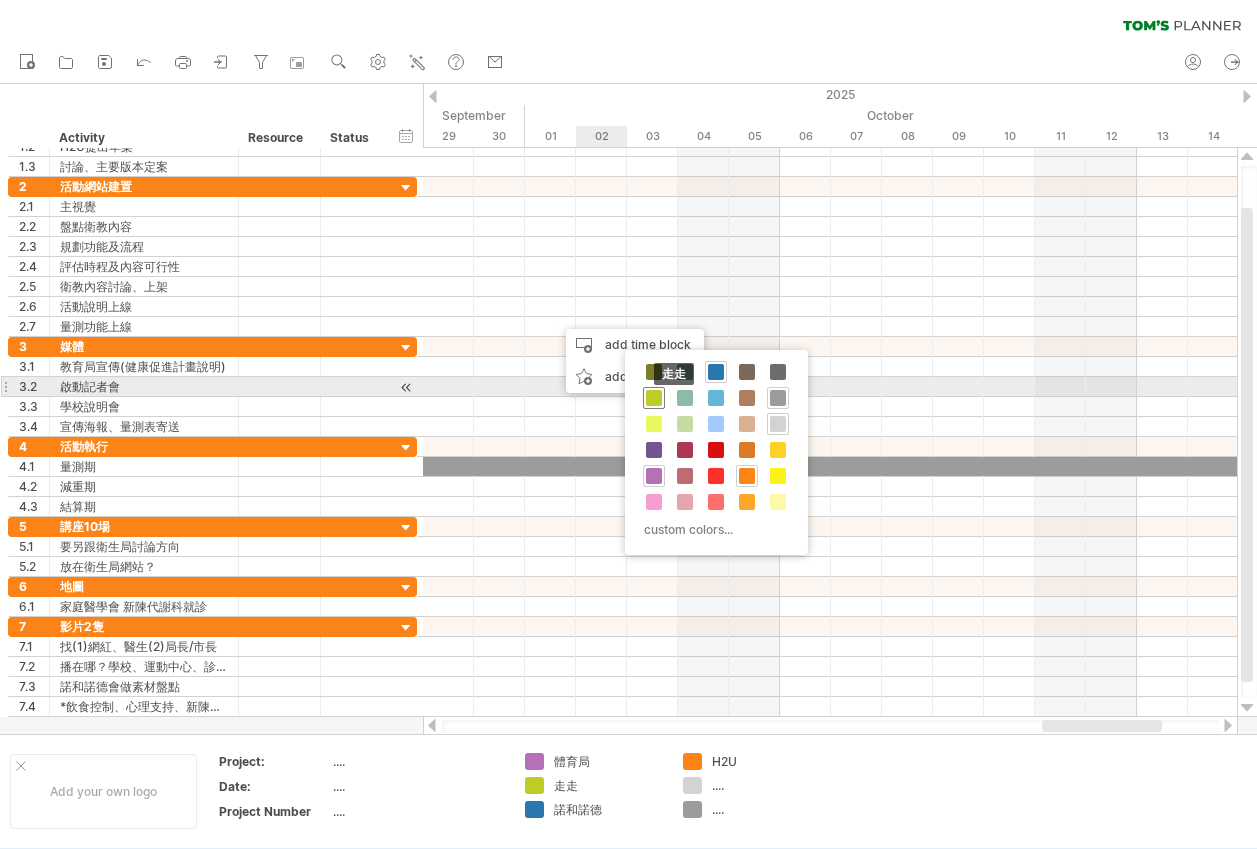 click at bounding box center (654, 398) 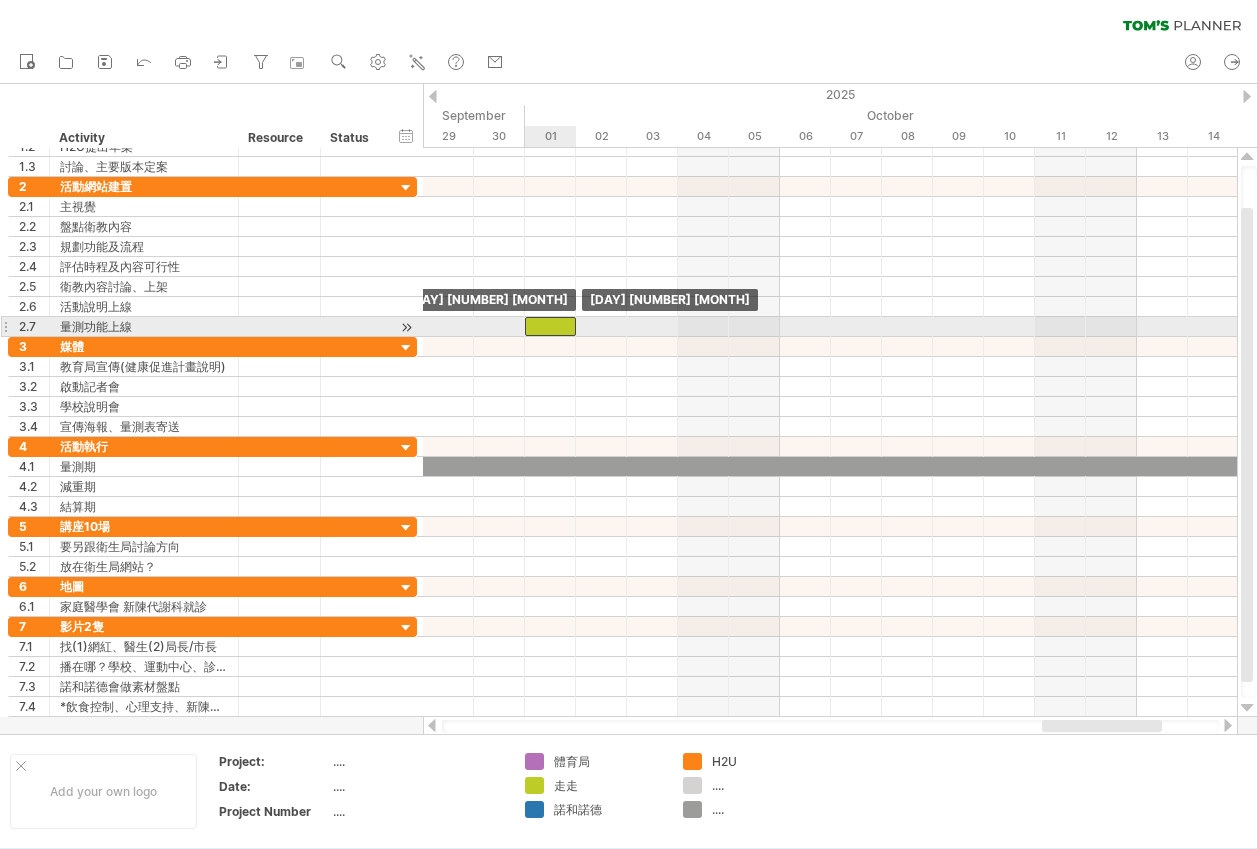 drag, startPoint x: 569, startPoint y: 324, endPoint x: 544, endPoint y: 324, distance: 25 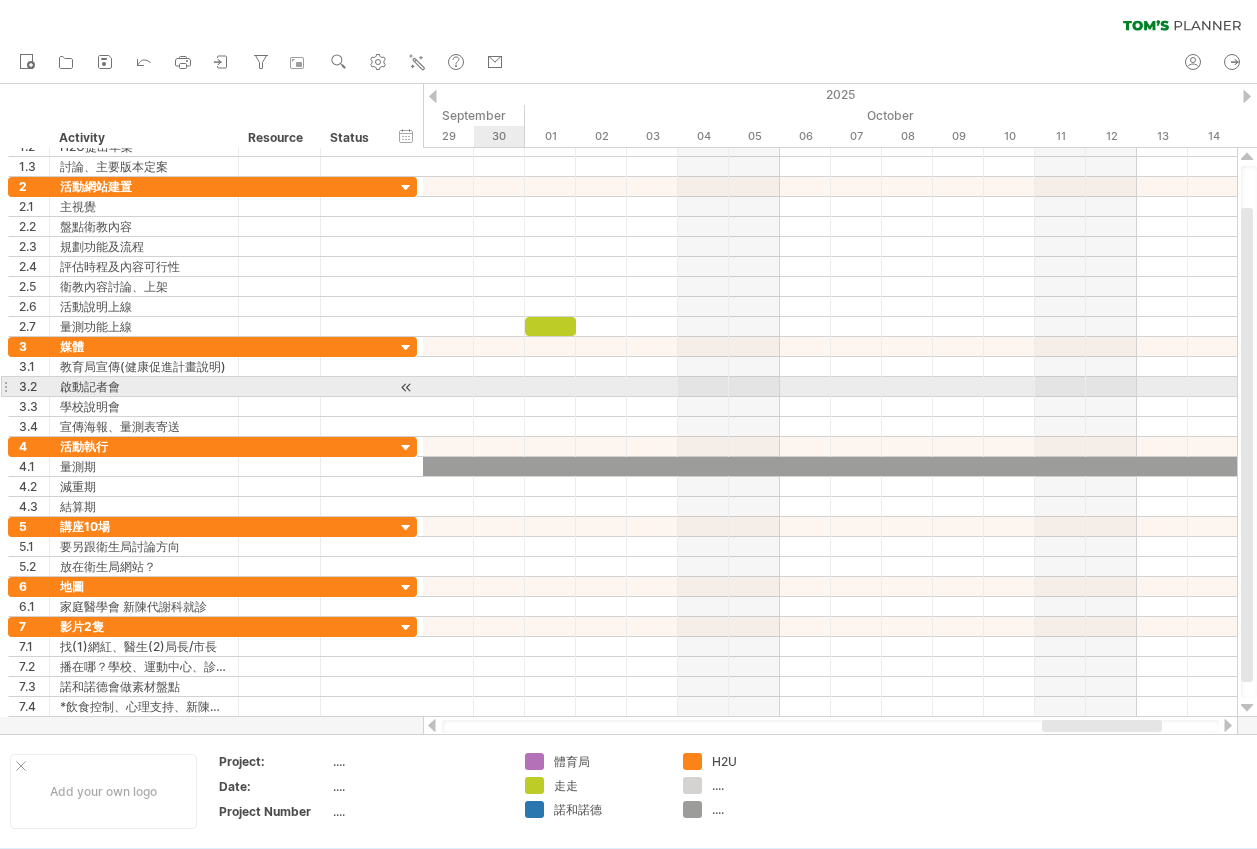 click at bounding box center [830, 387] 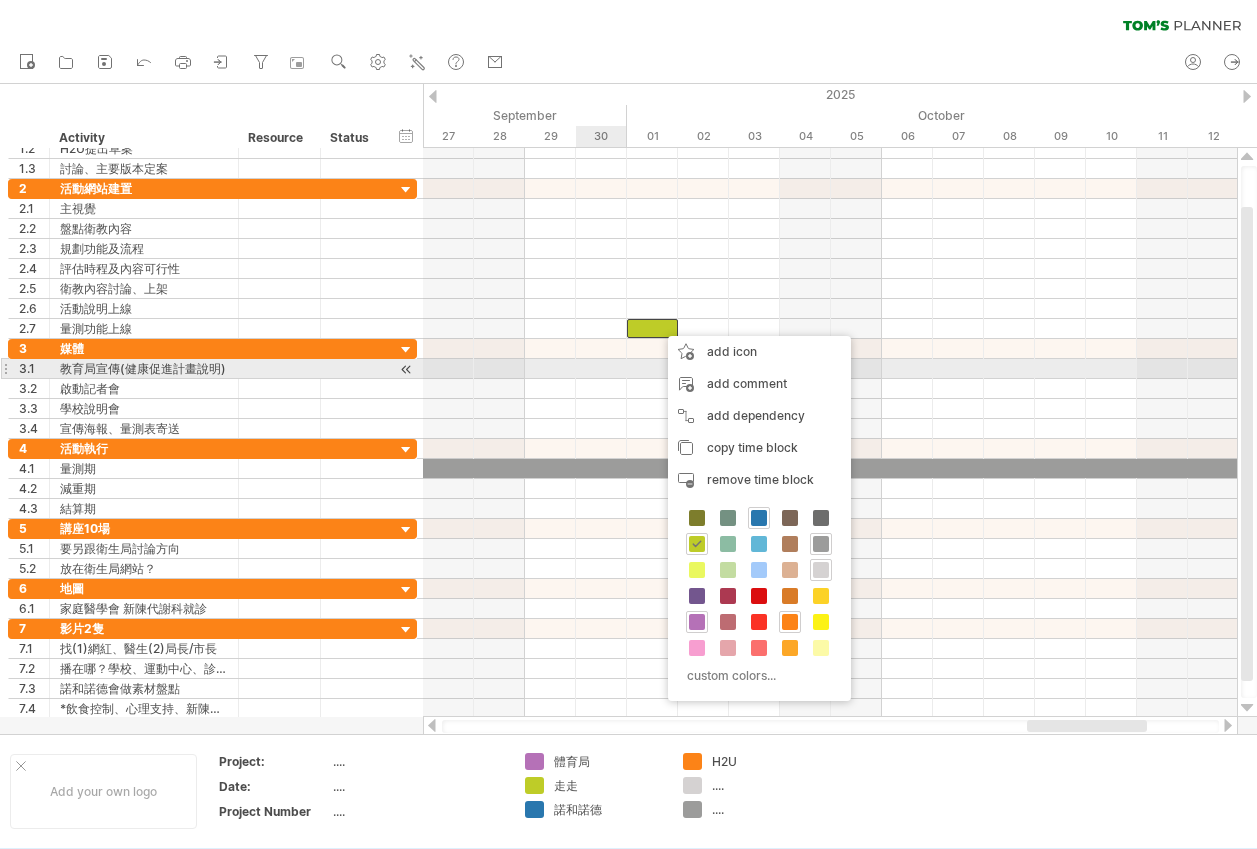 click at bounding box center [830, 369] 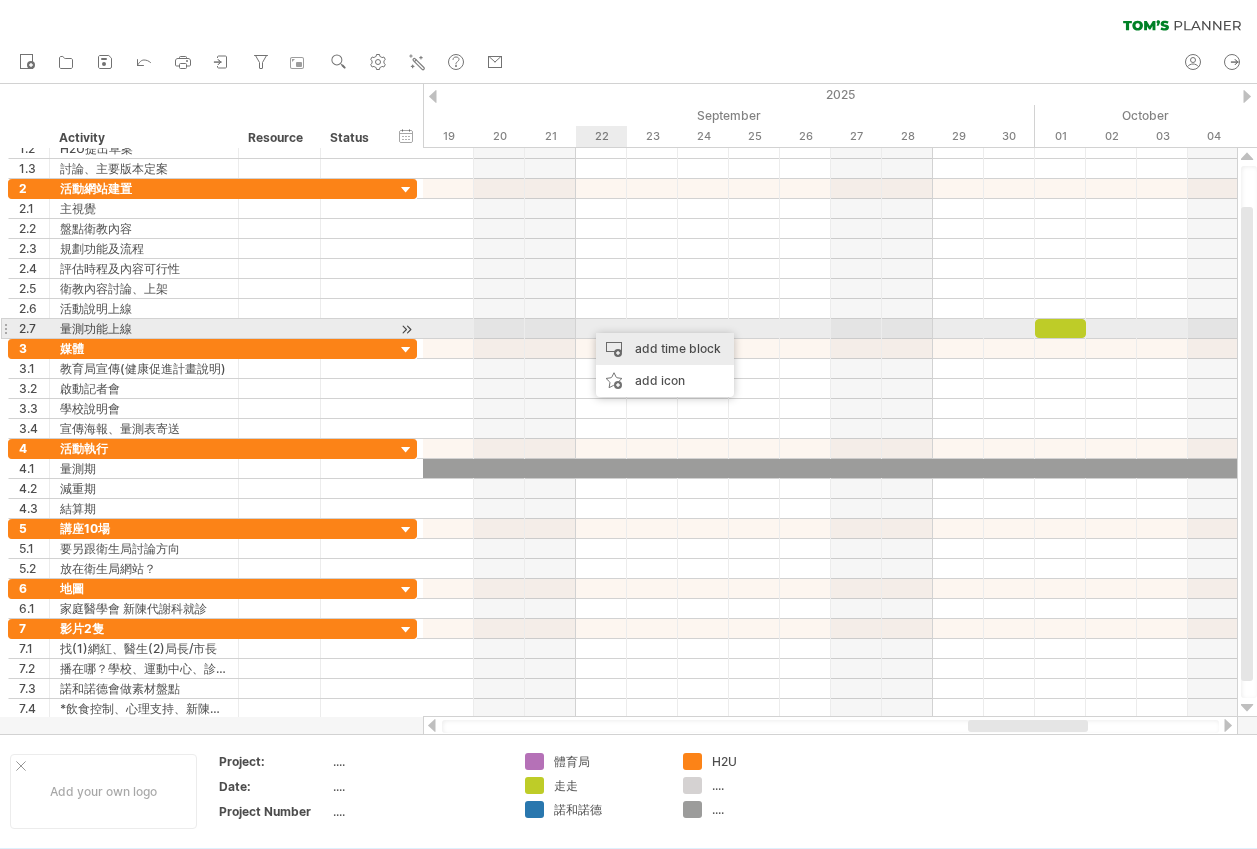 click on "add time block" at bounding box center [665, 349] 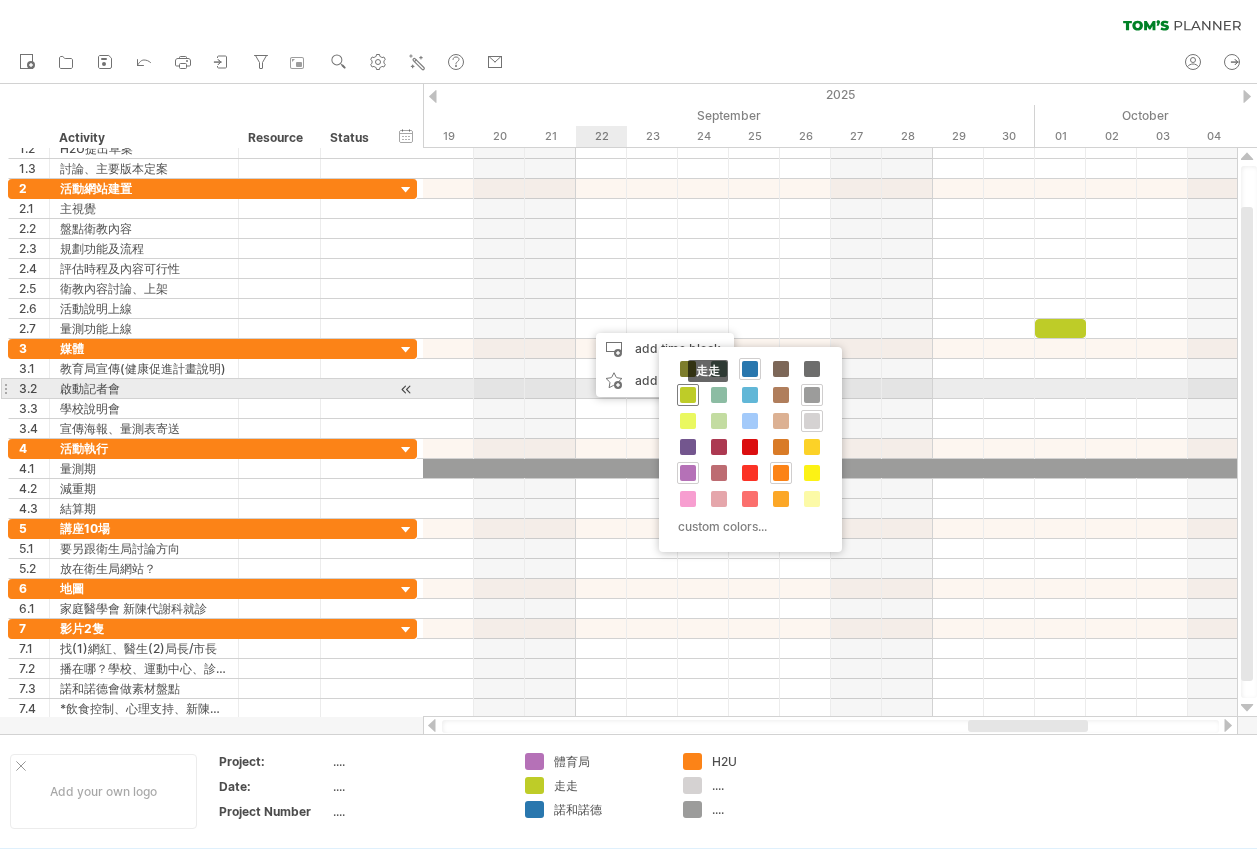 click at bounding box center (688, 395) 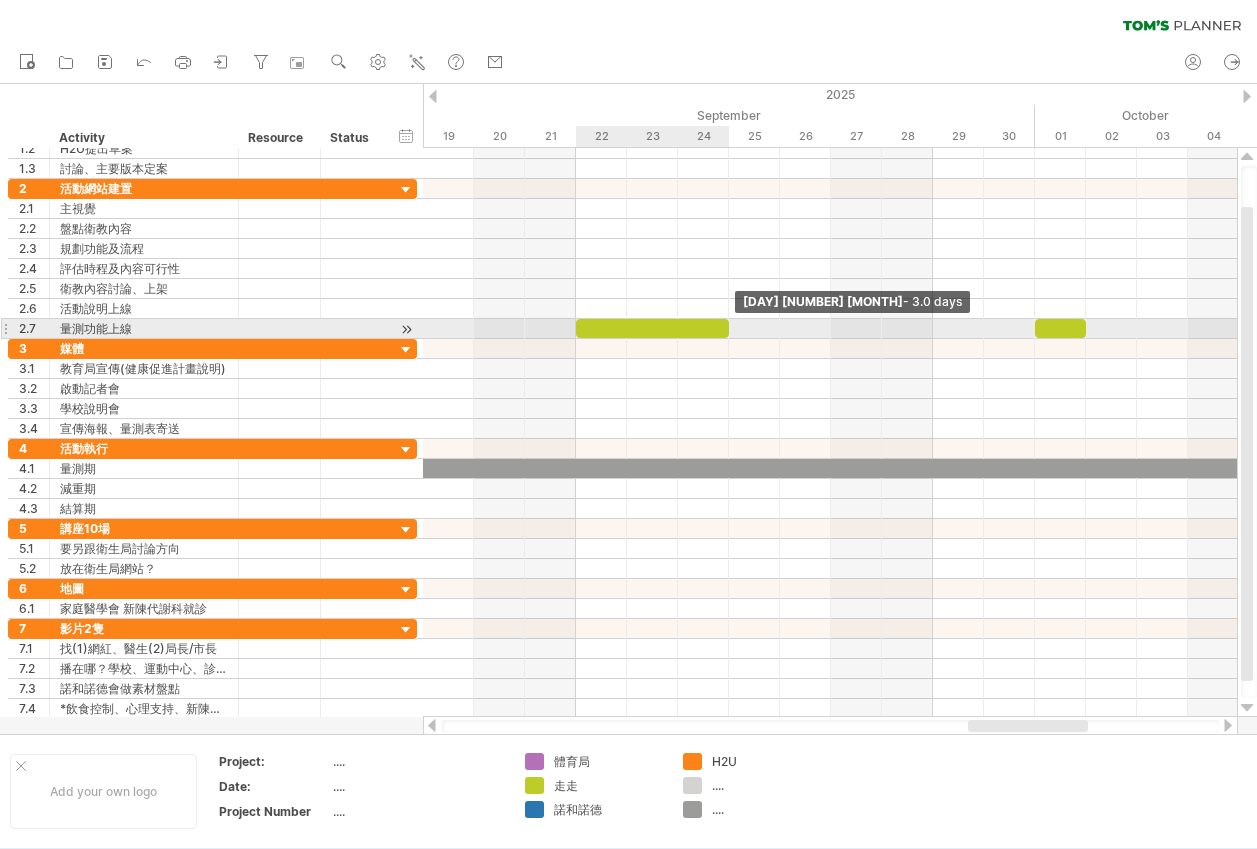 drag, startPoint x: 626, startPoint y: 326, endPoint x: 725, endPoint y: 325, distance: 99.00505 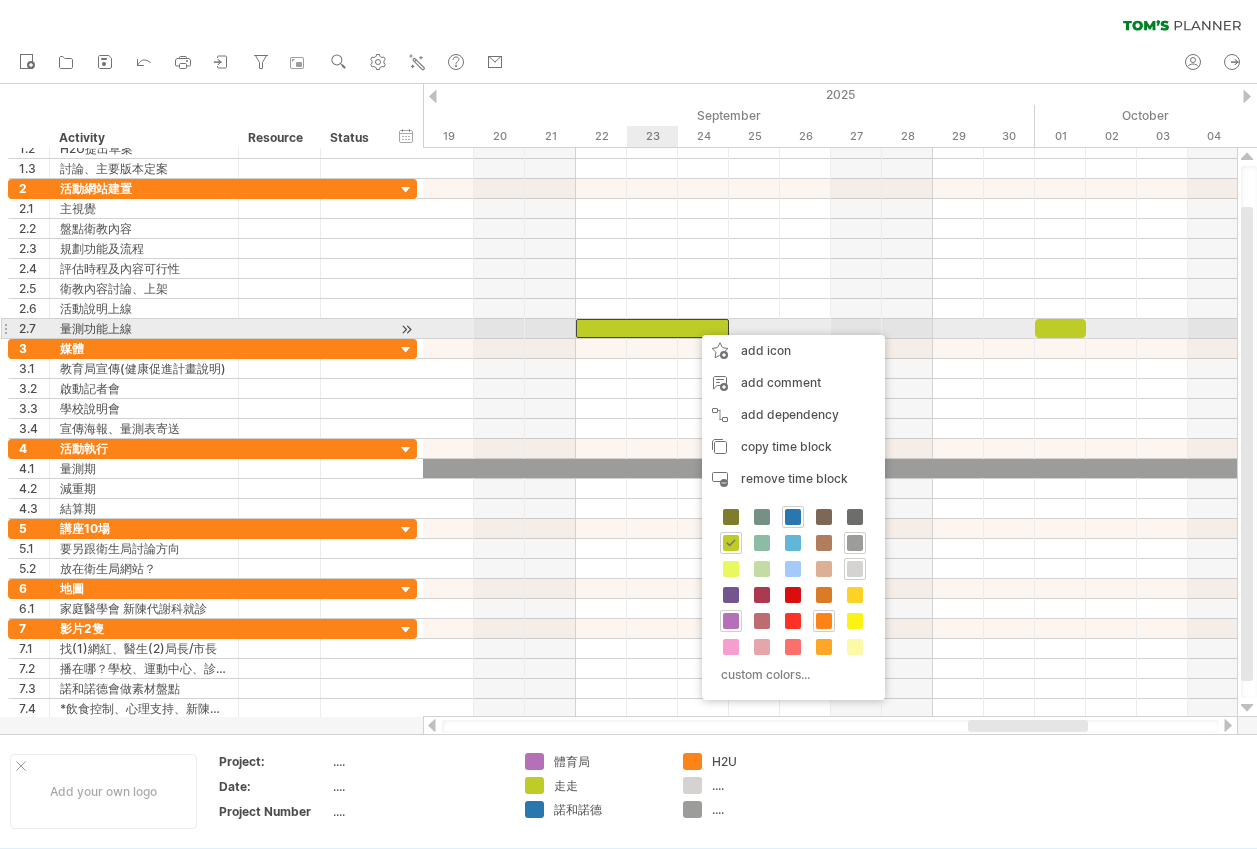 click at bounding box center (652, 328) 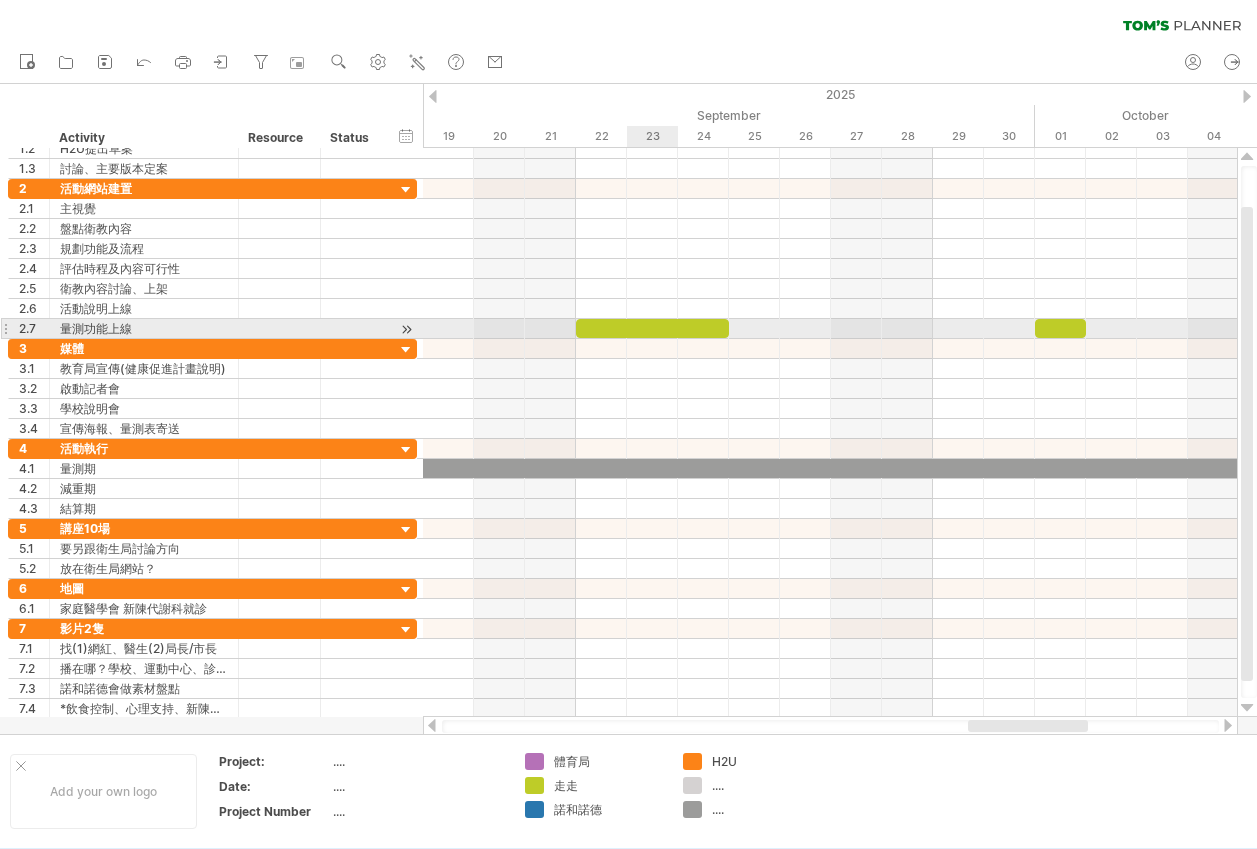type 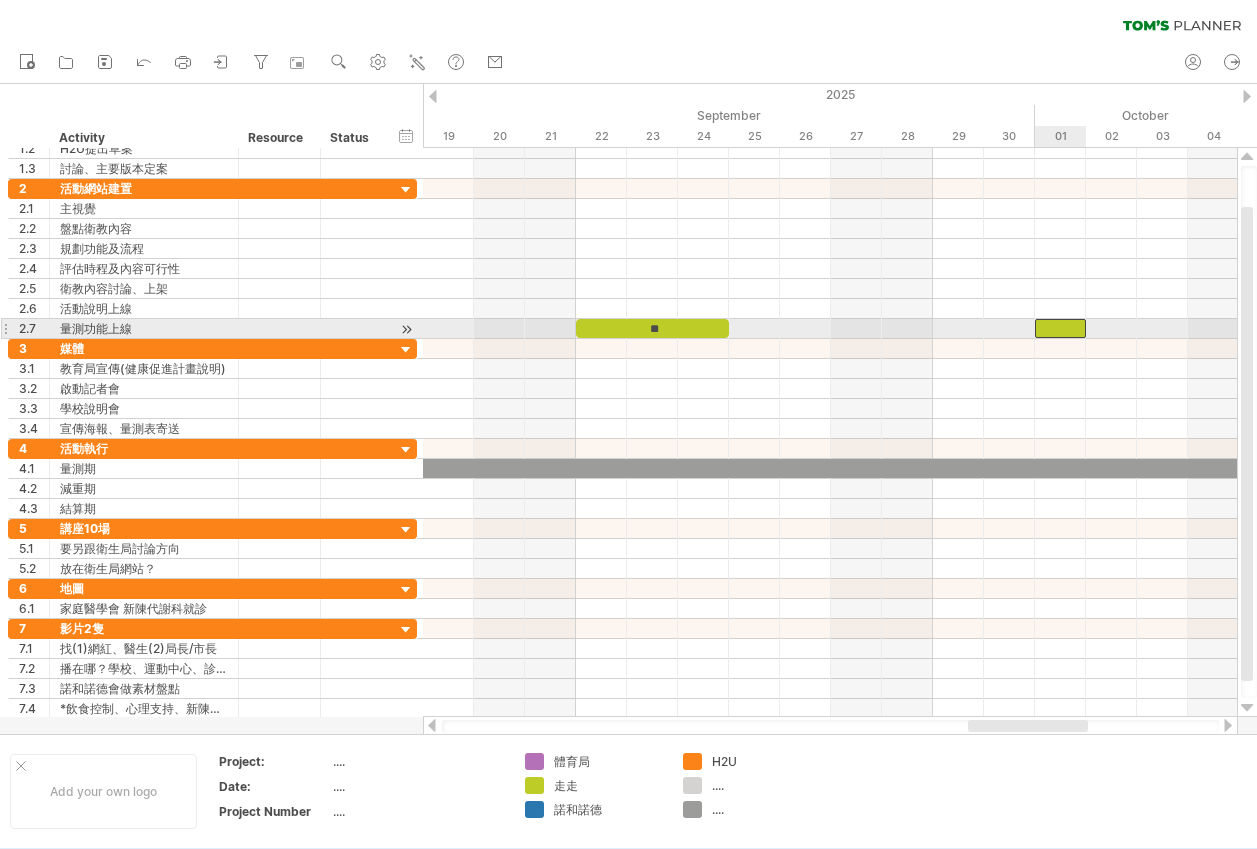 click at bounding box center [1060, 328] 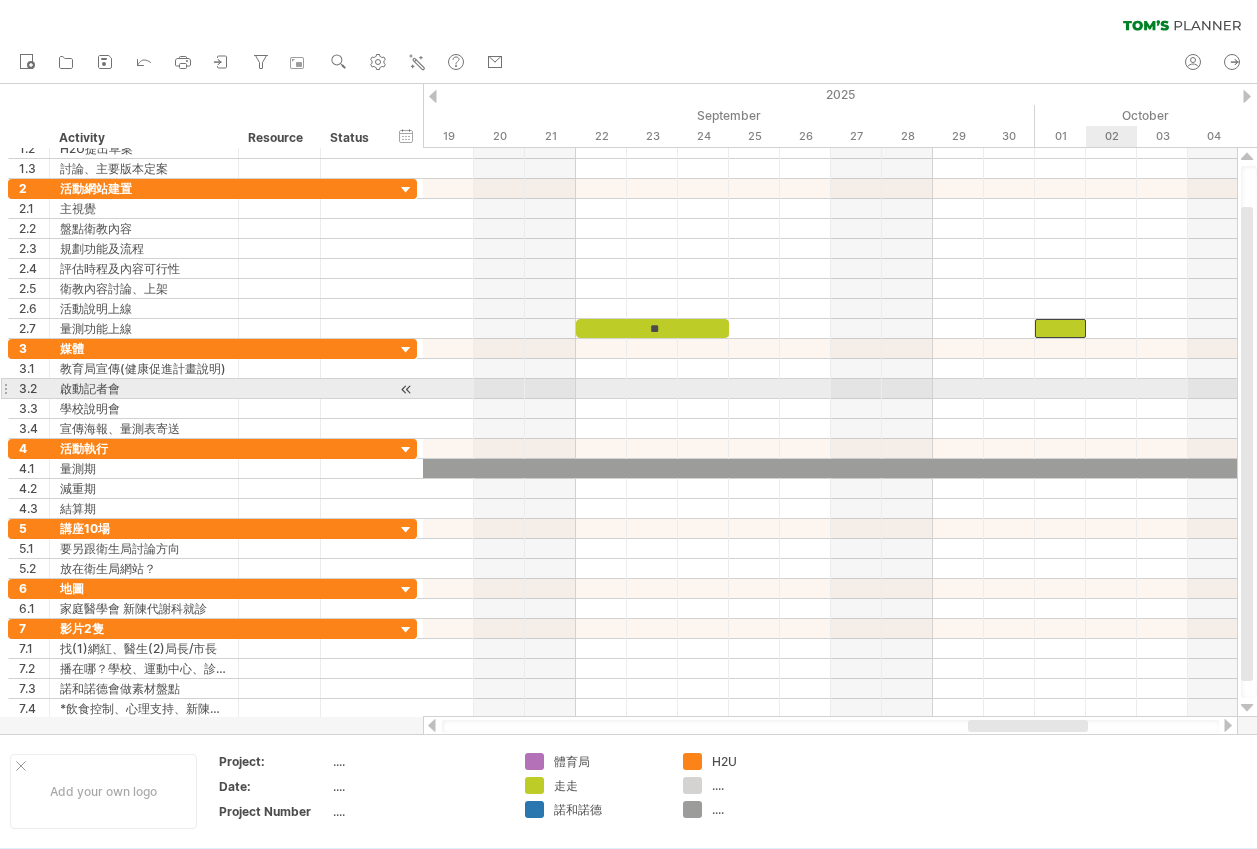 type 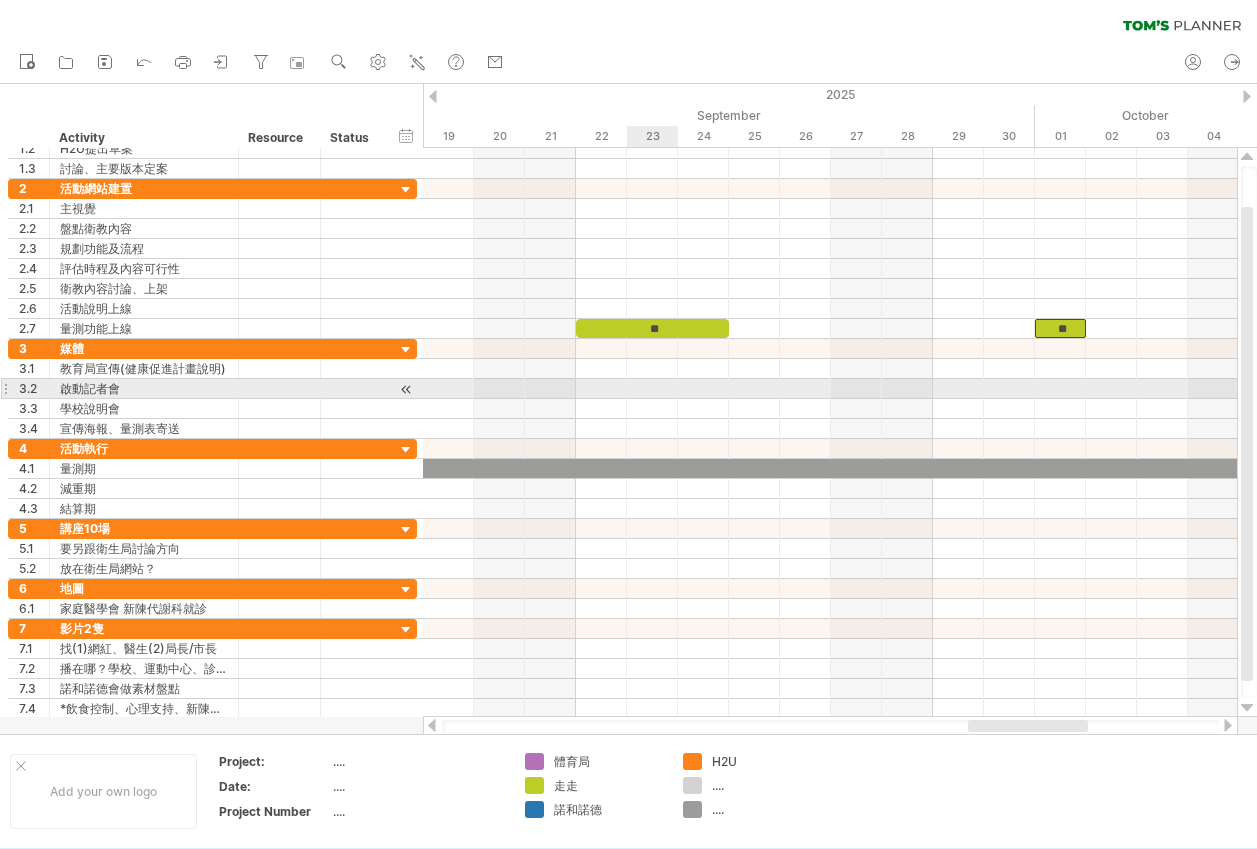 click at bounding box center [830, 389] 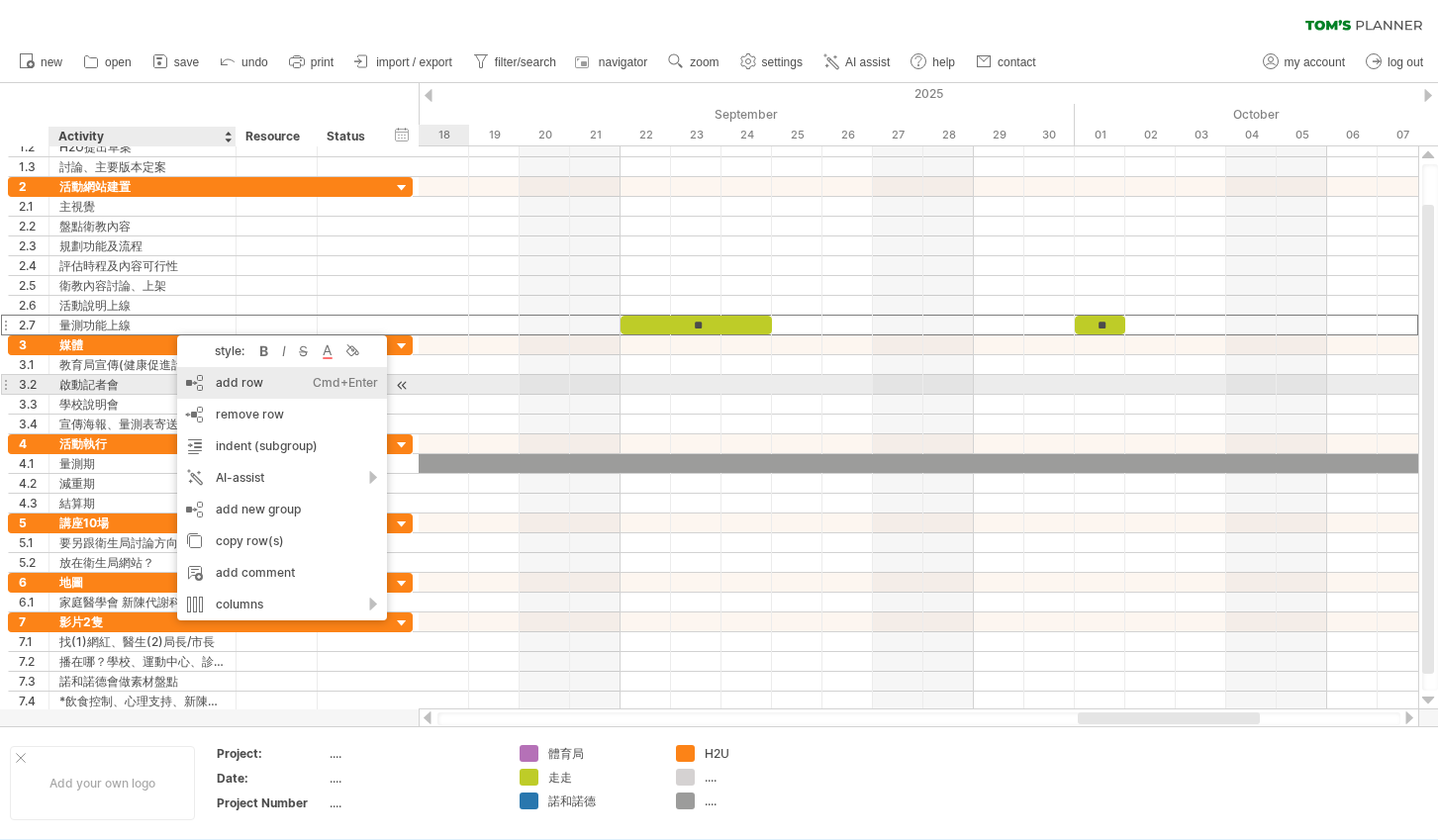 click on "add row Ctrl+Enter Cmd+Enter" at bounding box center (282, 383) 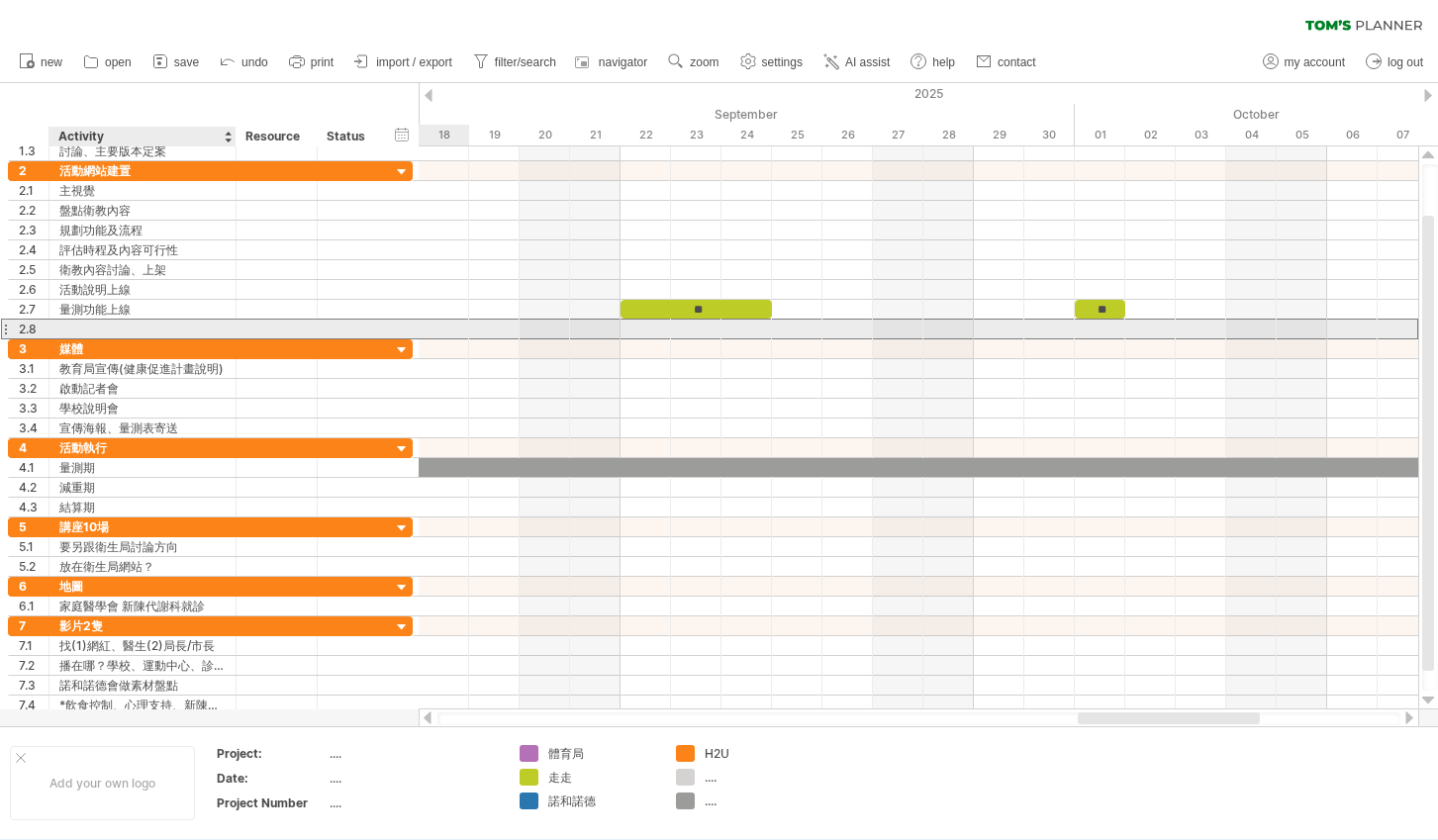 click at bounding box center [143, 328] 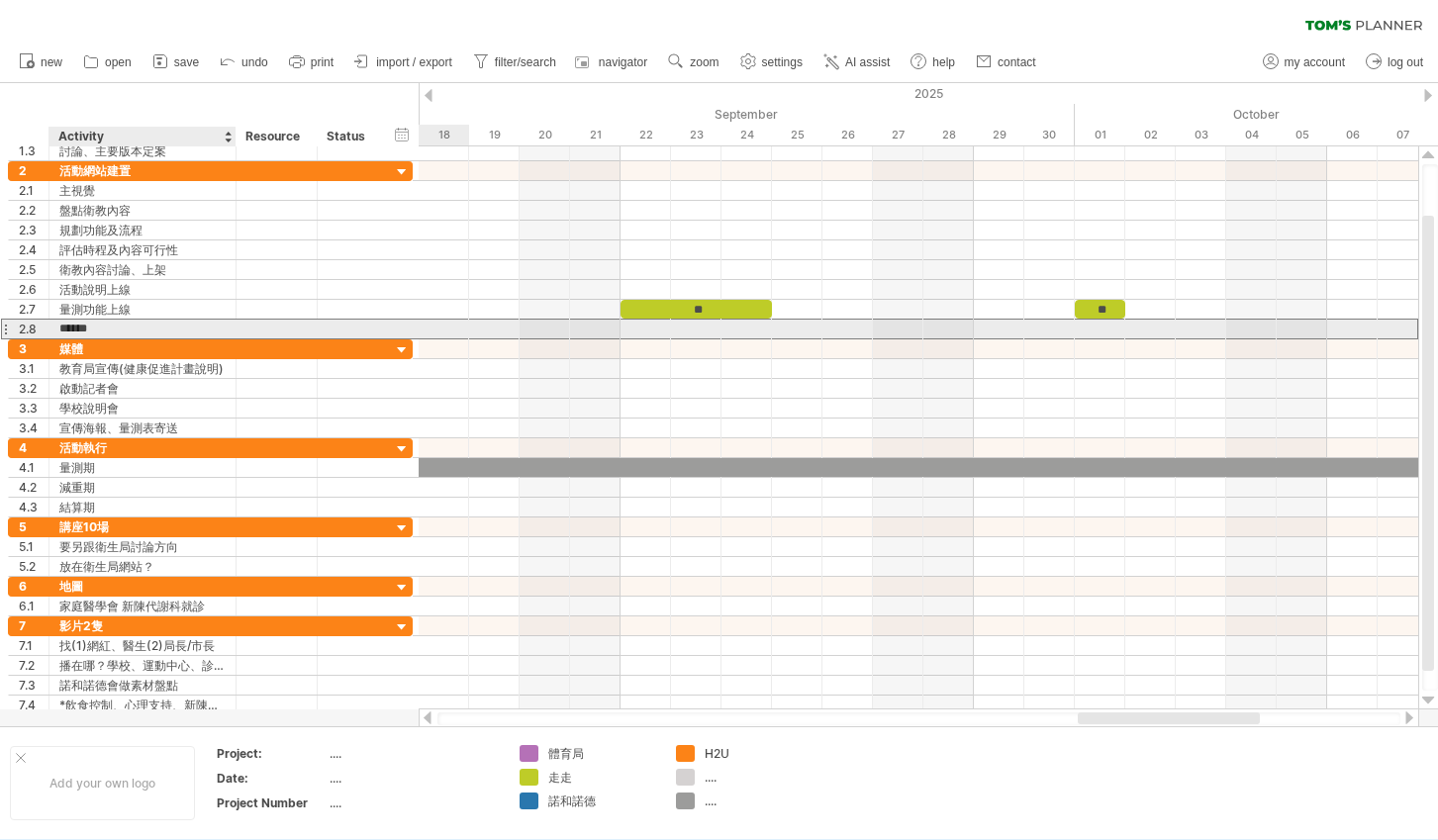 type on "******" 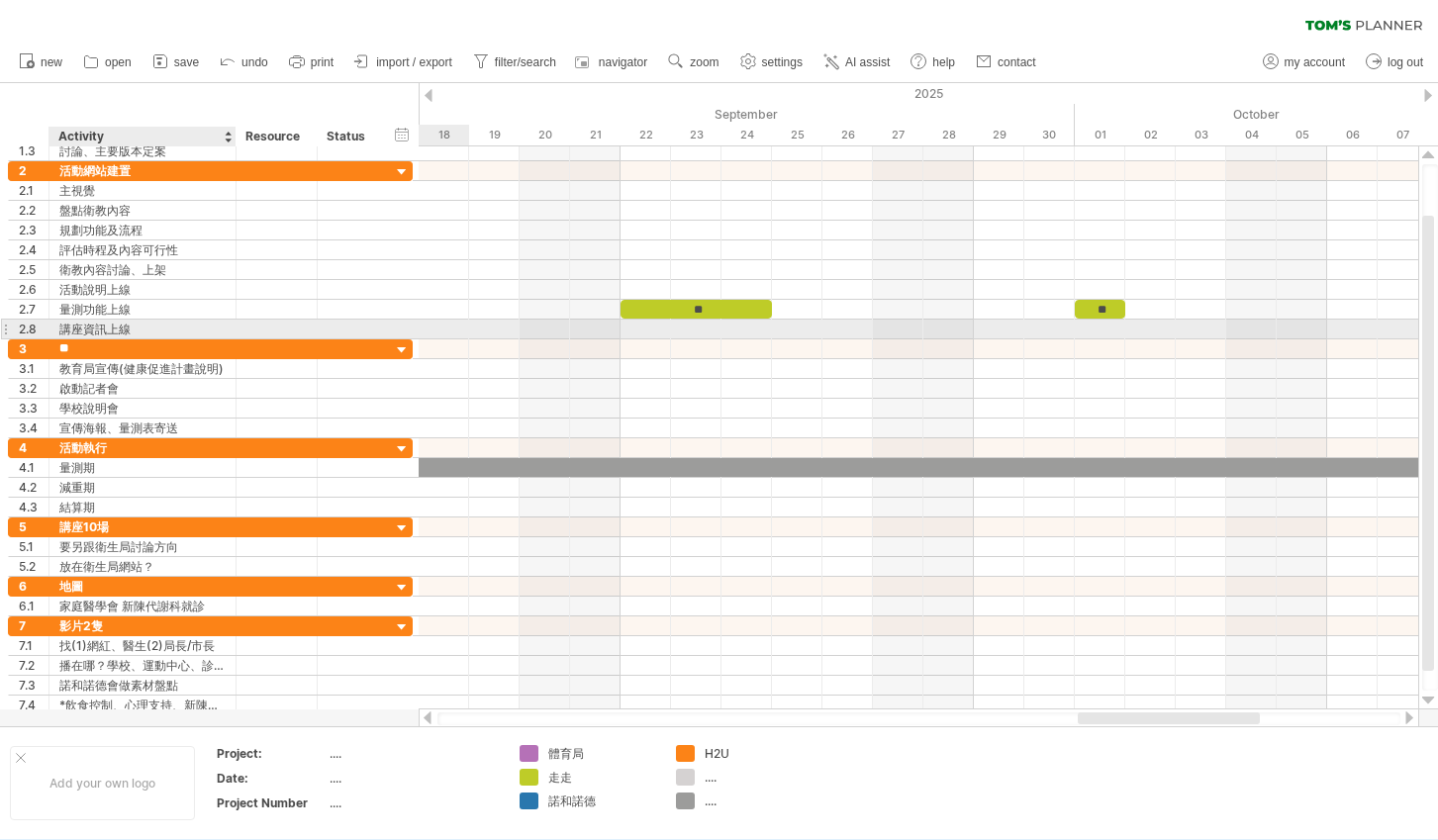 click on "講座資訊上線" at bounding box center [143, 328] 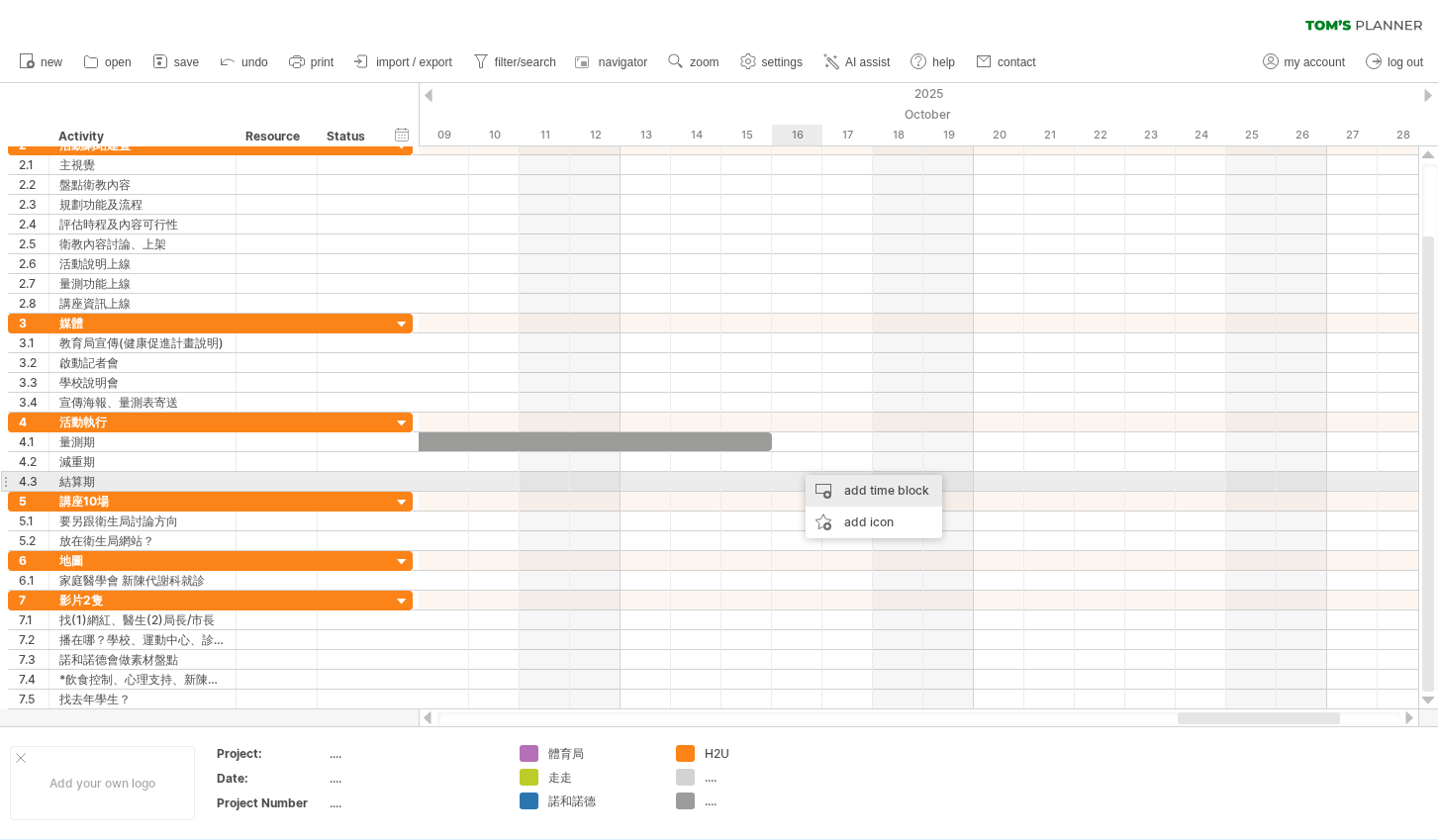 click on "add time block" at bounding box center (874, 491) 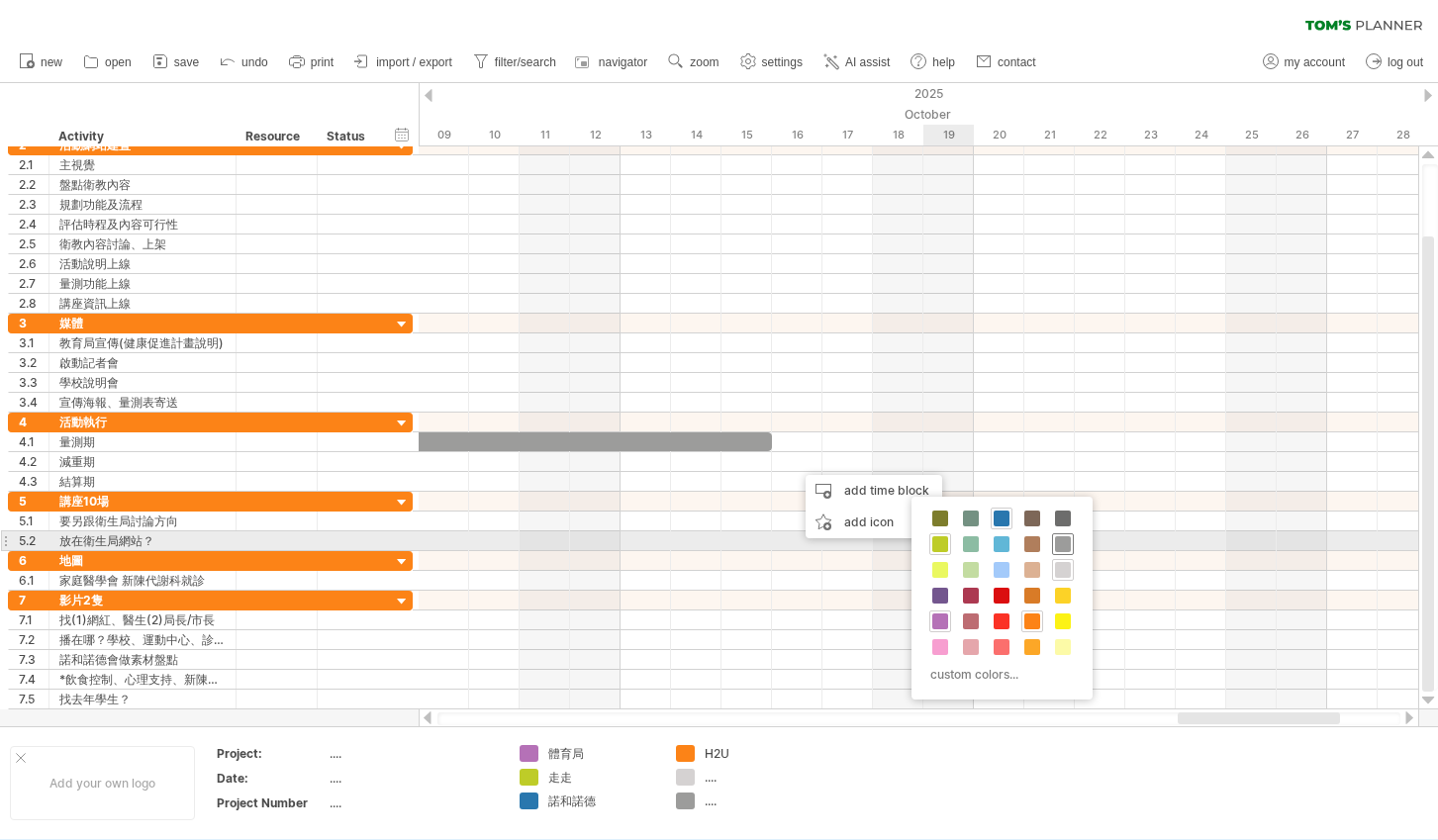 click at bounding box center (1063, 544) 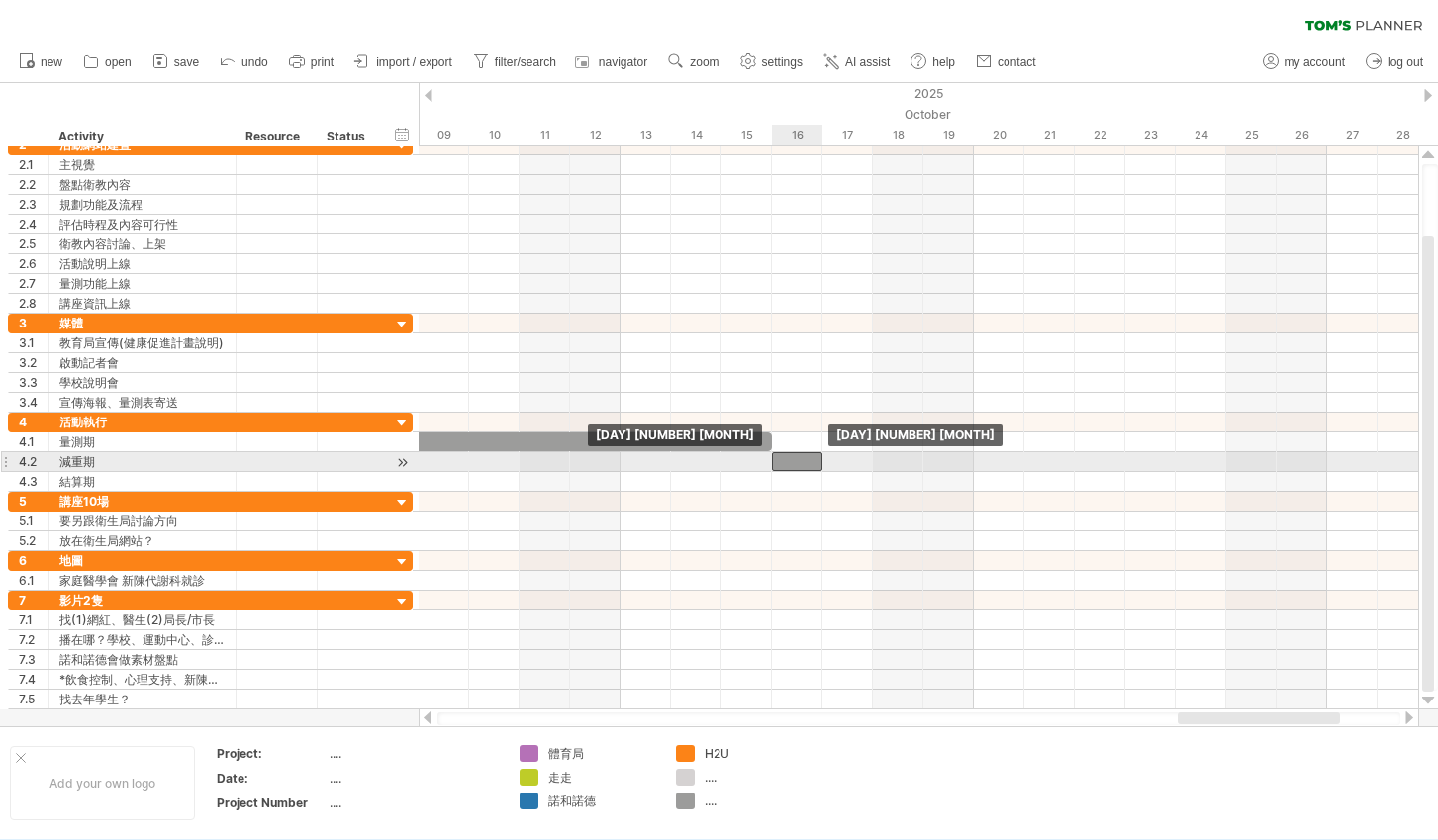 drag, startPoint x: 816, startPoint y: 462, endPoint x: 791, endPoint y: 462, distance: 25 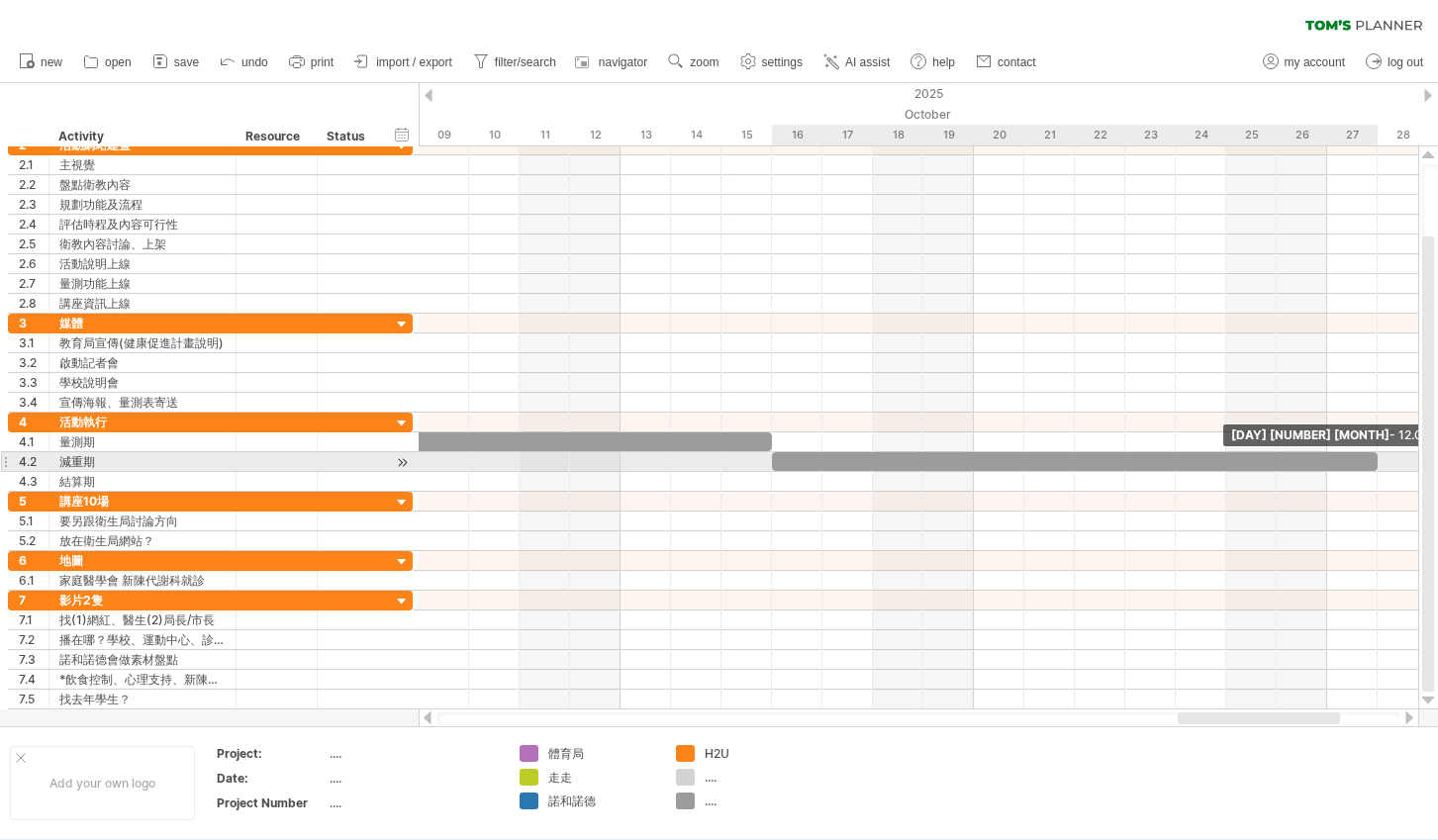 drag, startPoint x: 821, startPoint y: 458, endPoint x: 1374, endPoint y: 461, distance: 553.00814 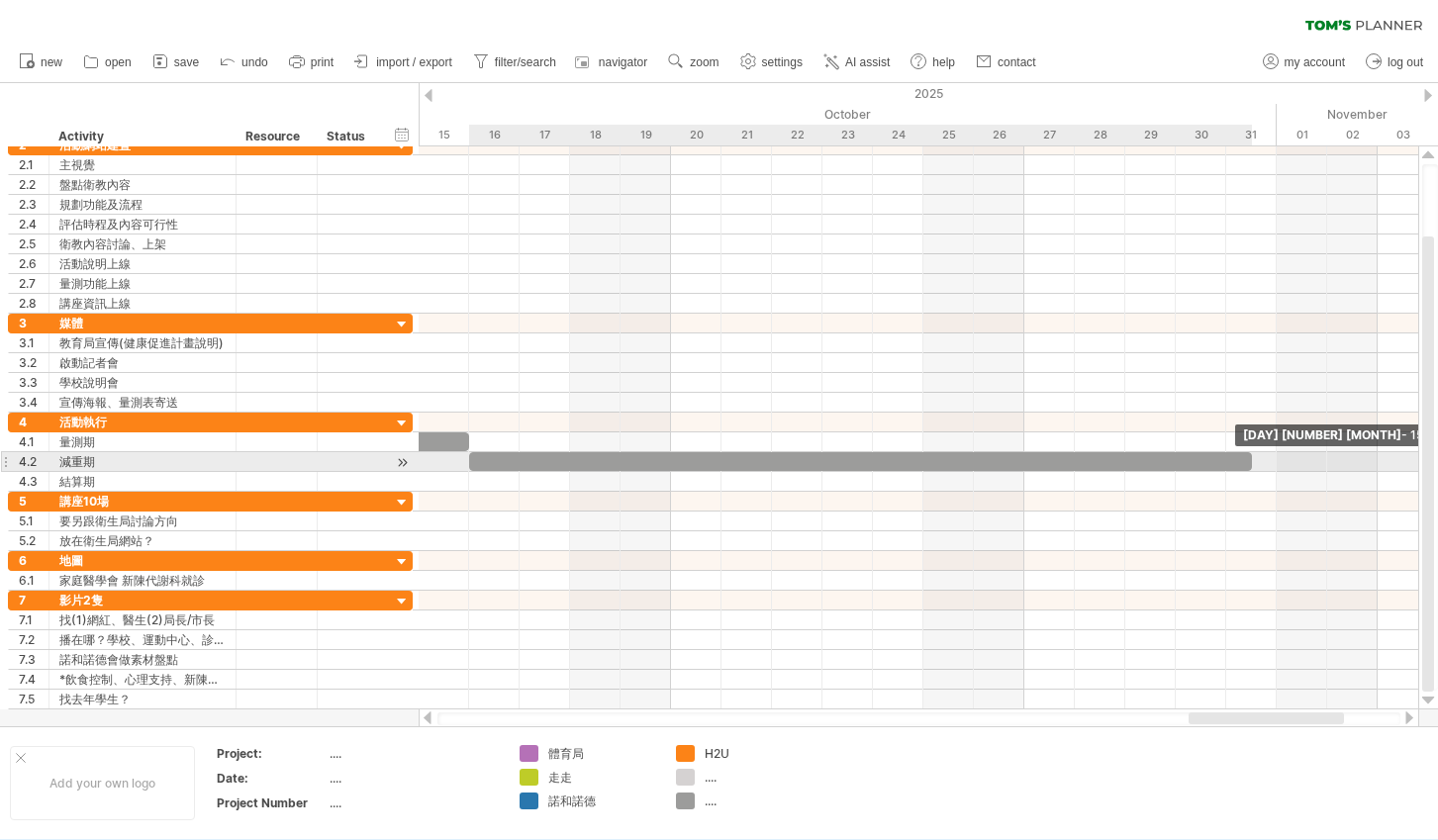 drag, startPoint x: 1076, startPoint y: 461, endPoint x: 1260, endPoint y: 459, distance: 184.01087 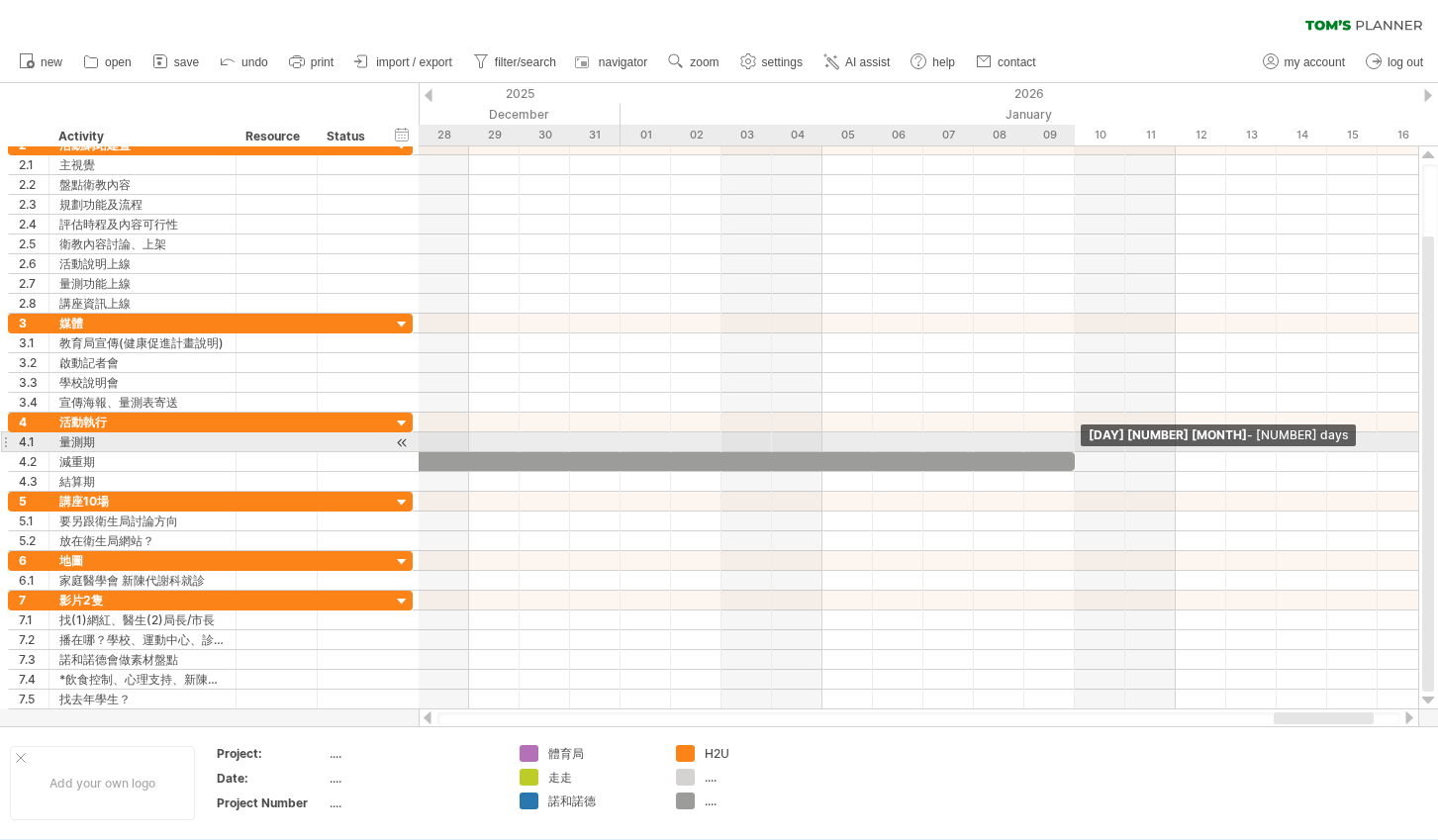 drag, startPoint x: 543, startPoint y: 462, endPoint x: 1063, endPoint y: 446, distance: 520.2461 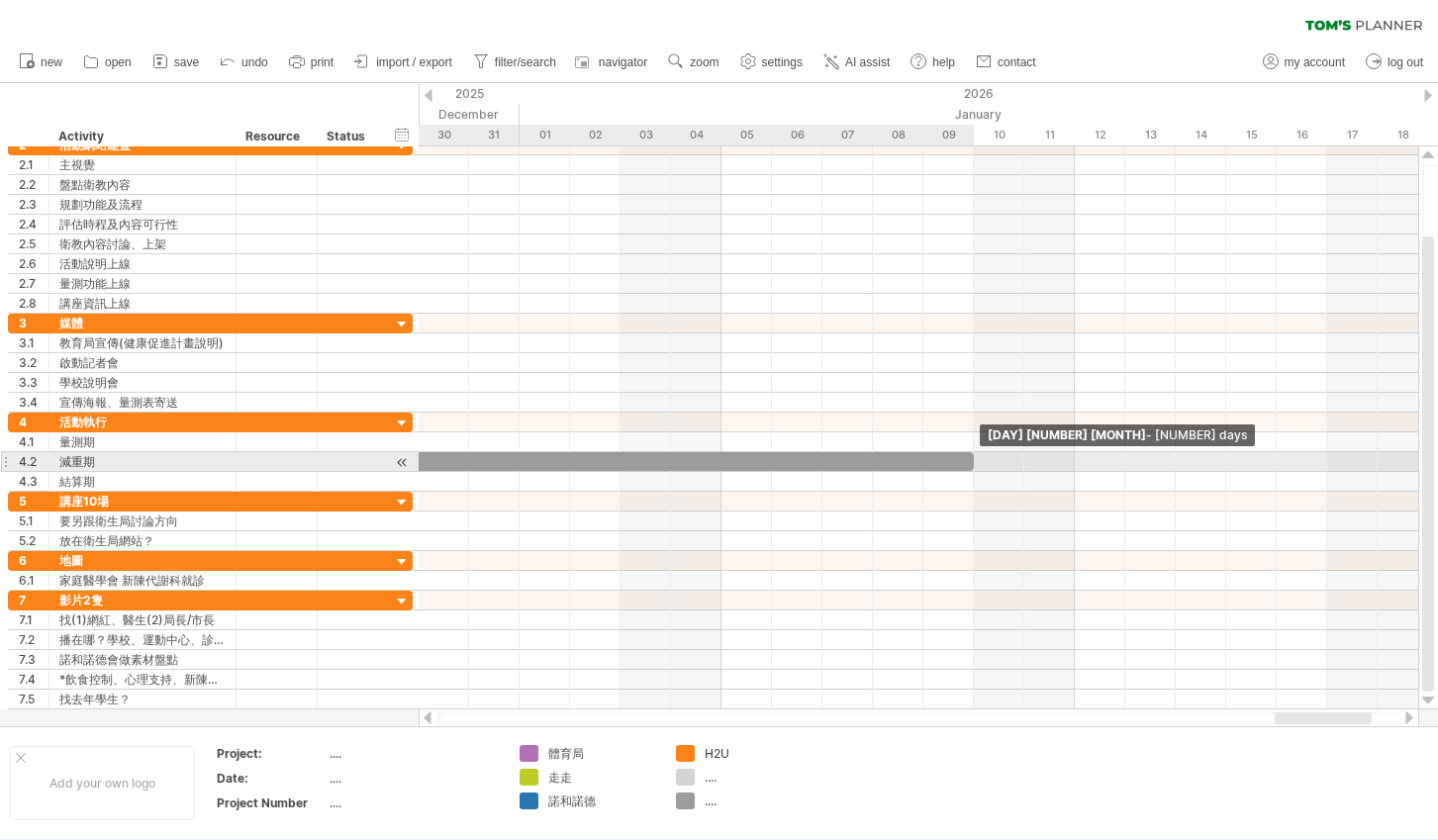 click at bounding box center [974, 461] 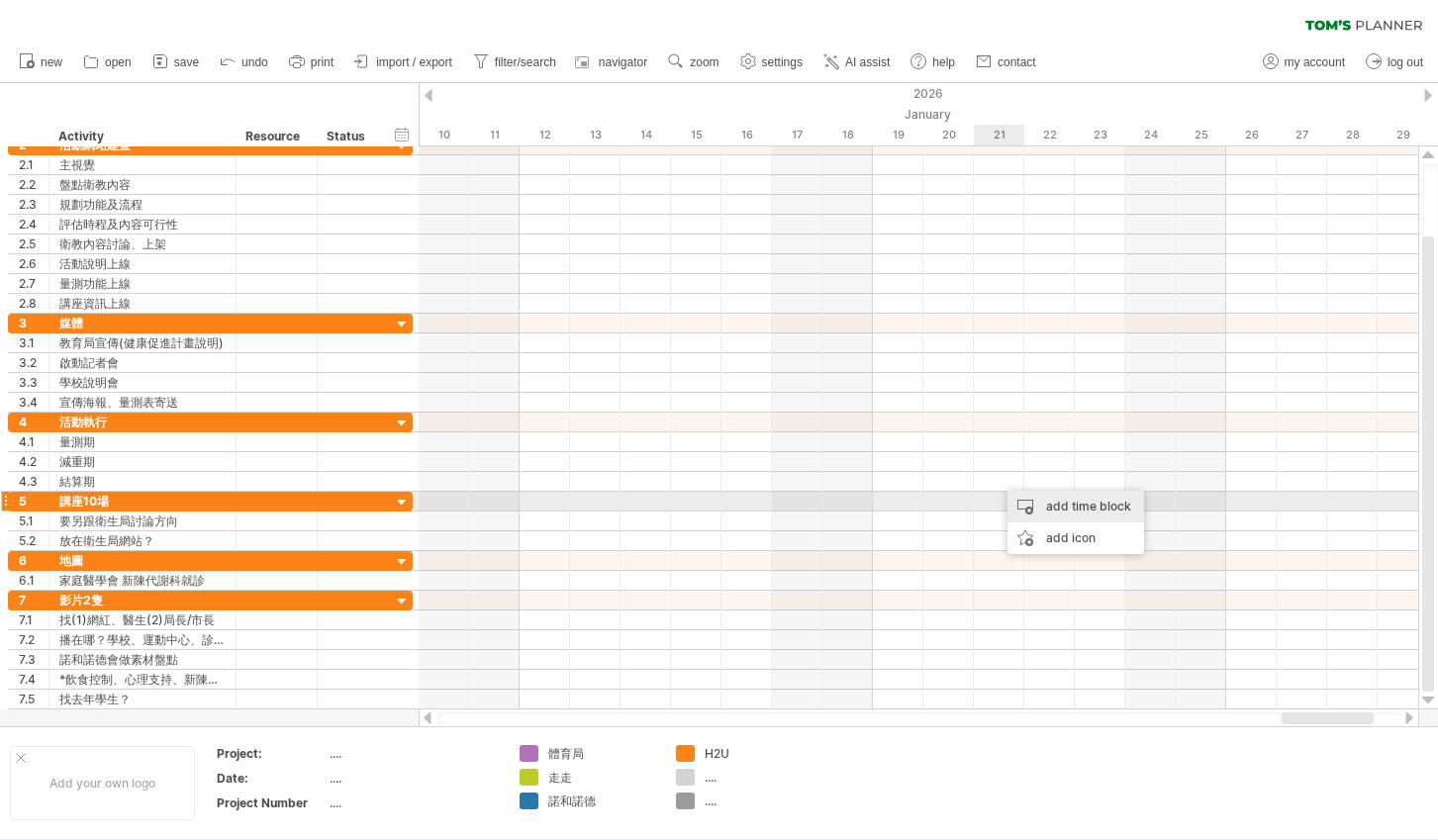 click on "add time block" at bounding box center (1076, 507) 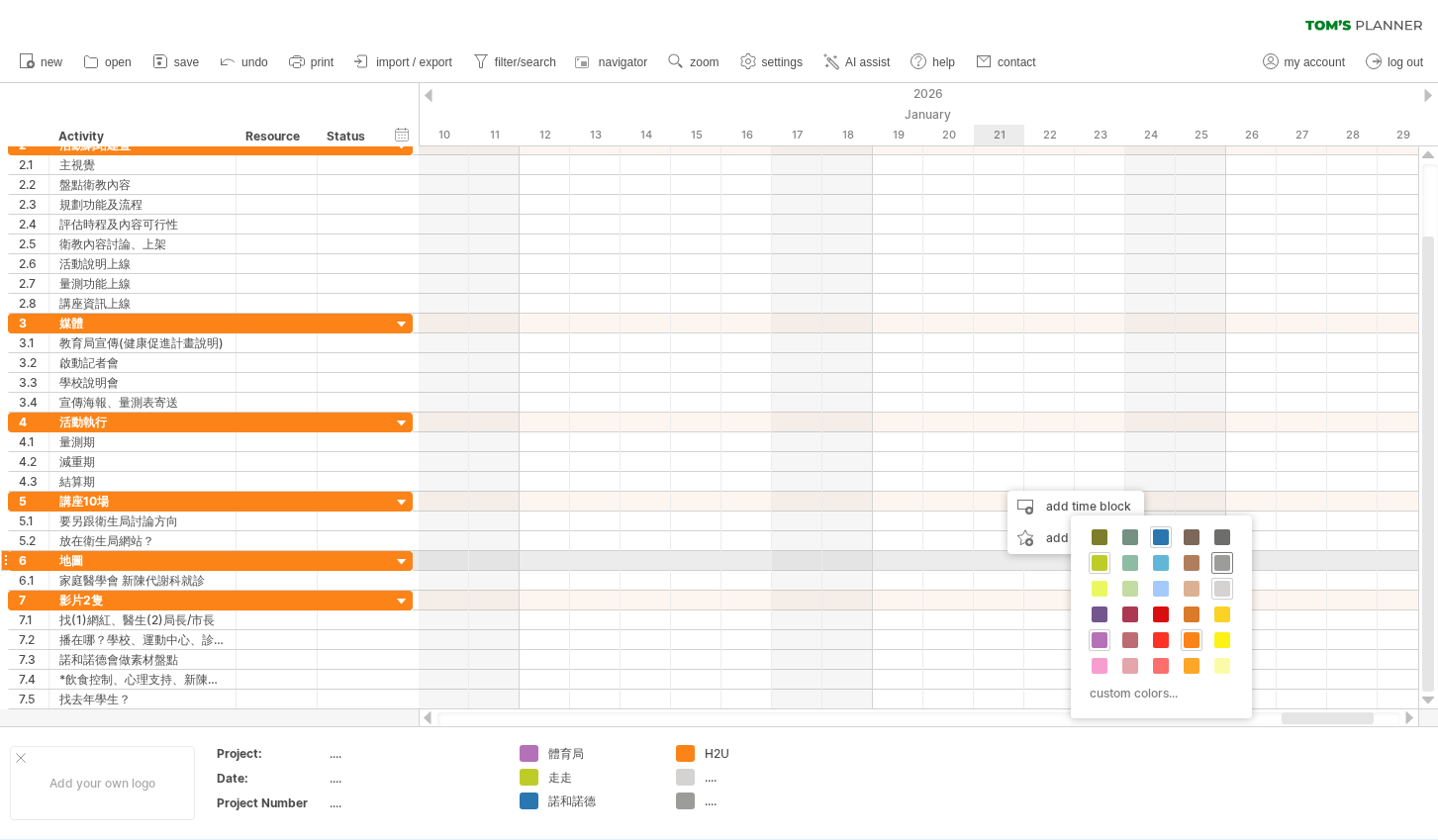 click at bounding box center (1222, 563) 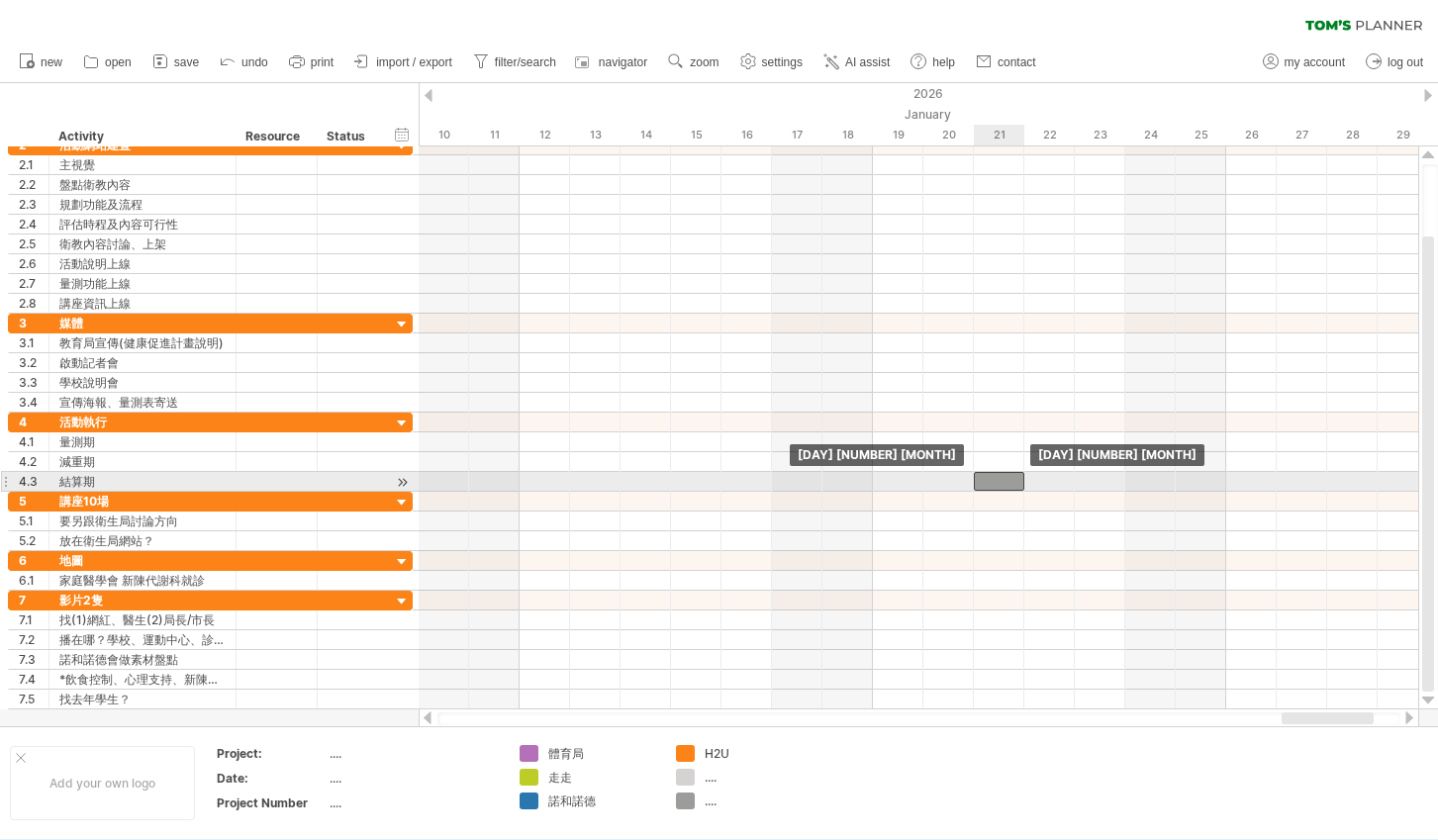 drag, startPoint x: 1019, startPoint y: 479, endPoint x: 995, endPoint y: 480, distance: 24.020824 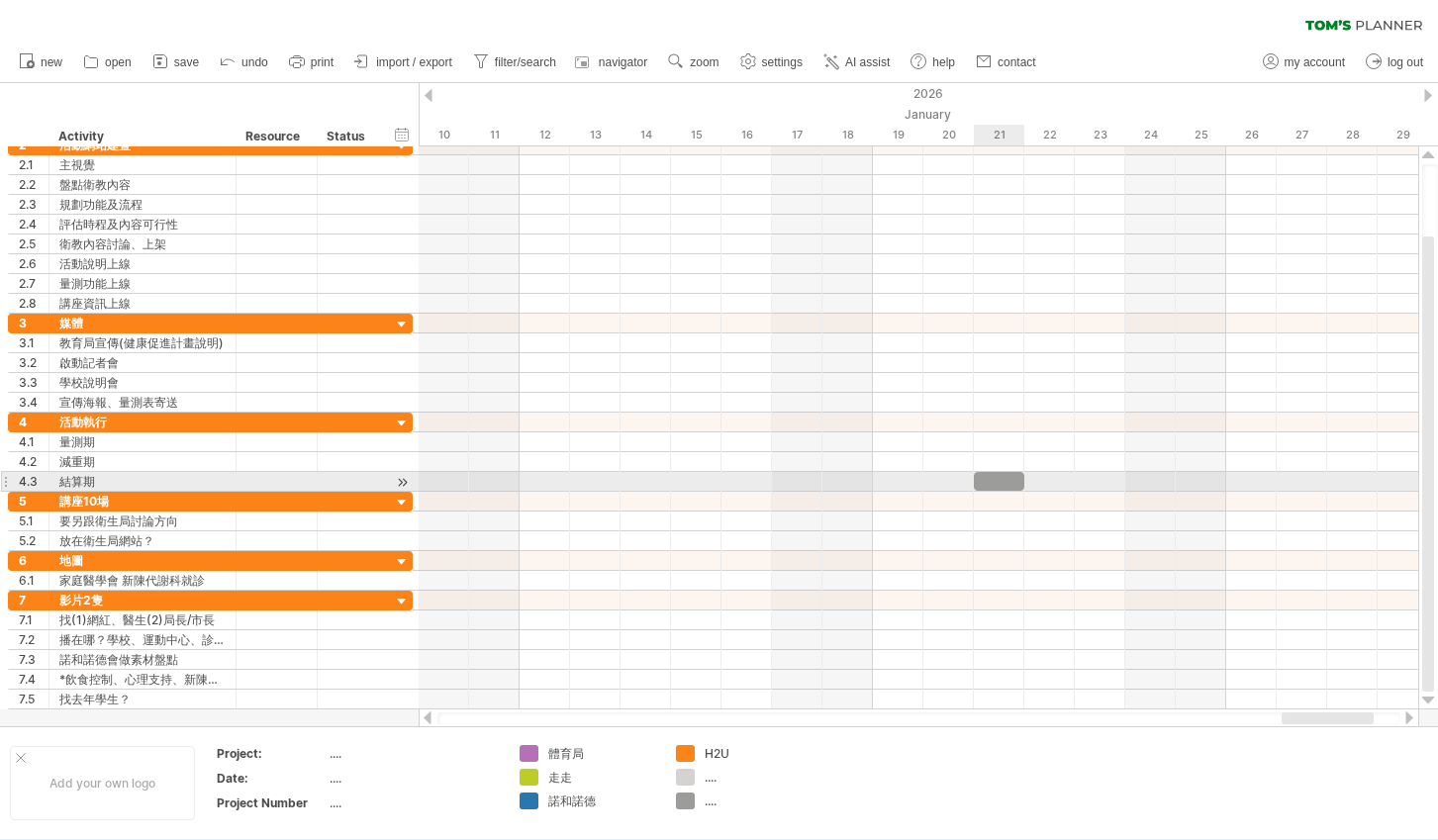 click at bounding box center [999, 481] 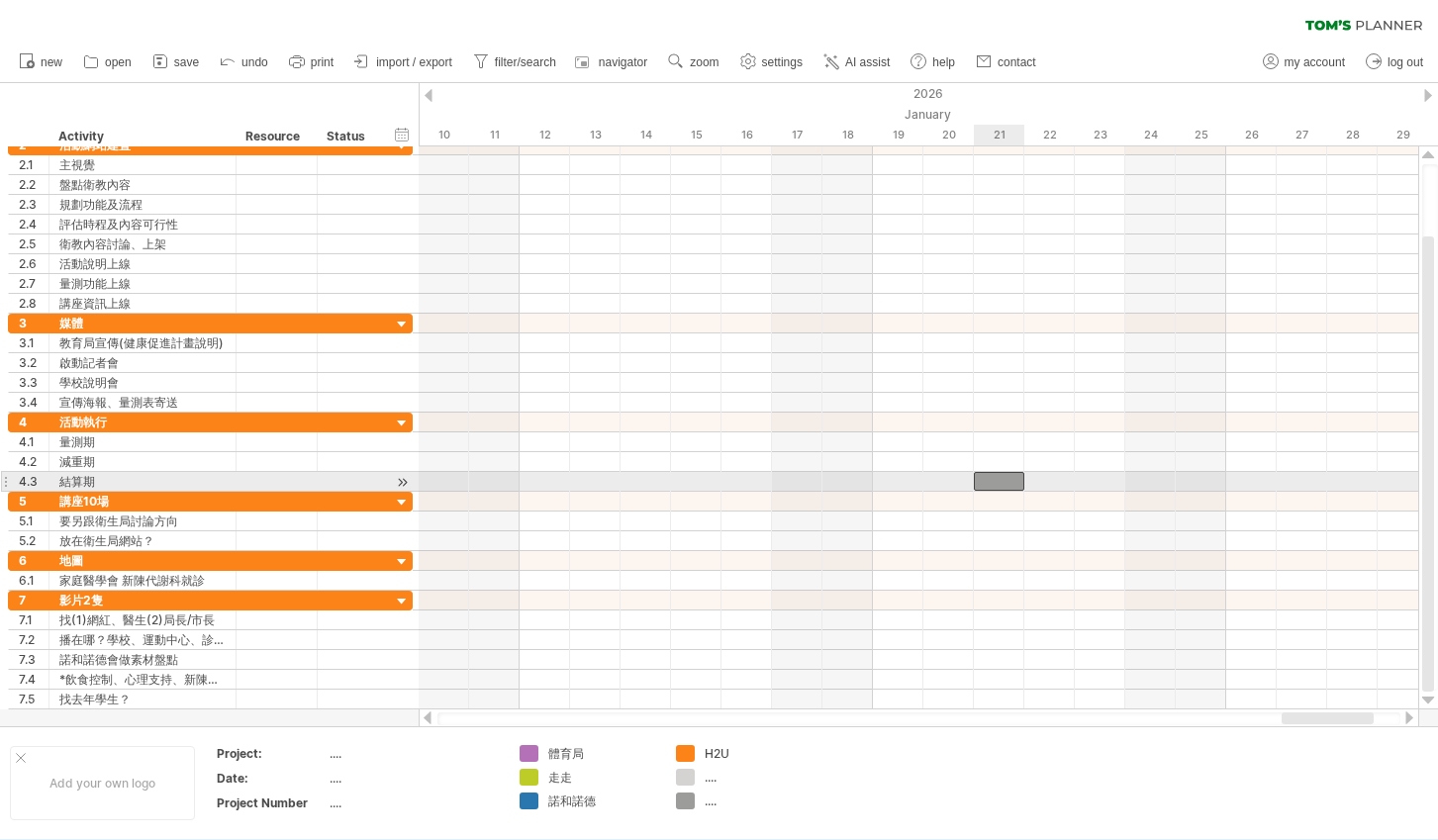 type 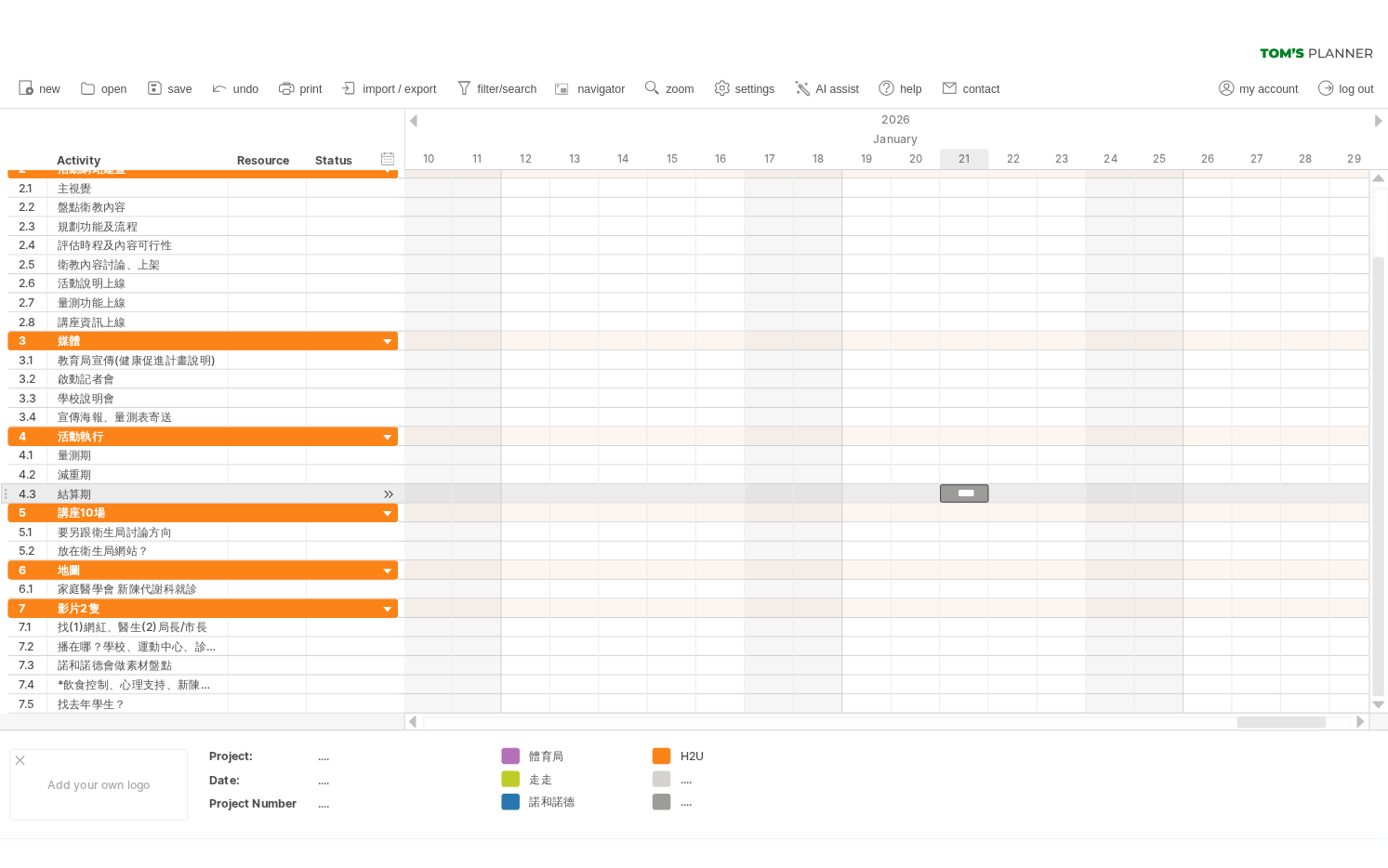 scroll, scrollTop: 0, scrollLeft: 0, axis: both 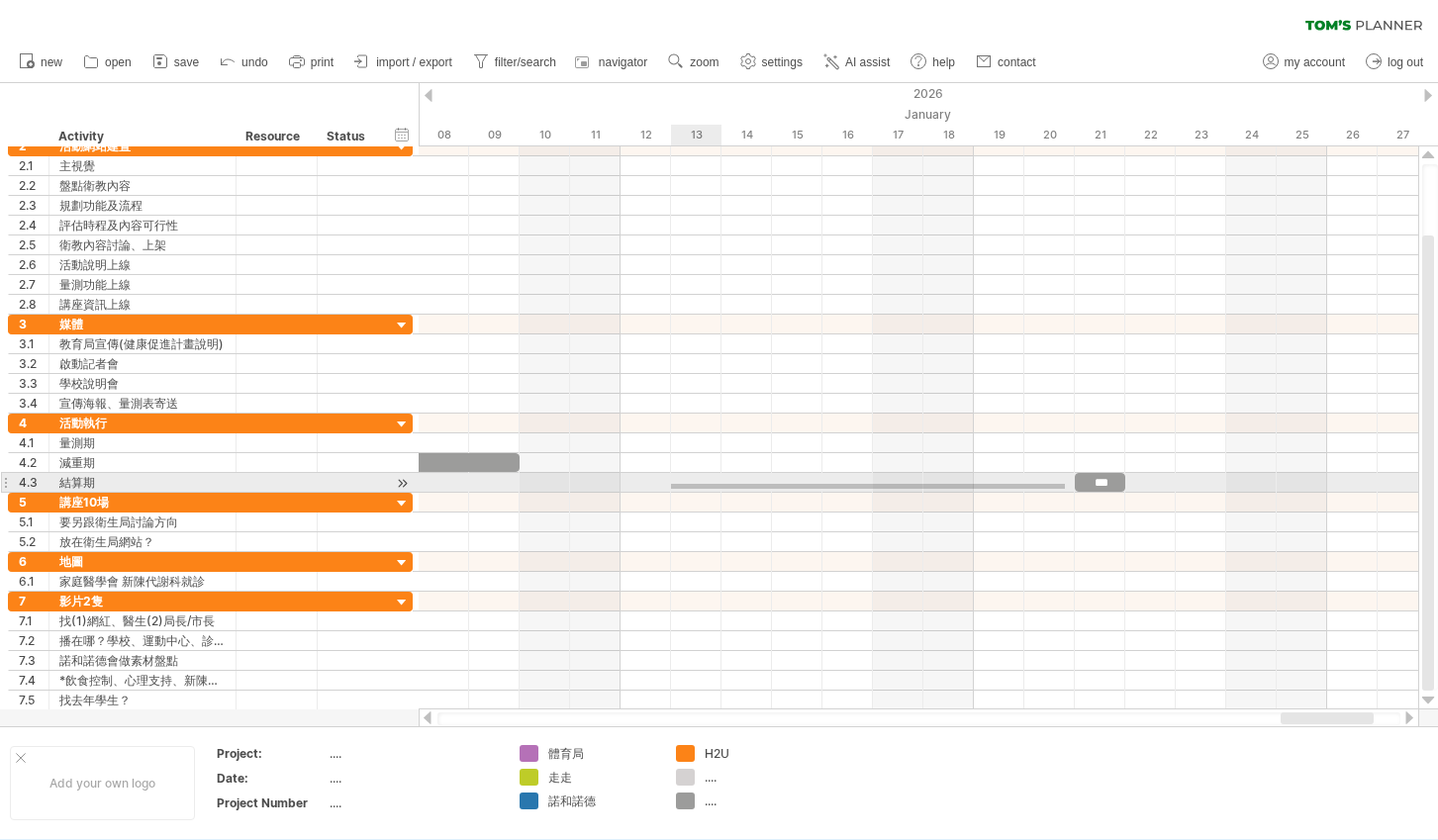drag, startPoint x: 1065, startPoint y: 484, endPoint x: 668, endPoint y: 486, distance: 397.00504 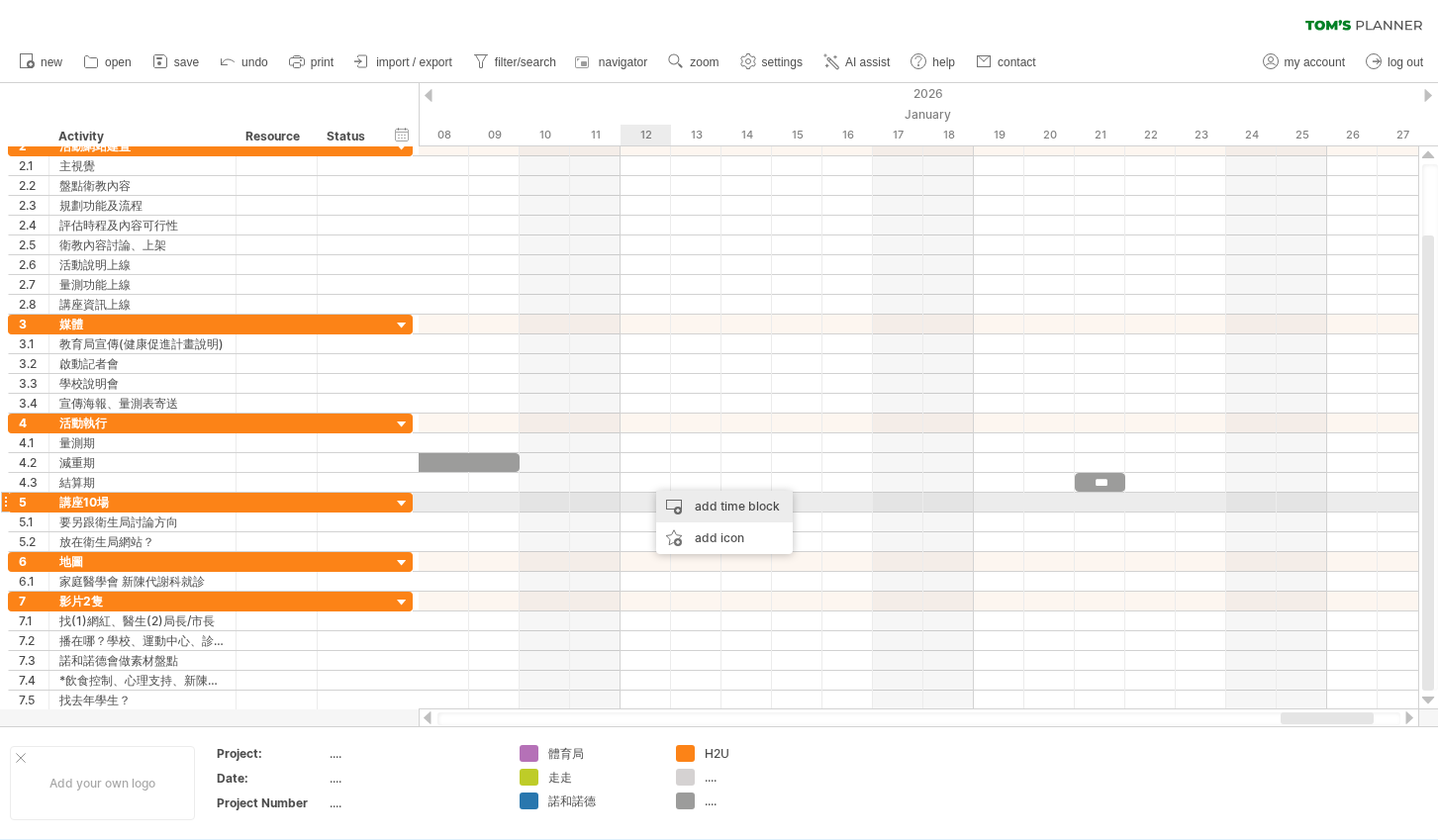 click on "add time block" at bounding box center (724, 507) 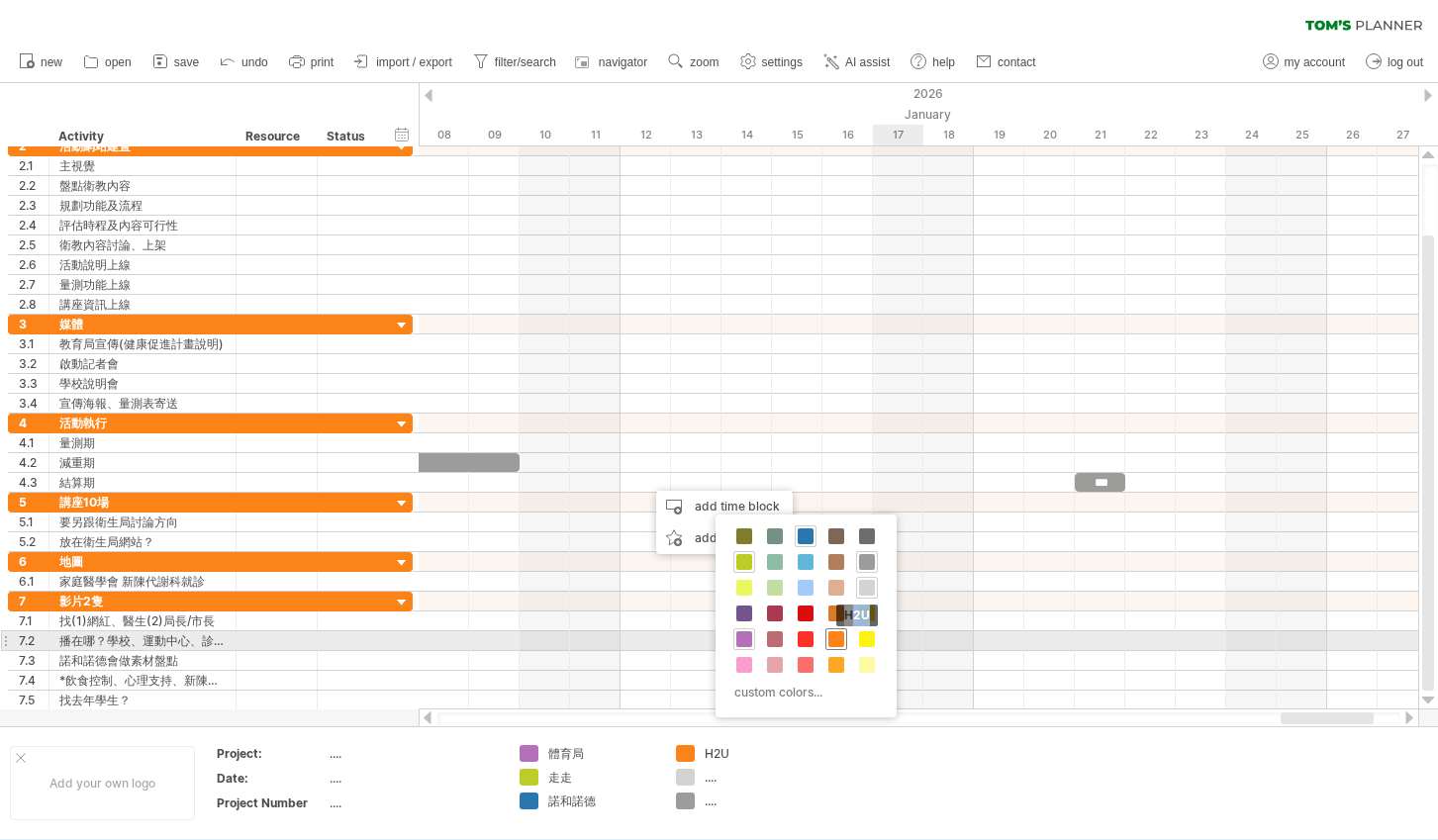 drag, startPoint x: 866, startPoint y: 562, endPoint x: 836, endPoint y: 639, distance: 82.63776 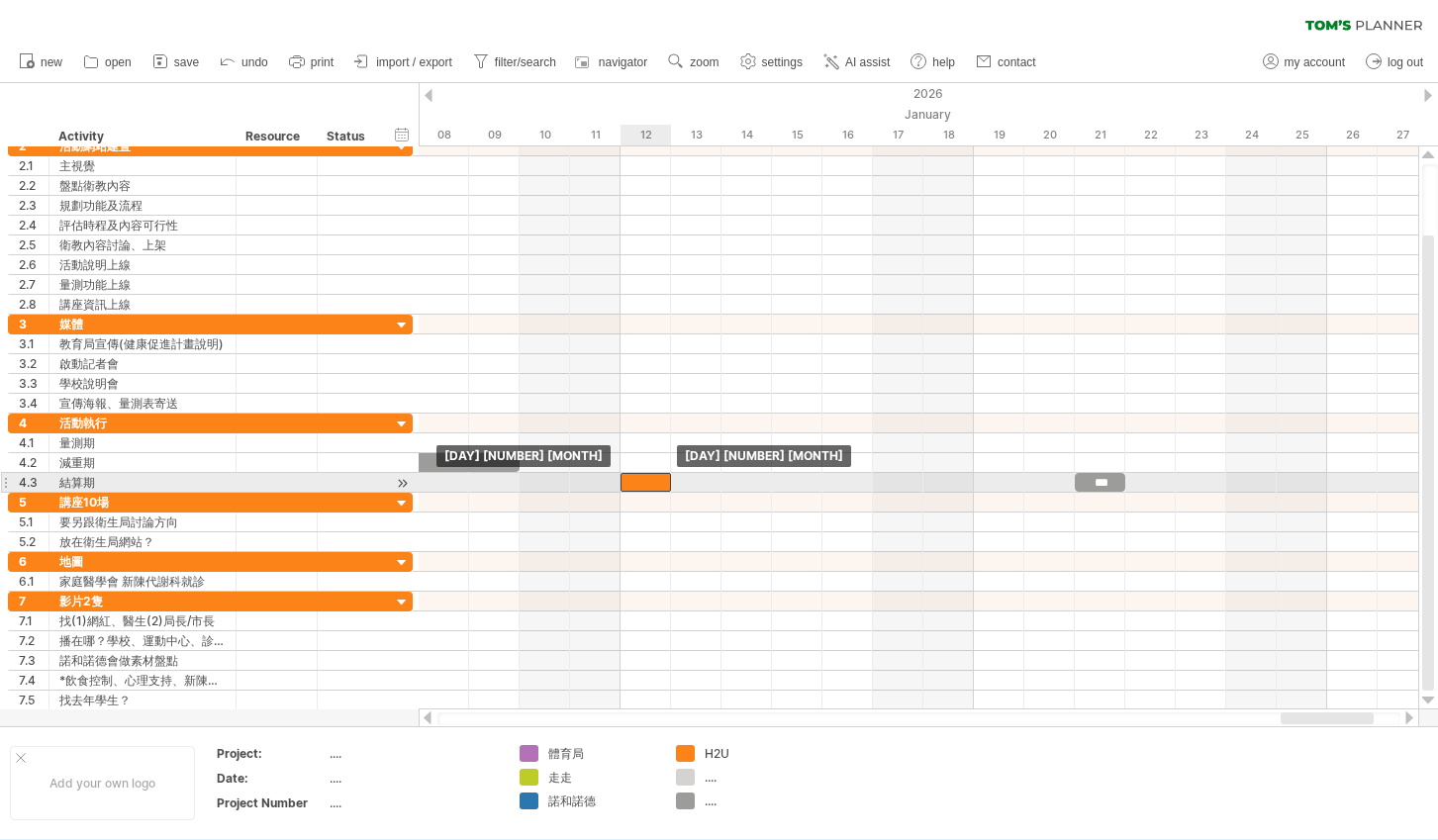 drag, startPoint x: 655, startPoint y: 478, endPoint x: 637, endPoint y: 478, distance: 18 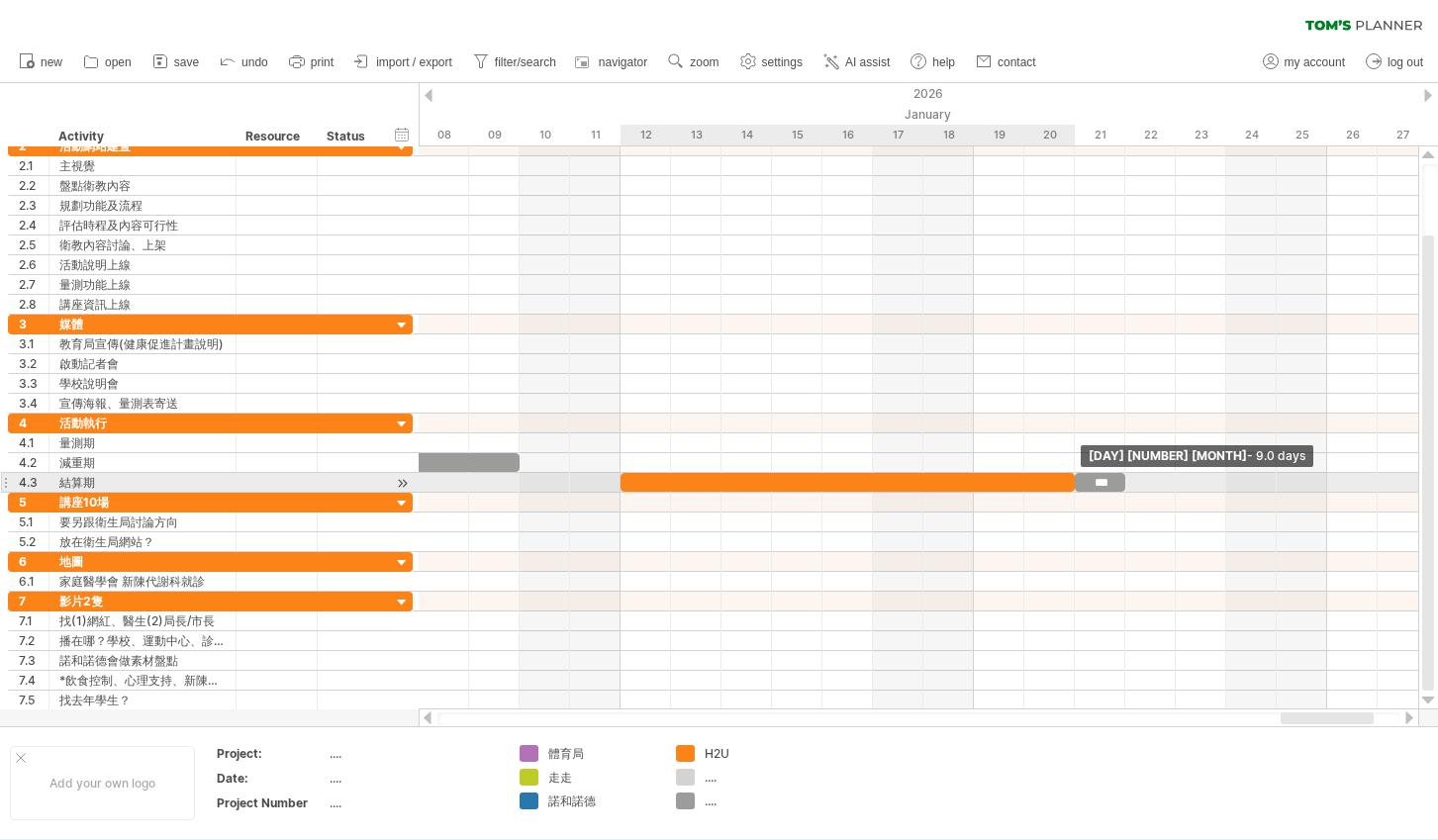 drag, startPoint x: 669, startPoint y: 482, endPoint x: 1067, endPoint y: 484, distance: 398.00503 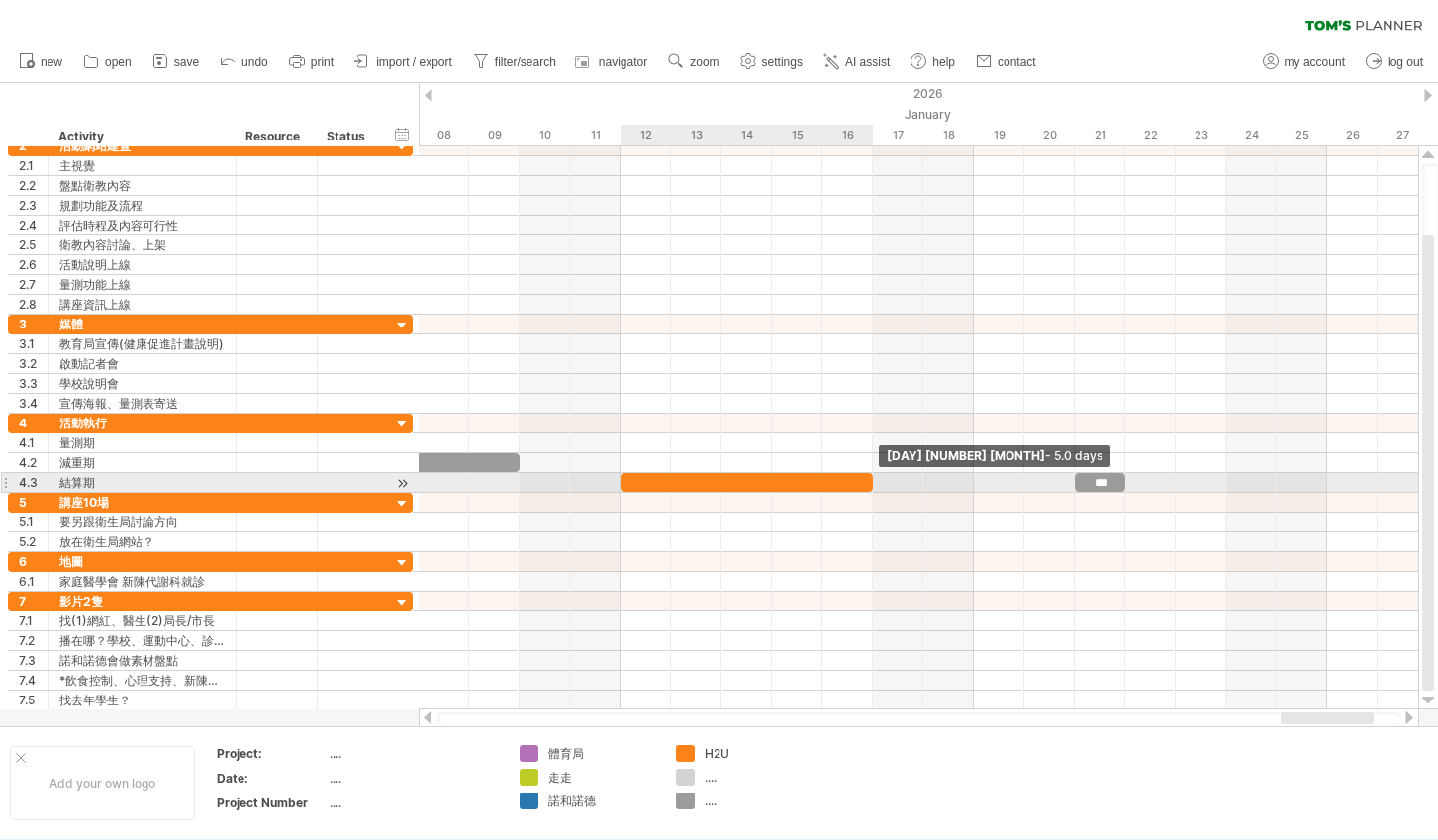 drag, startPoint x: 1070, startPoint y: 482, endPoint x: 875, endPoint y: 477, distance: 195.06409 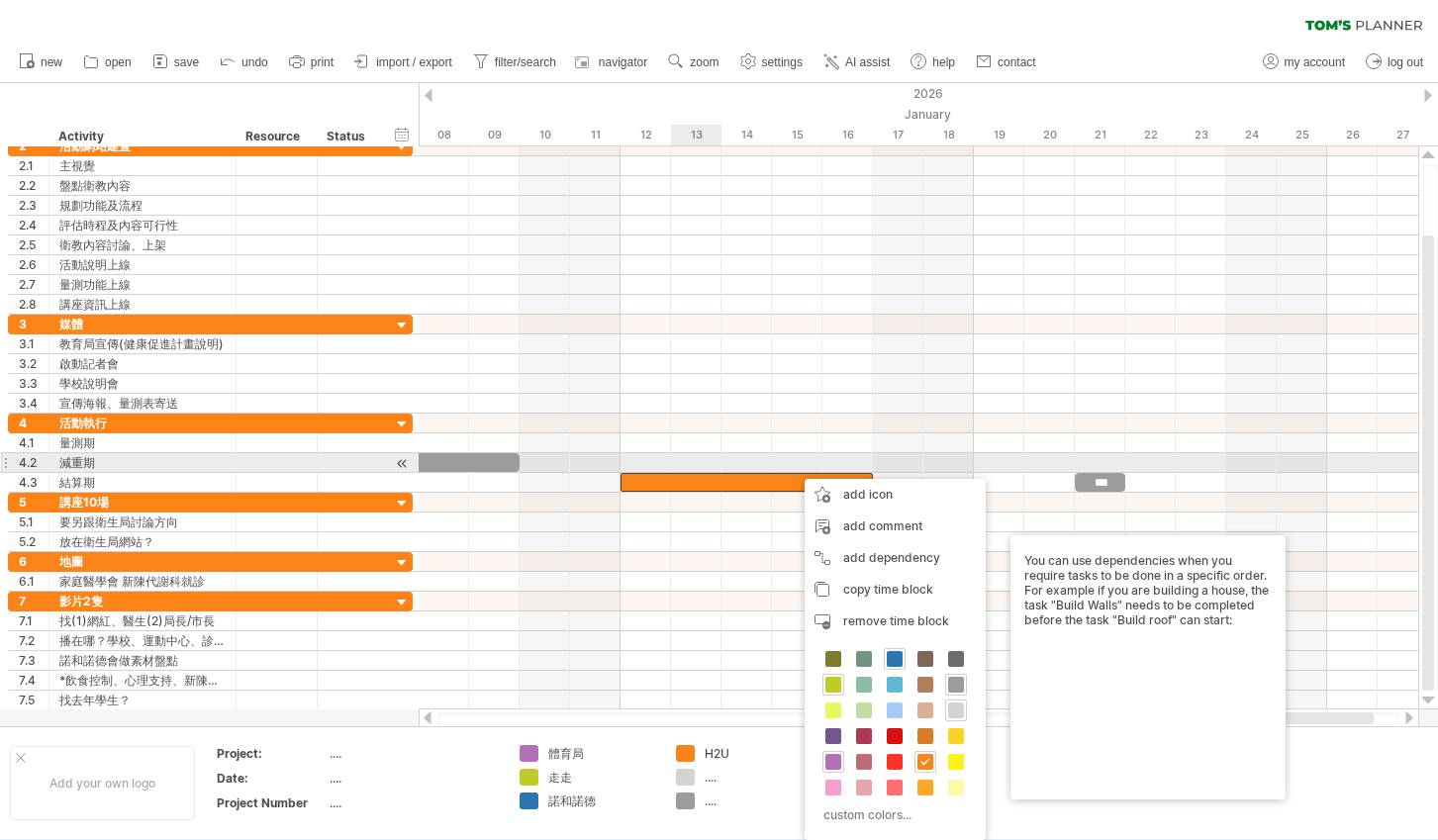 click at bounding box center [918, 463] 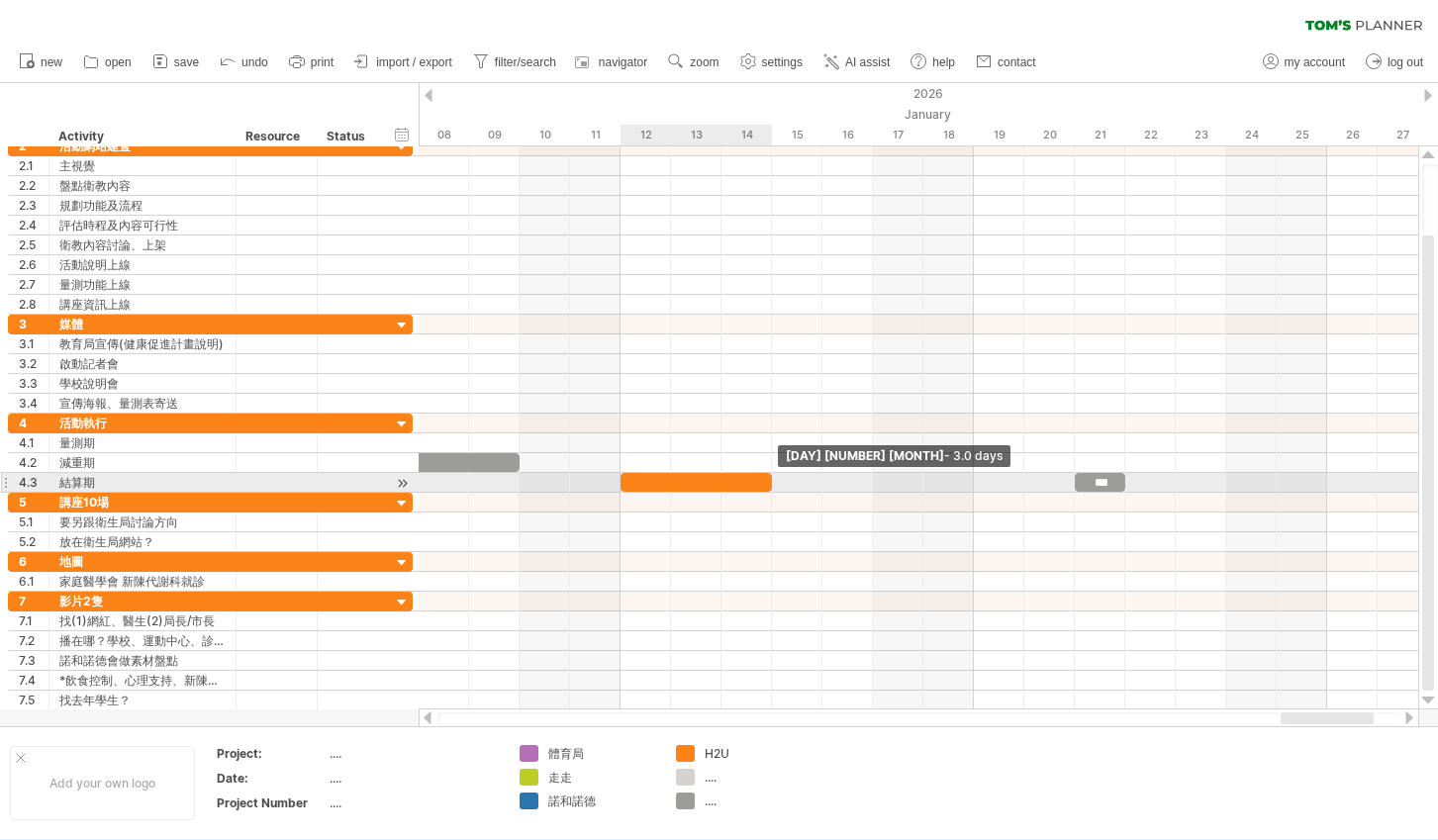drag, startPoint x: 871, startPoint y: 485, endPoint x: 776, endPoint y: 491, distance: 95.18929 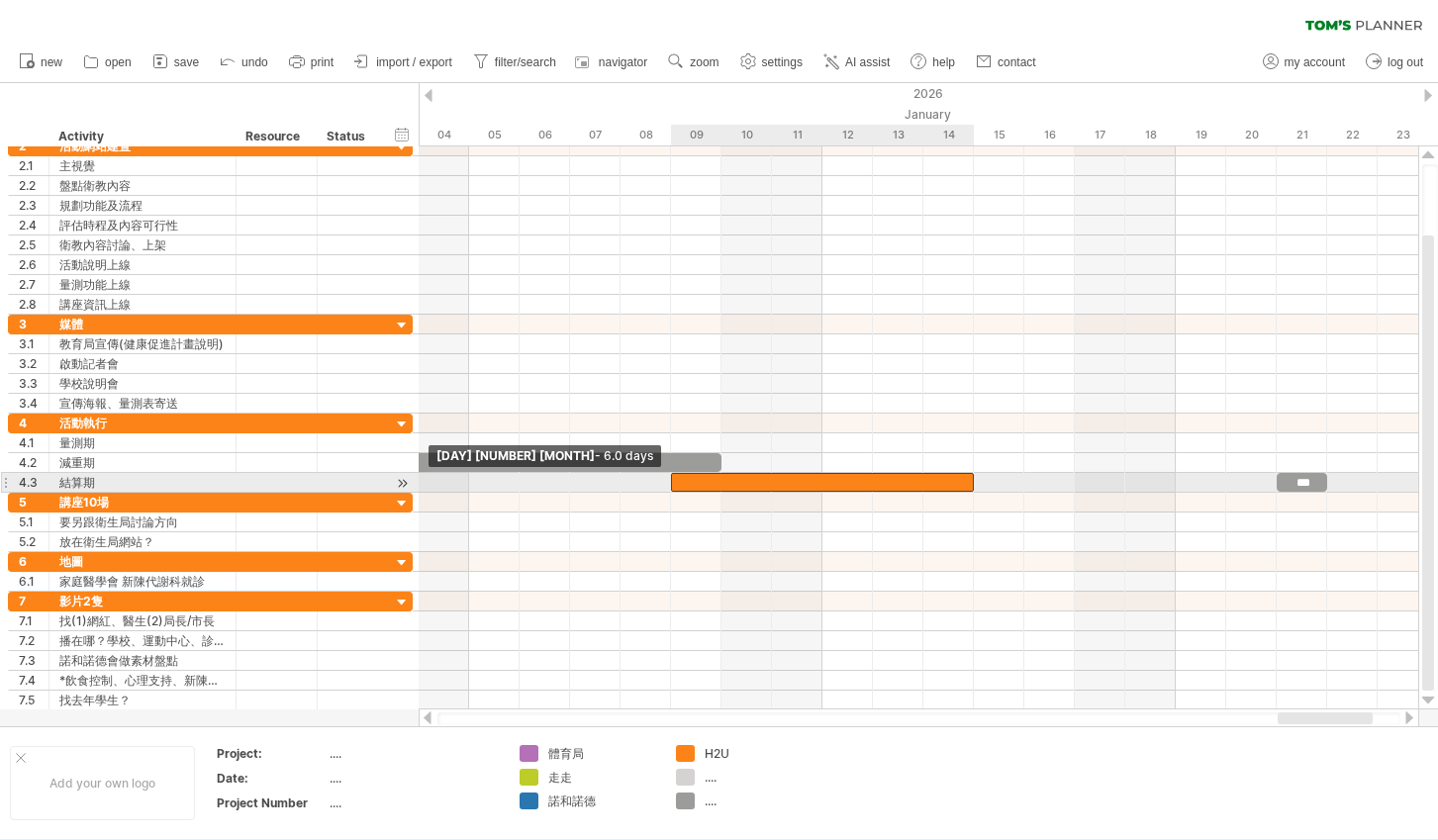 drag, startPoint x: 822, startPoint y: 487, endPoint x: 660, endPoint y: 489, distance: 162.01235 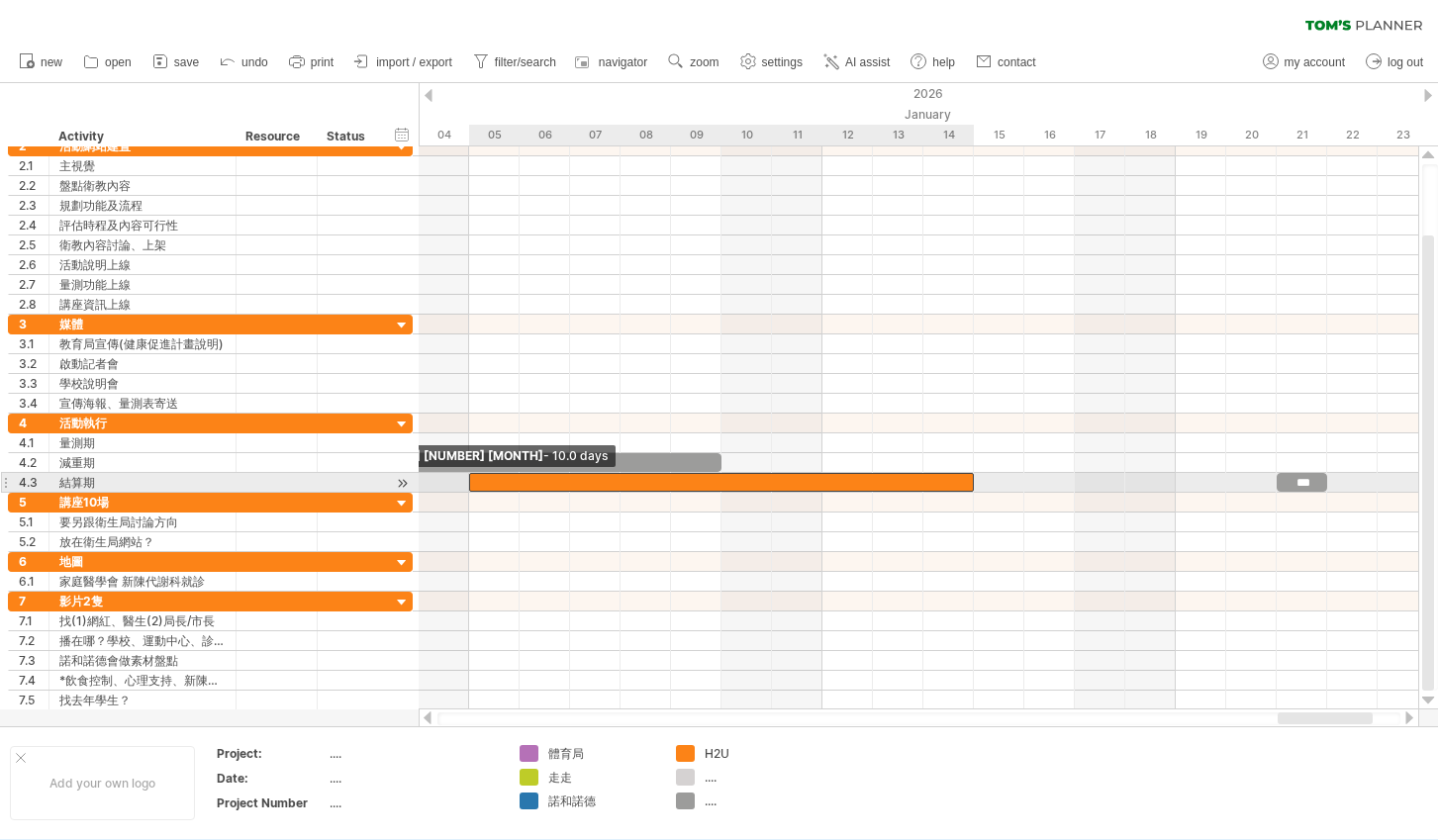 drag, startPoint x: 670, startPoint y: 486, endPoint x: 478, endPoint y: 480, distance: 192.09373 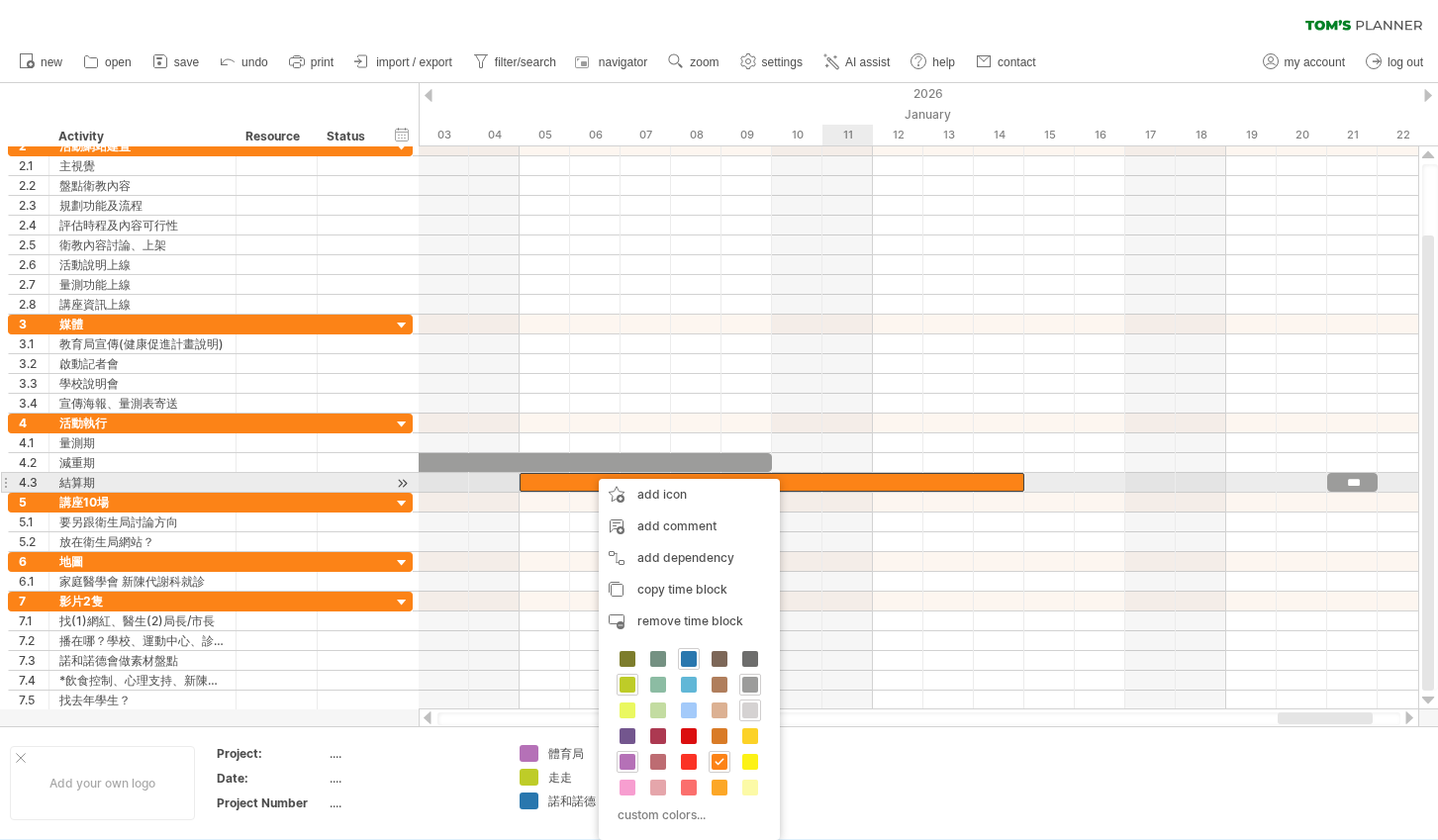 click at bounding box center (772, 482) 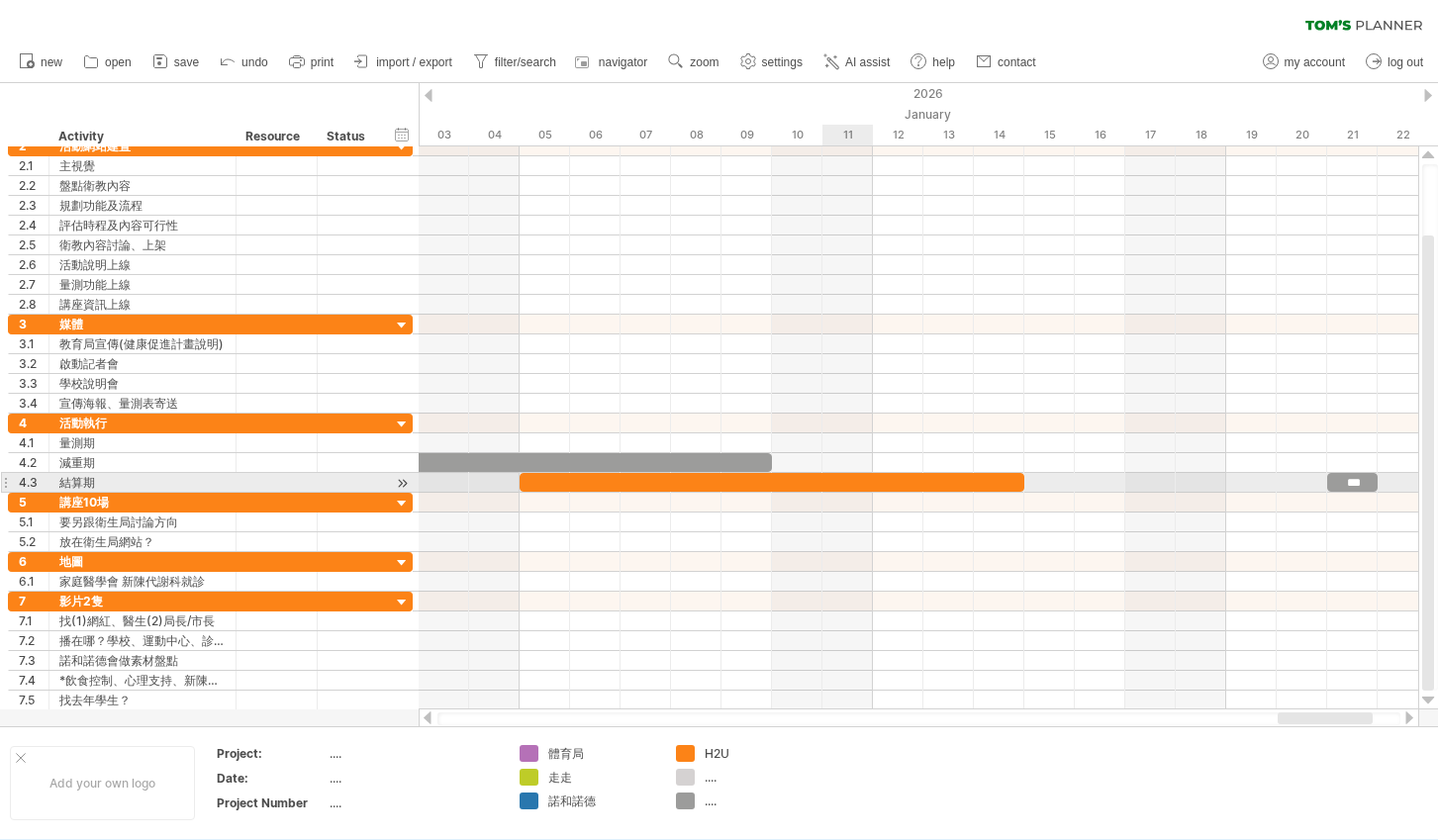 type 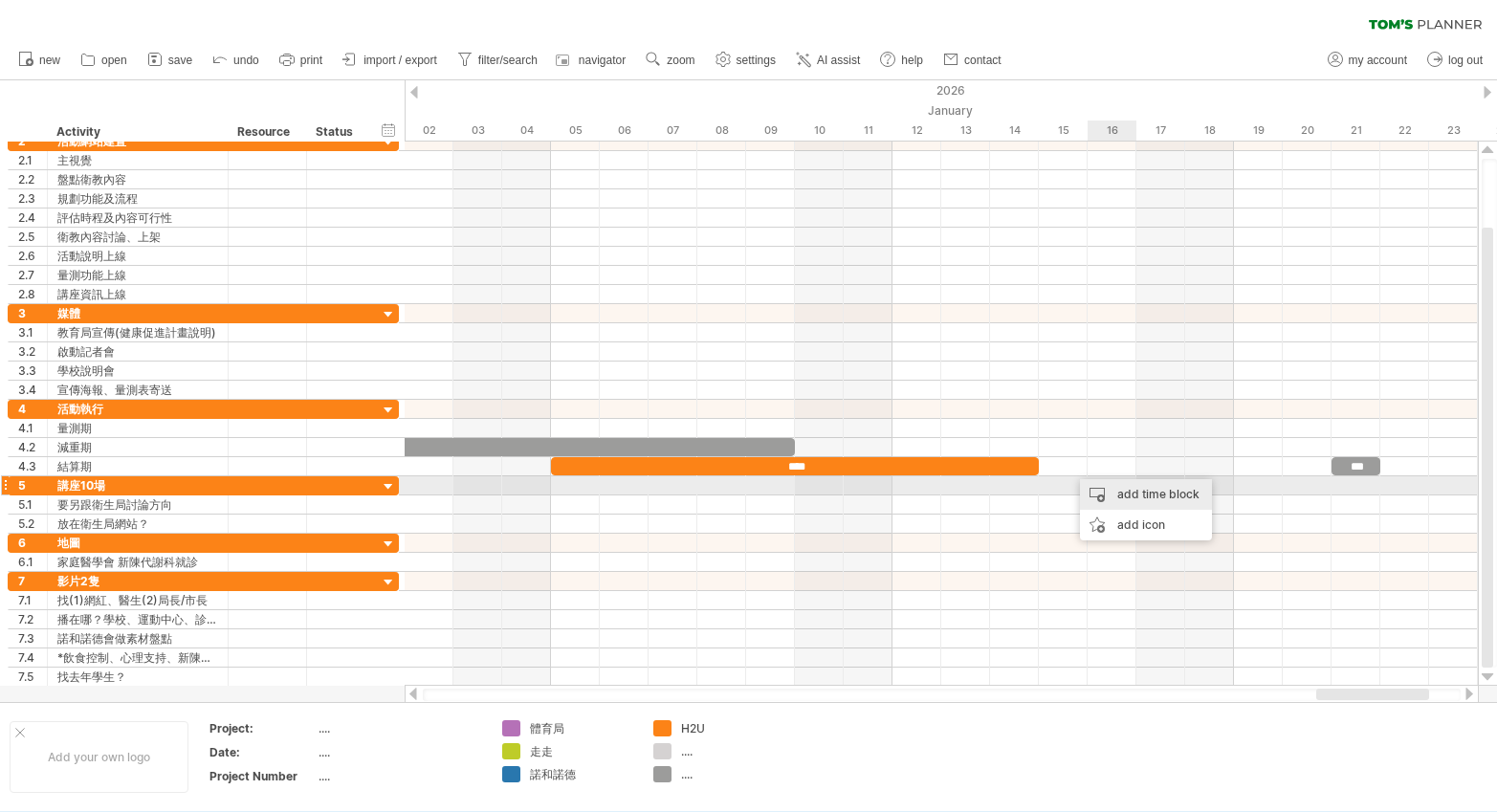click on "add time block" at bounding box center [1146, 494] 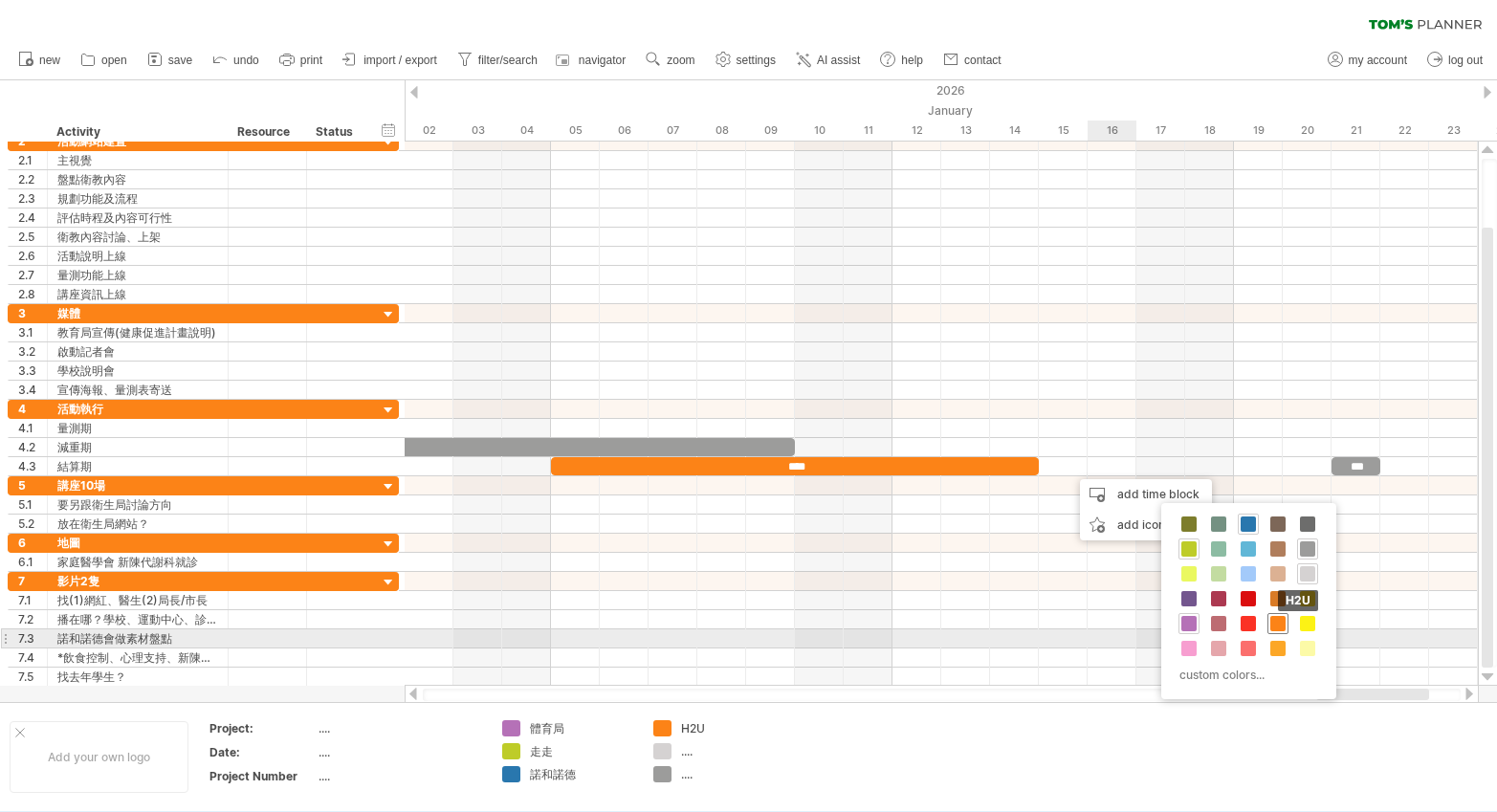 click at bounding box center [1278, 624] 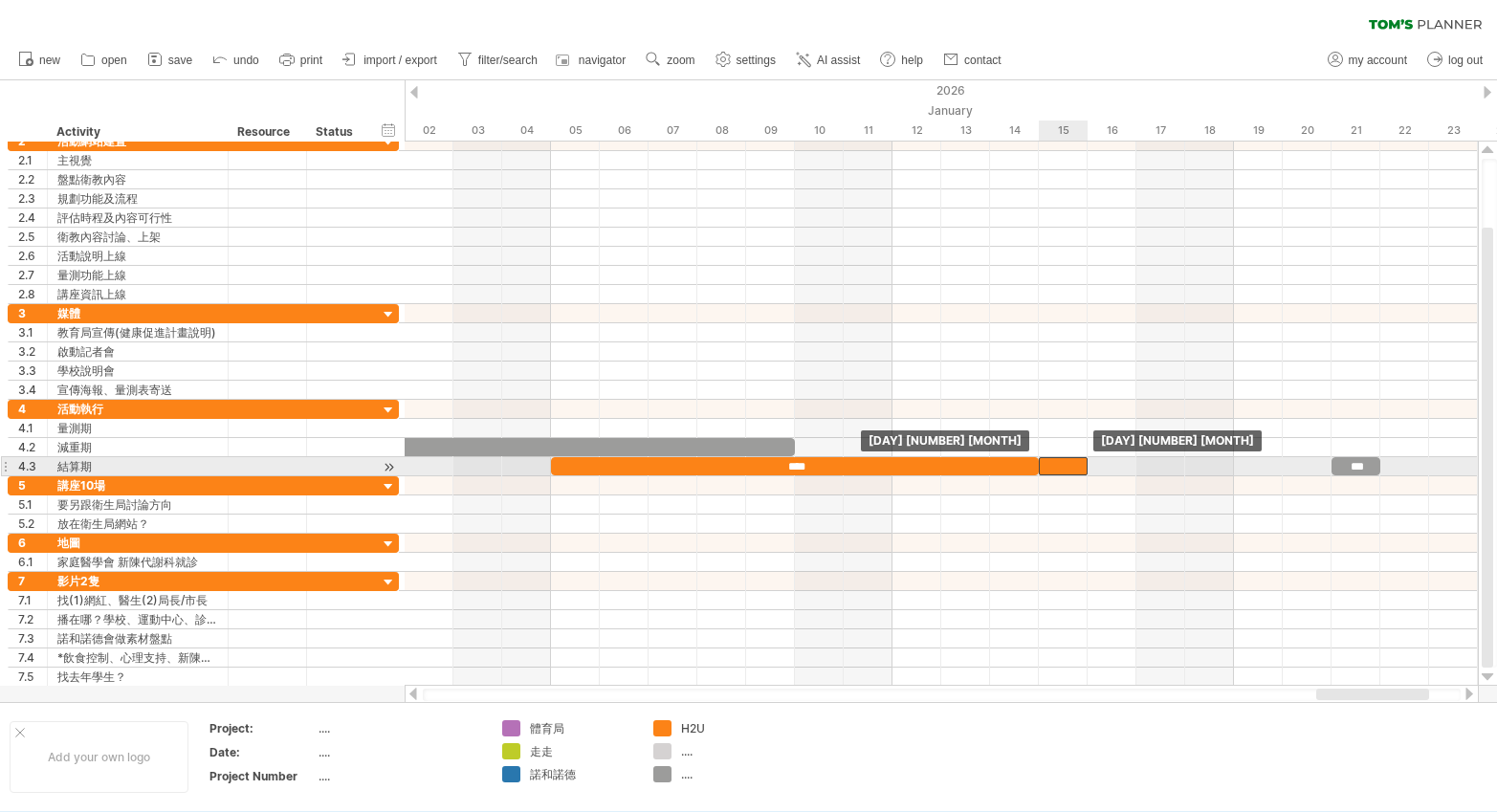 drag, startPoint x: 1069, startPoint y: 465, endPoint x: 1052, endPoint y: 465, distance: 17 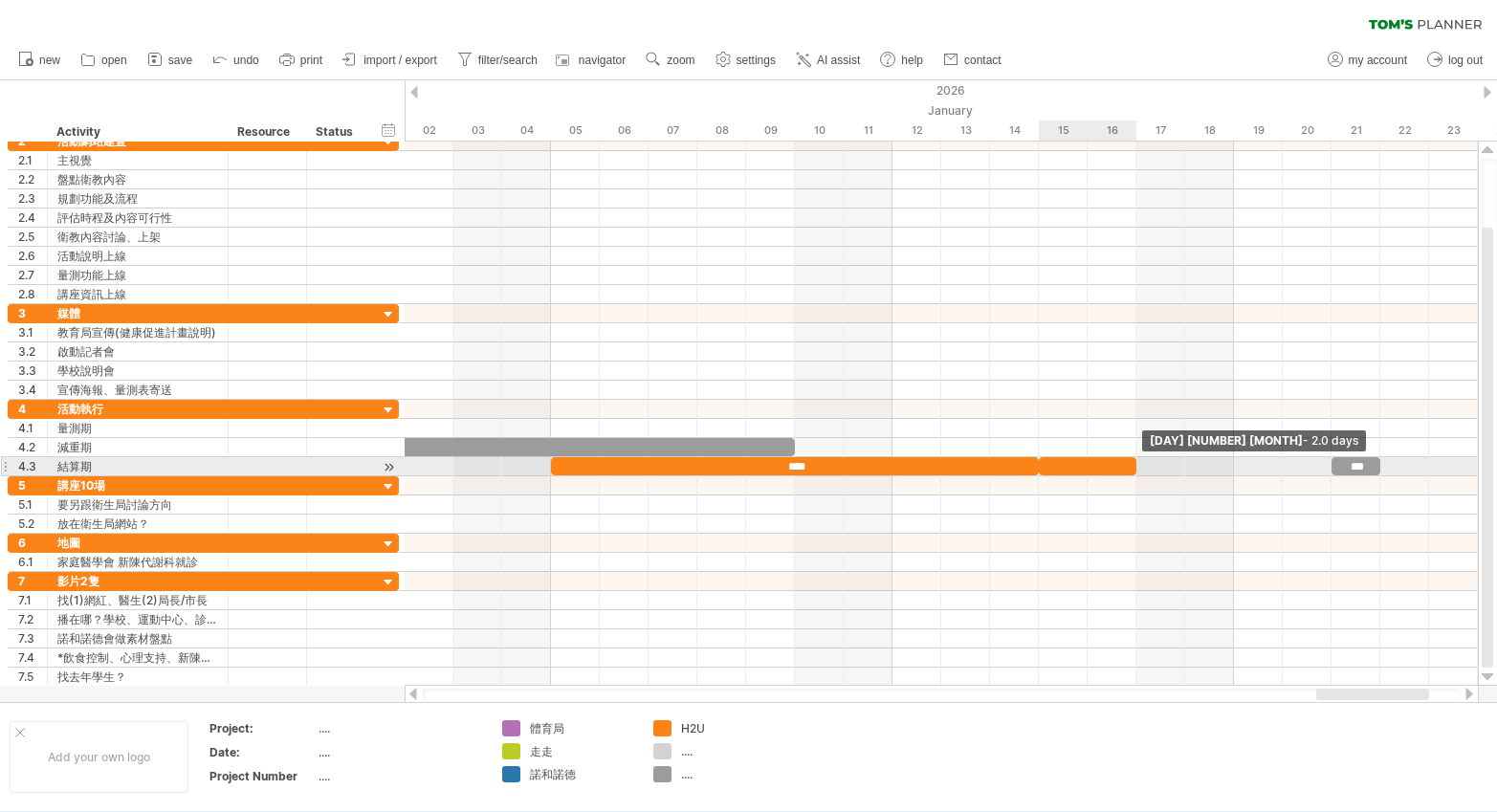 drag, startPoint x: 1084, startPoint y: 465, endPoint x: 1130, endPoint y: 464, distance: 46.010868 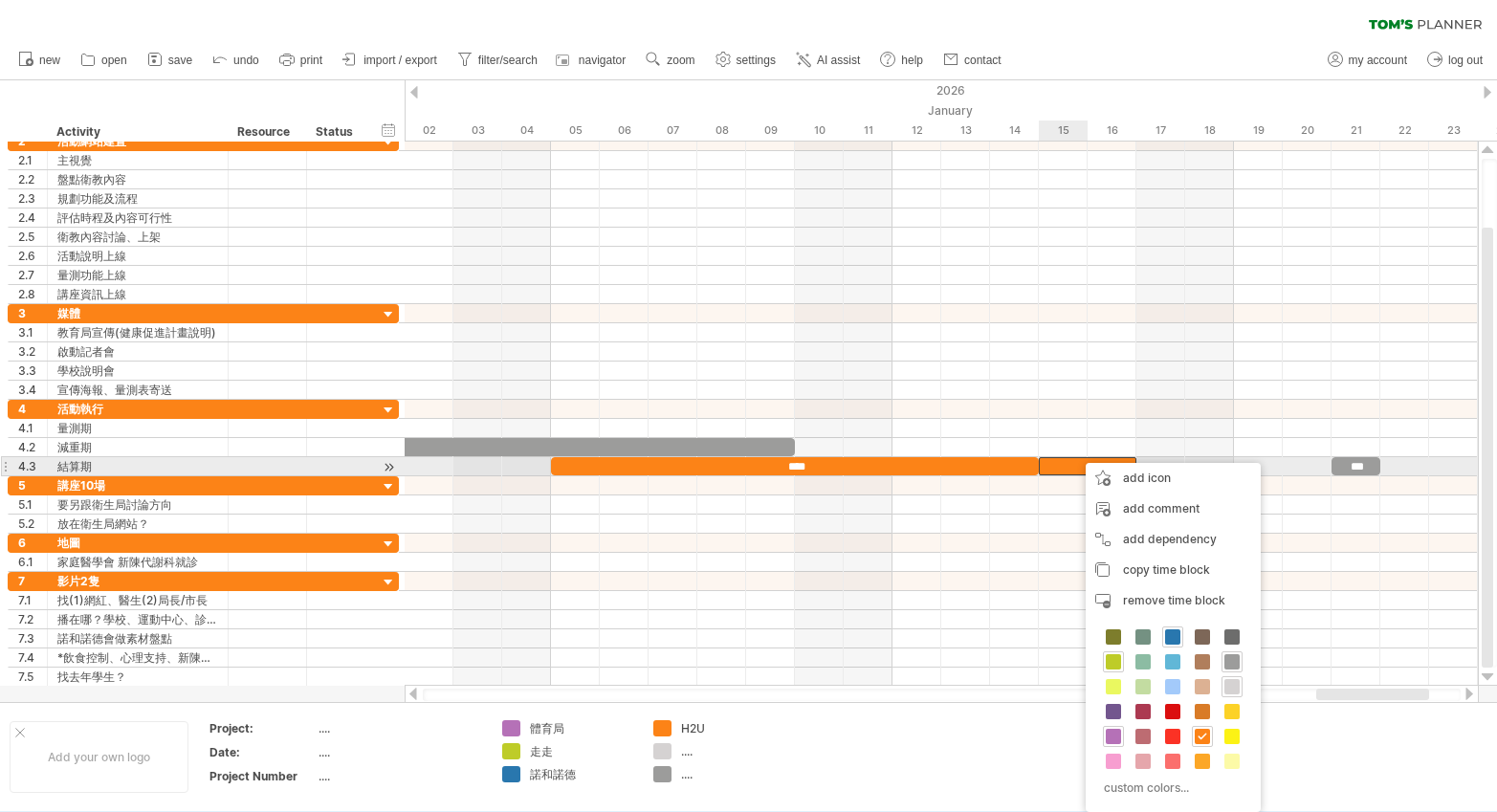 click at bounding box center [1088, 466] 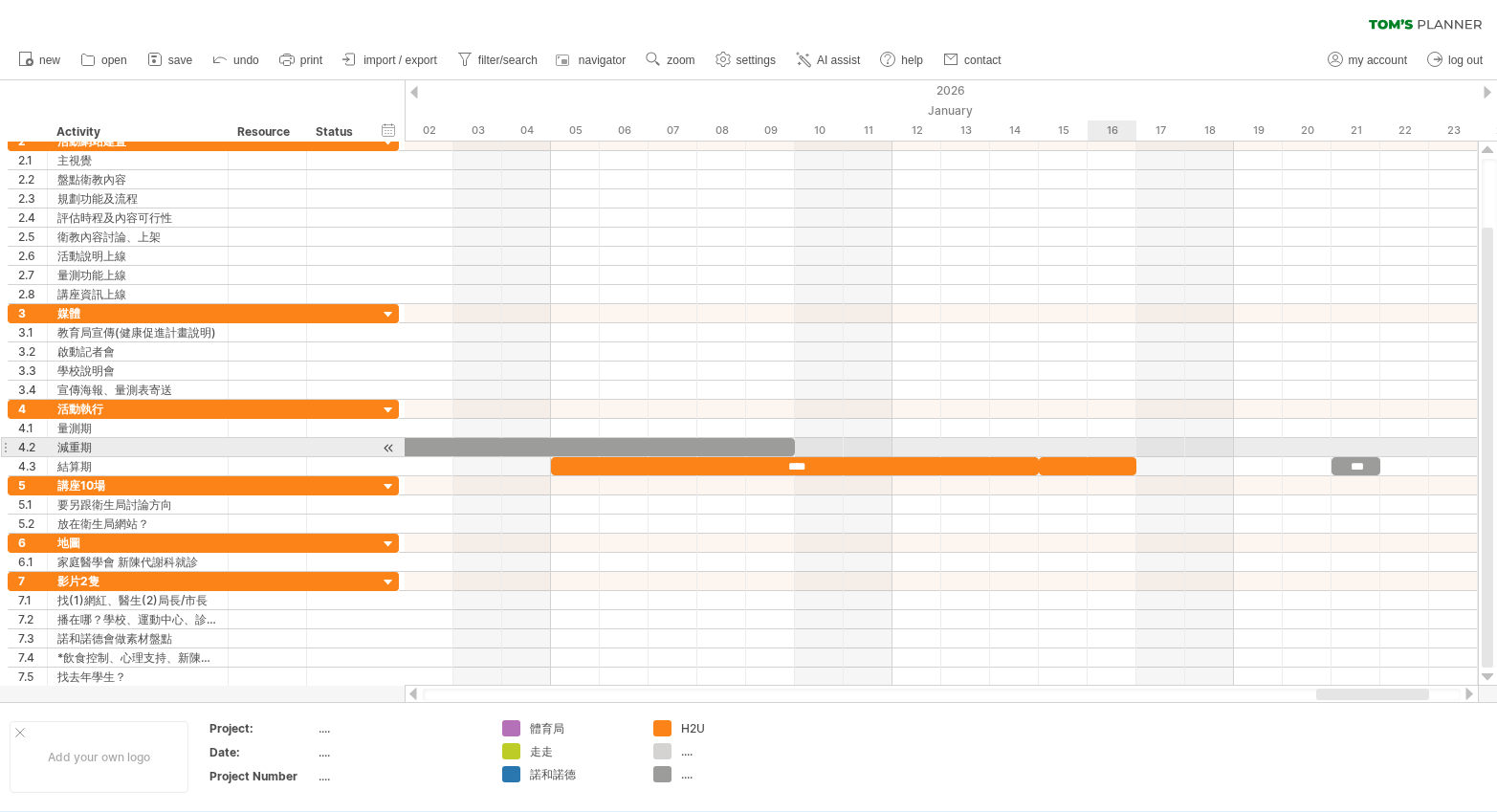 type 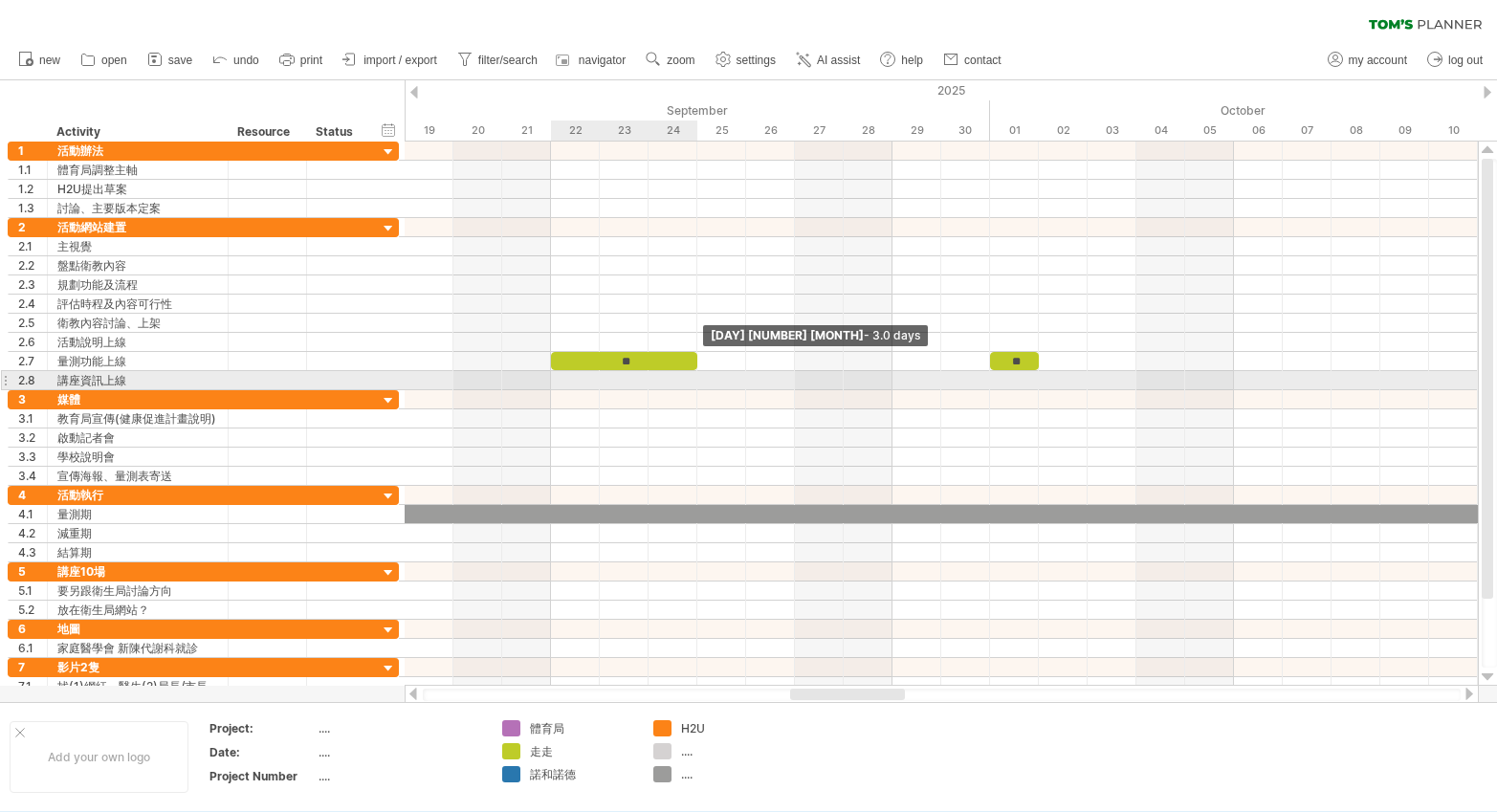 drag, startPoint x: 696, startPoint y: 362, endPoint x: 686, endPoint y: 367, distance: 11.18034 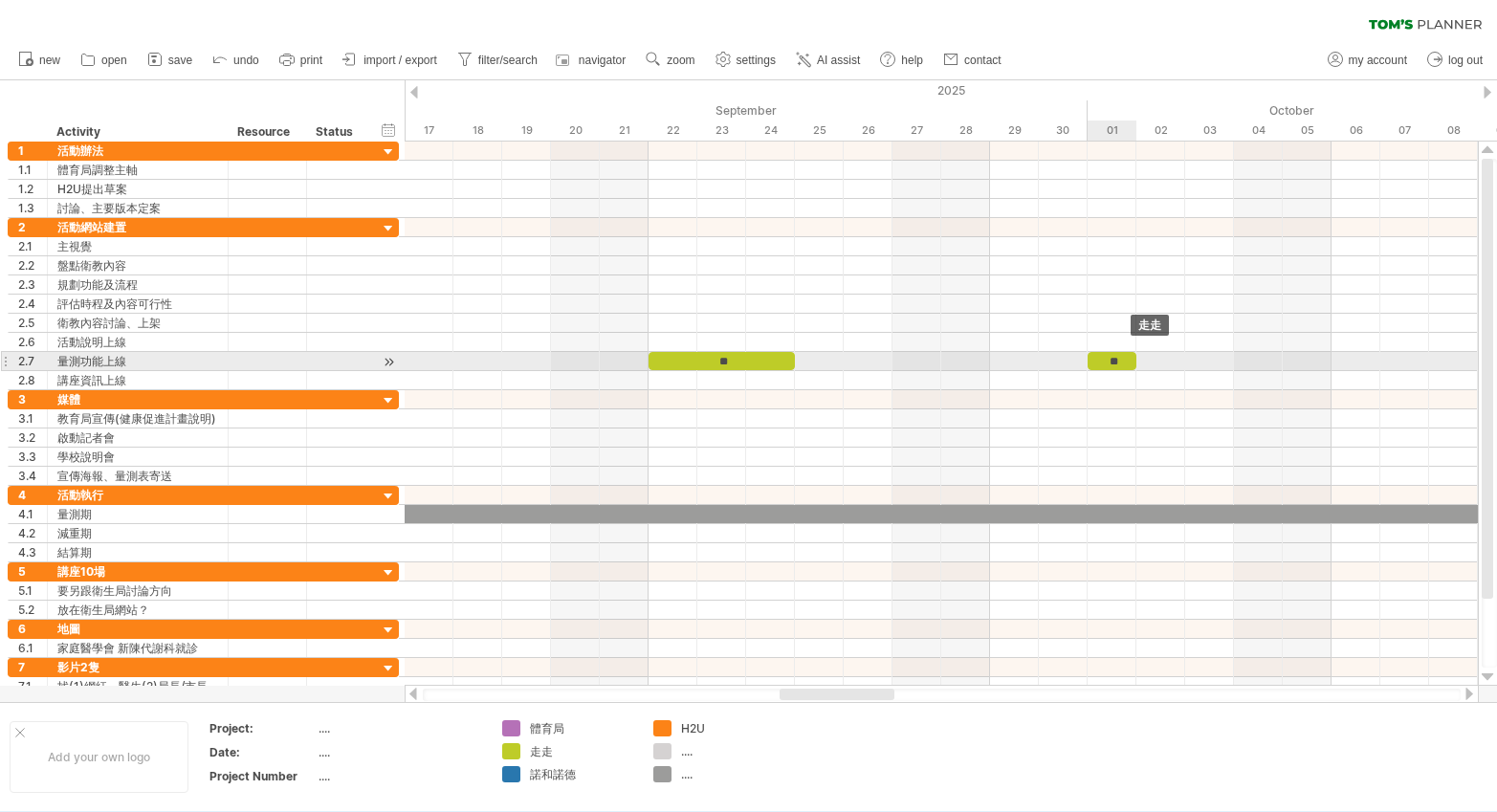 click on "**" at bounding box center [1112, 361] 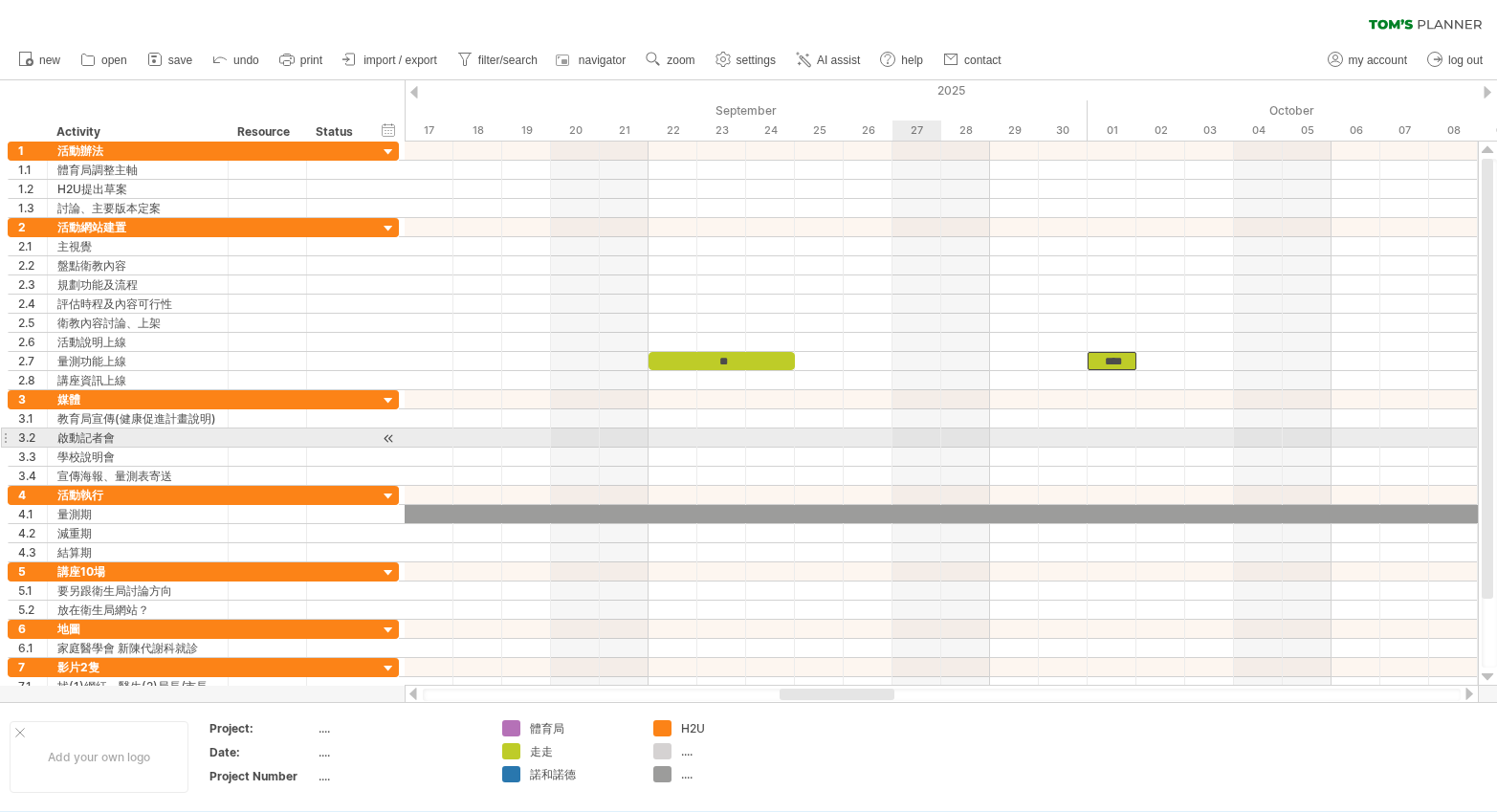 click at bounding box center (941, 438) 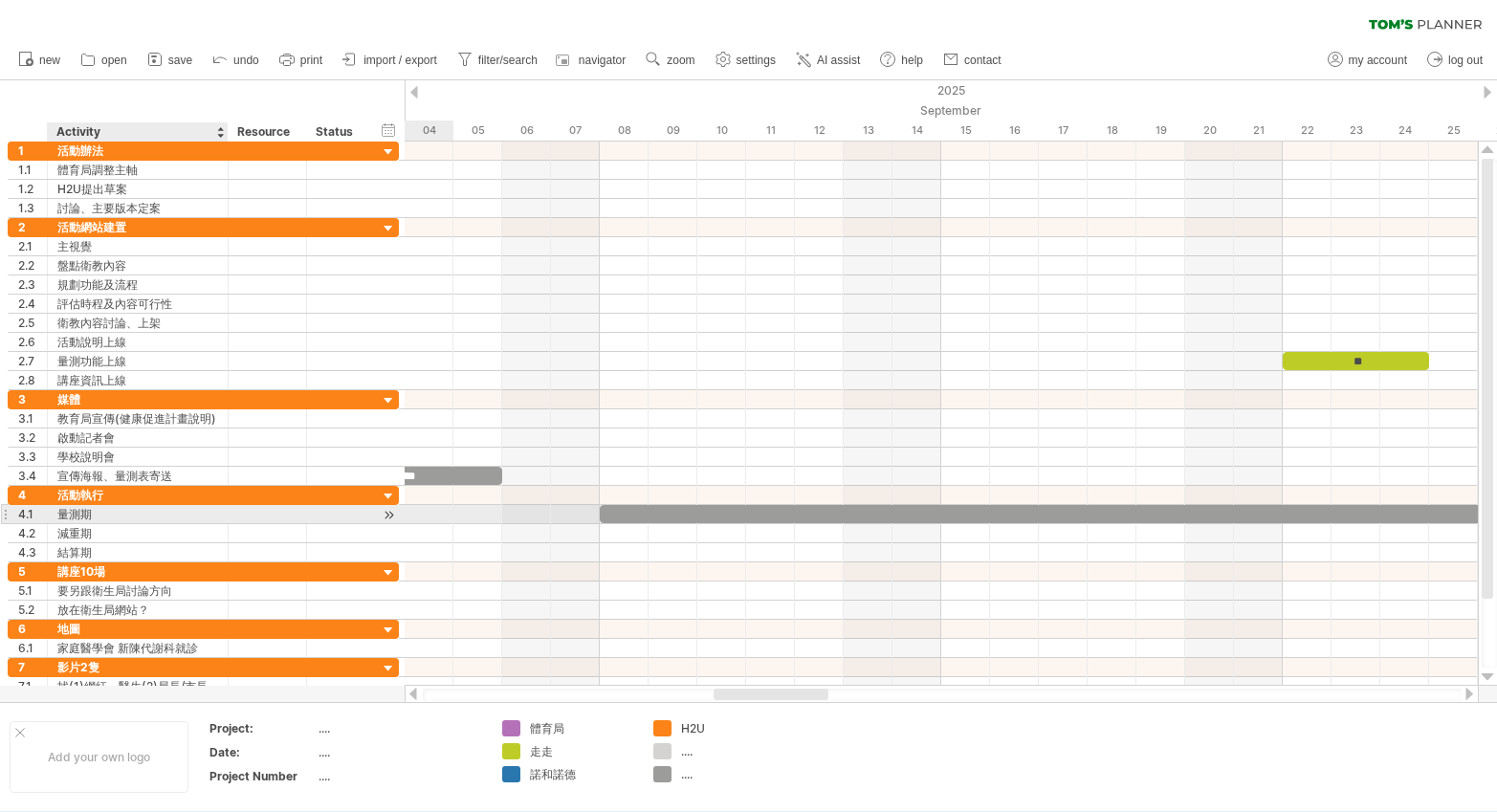 click on "量測期" at bounding box center [138, 514] 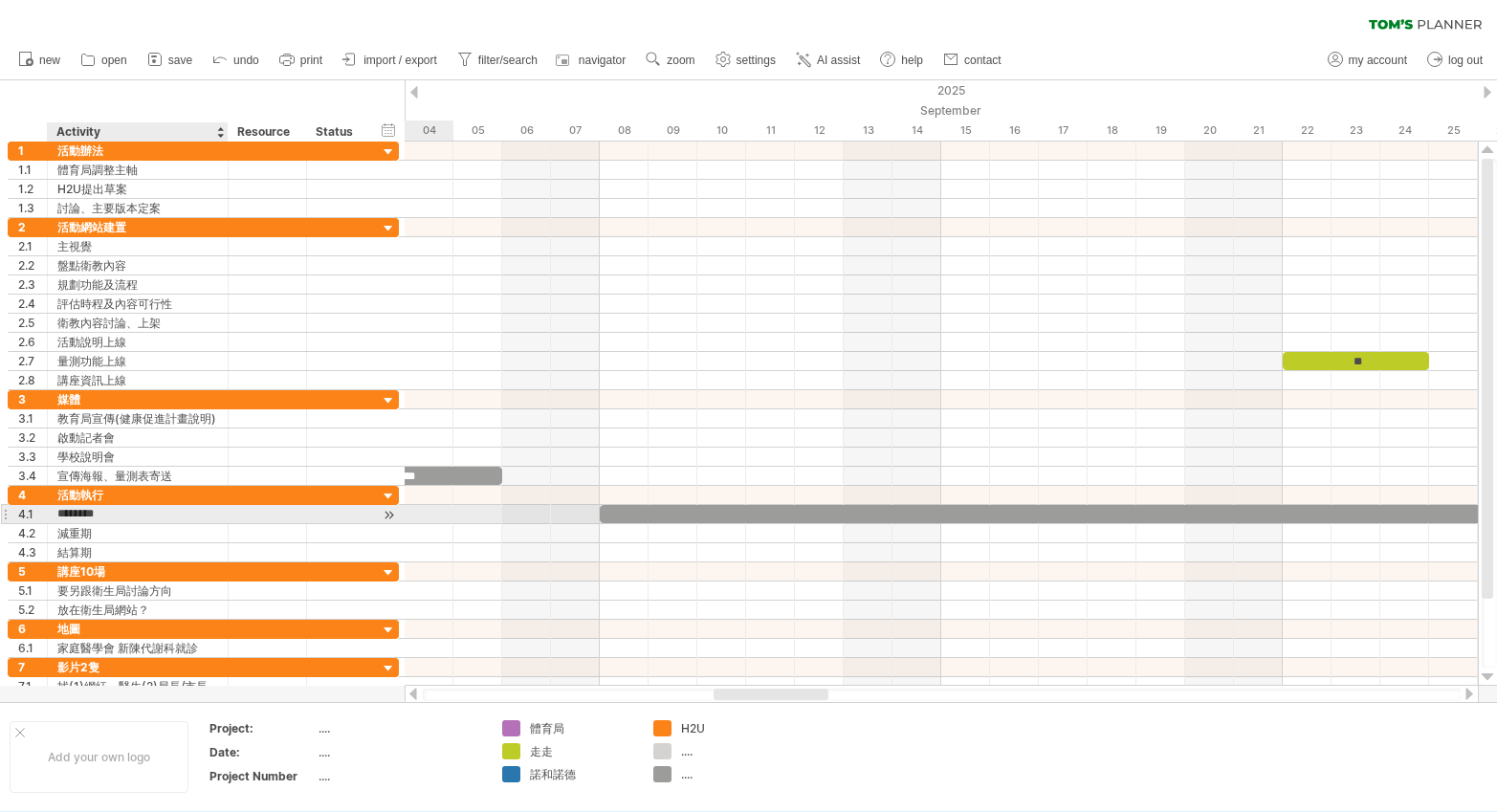 type on "*******" 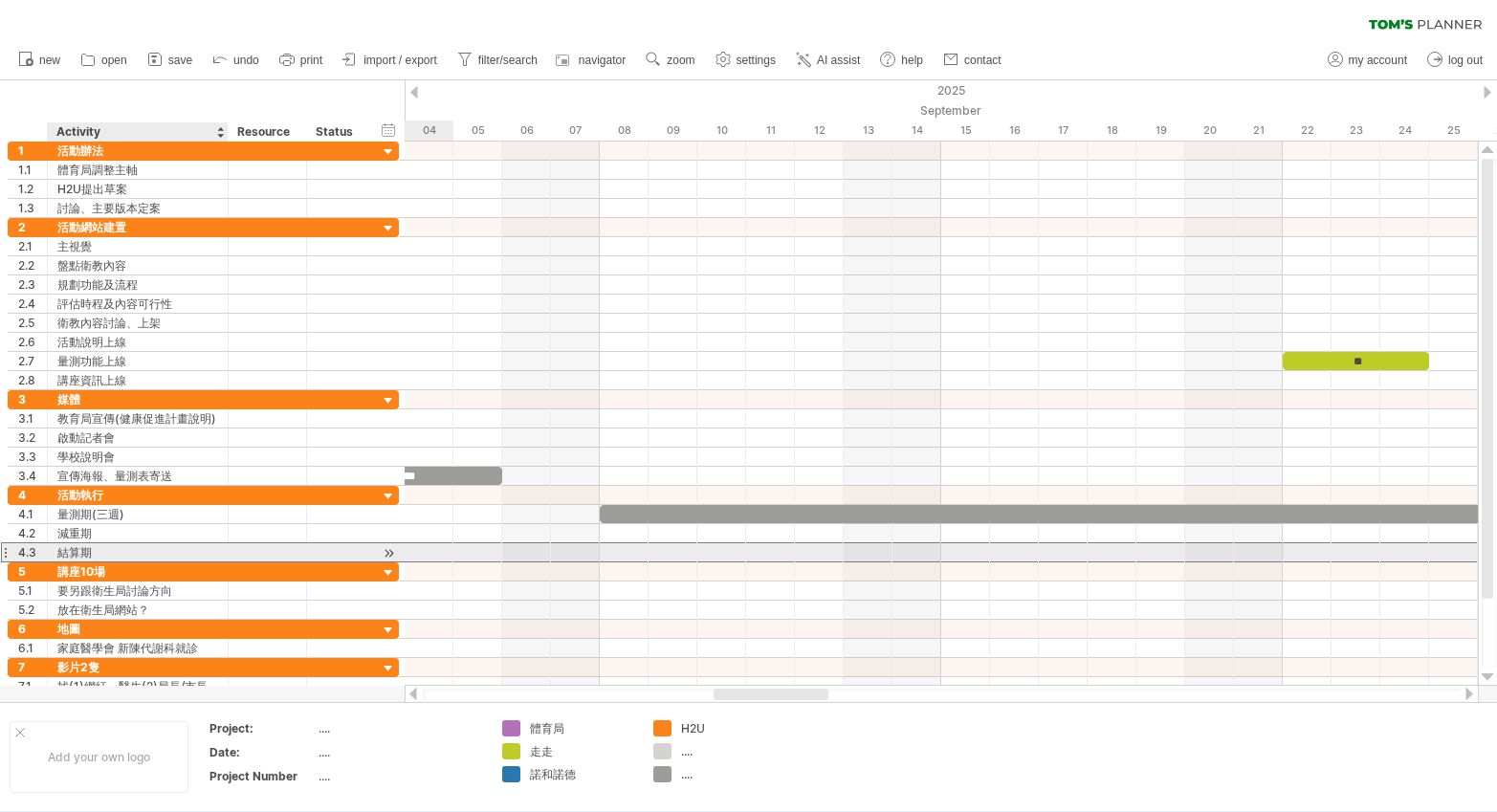 click on "結算期" at bounding box center (138, 552) 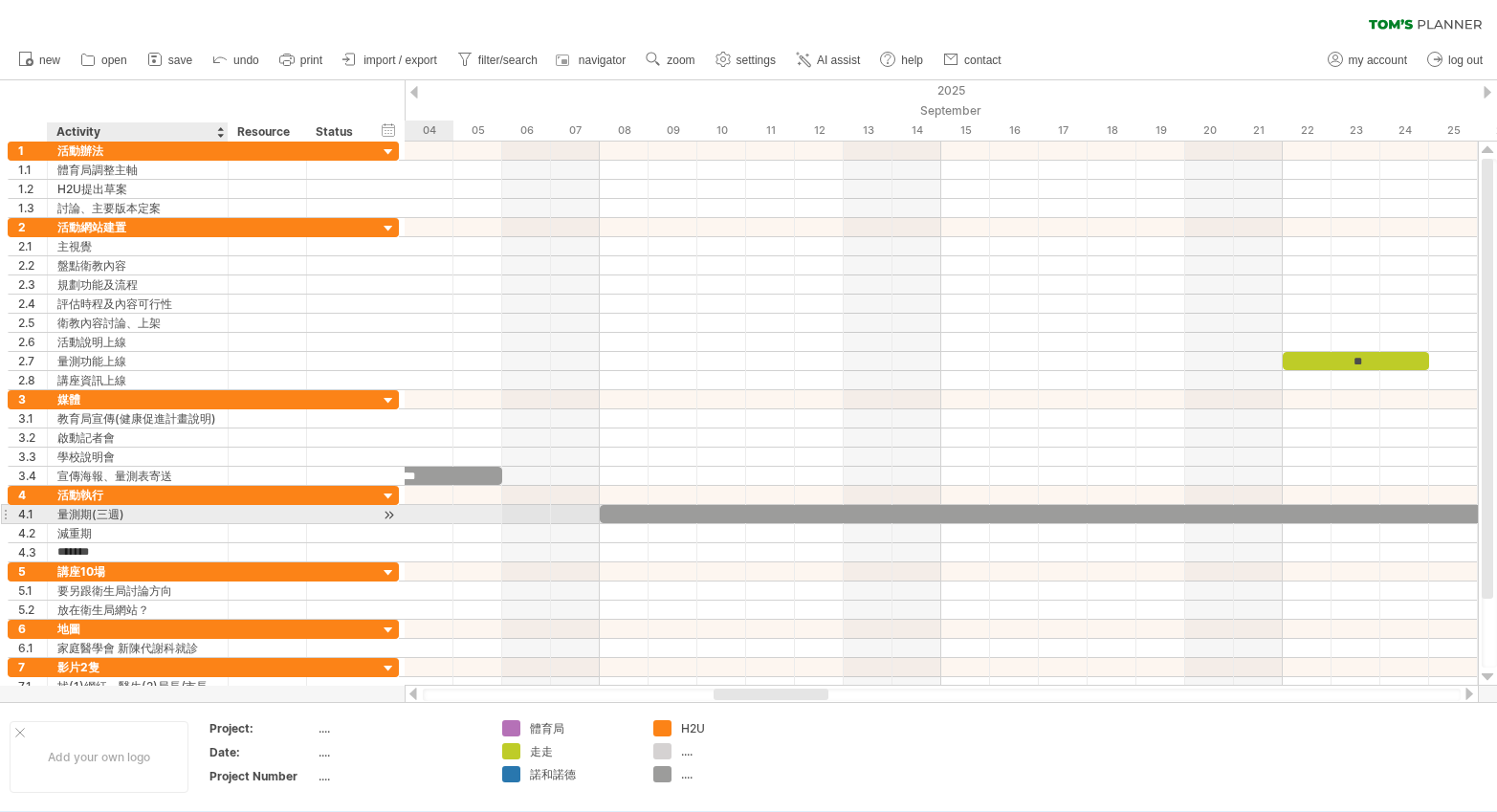 type on "*******" 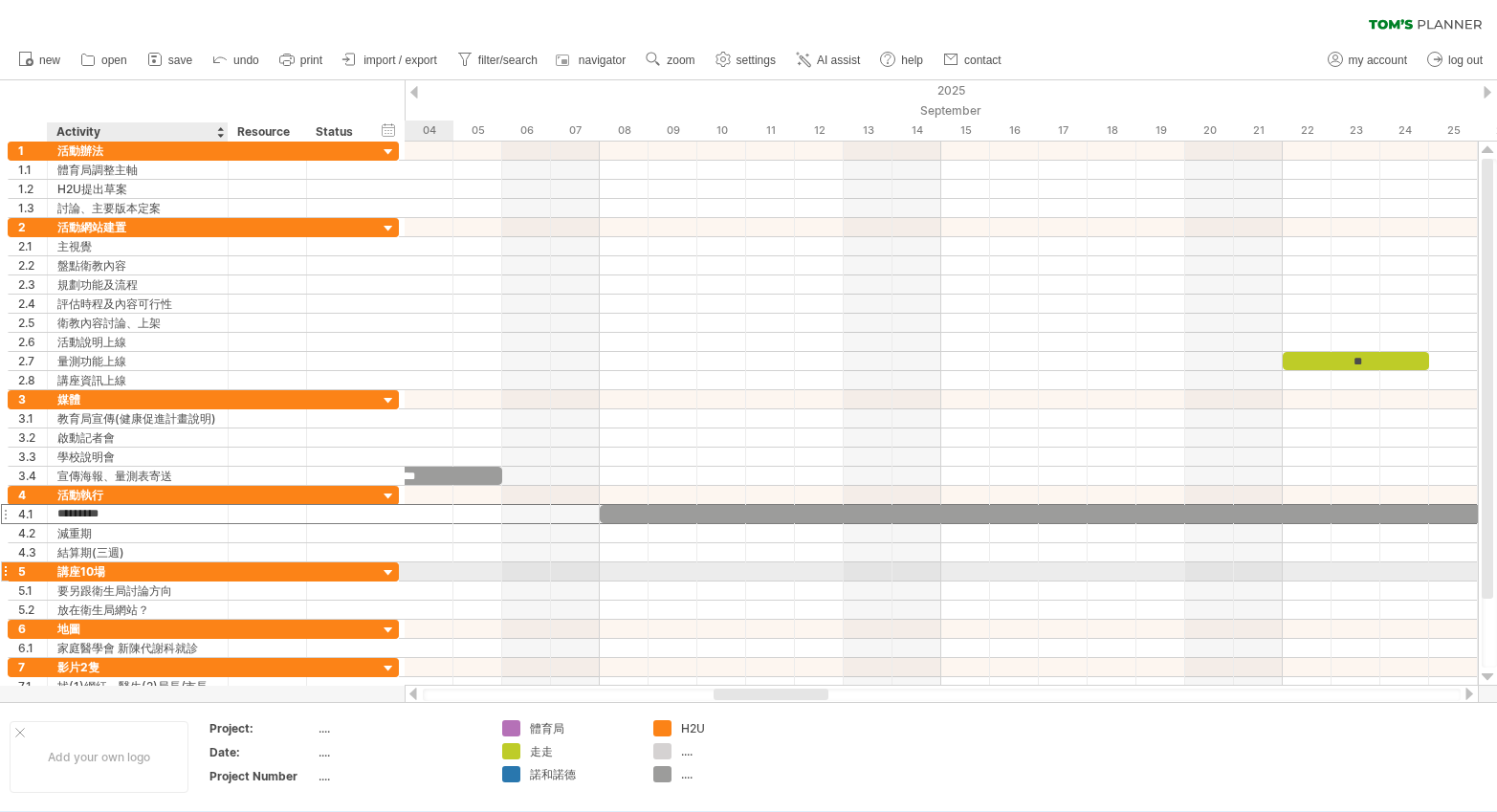 type on "*******" 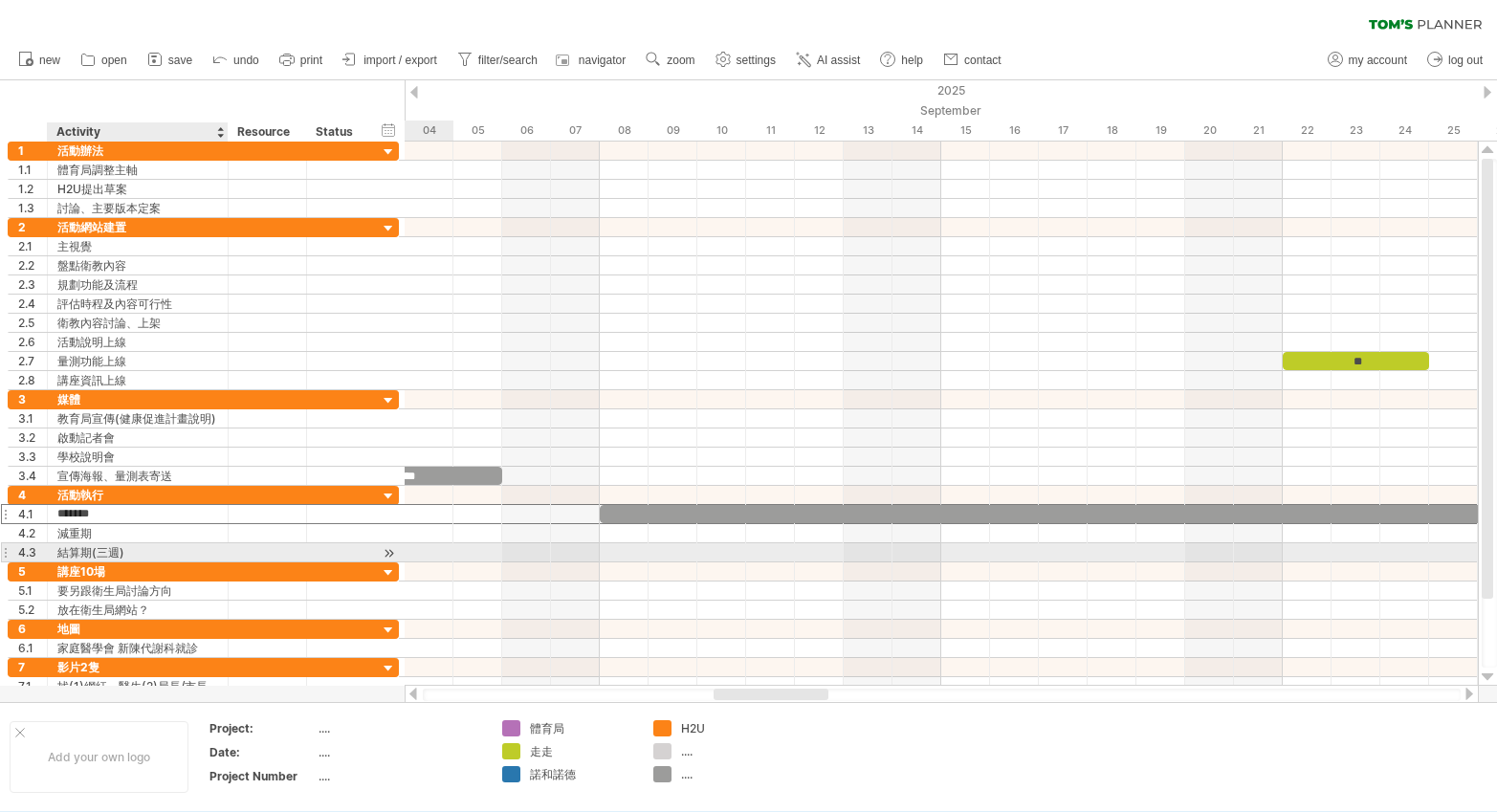 click on "結算期(三週)" at bounding box center (138, 552) 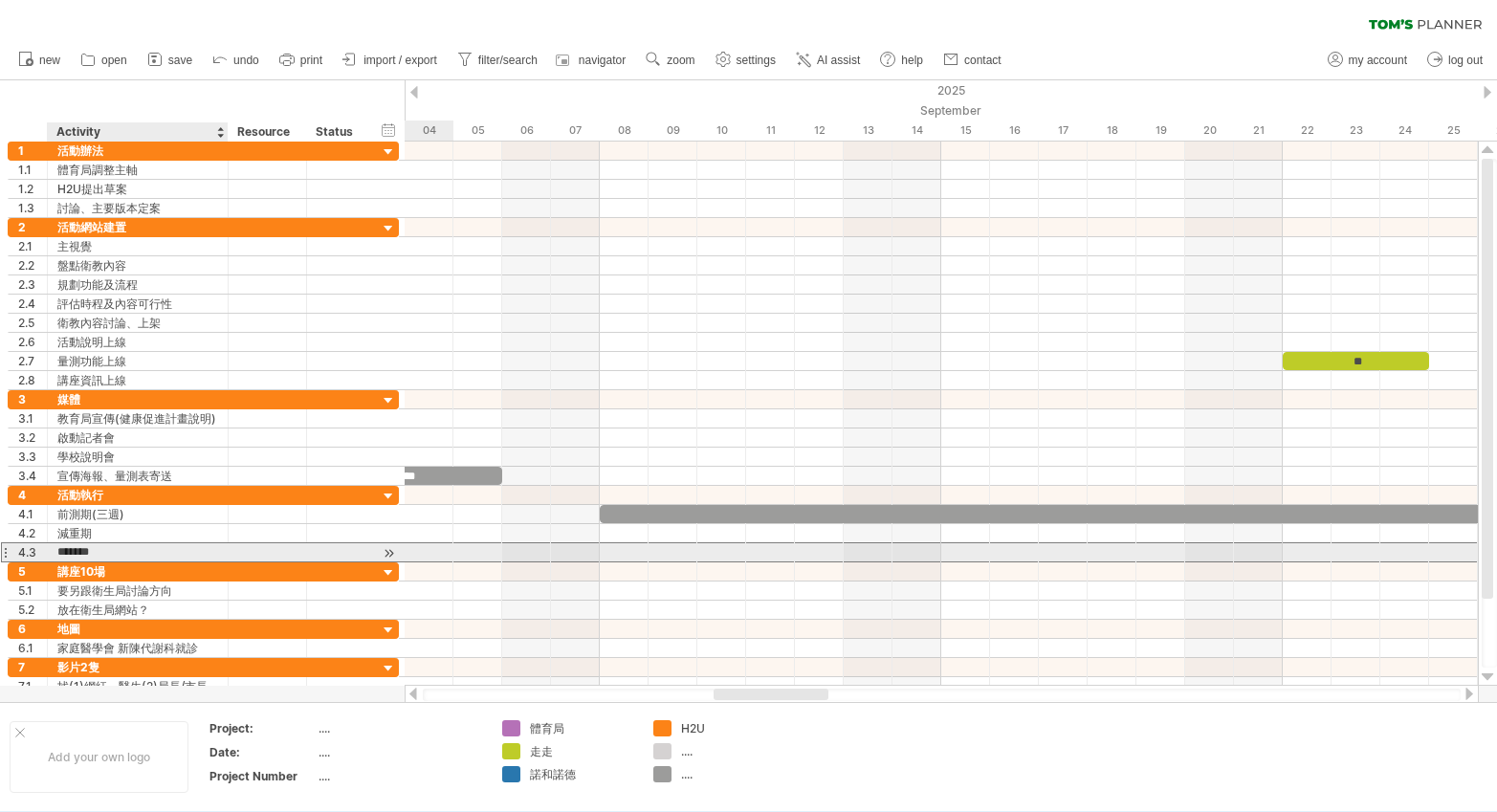 drag, startPoint x: 80, startPoint y: 555, endPoint x: 53, endPoint y: 554, distance: 27.018512 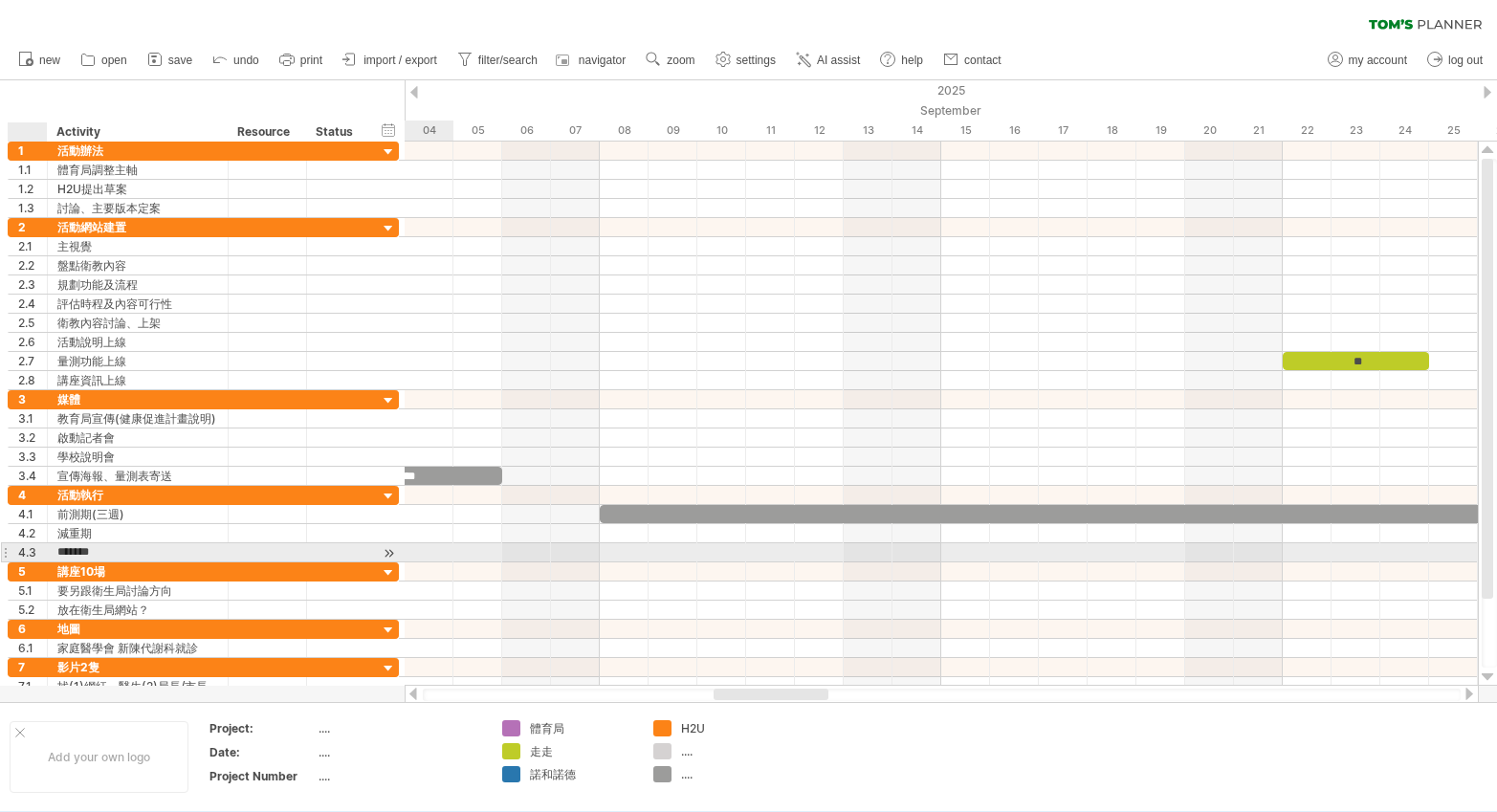 type on "*******" 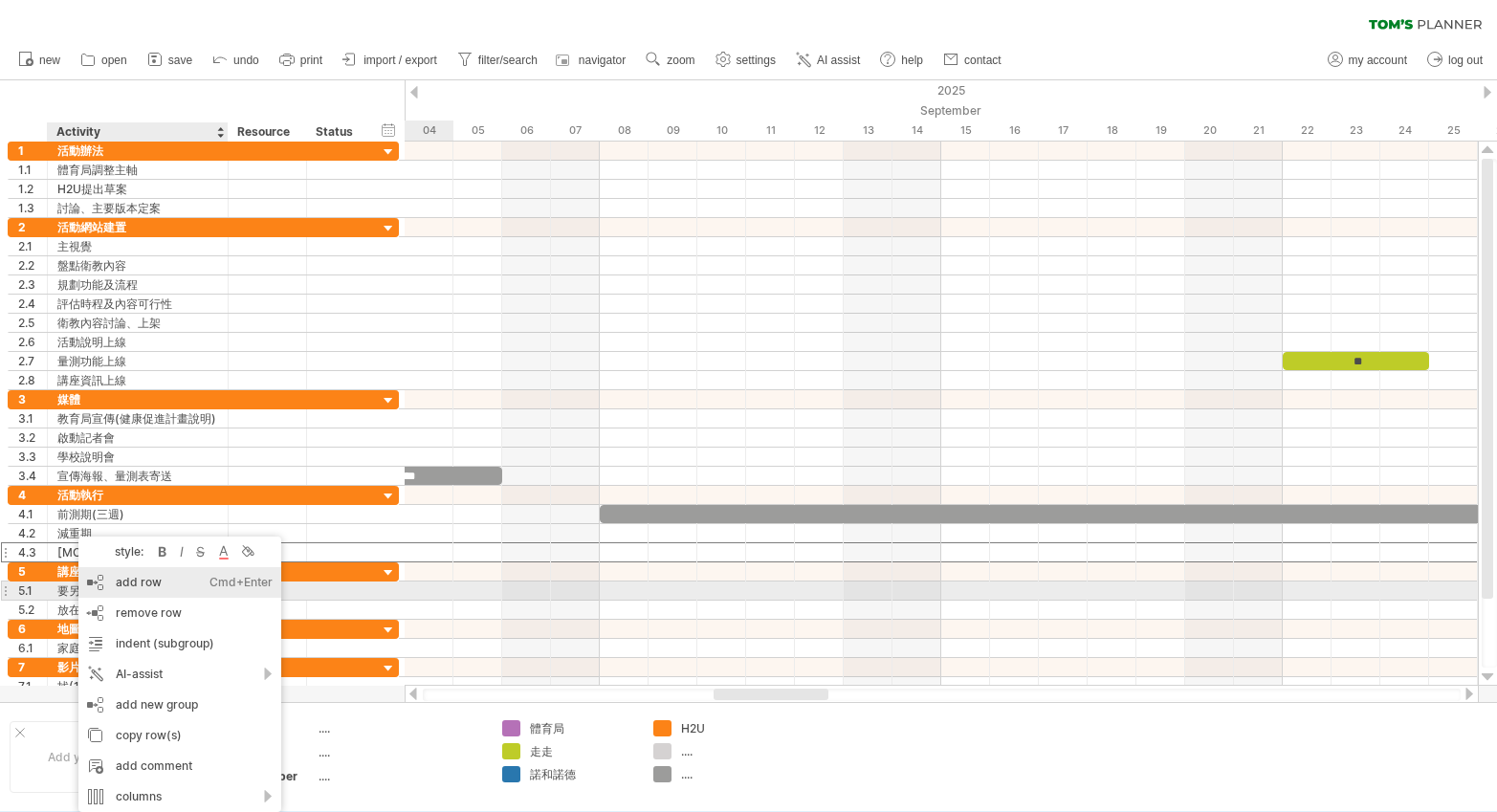 click on "add row Ctrl+Enter Cmd+Enter" at bounding box center (180, 582) 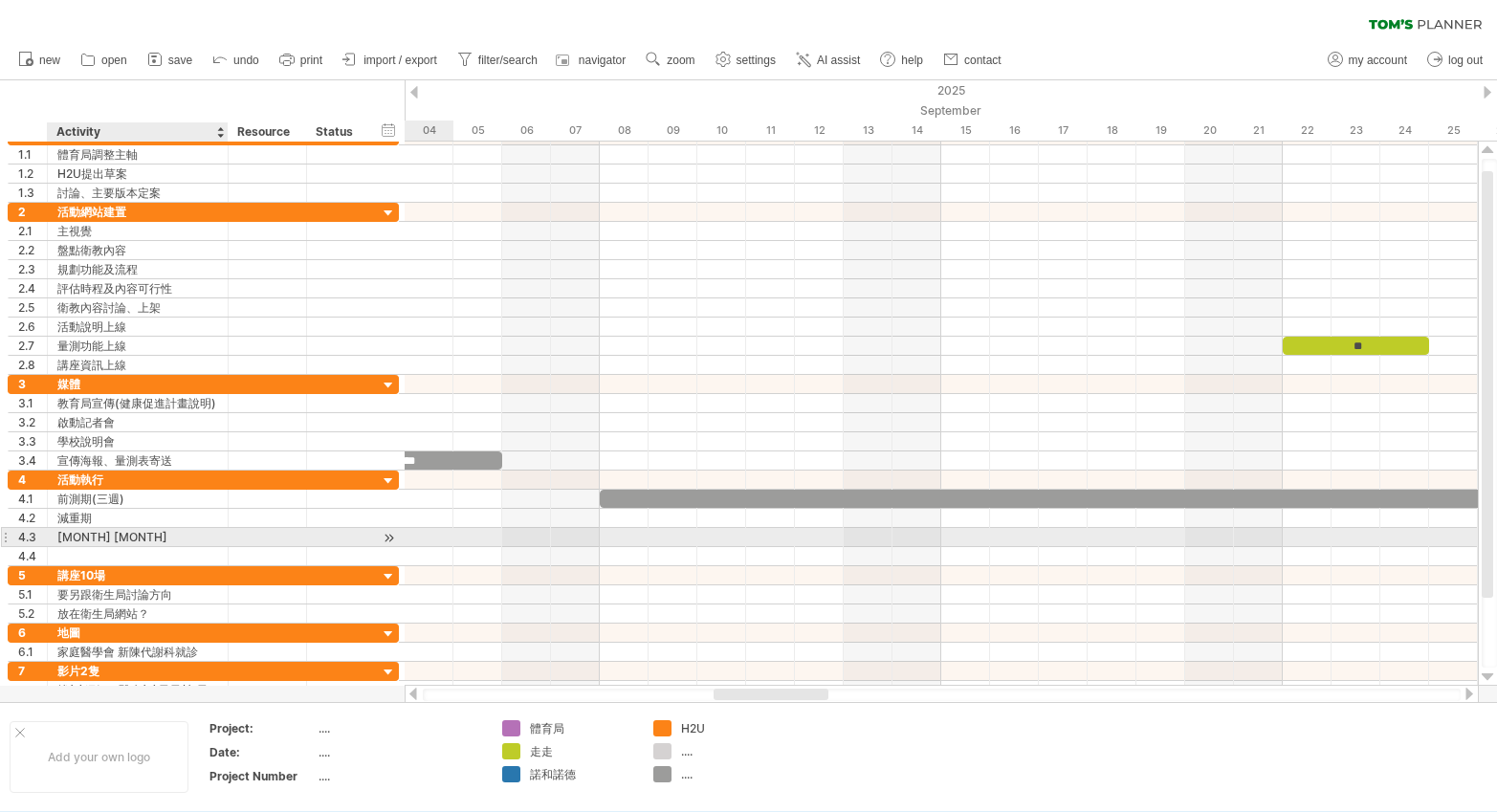click on "[MONTH] [MONTH]" at bounding box center (138, 537) 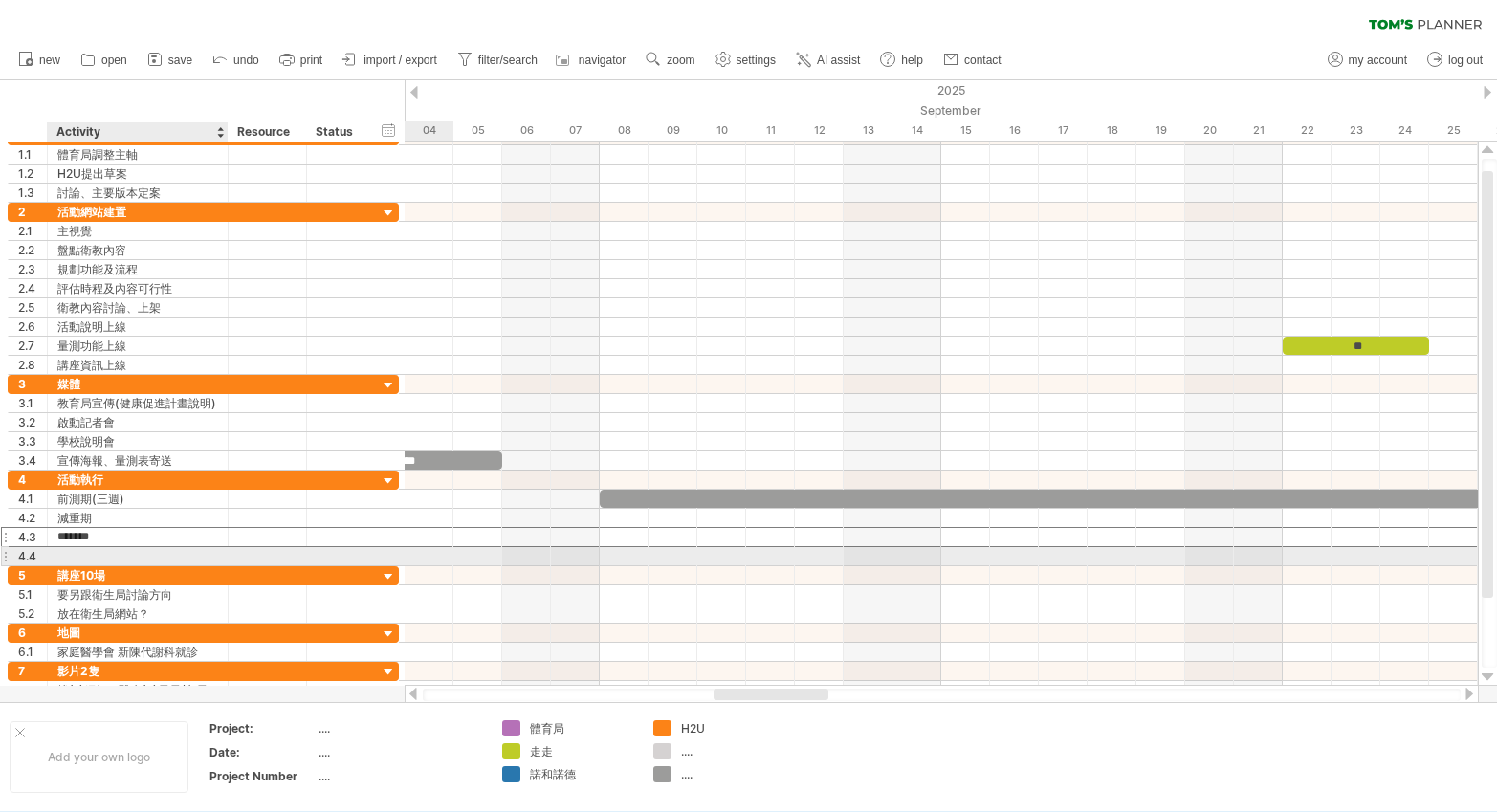 click at bounding box center (138, 556) 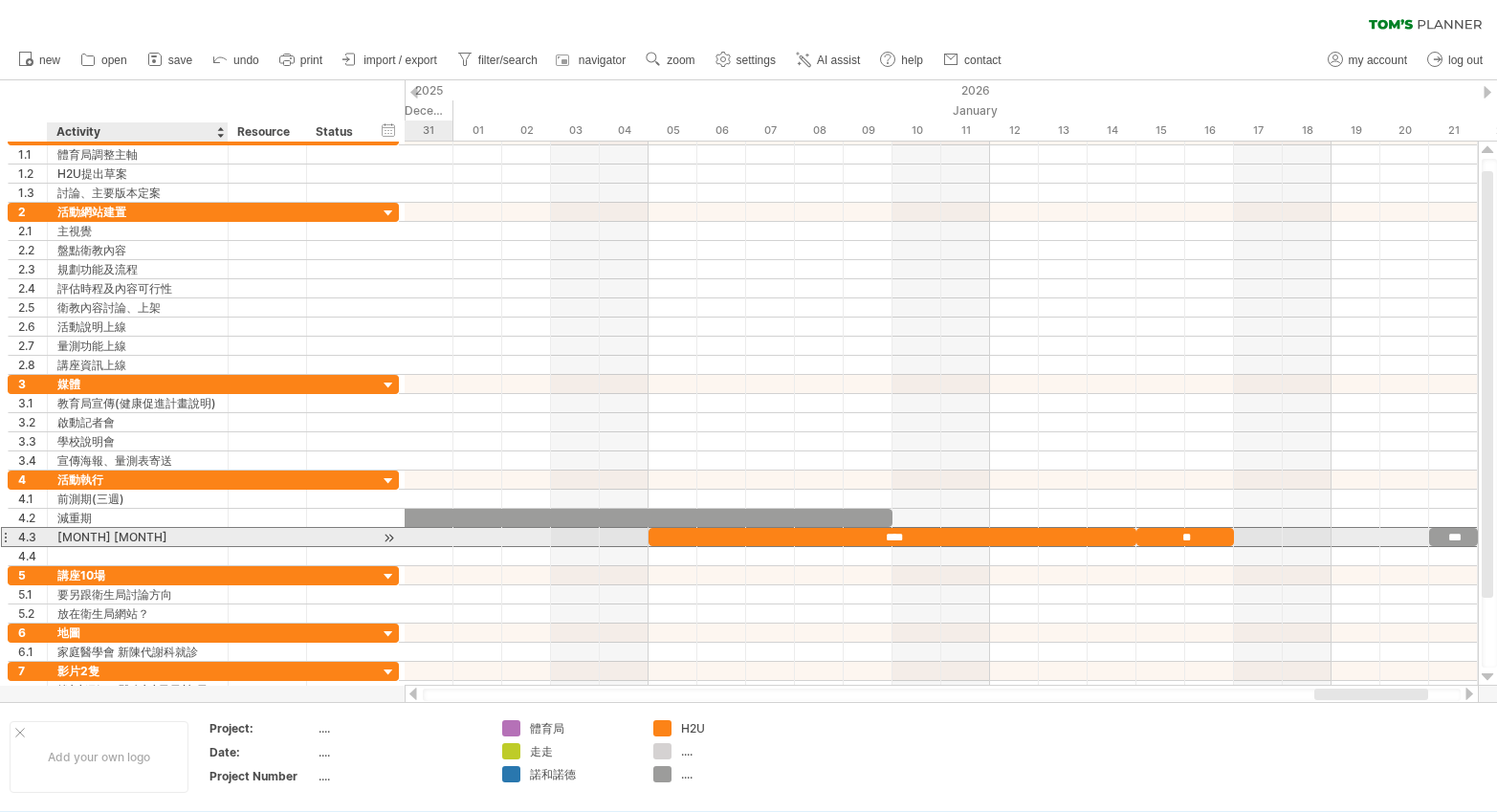 click on "[MONTH] [MONTH]" at bounding box center (138, 537) 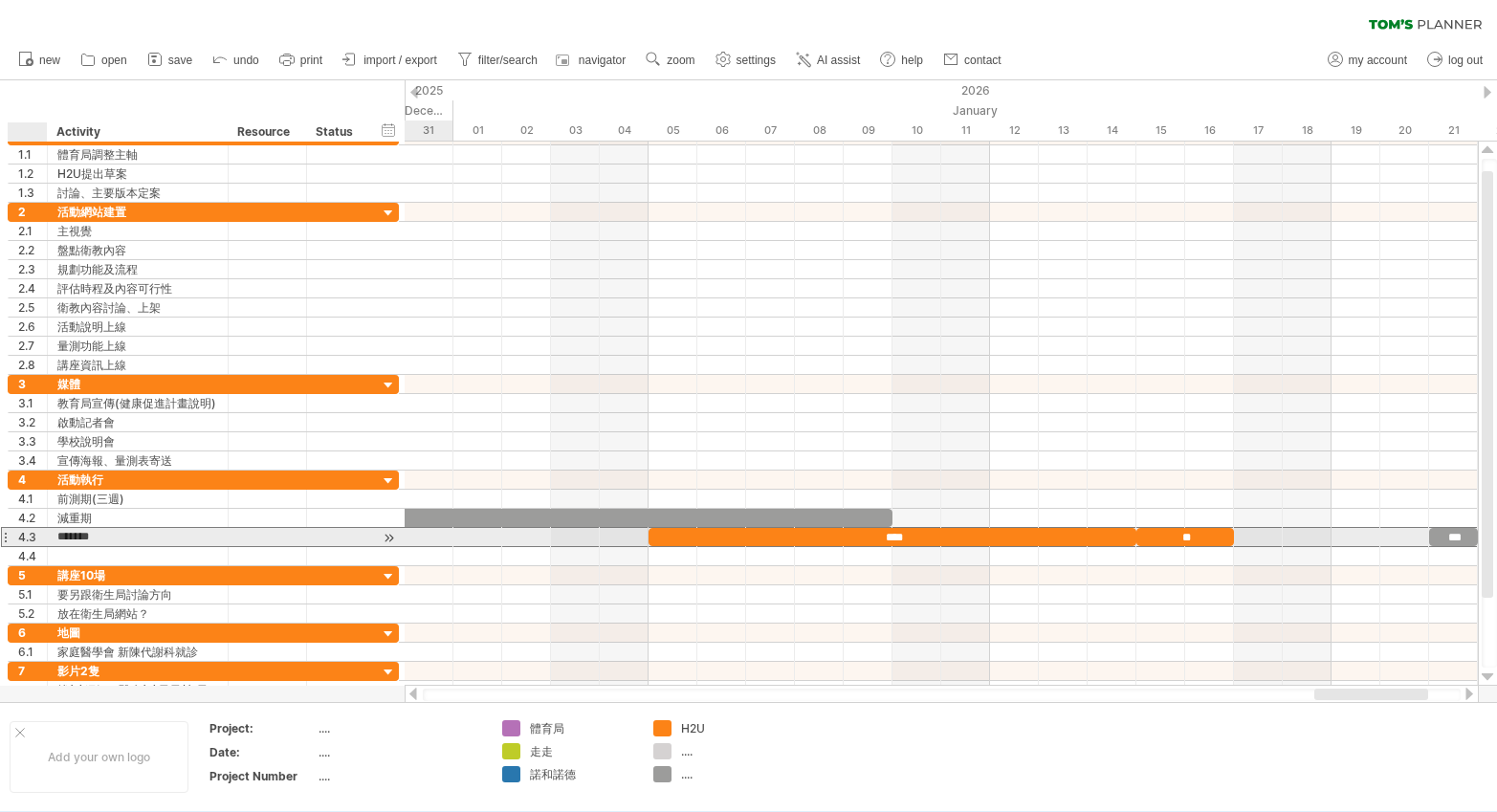 drag, startPoint x: 146, startPoint y: 533, endPoint x: 41, endPoint y: 533, distance: 105 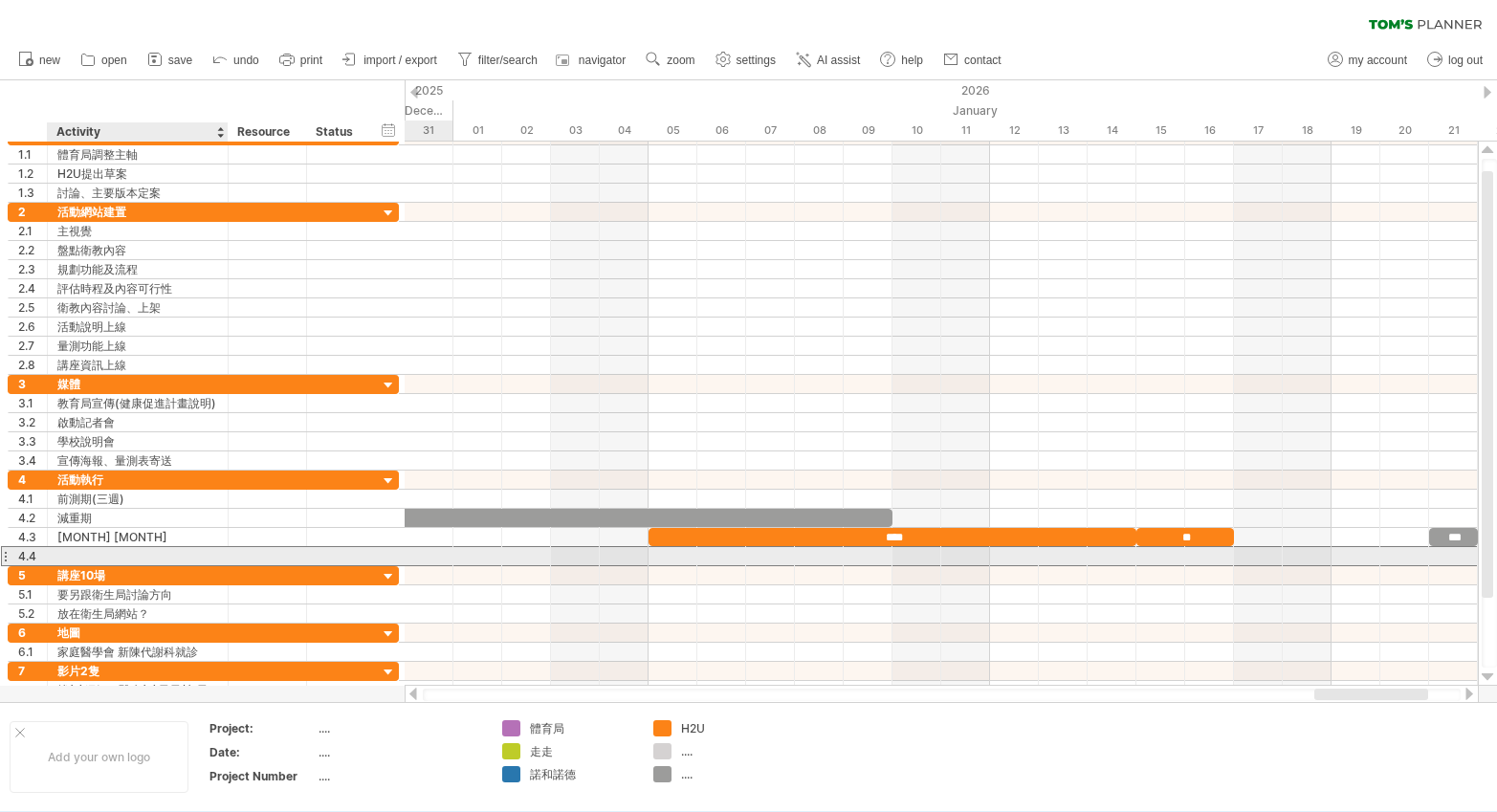 click at bounding box center [138, 556] 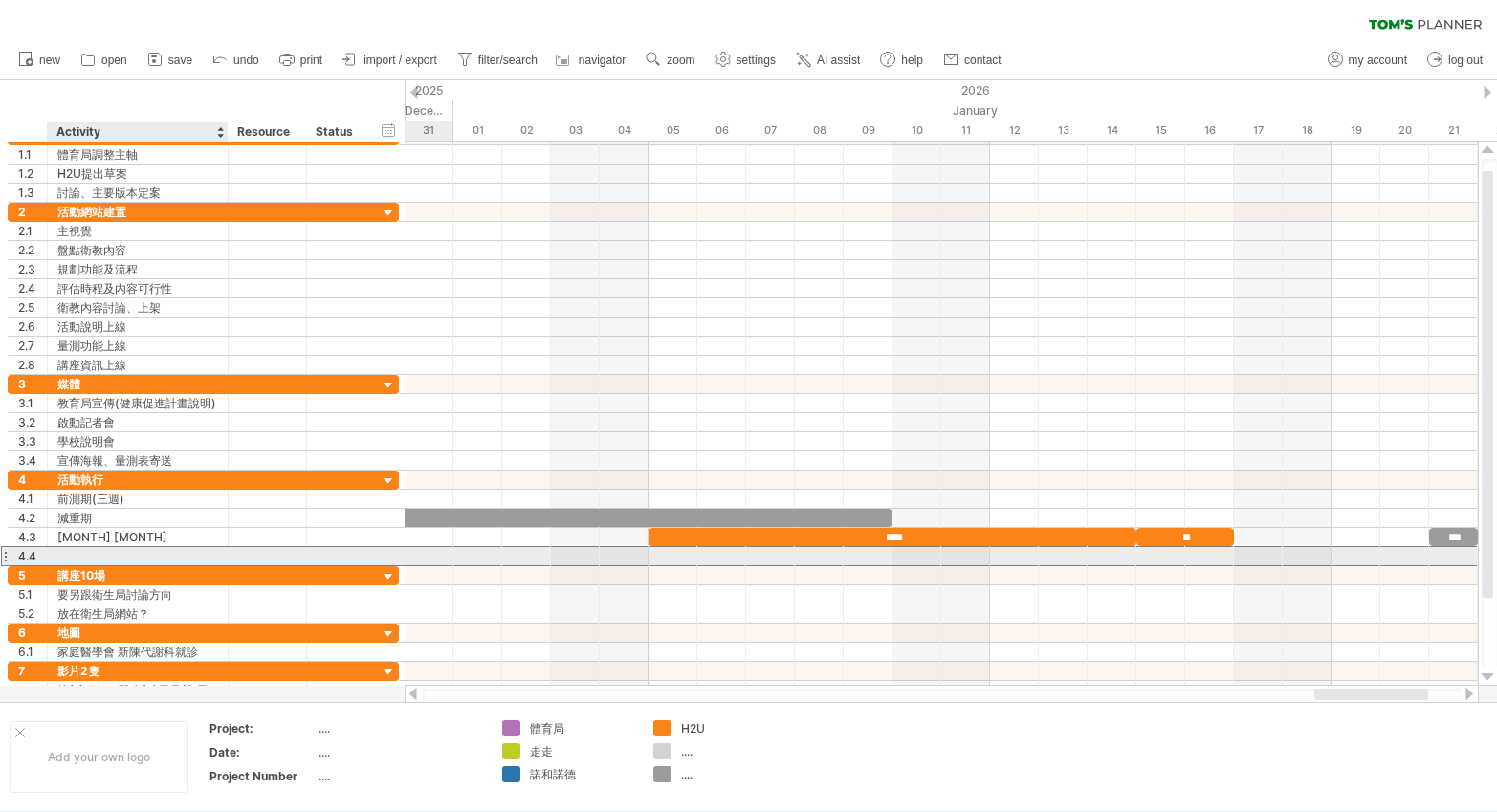 paste on "*******" 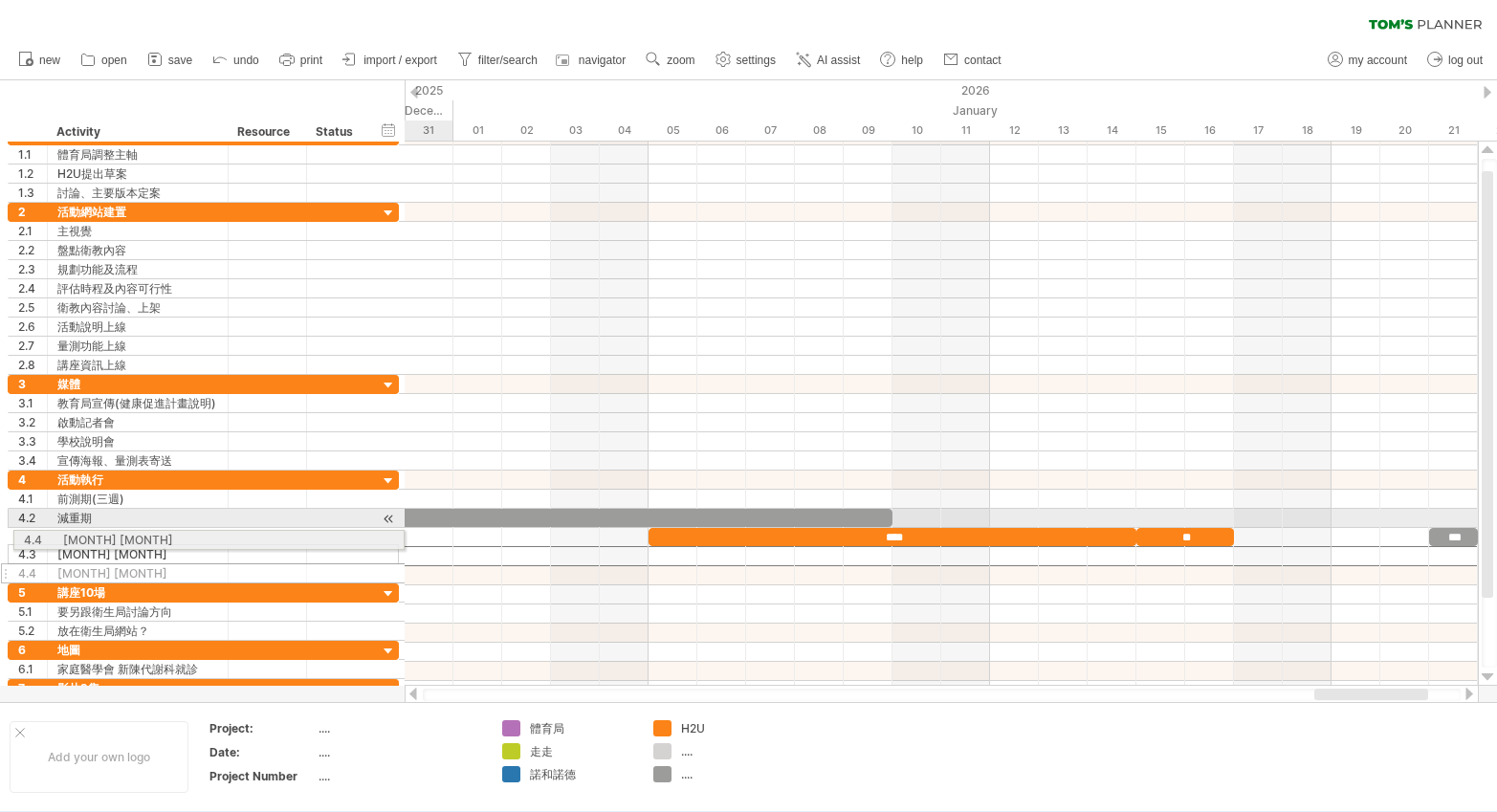drag, startPoint x: 9, startPoint y: 556, endPoint x: 9, endPoint y: 537, distance: 19 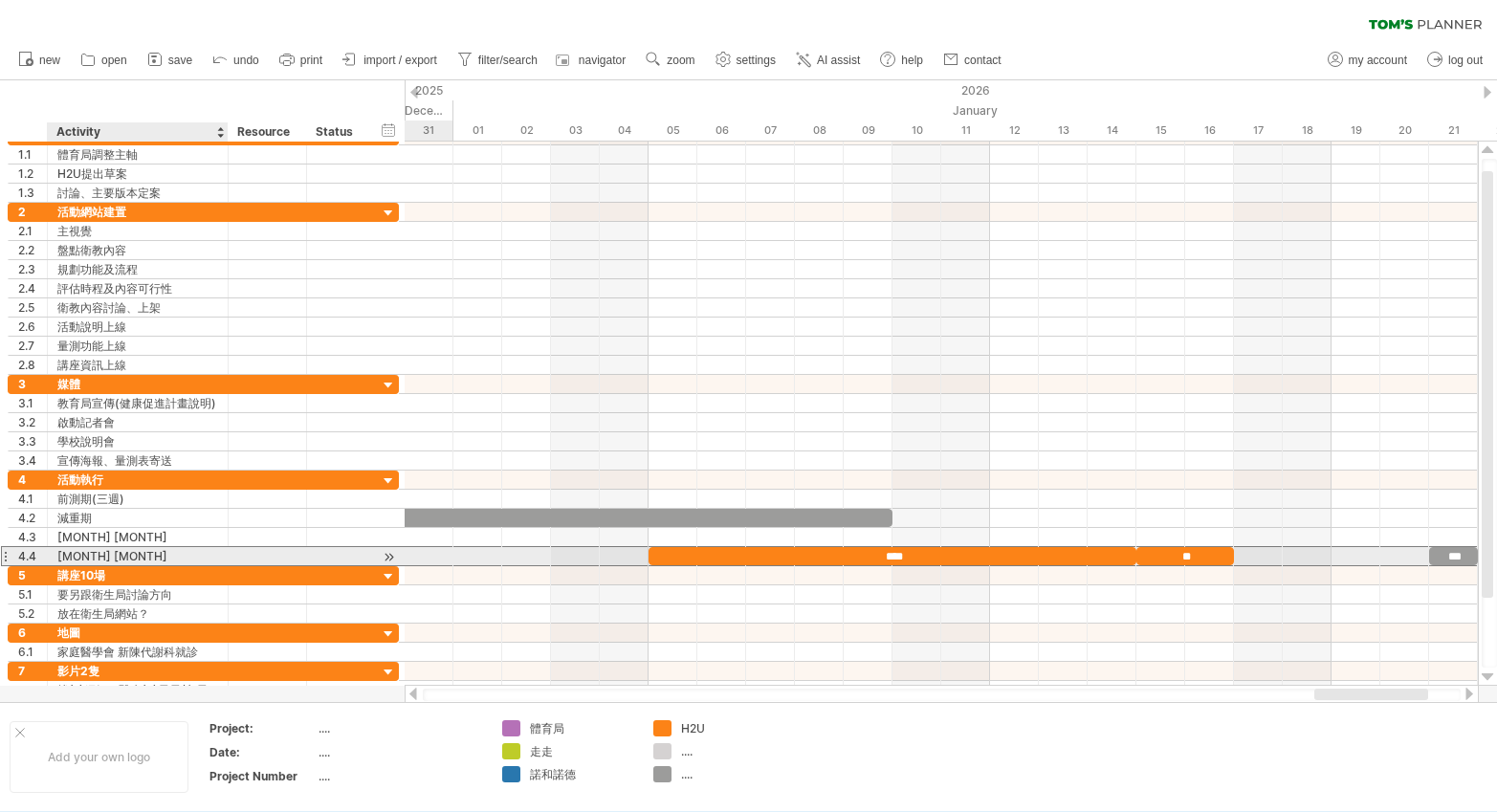 click on "[MONTH] [MONTH]" at bounding box center [138, 556] 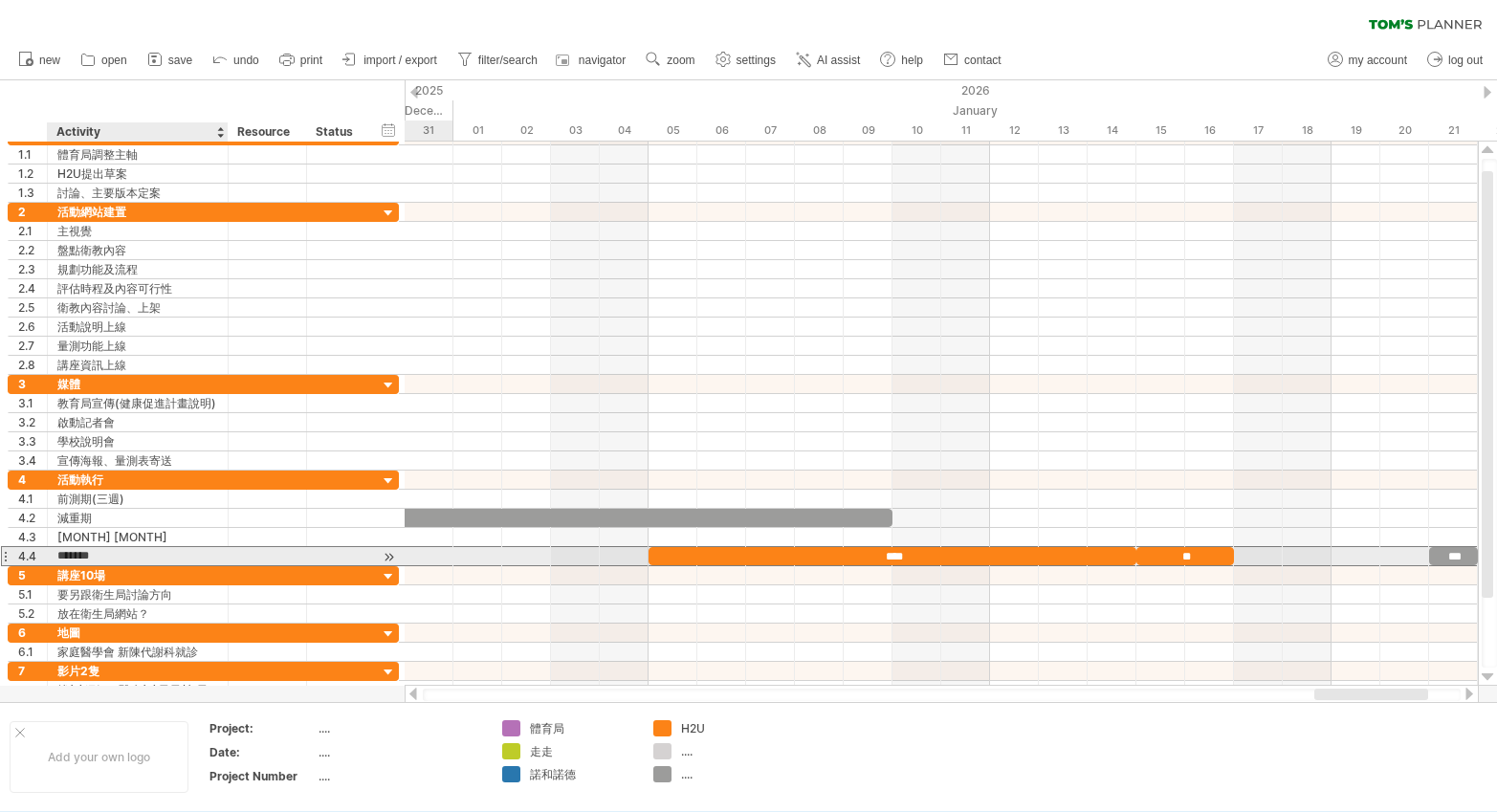 drag, startPoint x: 145, startPoint y: 558, endPoint x: 48, endPoint y: 557, distance: 97.0052 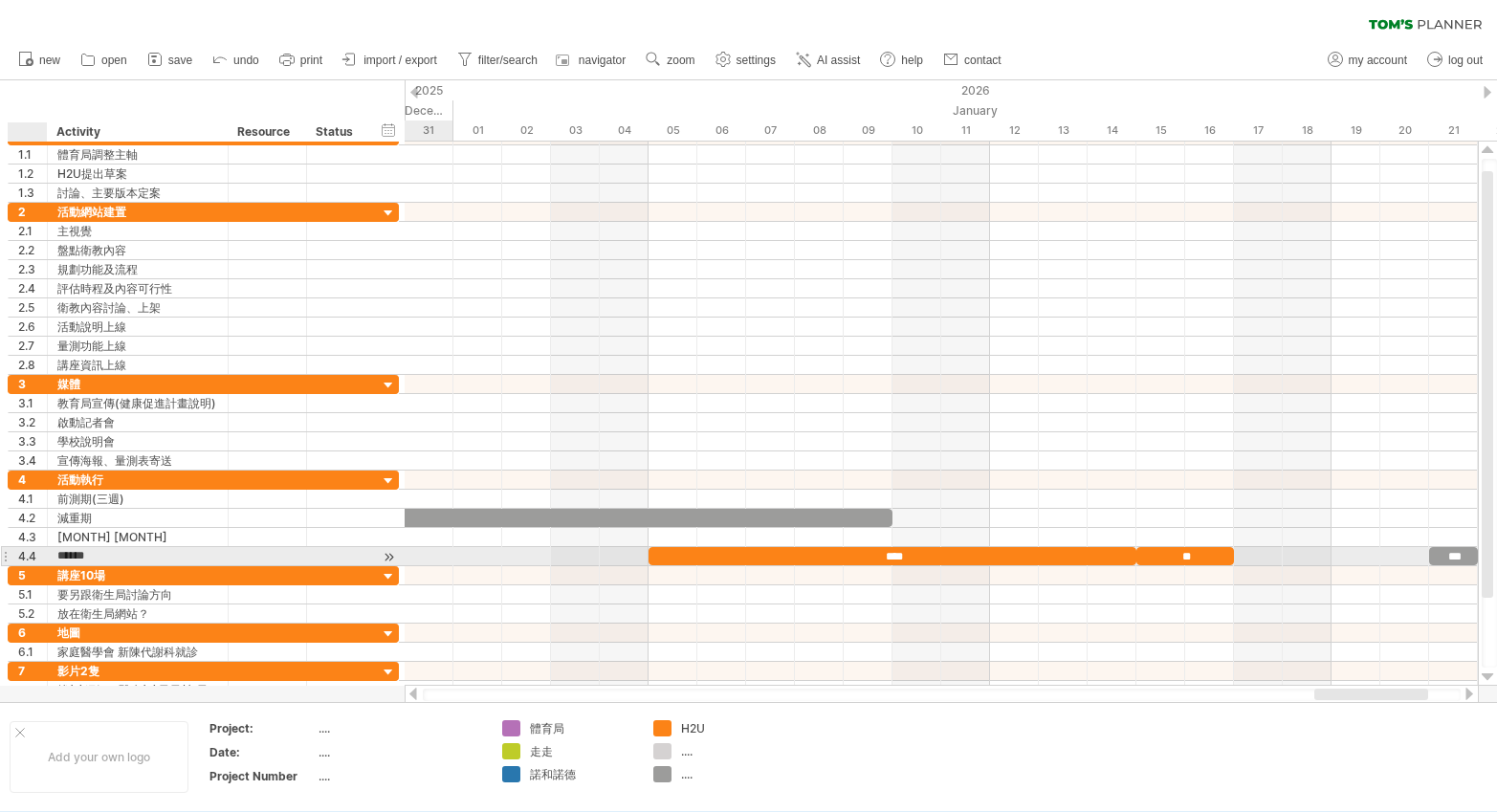 type on "*****" 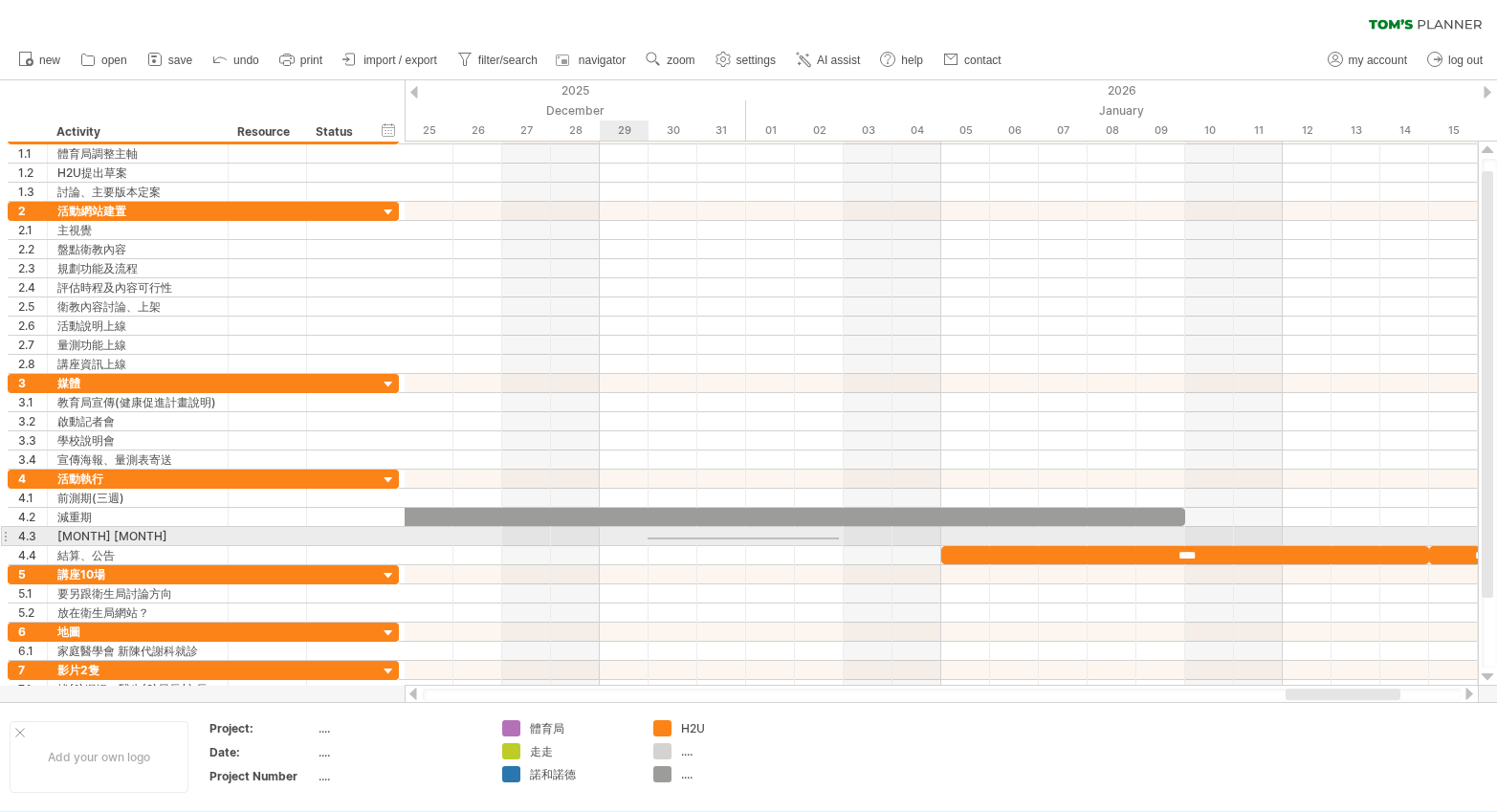 drag, startPoint x: 839, startPoint y: 538, endPoint x: 630, endPoint y: 539, distance: 209.00239 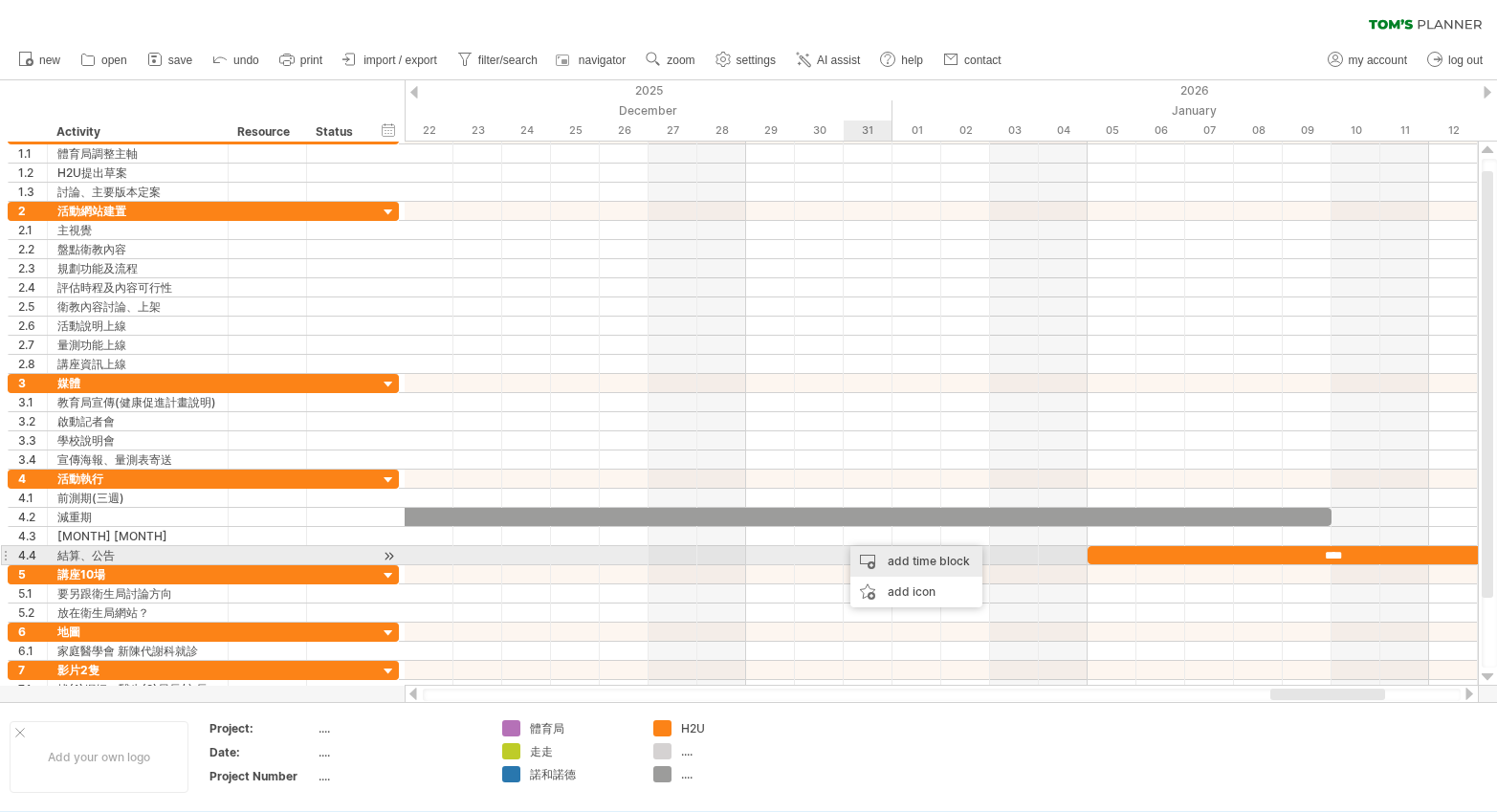 click on "add time block" at bounding box center [916, 561] 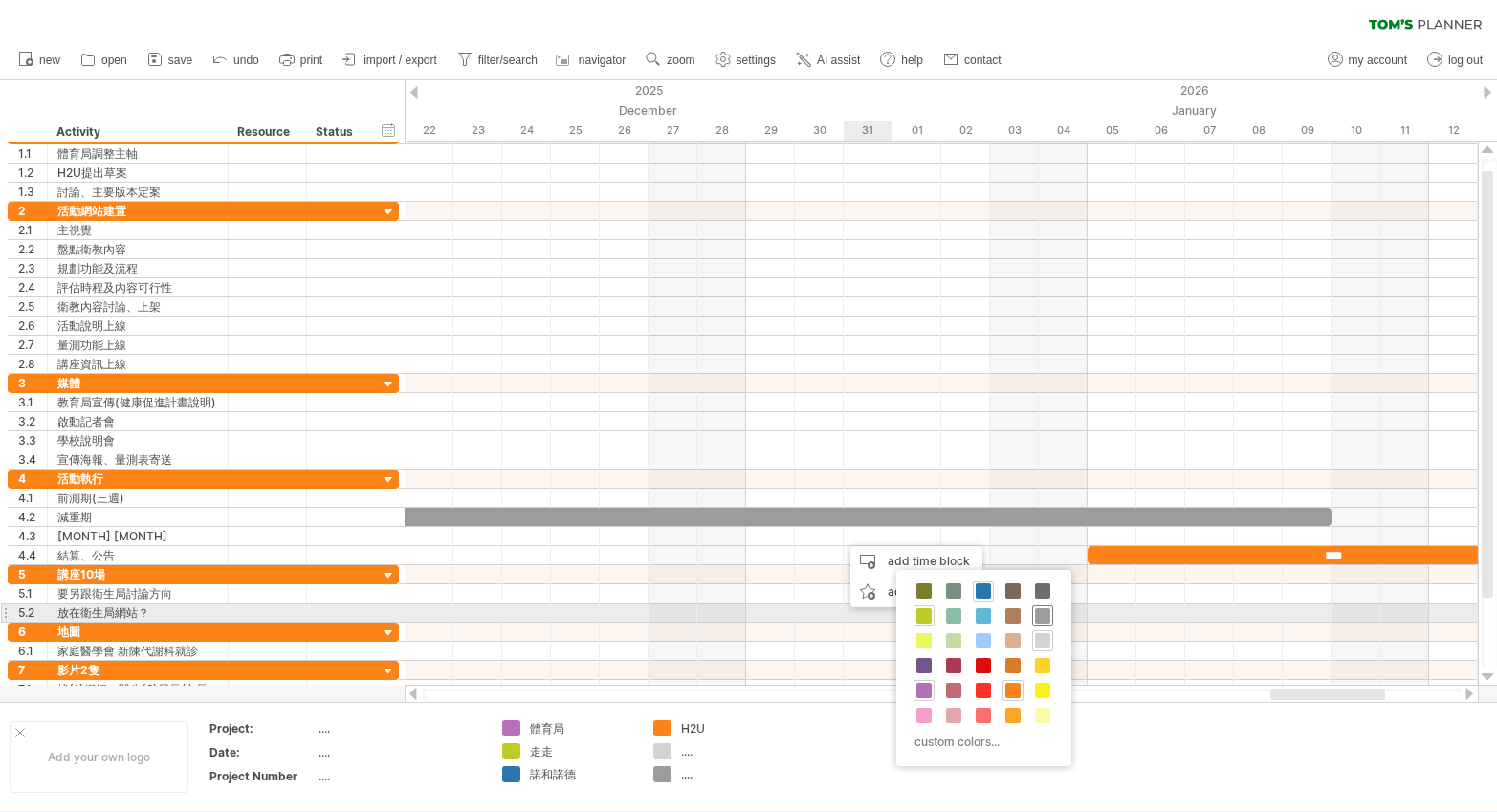 click at bounding box center (1043, 616) 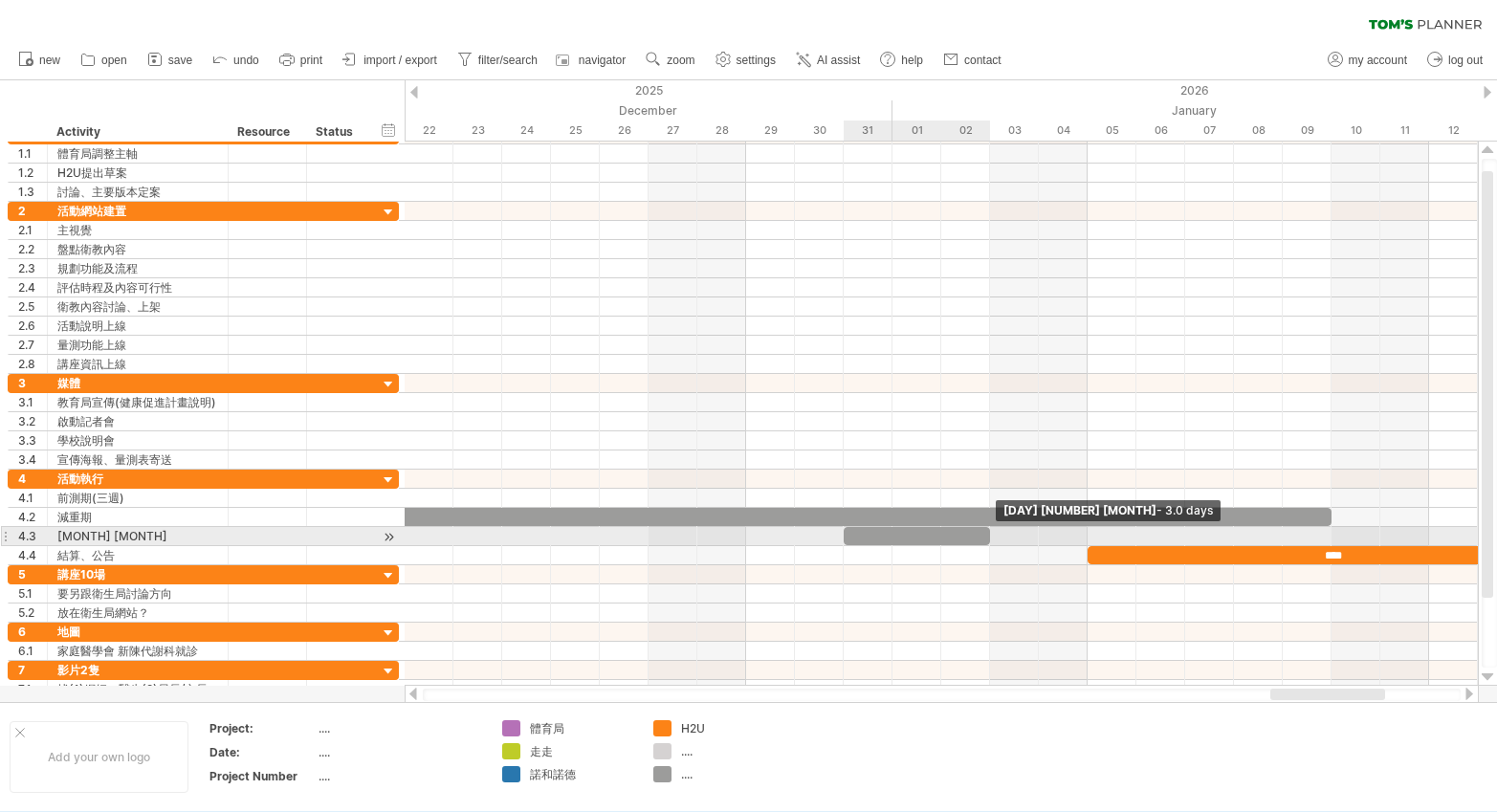 drag, startPoint x: 888, startPoint y: 534, endPoint x: 991, endPoint y: 536, distance: 103.01942 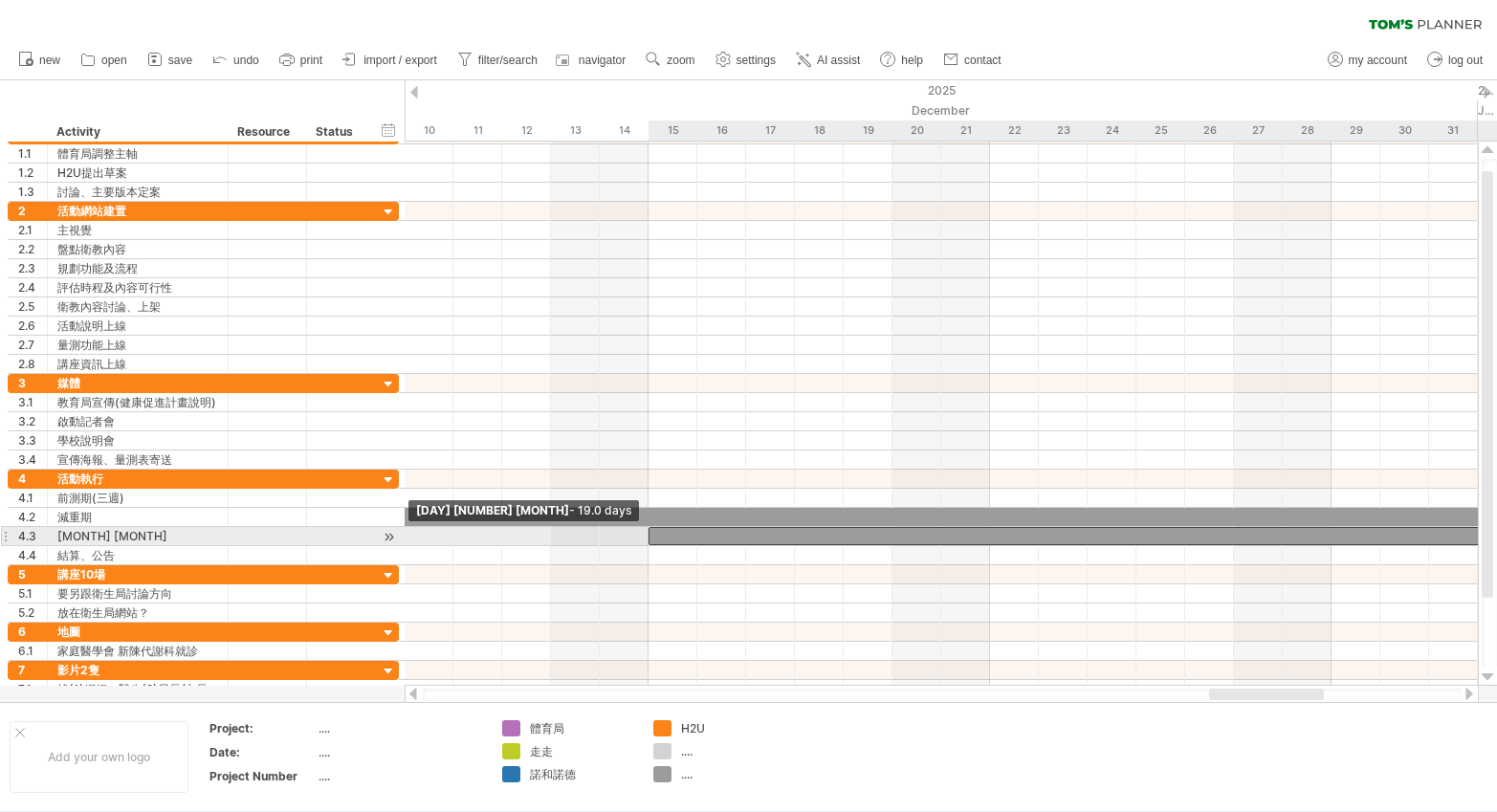 drag, startPoint x: 844, startPoint y: 533, endPoint x: 658, endPoint y: 540, distance: 186.13167 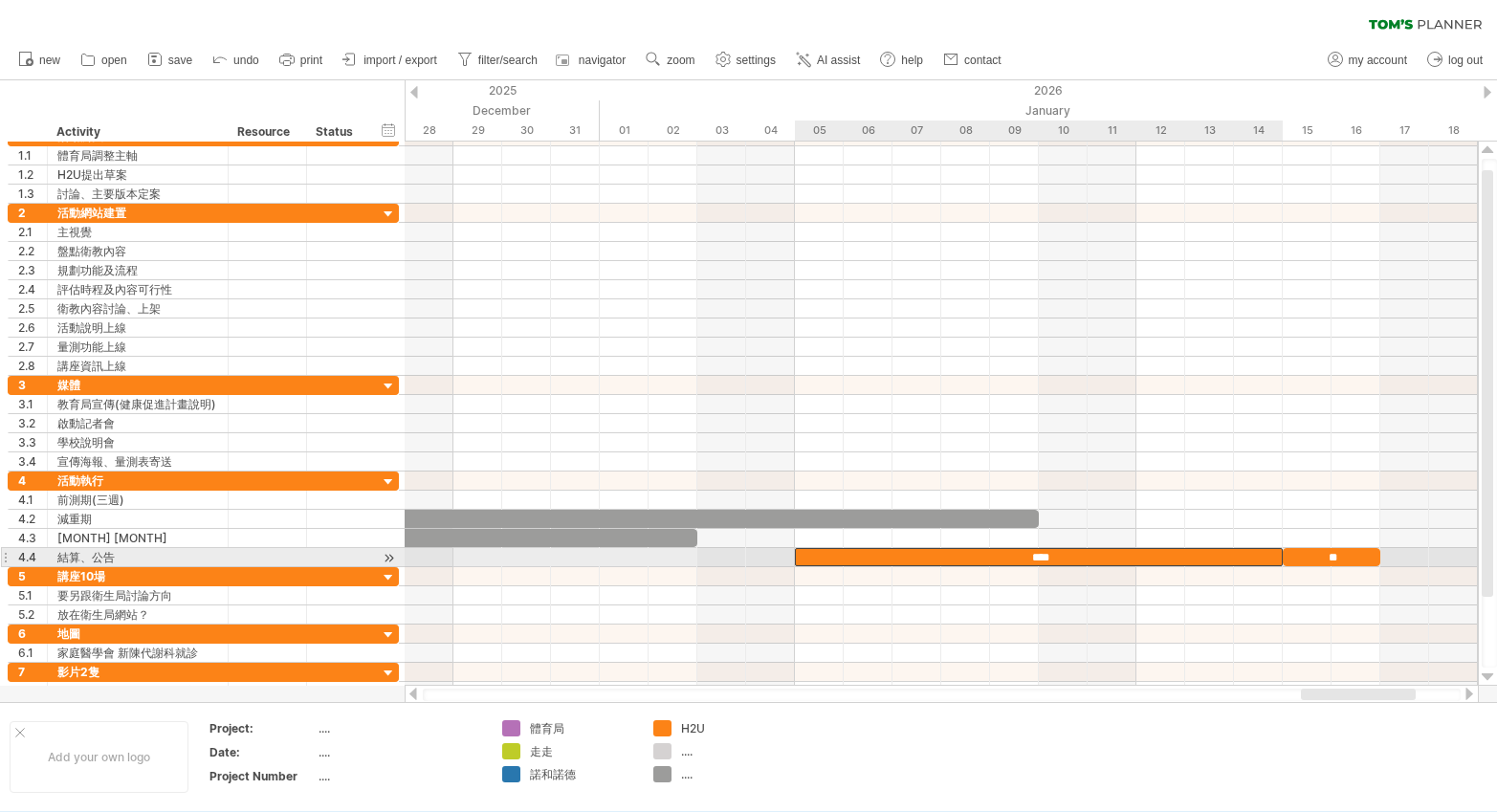 click on "****" at bounding box center (1039, 557) 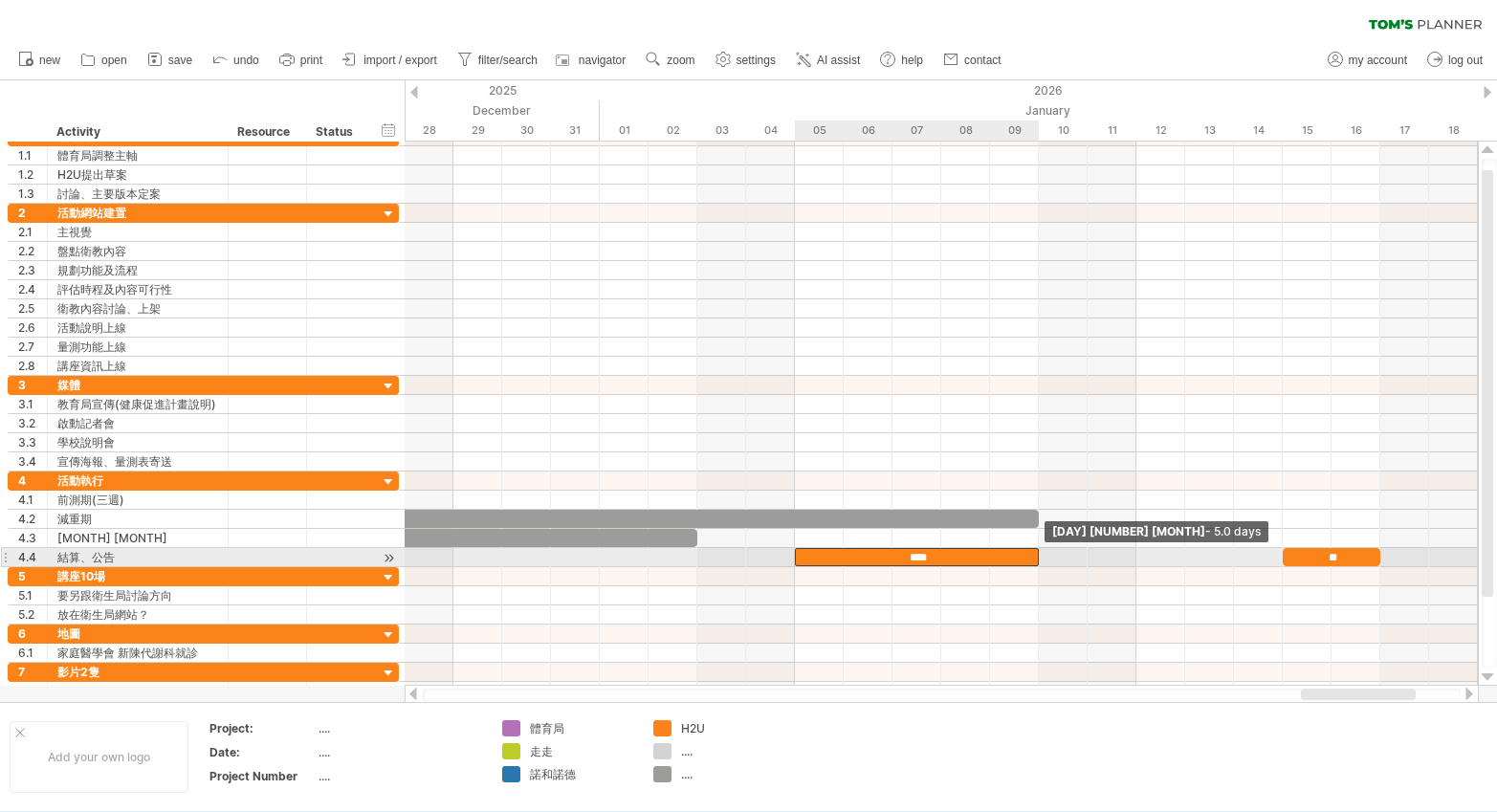 drag, startPoint x: 1280, startPoint y: 559, endPoint x: 1033, endPoint y: 559, distance: 247 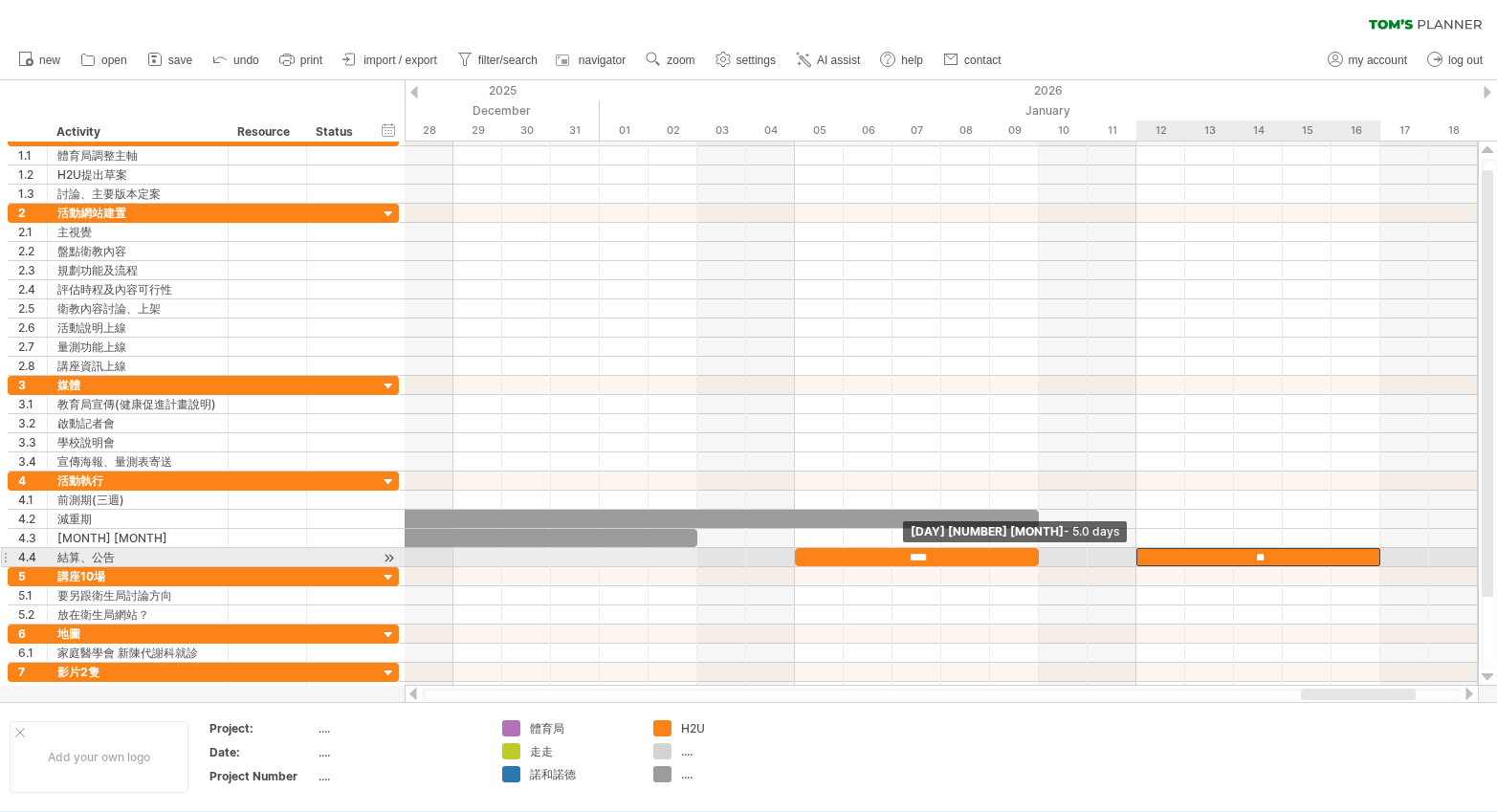 drag, startPoint x: 1280, startPoint y: 559, endPoint x: 1144, endPoint y: 558, distance: 136.00368 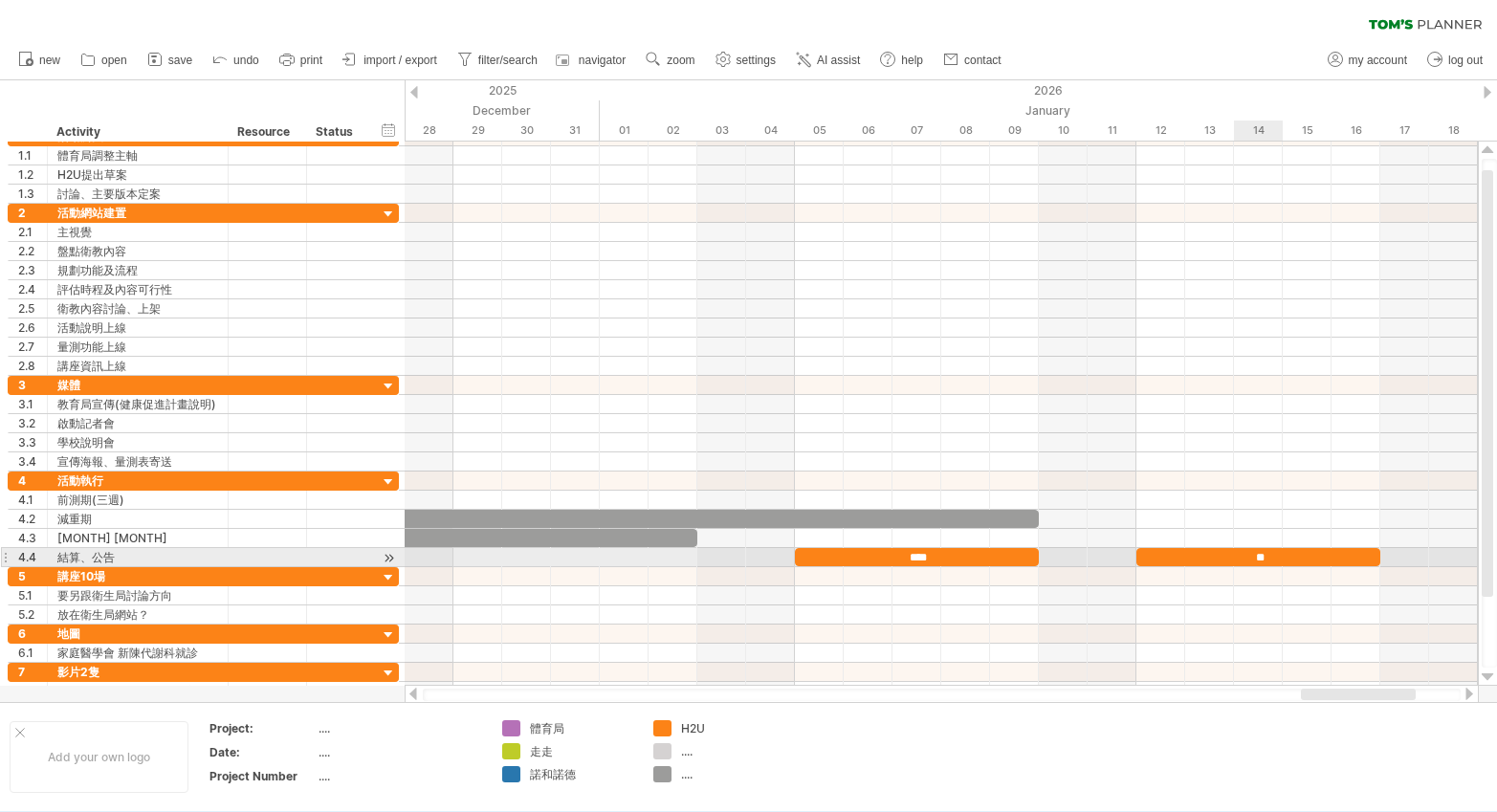 click on "**" at bounding box center [1258, 557] 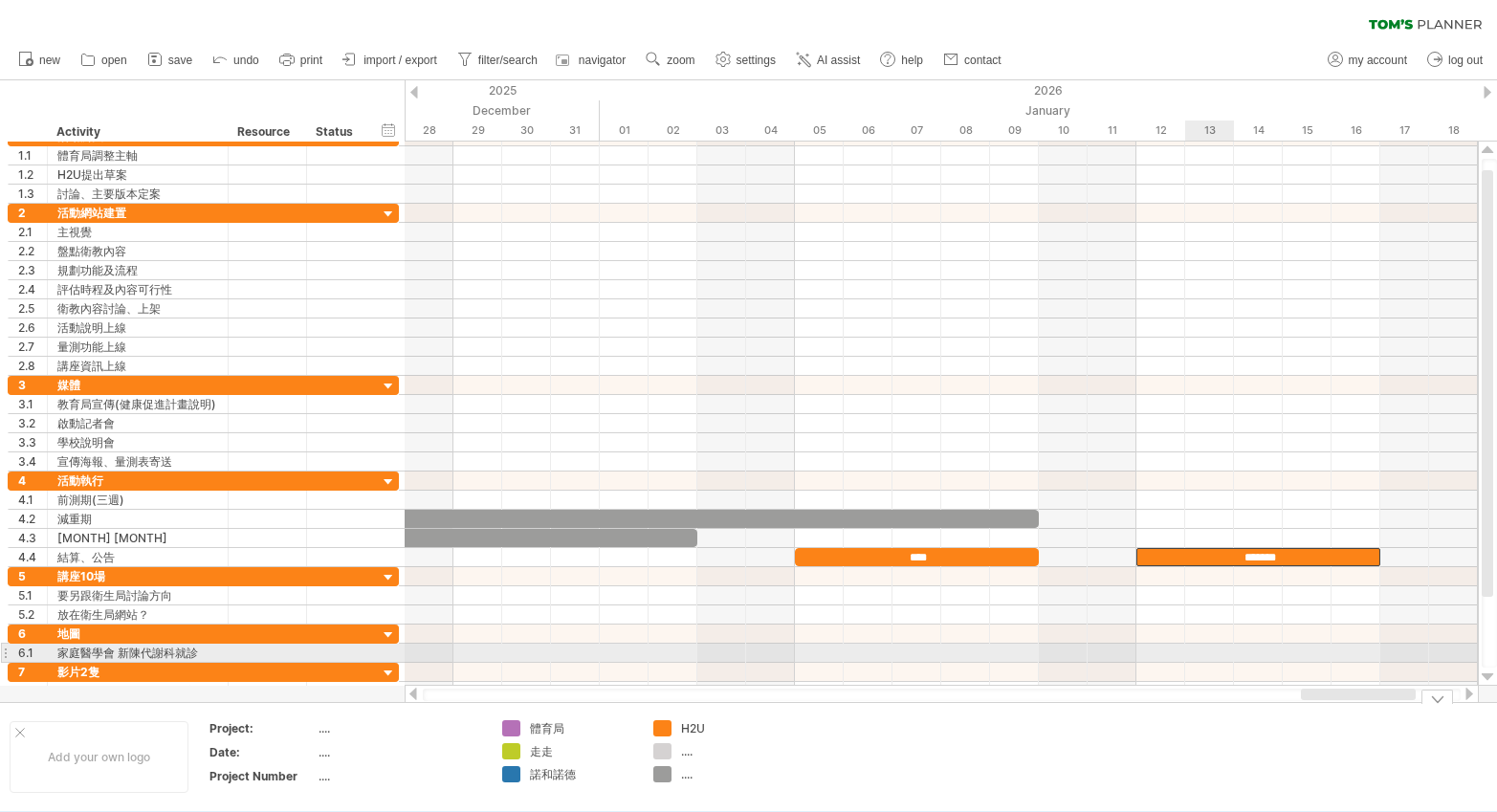 click at bounding box center (941, 653) 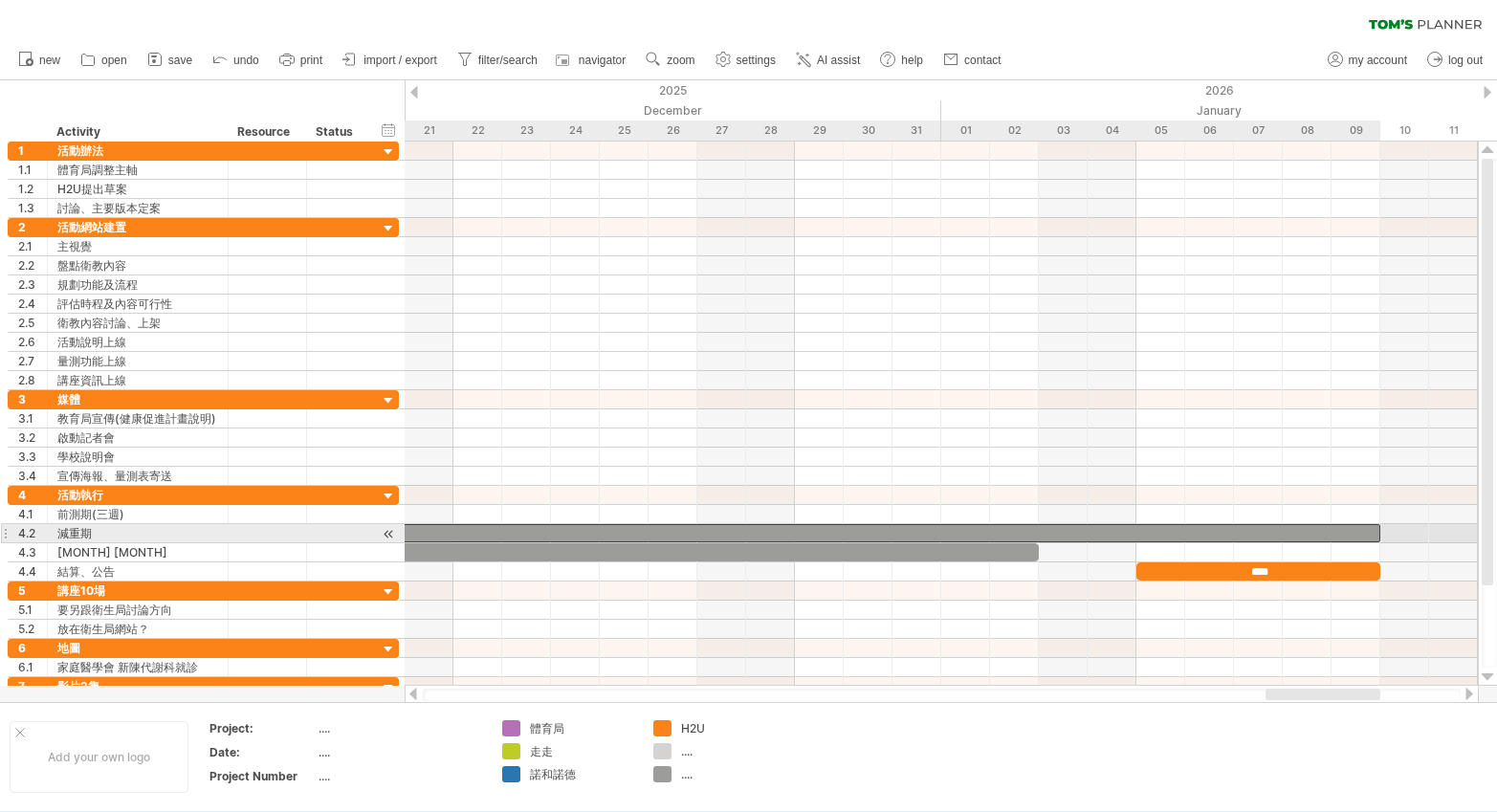 click at bounding box center [-717, 533] 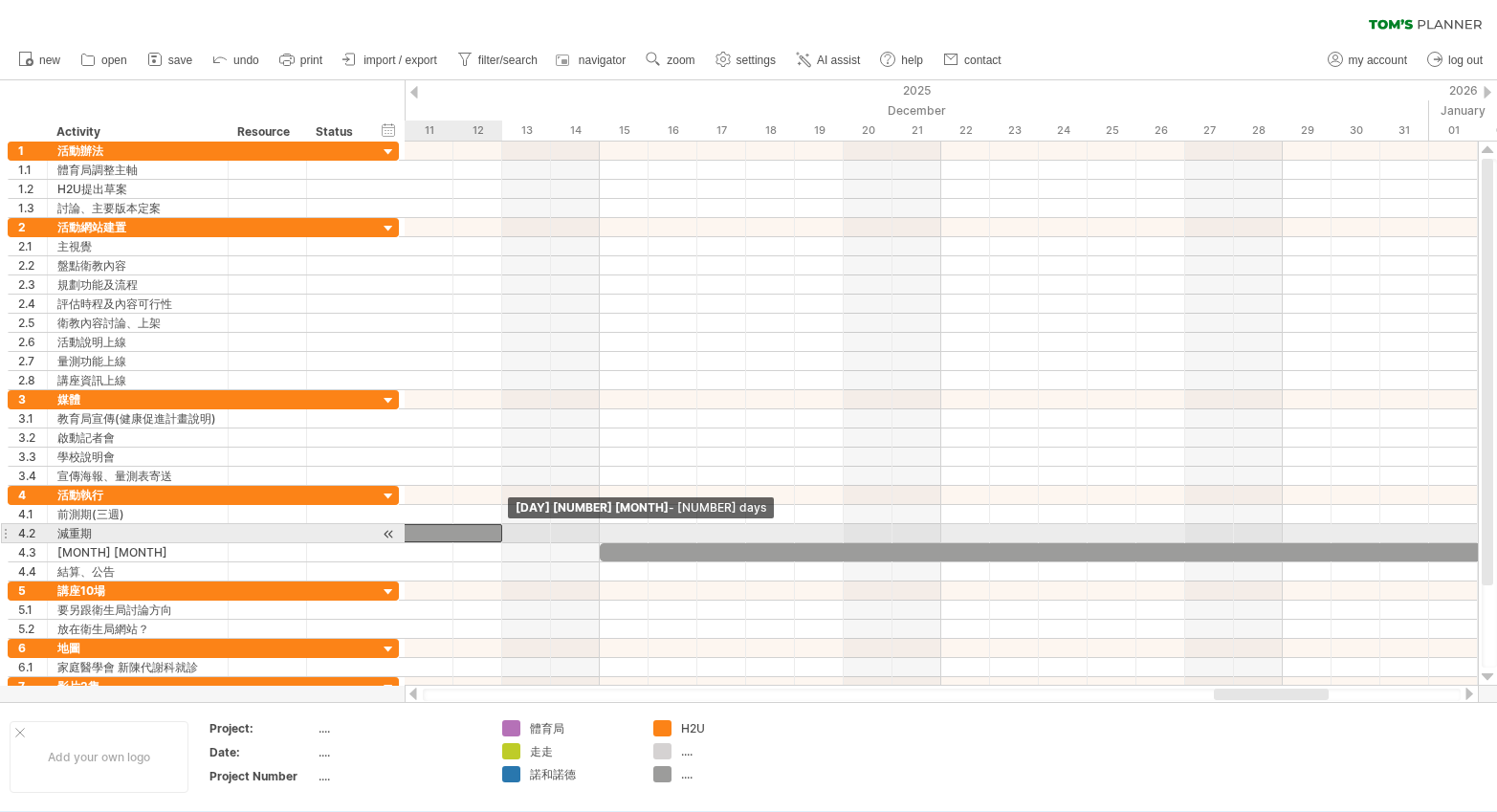 drag, startPoint x: 1381, startPoint y: 531, endPoint x: 502, endPoint y: 526, distance: 879.0142 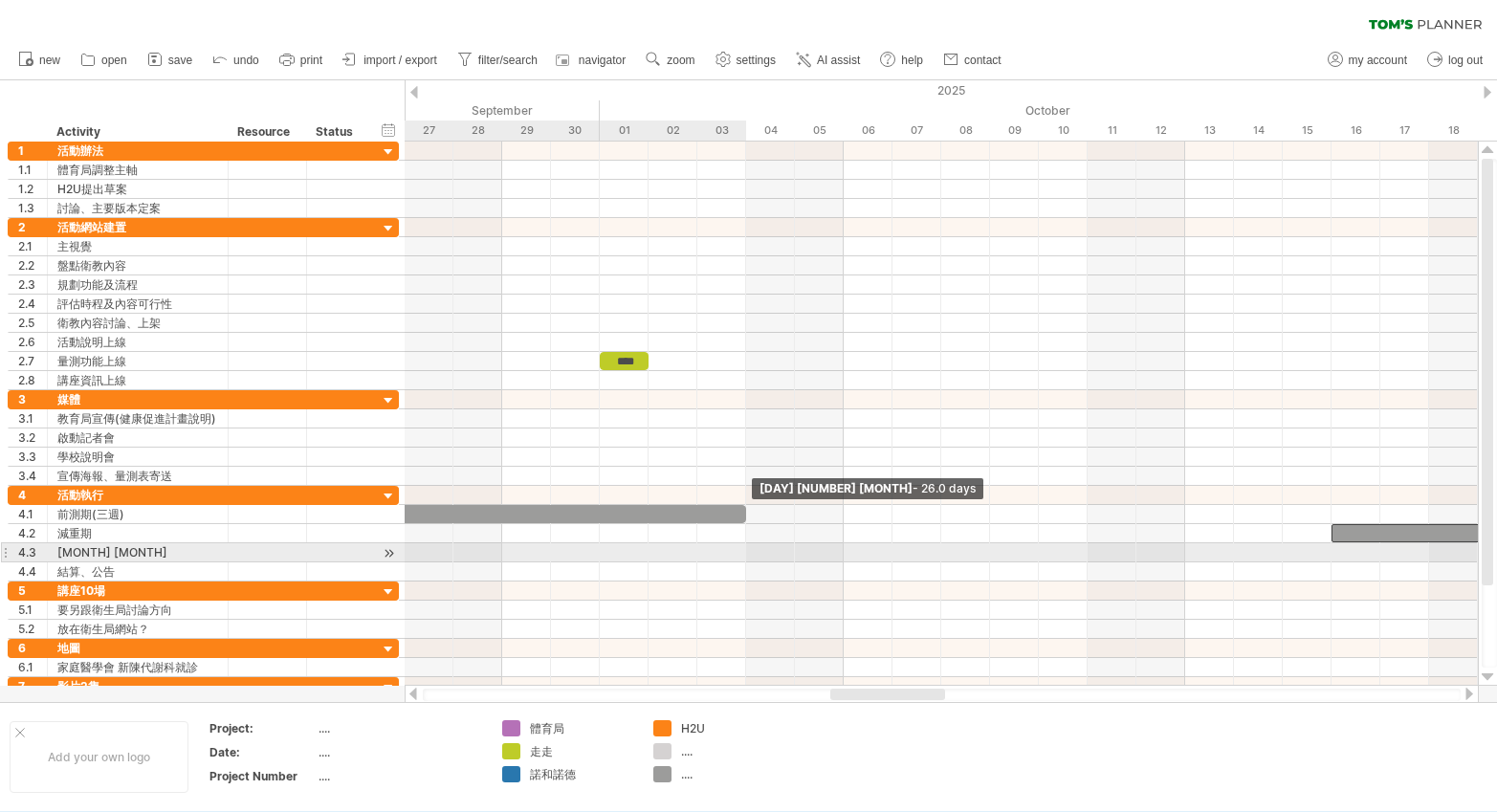 drag, startPoint x: 1330, startPoint y: 511, endPoint x: 741, endPoint y: 549, distance: 590.22453 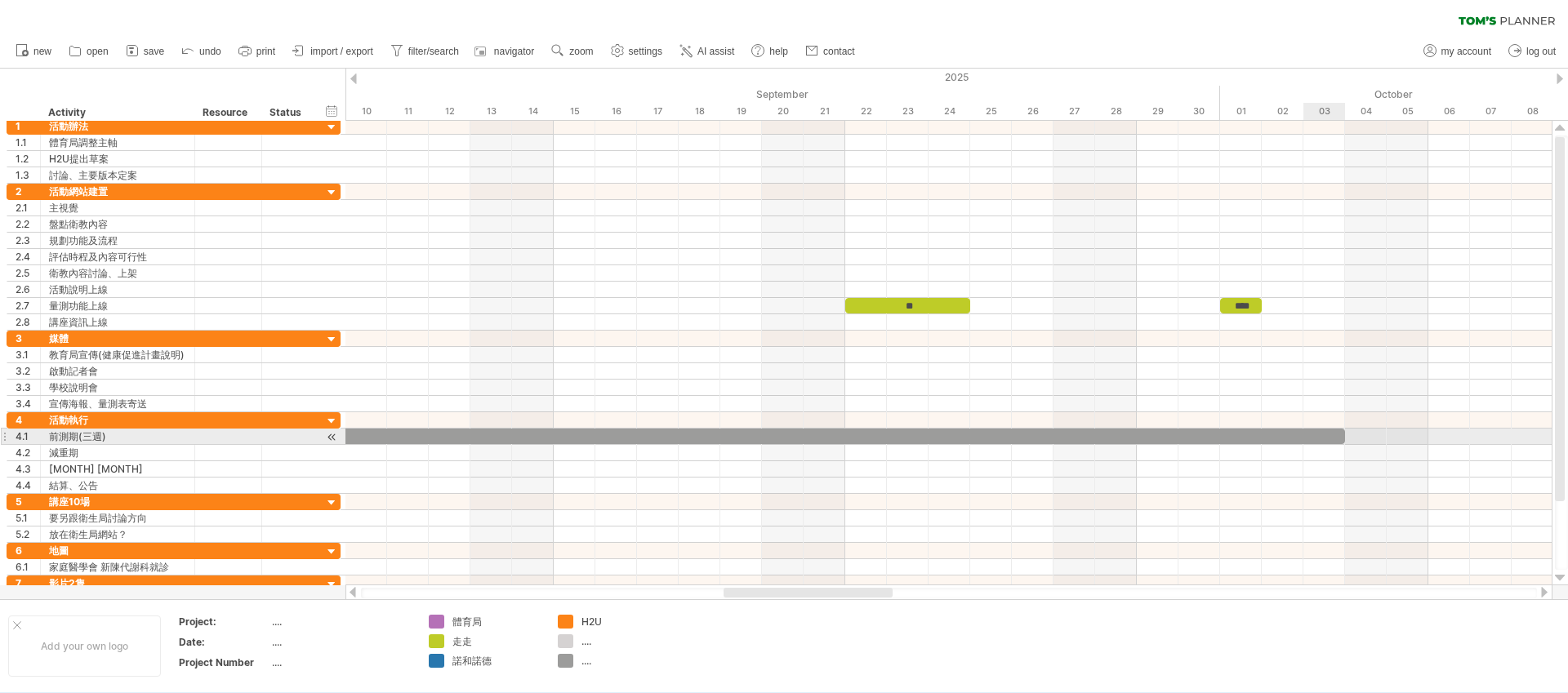 click at bounding box center [804, 436] 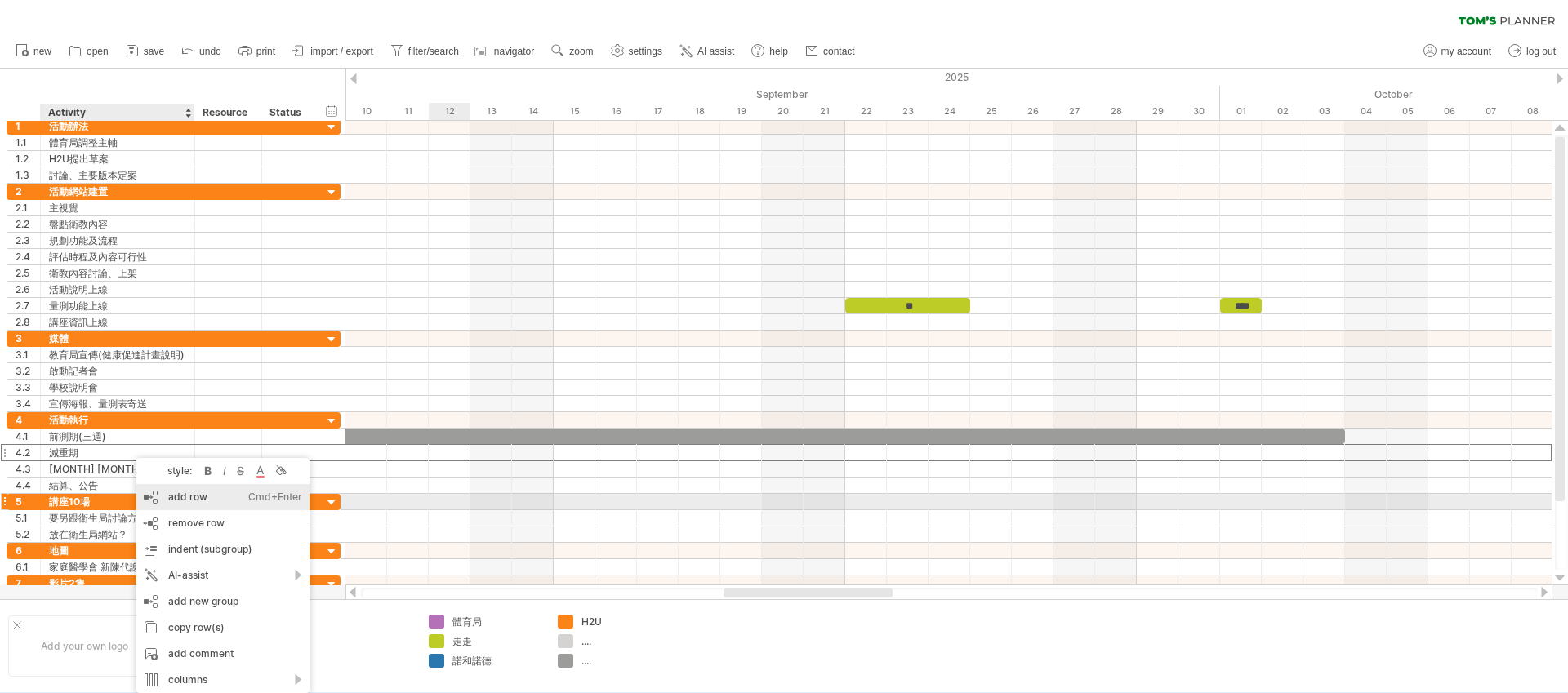 click on "add row Ctrl+Enter Cmd+Enter" at bounding box center [223, 497] 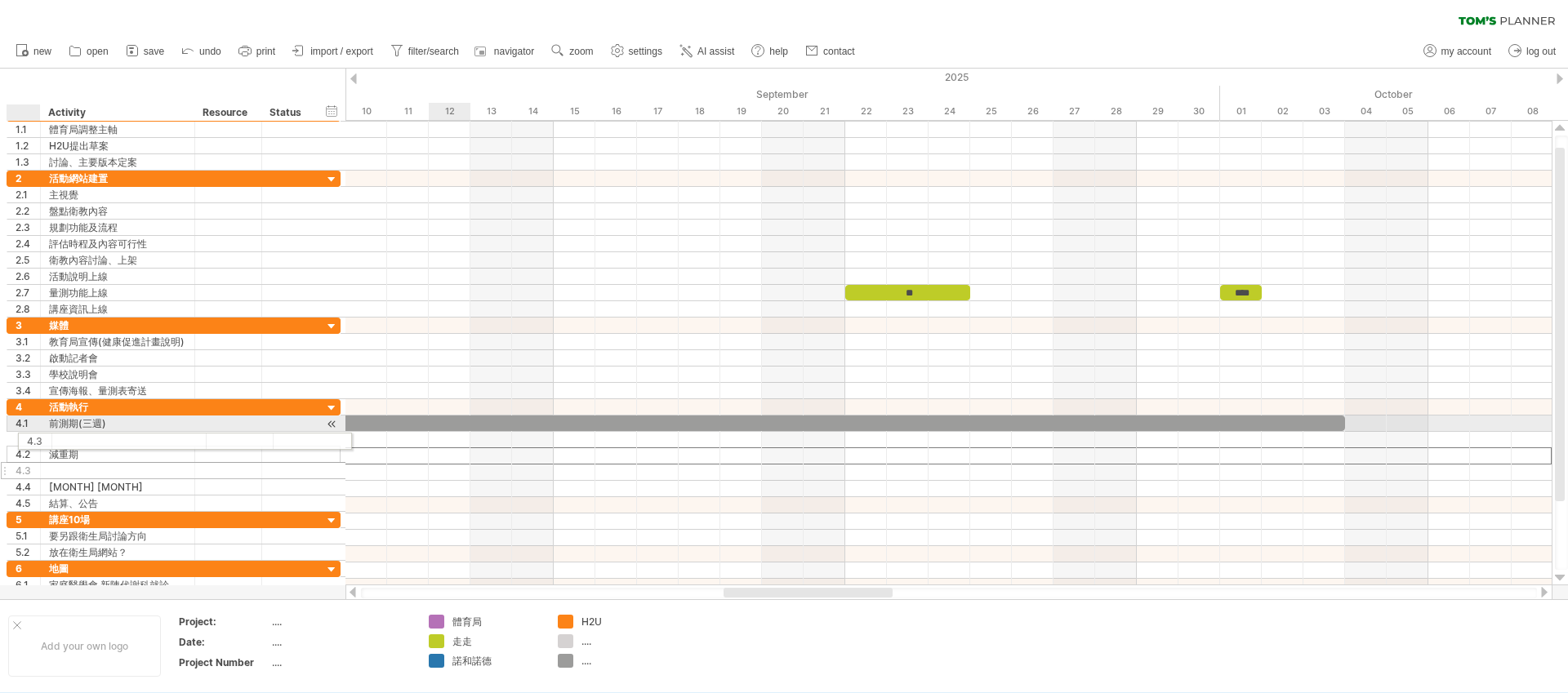 drag, startPoint x: 7, startPoint y: 454, endPoint x: 13, endPoint y: 441, distance: 14.317821 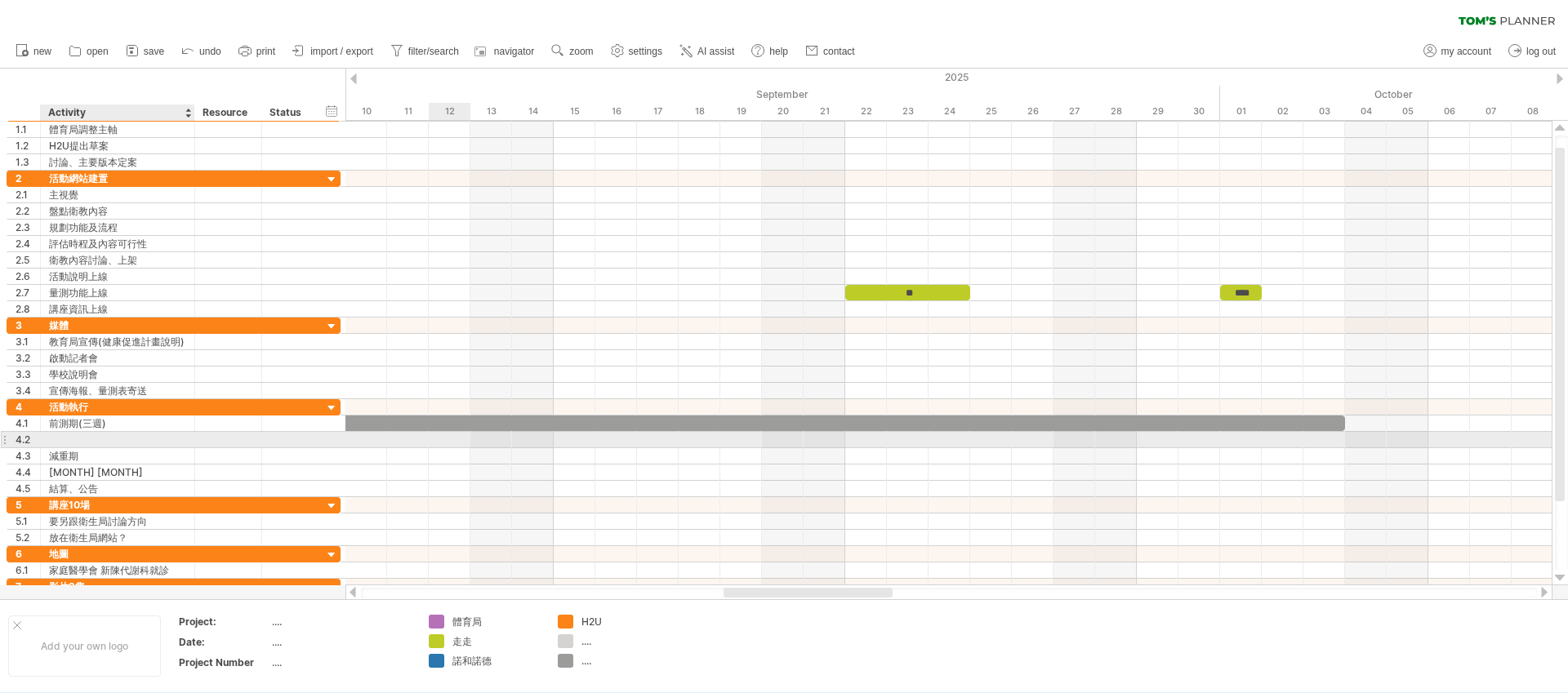 click at bounding box center [118, 439] 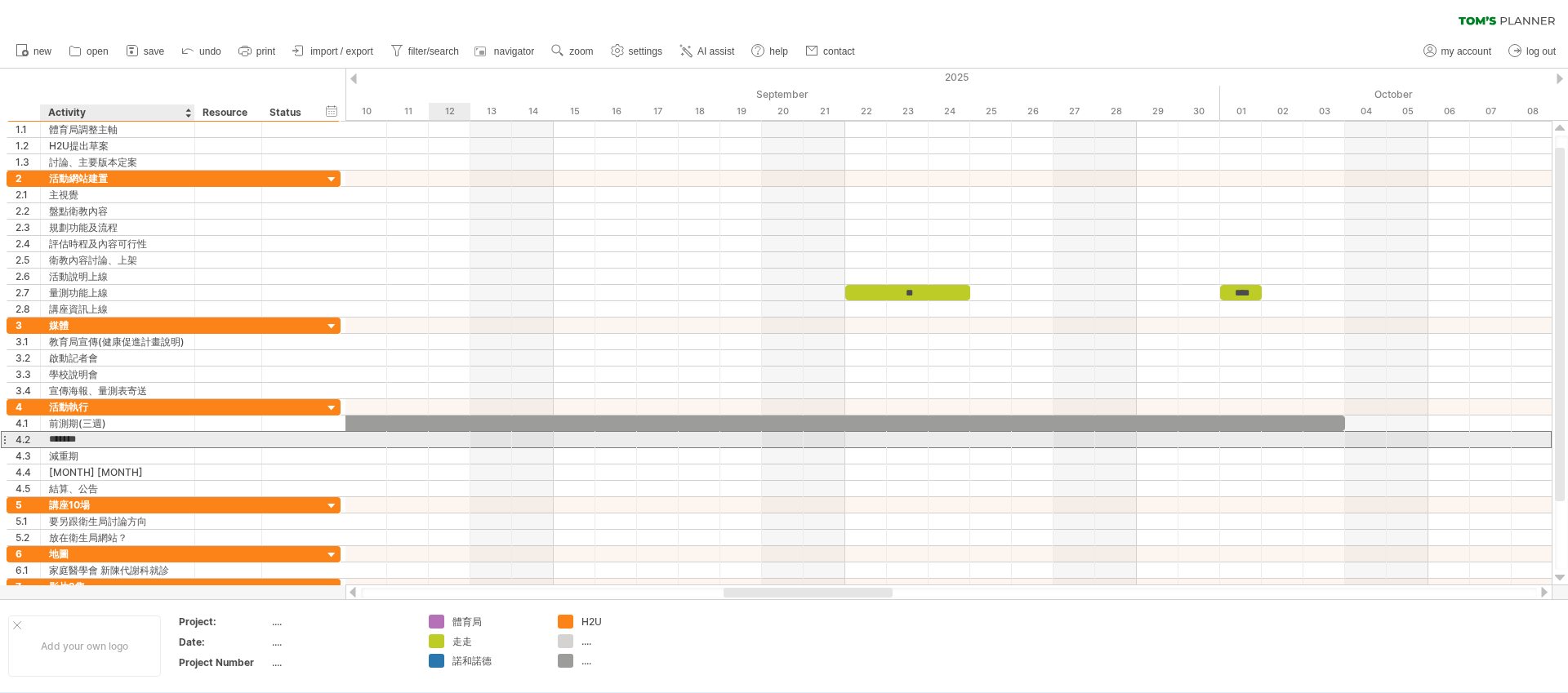 type on "******" 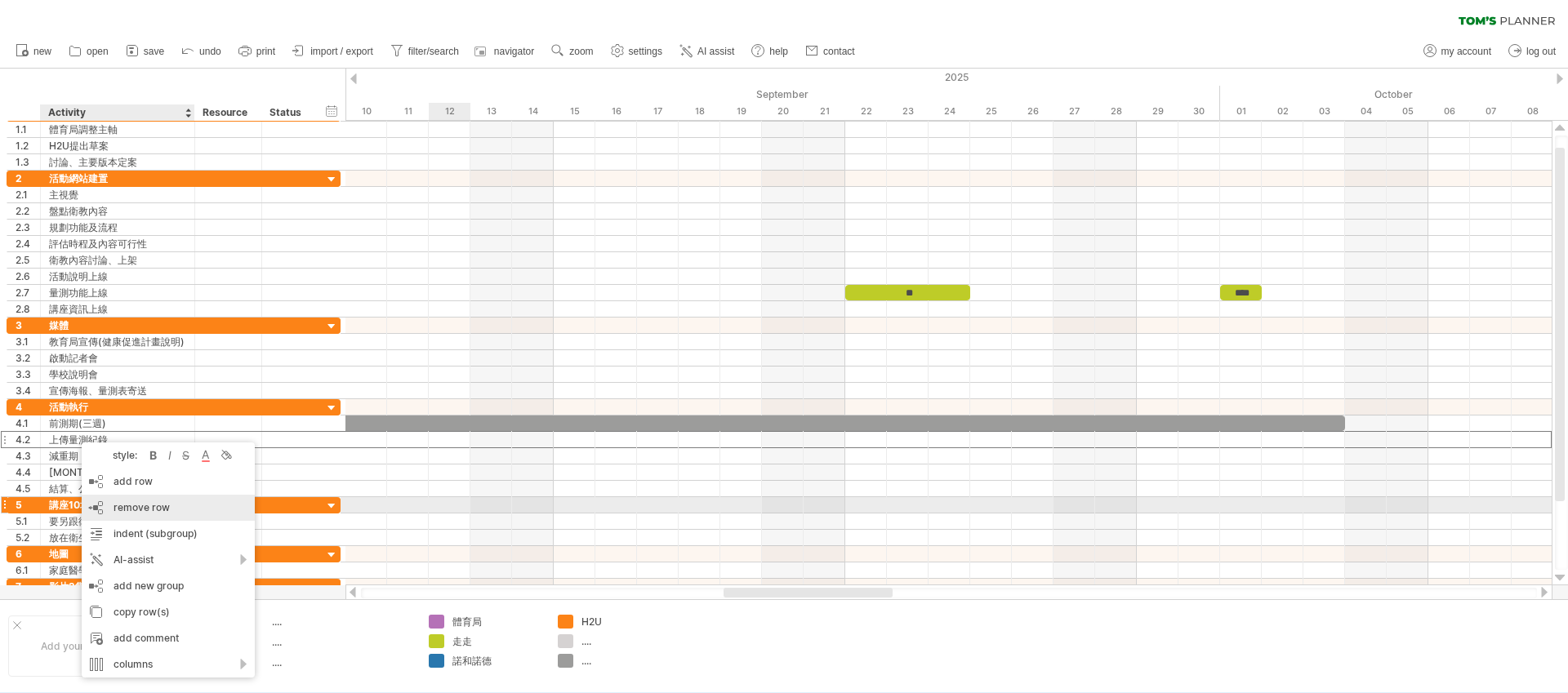click on "remove row remove selected rows" at bounding box center [168, 508] 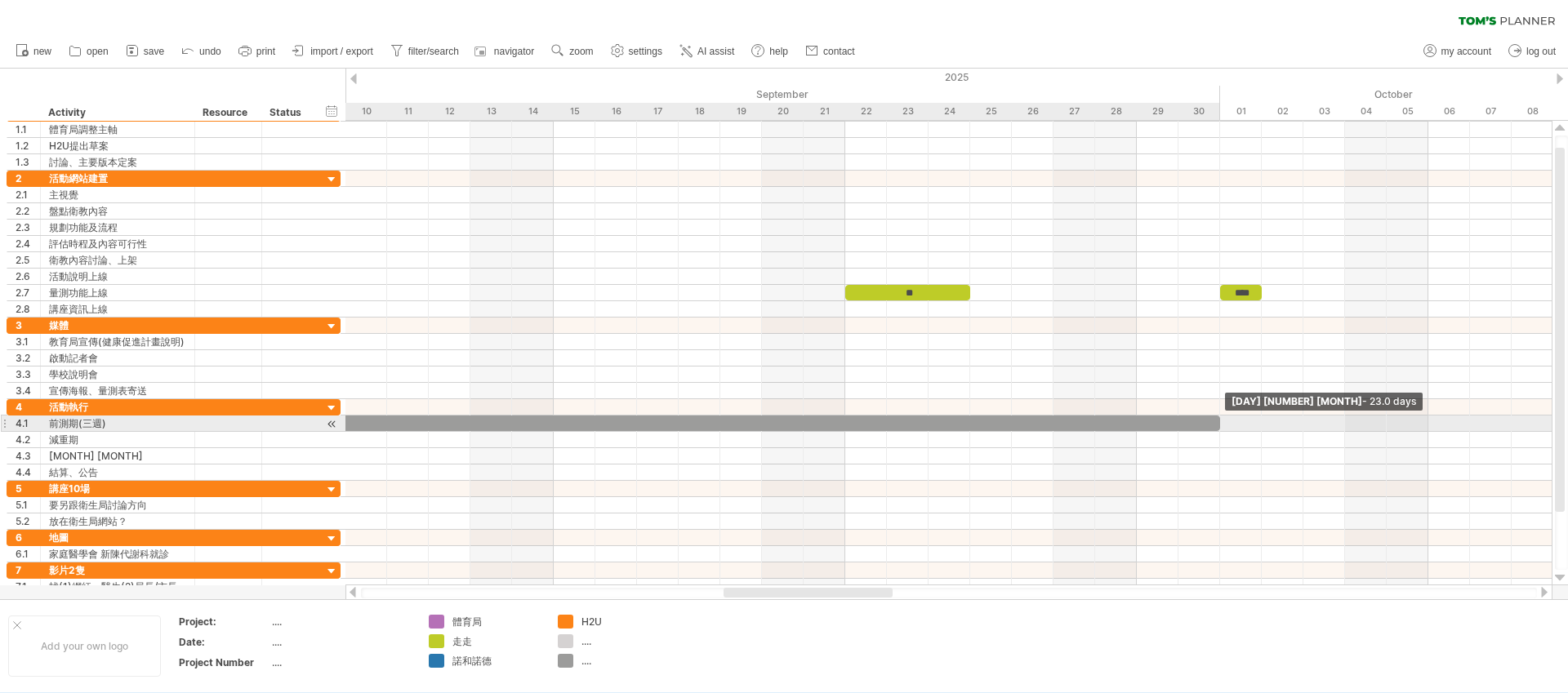 drag, startPoint x: 1342, startPoint y: 421, endPoint x: 1216, endPoint y: 433, distance: 126.57014 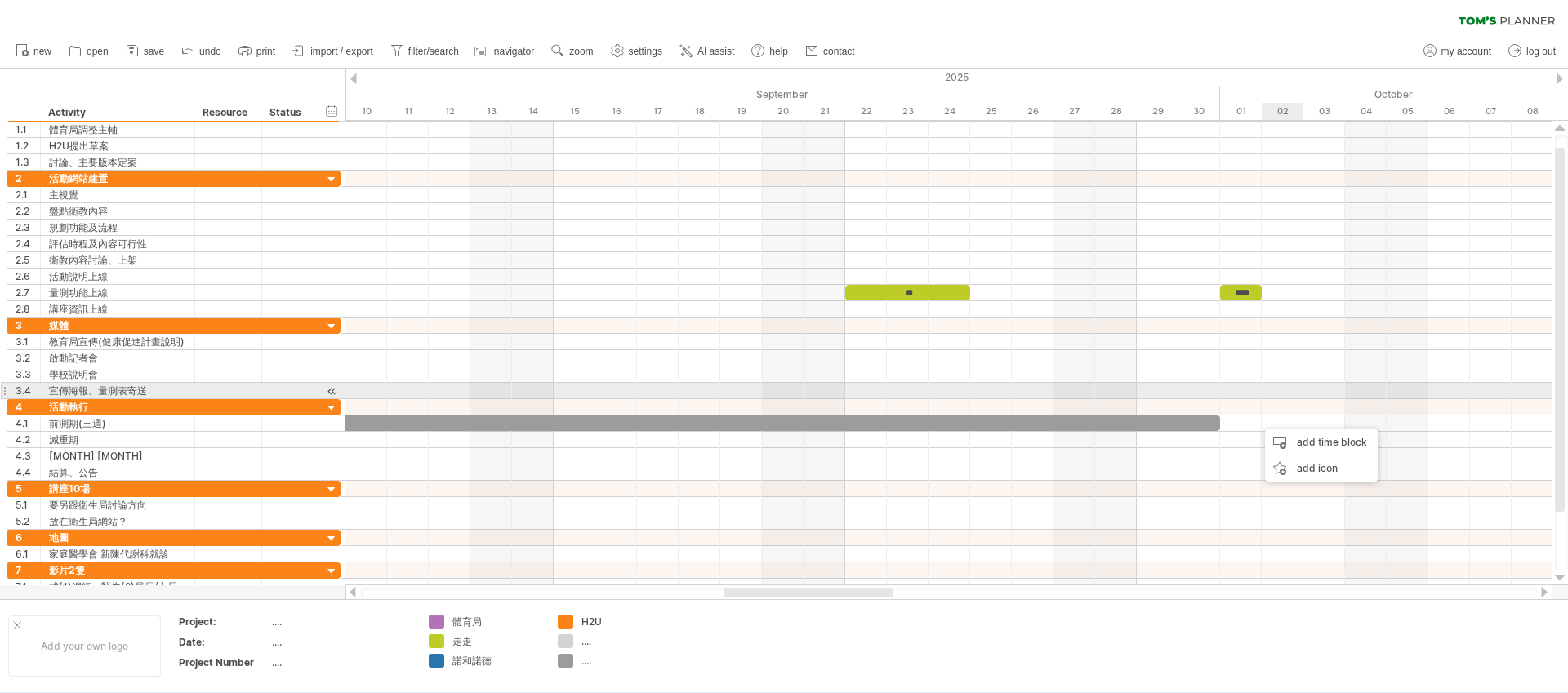 drag, startPoint x: 1314, startPoint y: 440, endPoint x: 1300, endPoint y: 389, distance: 52.886671 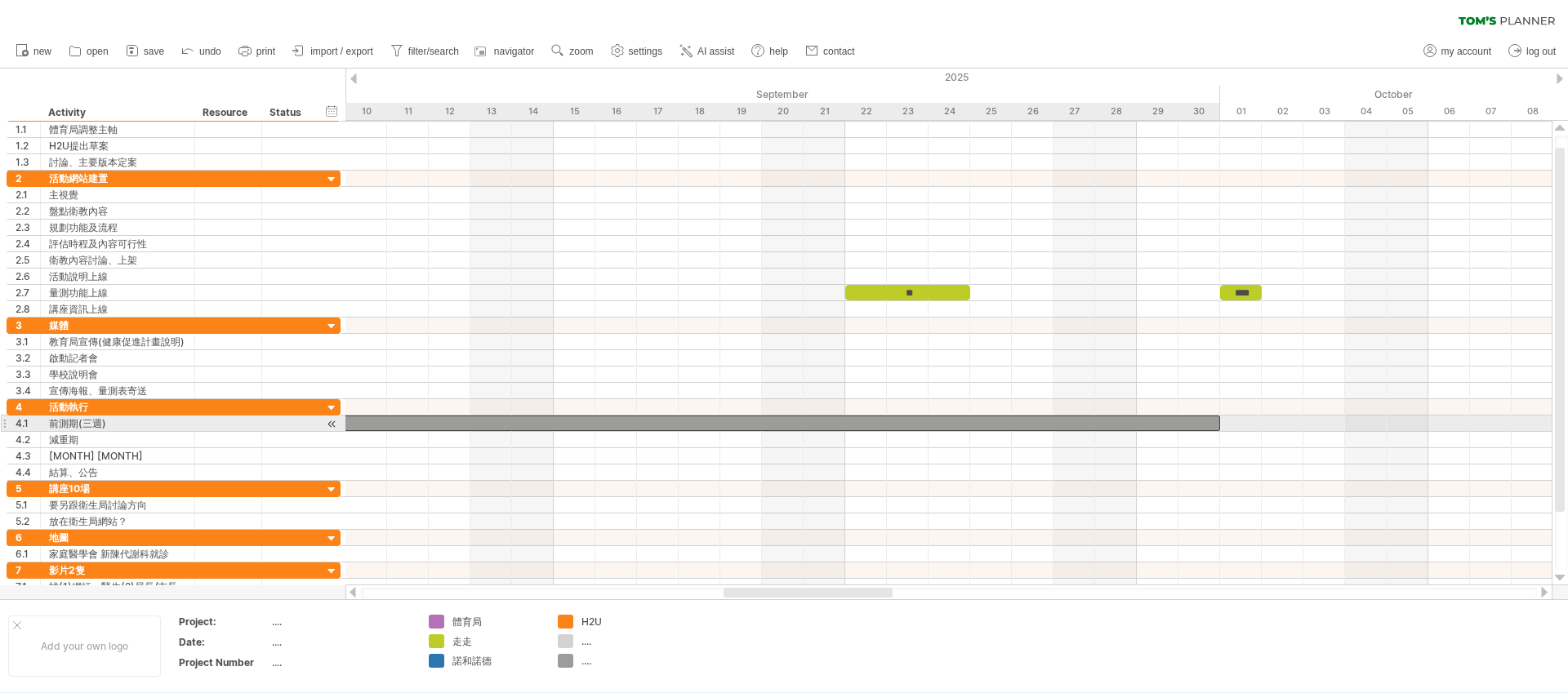 click at bounding box center (741, 423) 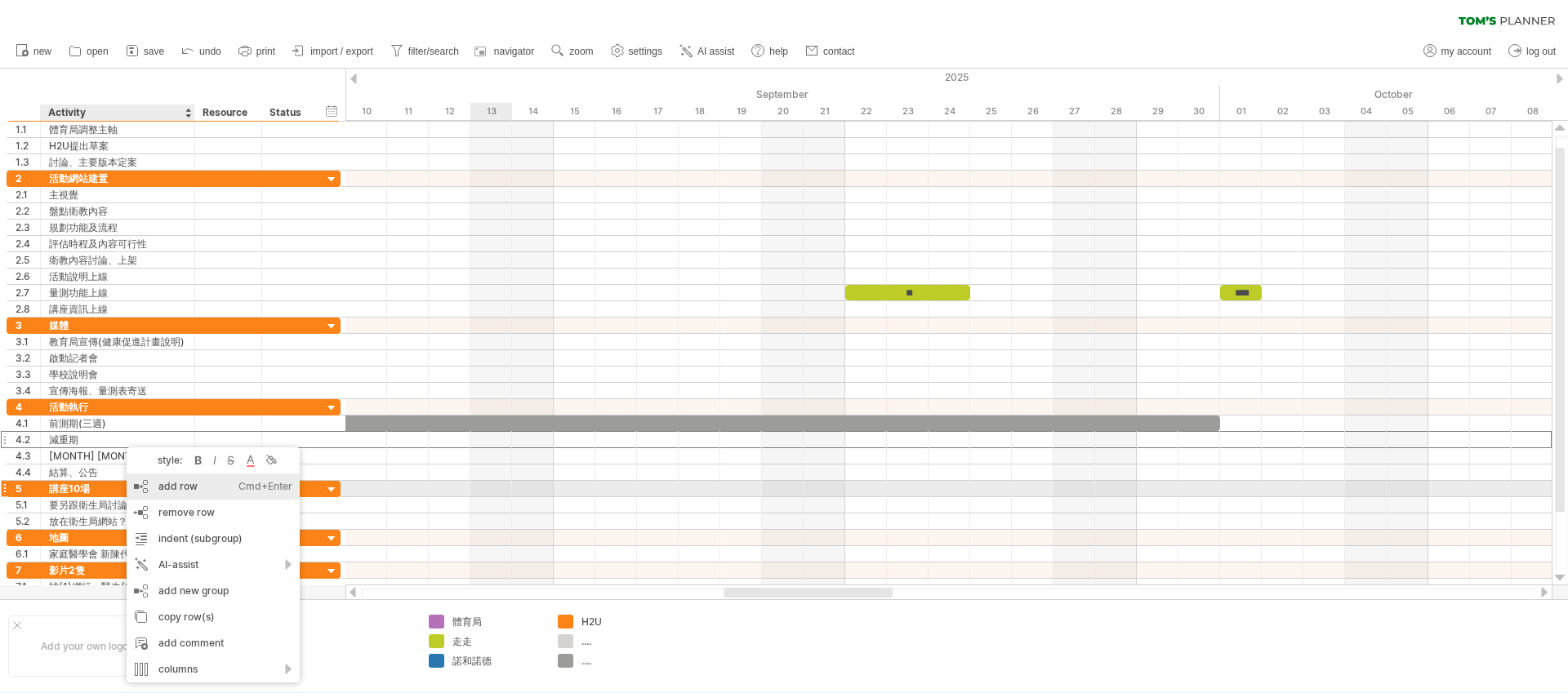 click on "add row Ctrl+Enter Cmd+Enter" at bounding box center (213, 486) 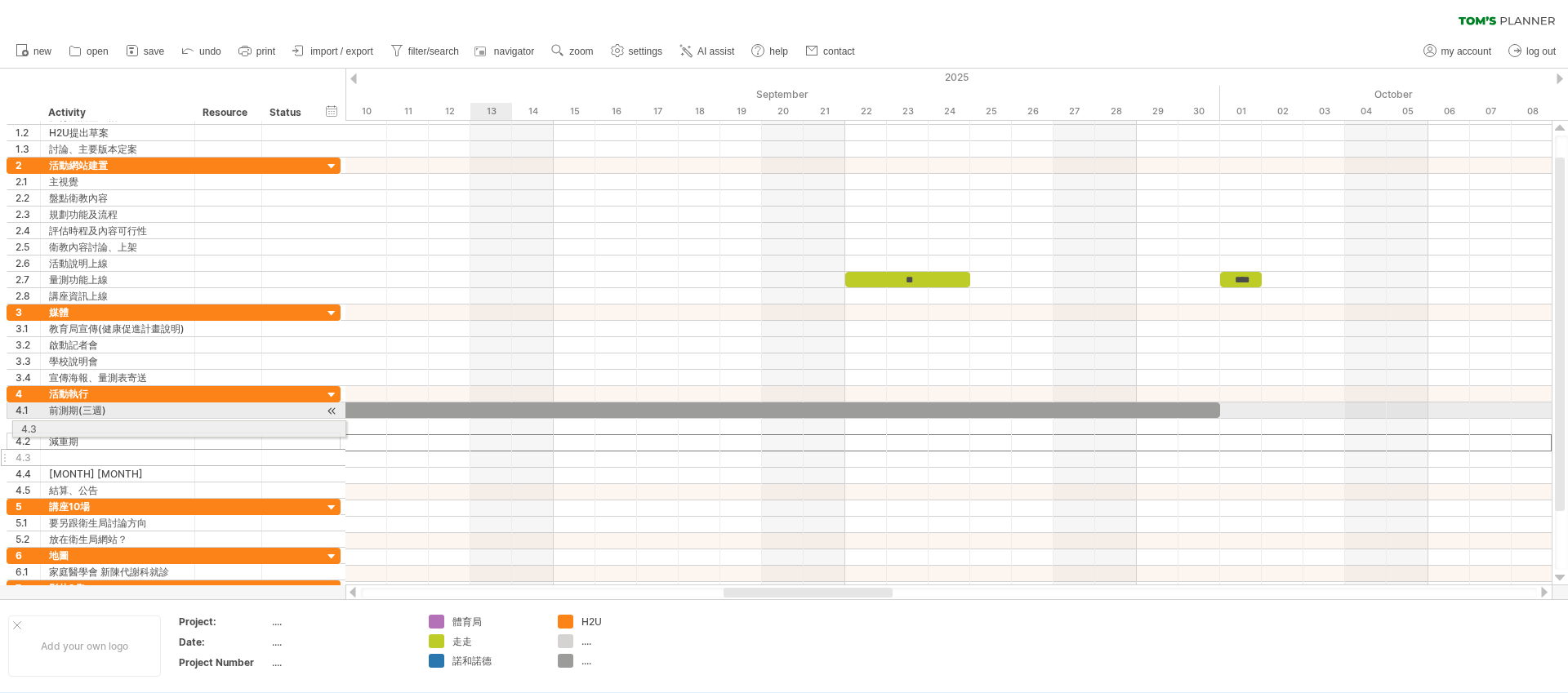 drag, startPoint x: 3, startPoint y: 442, endPoint x: 4, endPoint y: 425, distance: 17.029386 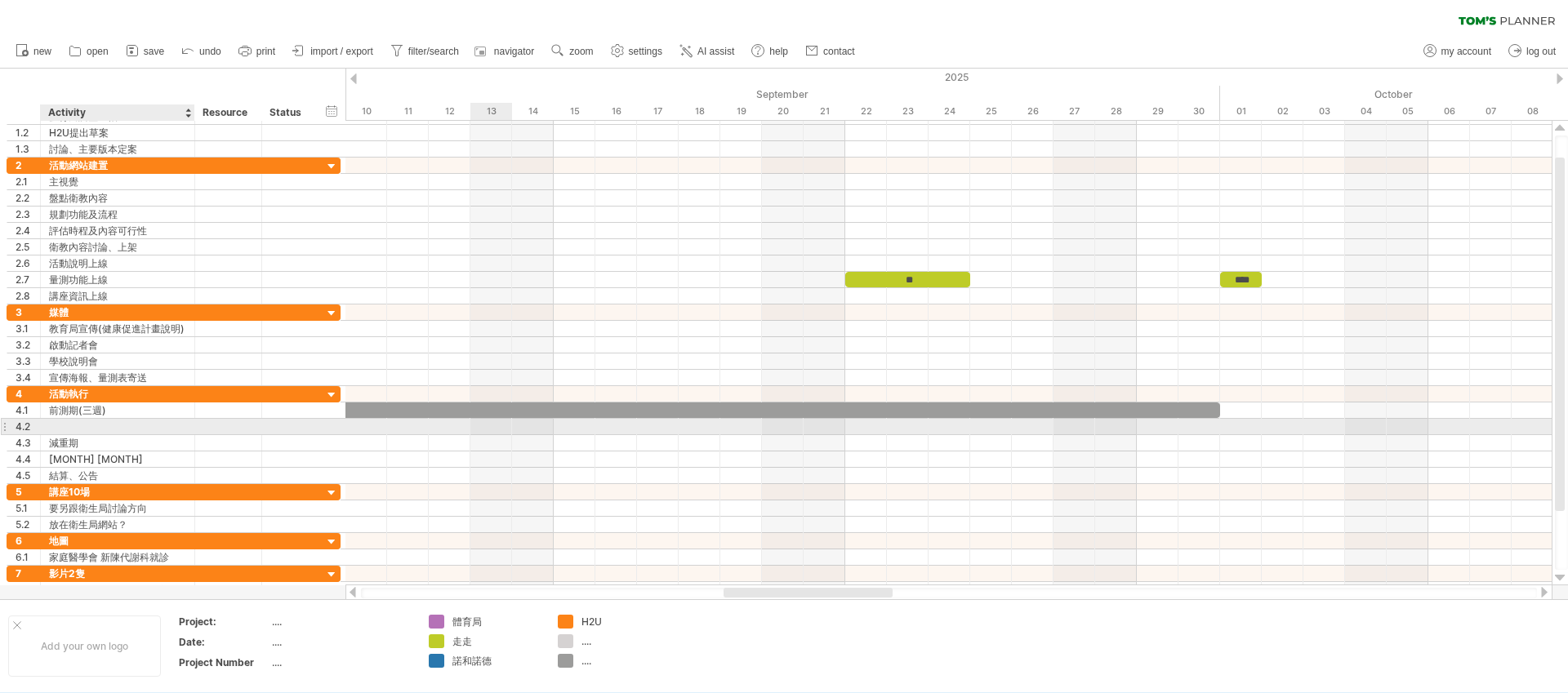 click at bounding box center [118, 426] 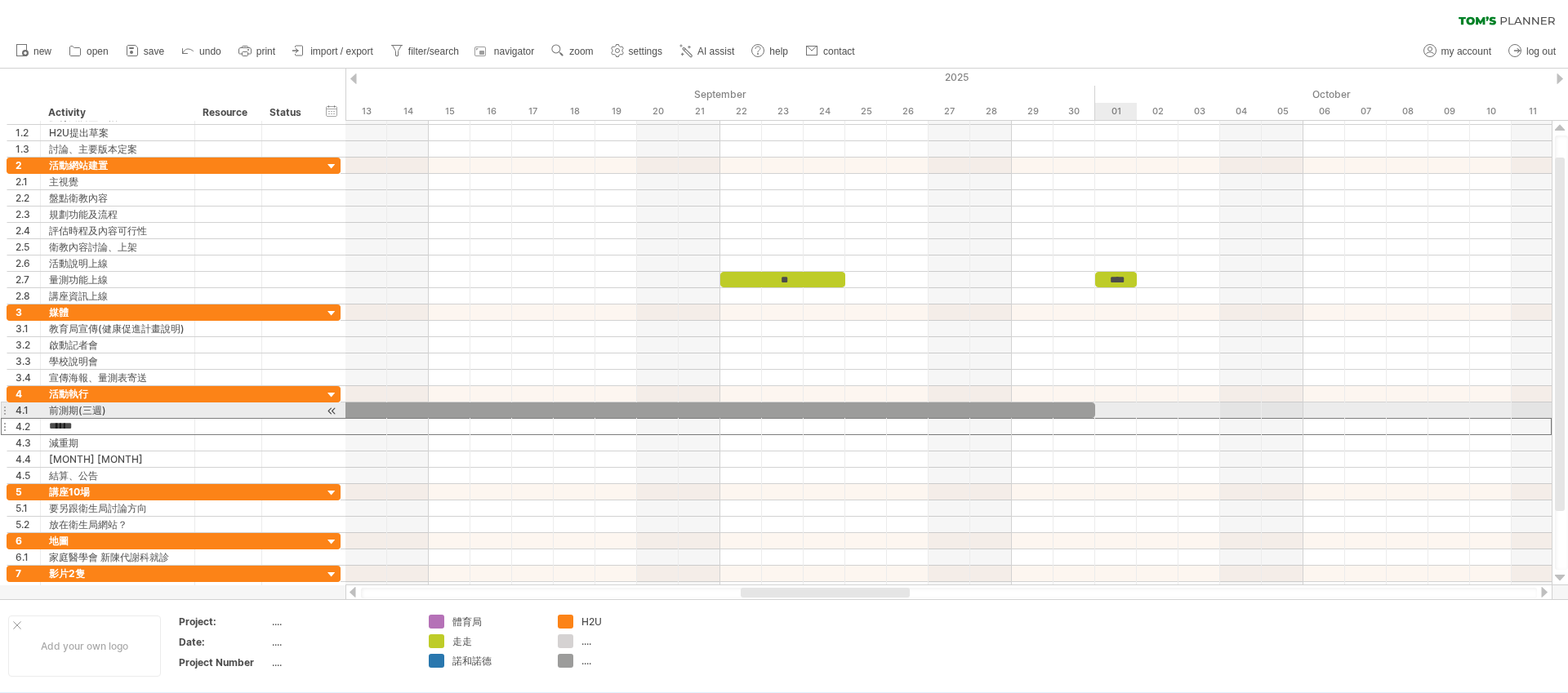 click at bounding box center [948, 411] 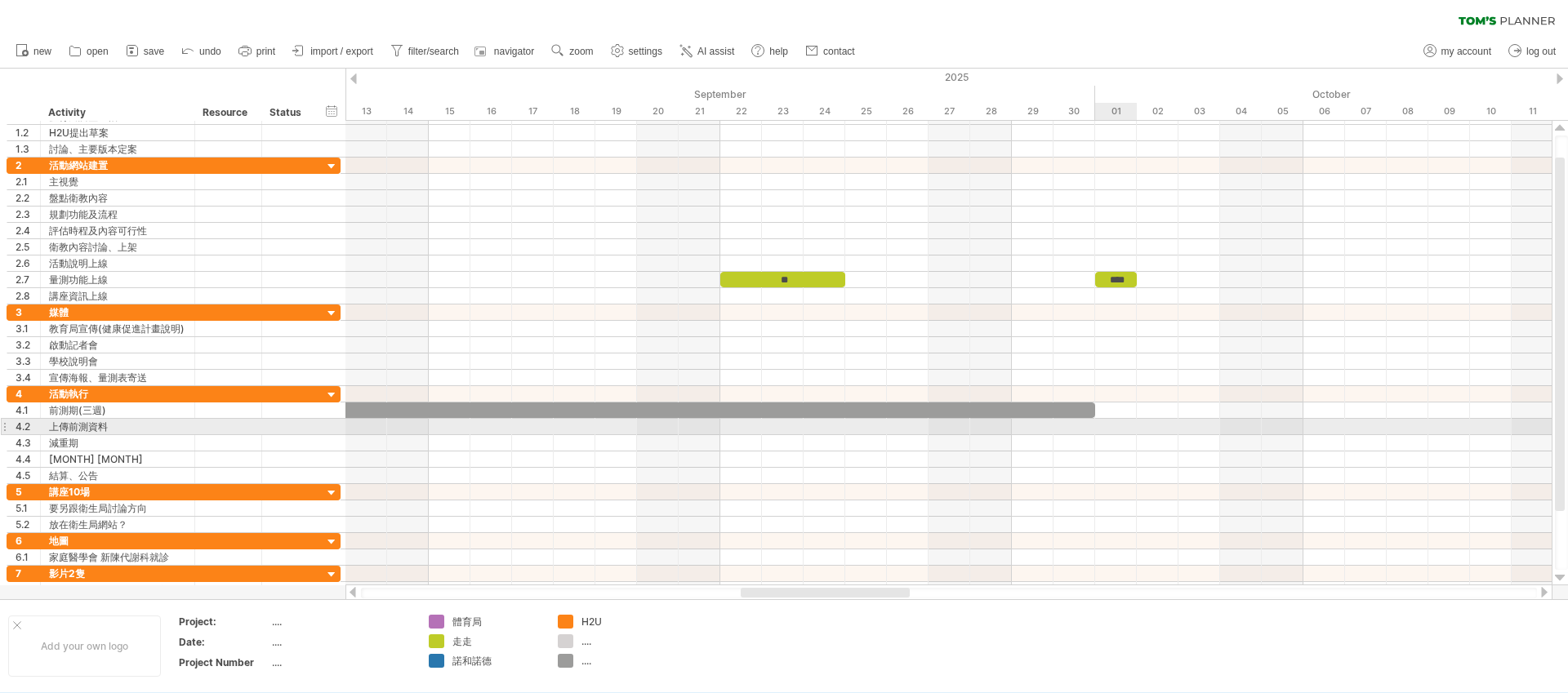 click at bounding box center [948, 427] 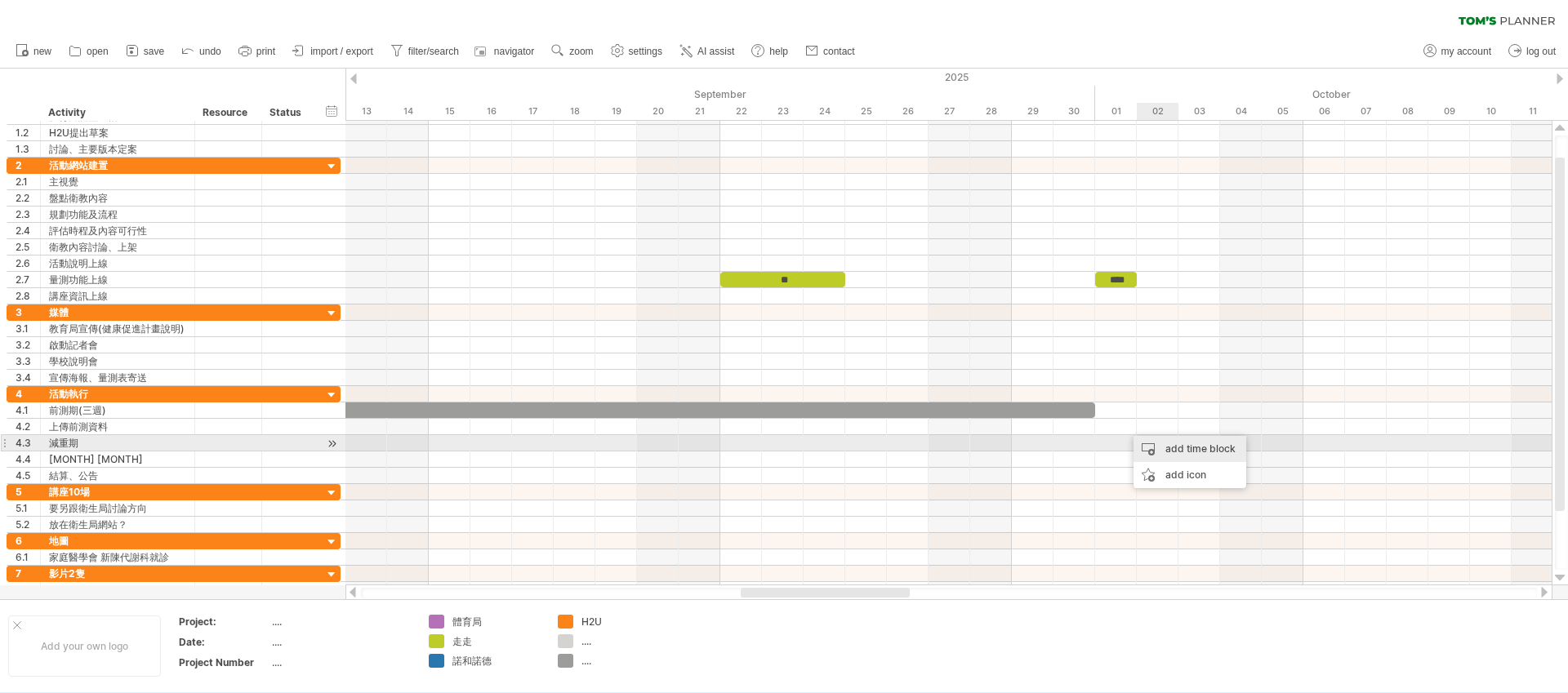 click on "add time block" at bounding box center (1190, 449) 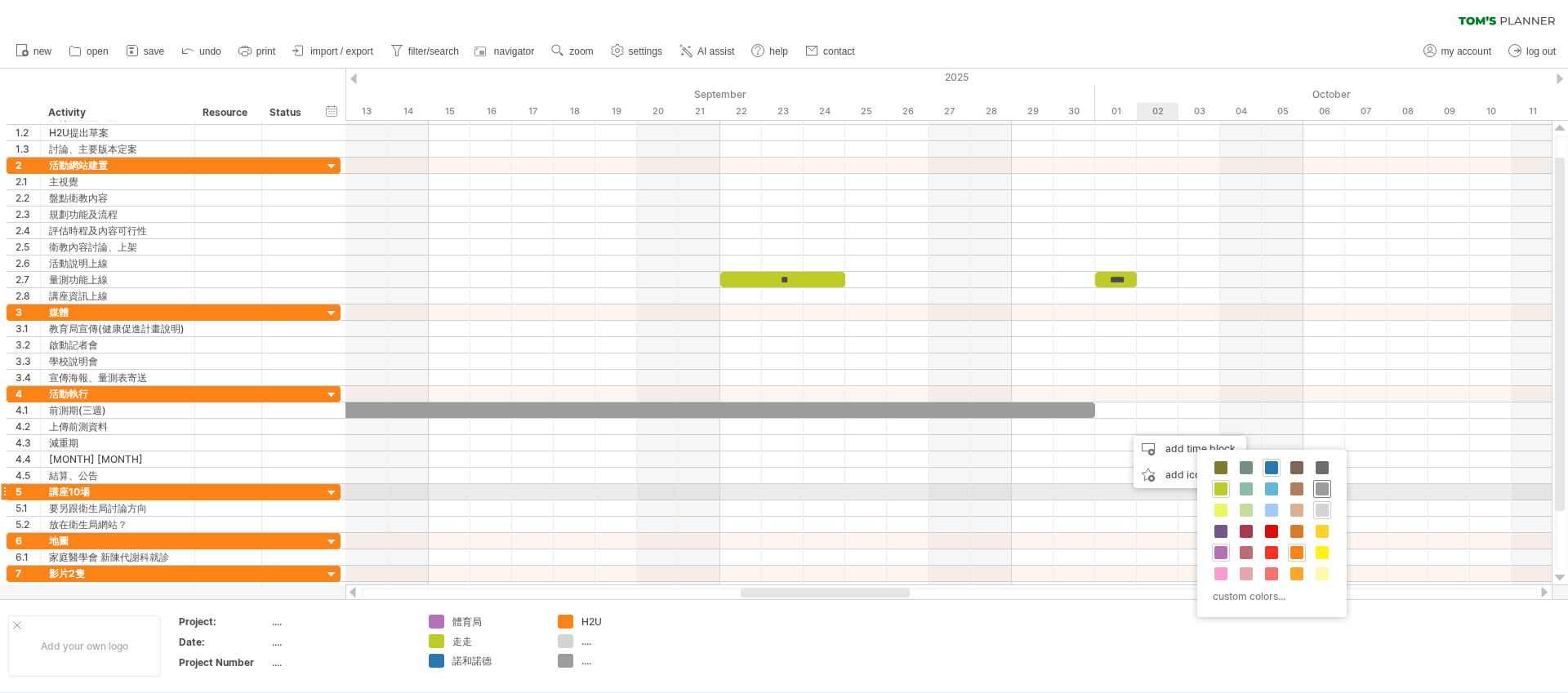 click at bounding box center (1322, 489) 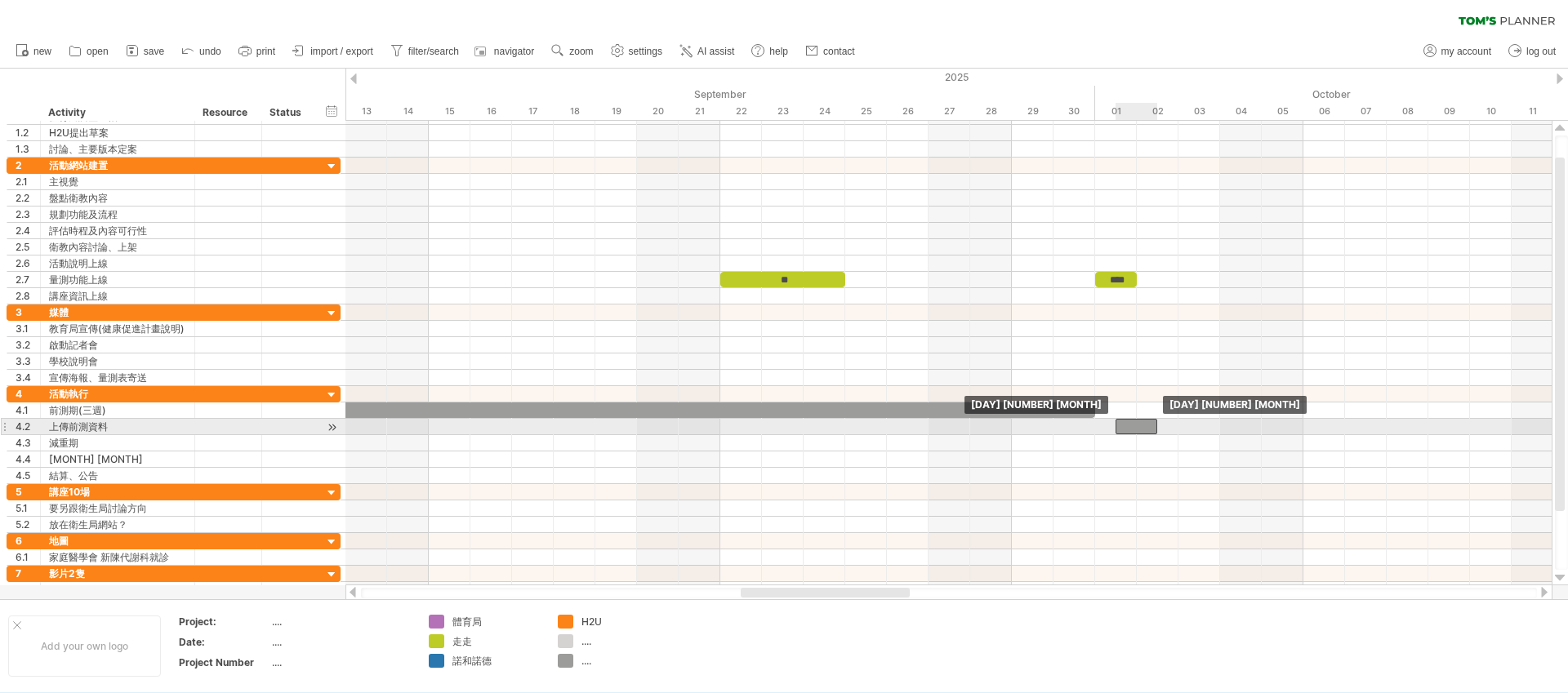 click at bounding box center (1136, 426) 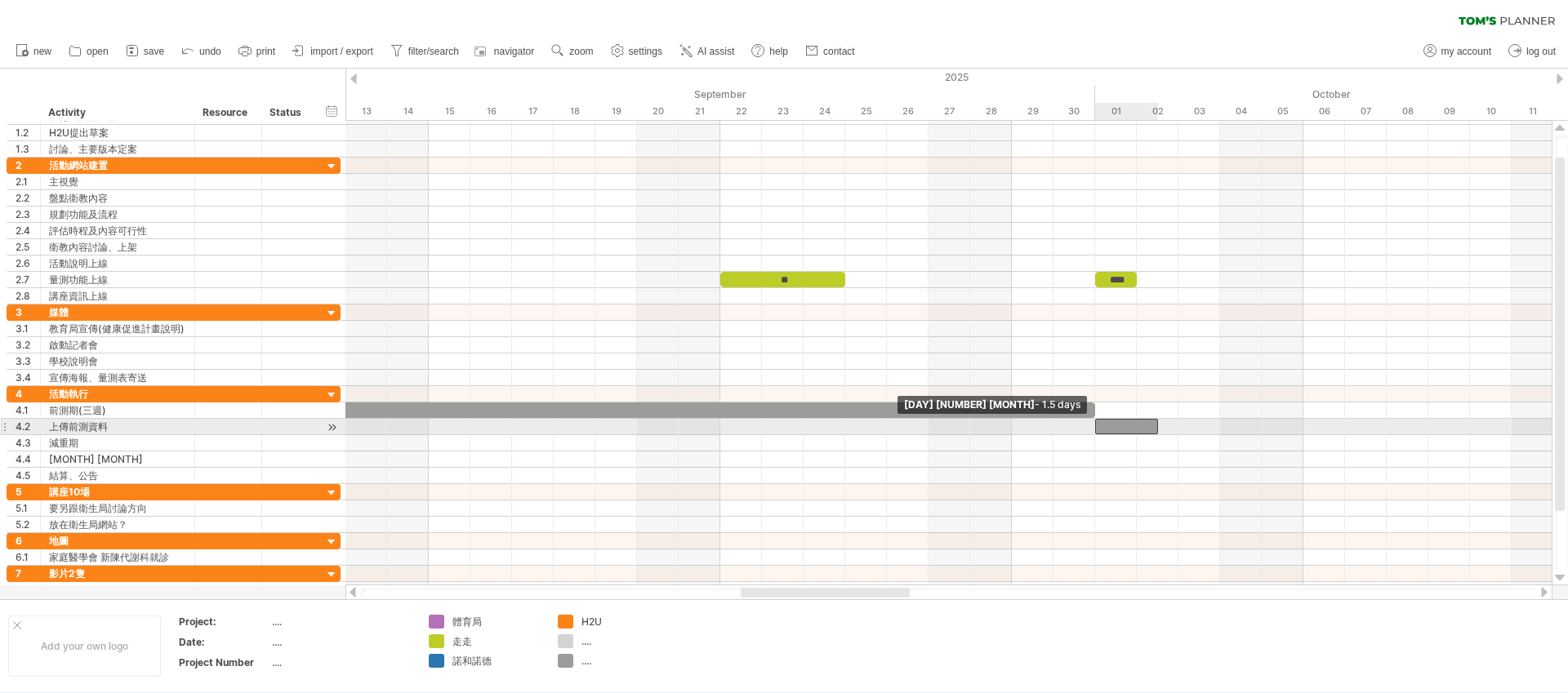 drag, startPoint x: 1114, startPoint y: 426, endPoint x: 1094, endPoint y: 426, distance: 20 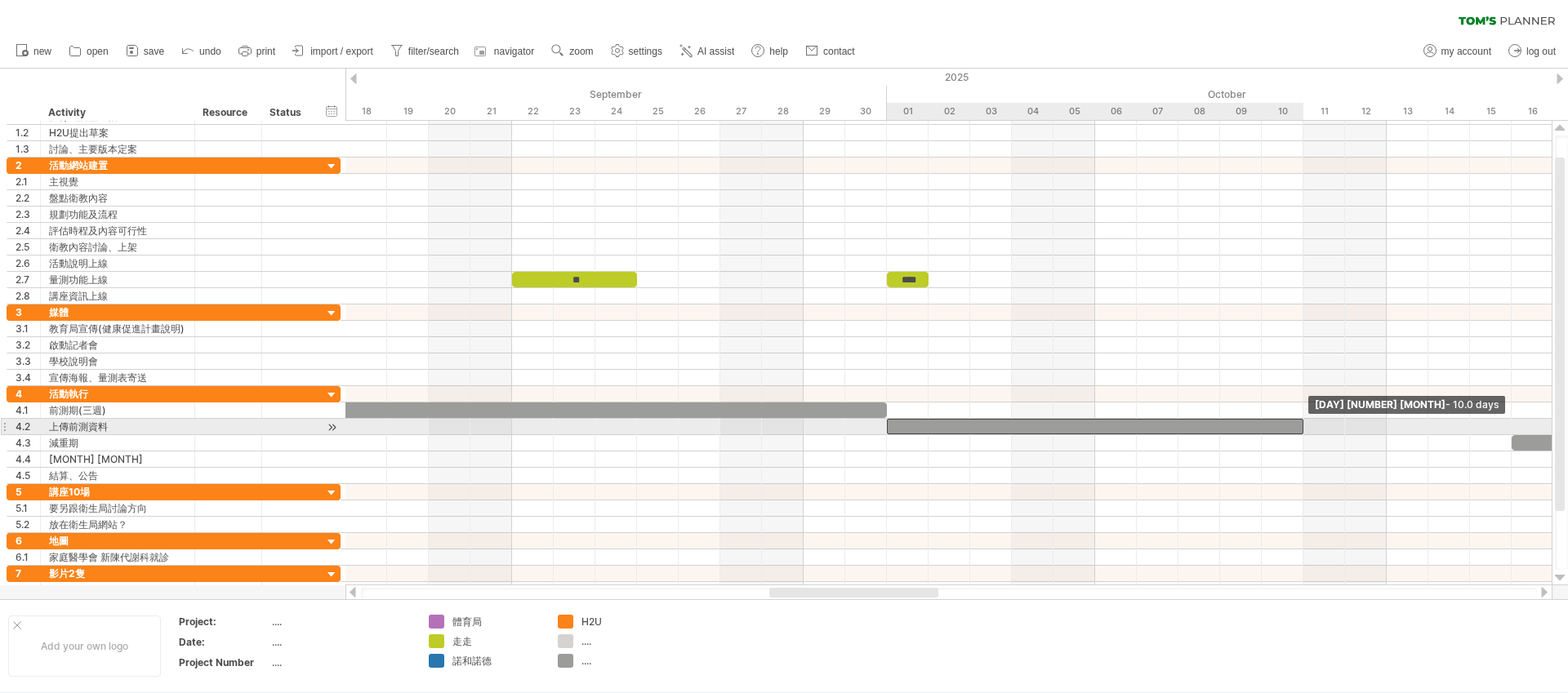 drag, startPoint x: 951, startPoint y: 426, endPoint x: 1306, endPoint y: 428, distance: 355.0056 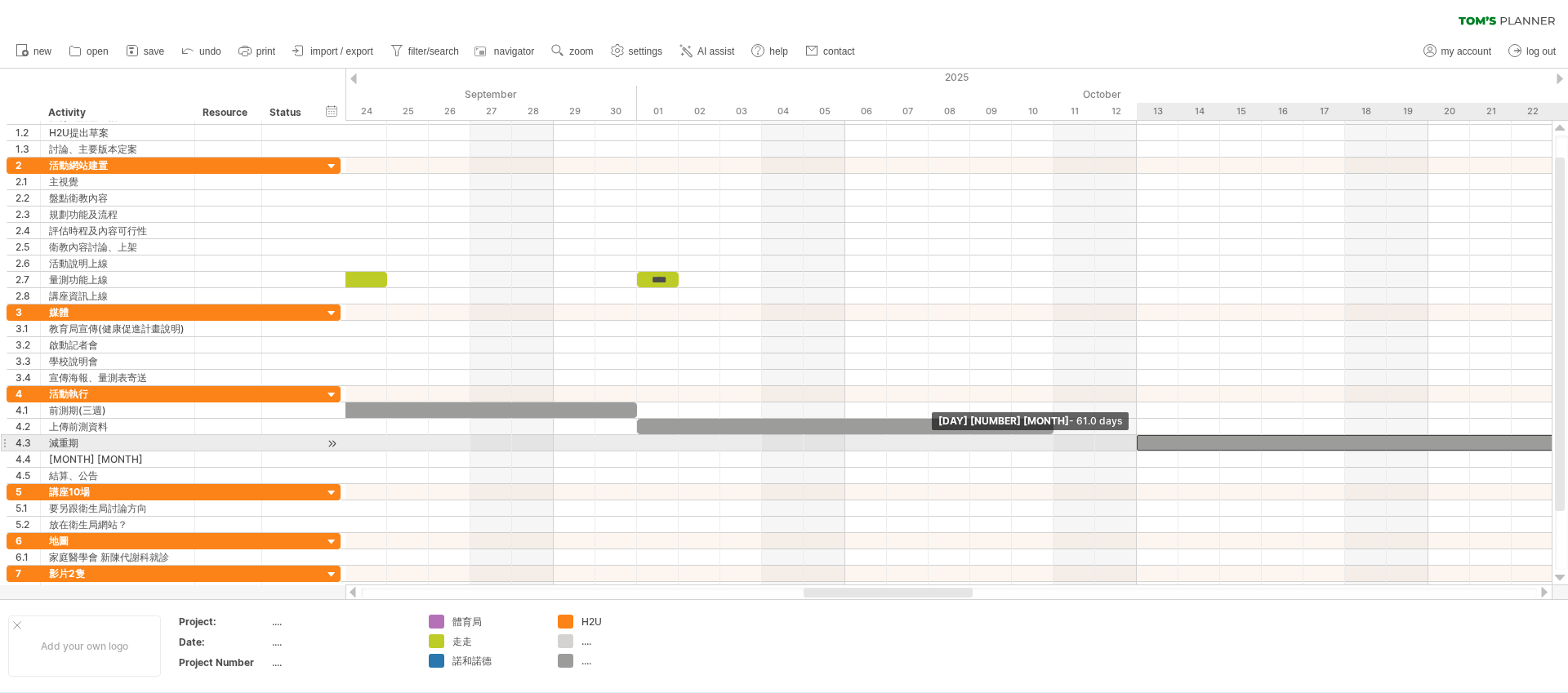 drag, startPoint x: 1263, startPoint y: 442, endPoint x: 1142, endPoint y: 442, distance: 121 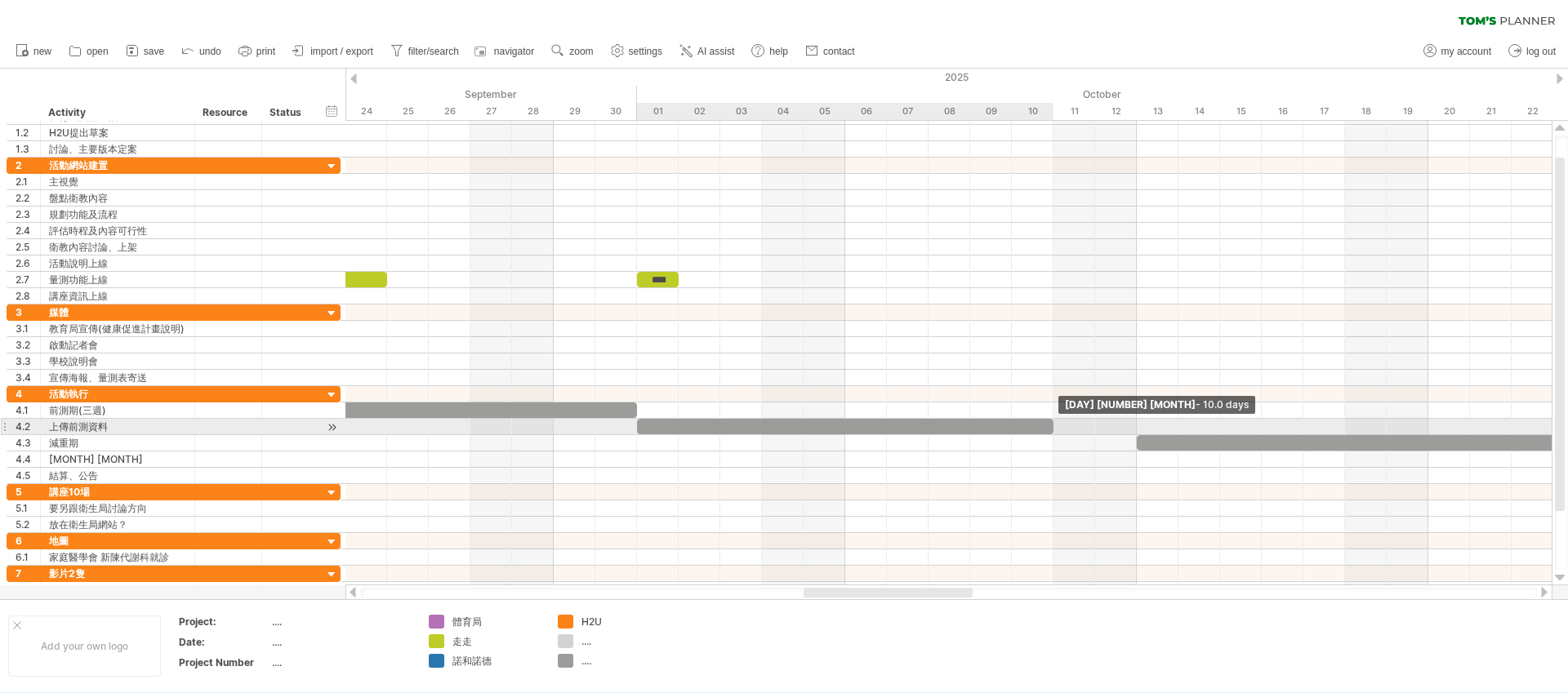 click at bounding box center [1054, 426] 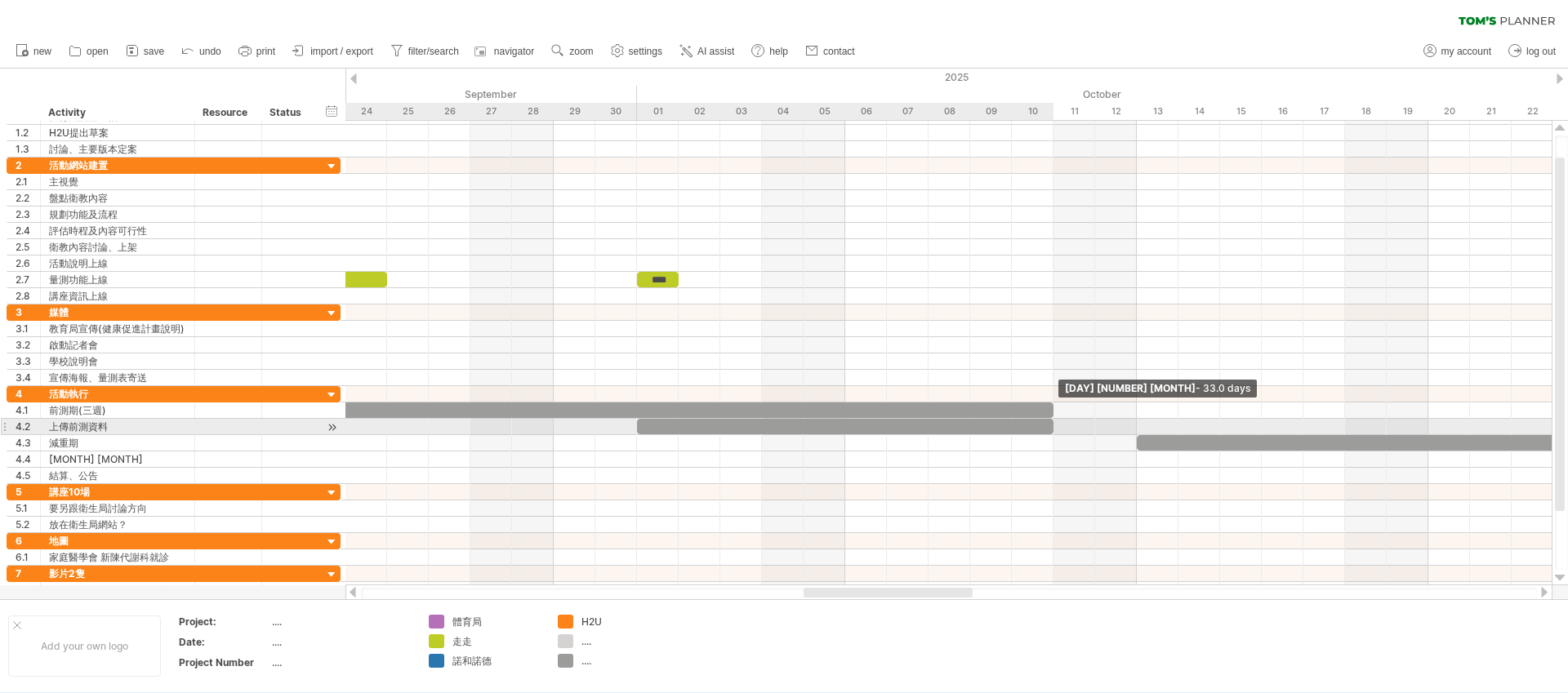 drag, startPoint x: 635, startPoint y: 407, endPoint x: 1053, endPoint y: 428, distance: 418.52718 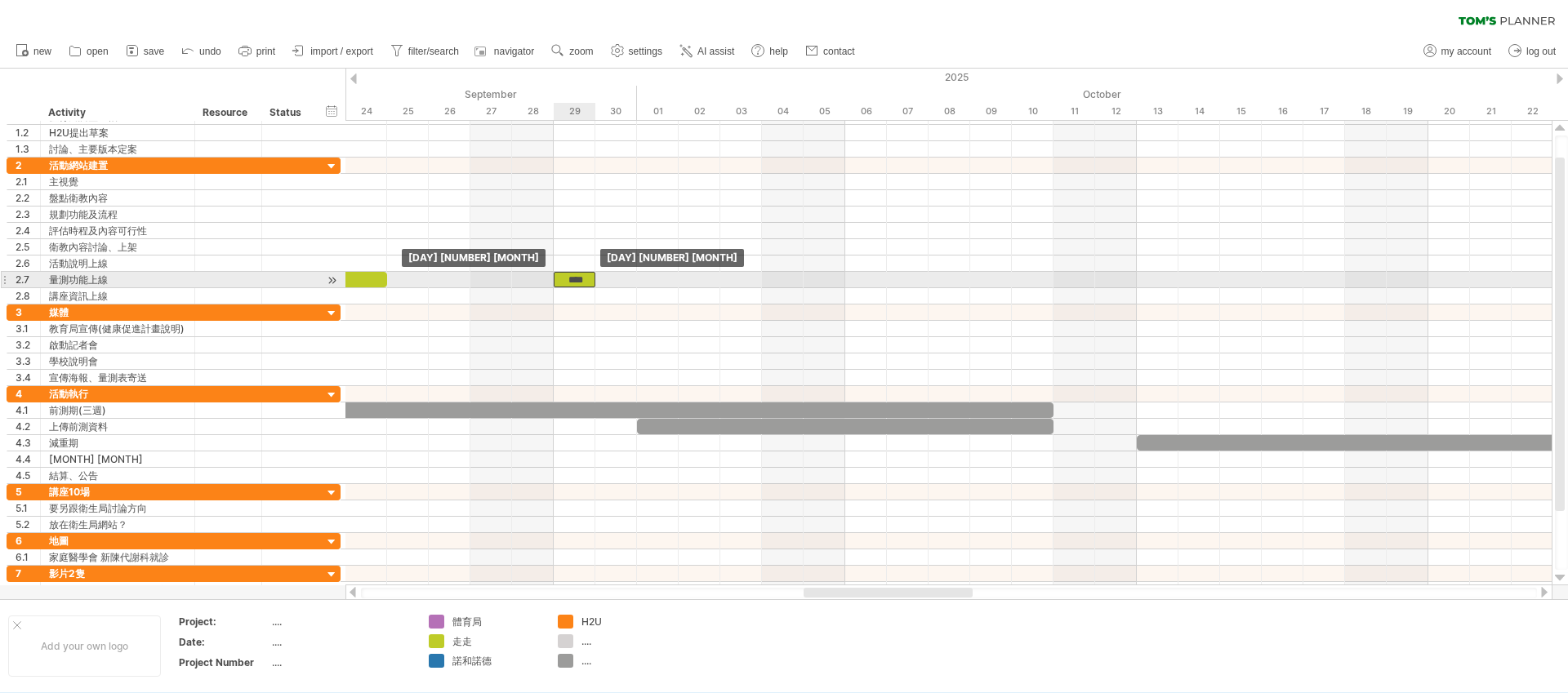 drag, startPoint x: 654, startPoint y: 280, endPoint x: 572, endPoint y: 279, distance: 82.006 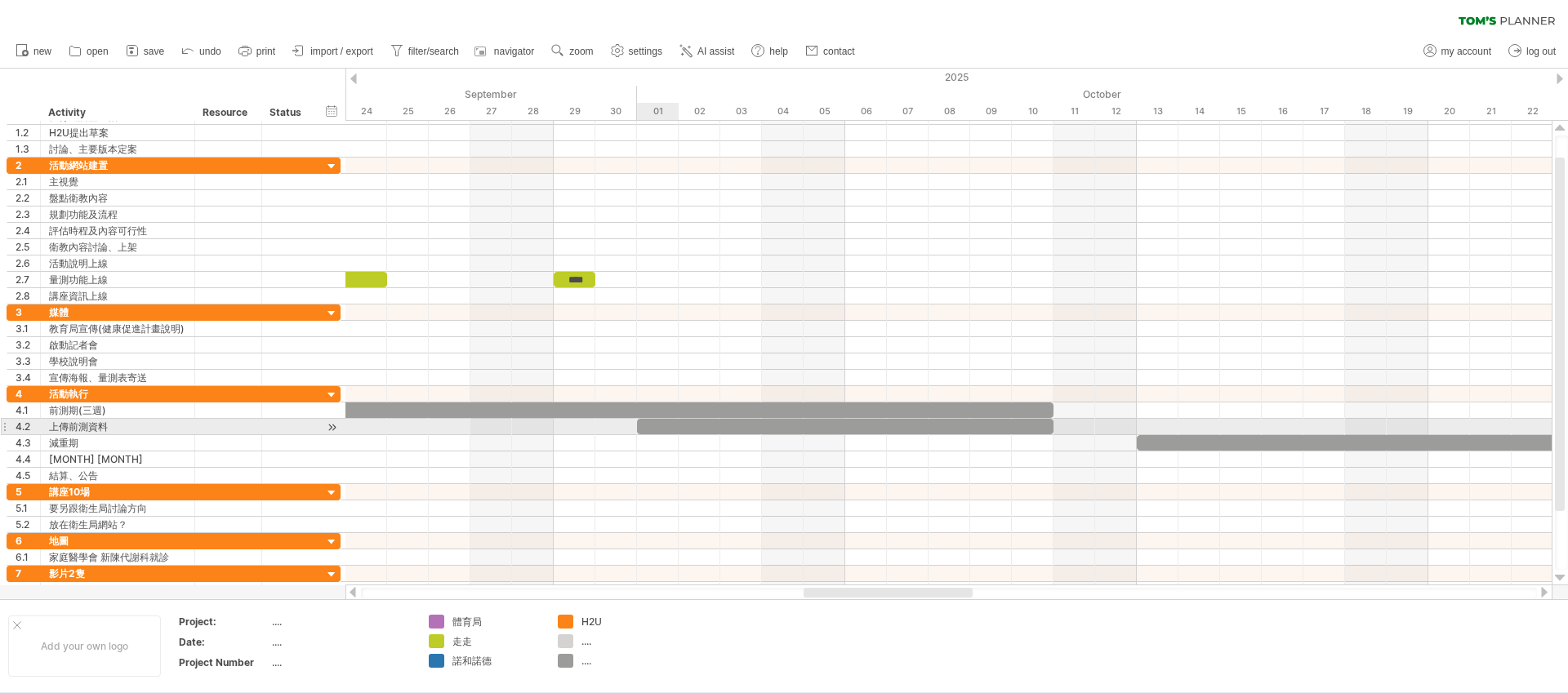 click at bounding box center (845, 426) 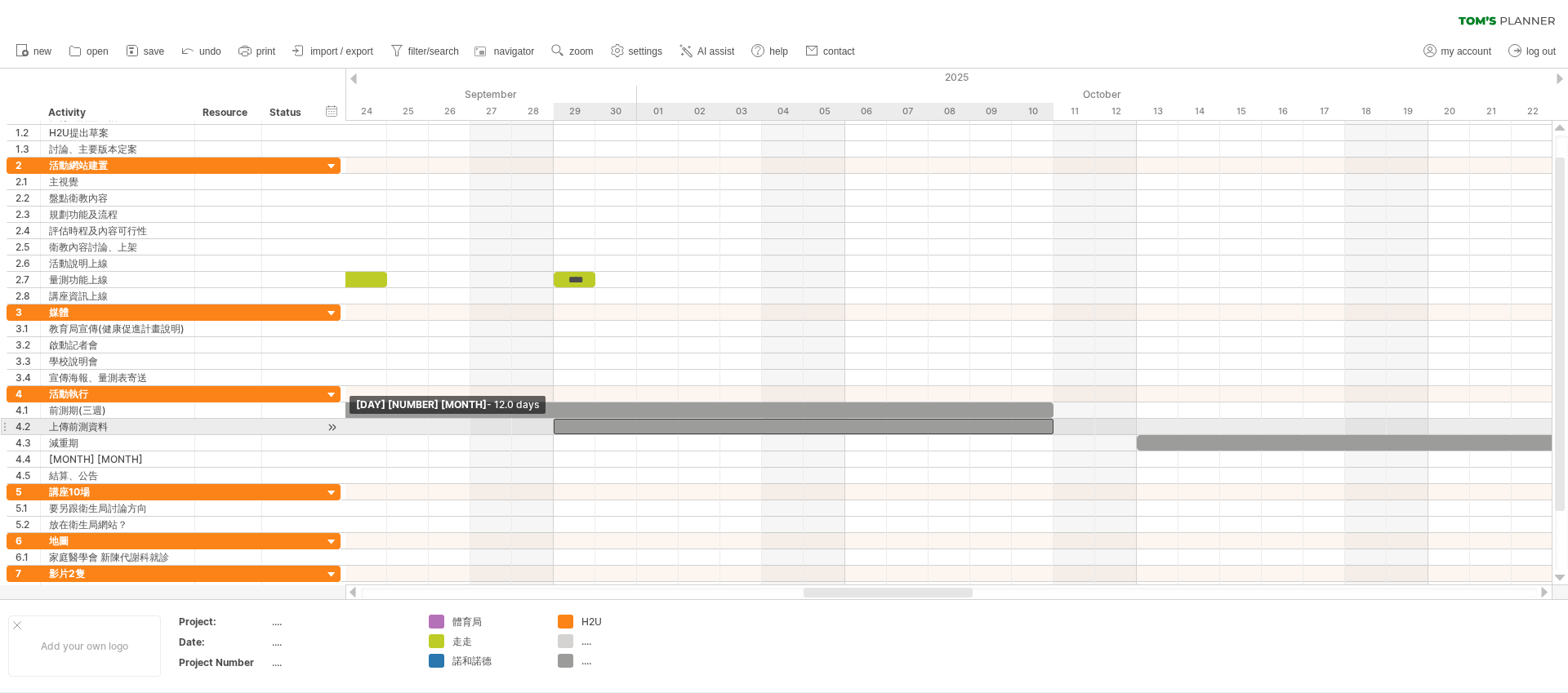 drag, startPoint x: 635, startPoint y: 426, endPoint x: 574, endPoint y: 446, distance: 64.195 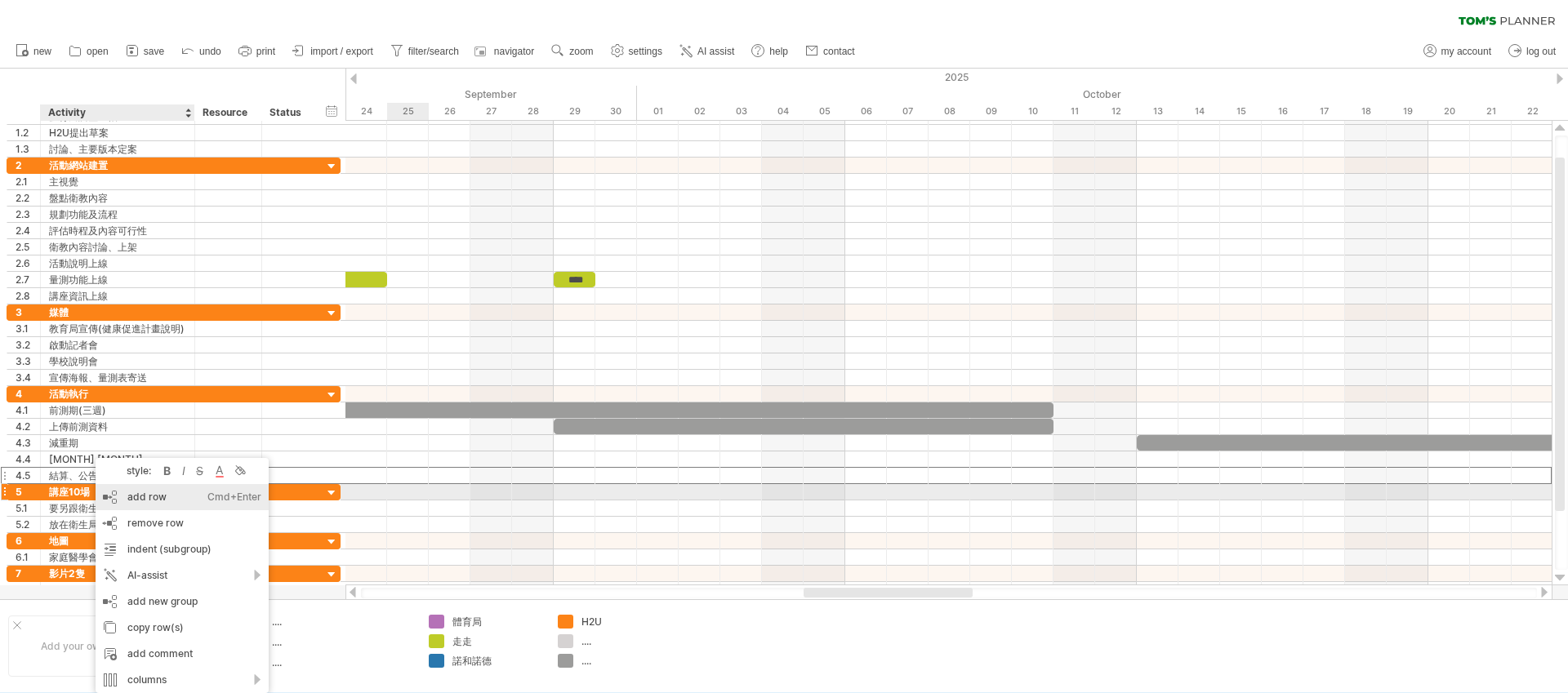 click on "add row Ctrl+Enter Cmd+Enter" at bounding box center (182, 497) 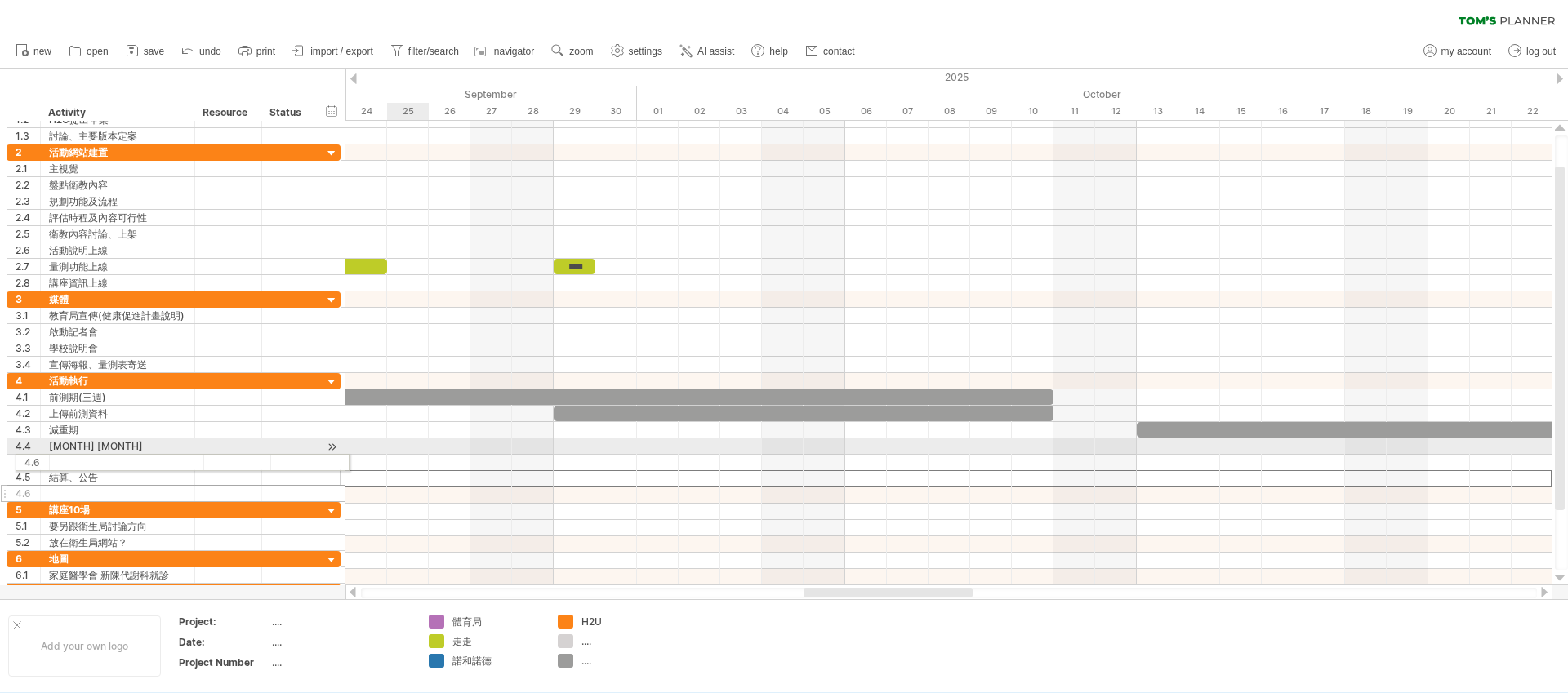 drag, startPoint x: 2, startPoint y: 478, endPoint x: 6, endPoint y: 459, distance: 19.41649 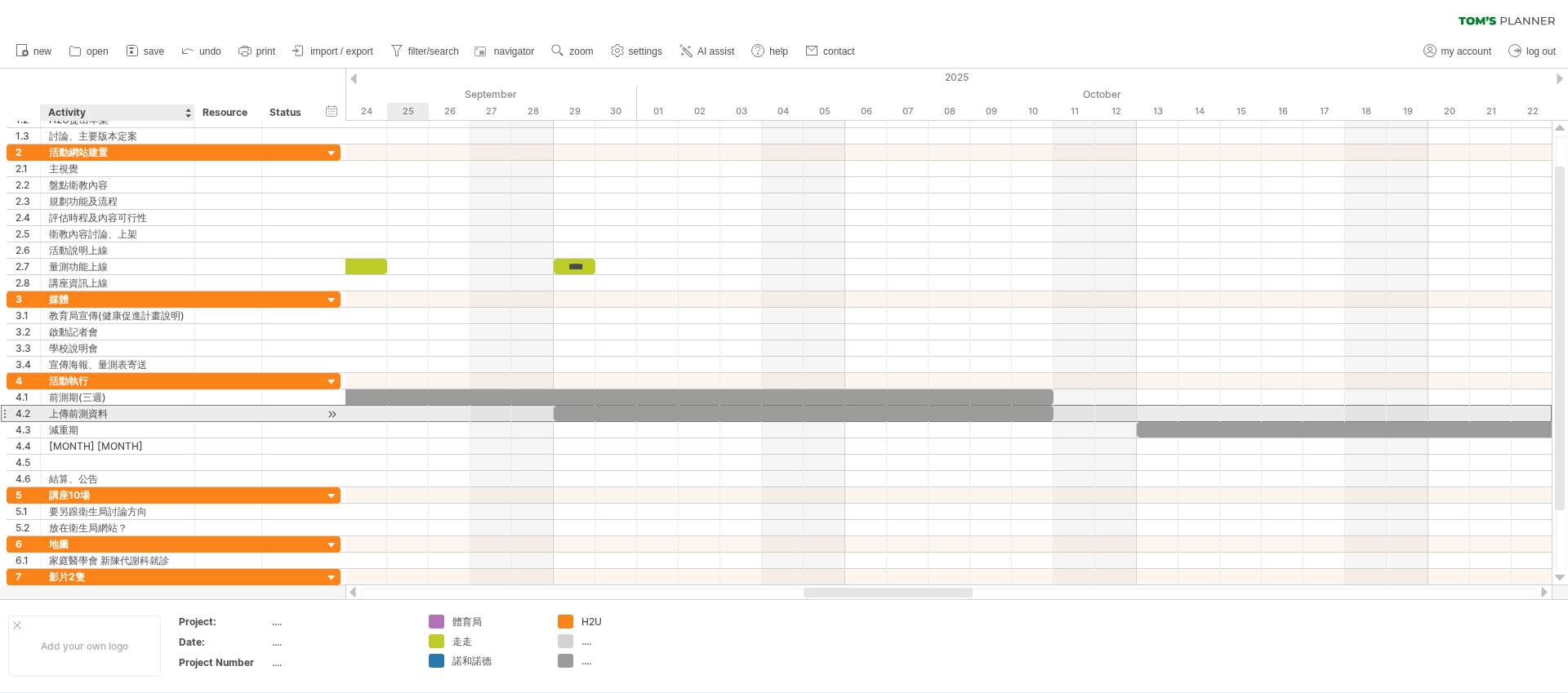 click on "上傳前測資料" at bounding box center (118, 413) 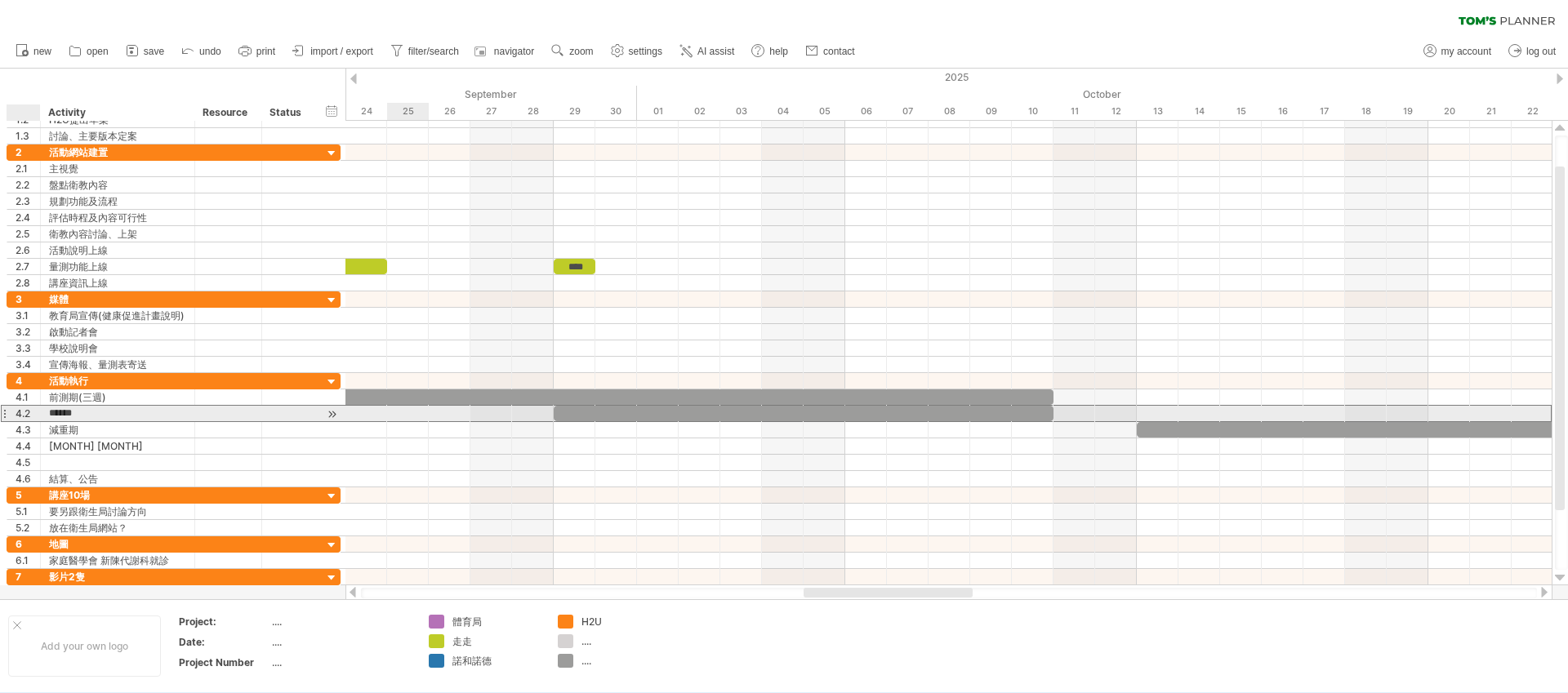 drag, startPoint x: 120, startPoint y: 410, endPoint x: 48, endPoint y: 410, distance: 72 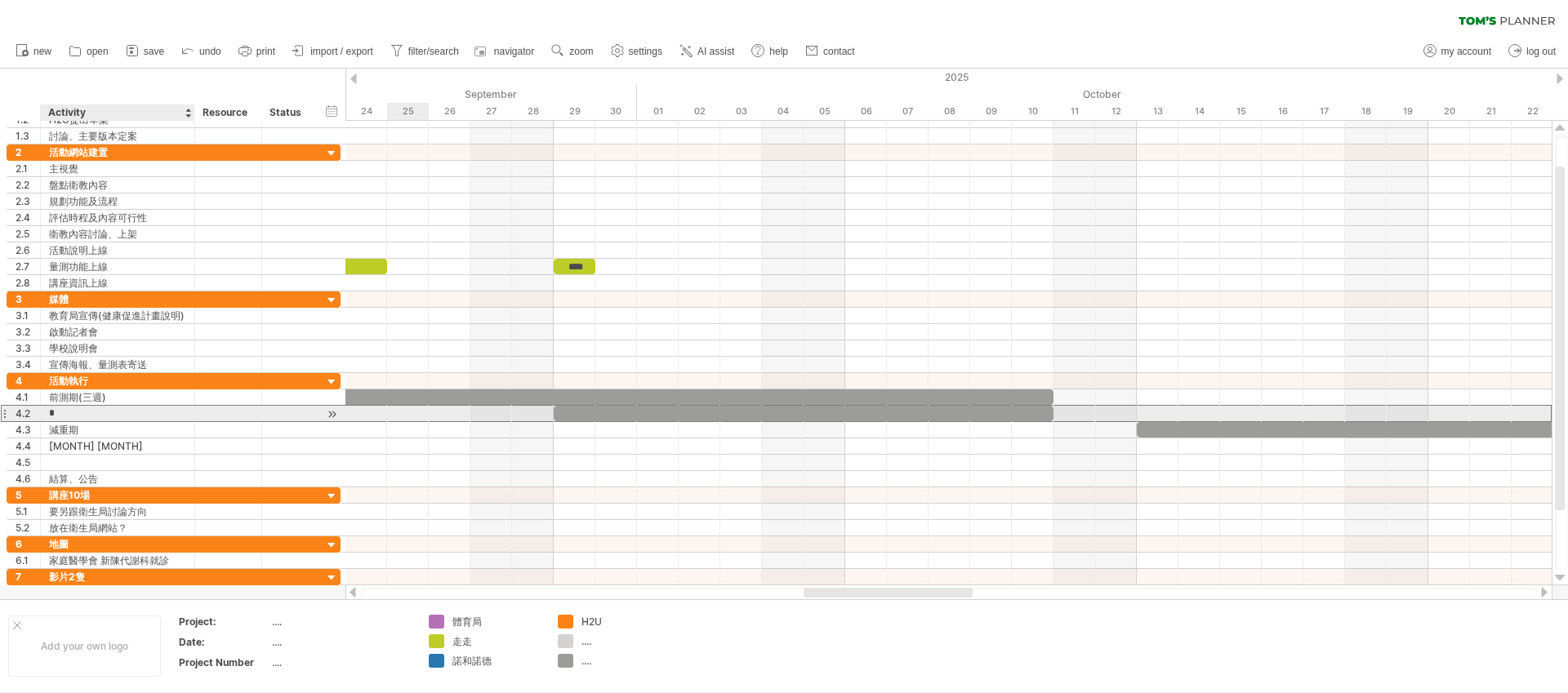click on "*" at bounding box center (118, 413) 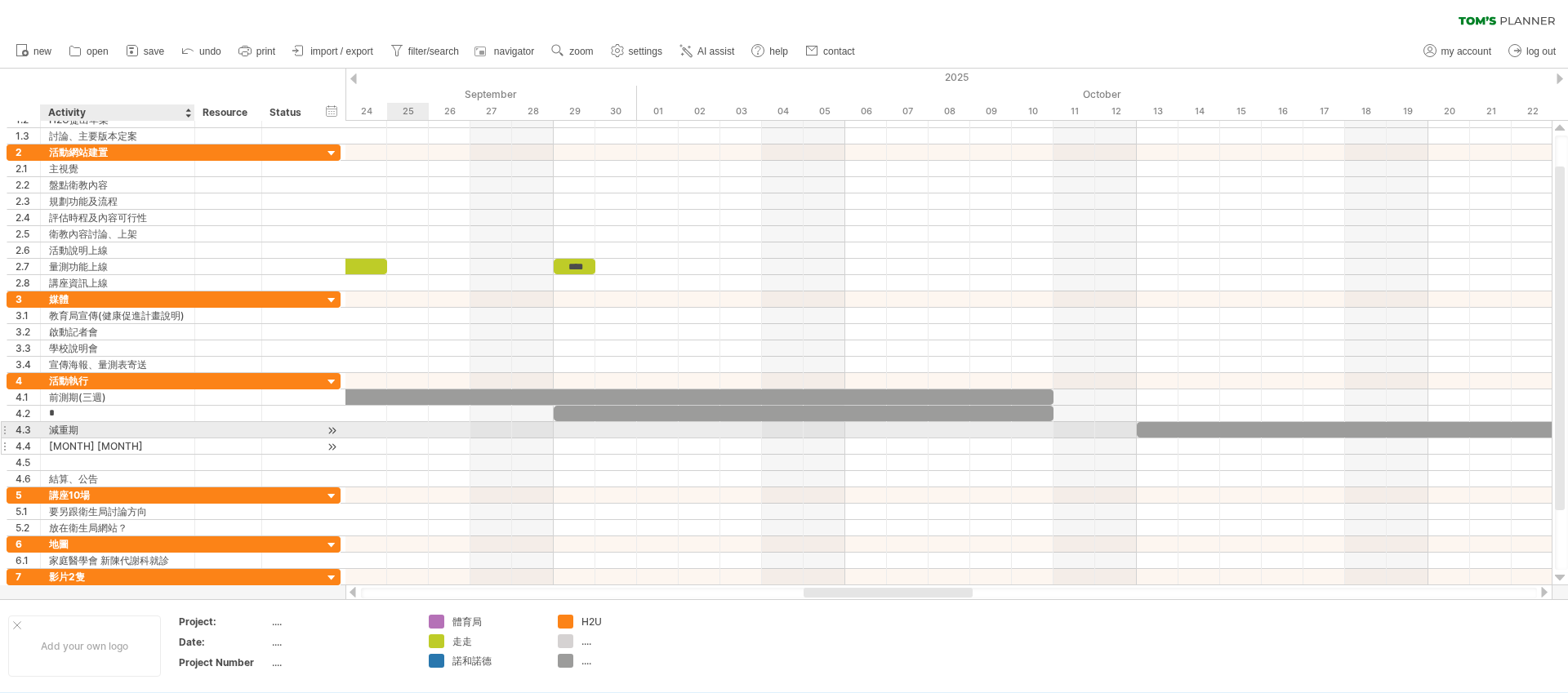 click on "[MONTH] [MONTH]" at bounding box center (118, 446) 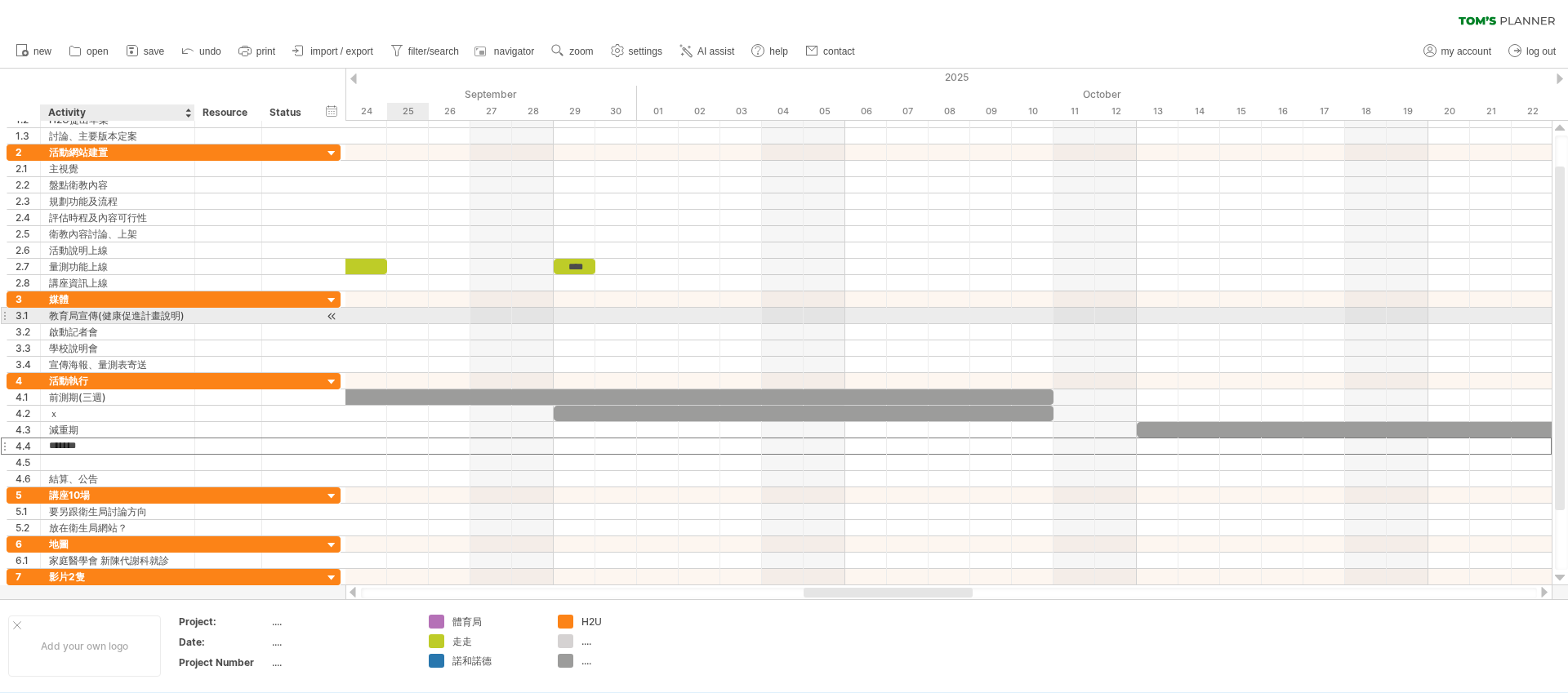 click on "教育局宣傳(健康促進計畫說明)" at bounding box center (118, 315) 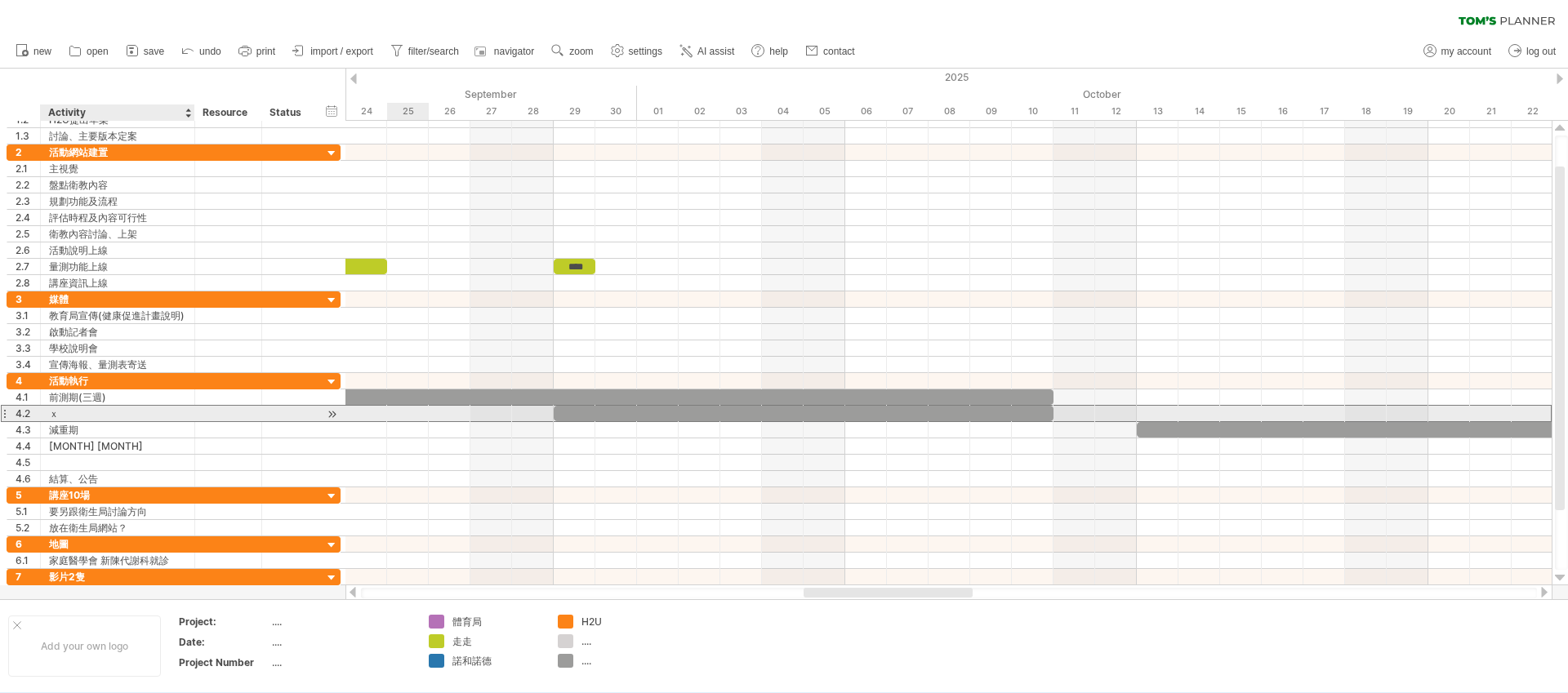 click on "ｘ" at bounding box center [118, 413] 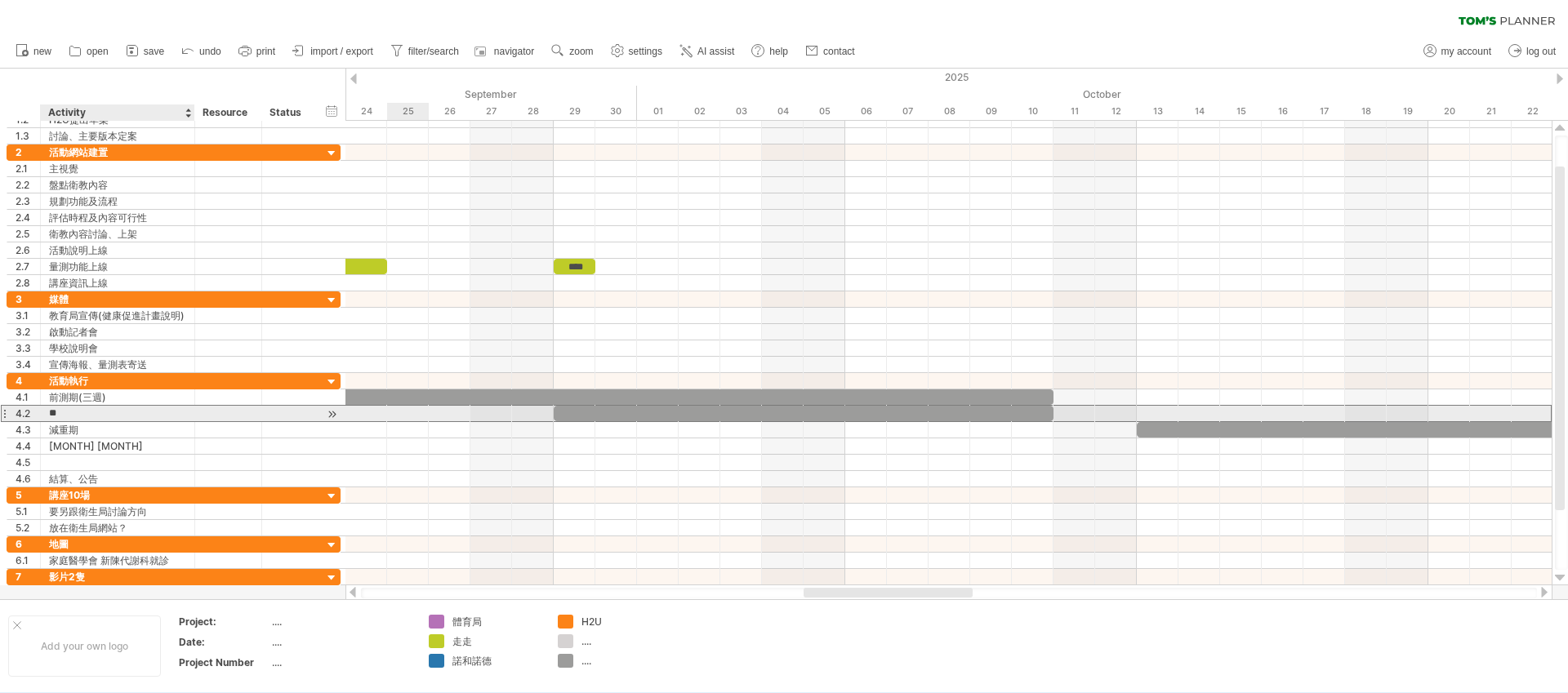 type on "*" 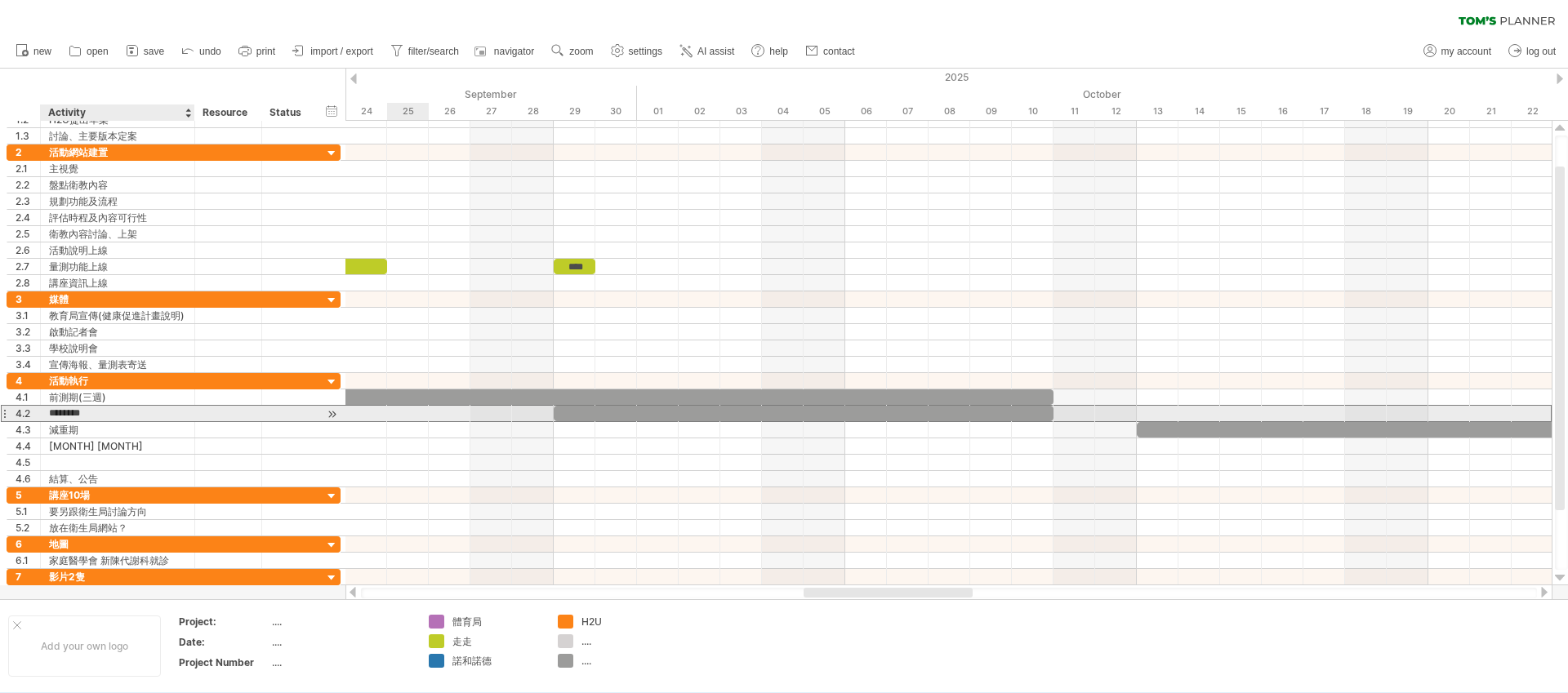 type on "******" 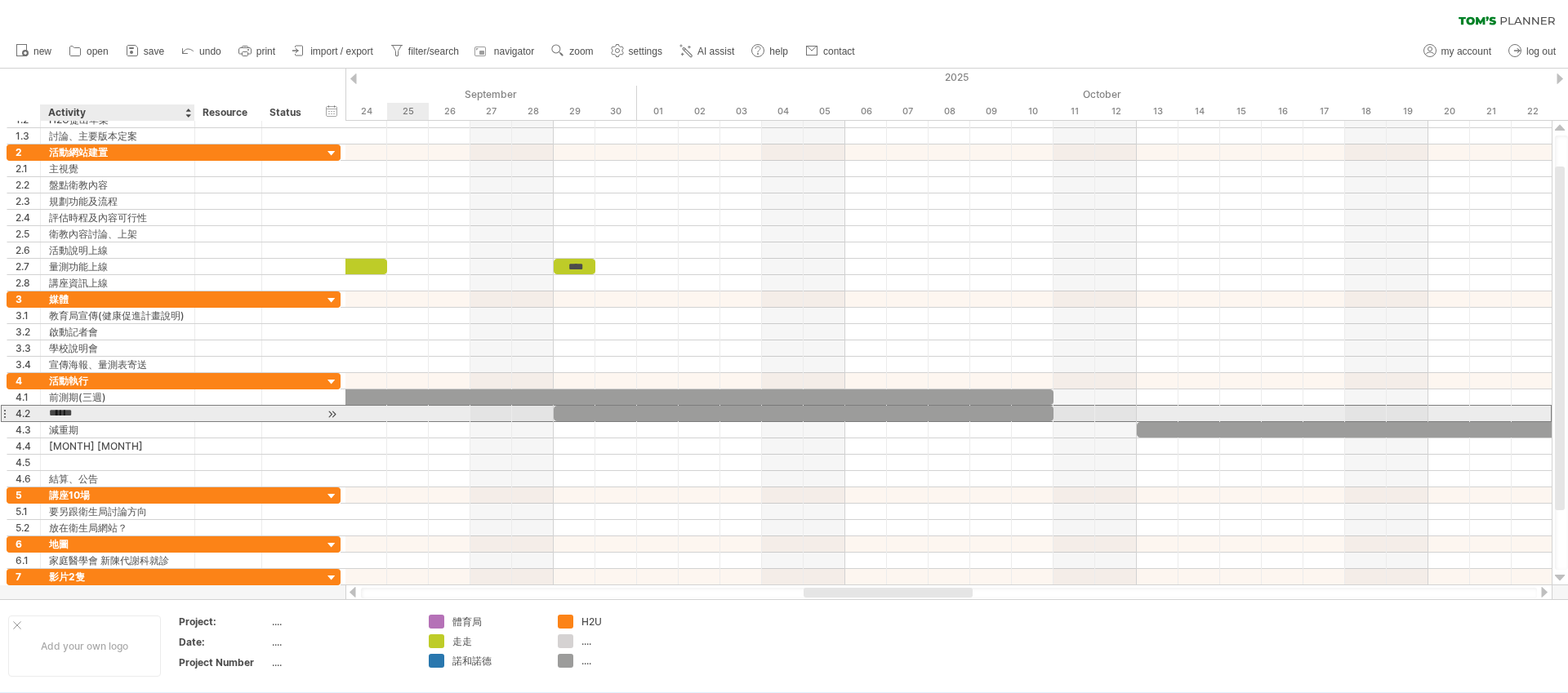 click on "******" at bounding box center (118, 413) 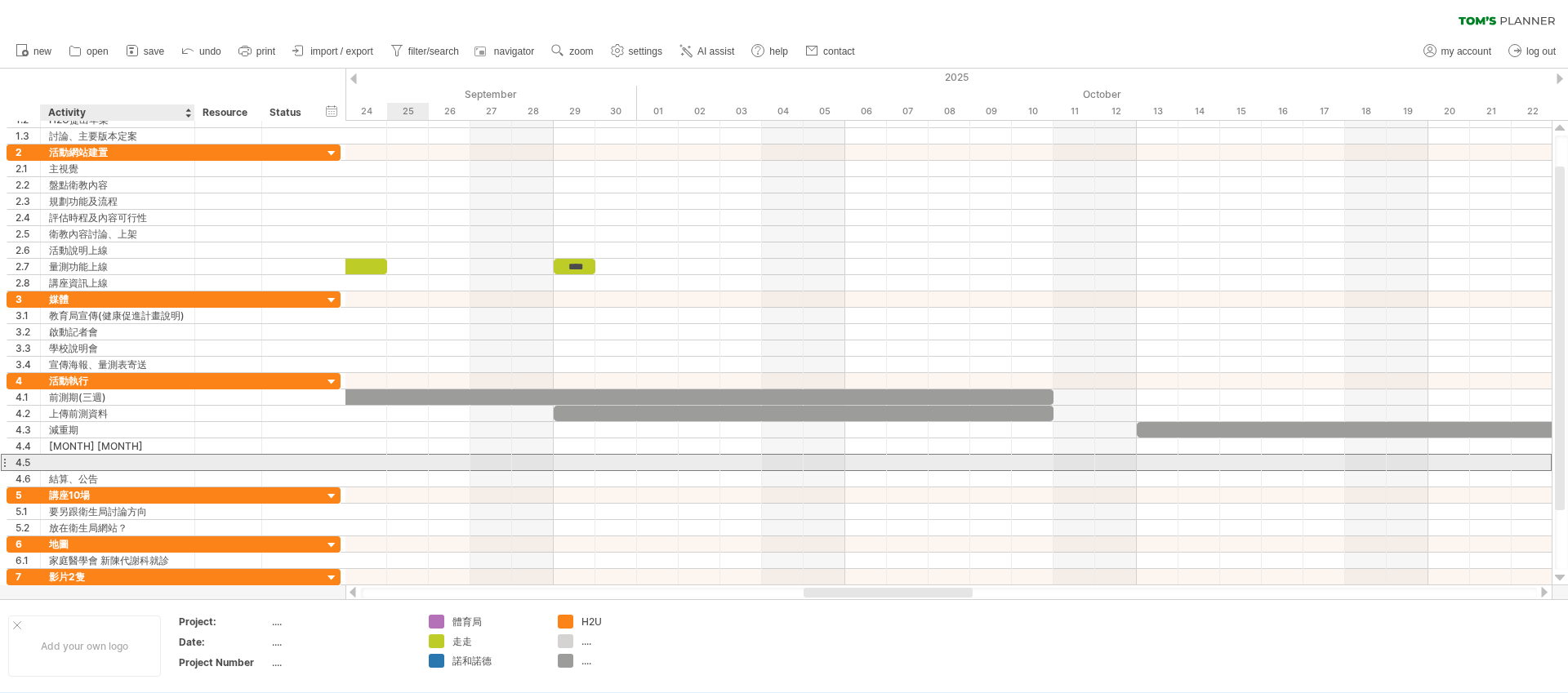 click at bounding box center [118, 462] 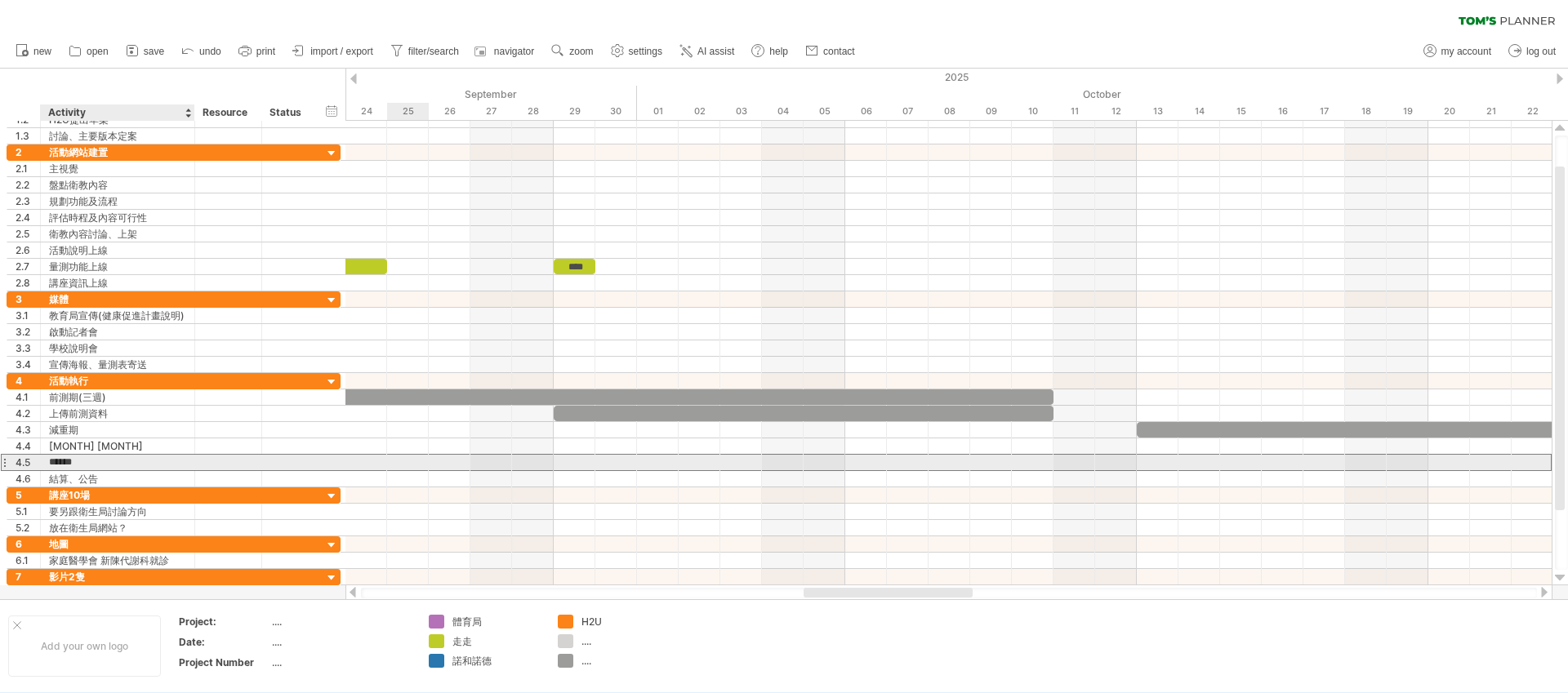 click on "******" at bounding box center (118, 462) 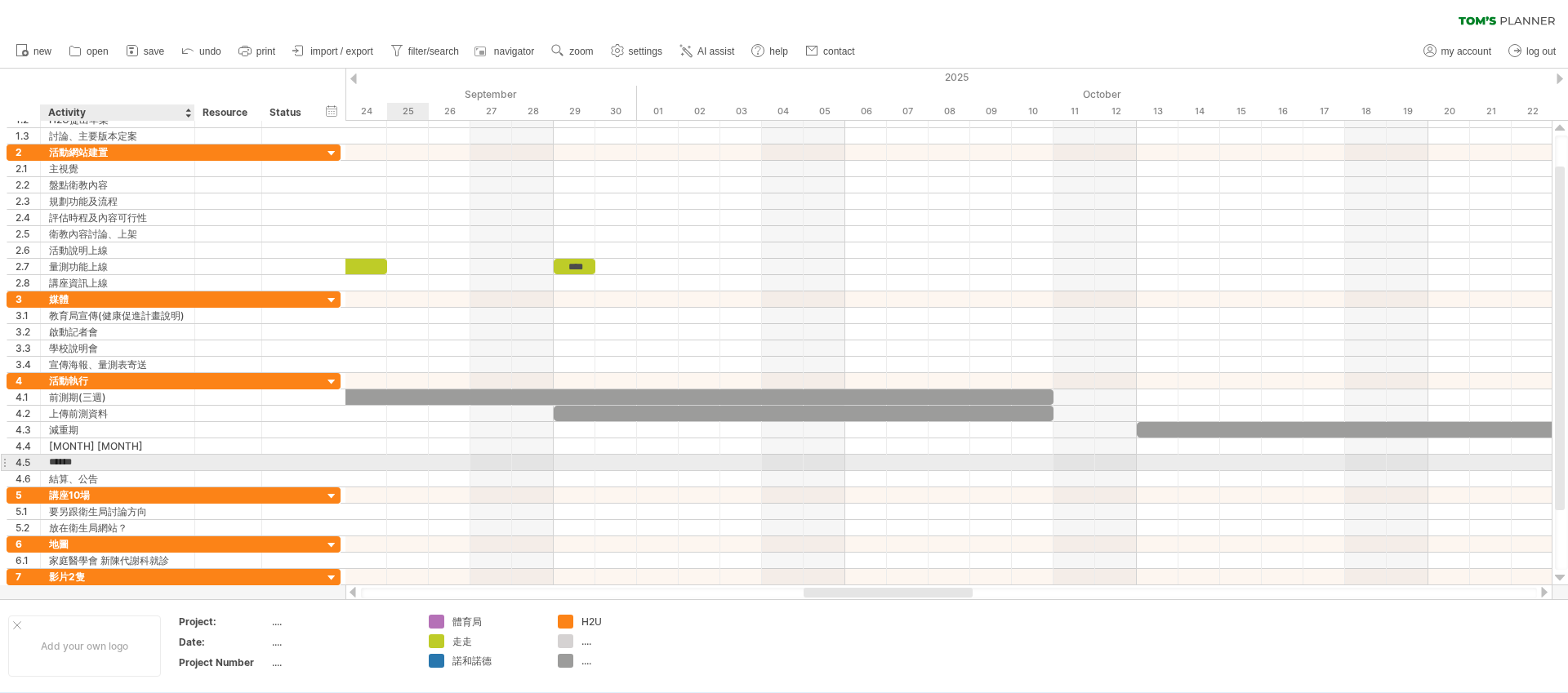type on "******" 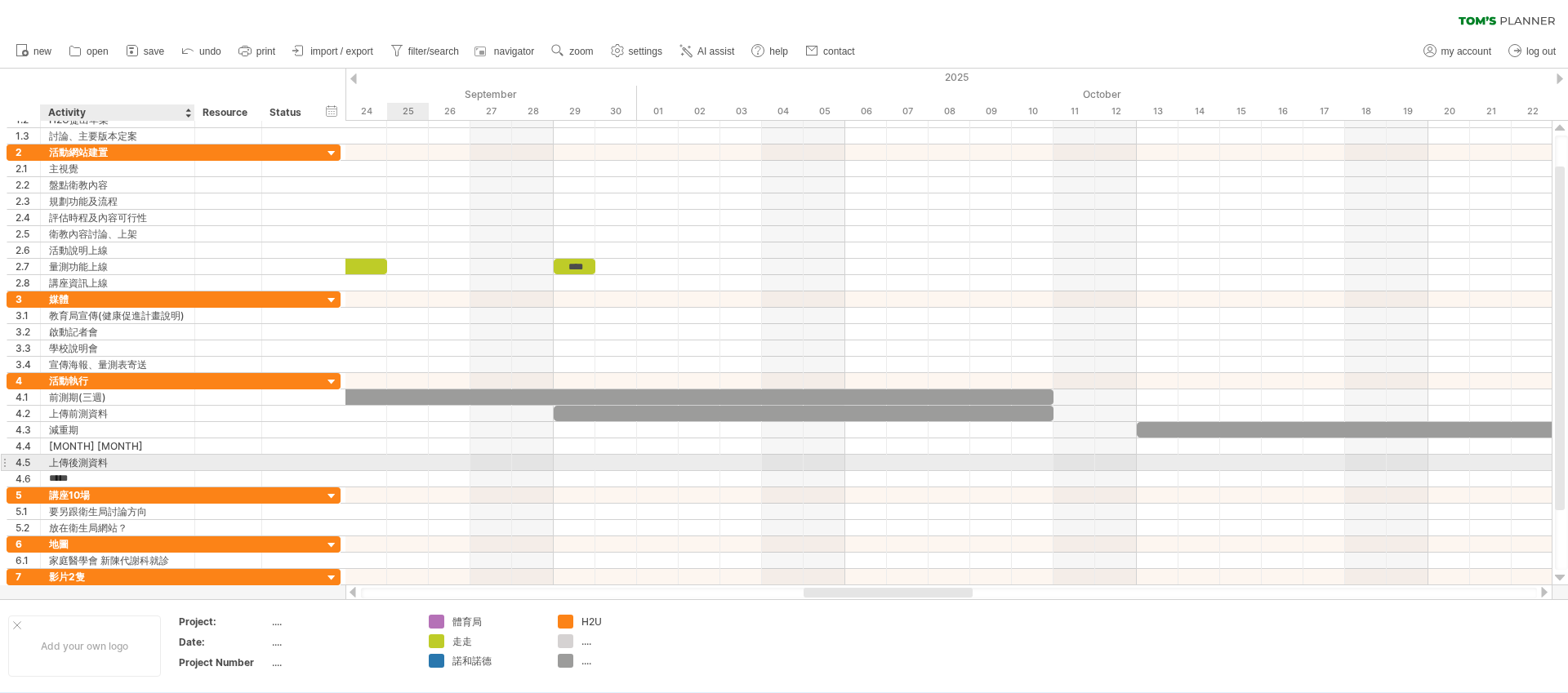 click on "上傳後測資料" at bounding box center (118, 462) 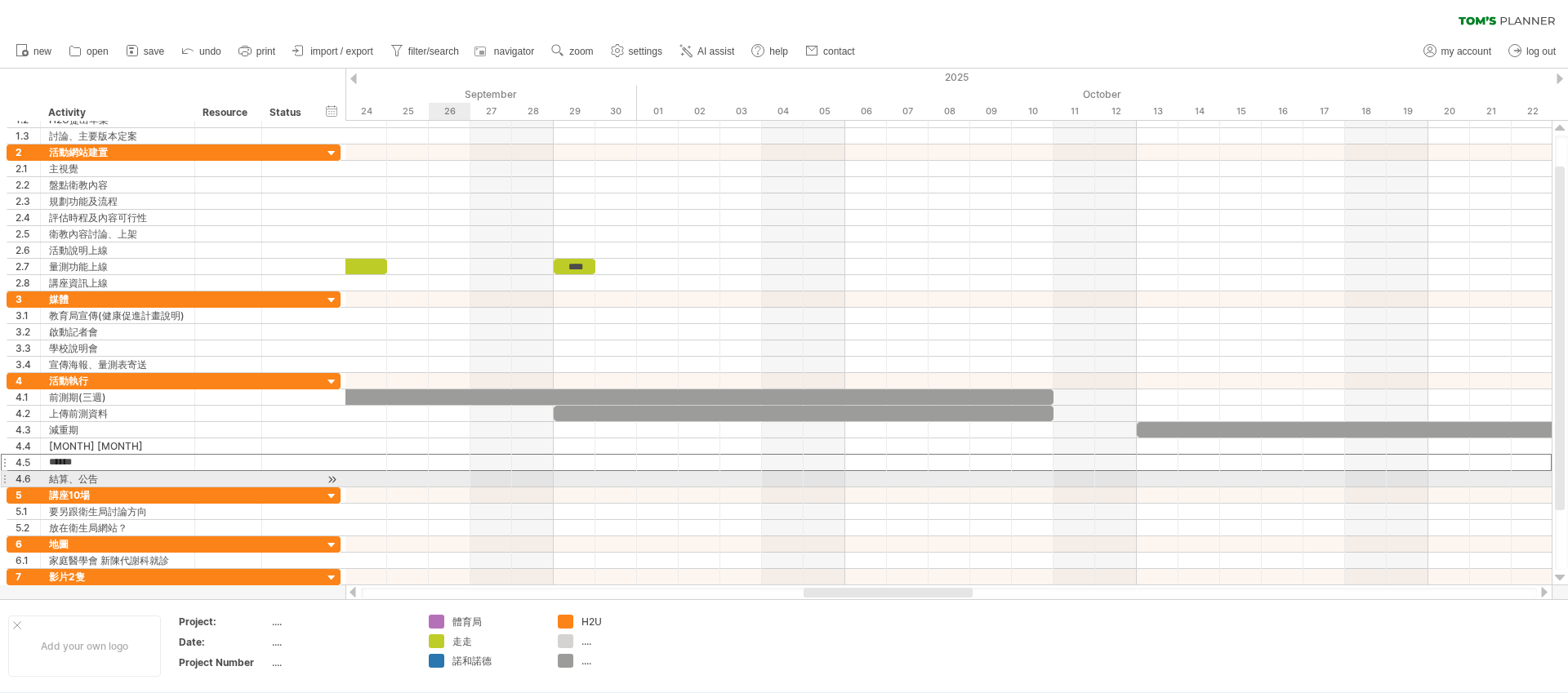 click at bounding box center (948, 495) 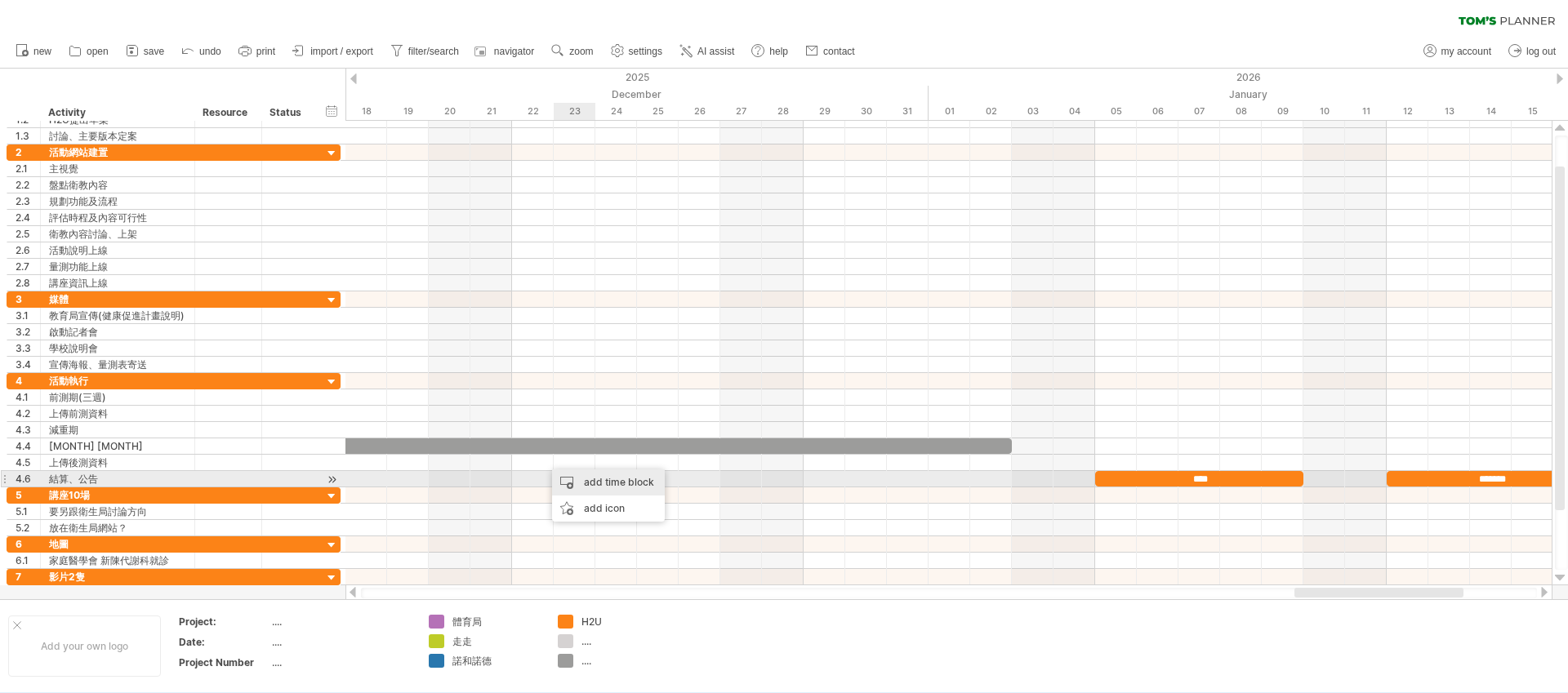 click on "add time block" at bounding box center (608, 482) 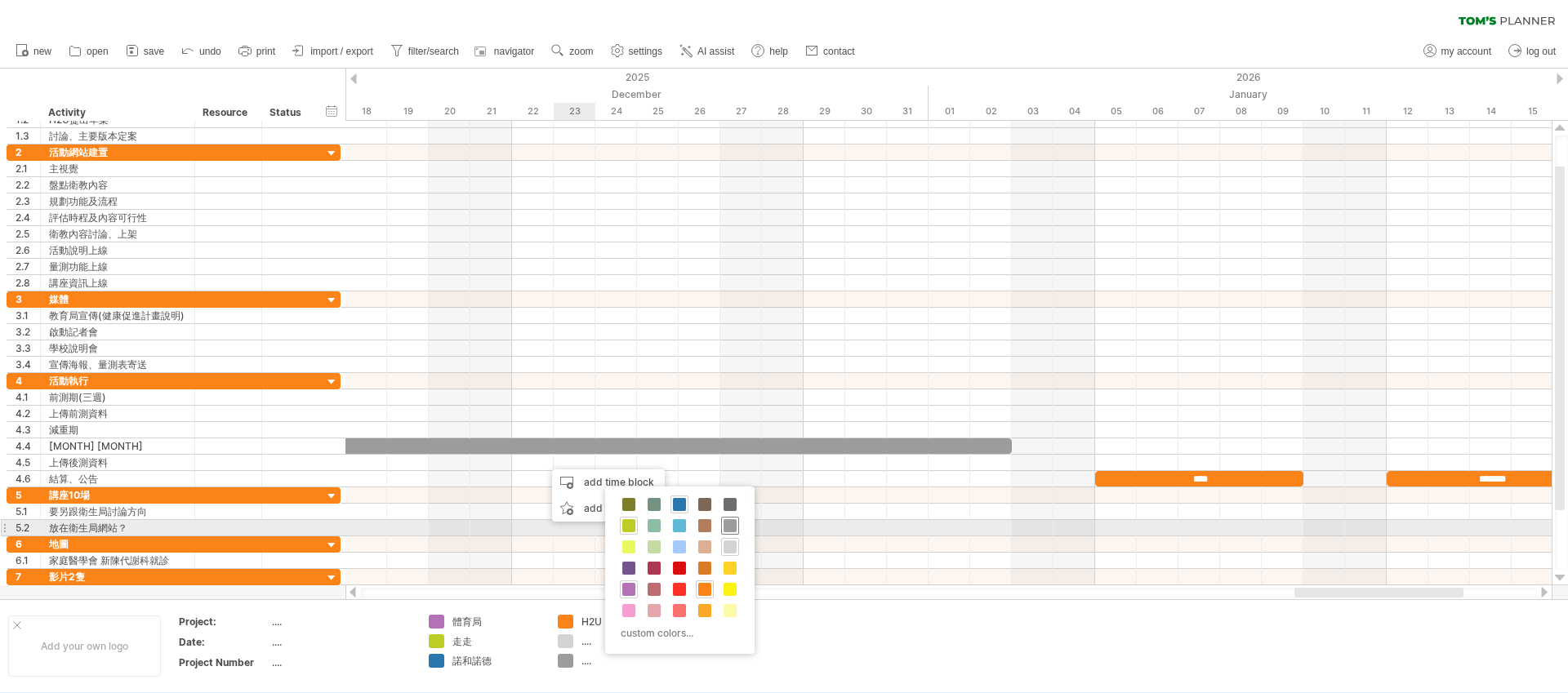 click at bounding box center (730, 526) 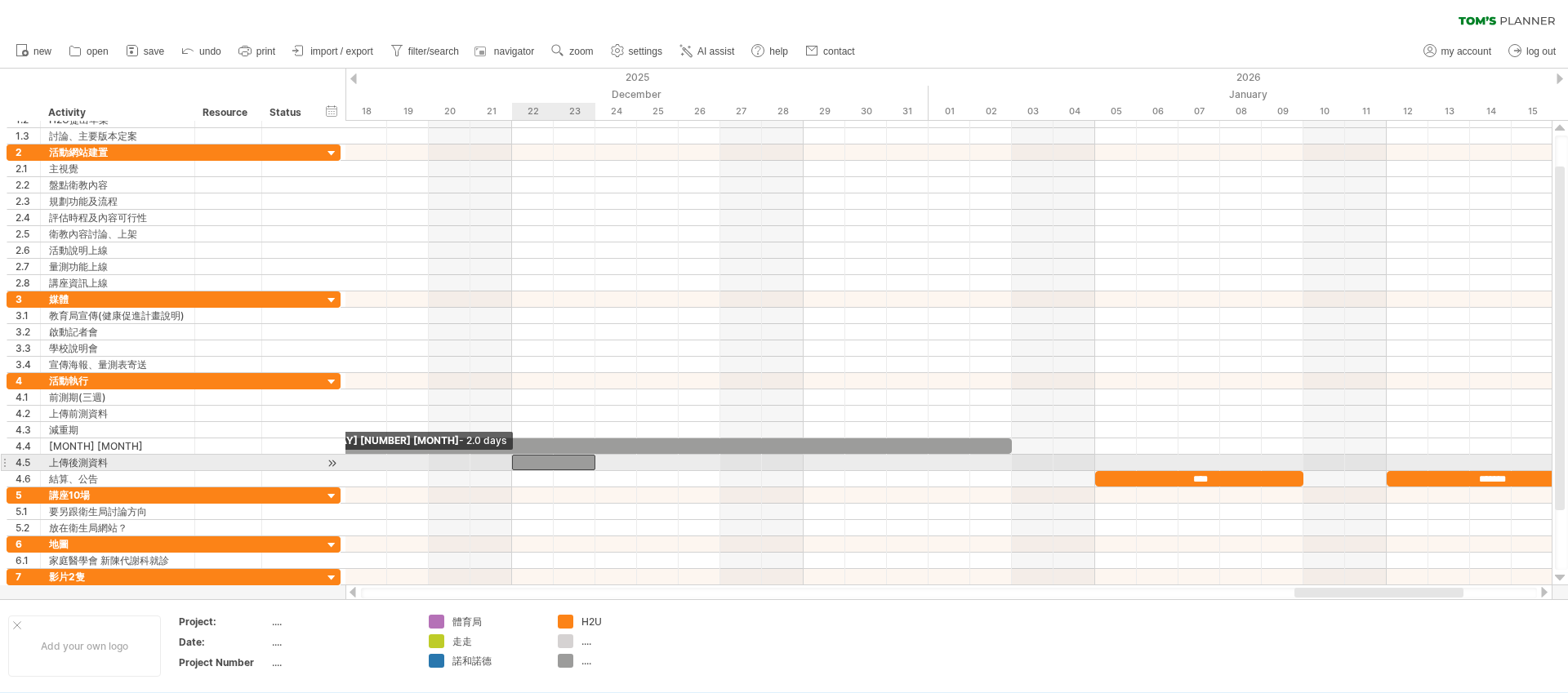 drag, startPoint x: 553, startPoint y: 462, endPoint x: 516, endPoint y: 461, distance: 37.01351 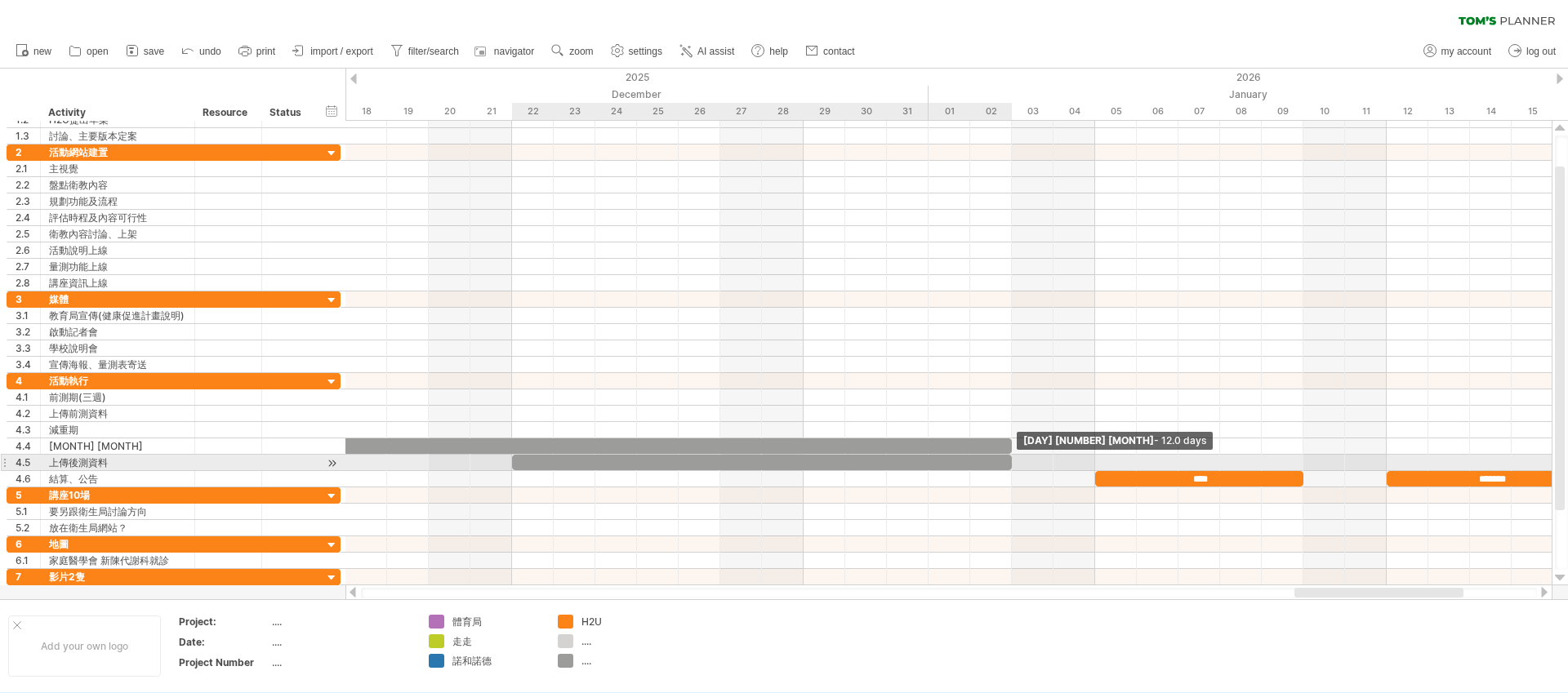 drag, startPoint x: 595, startPoint y: 460, endPoint x: 1007, endPoint y: 466, distance: 412.04369 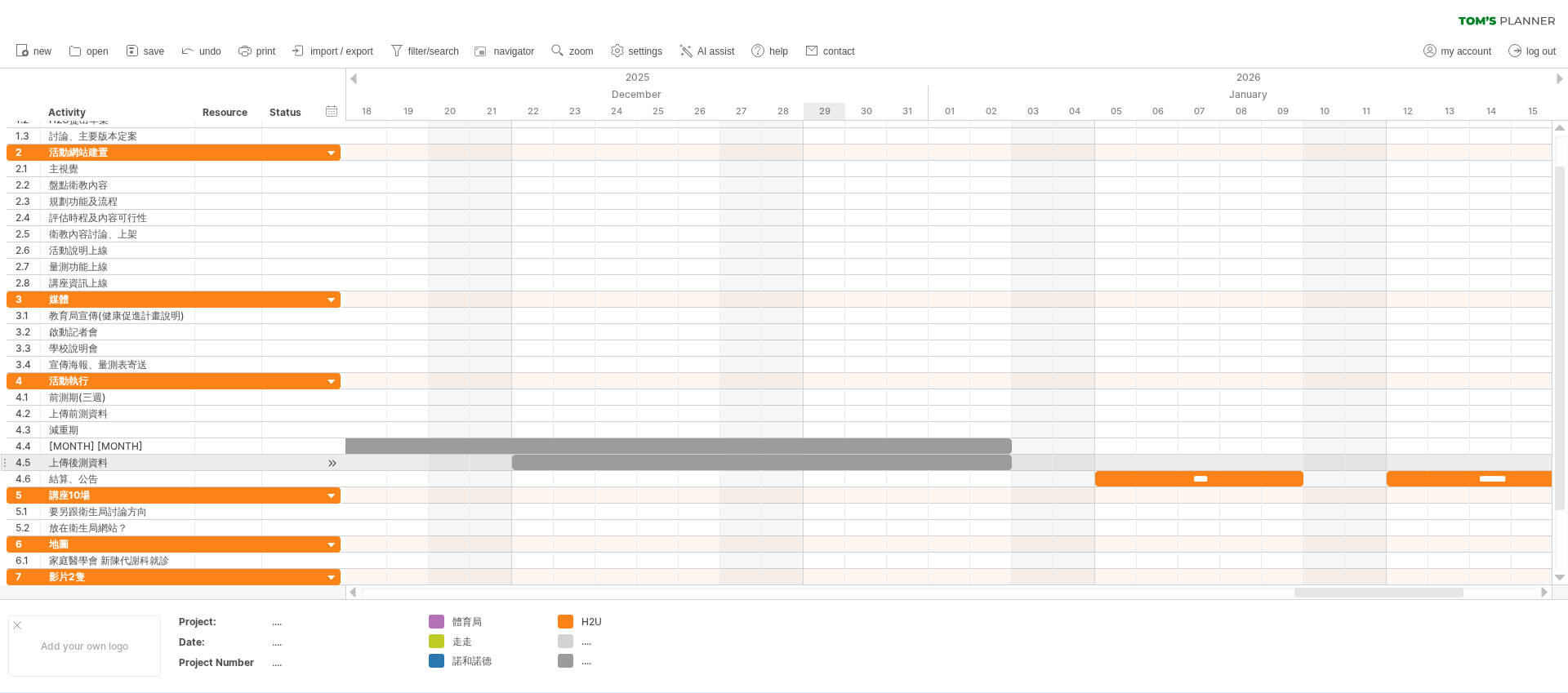click at bounding box center (762, 462) 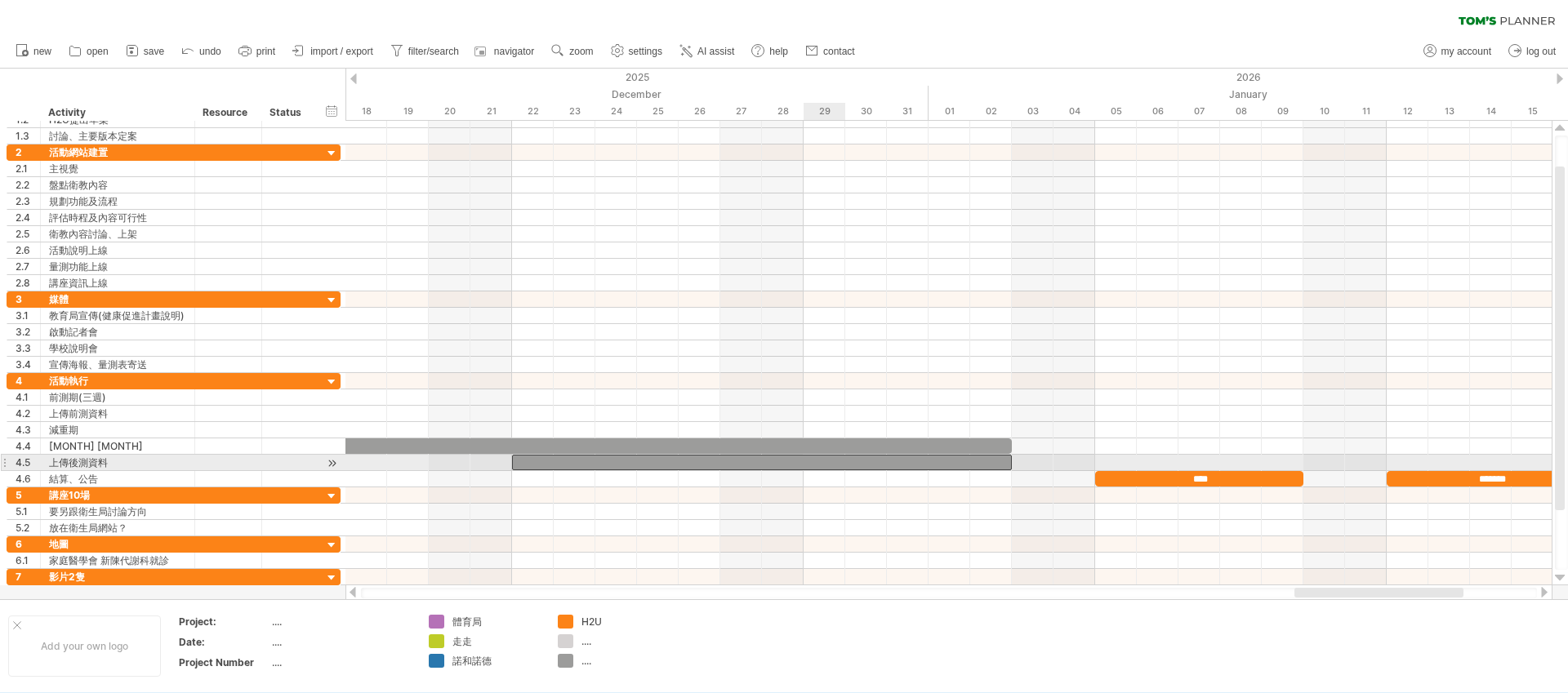 type 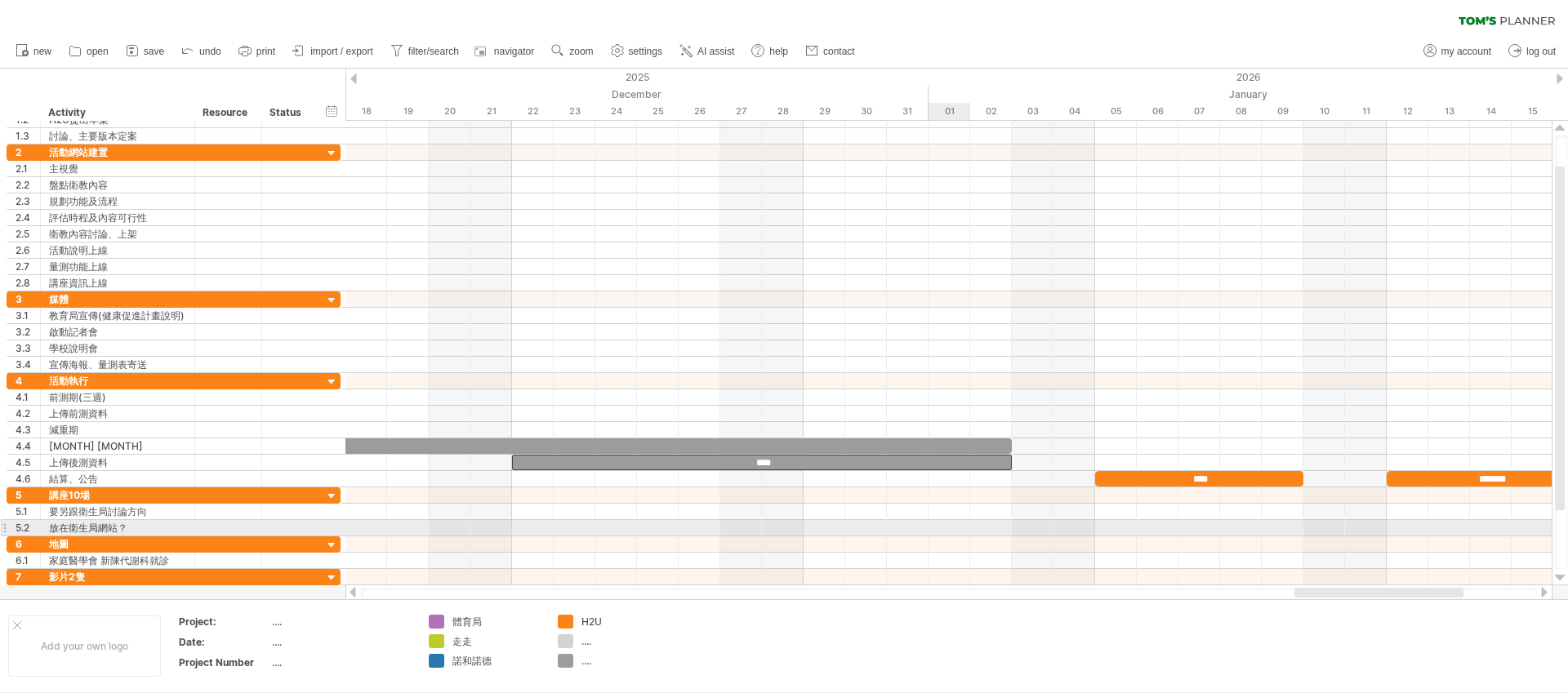 click at bounding box center (948, 528) 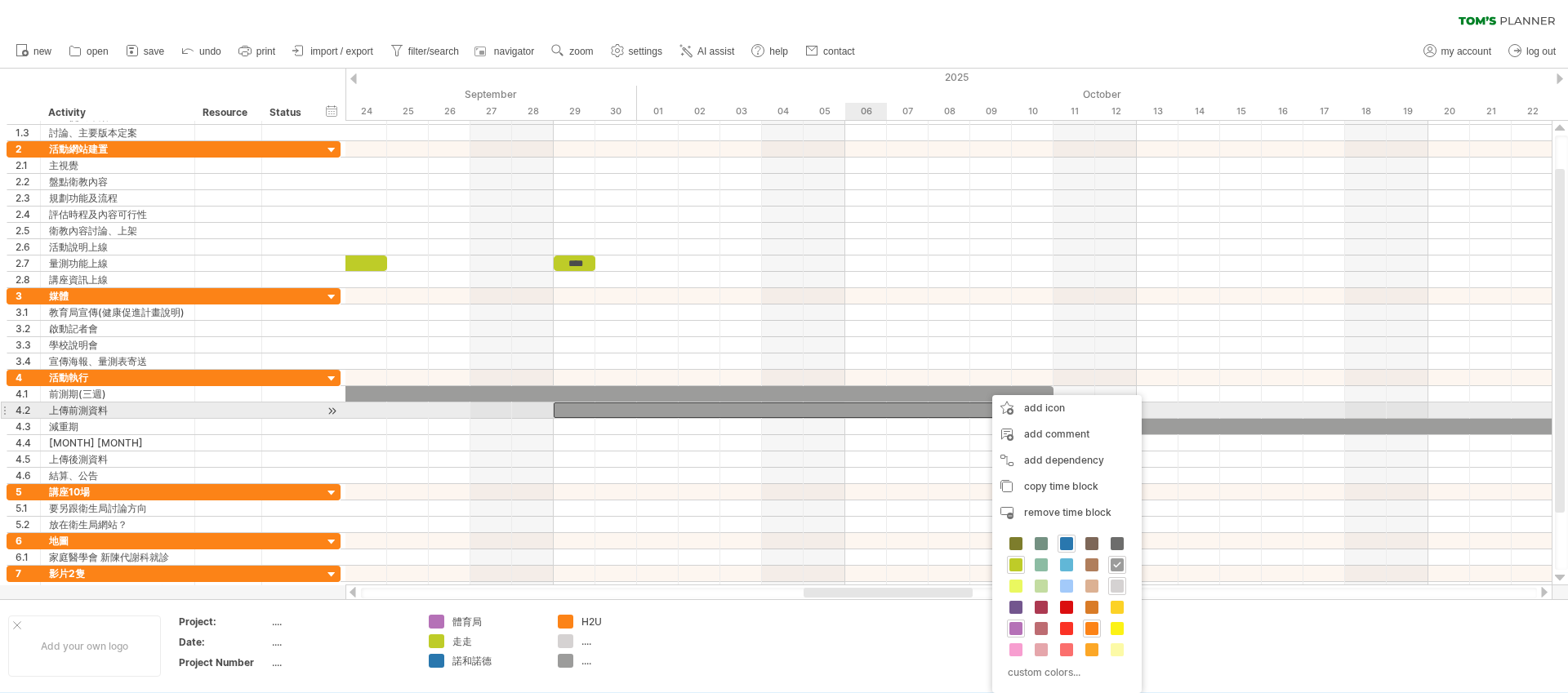 click at bounding box center (804, 410) 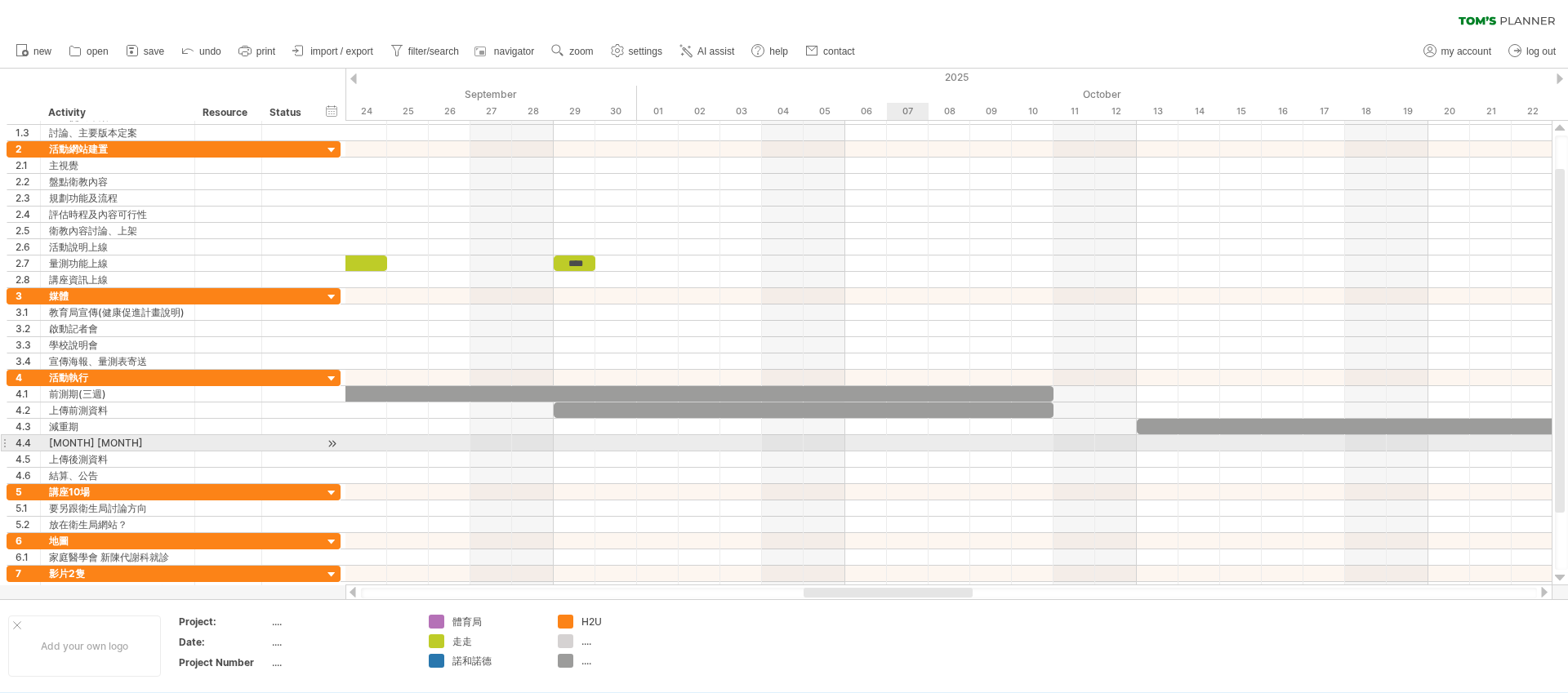 type 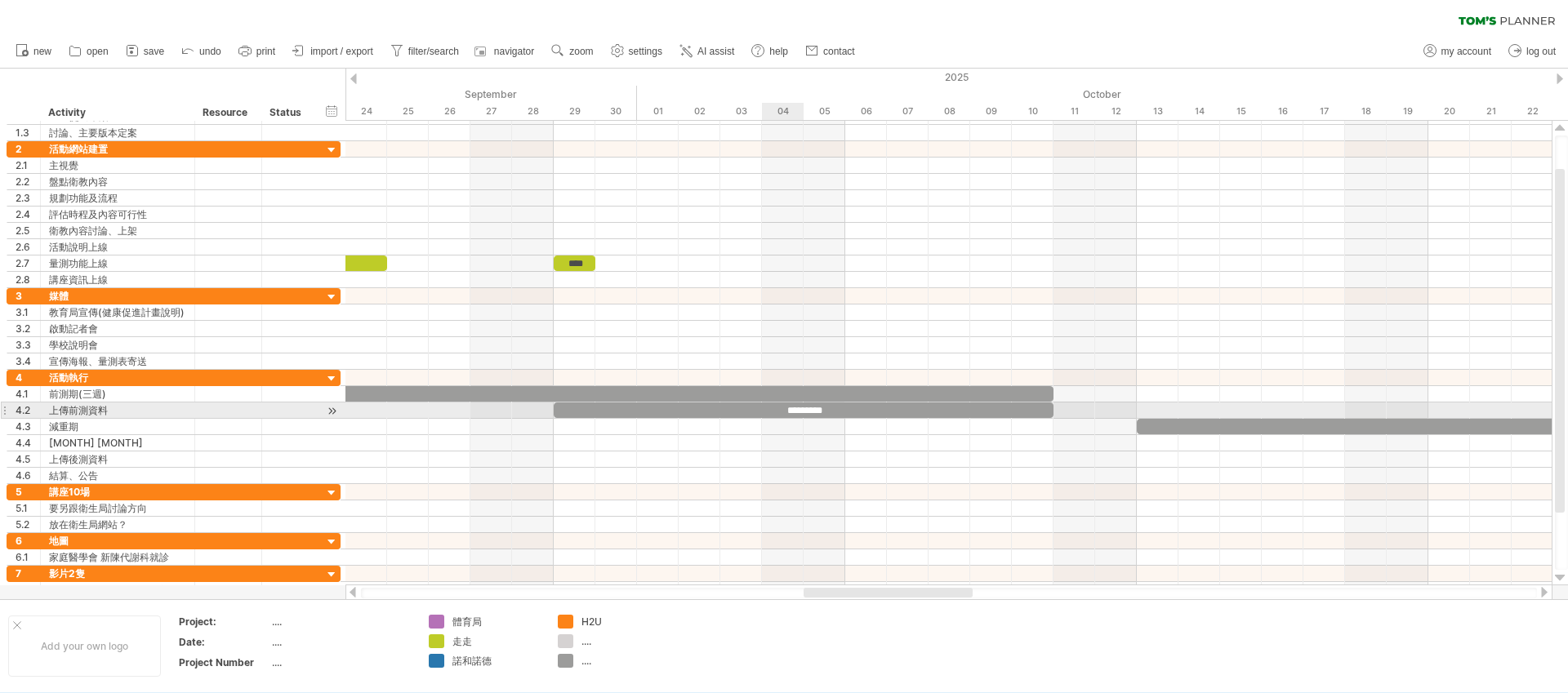 click on "*********" at bounding box center [804, 410] 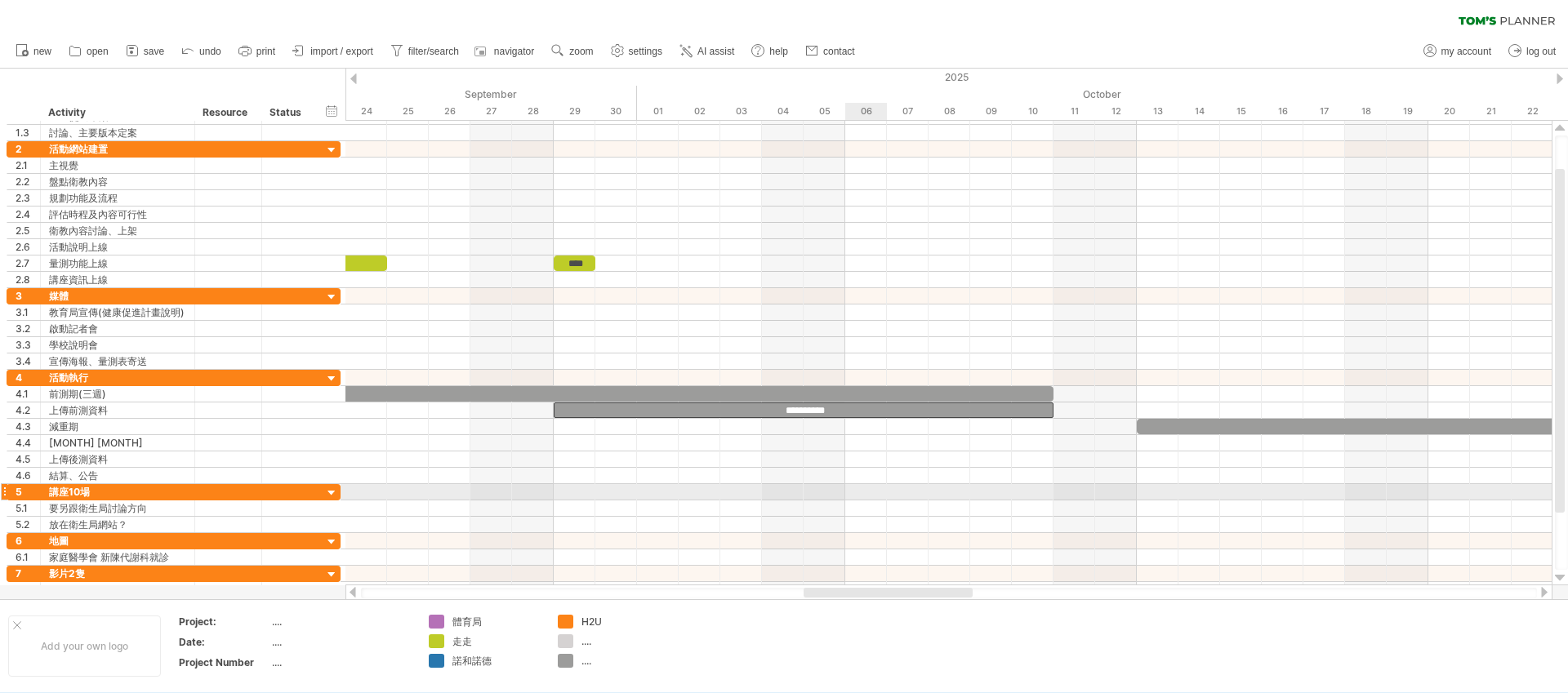 click at bounding box center [948, 492] 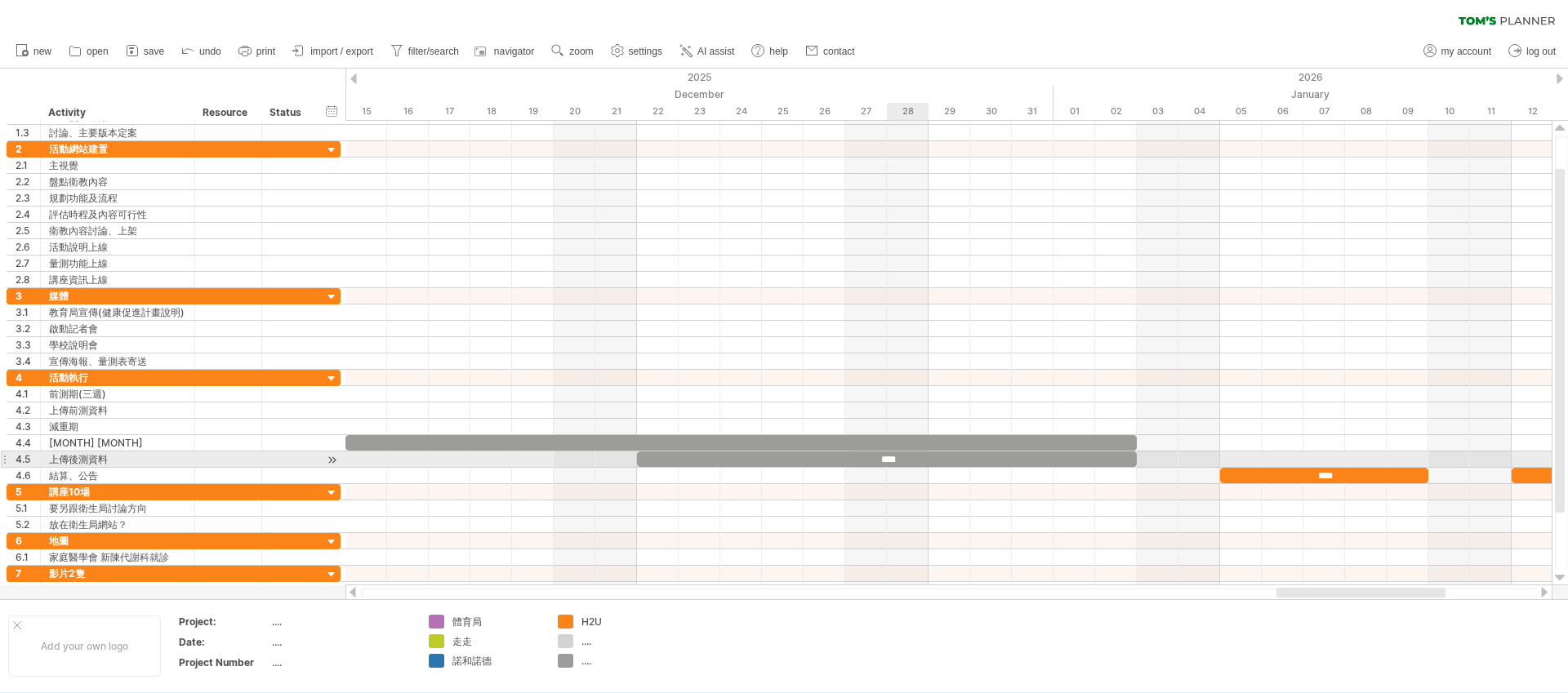 click on "****" at bounding box center [887, 459] 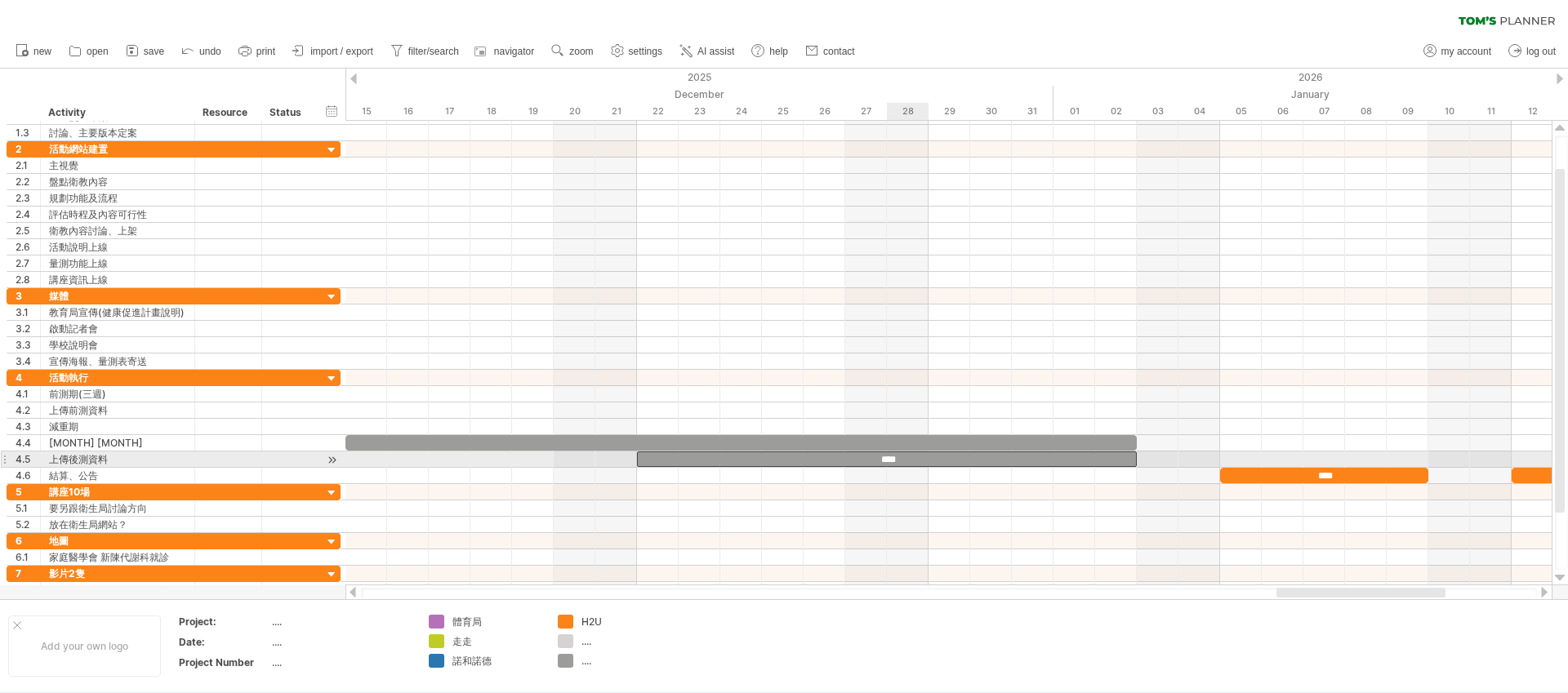 click on "****" at bounding box center (887, 459) 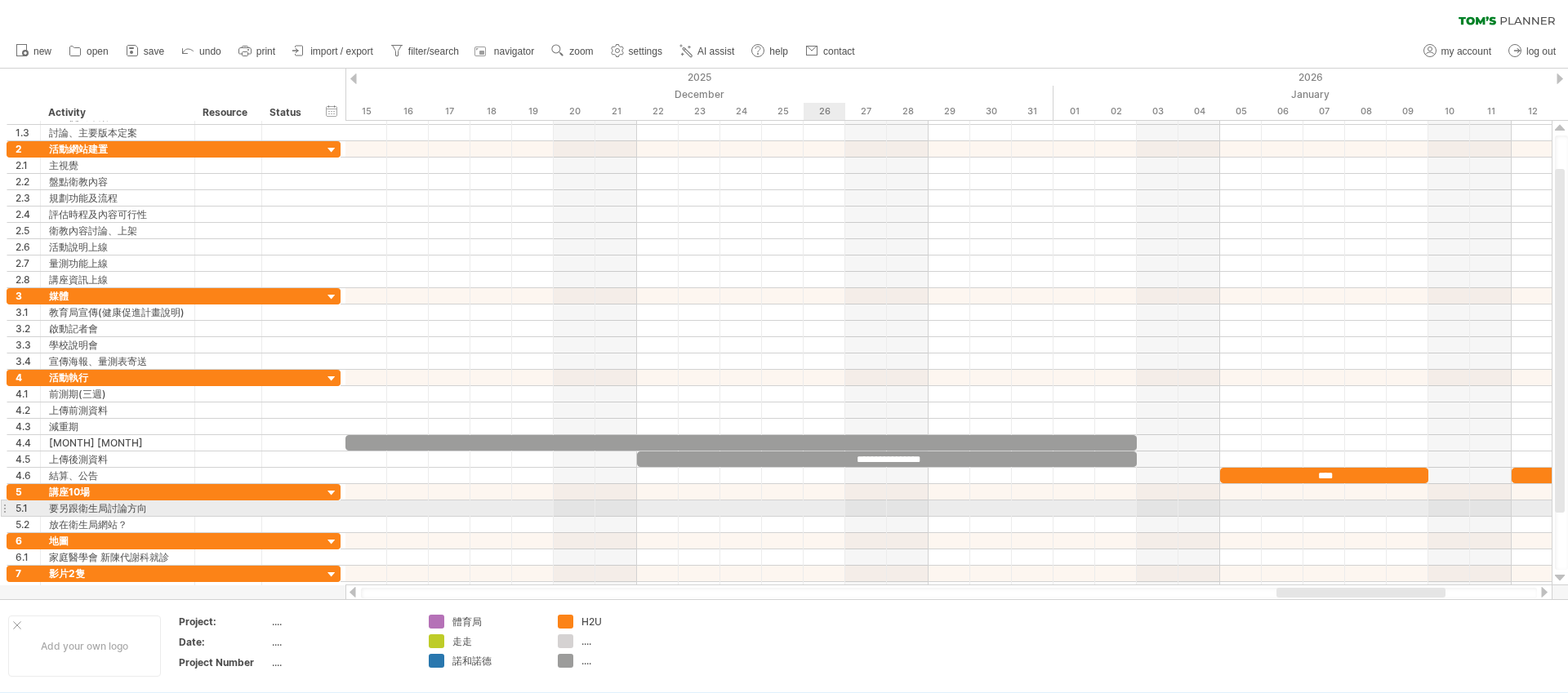 click at bounding box center (948, 509) 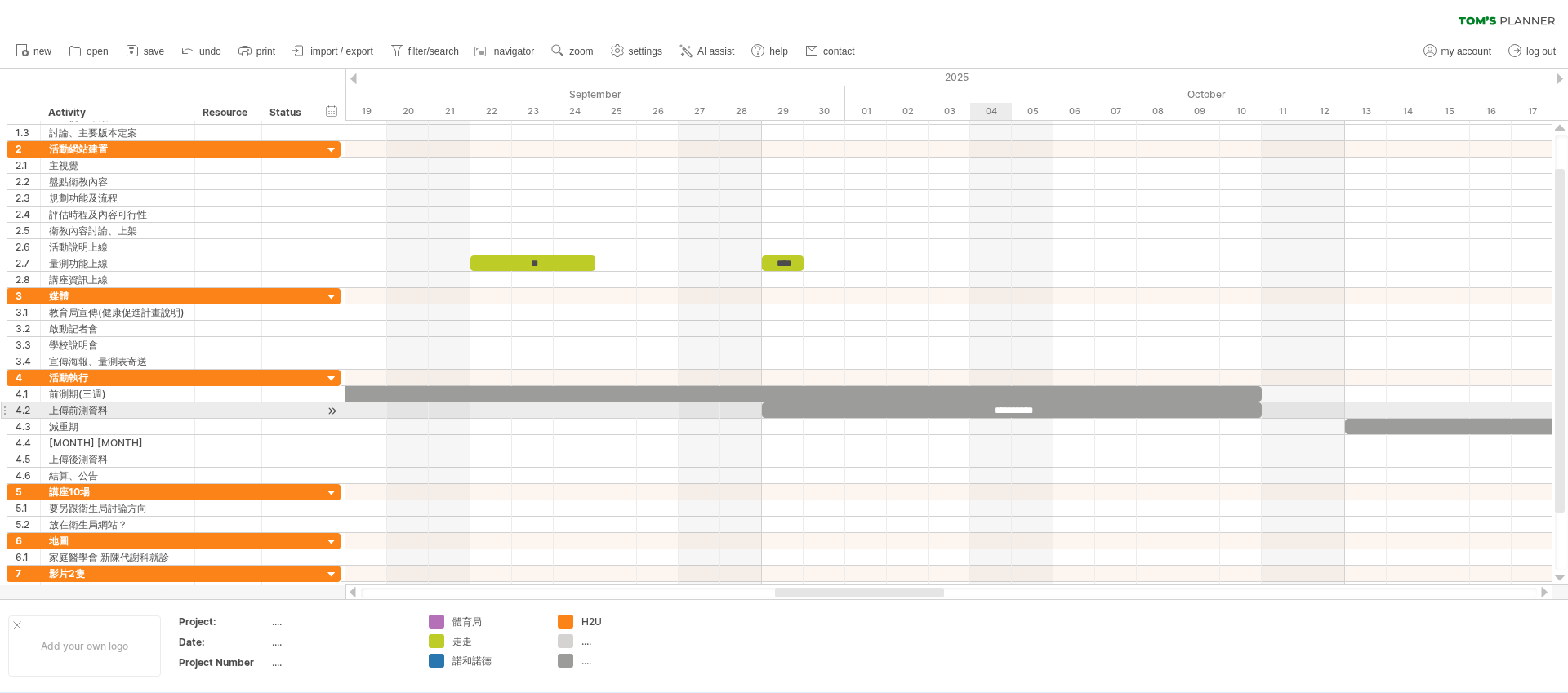 click on "**********" at bounding box center (1012, 410) 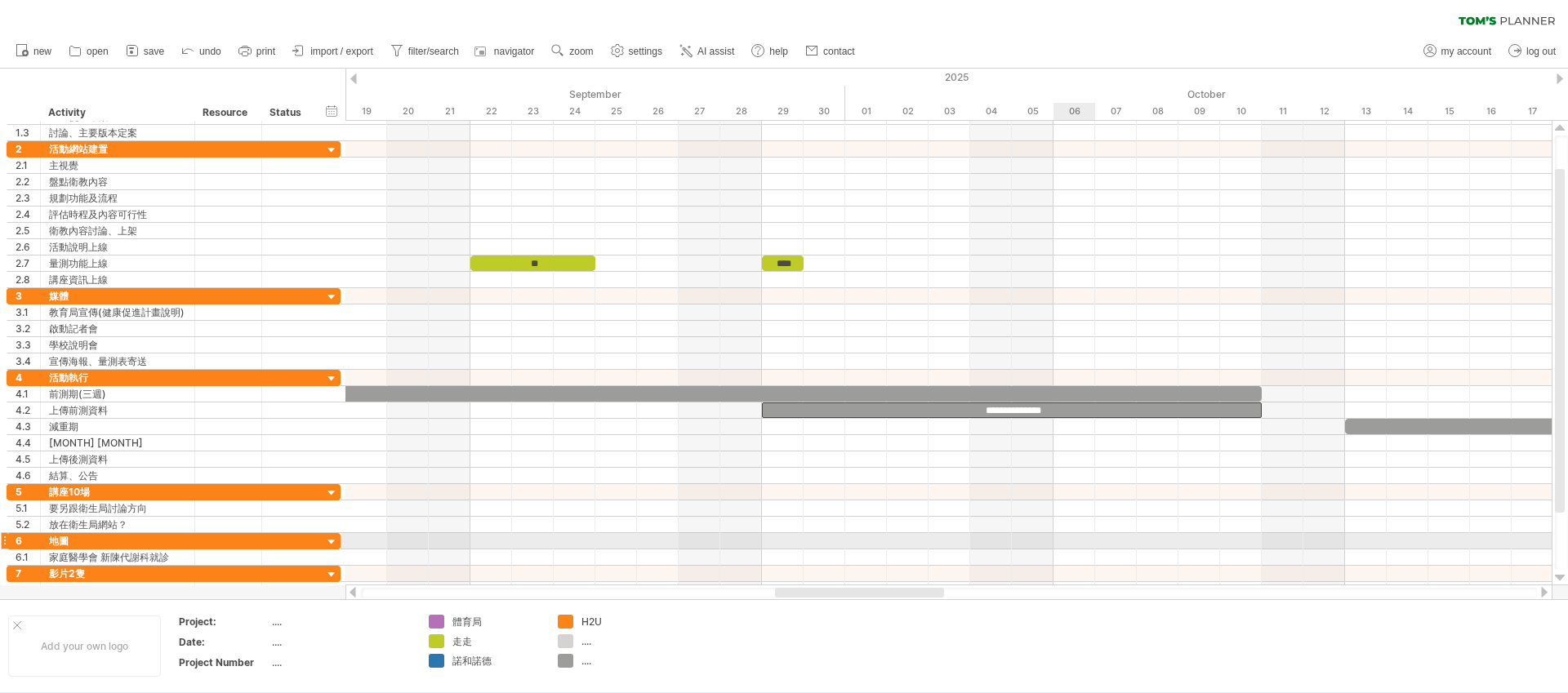 click at bounding box center (948, 541) 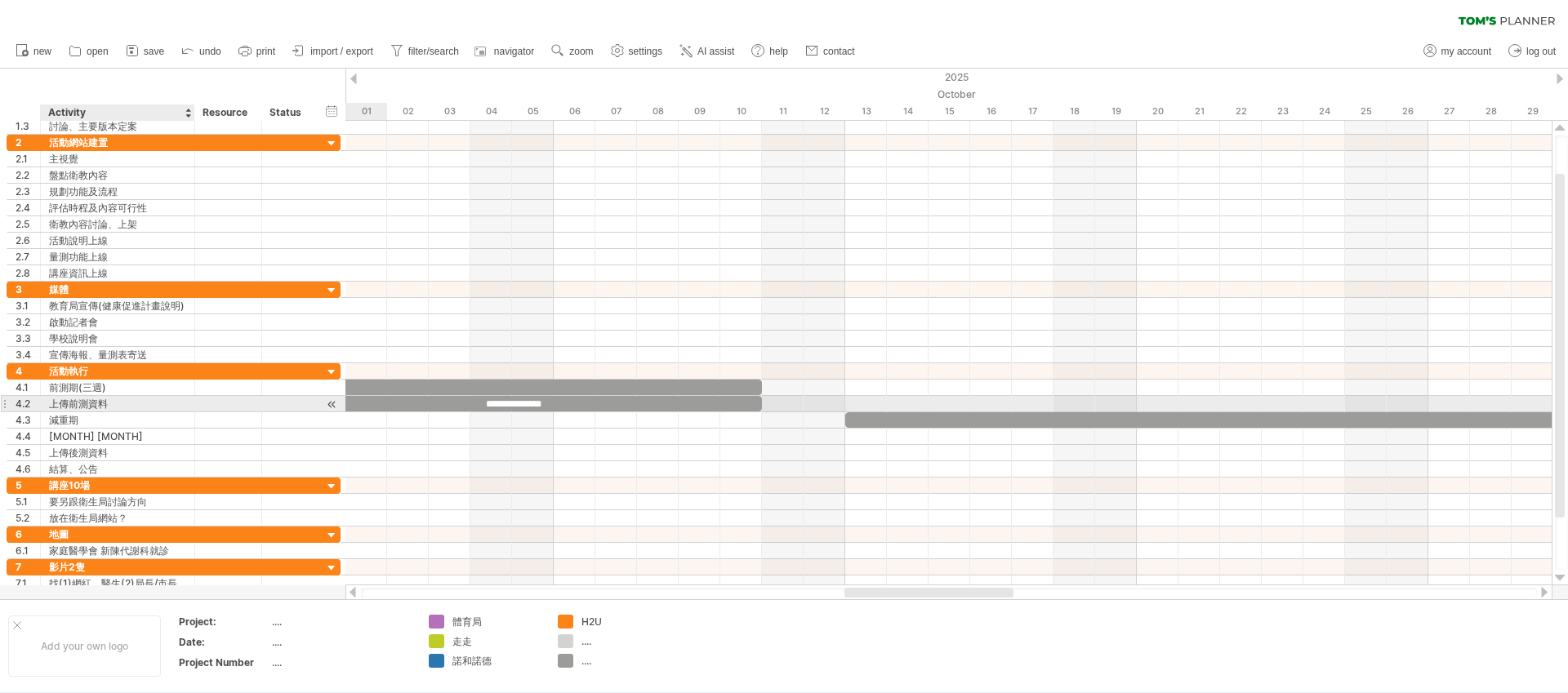 click on "上傳前測資料" at bounding box center [118, 403] 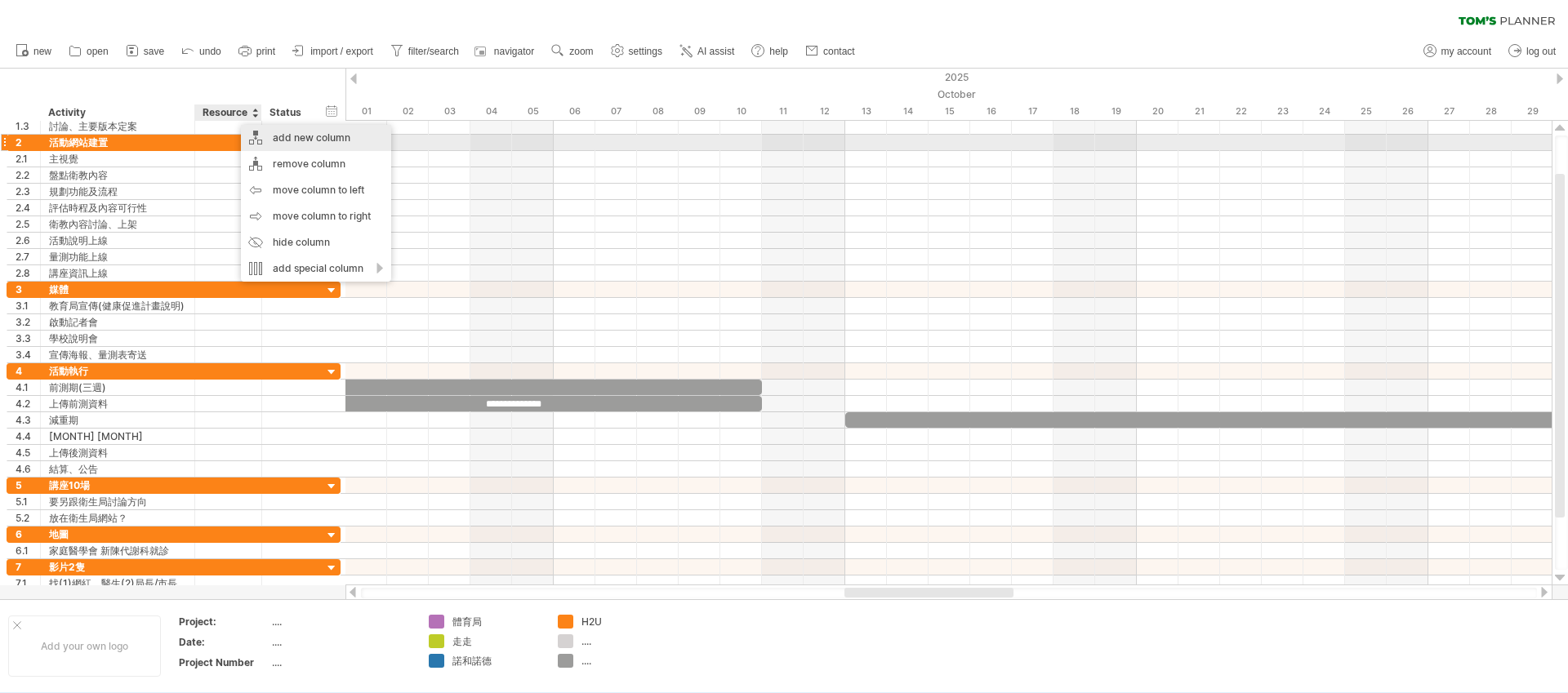 click on "add new column" at bounding box center (316, 138) 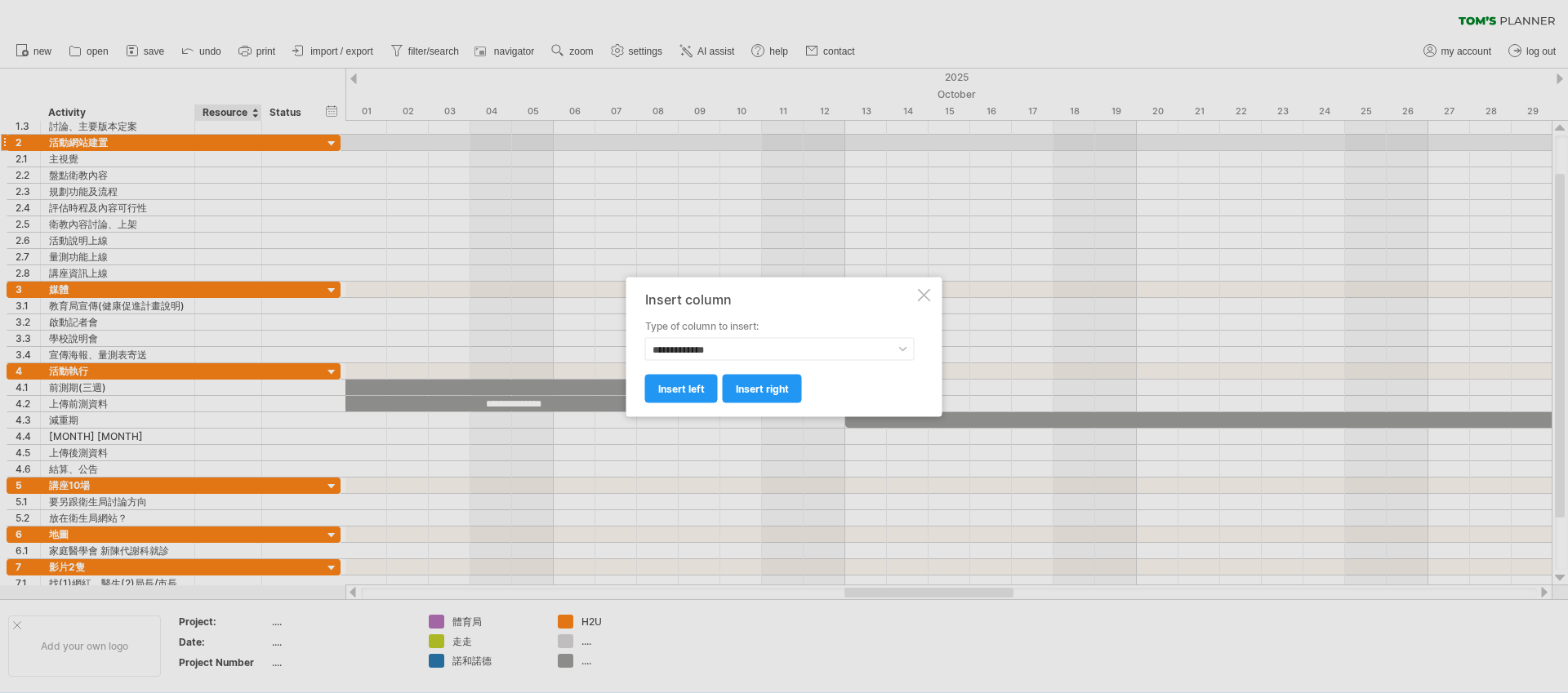 click at bounding box center [924, 295] 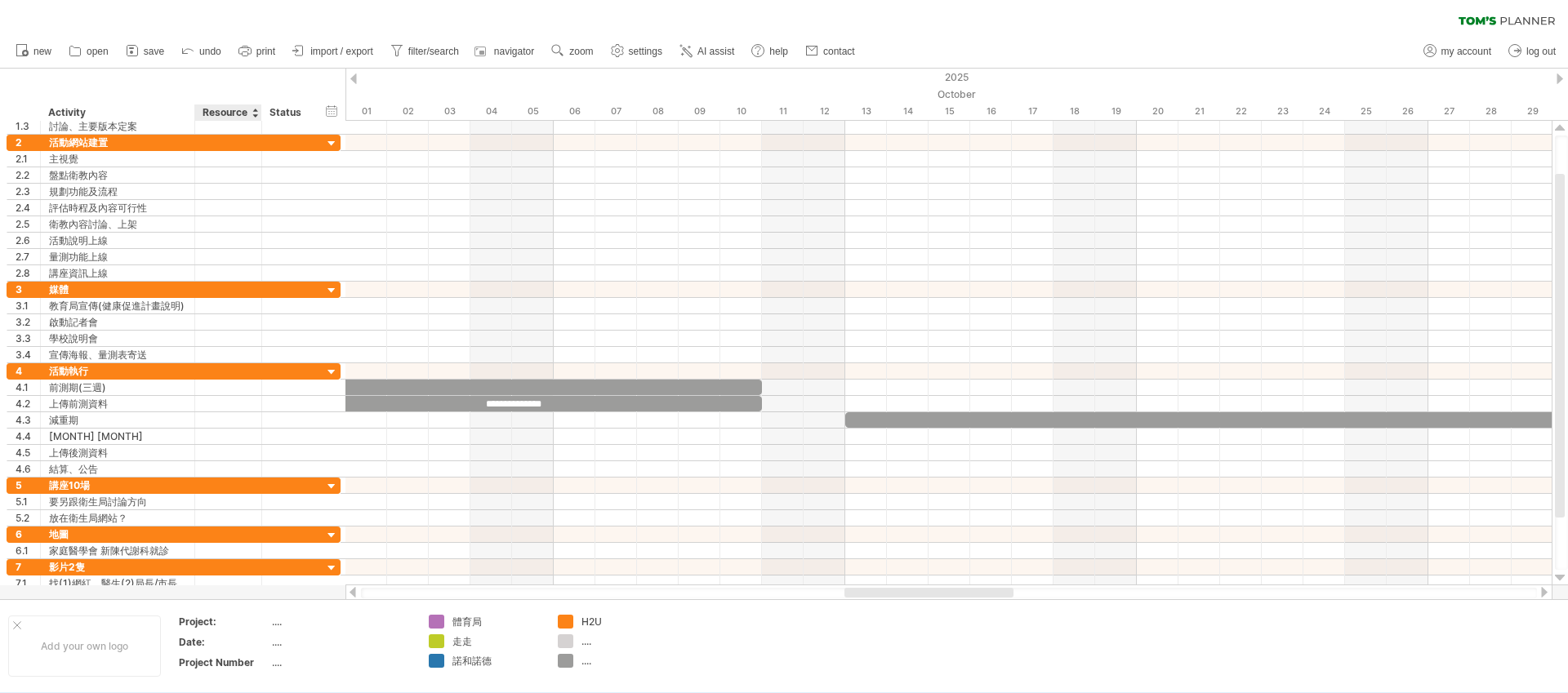 click on "Resource" at bounding box center [227, 113] 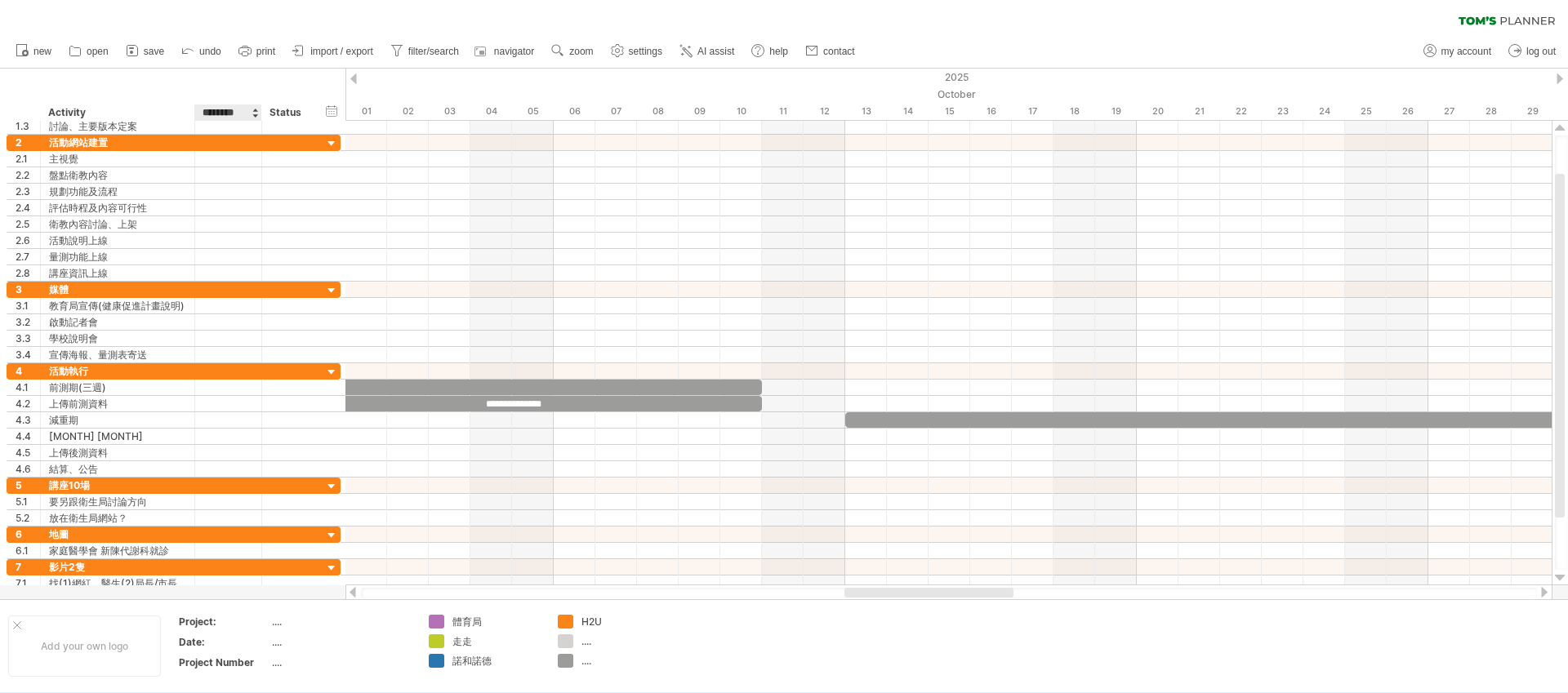 drag, startPoint x: 247, startPoint y: 113, endPoint x: 164, endPoint y: 113, distance: 83 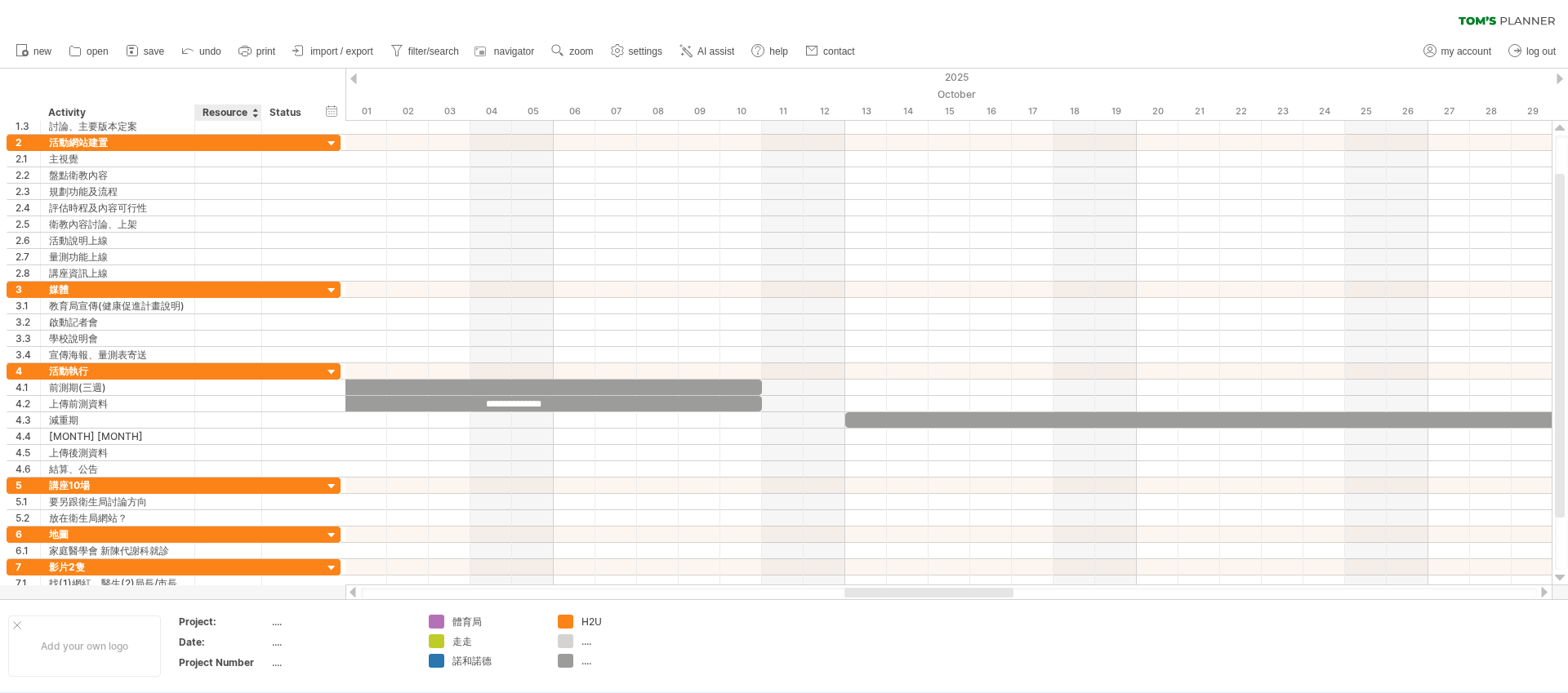 click on "Resource" at bounding box center (227, 113) 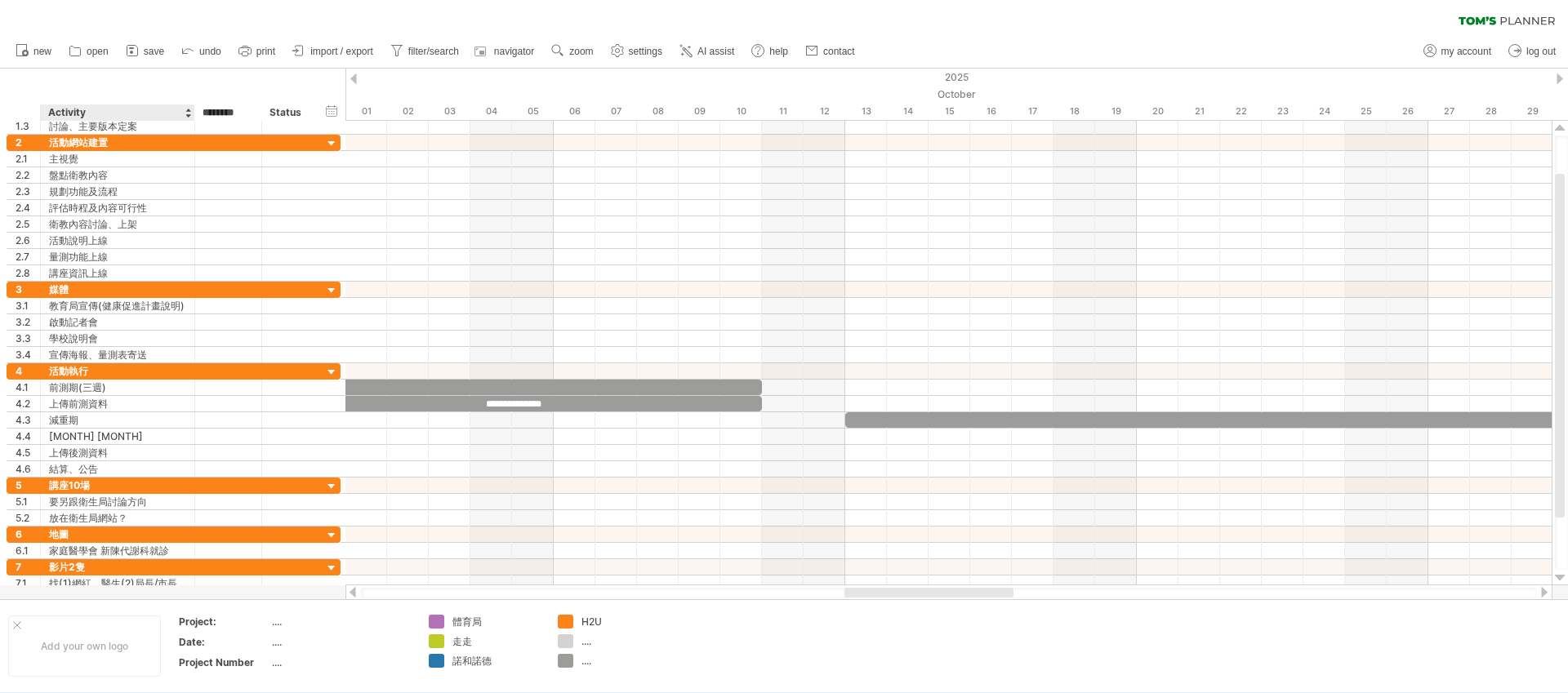 drag, startPoint x: 247, startPoint y: 113, endPoint x: 184, endPoint y: 112, distance: 63.00794 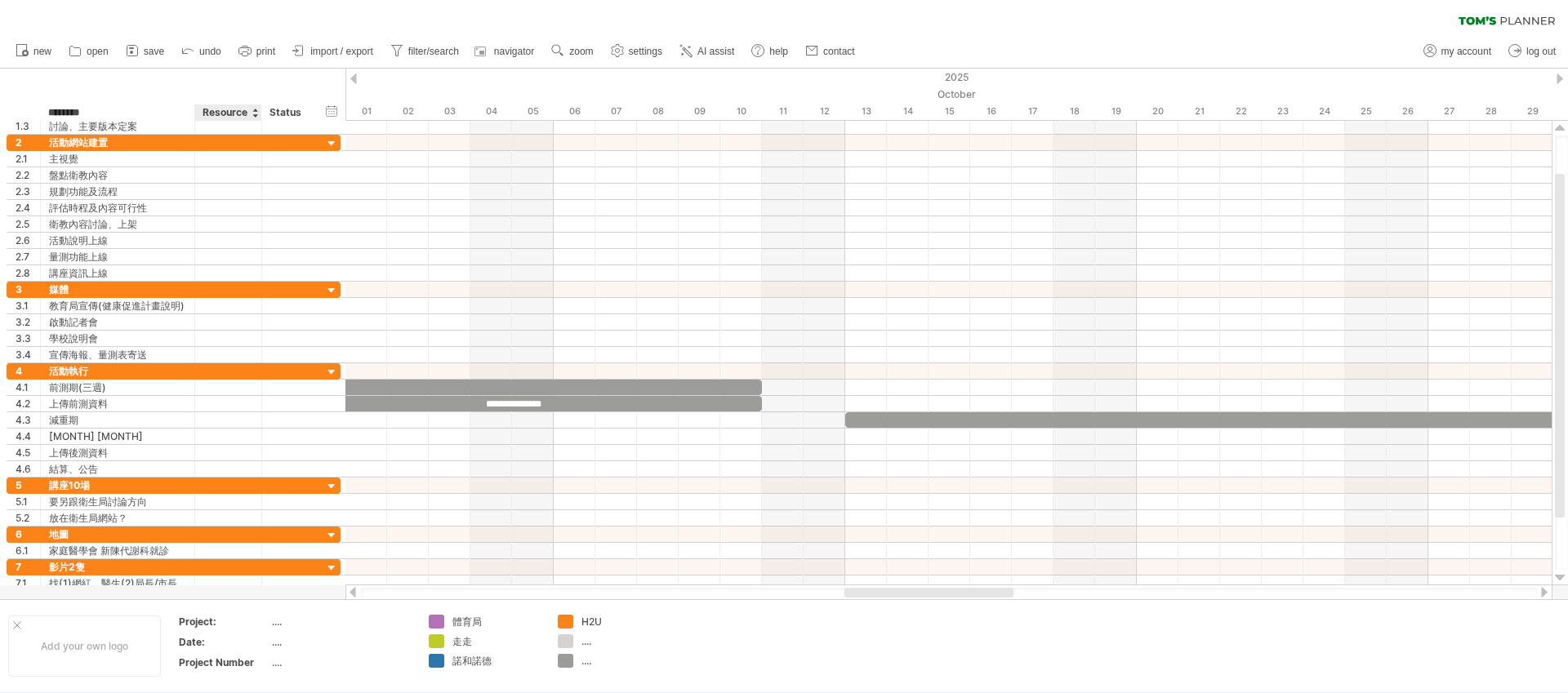 click on "Resource" at bounding box center [227, 113] 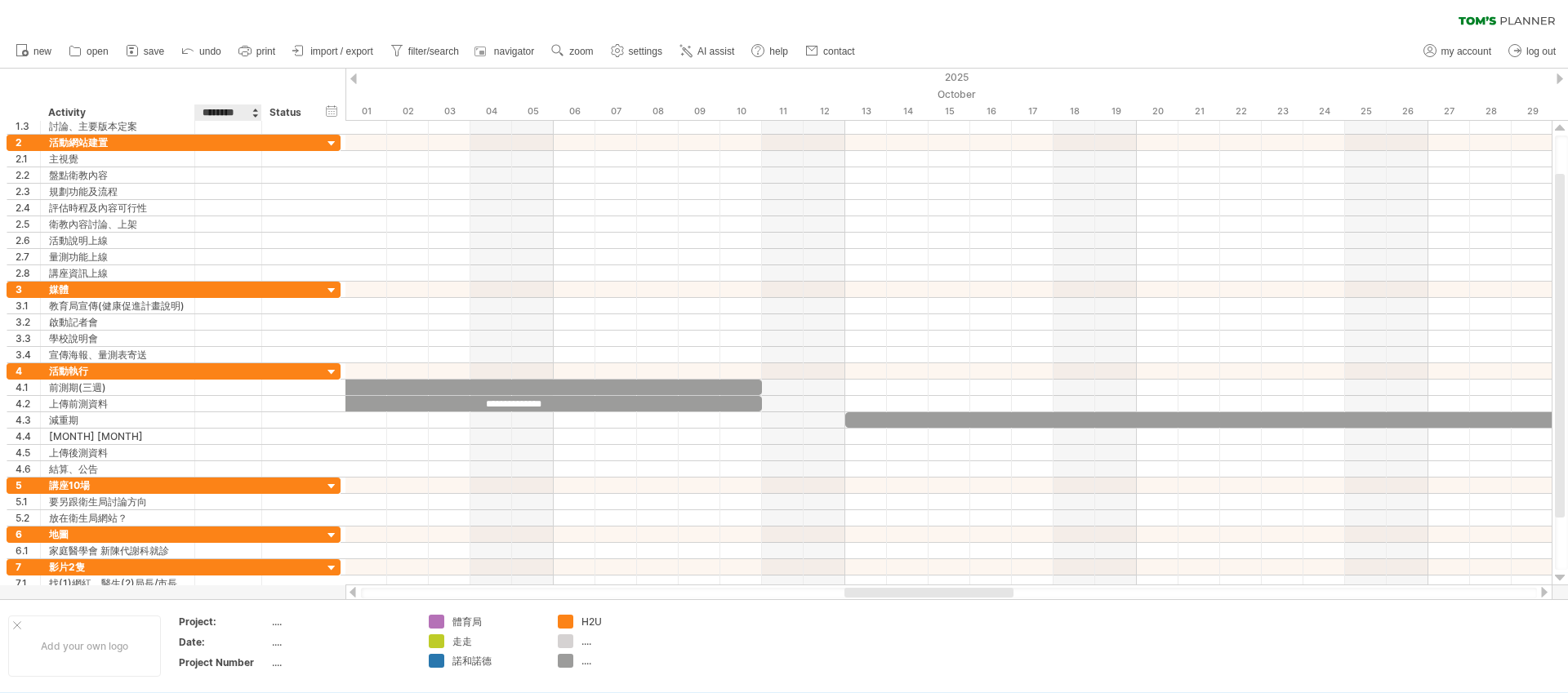 drag, startPoint x: 247, startPoint y: 116, endPoint x: 156, endPoint y: 115, distance: 91.00549 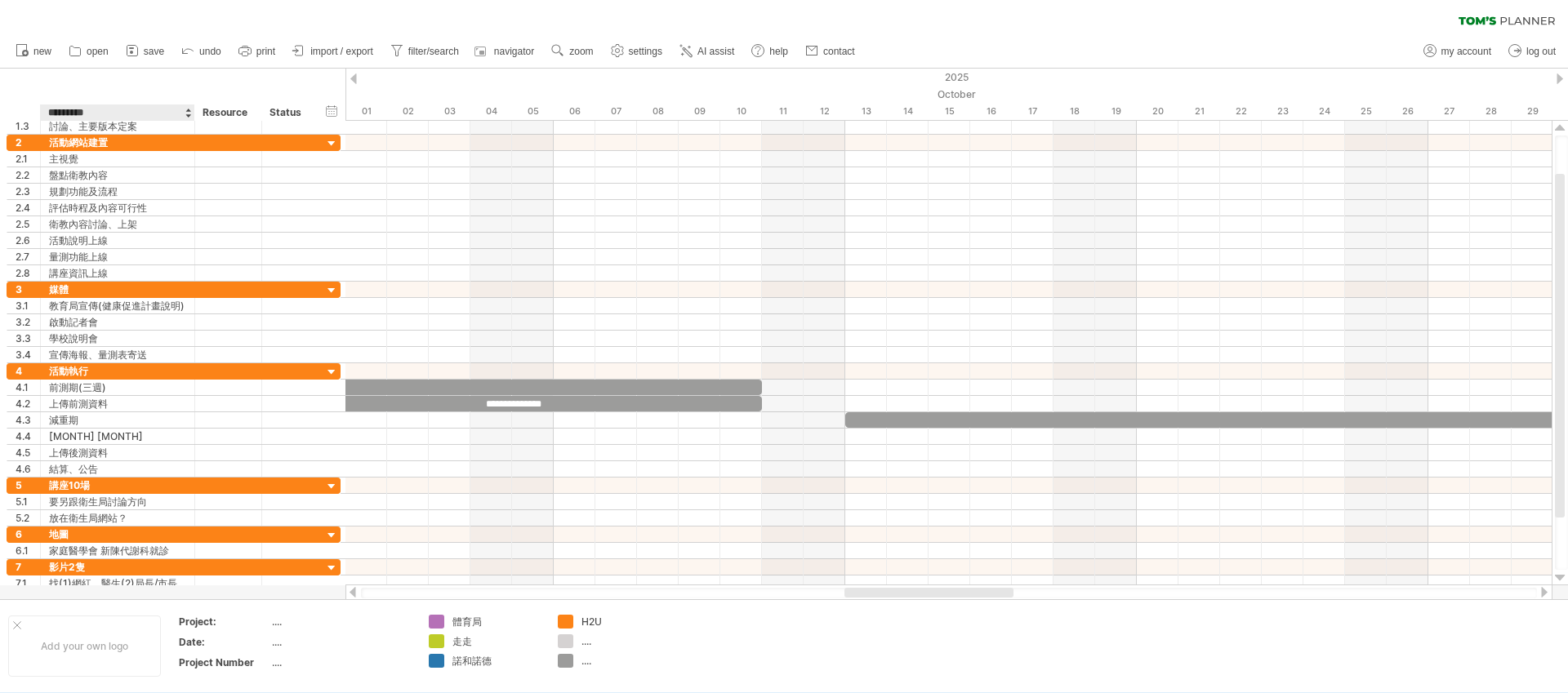 type on "********" 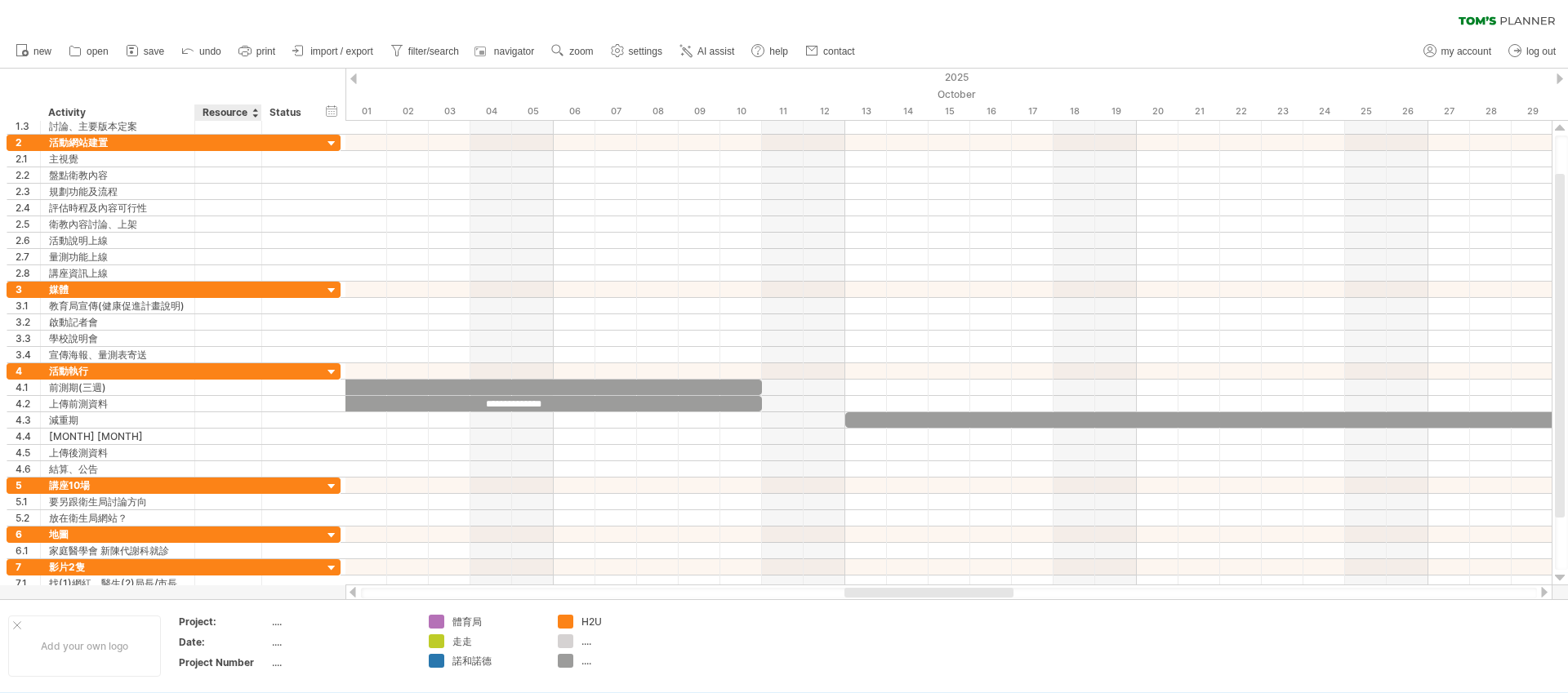 click on "Resource" at bounding box center [227, 113] 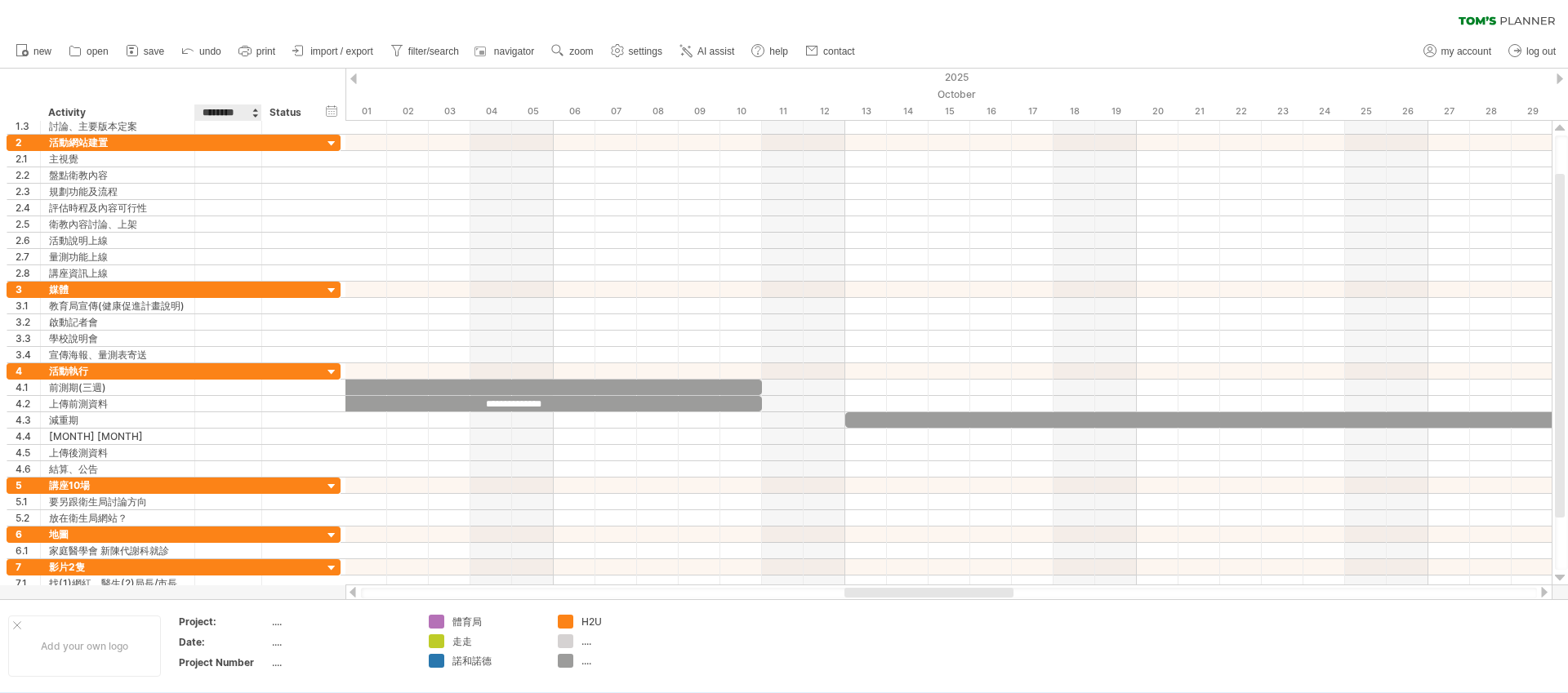 drag, startPoint x: 248, startPoint y: 115, endPoint x: 189, endPoint y: 115, distance: 59 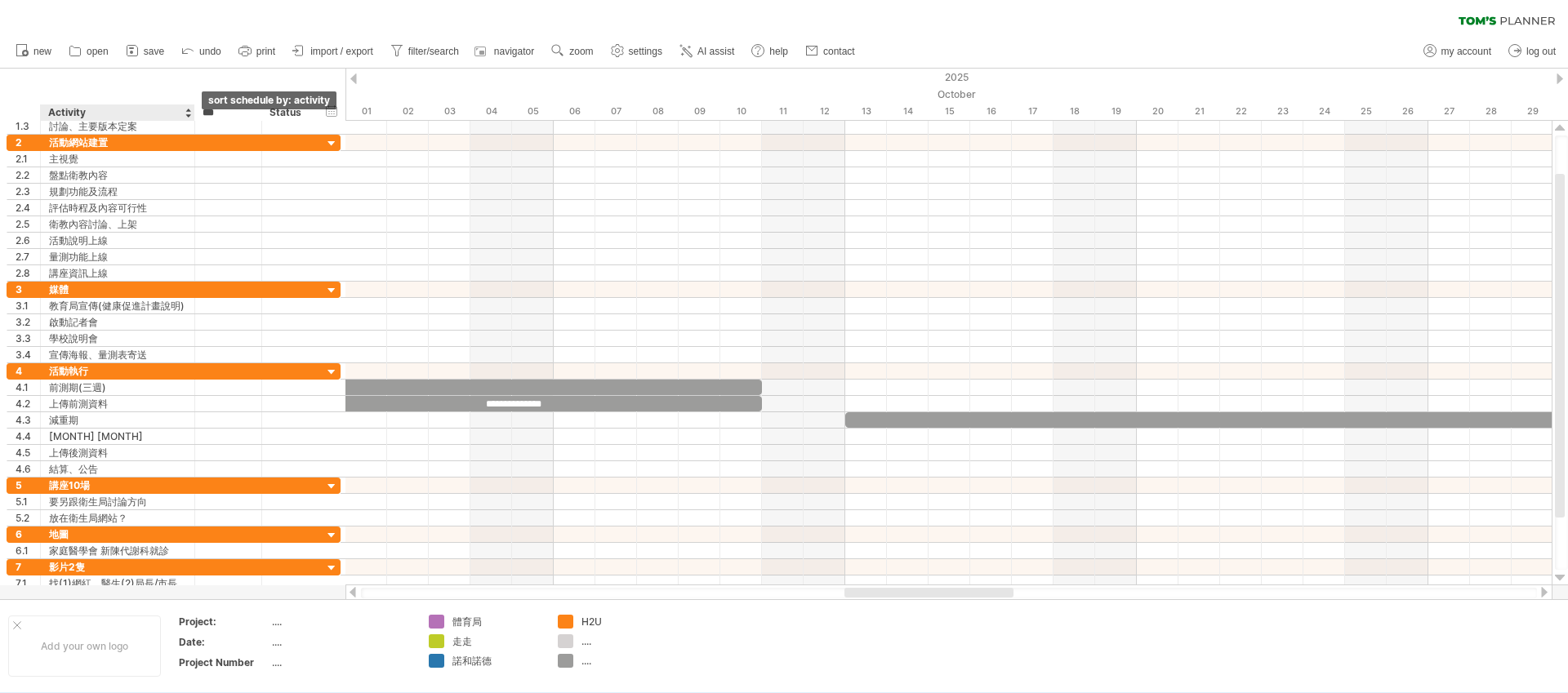 type on "***" 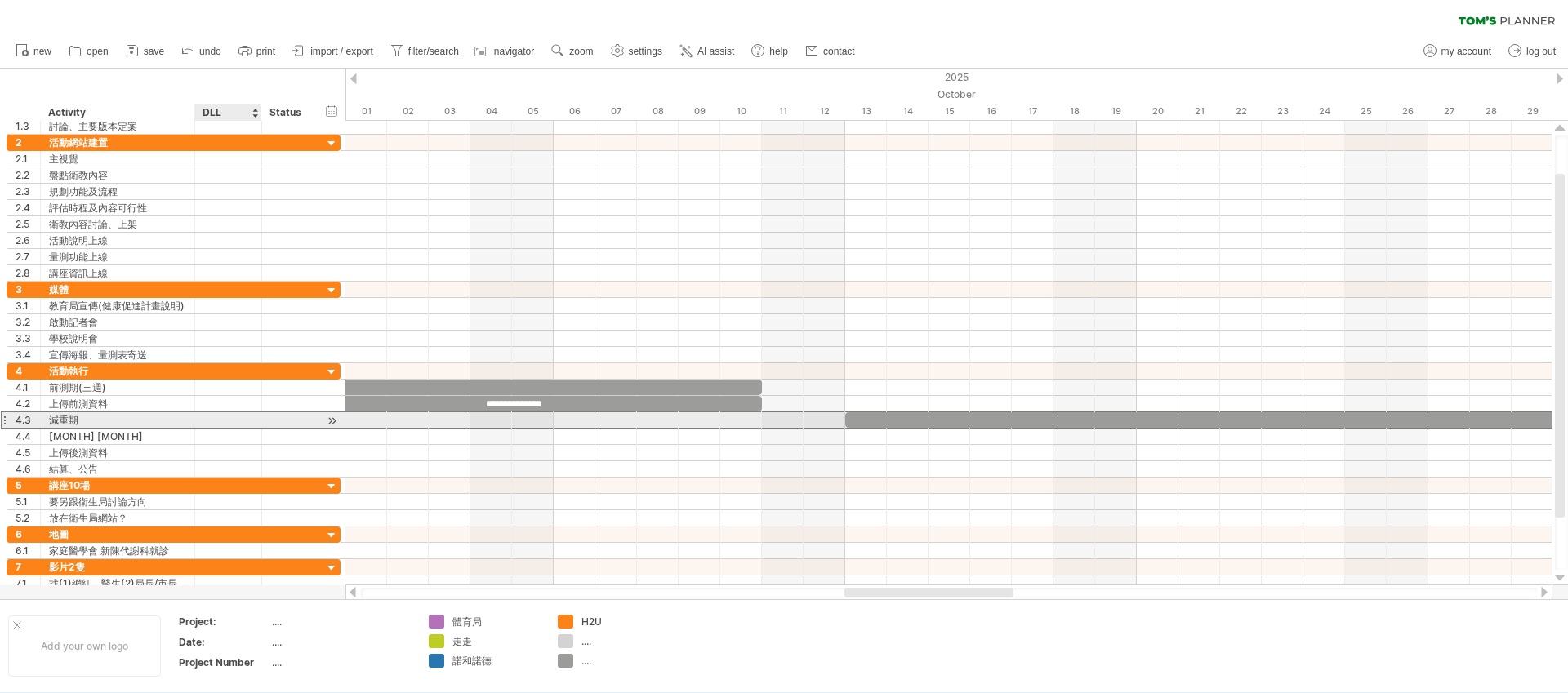 click at bounding box center (228, 420) 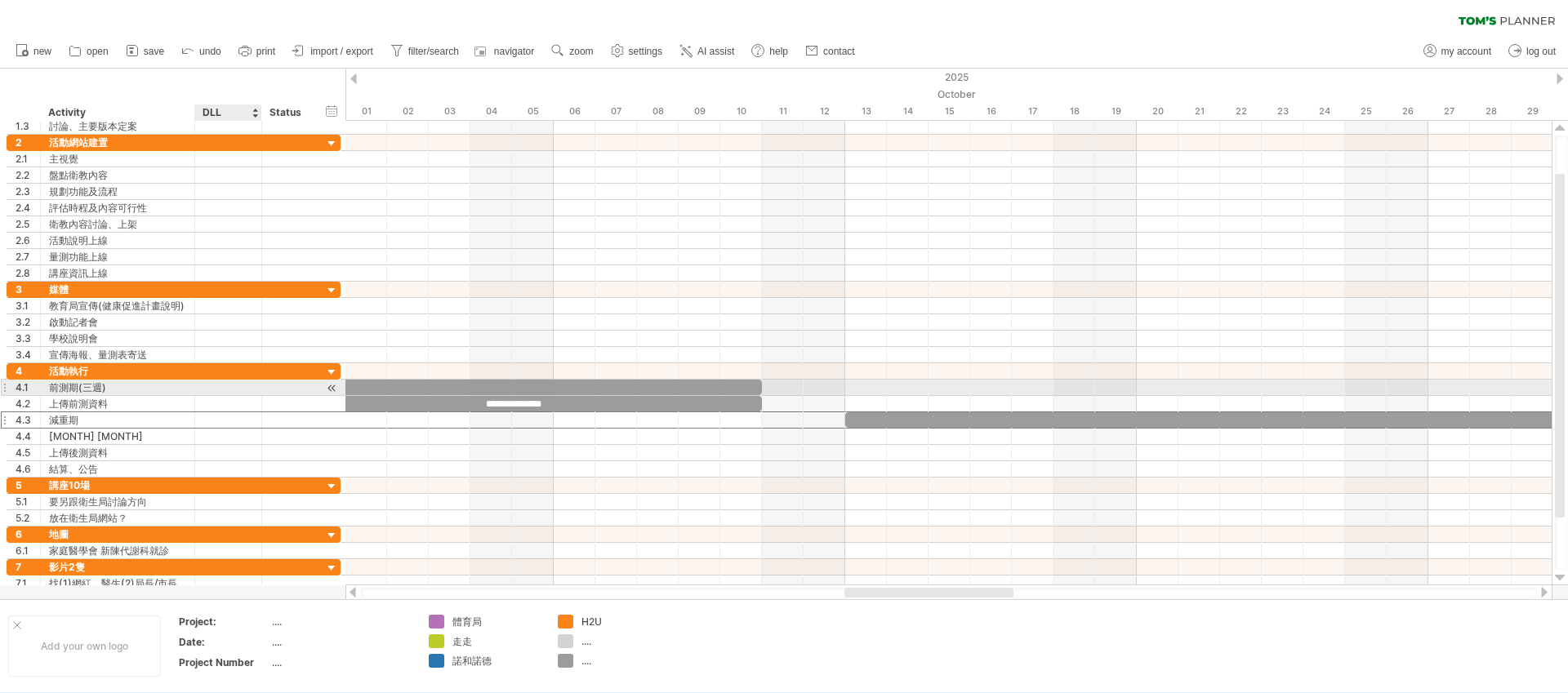 click at bounding box center (228, 387) 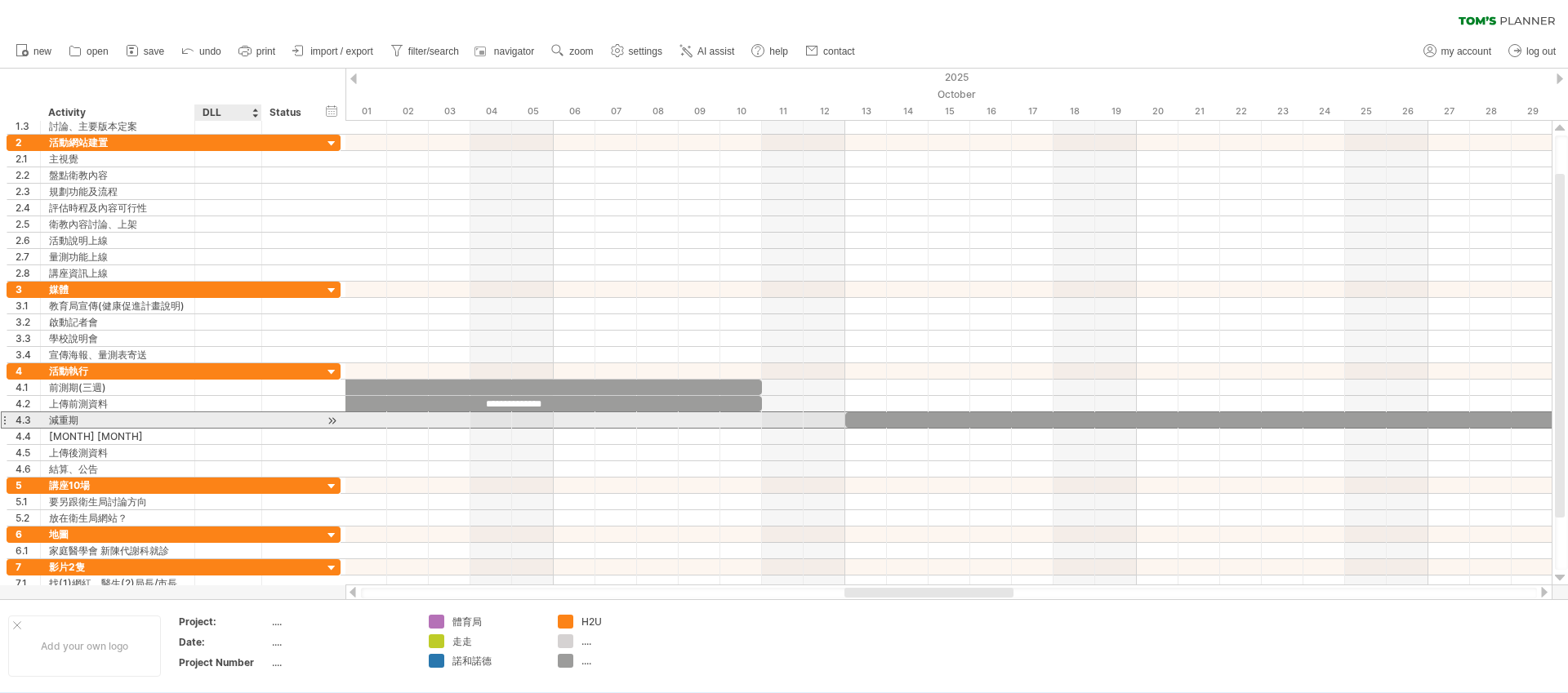 click at bounding box center (228, 420) 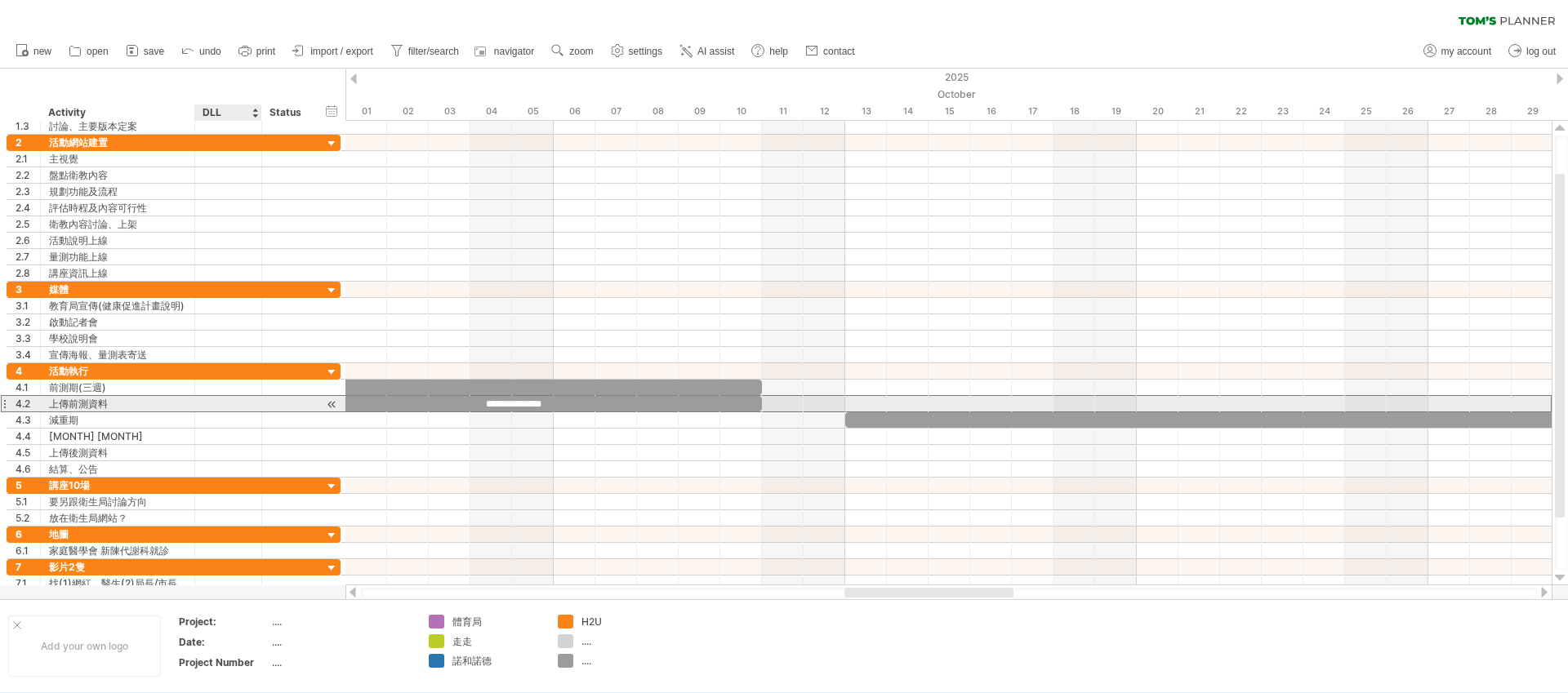 click at bounding box center (228, 403) 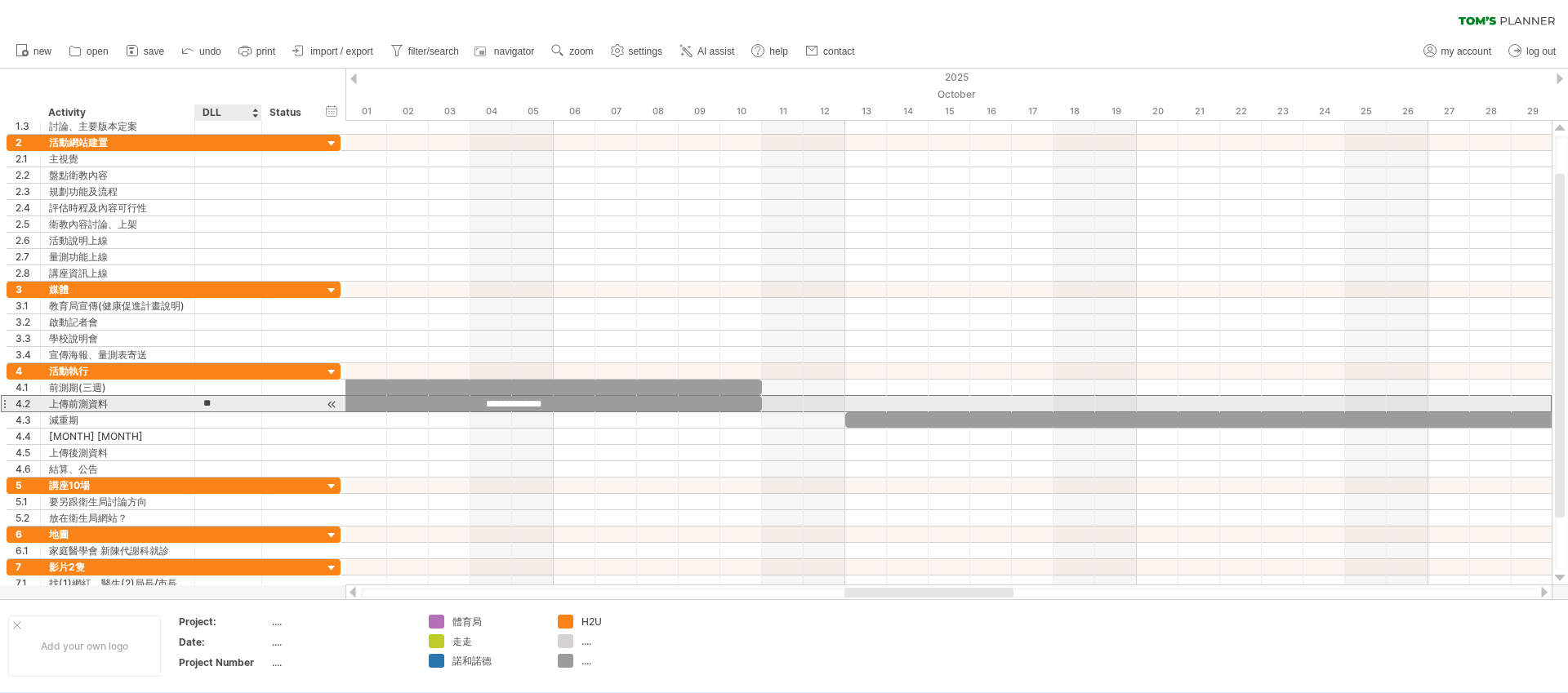 type on "*" 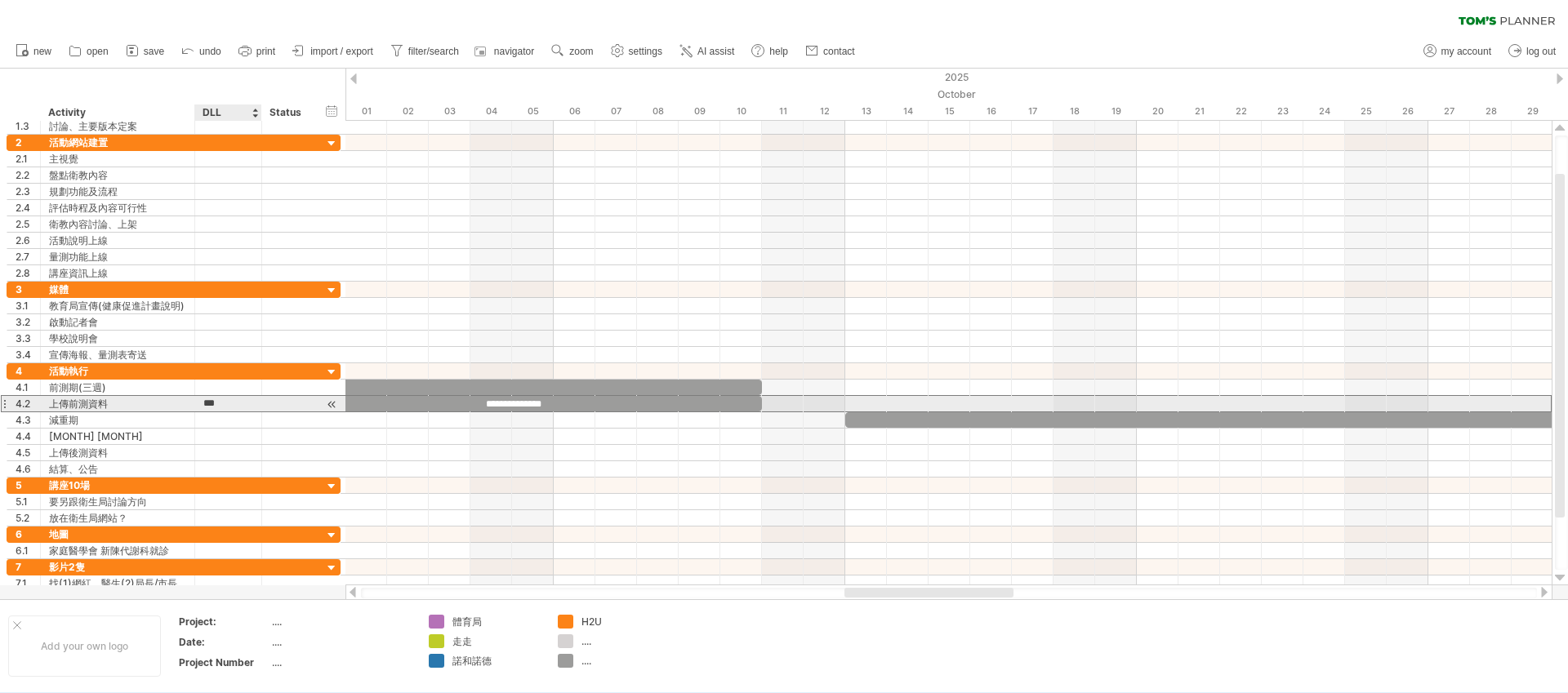 type on "****" 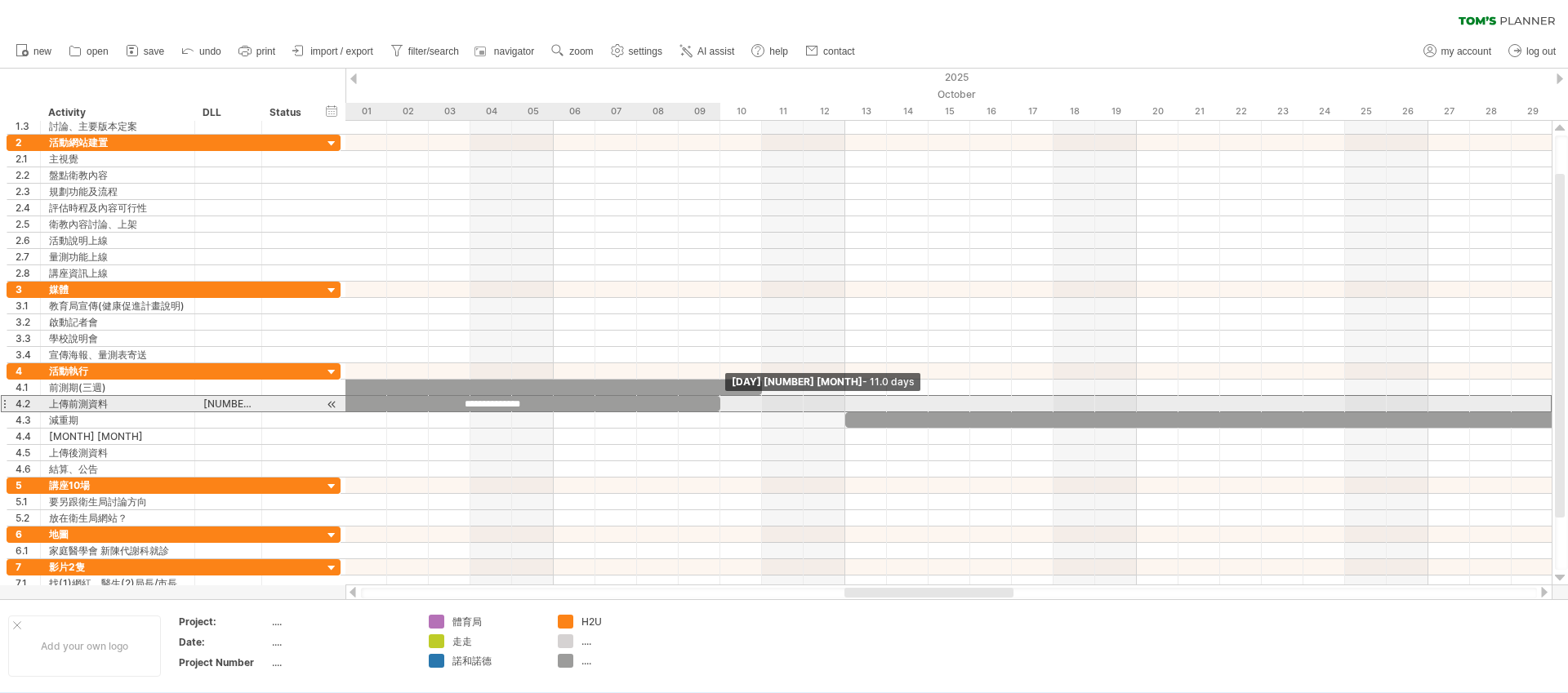 drag, startPoint x: 759, startPoint y: 405, endPoint x: 715, endPoint y: 405, distance: 44 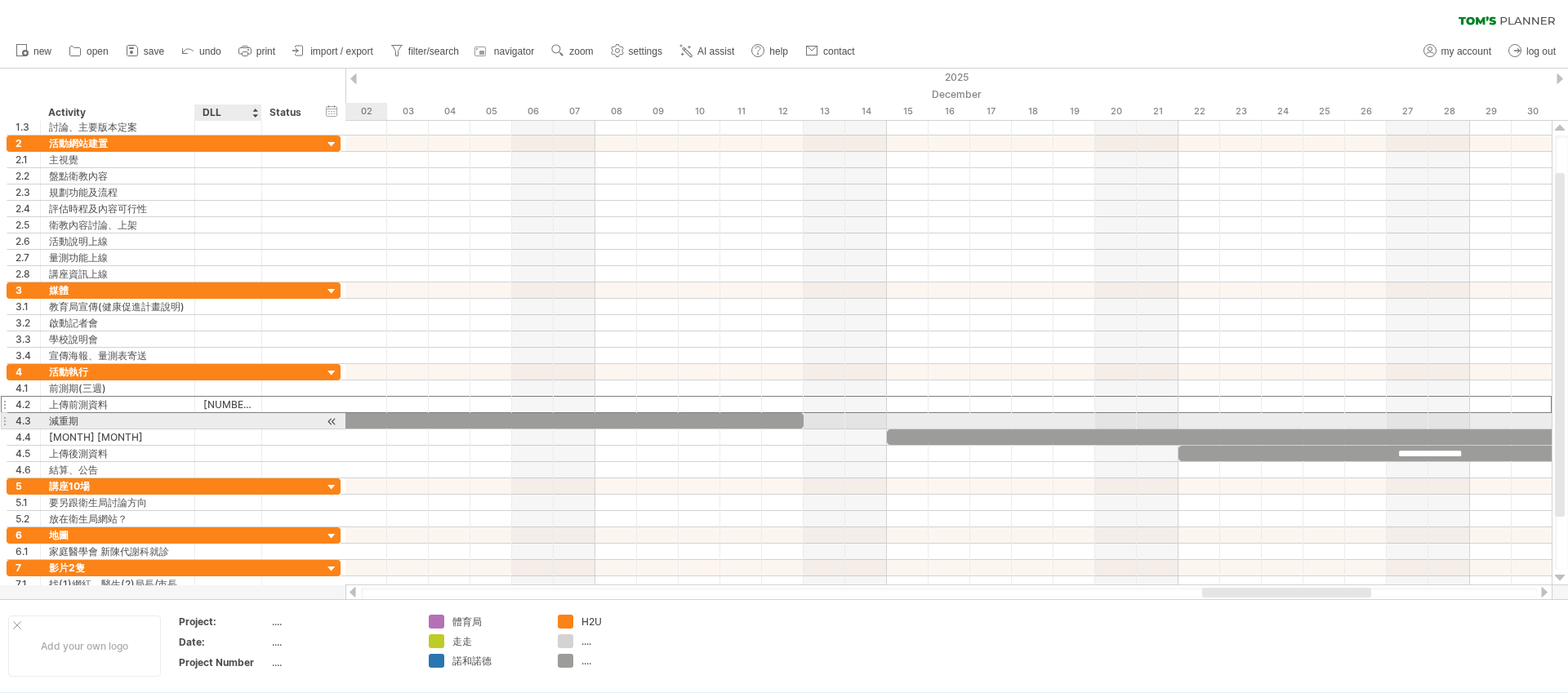 click at bounding box center [228, 420] 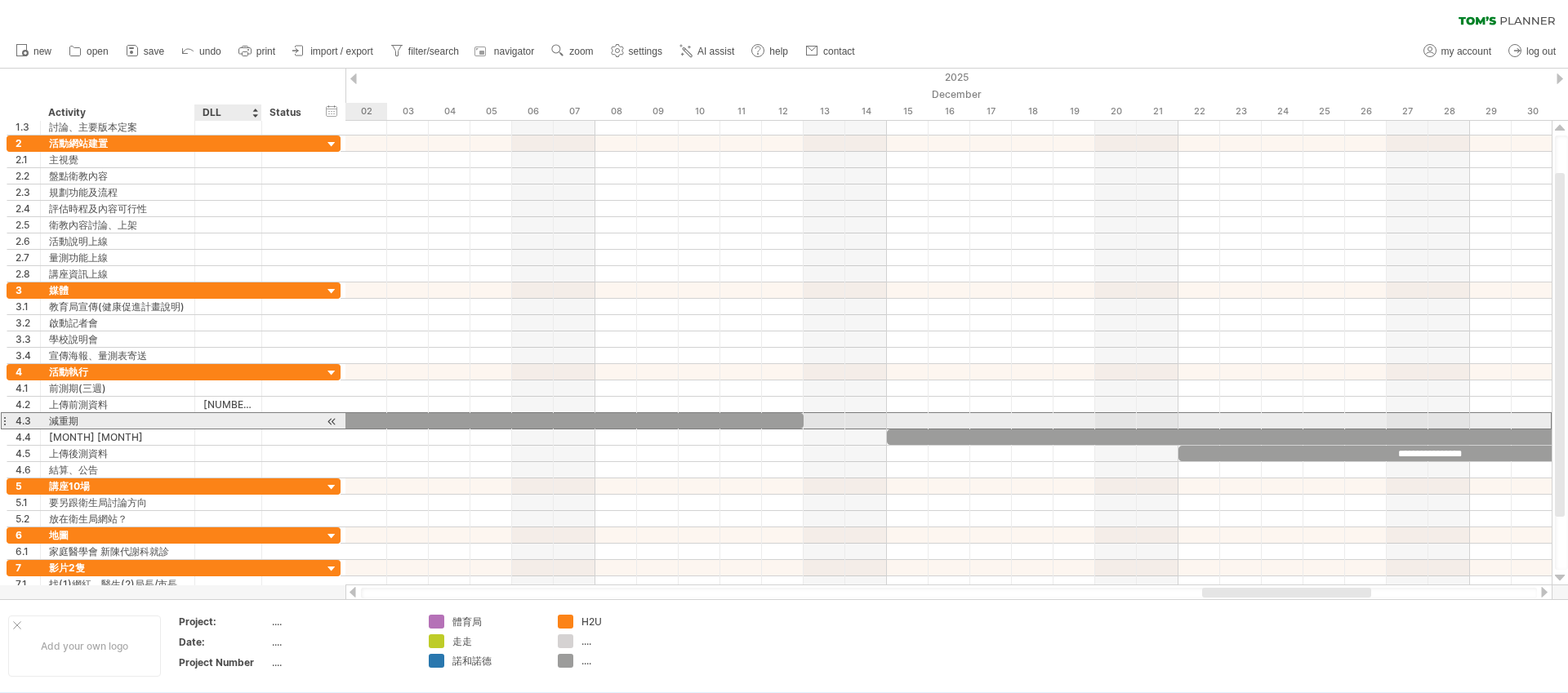 type on "*" 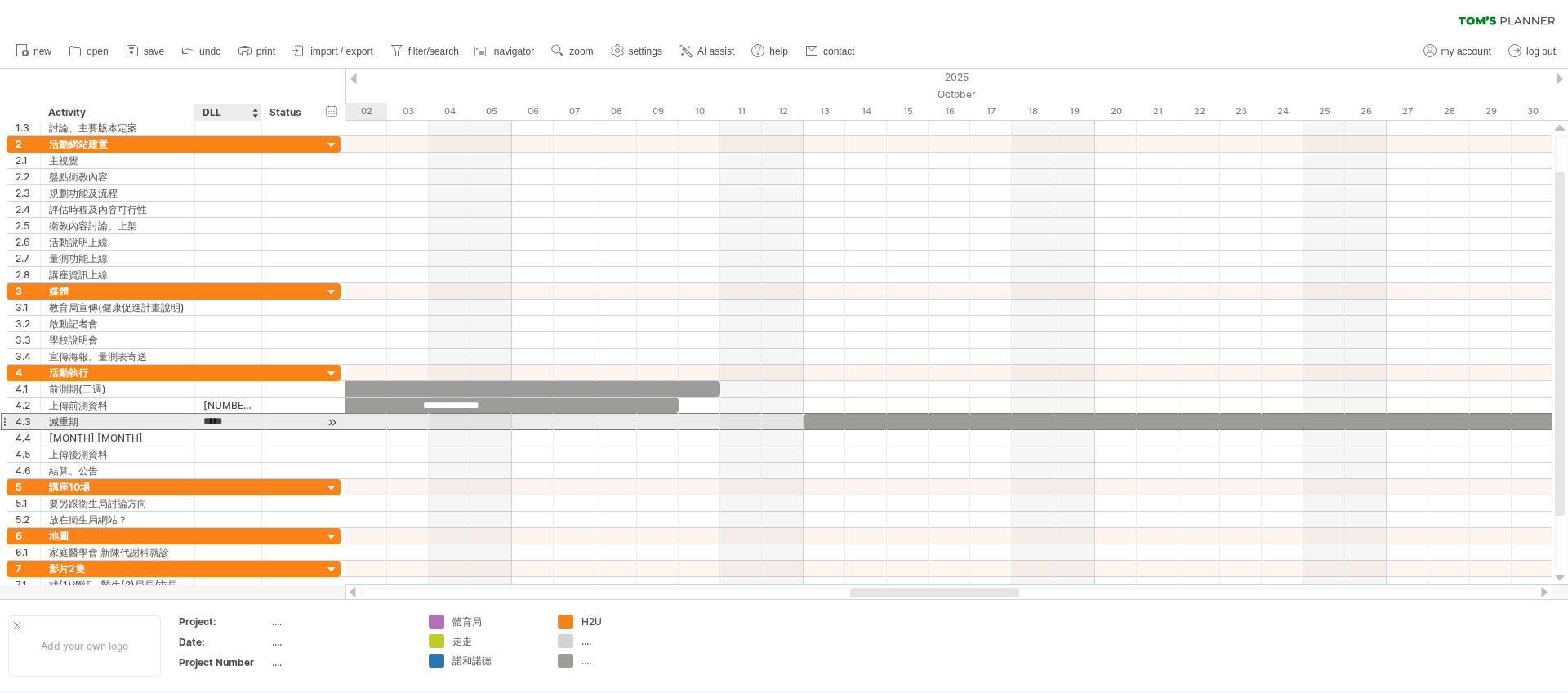 click on "*****" at bounding box center (228, 421) 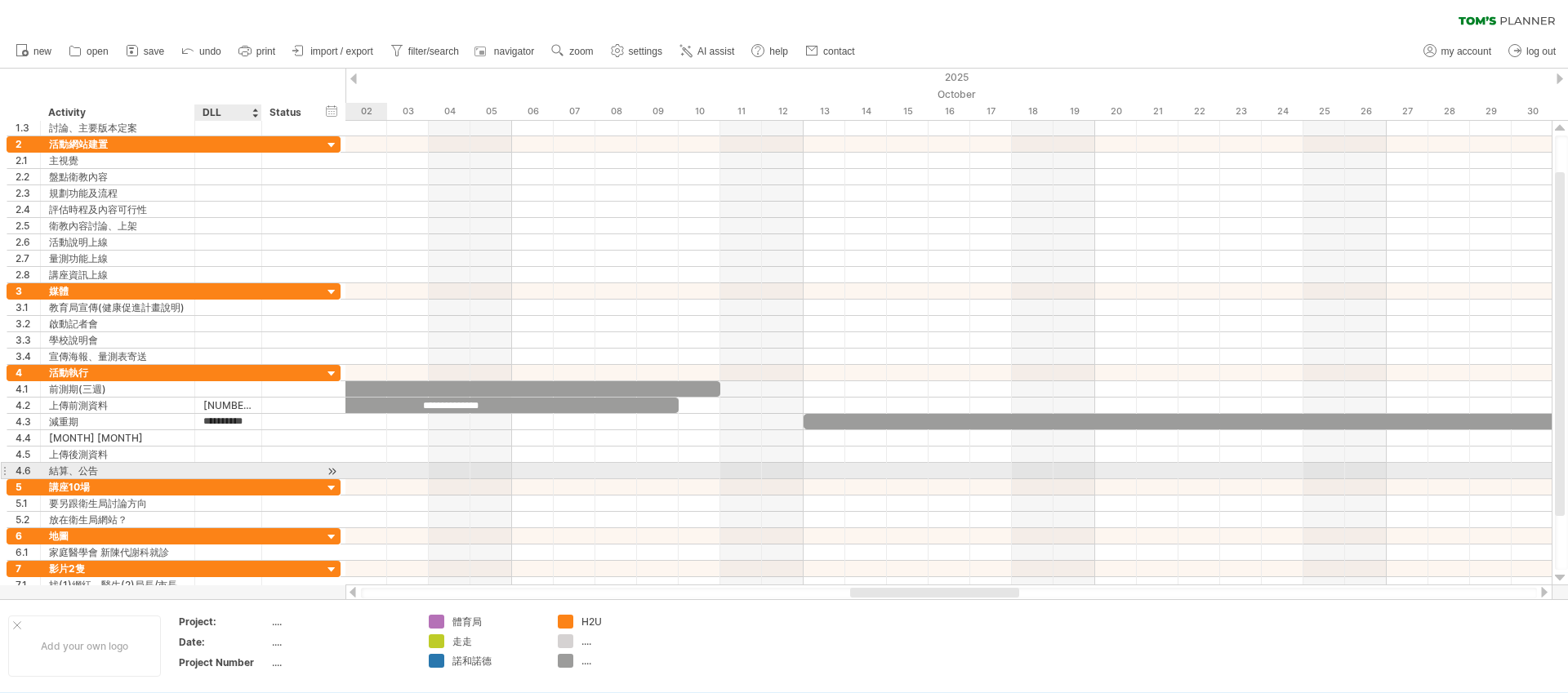 type on "**********" 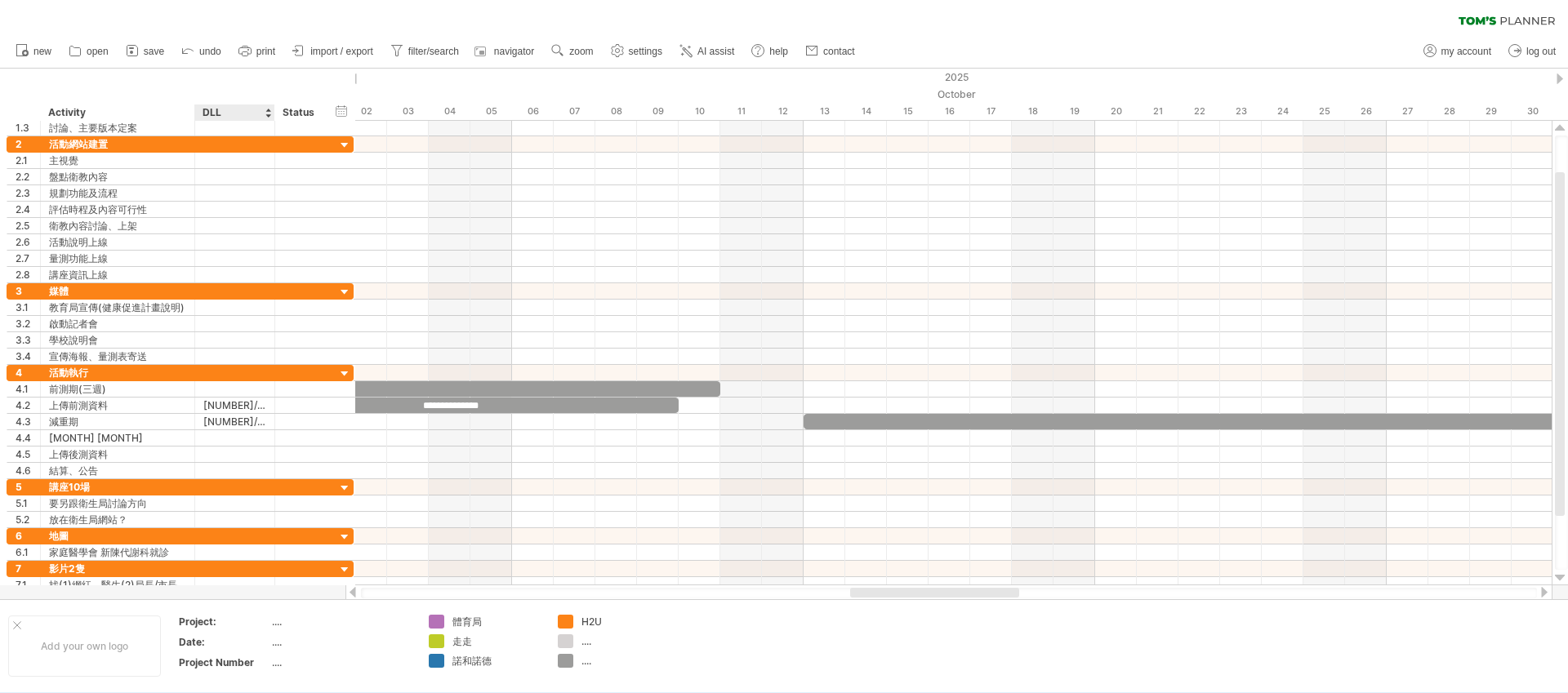 drag, startPoint x: 260, startPoint y: 114, endPoint x: 274, endPoint y: 114, distance: 14 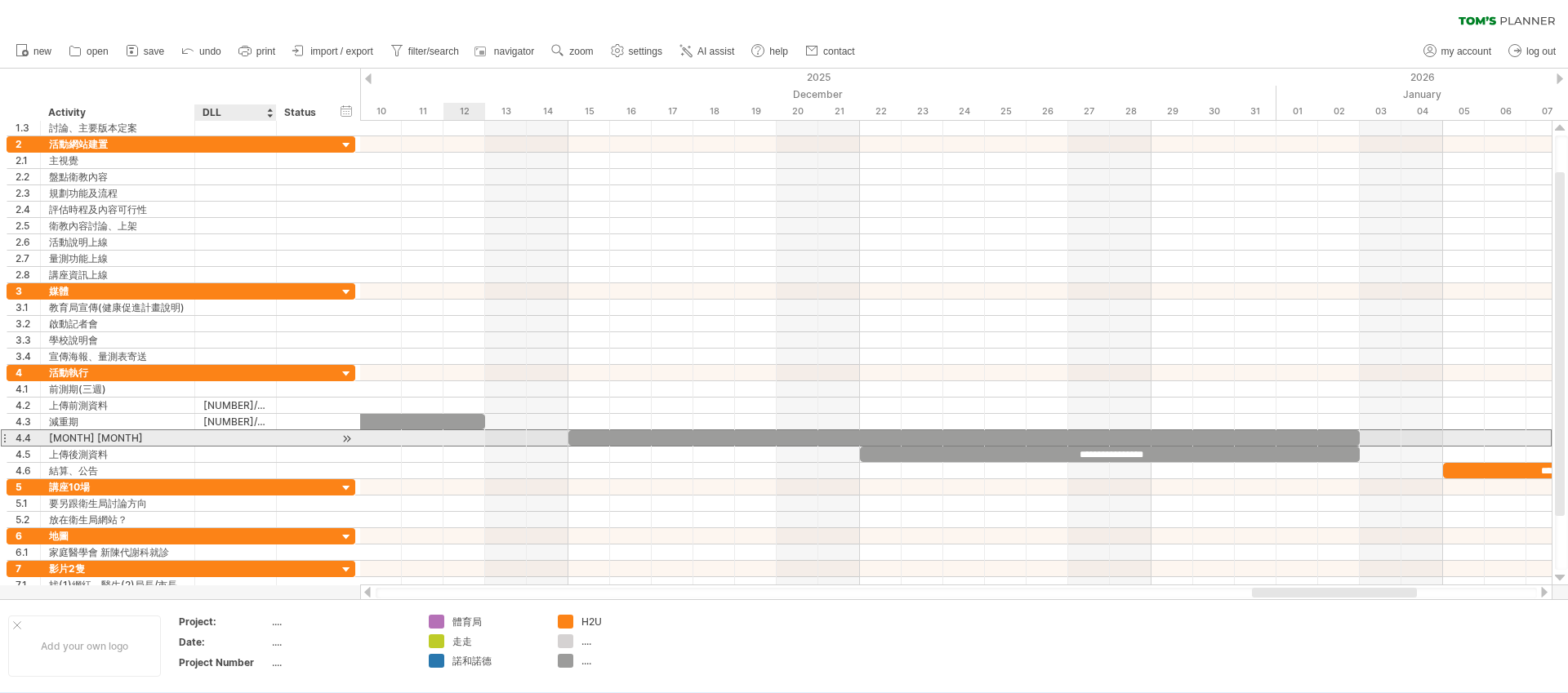 click at bounding box center (235, 438) 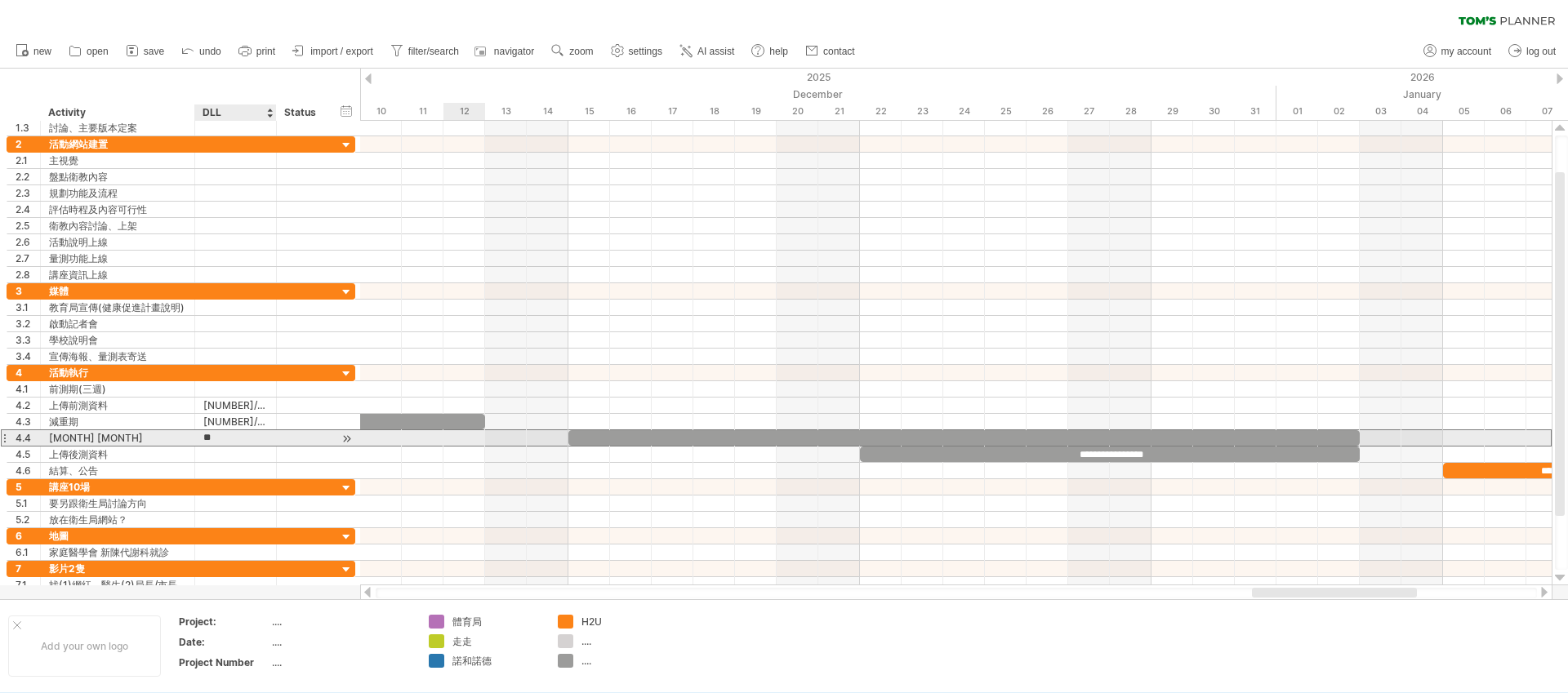 type on "*" 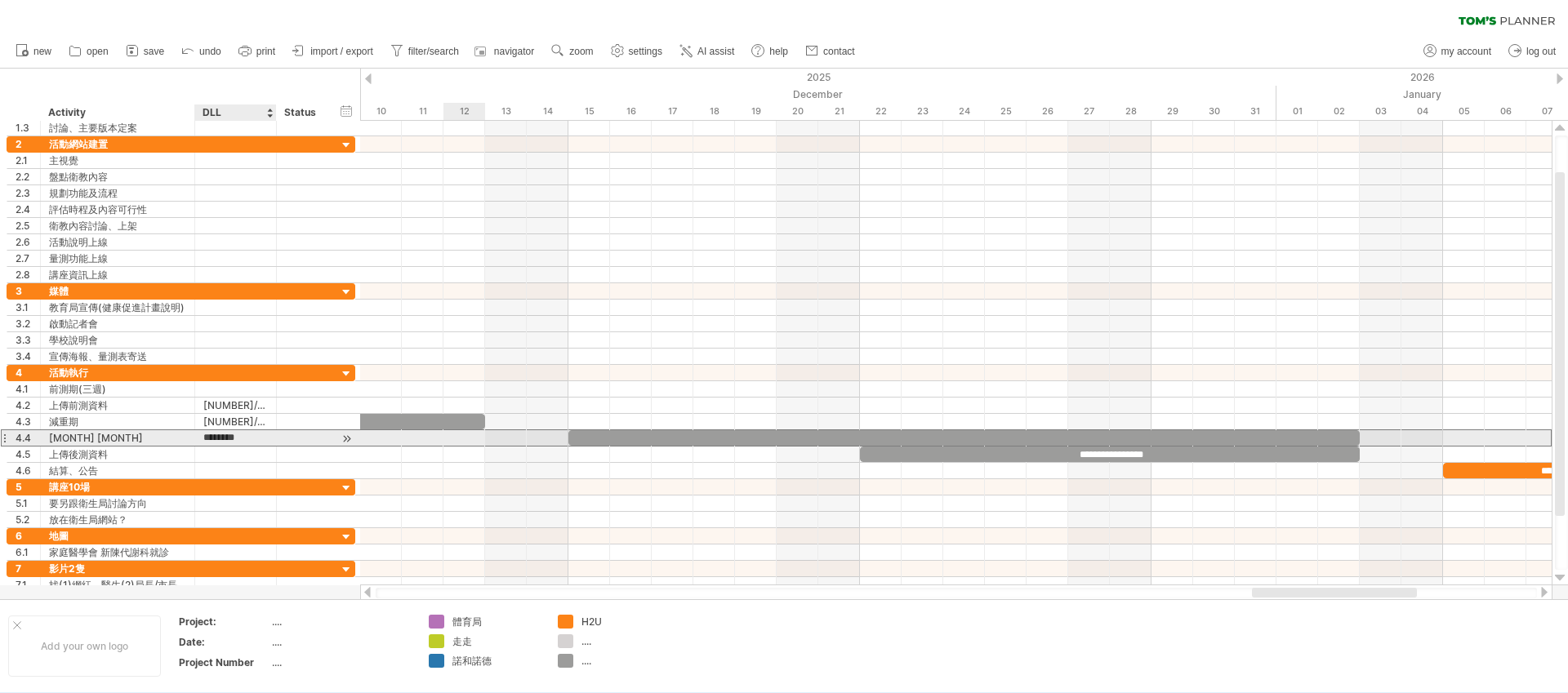 type on "*********" 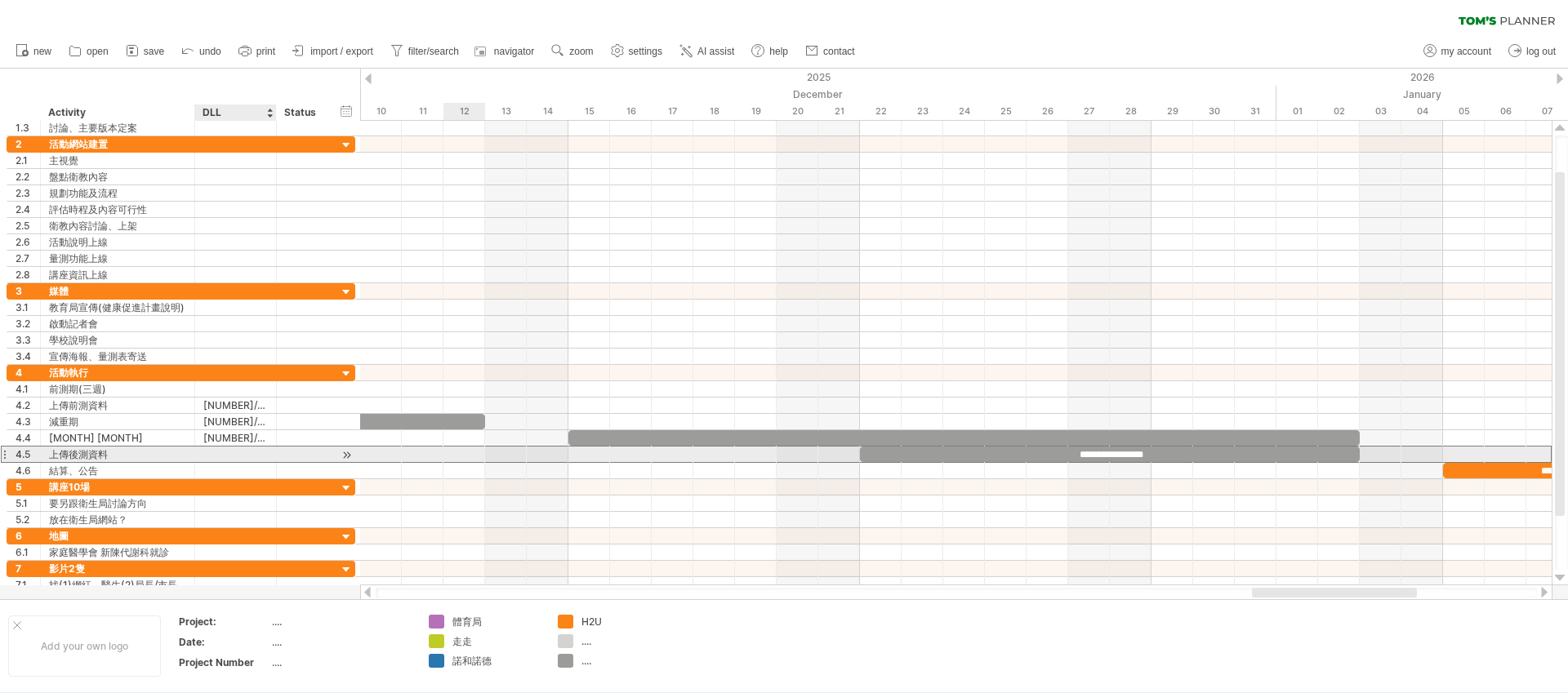 click at bounding box center (235, 454) 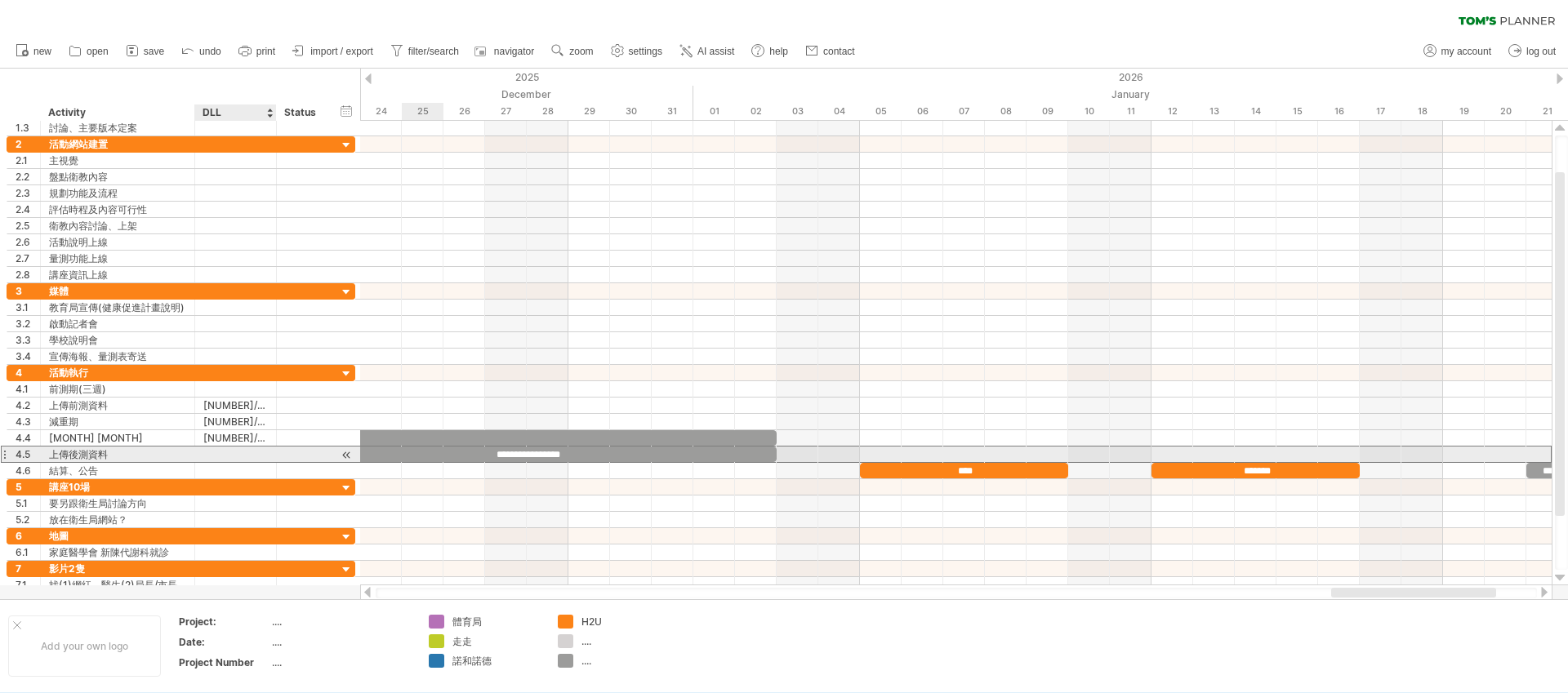 click at bounding box center [235, 454] 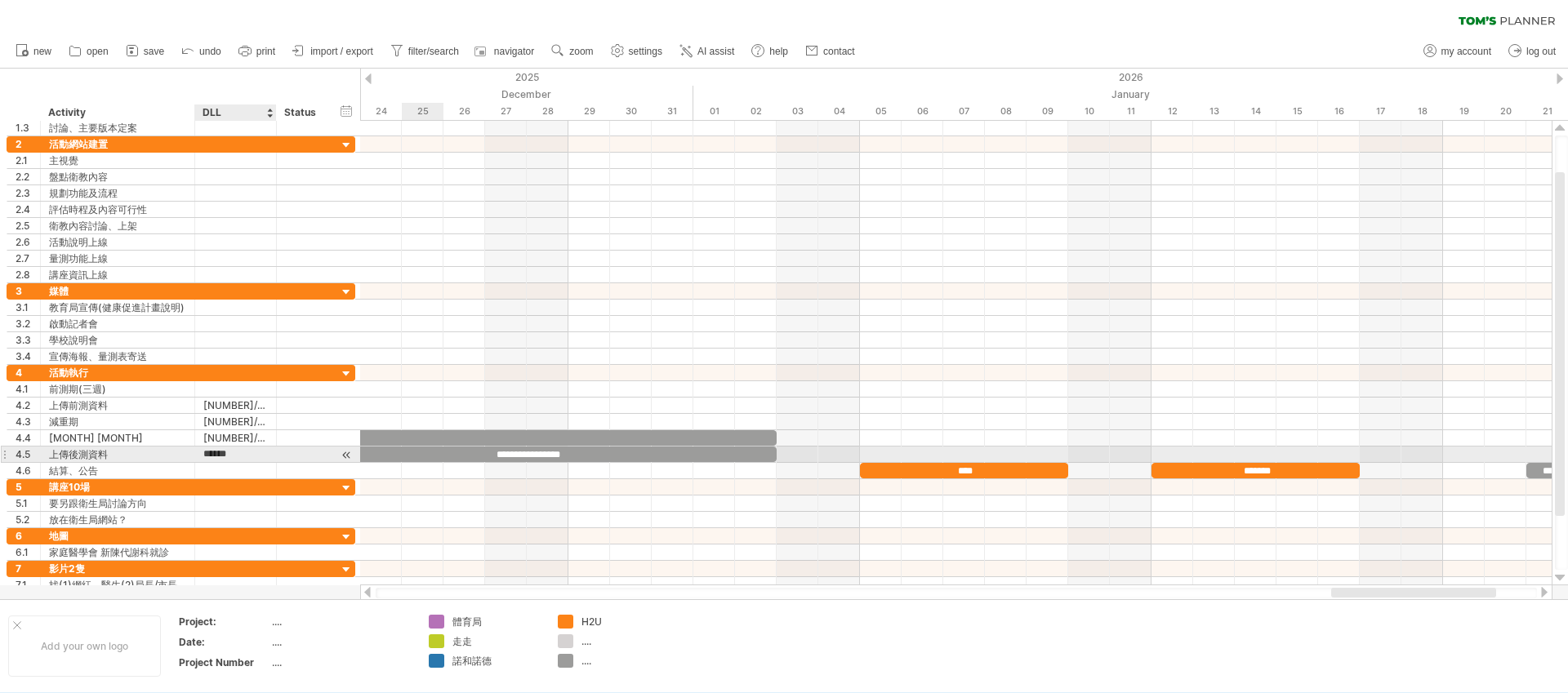 type on "*******" 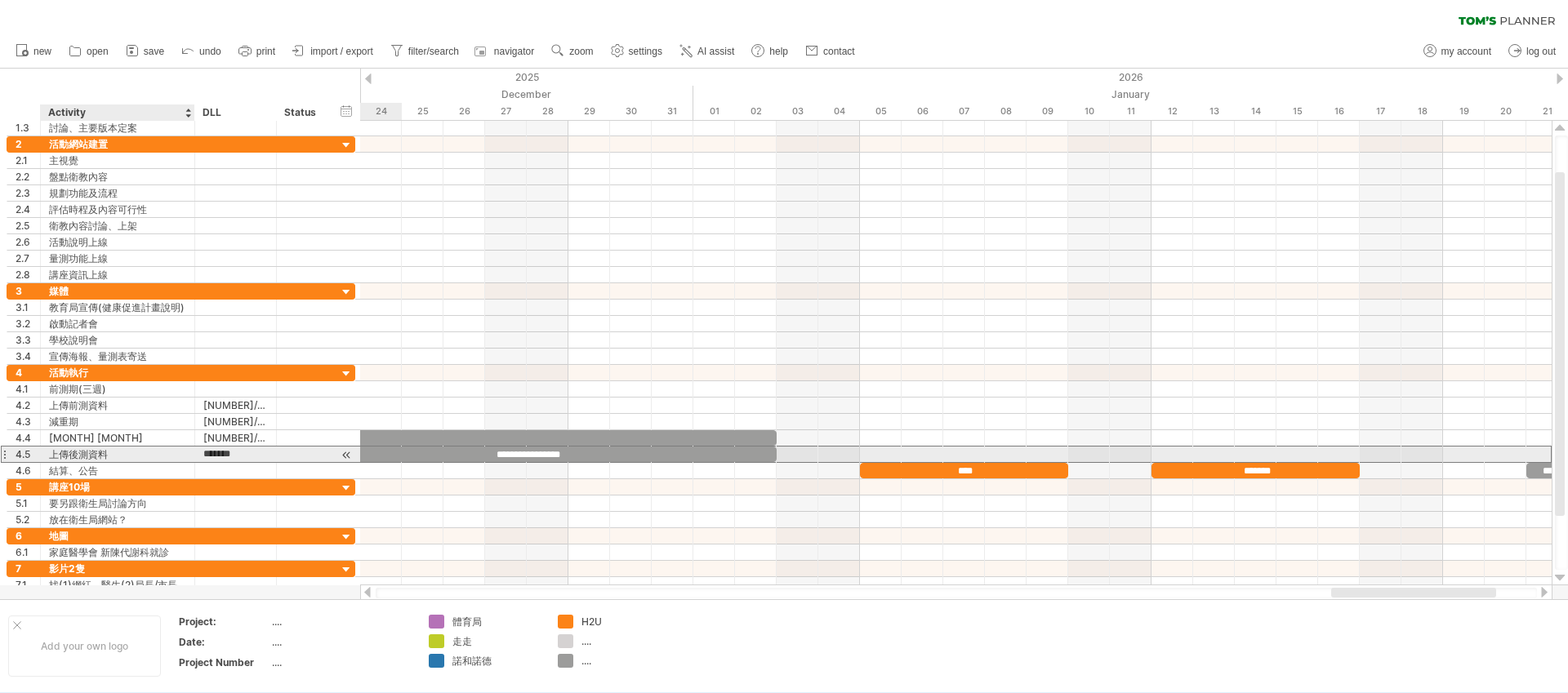 drag, startPoint x: 239, startPoint y: 455, endPoint x: 198, endPoint y: 455, distance: 41 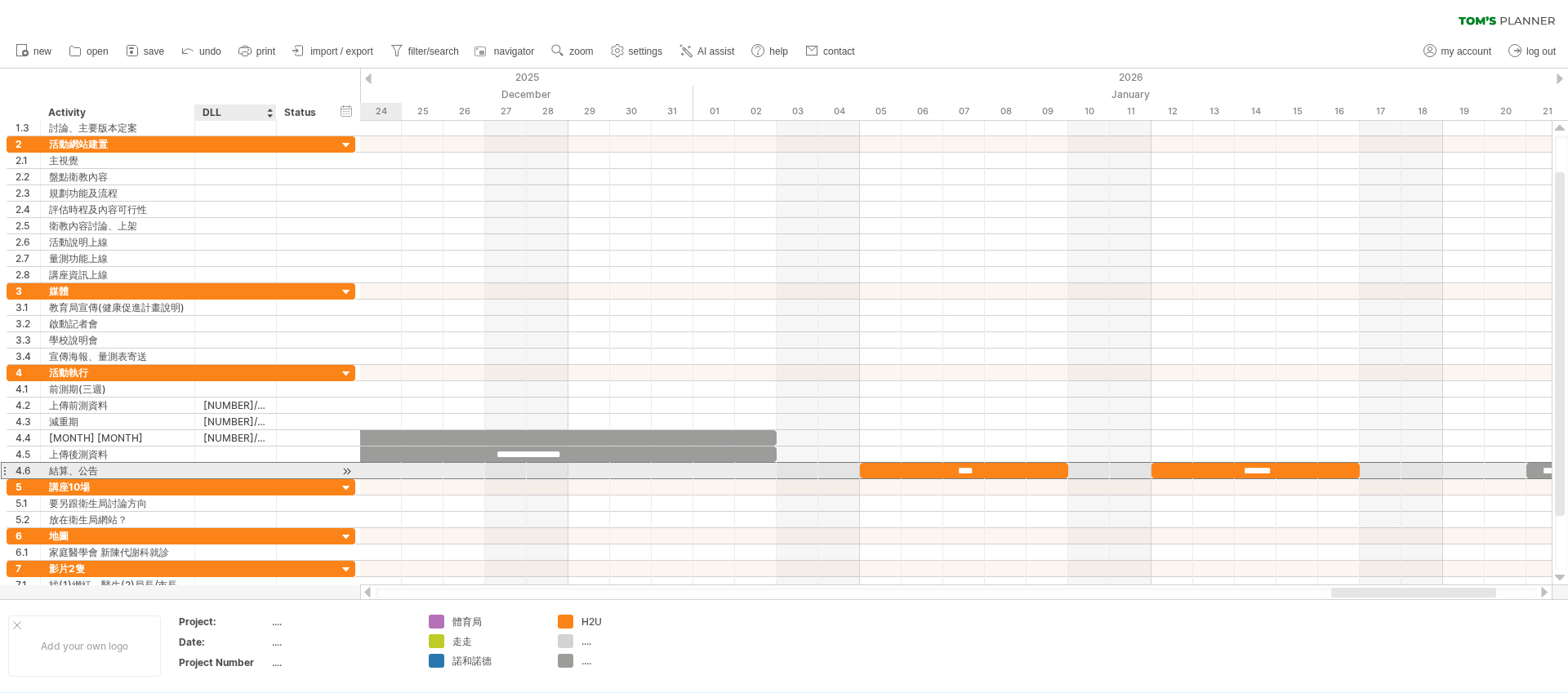 click at bounding box center [235, 470] 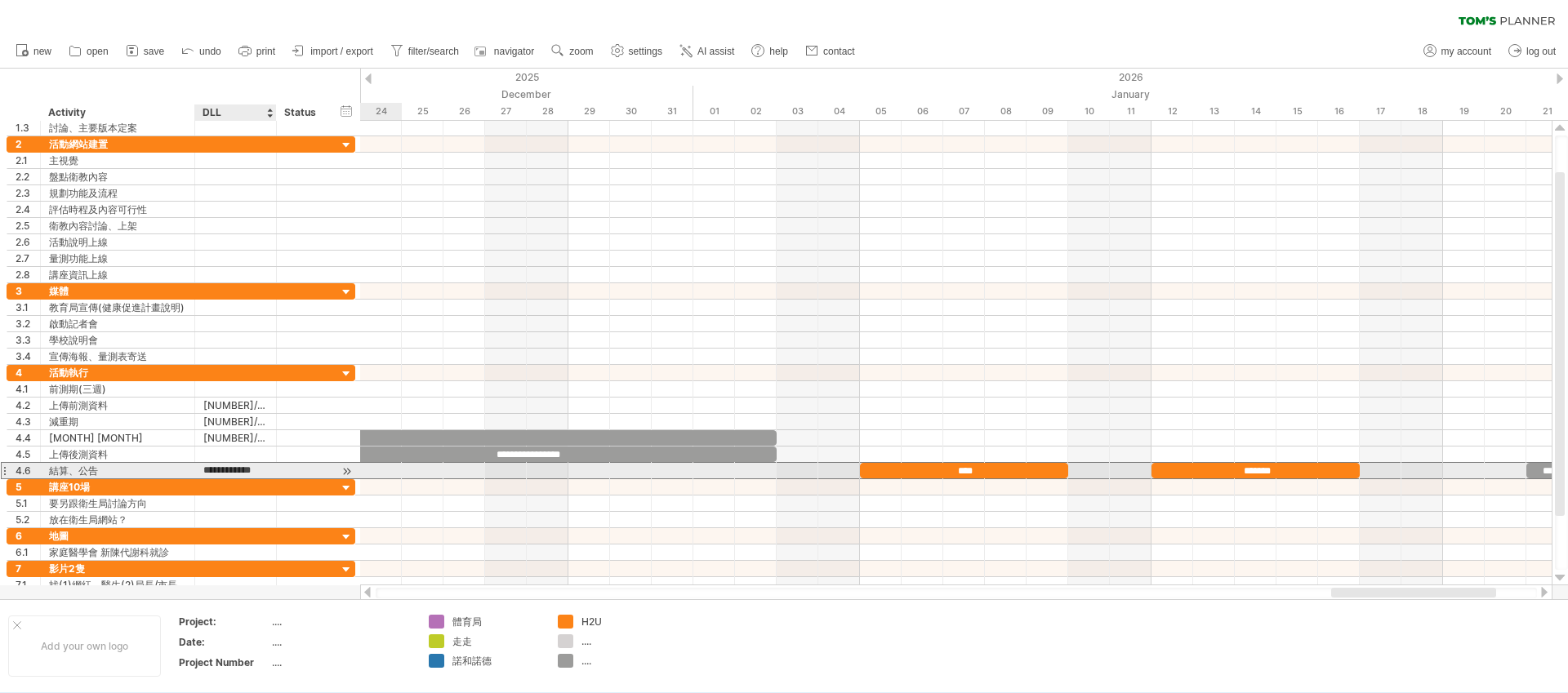 drag, startPoint x: 238, startPoint y: 474, endPoint x: 219, endPoint y: 474, distance: 19 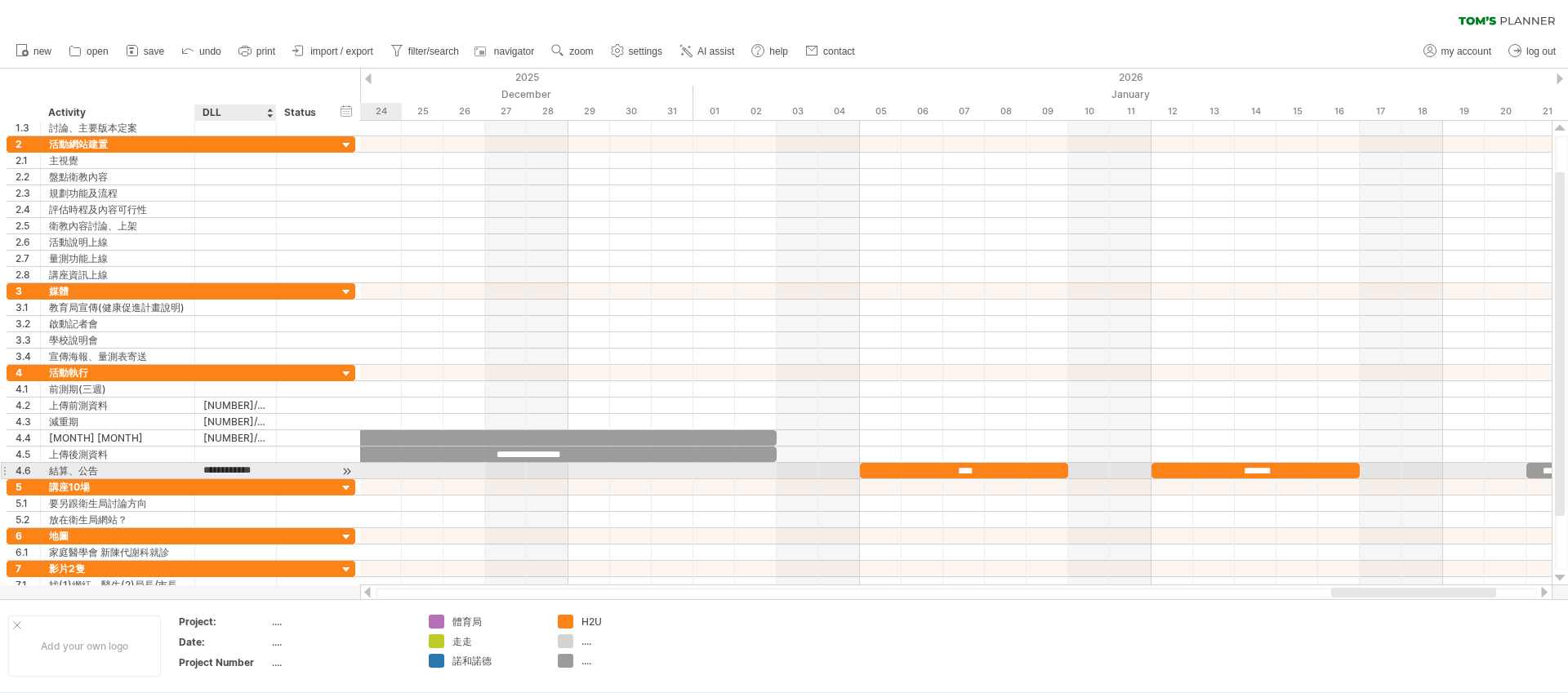 type on "********" 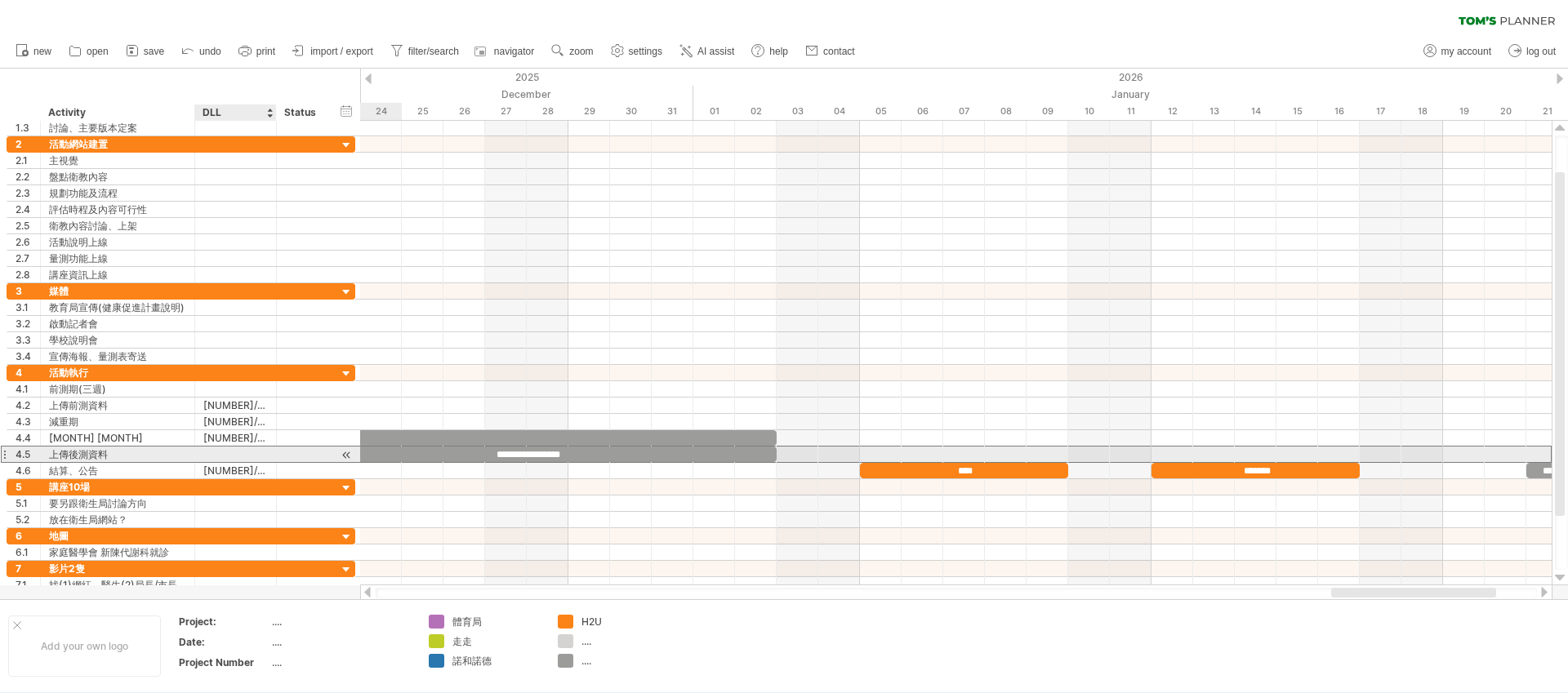 click at bounding box center [235, 454] 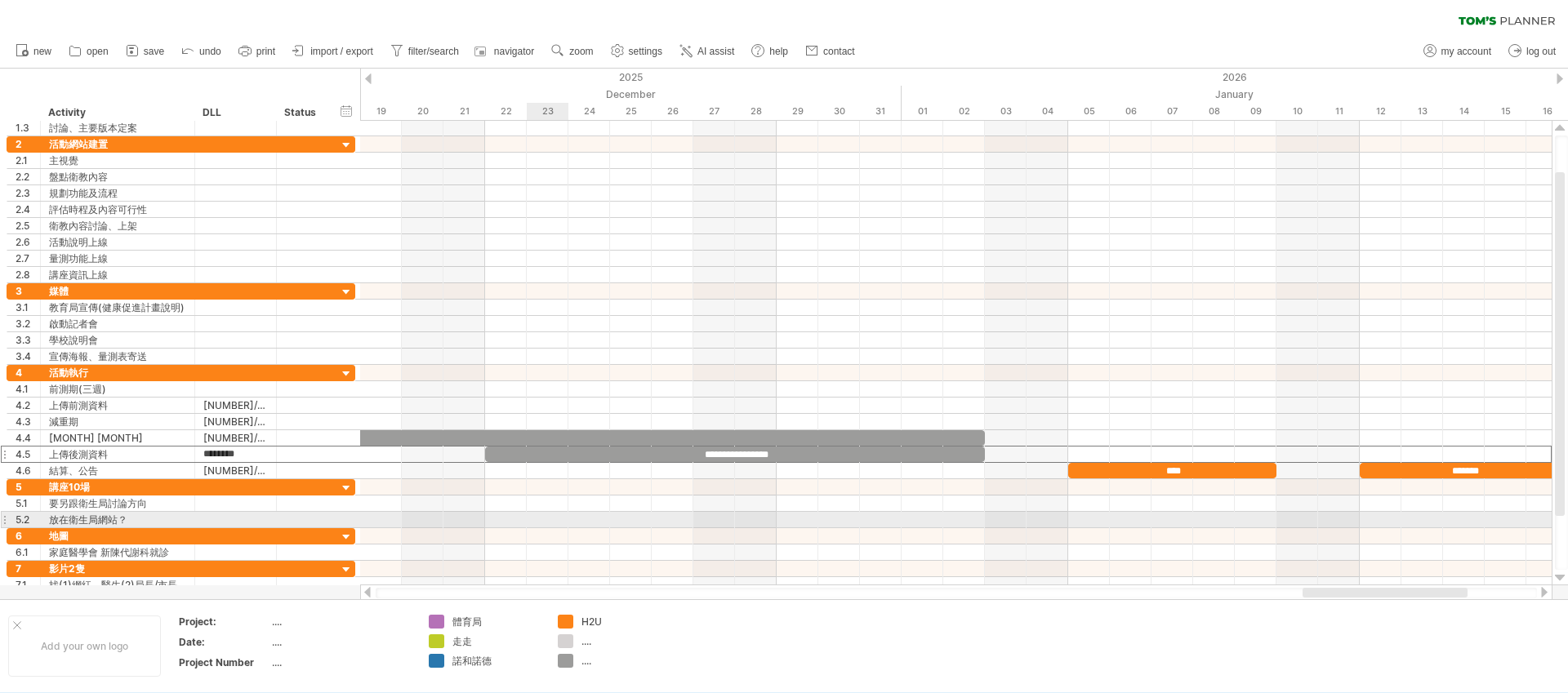 type on "*********" 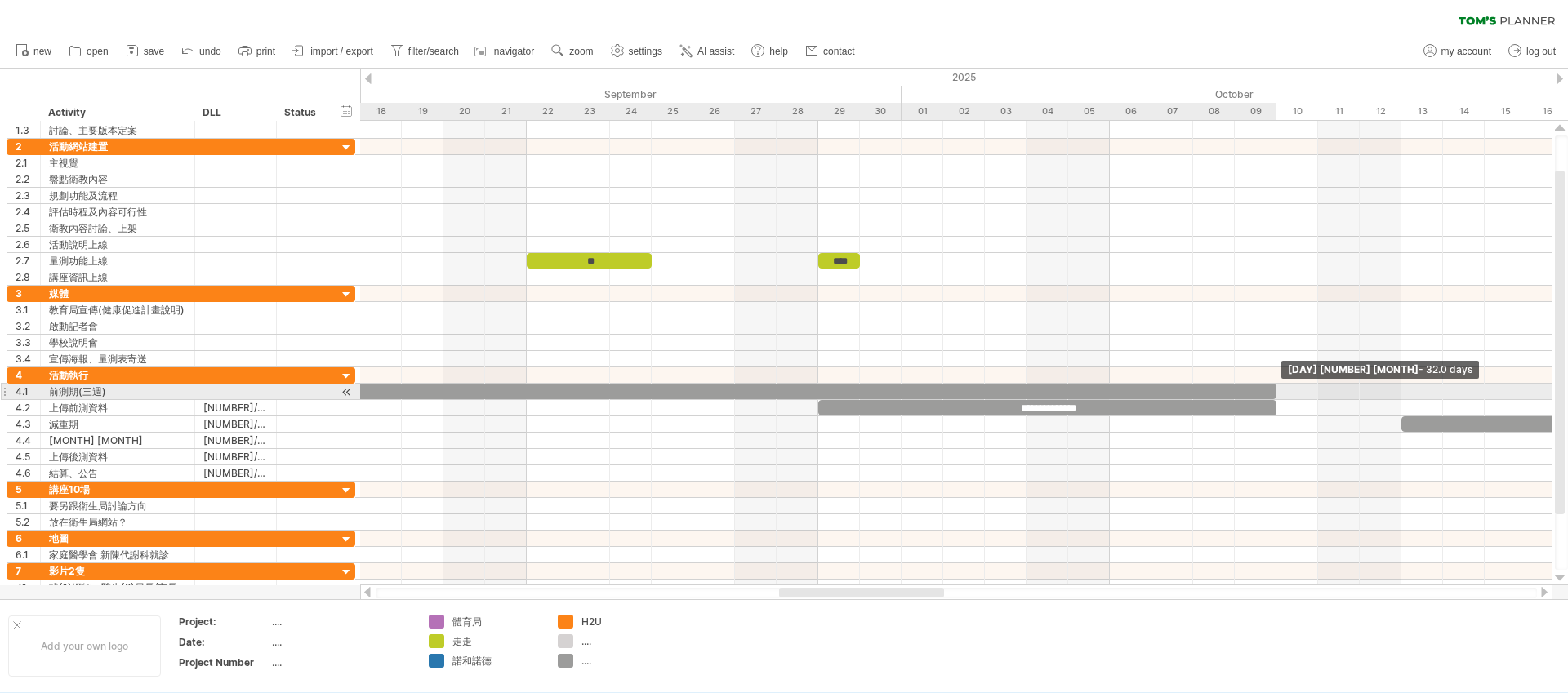drag, startPoint x: 1315, startPoint y: 392, endPoint x: 1276, endPoint y: 392, distance: 39 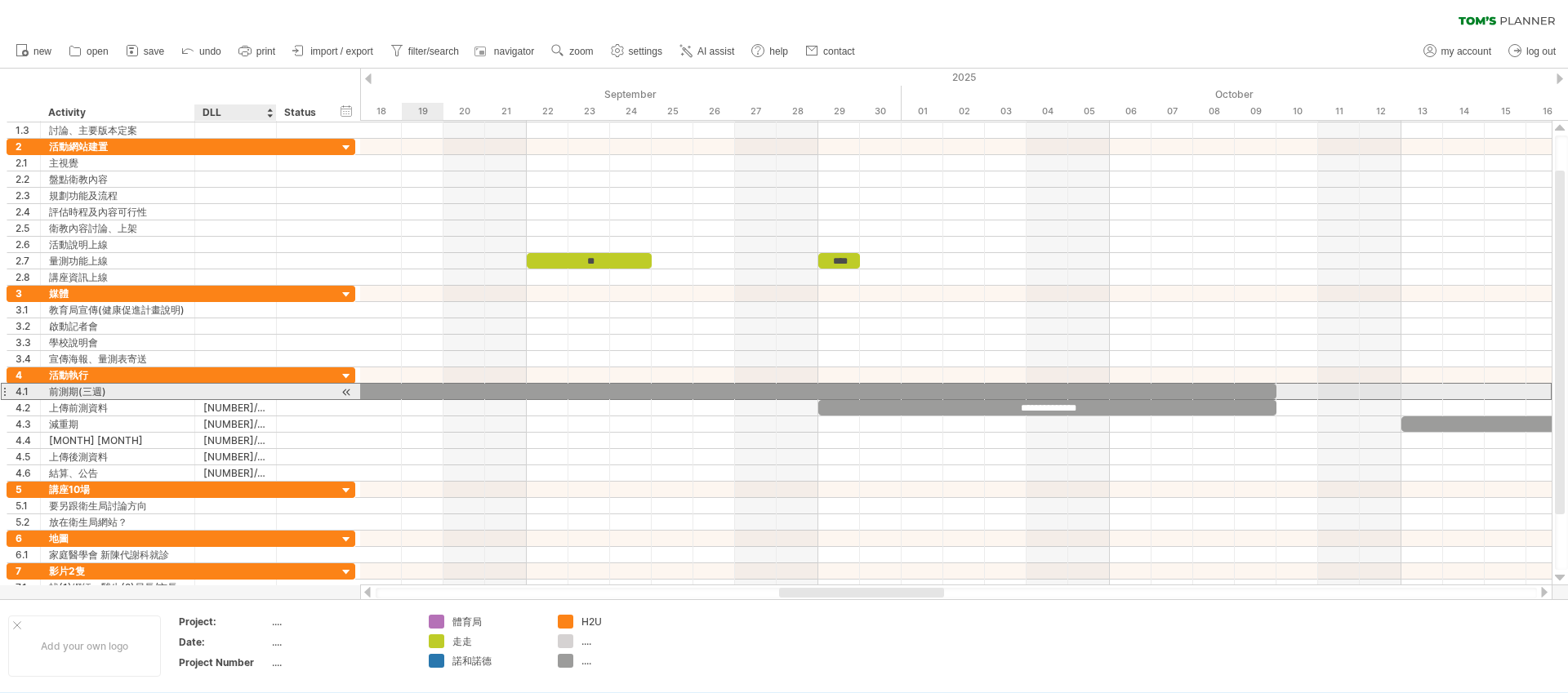 click at bounding box center (235, 391) 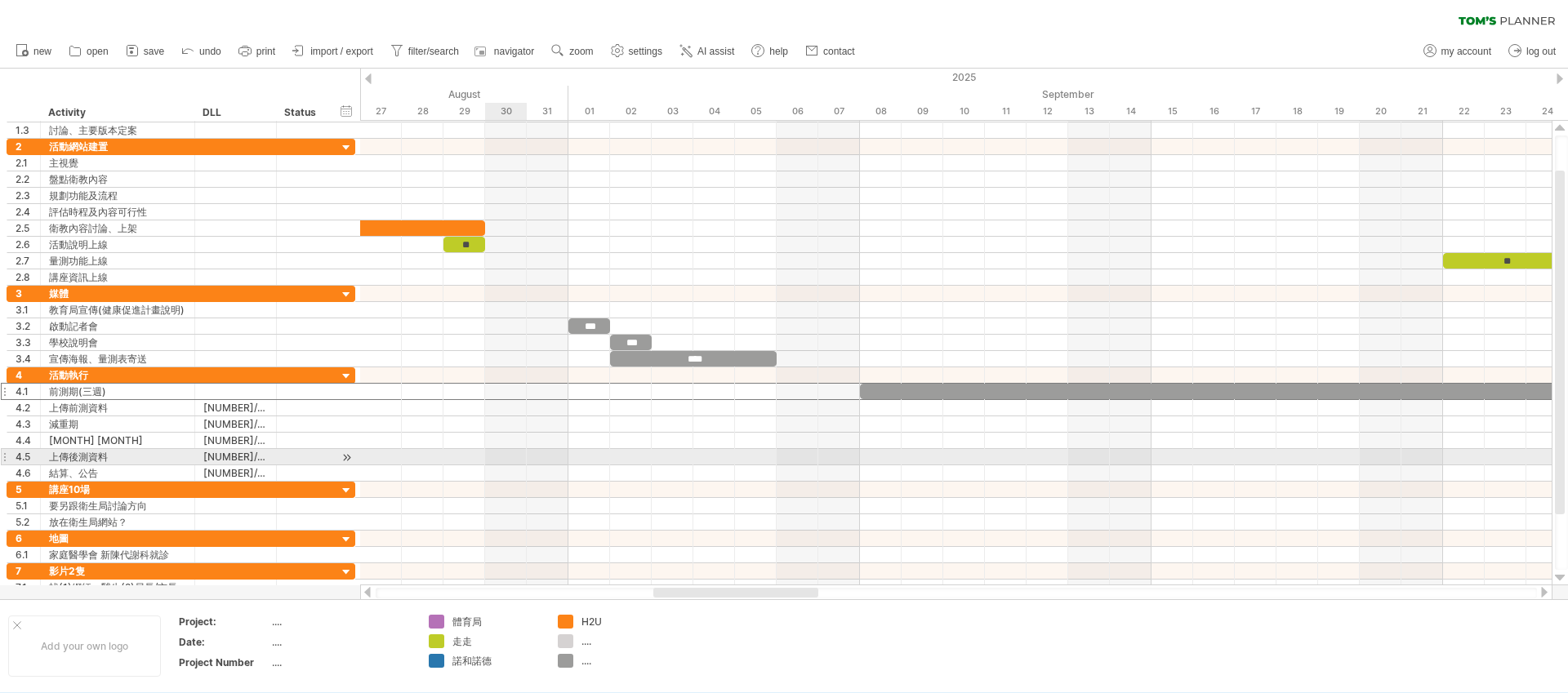 type on "*" 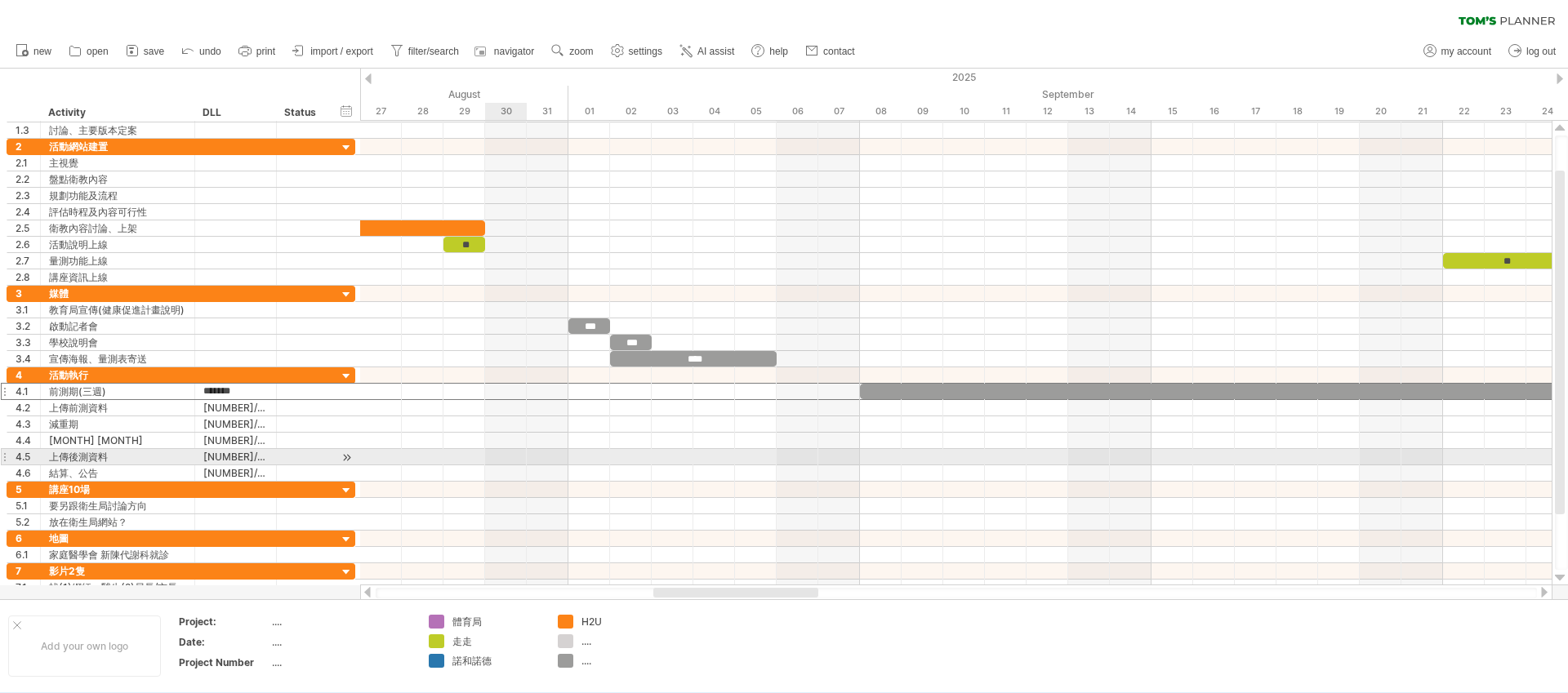 type on "********" 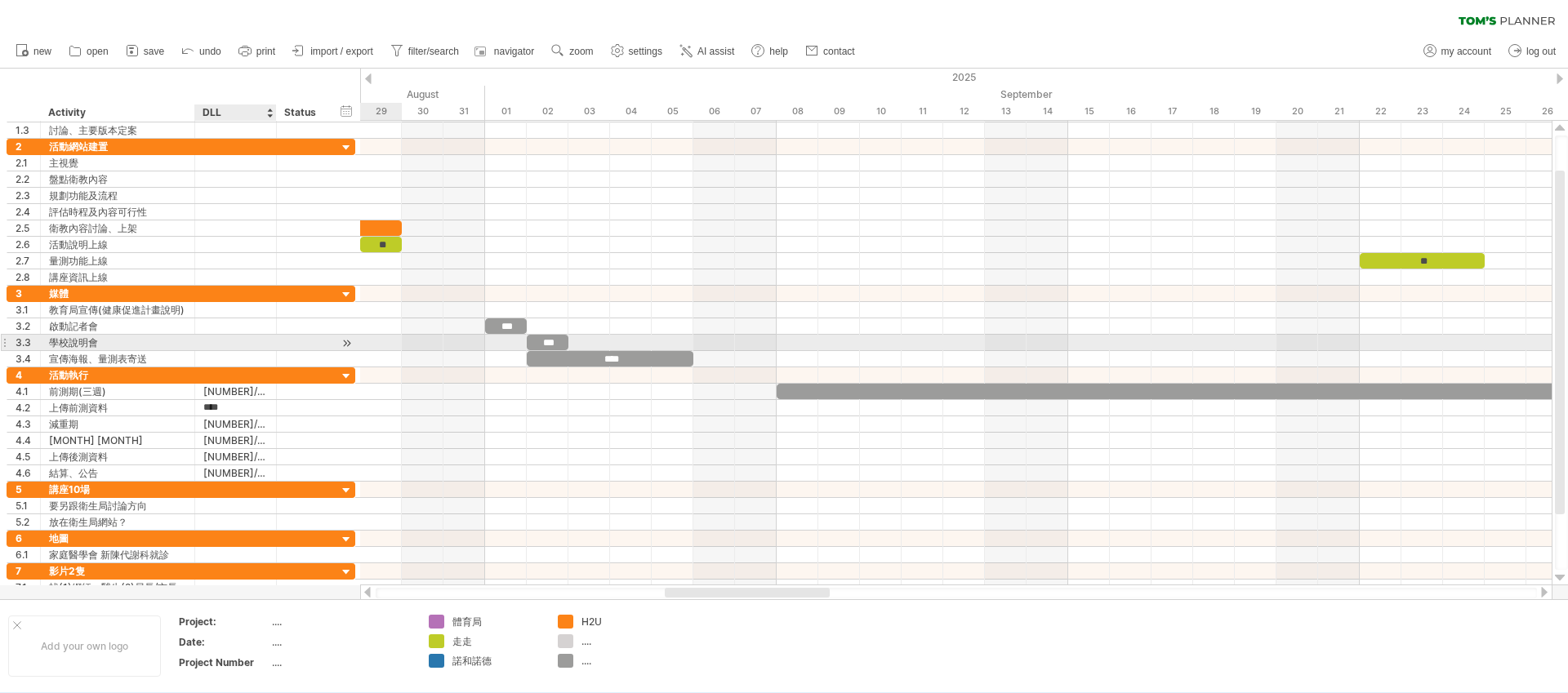 click at bounding box center [235, 342] 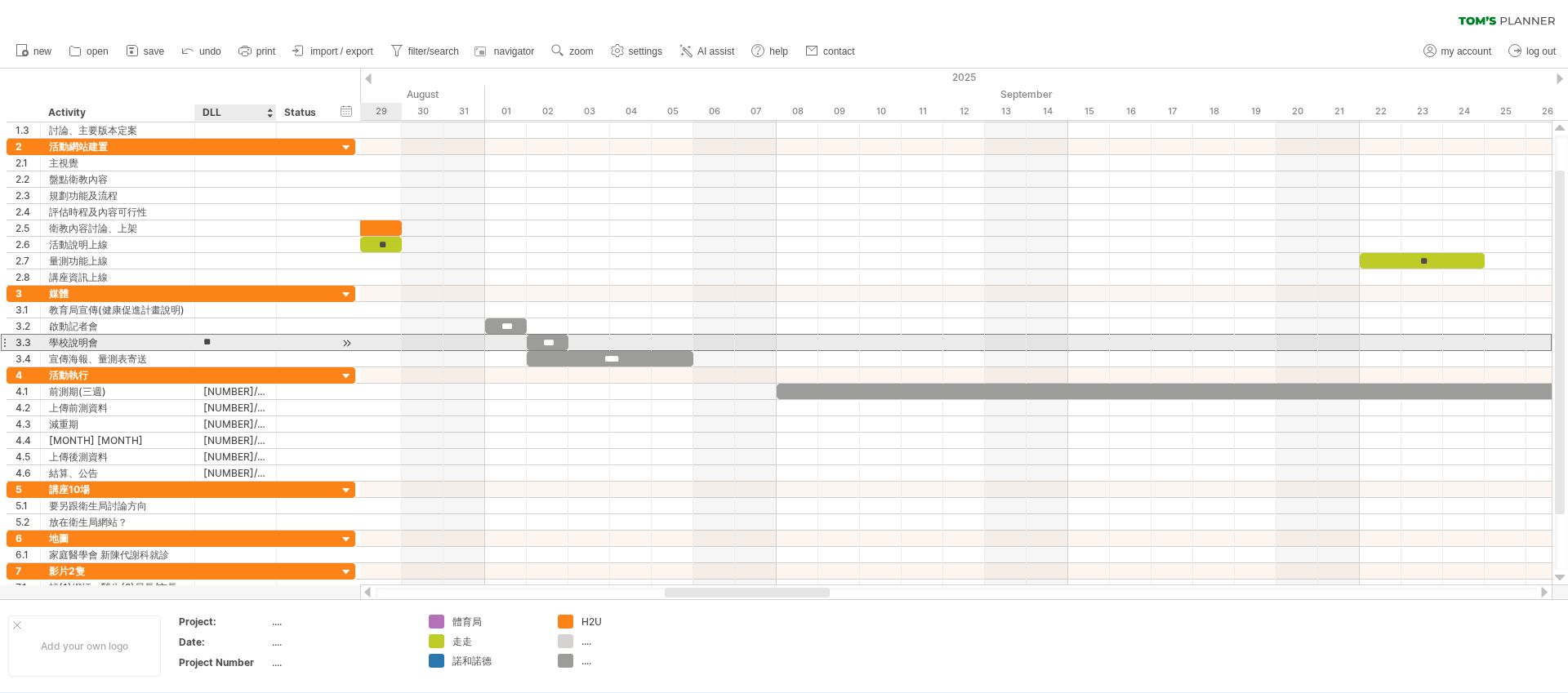 type on "***" 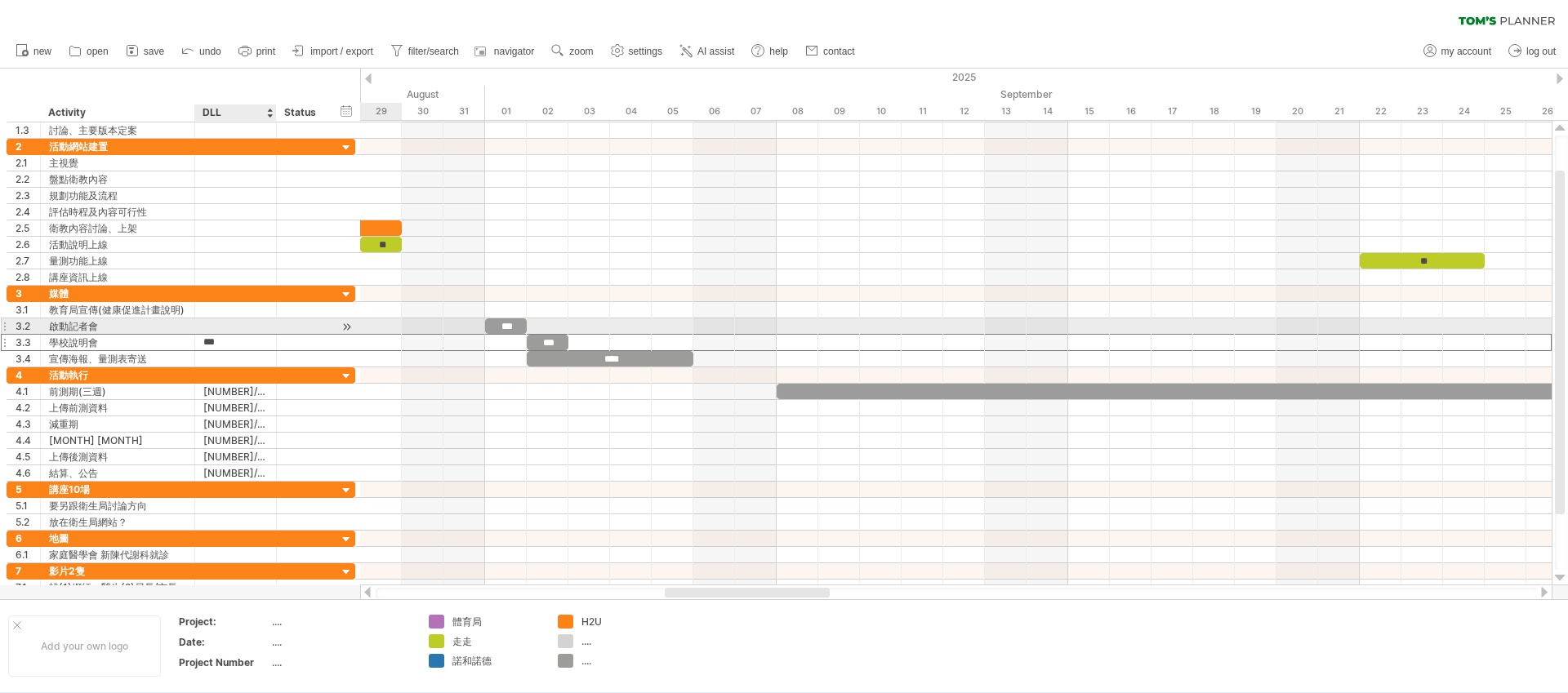 click at bounding box center [235, 326] 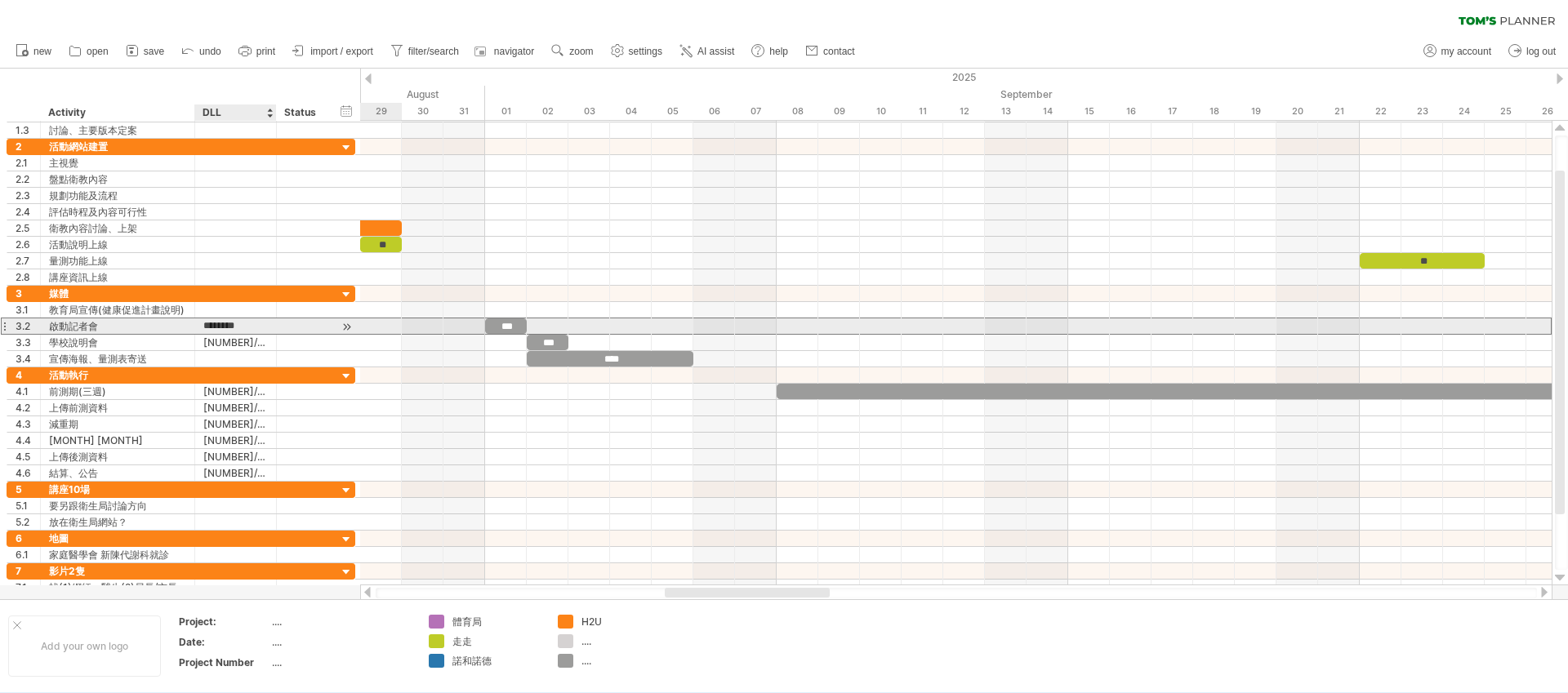 type on "***" 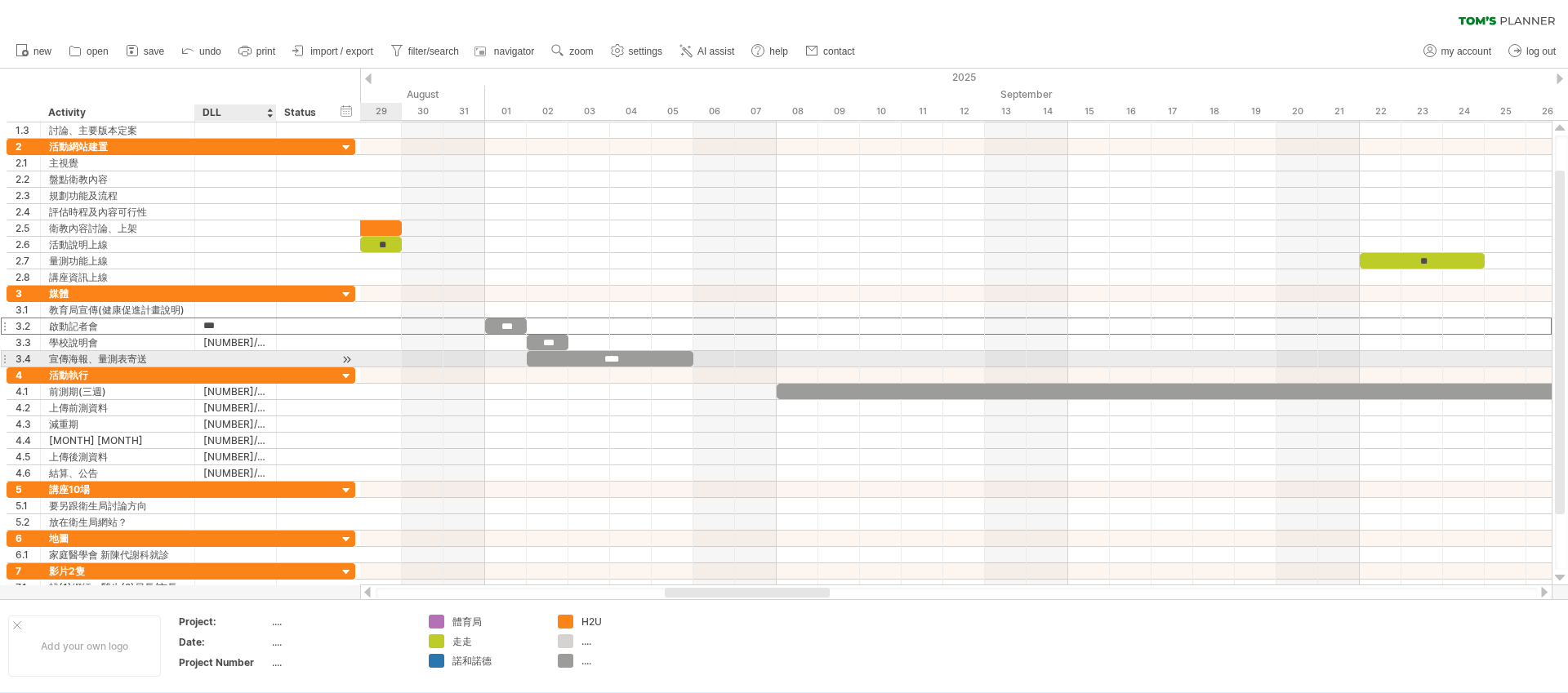 click at bounding box center (235, 358) 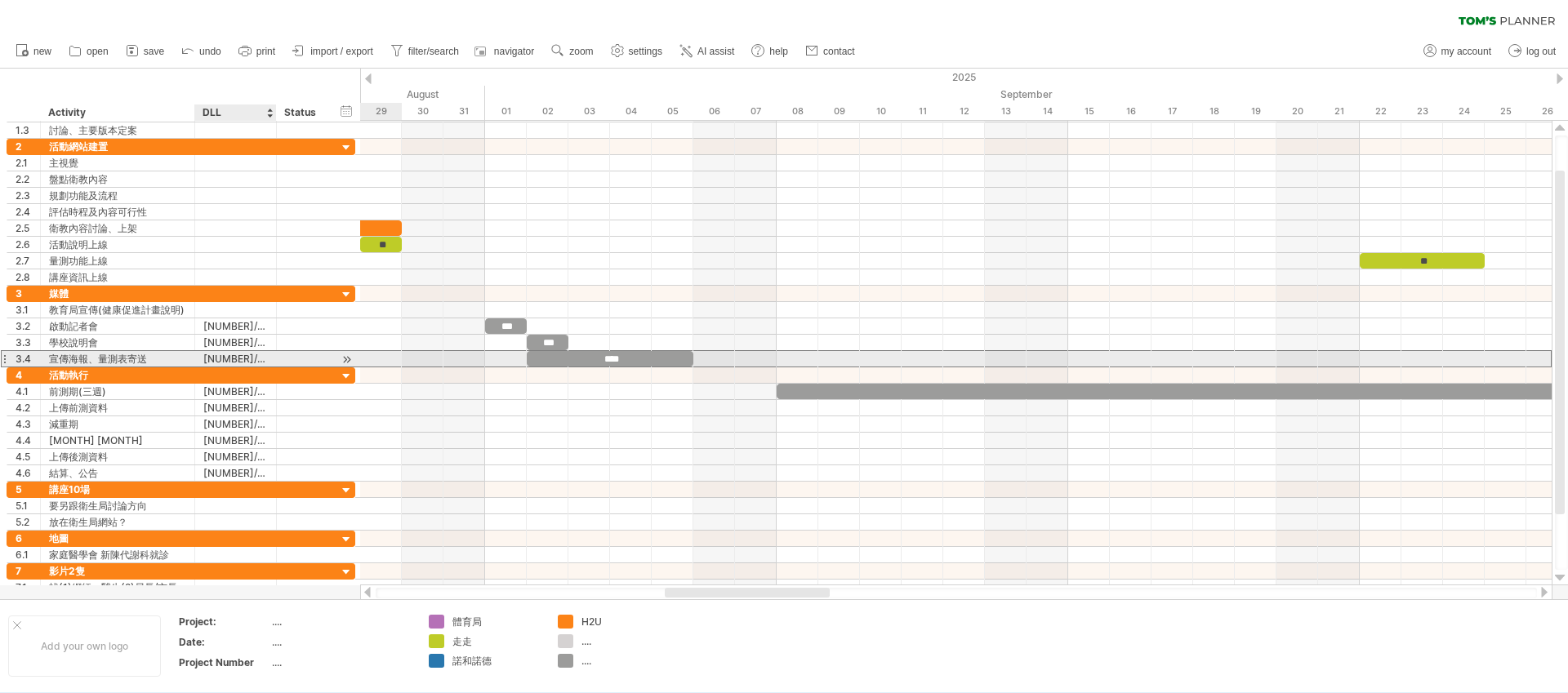 click on "[NUMBER]/[NUMBER]" at bounding box center [235, 358] 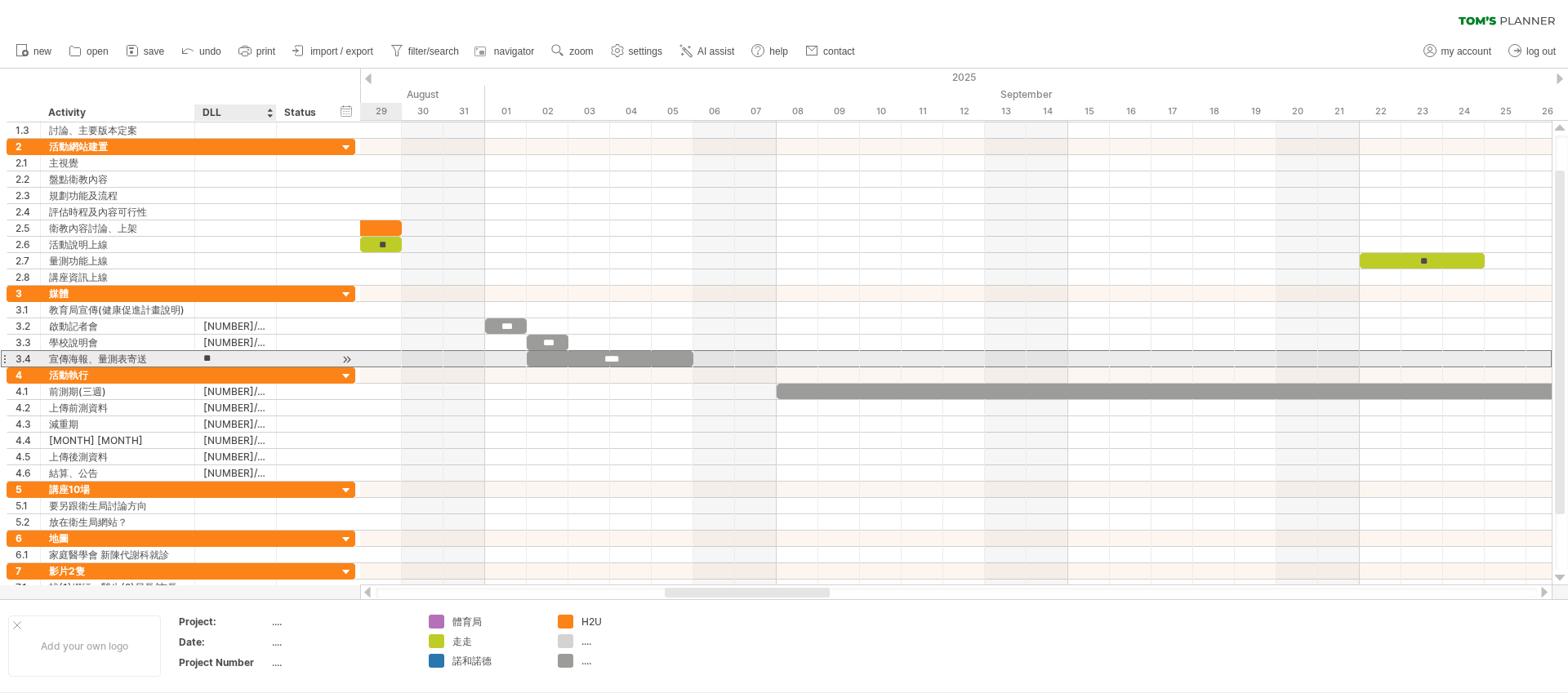 type on "***" 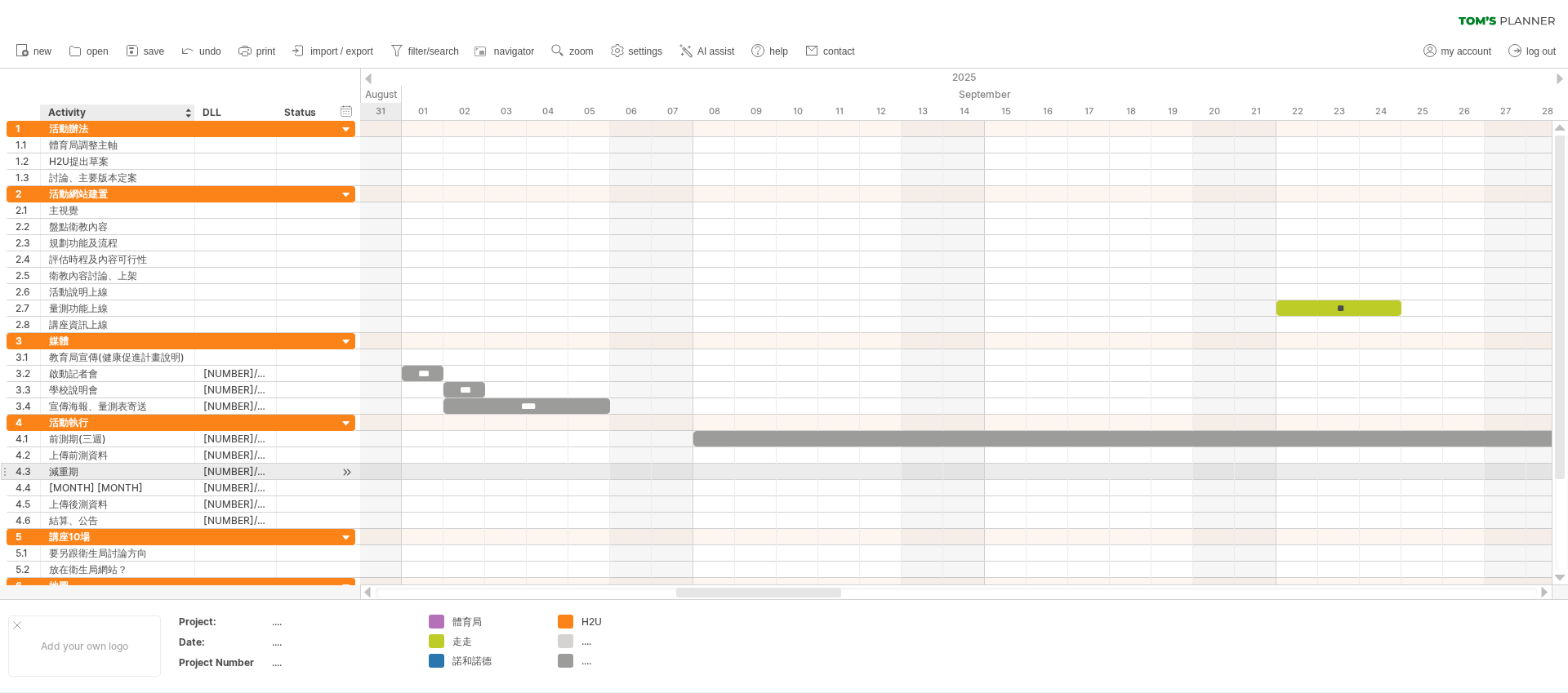 click on "減重期" at bounding box center [118, 471] 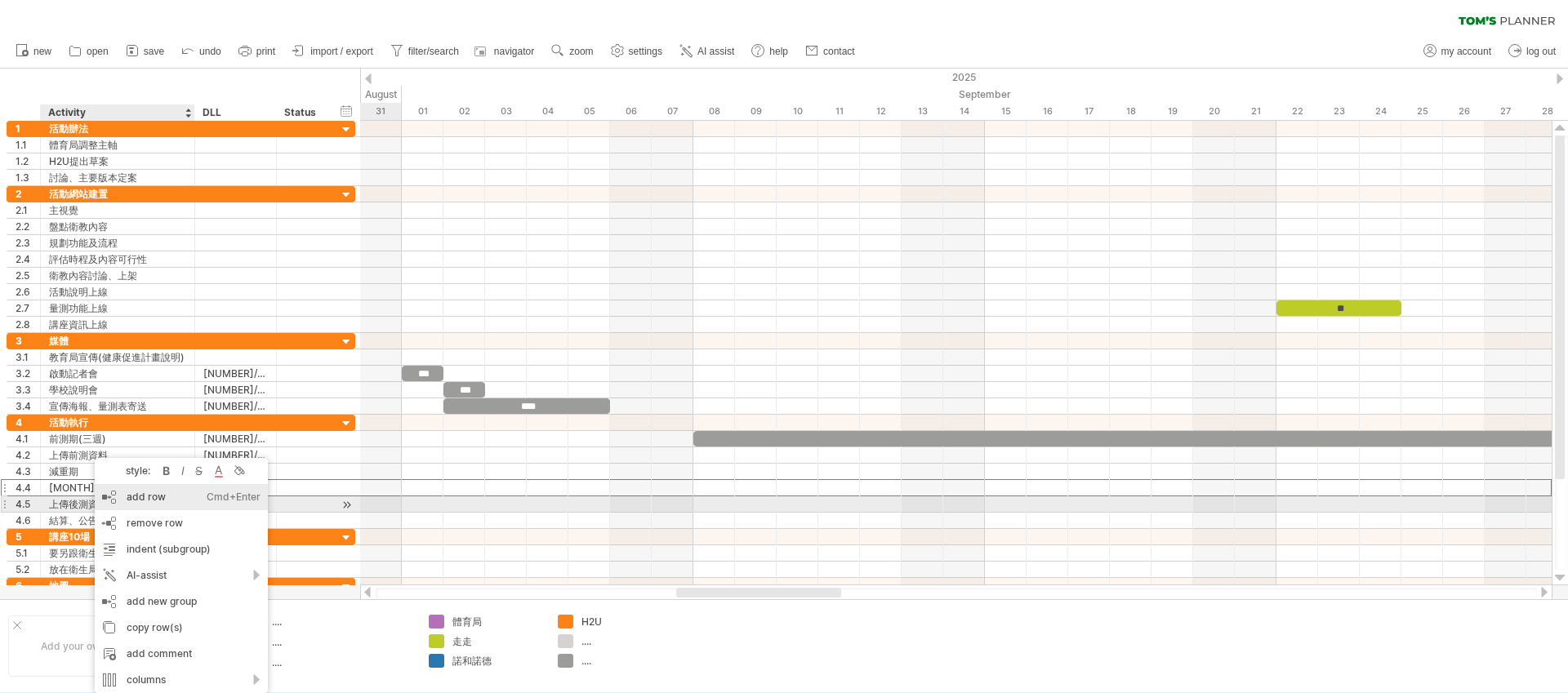 click on "add row Ctrl+Enter Cmd+Enter" at bounding box center (181, 497) 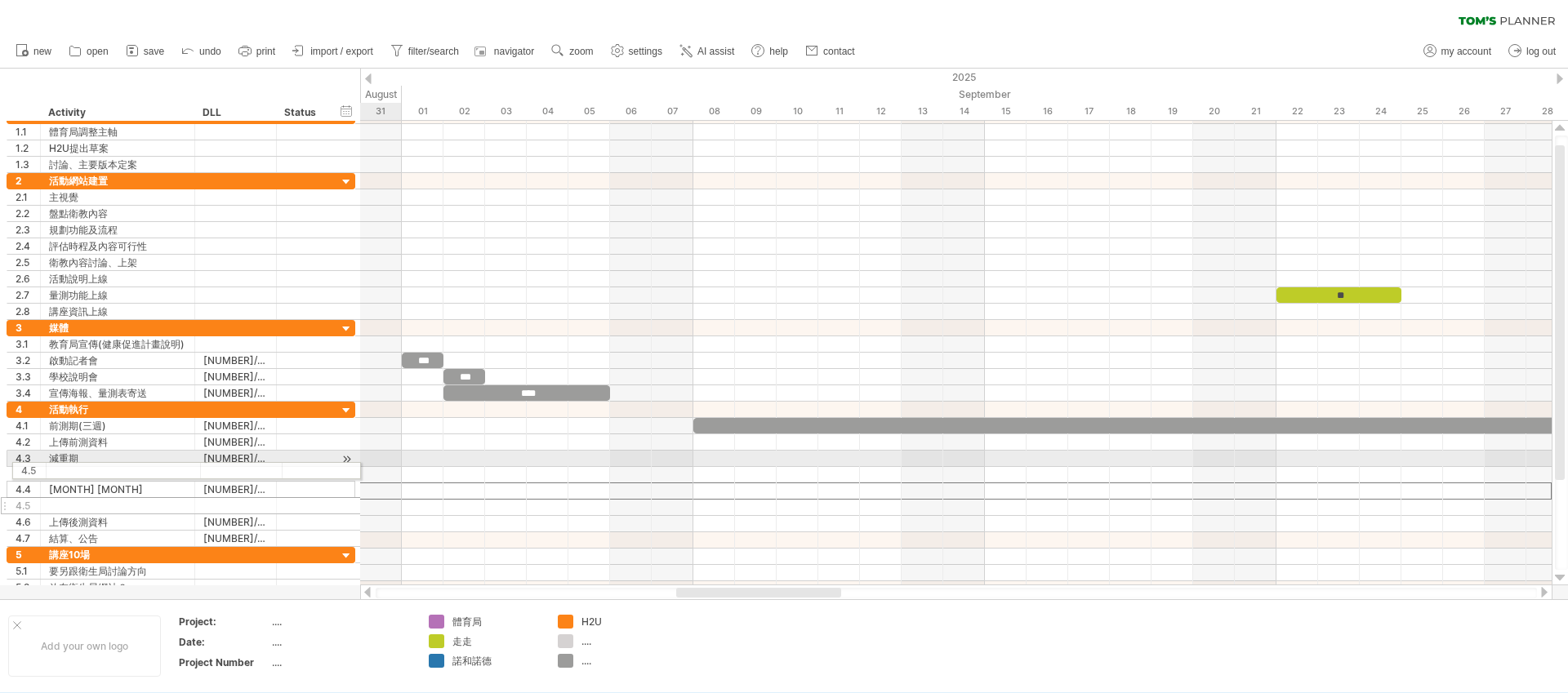 drag, startPoint x: 7, startPoint y: 491, endPoint x: 8, endPoint y: 469, distance: 22.022716 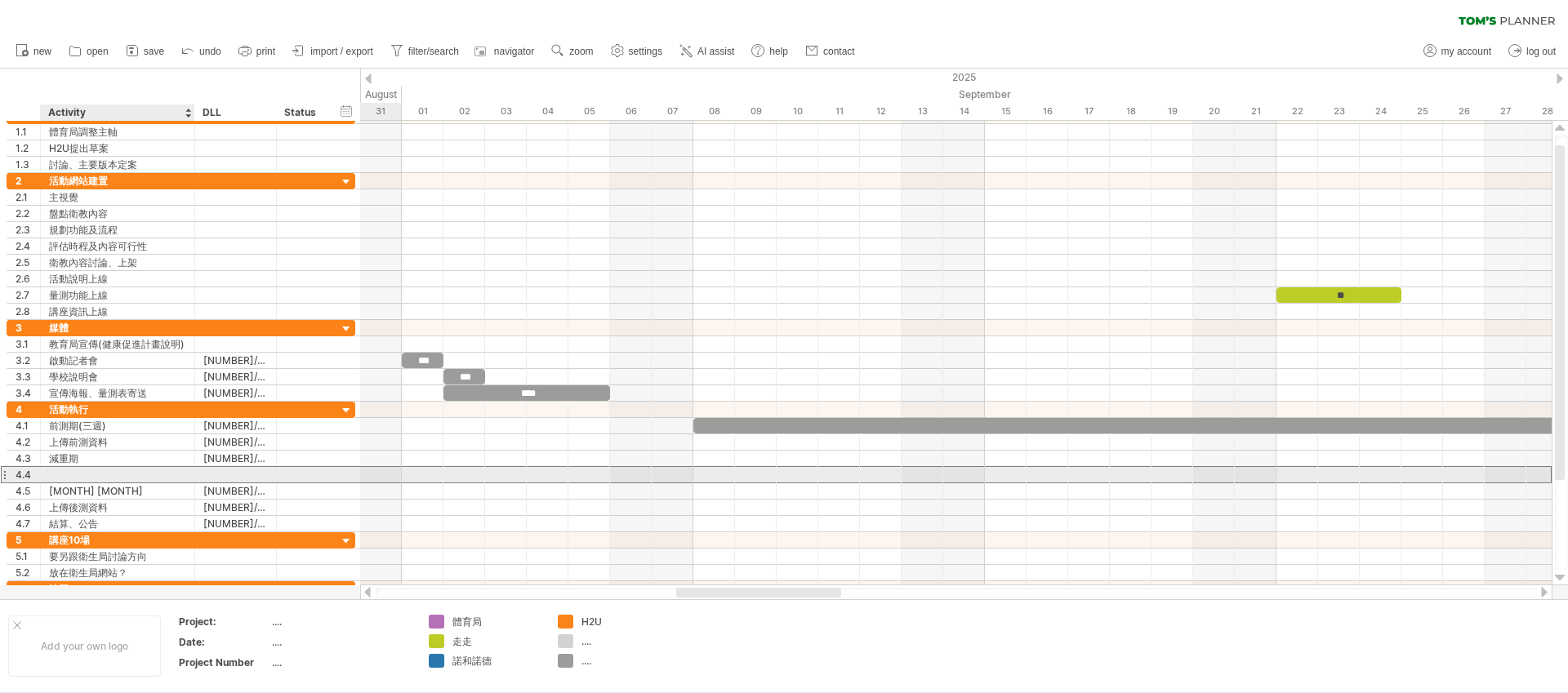 click at bounding box center [118, 474] 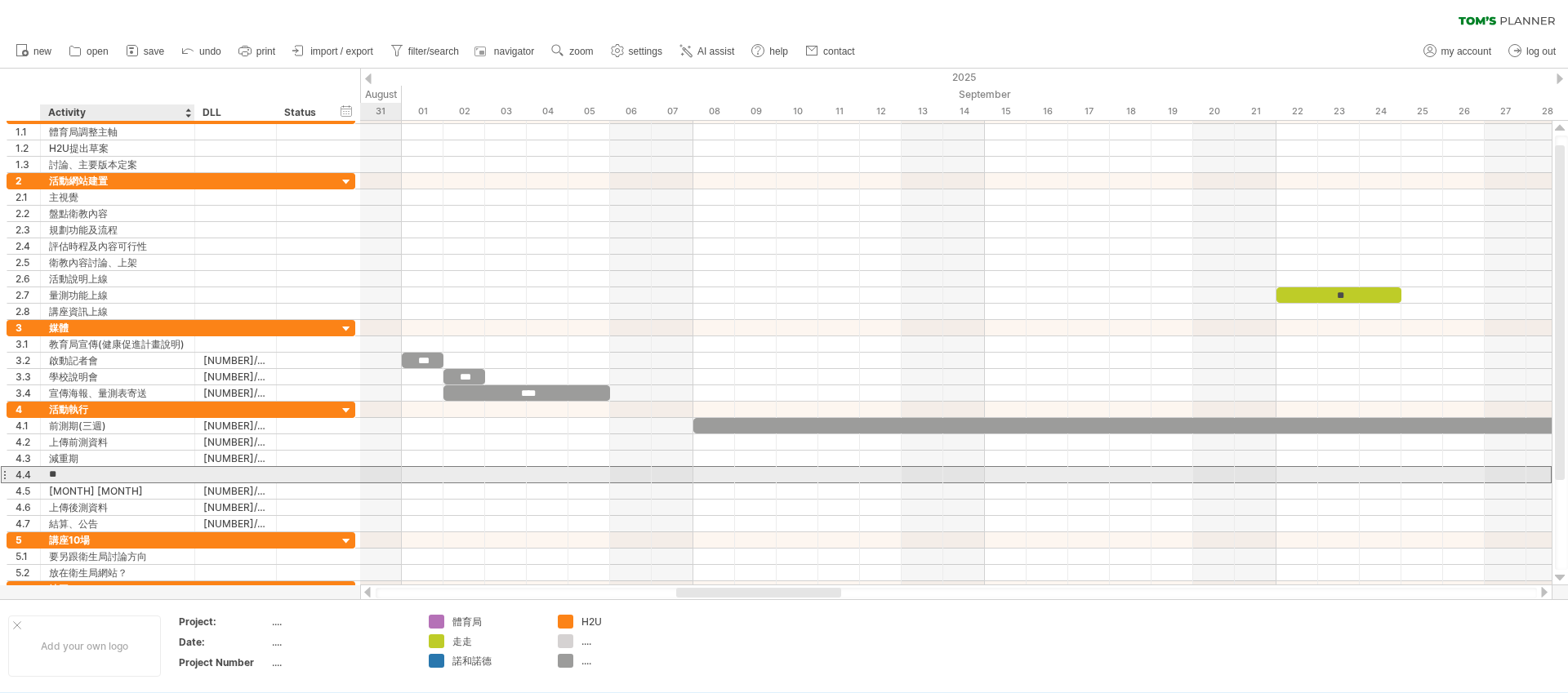 type on "*" 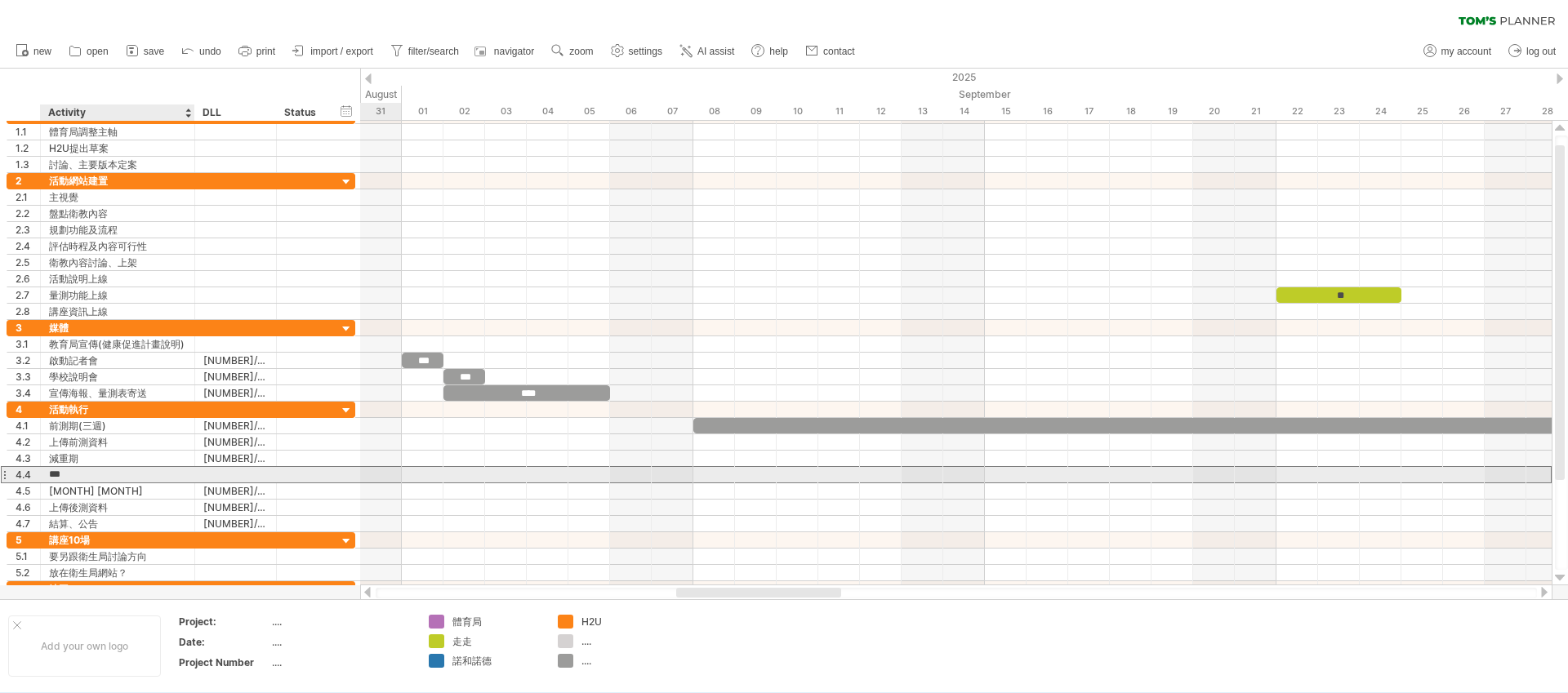 type on "*" 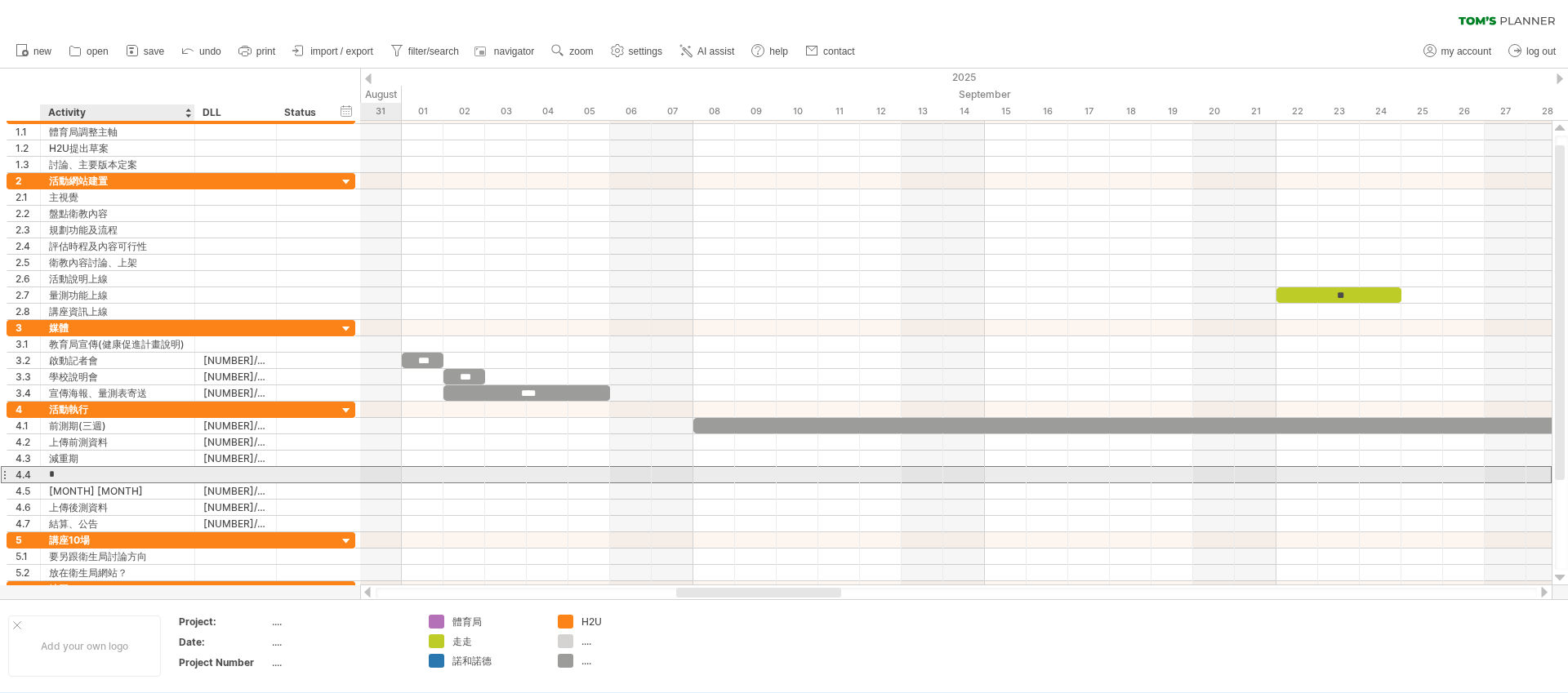 type 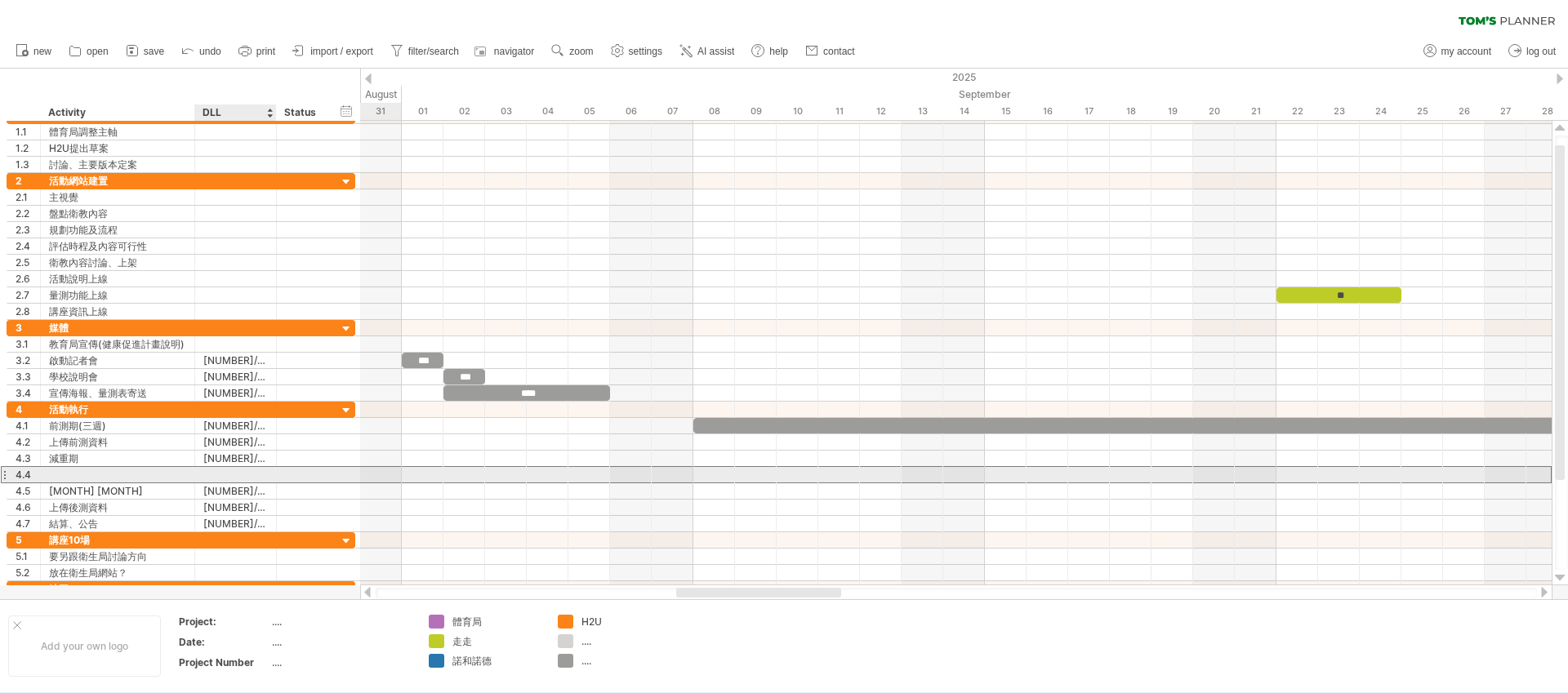 click at bounding box center [235, 474] 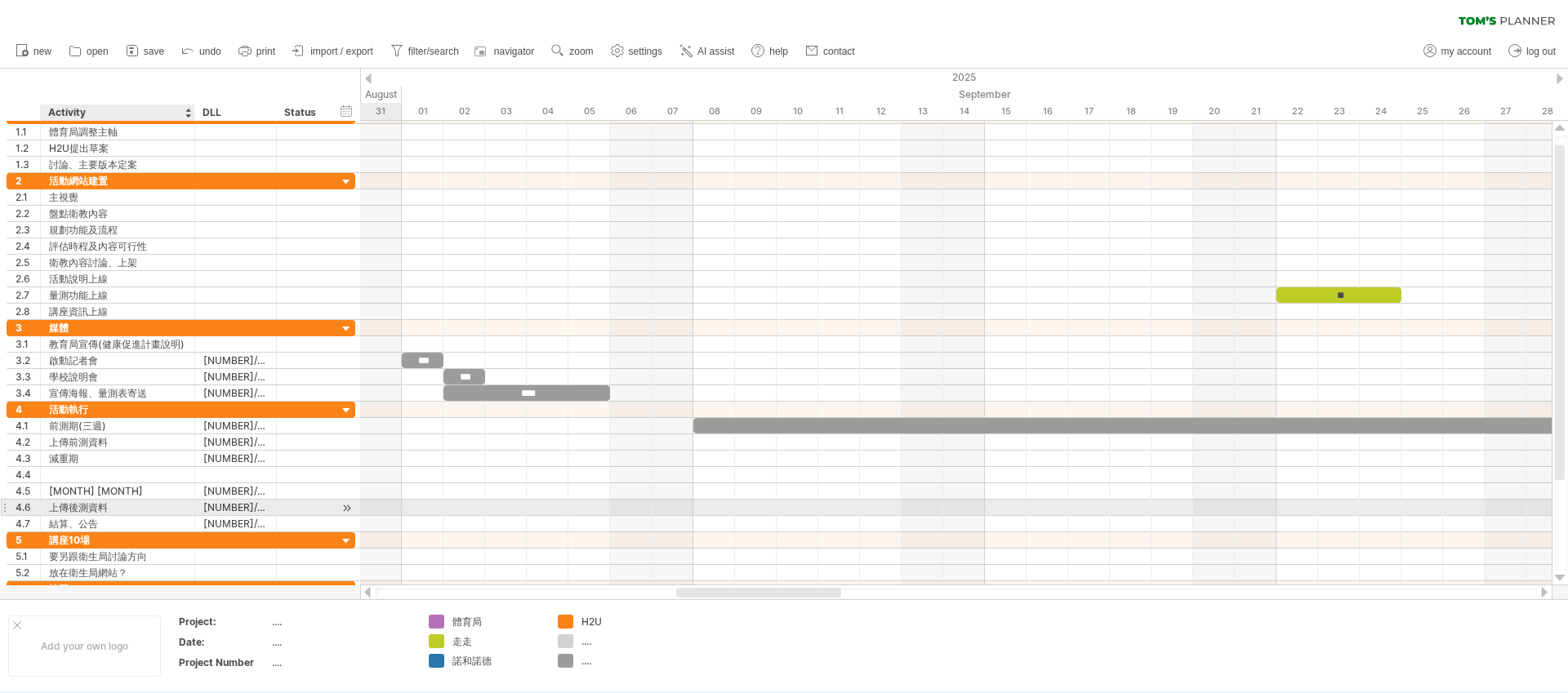 click on "上傳後測資料" at bounding box center (118, 507) 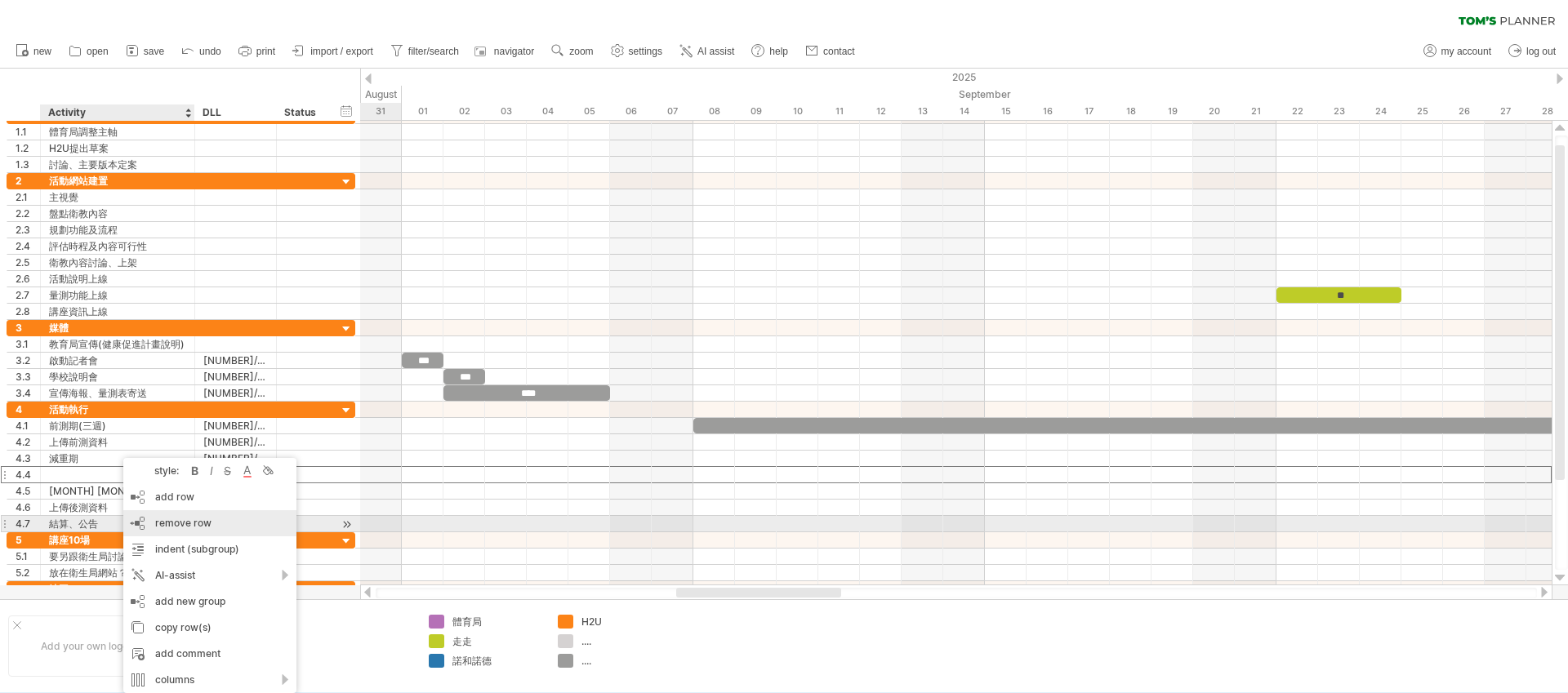 click on "remove row" at bounding box center [183, 522] 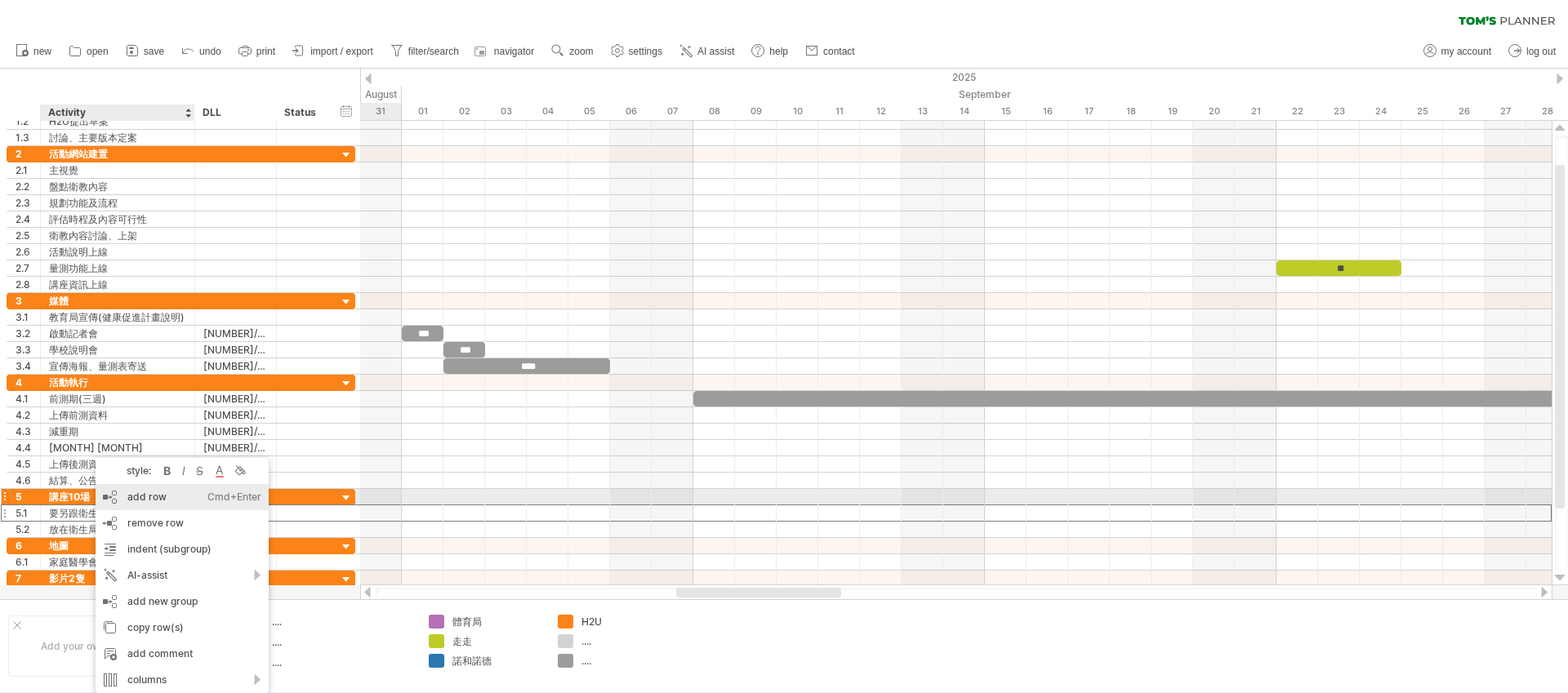 click on "add row Ctrl+Enter Cmd+Enter" at bounding box center (182, 497) 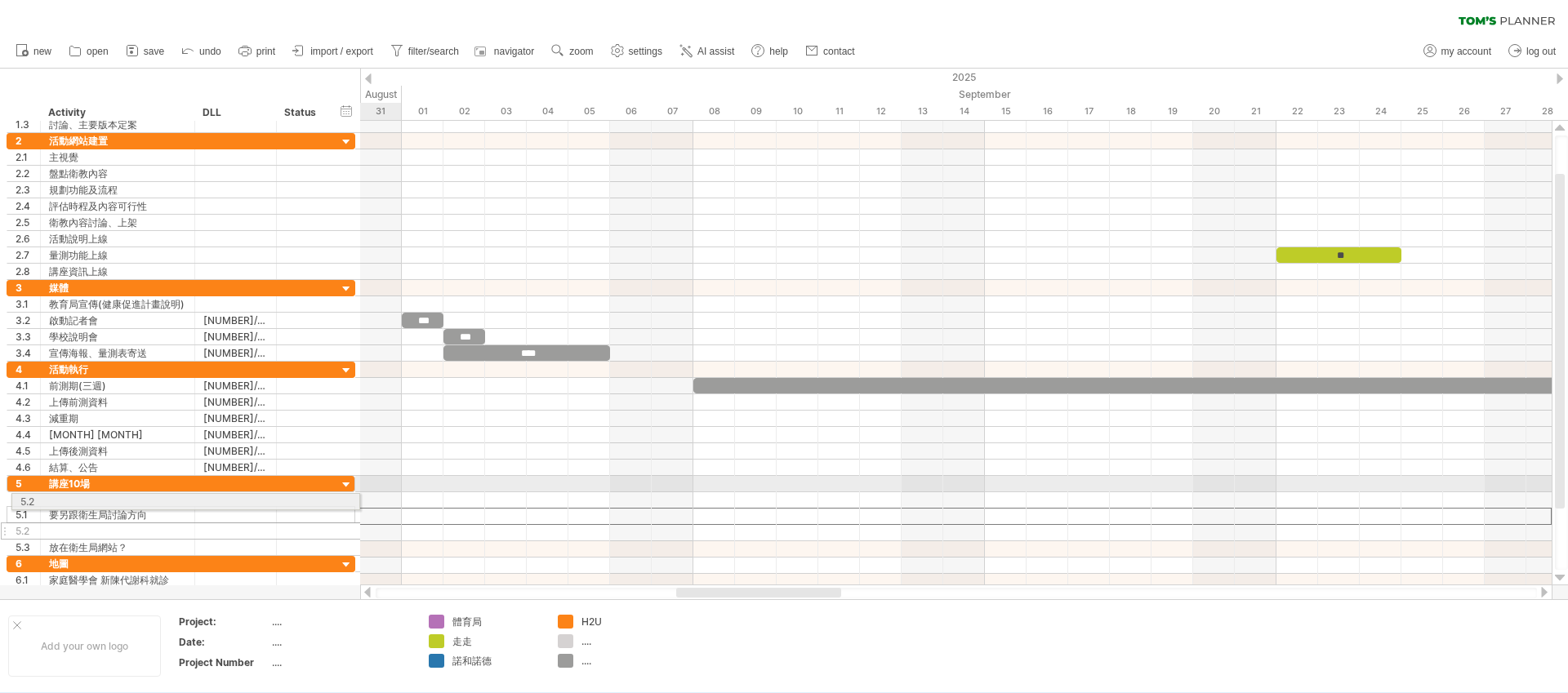 drag, startPoint x: 4, startPoint y: 518, endPoint x: 4, endPoint y: 500, distance: 18 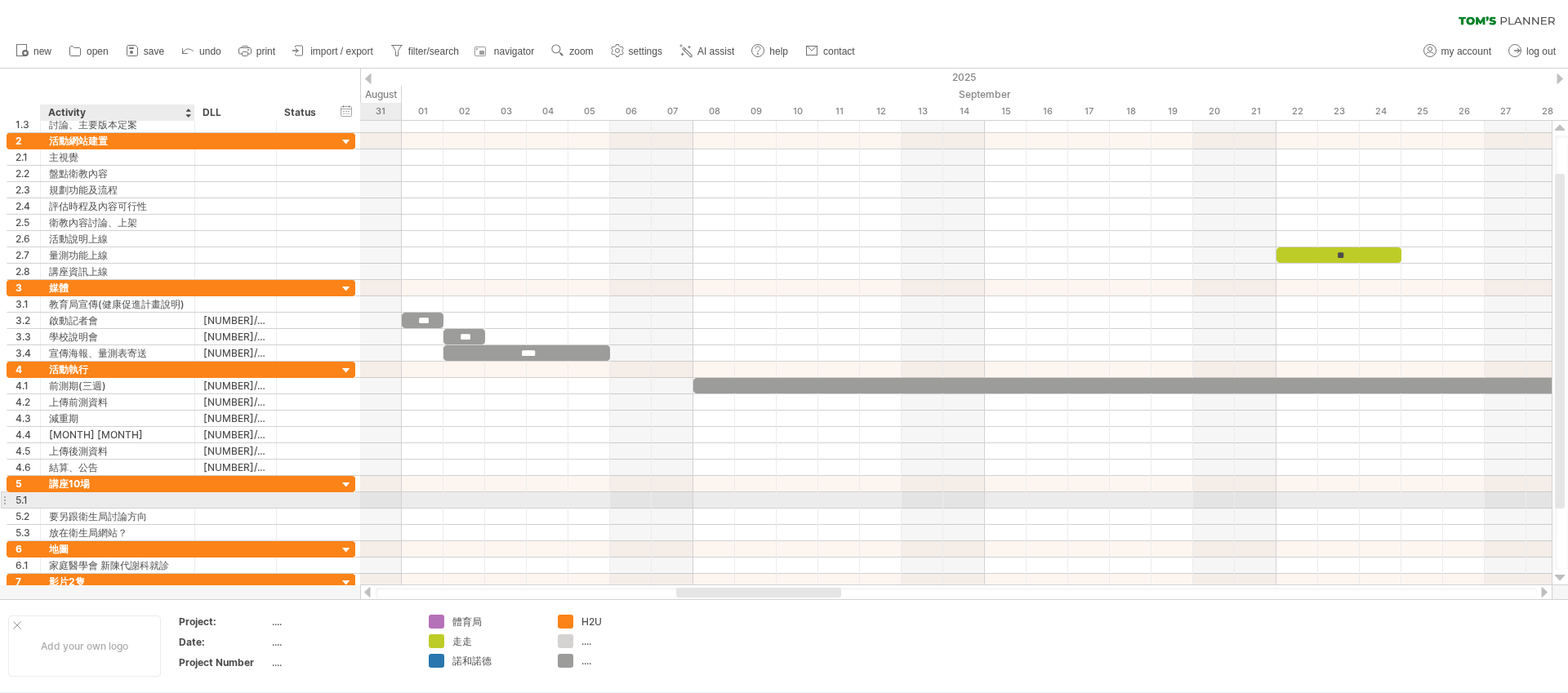 click at bounding box center (118, 500) 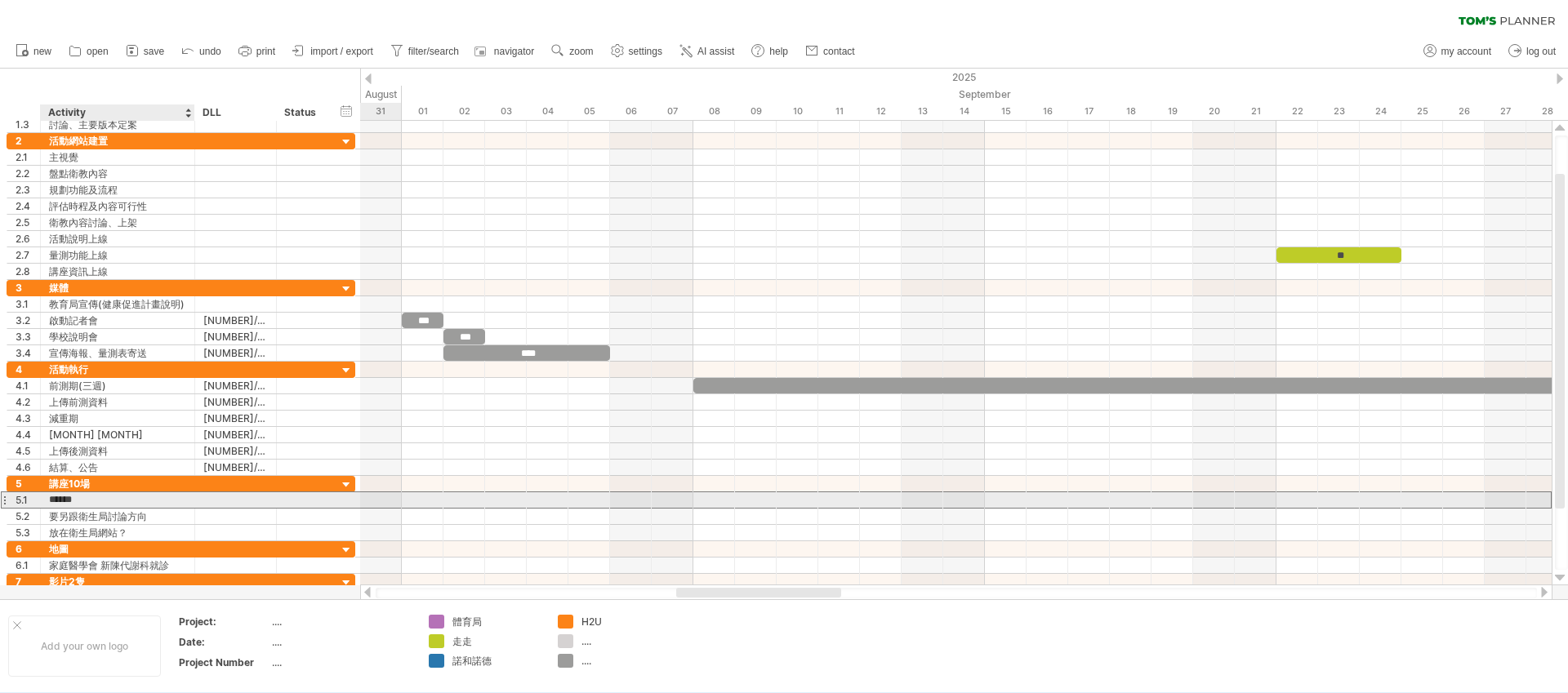 type on "****" 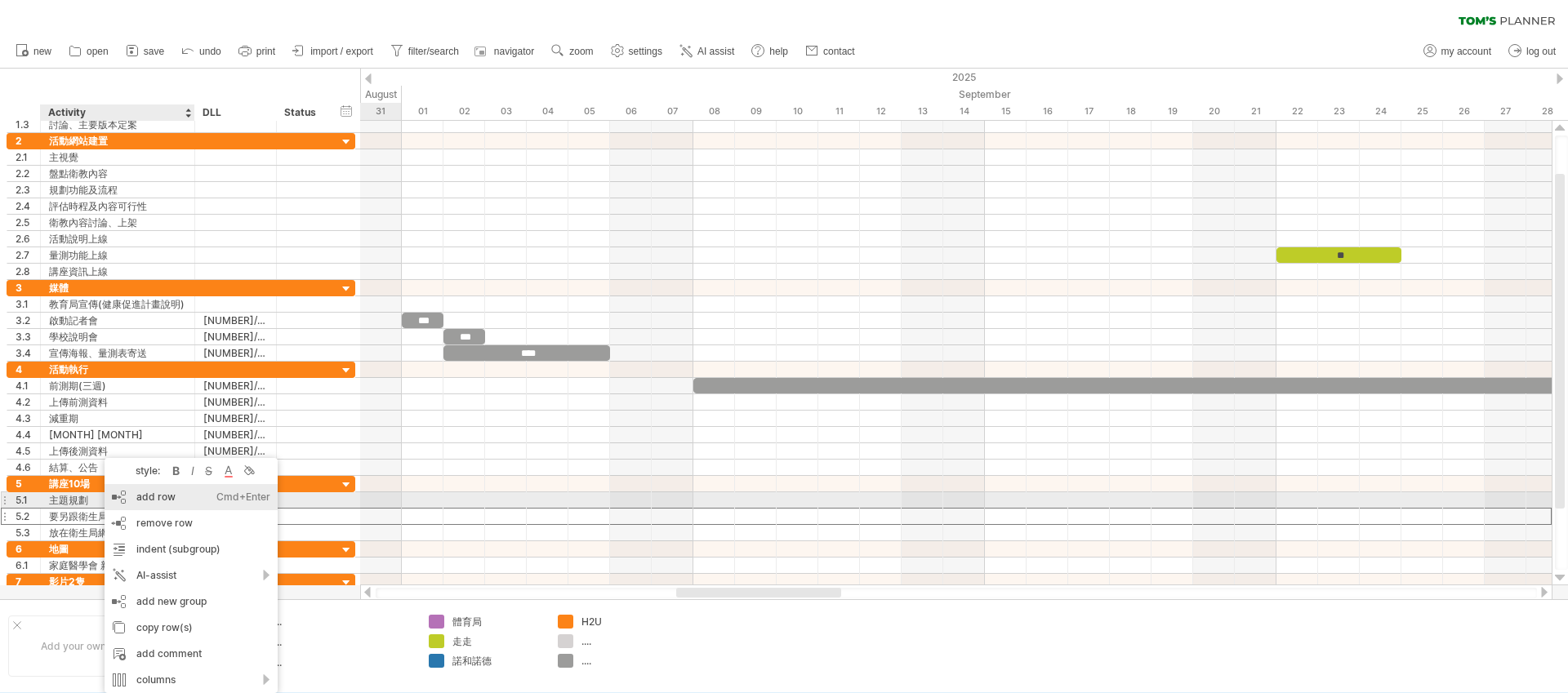 click on "add row Ctrl+Enter Cmd+Enter" at bounding box center [191, 497] 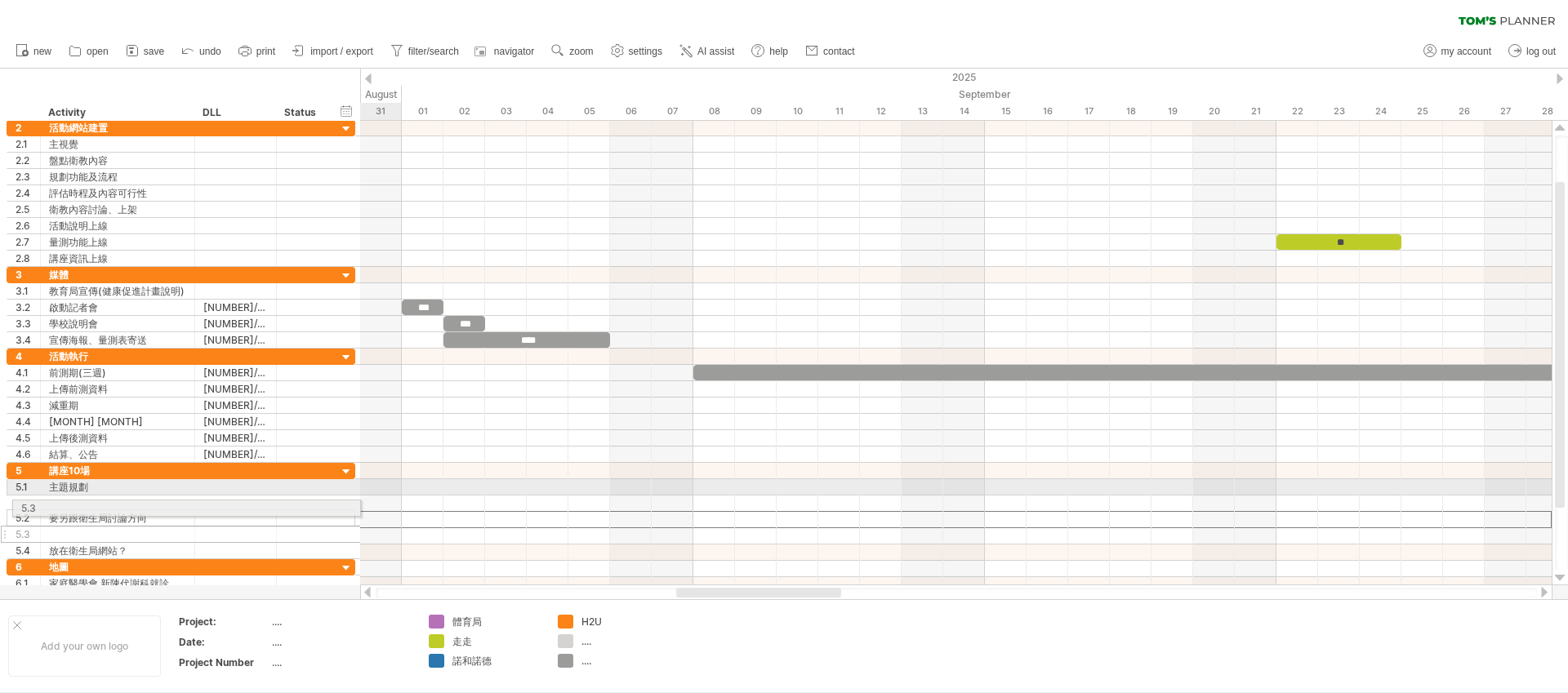 drag, startPoint x: 4, startPoint y: 518, endPoint x: 4, endPoint y: 504, distance: 14 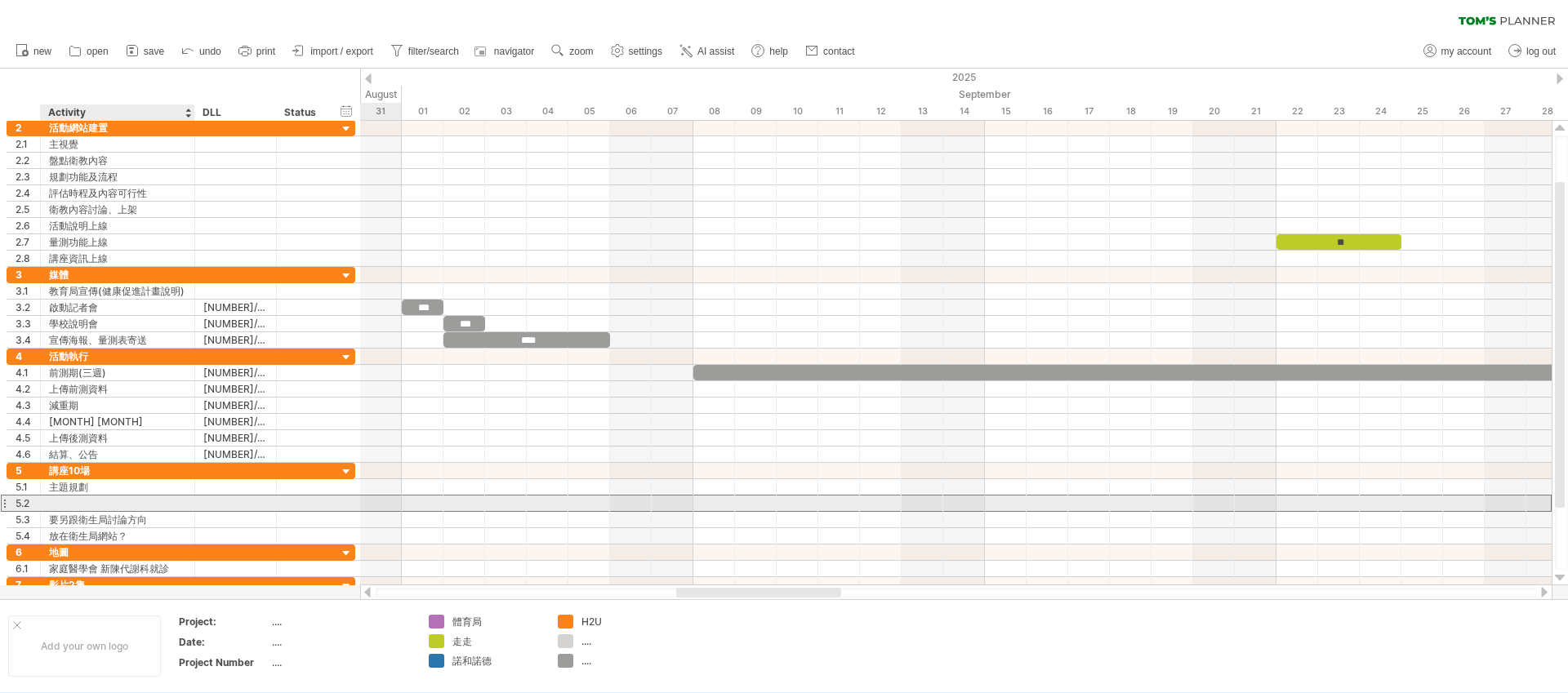 click at bounding box center [118, 503] 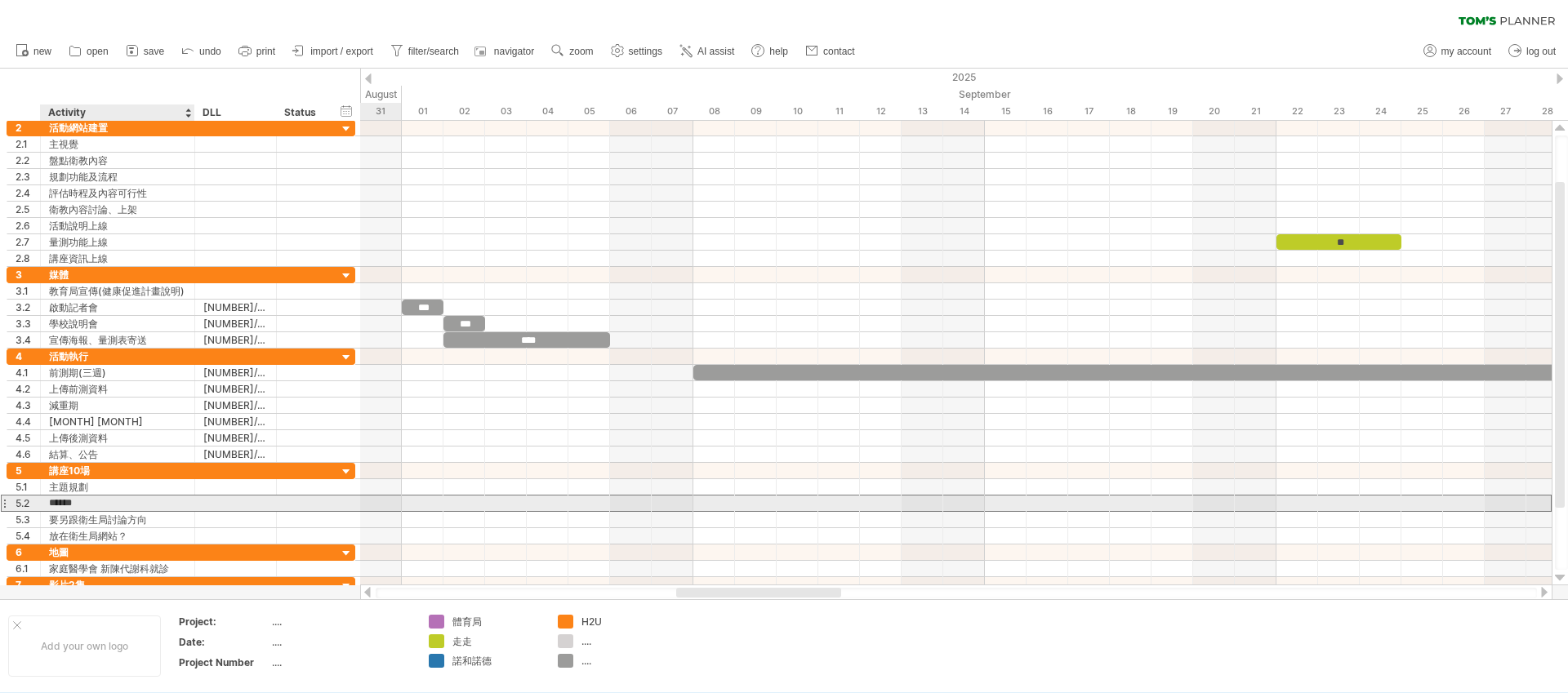 type on "****" 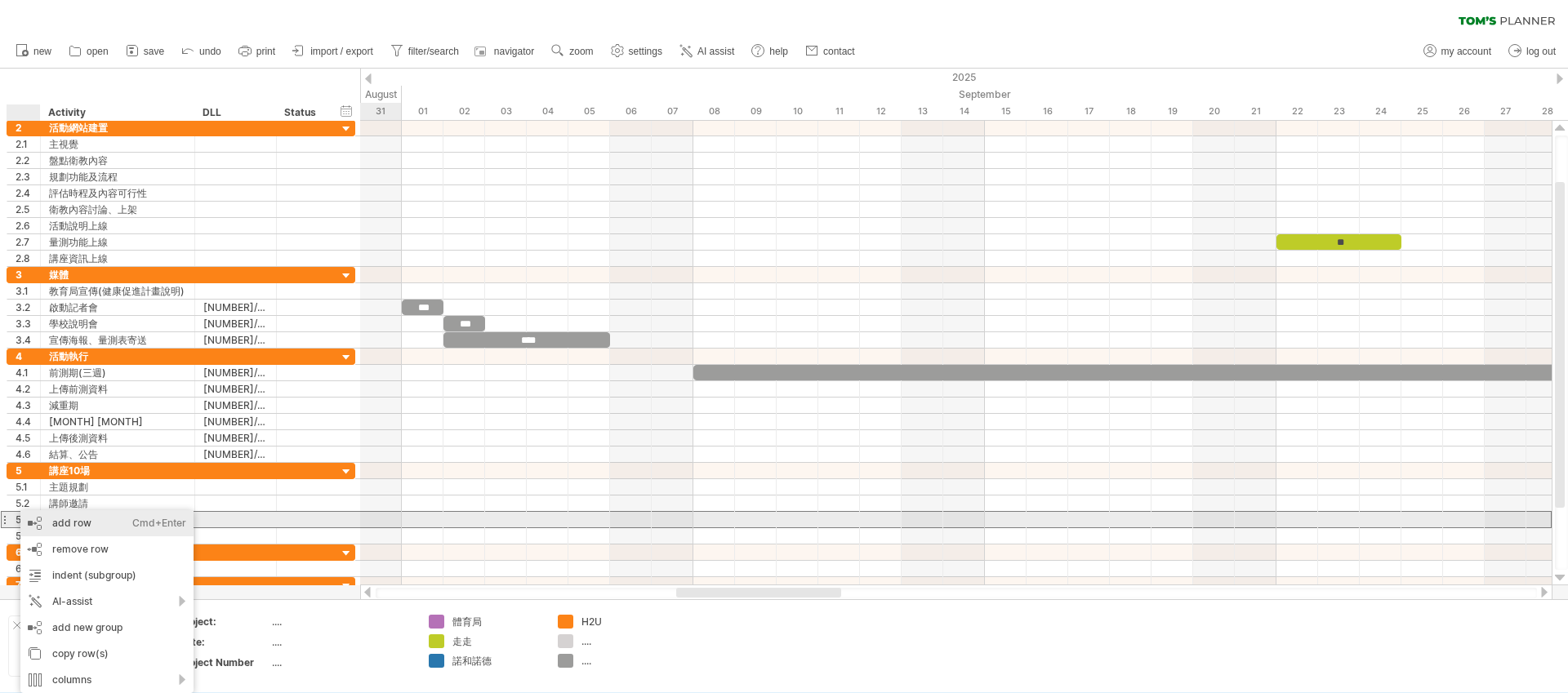 click on "add row Ctrl+Enter Cmd+Enter" at bounding box center [107, 523] 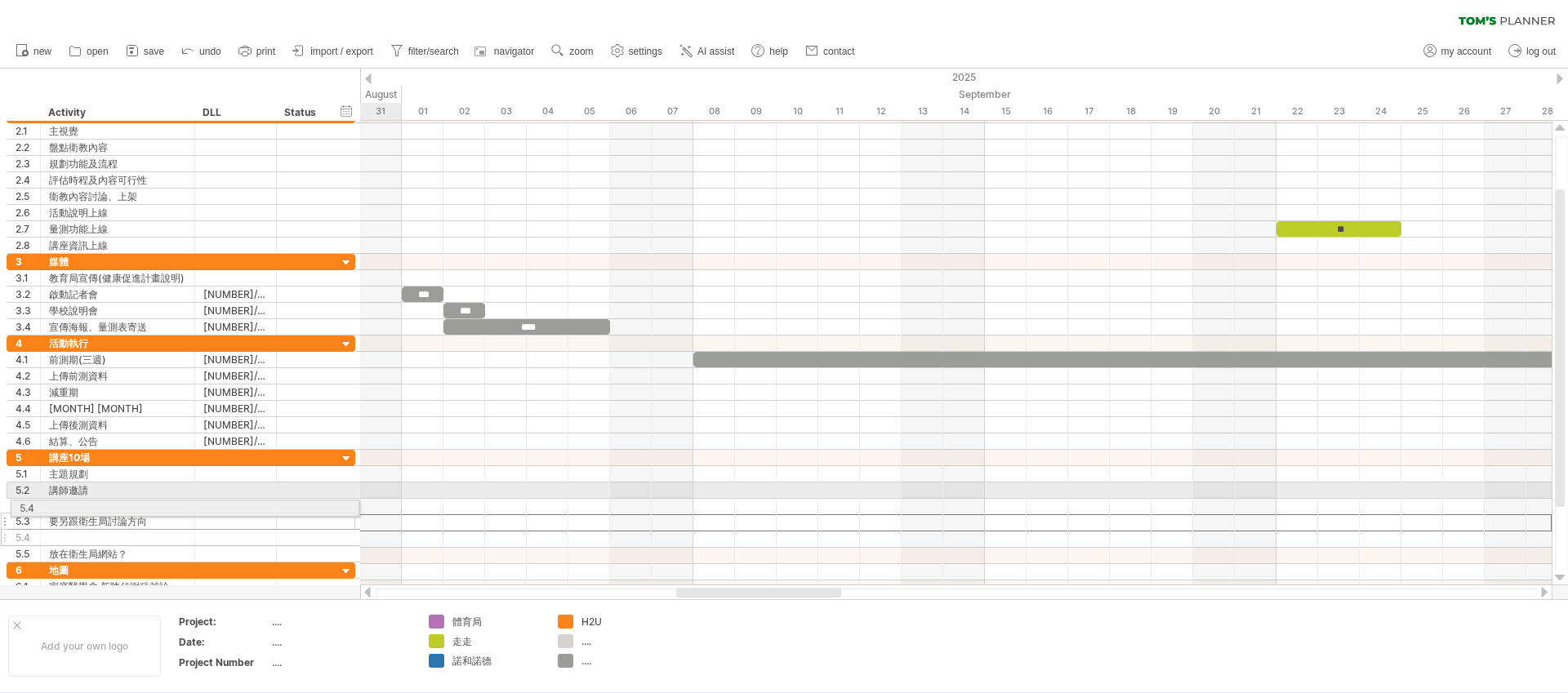 drag, startPoint x: 7, startPoint y: 523, endPoint x: 7, endPoint y: 505, distance: 18 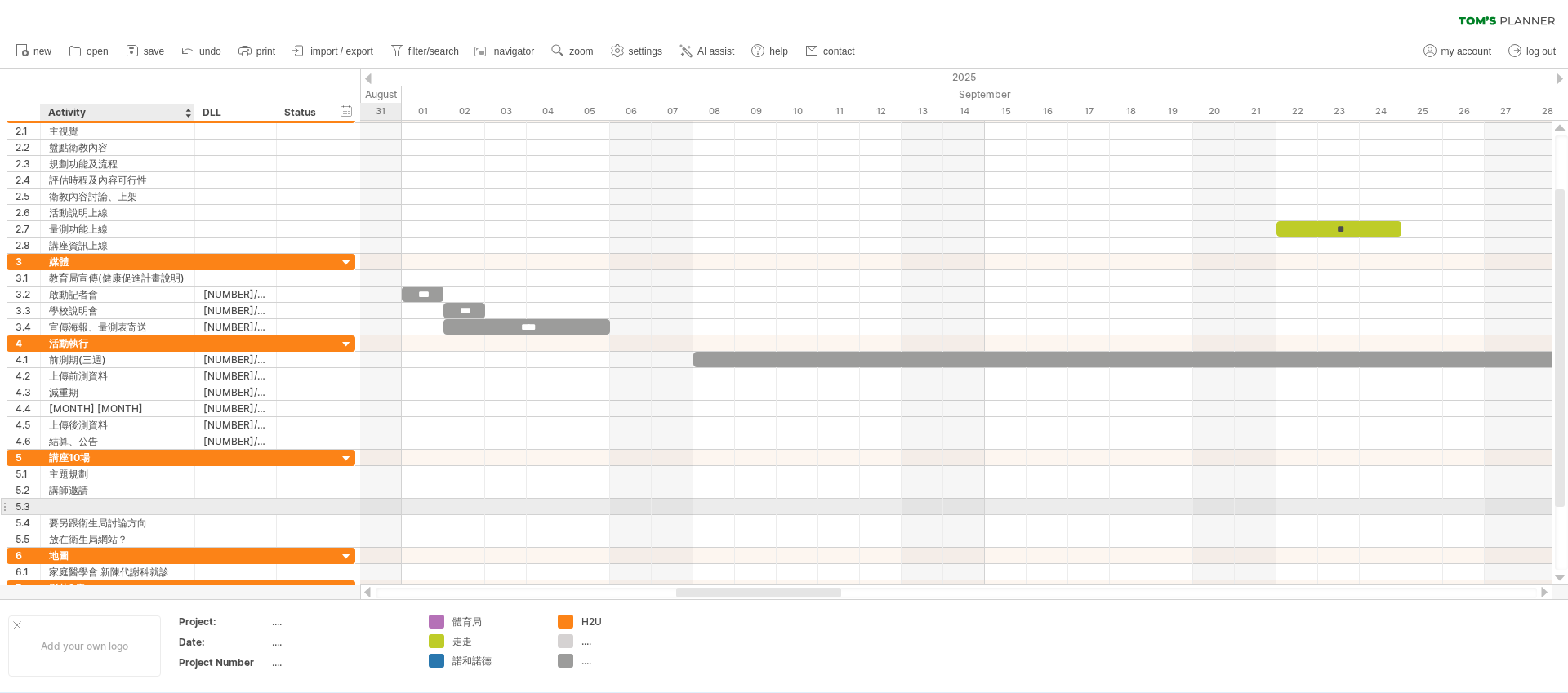 click at bounding box center [118, 506] 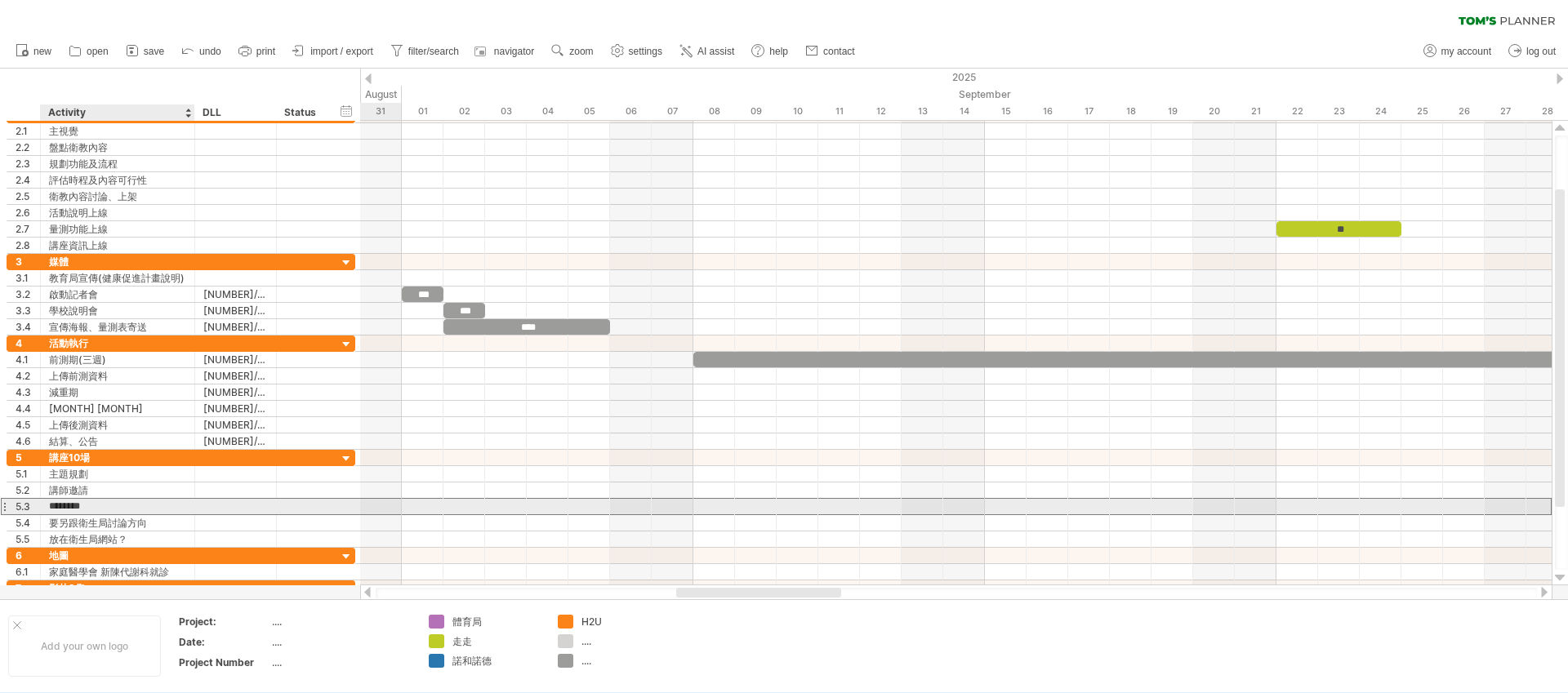type on "*******" 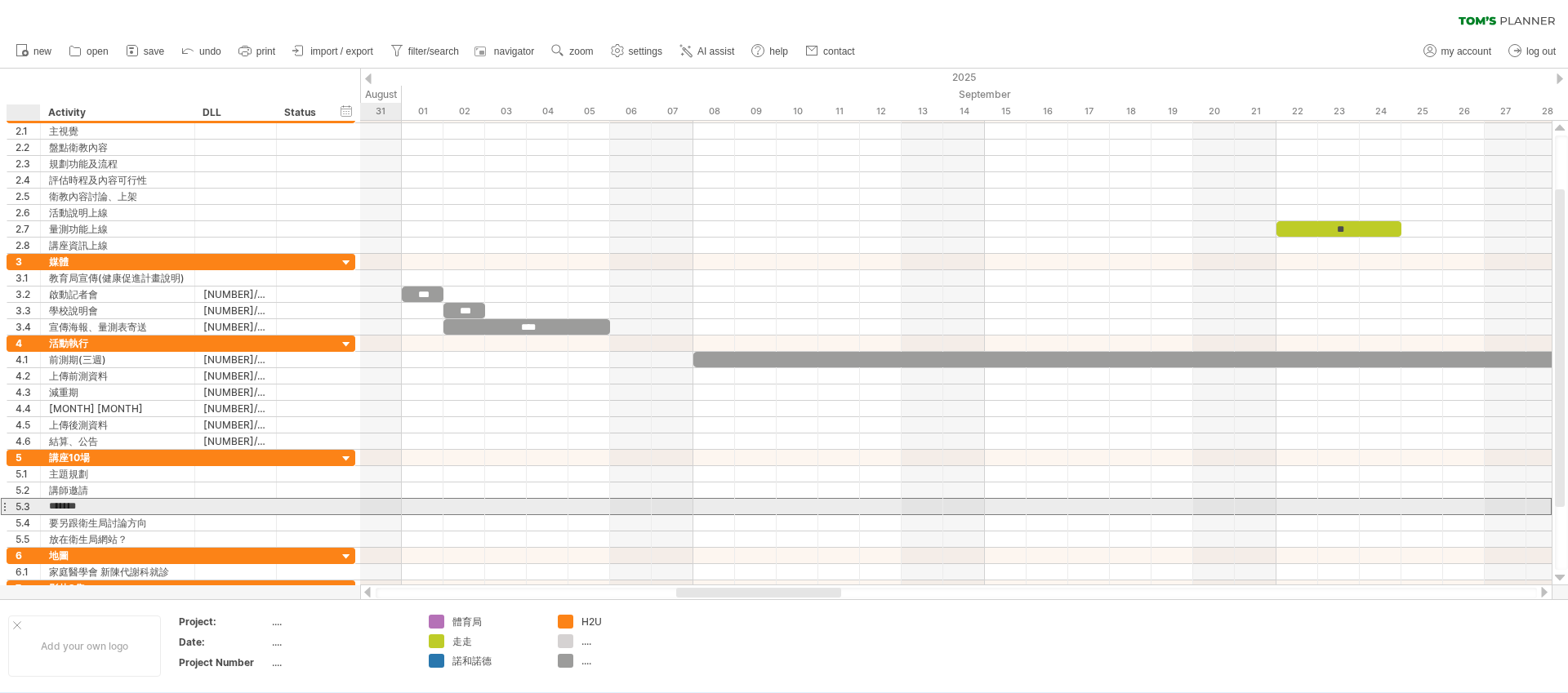 click on "*******" at bounding box center [118, 506] 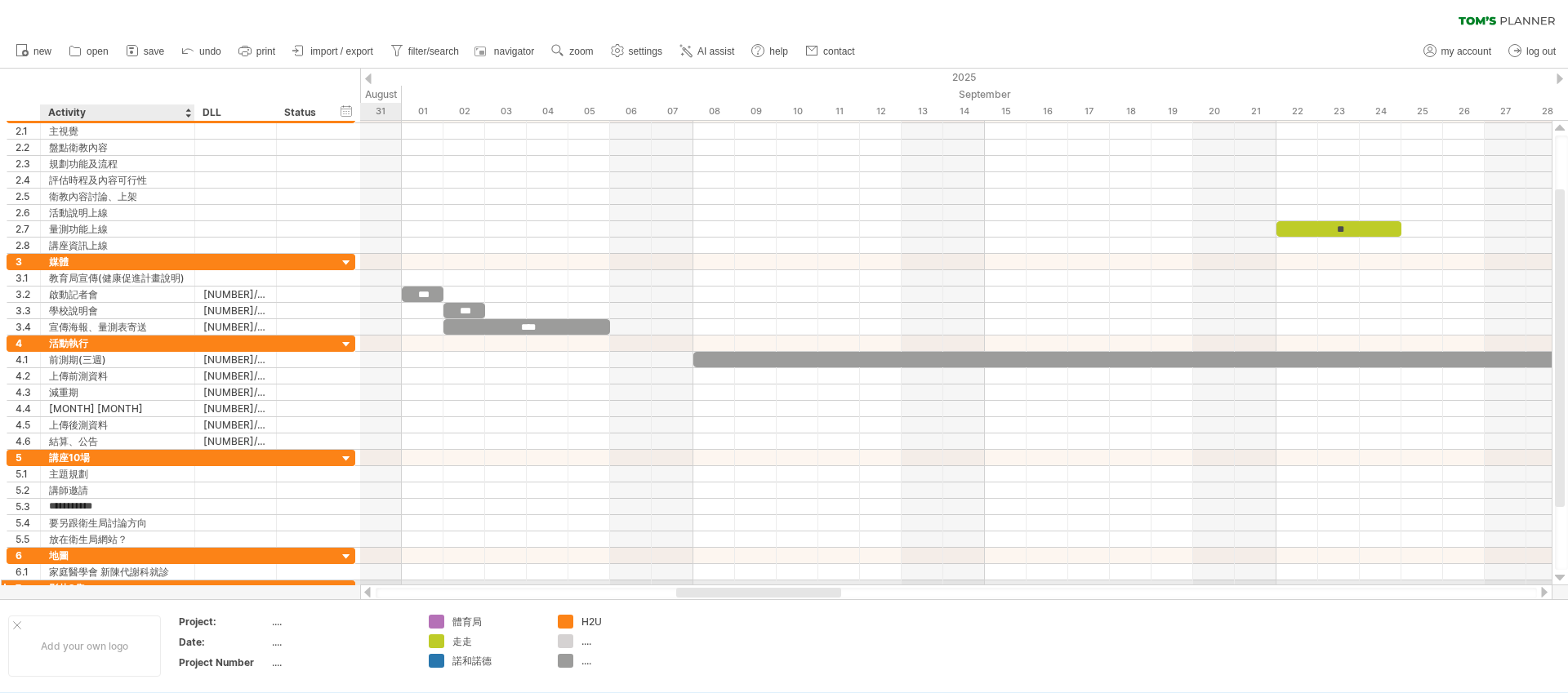 type on "**********" 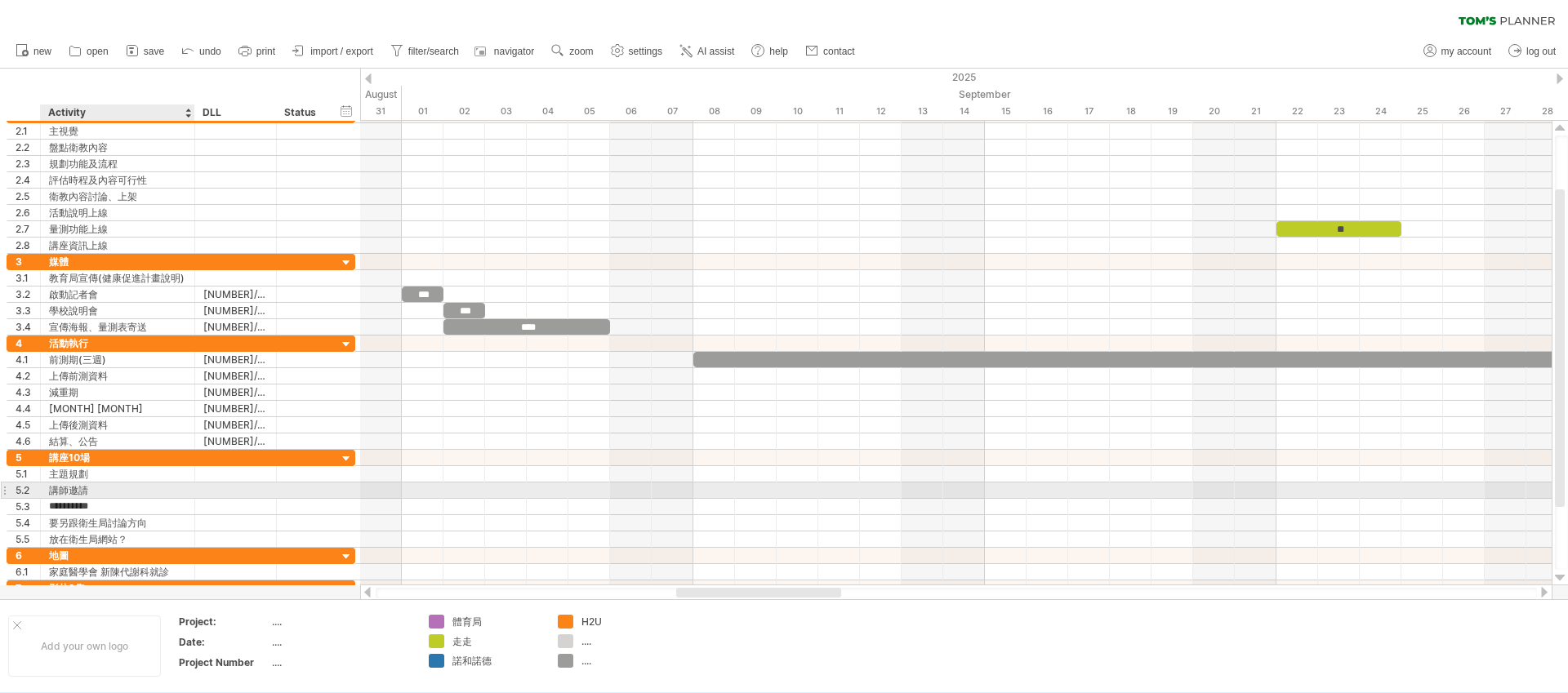 click on "講師邀請" at bounding box center [118, 490] 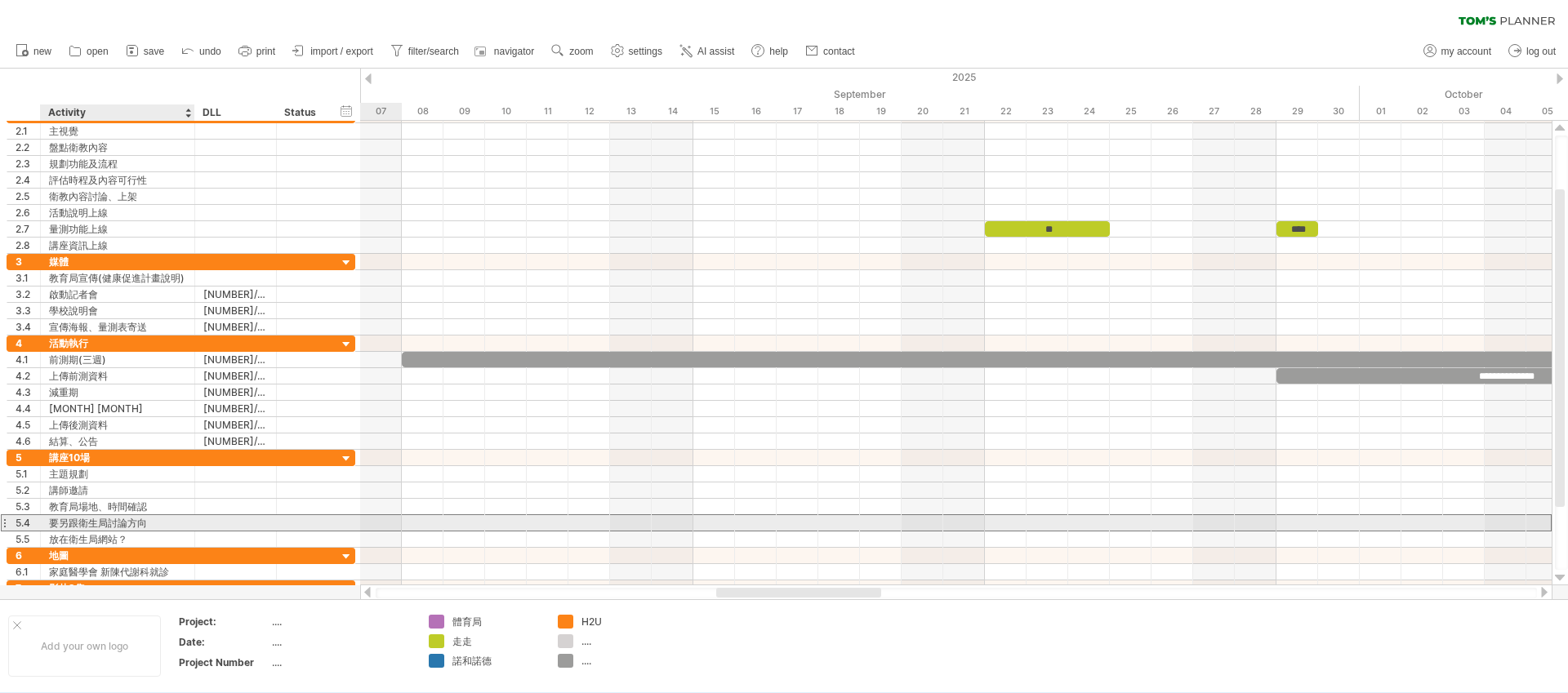 click on "要另跟衛生局討論方向" at bounding box center [118, 522] 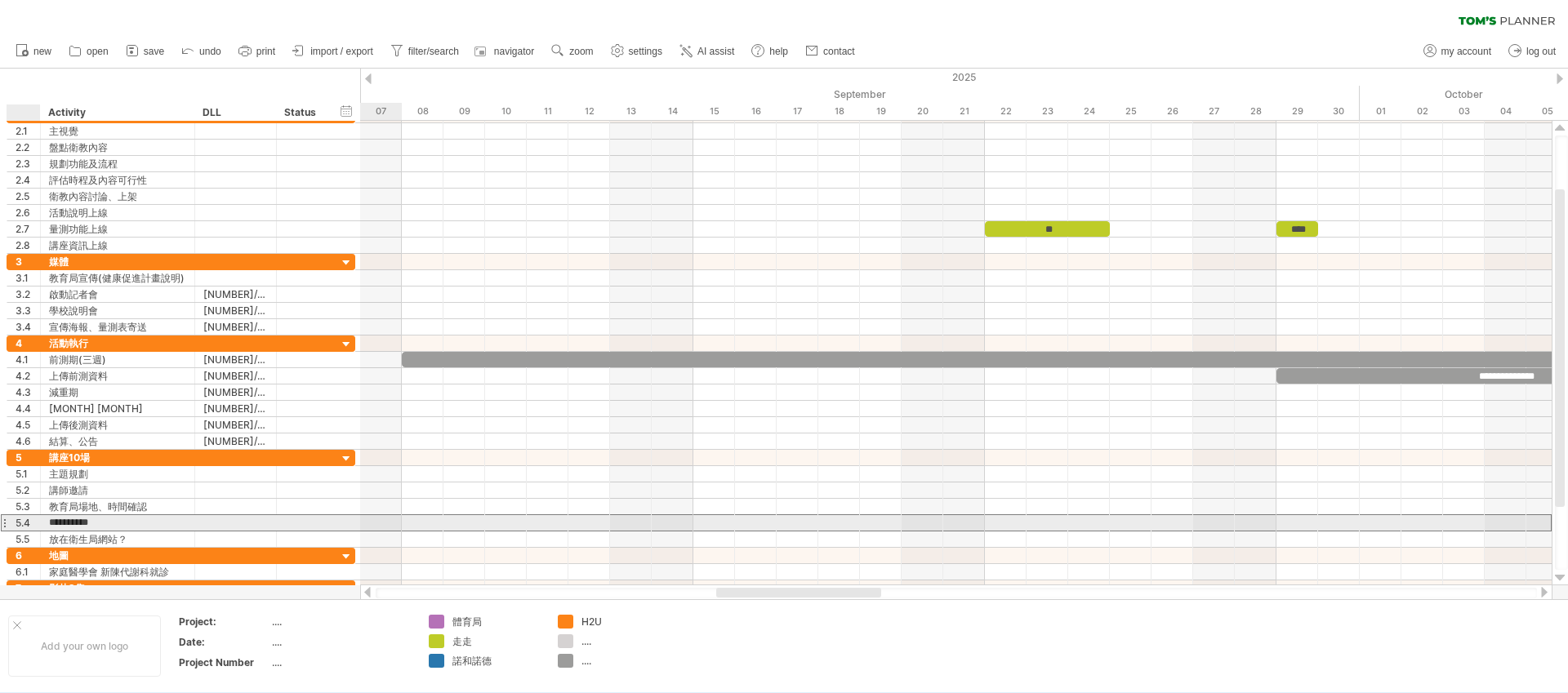 drag, startPoint x: 149, startPoint y: 523, endPoint x: 42, endPoint y: 523, distance: 107 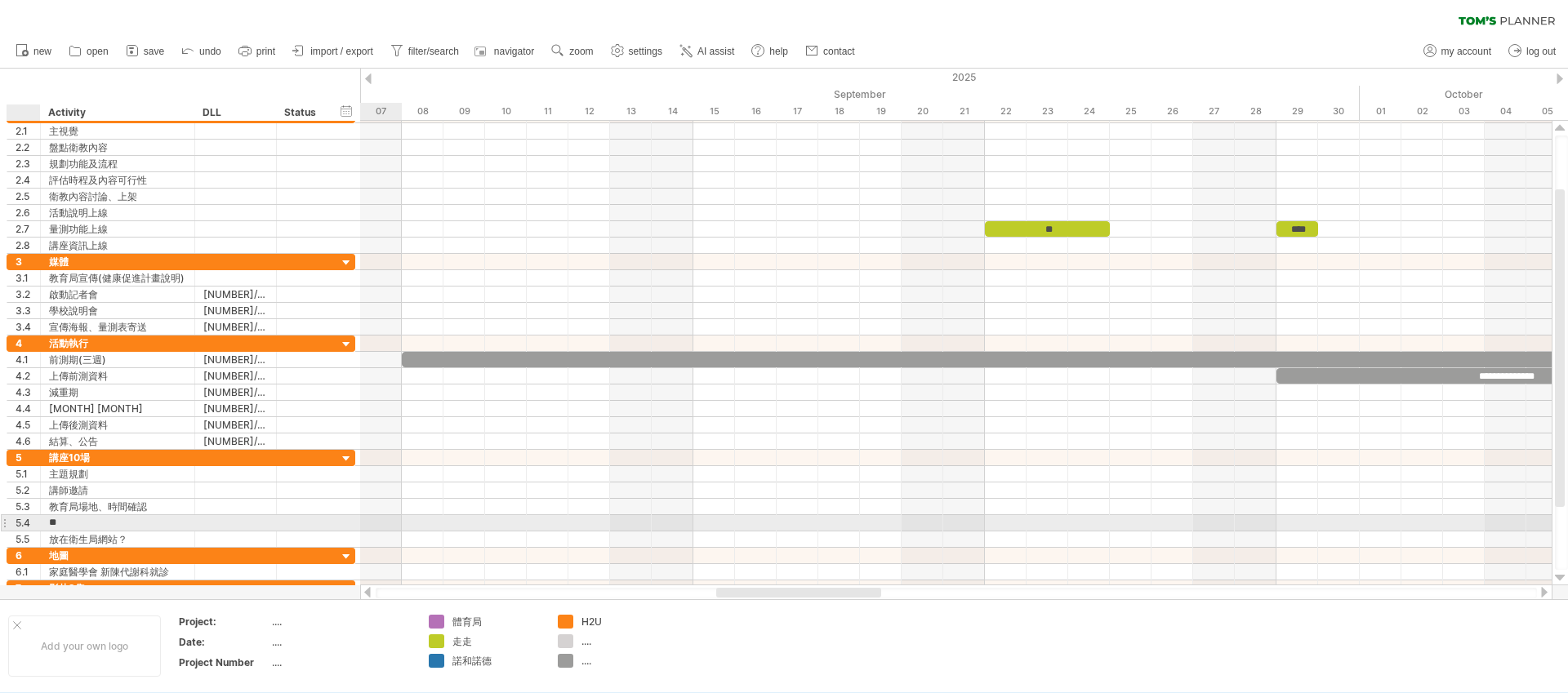 type on "*" 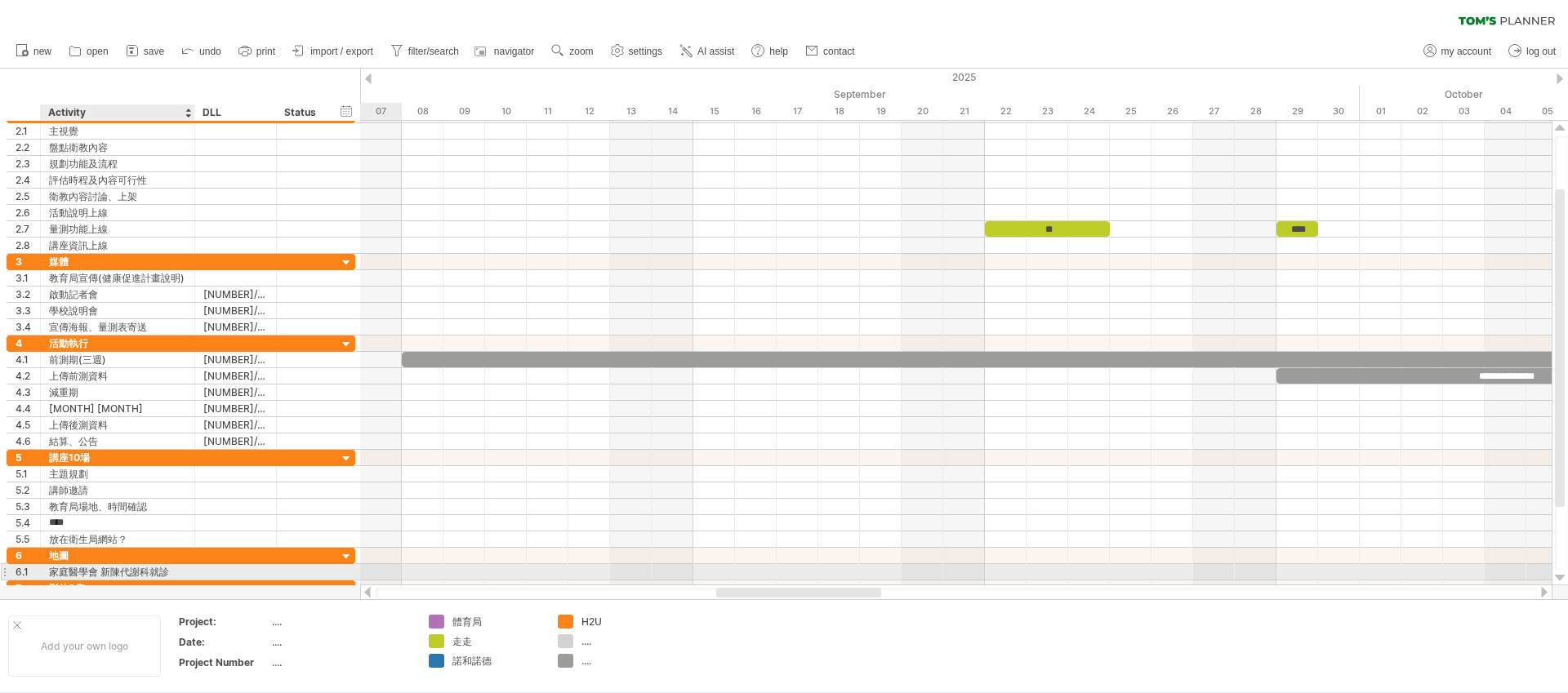 type on "**" 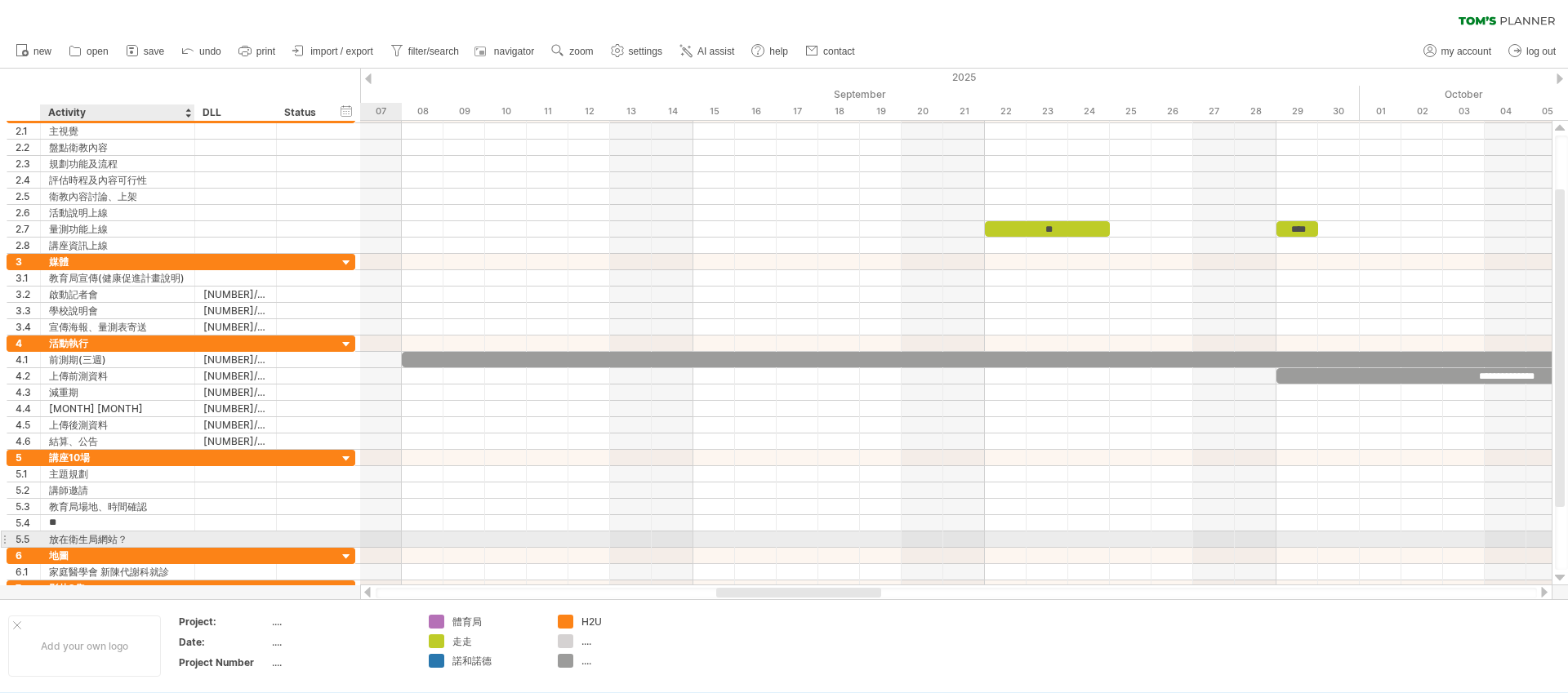 click on "放在衛生局網站？" at bounding box center [118, 539] 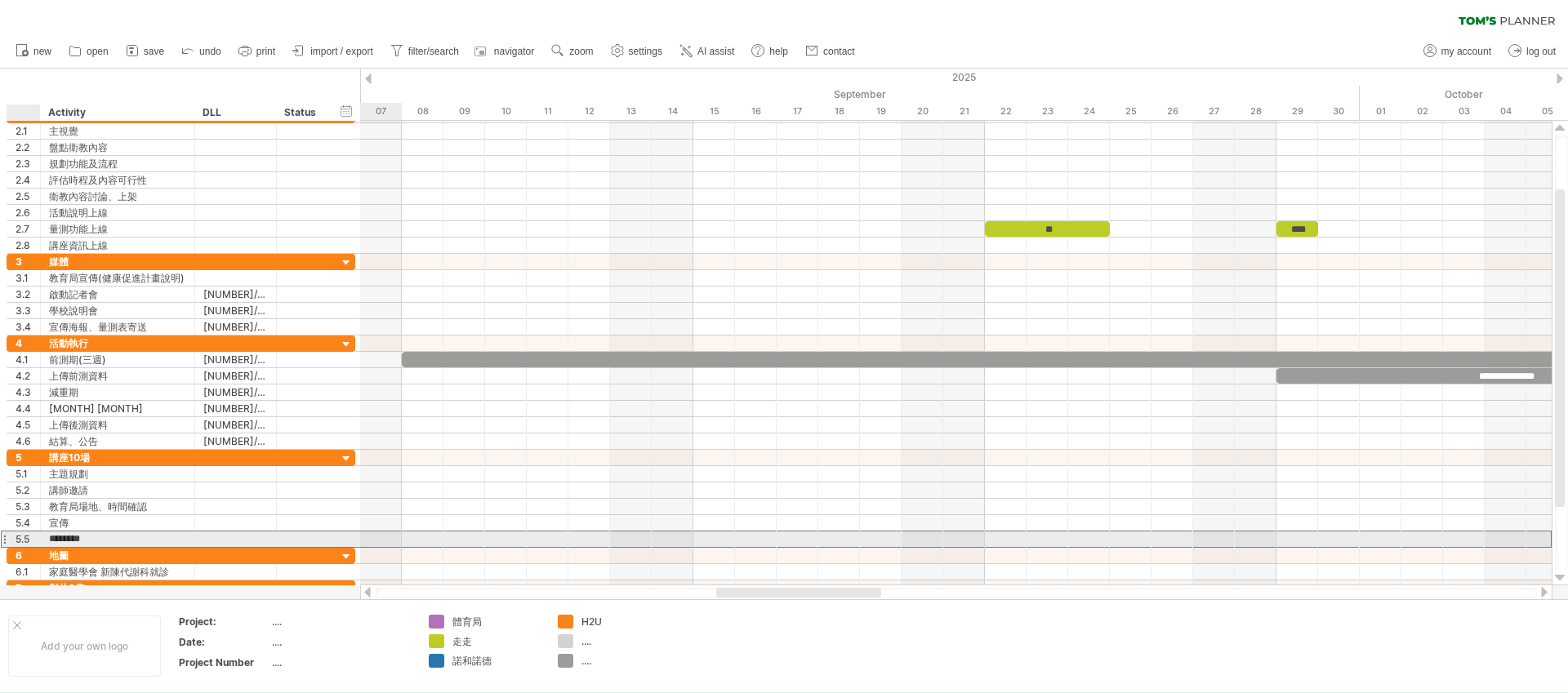 drag, startPoint x: 134, startPoint y: 538, endPoint x: 47, endPoint y: 539, distance: 87.00575 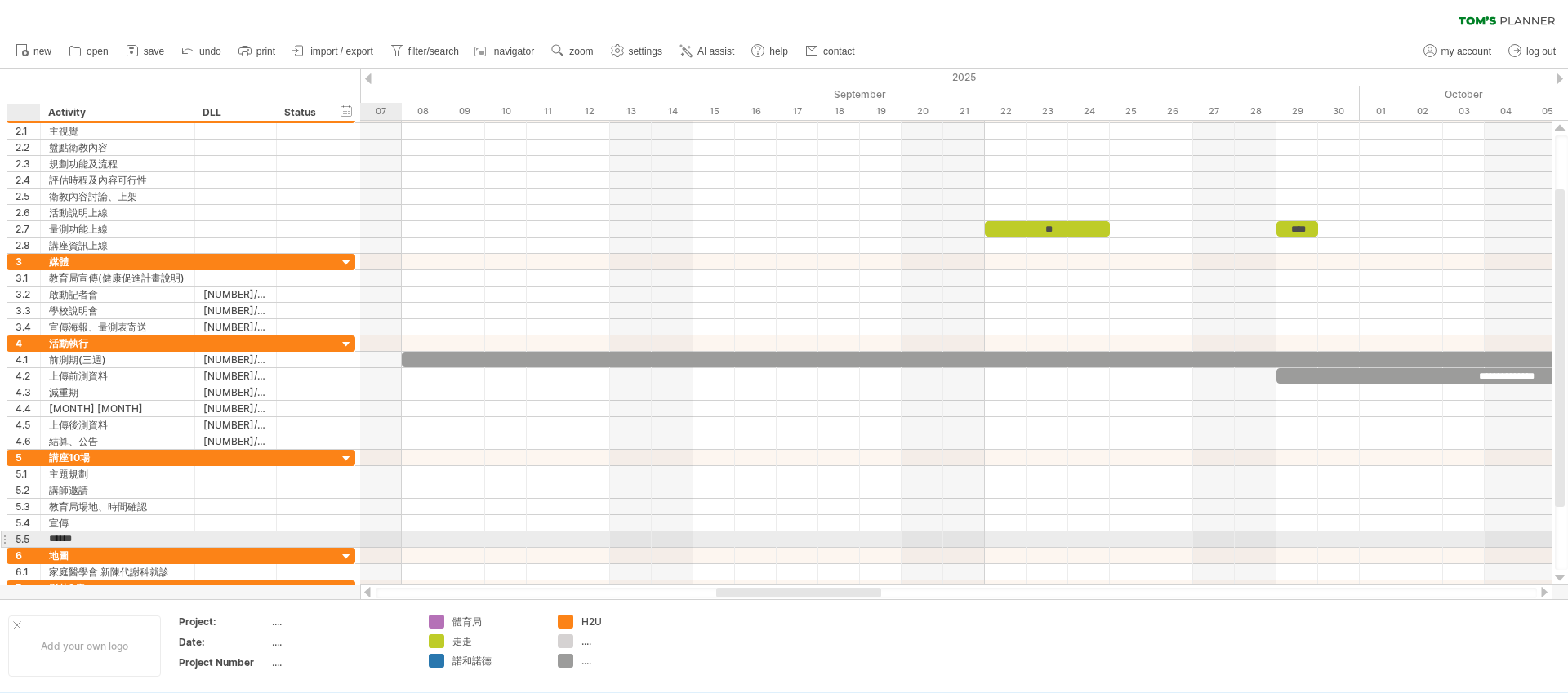type on "*****" 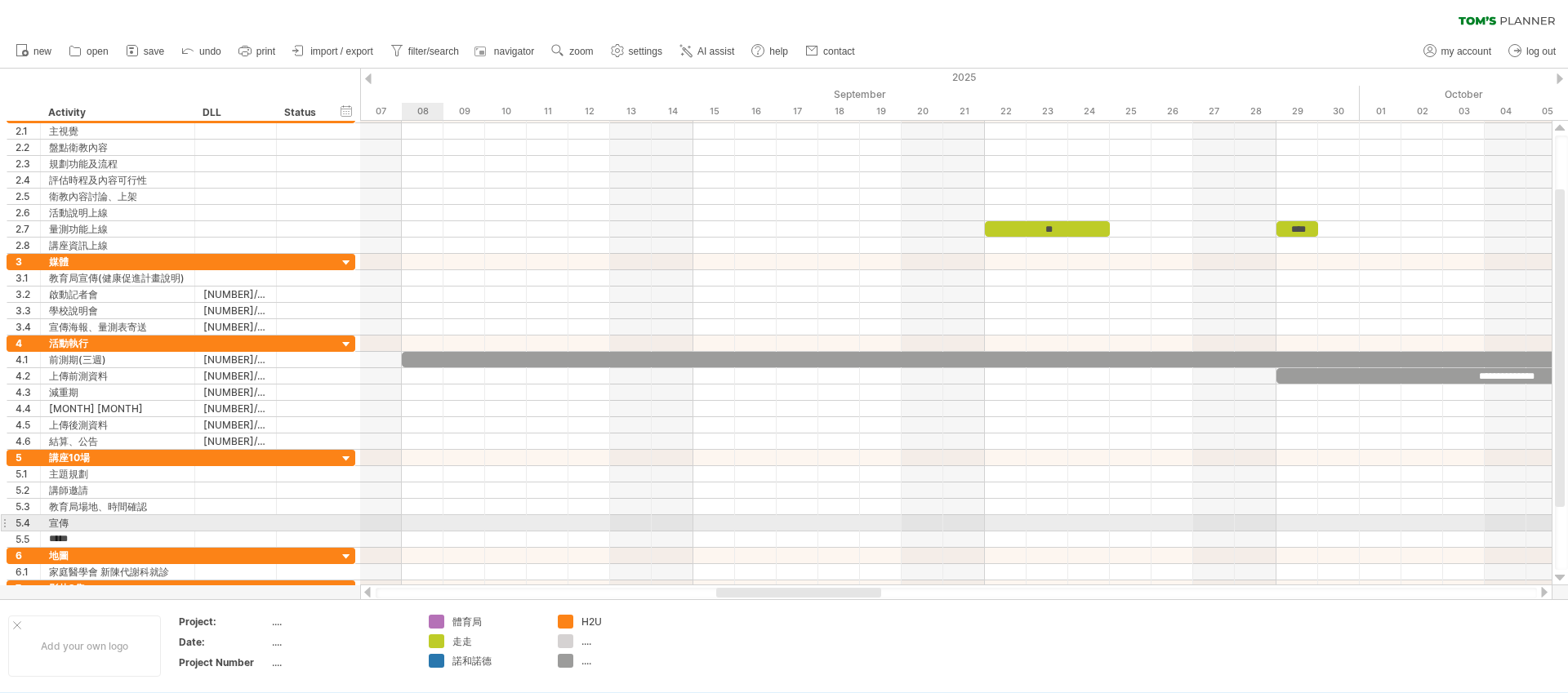 click at bounding box center (956, 523) 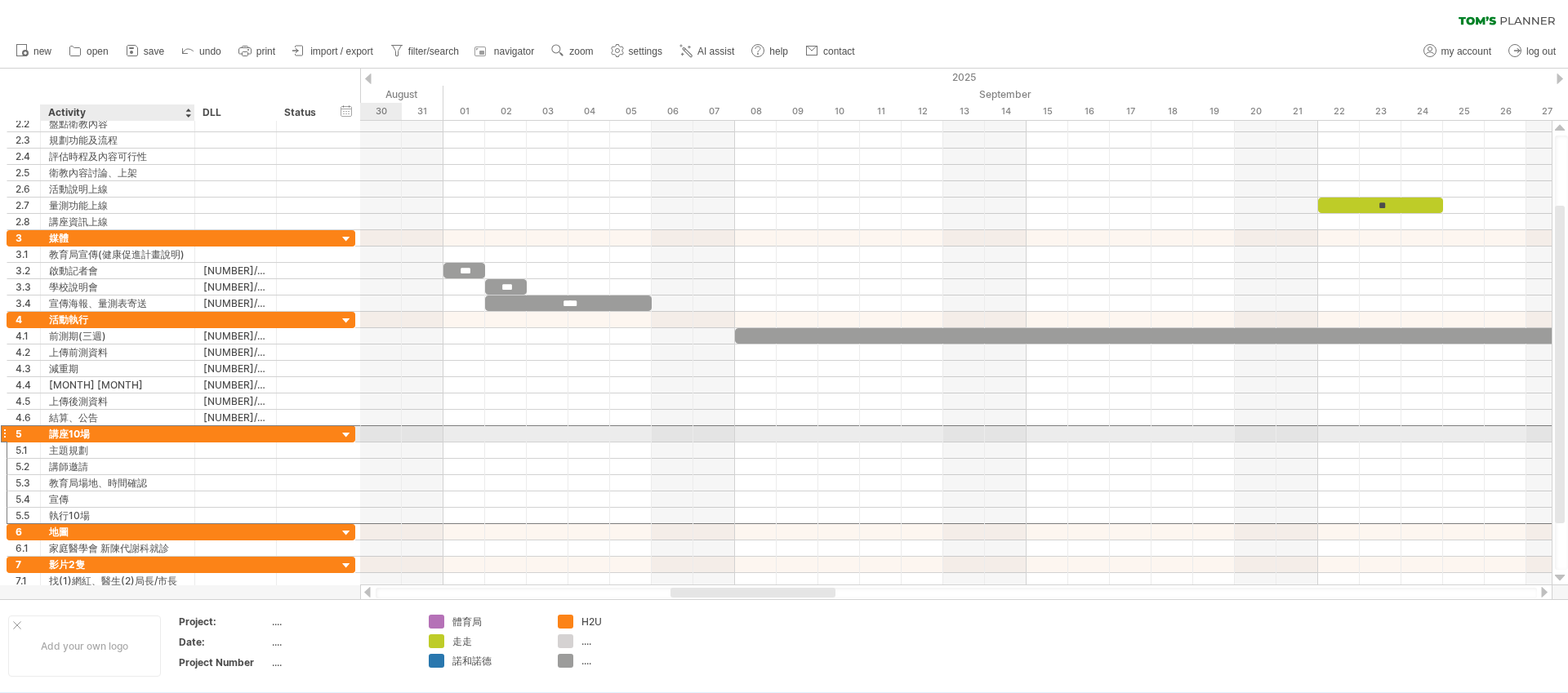 click on "講座10場" at bounding box center (118, 433) 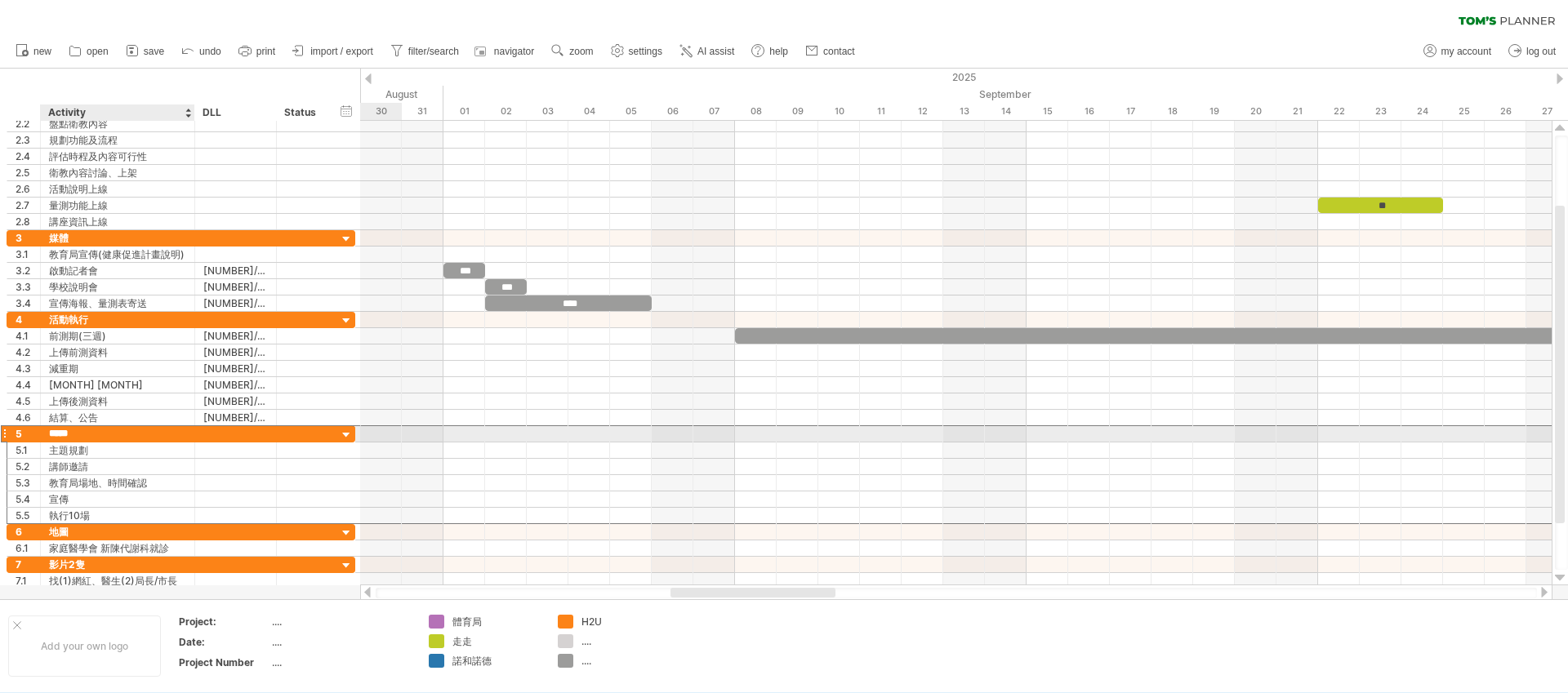 drag, startPoint x: 70, startPoint y: 433, endPoint x: 116, endPoint y: 433, distance: 46 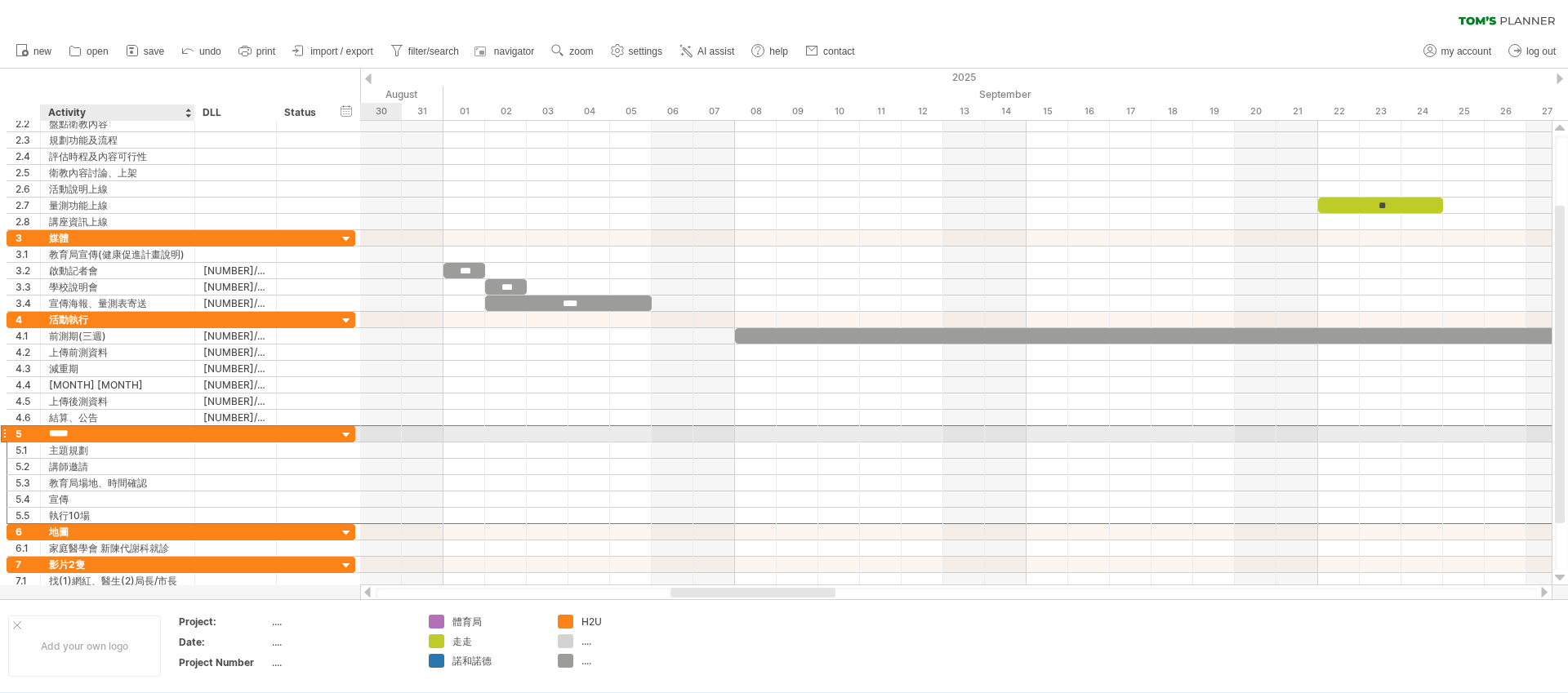 click on "*****" at bounding box center [118, 433] 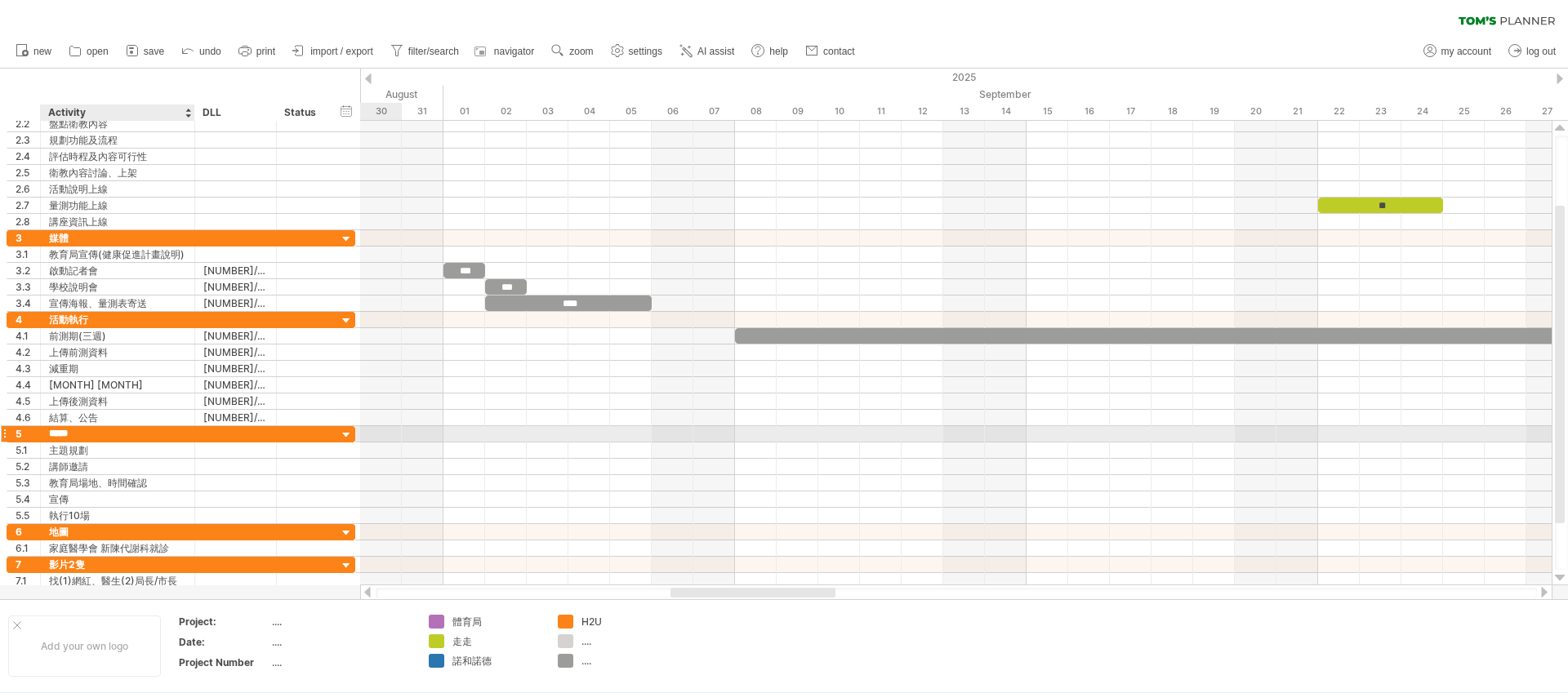 type on "**" 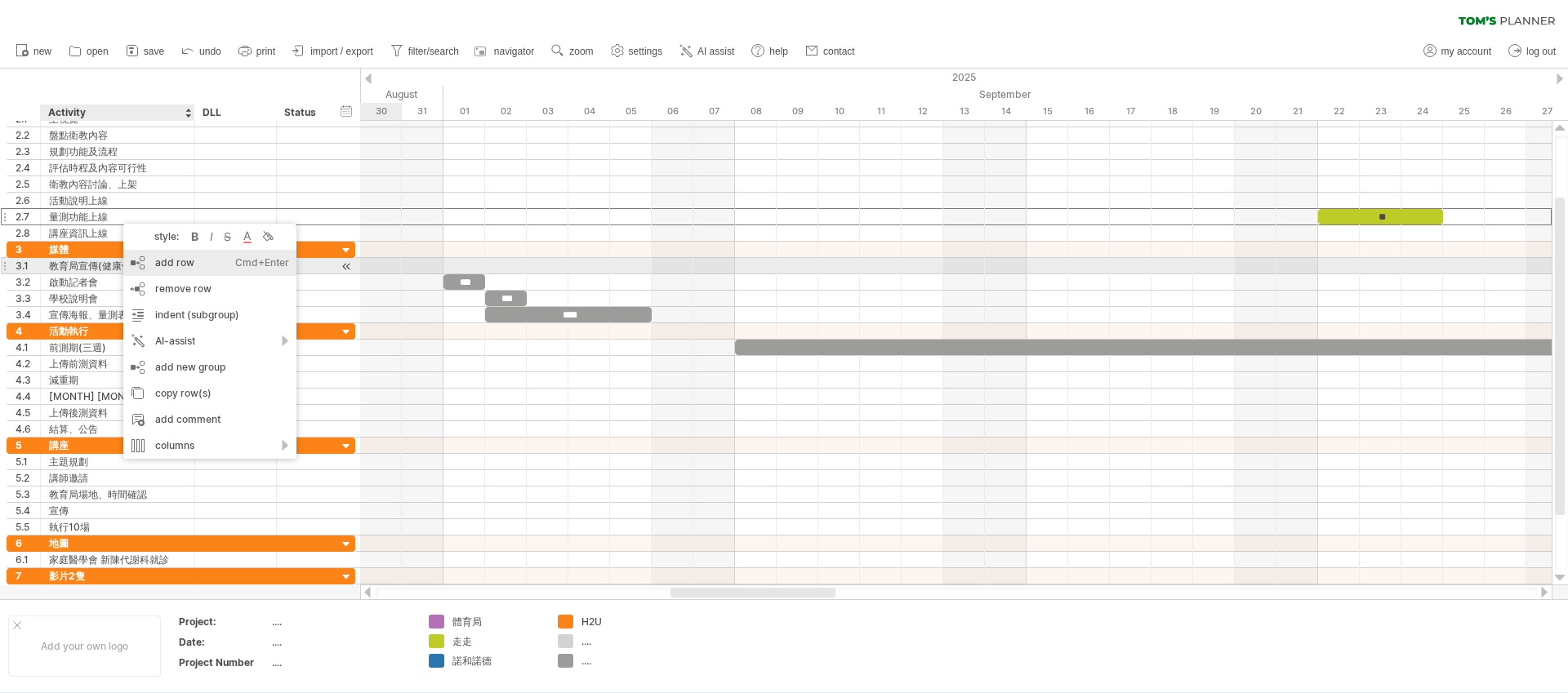 click on "add row Ctrl+Enter Cmd+Enter" at bounding box center [210, 263] 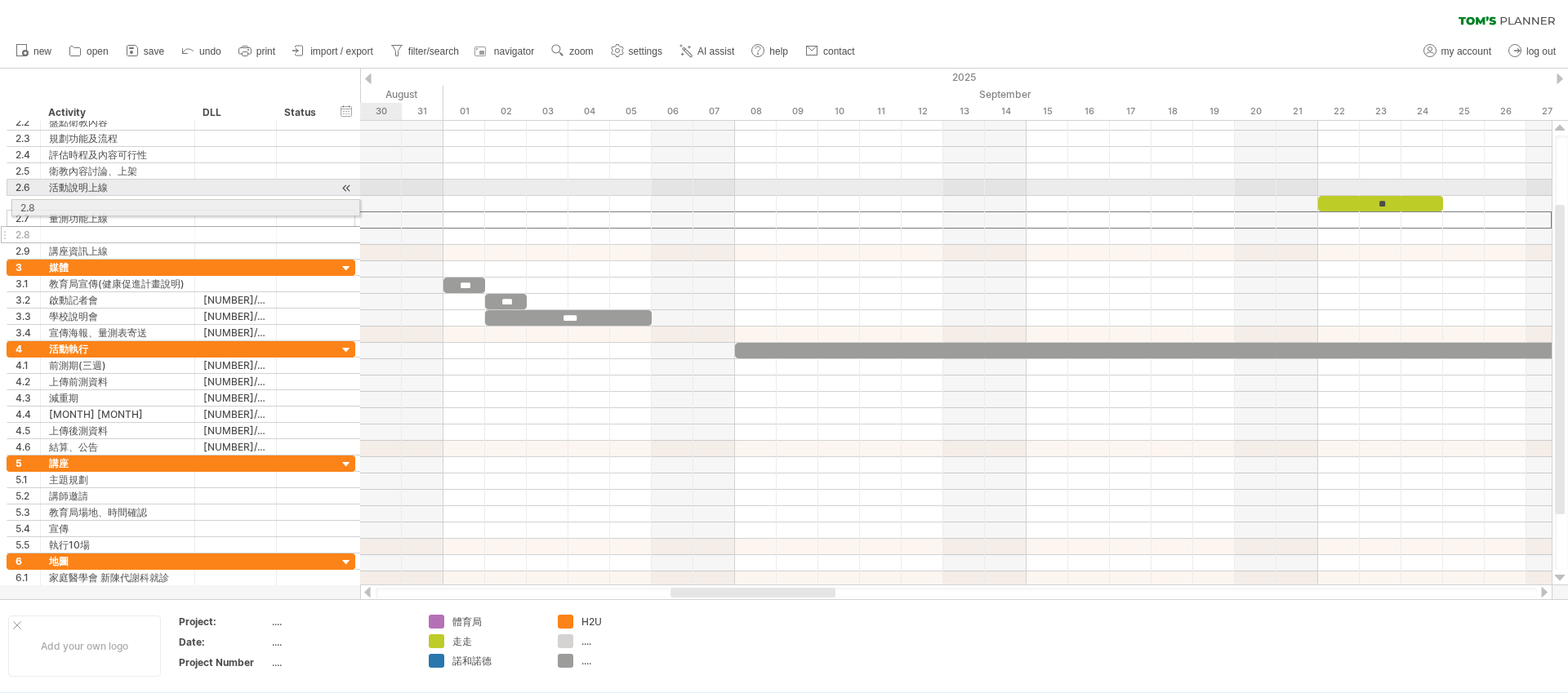 drag, startPoint x: 6, startPoint y: 221, endPoint x: 6, endPoint y: 205, distance: 16 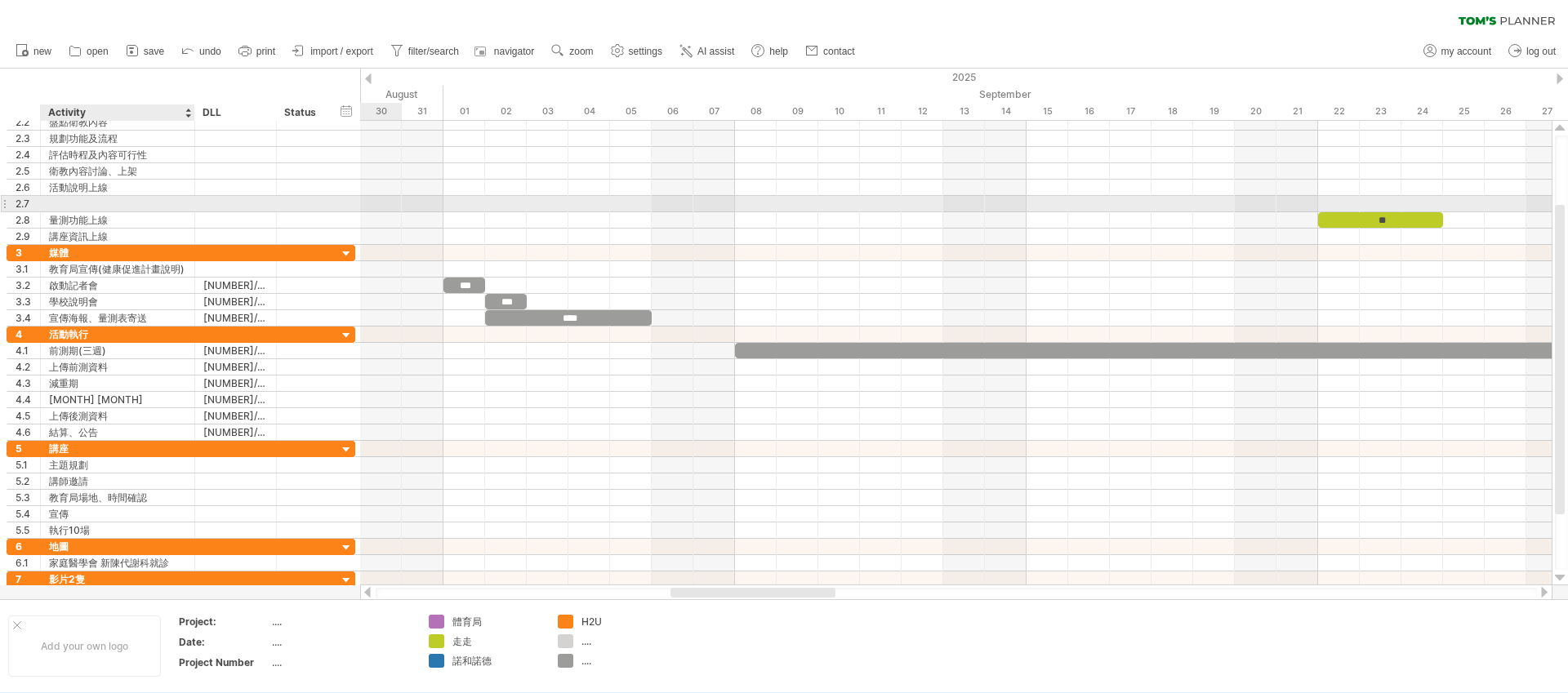 click at bounding box center [118, 203] 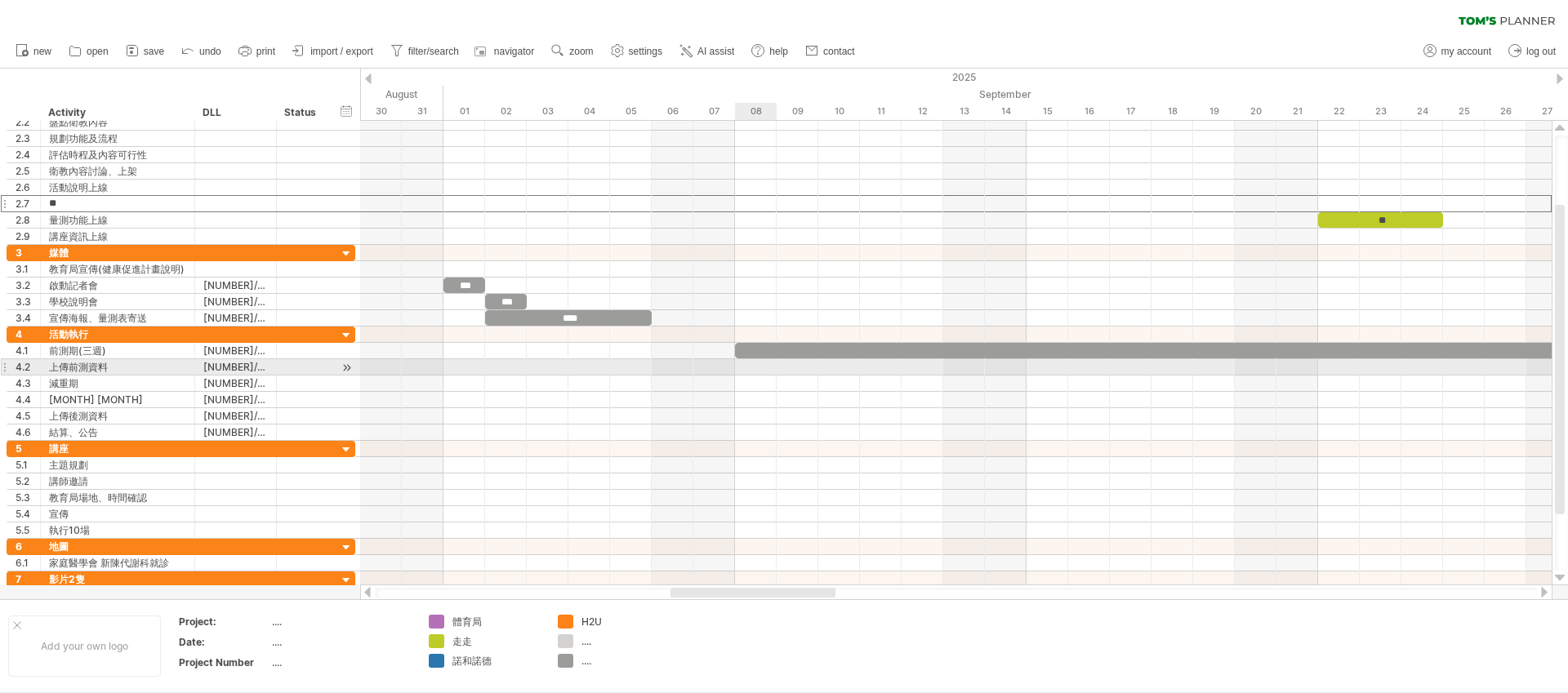 type on "*" 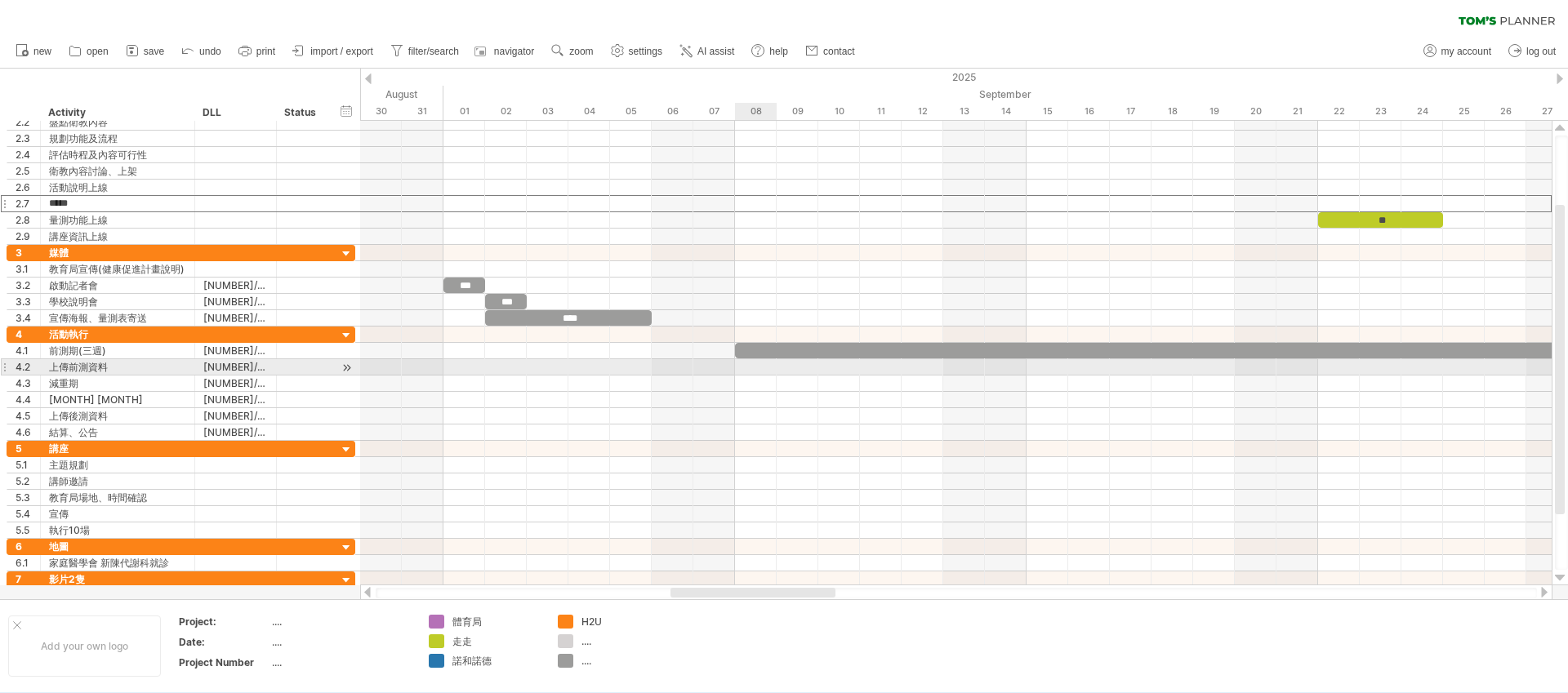type on "****" 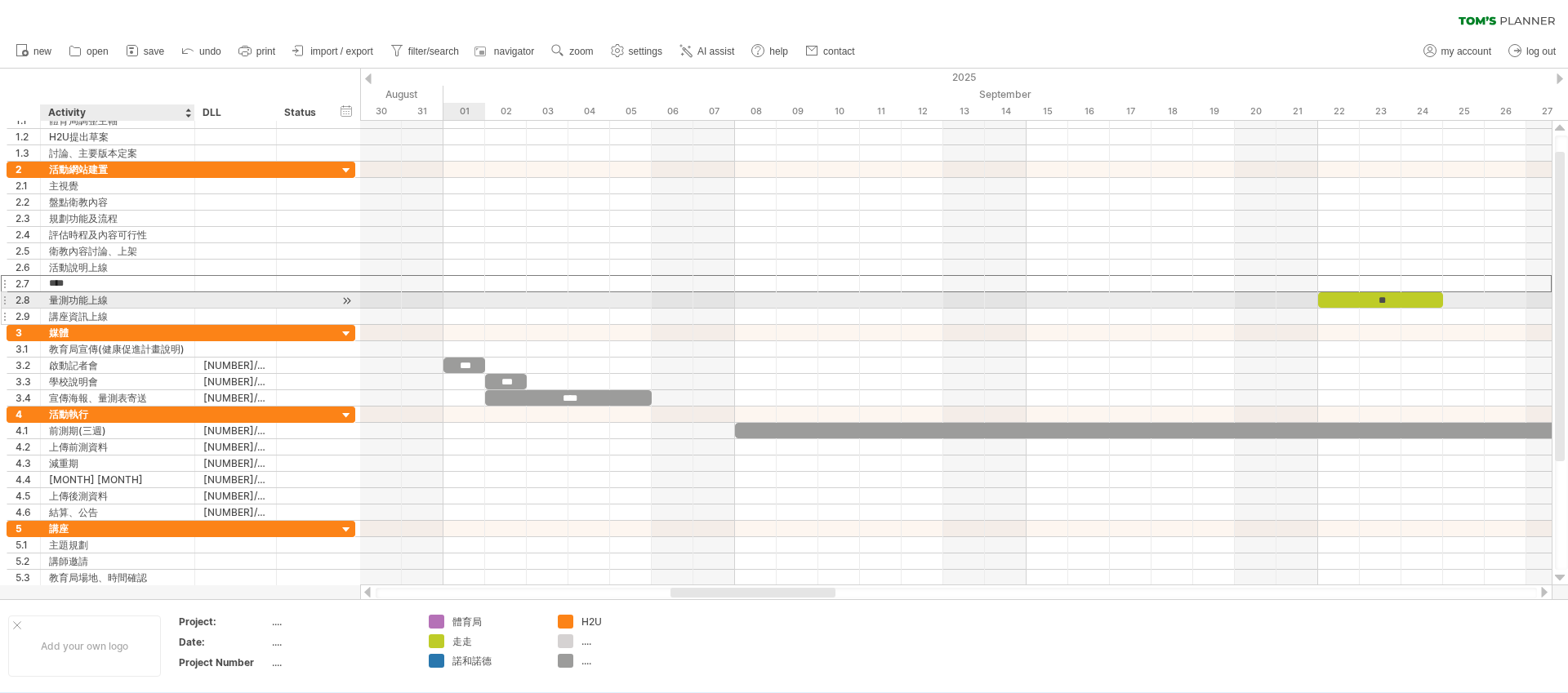 click on "講座資訊上線" at bounding box center [118, 316] 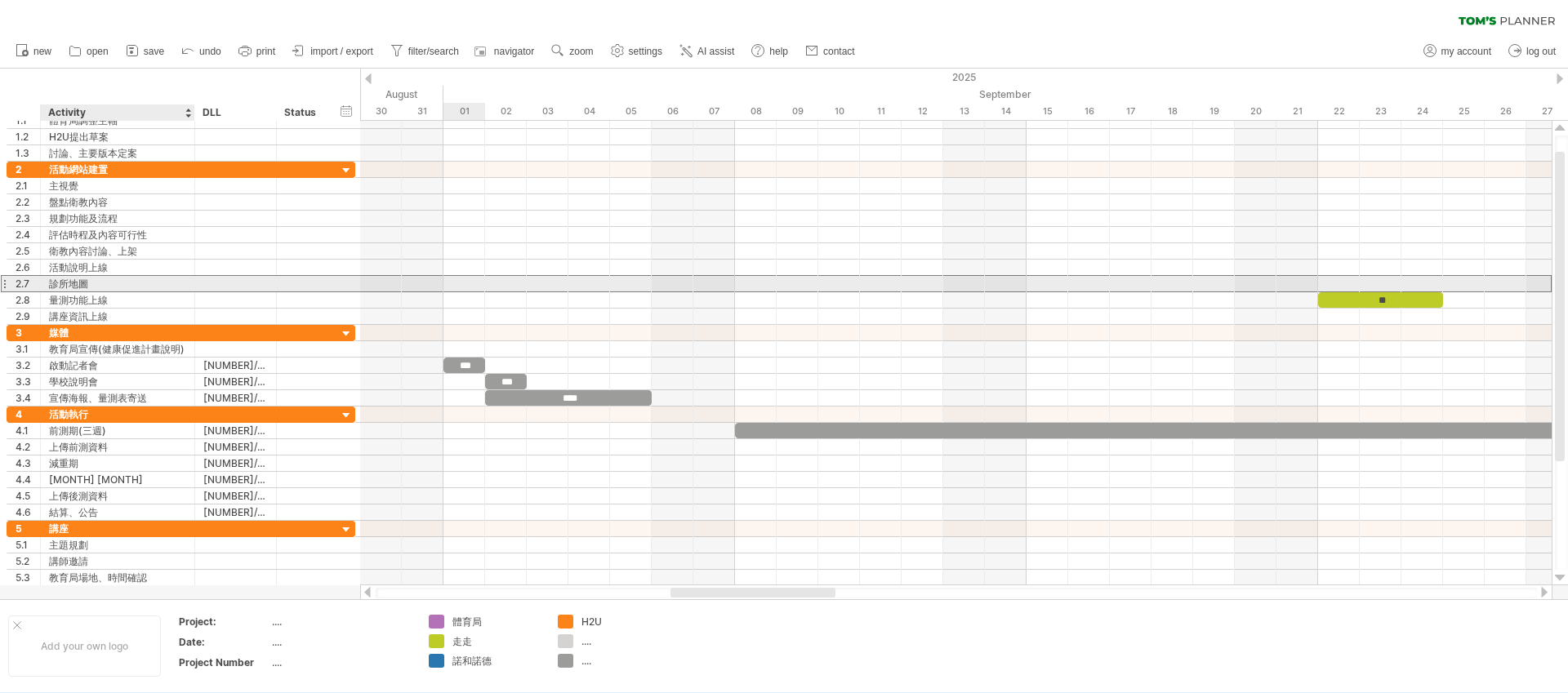 click on "診所地圖" at bounding box center (118, 283) 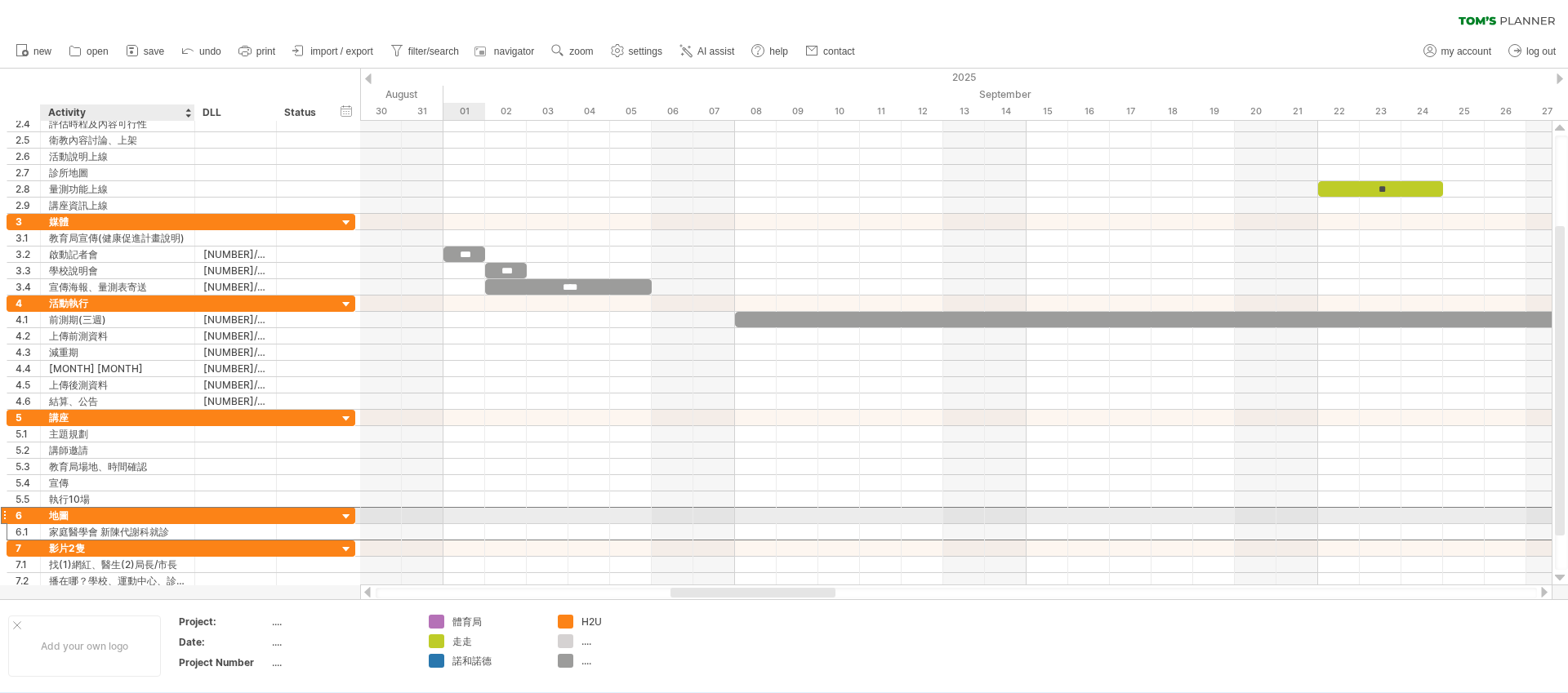 click on "地圖" at bounding box center [118, 515] 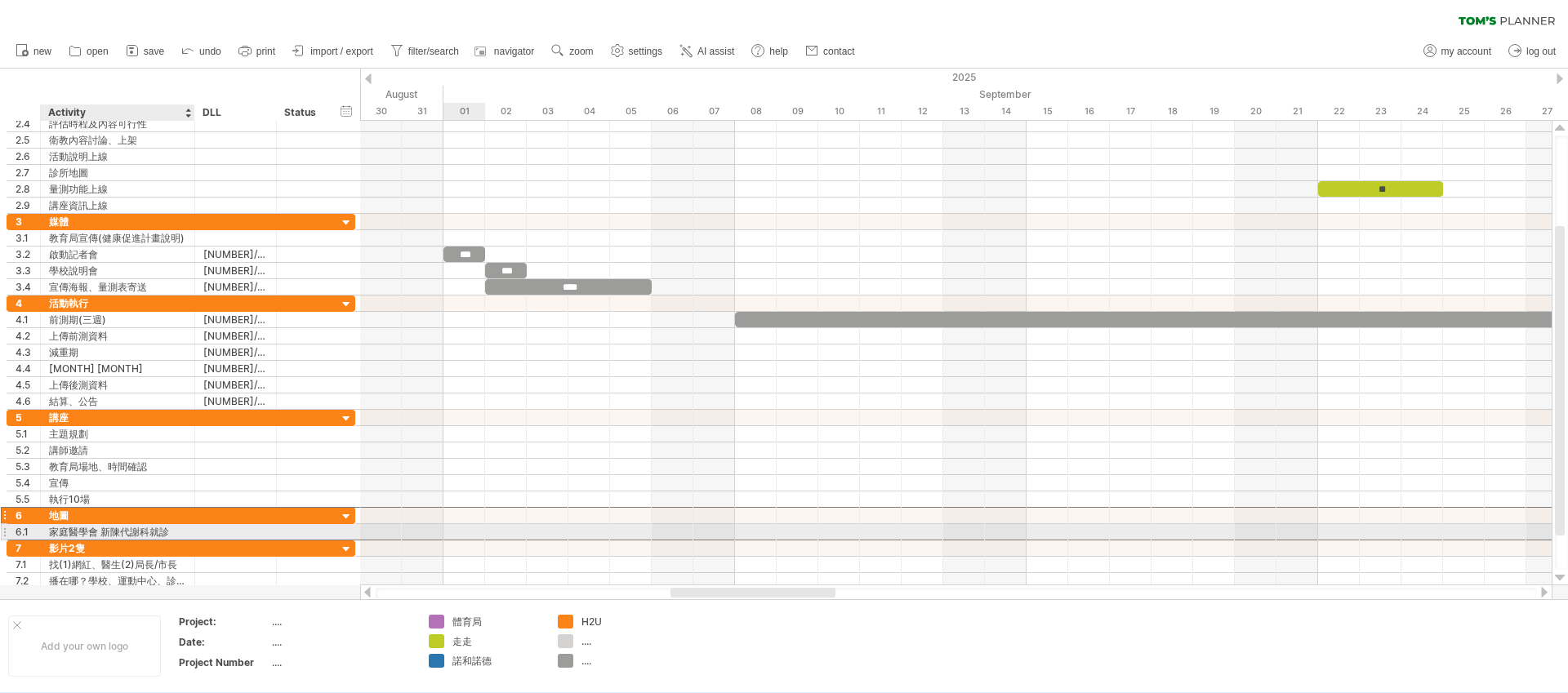 click on "家庭醫學會 新陳代謝科就診" at bounding box center [118, 531] 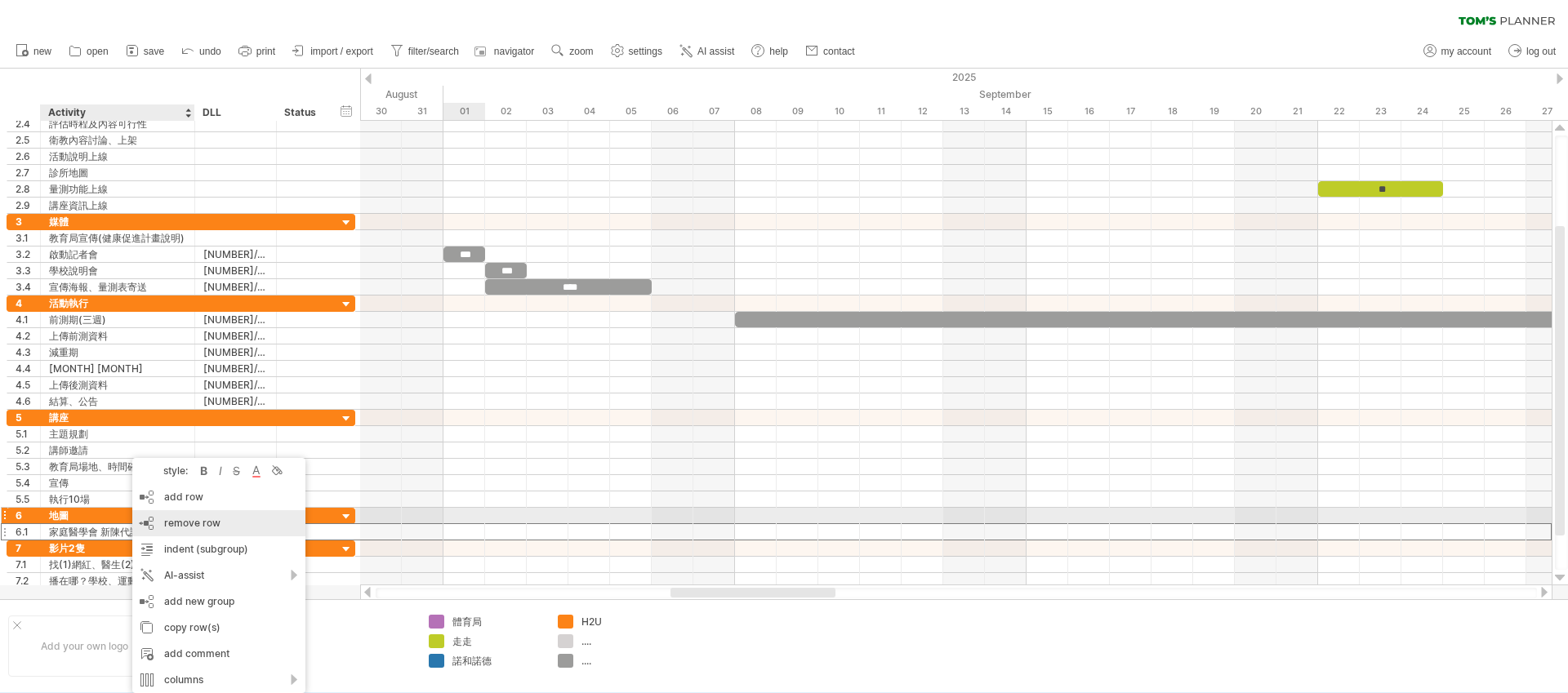 click on "remove row remove selected rows" at bounding box center [219, 523] 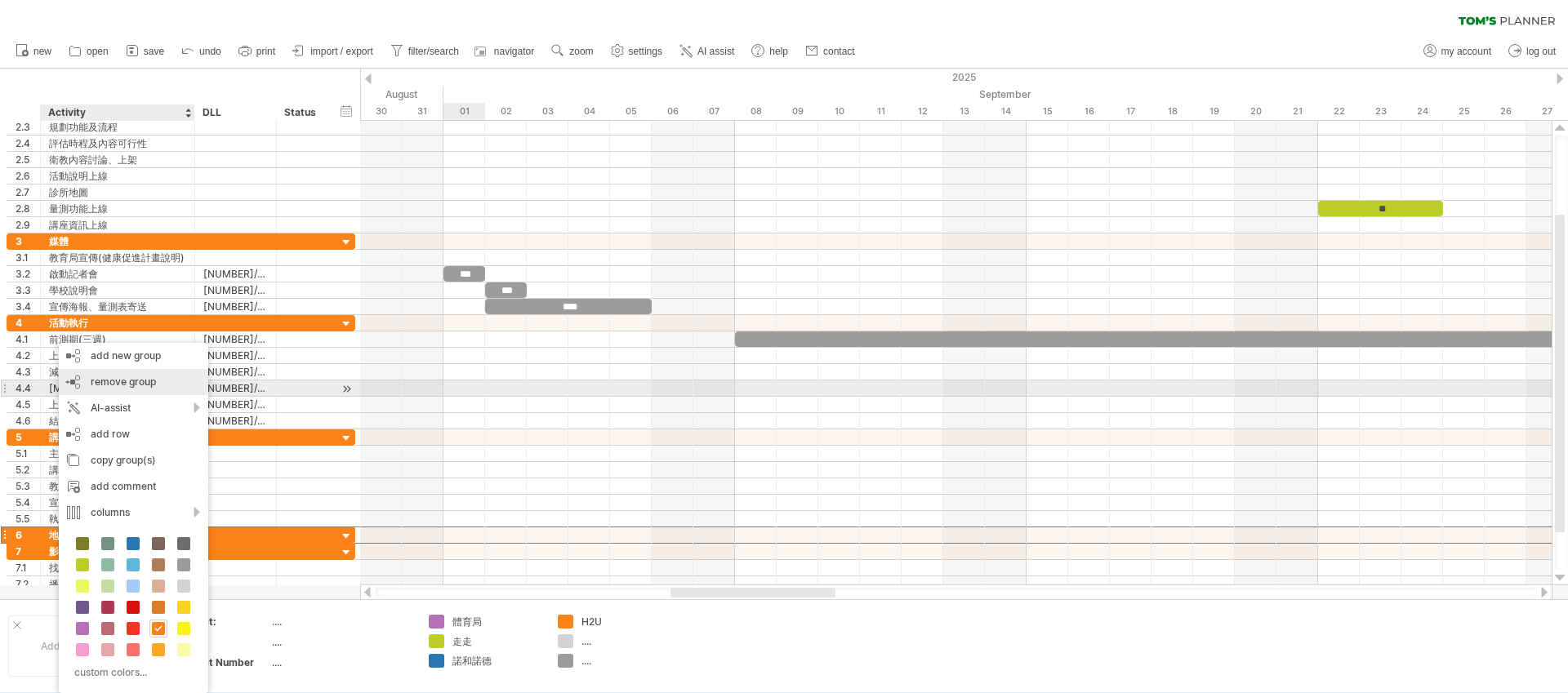 click on "remove group remove selected groups" at bounding box center [133, 382] 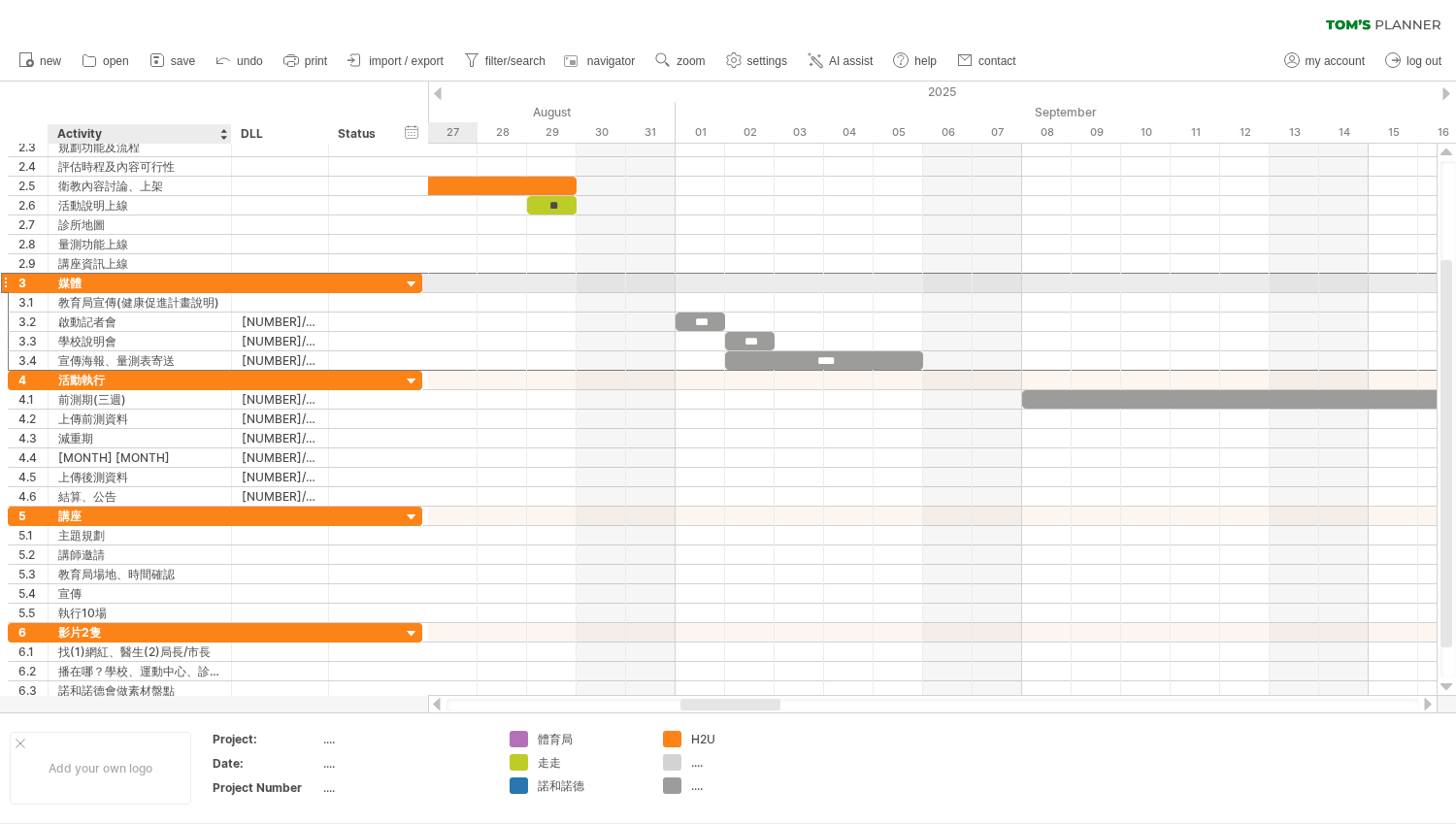 click on "媒體" at bounding box center [140, 282] 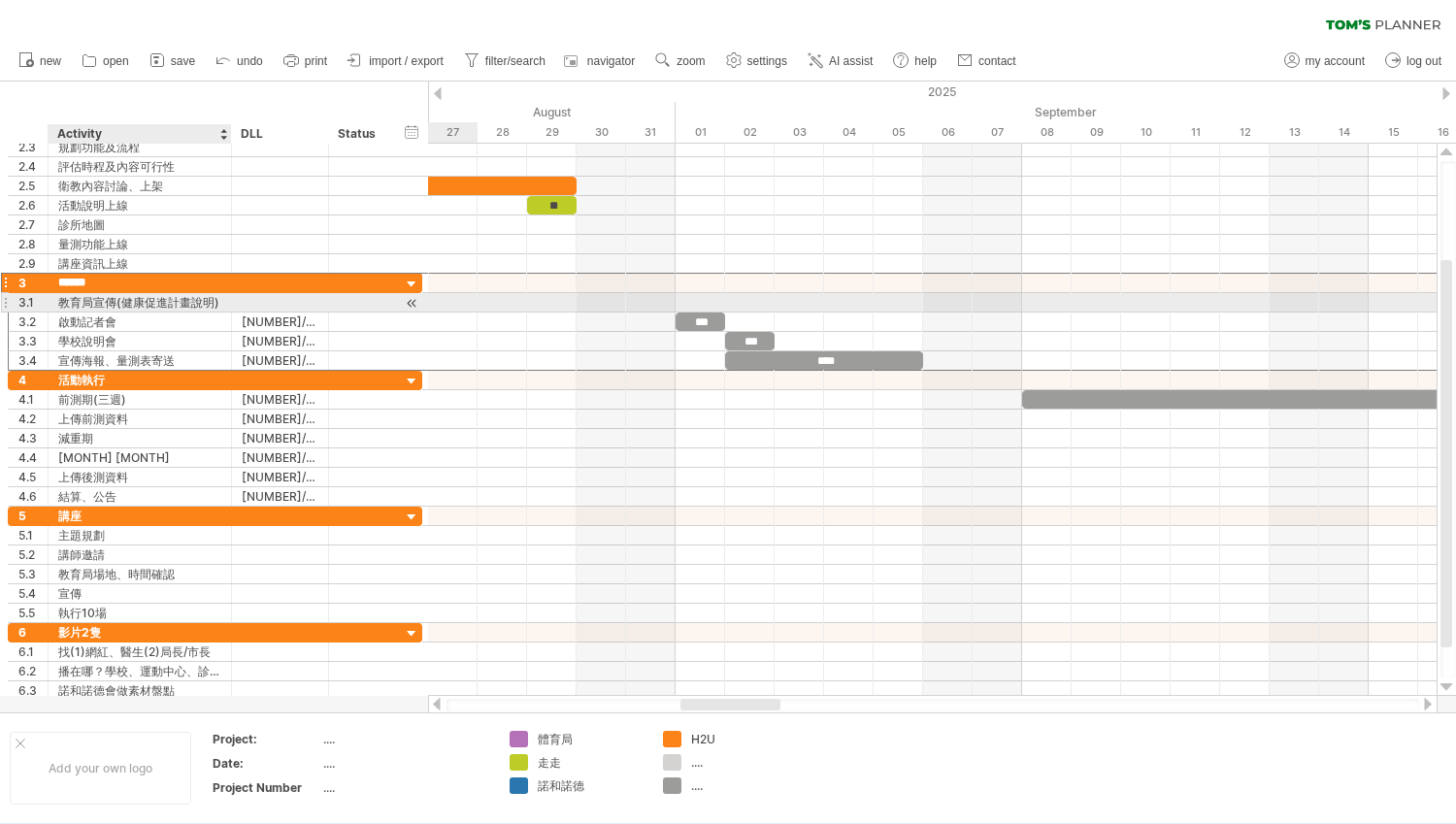 type on "****" 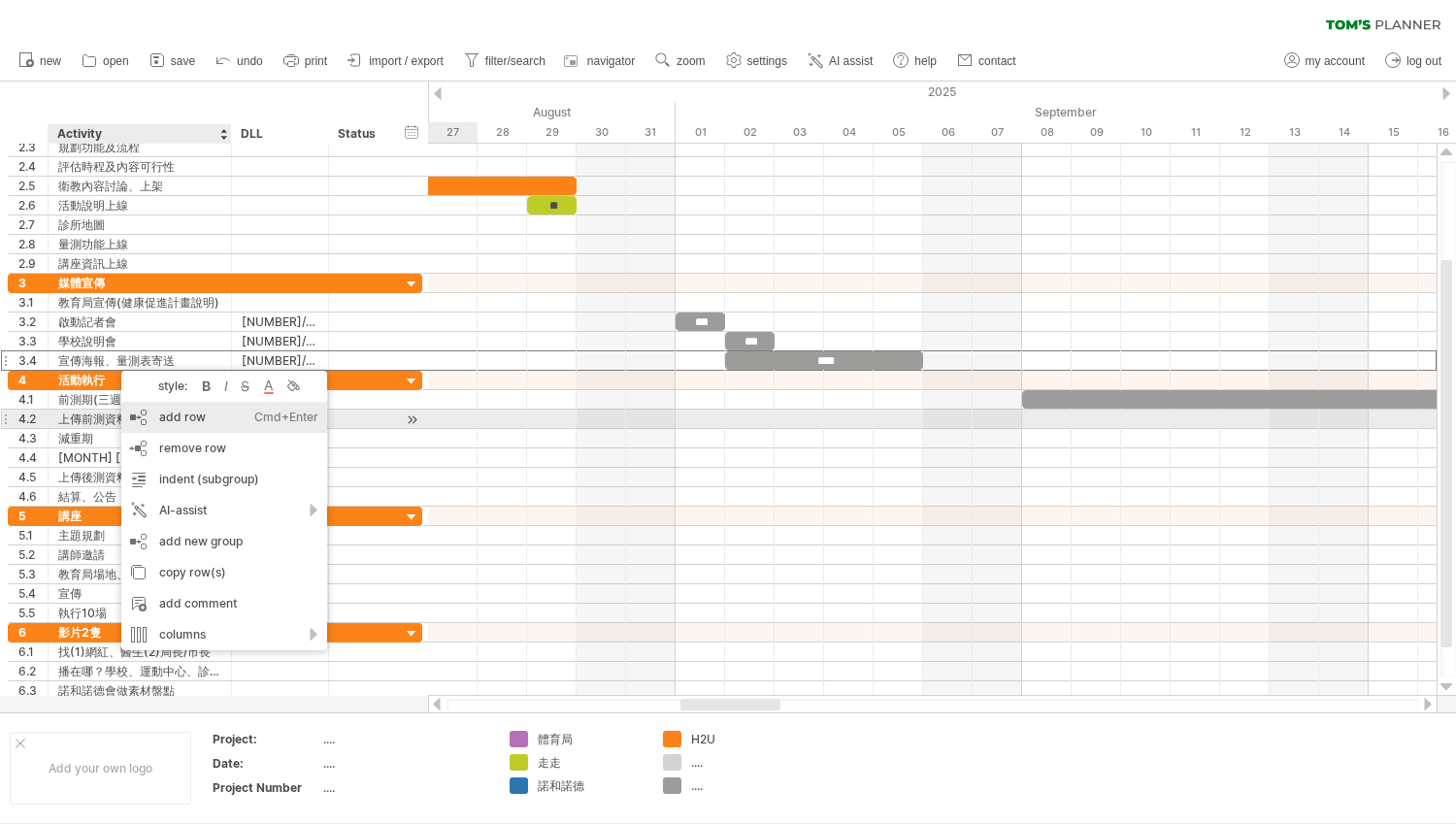click on "add row Ctrl+Enter Cmd+Enter" at bounding box center (224, 417) 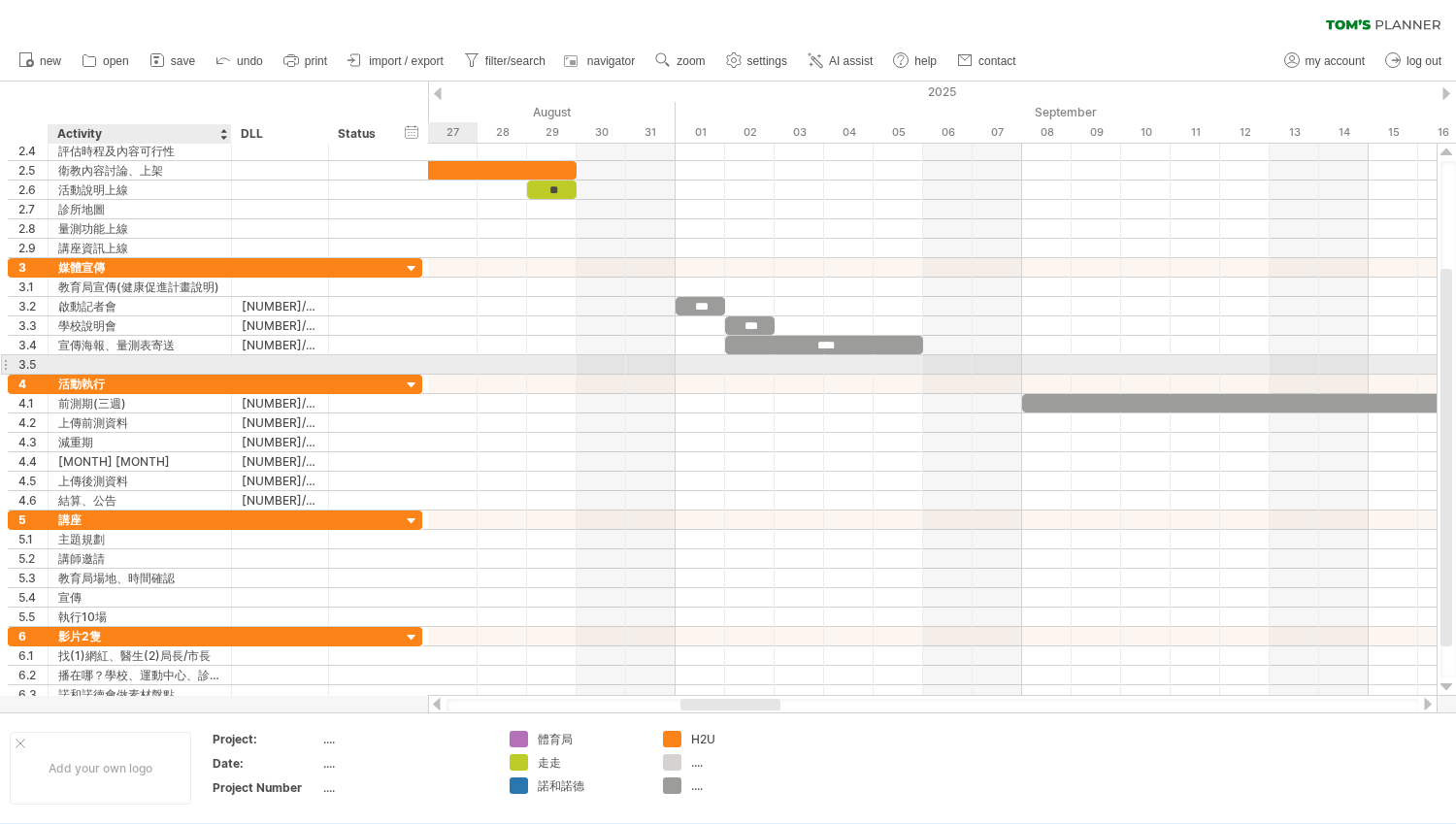 click at bounding box center (140, 364) 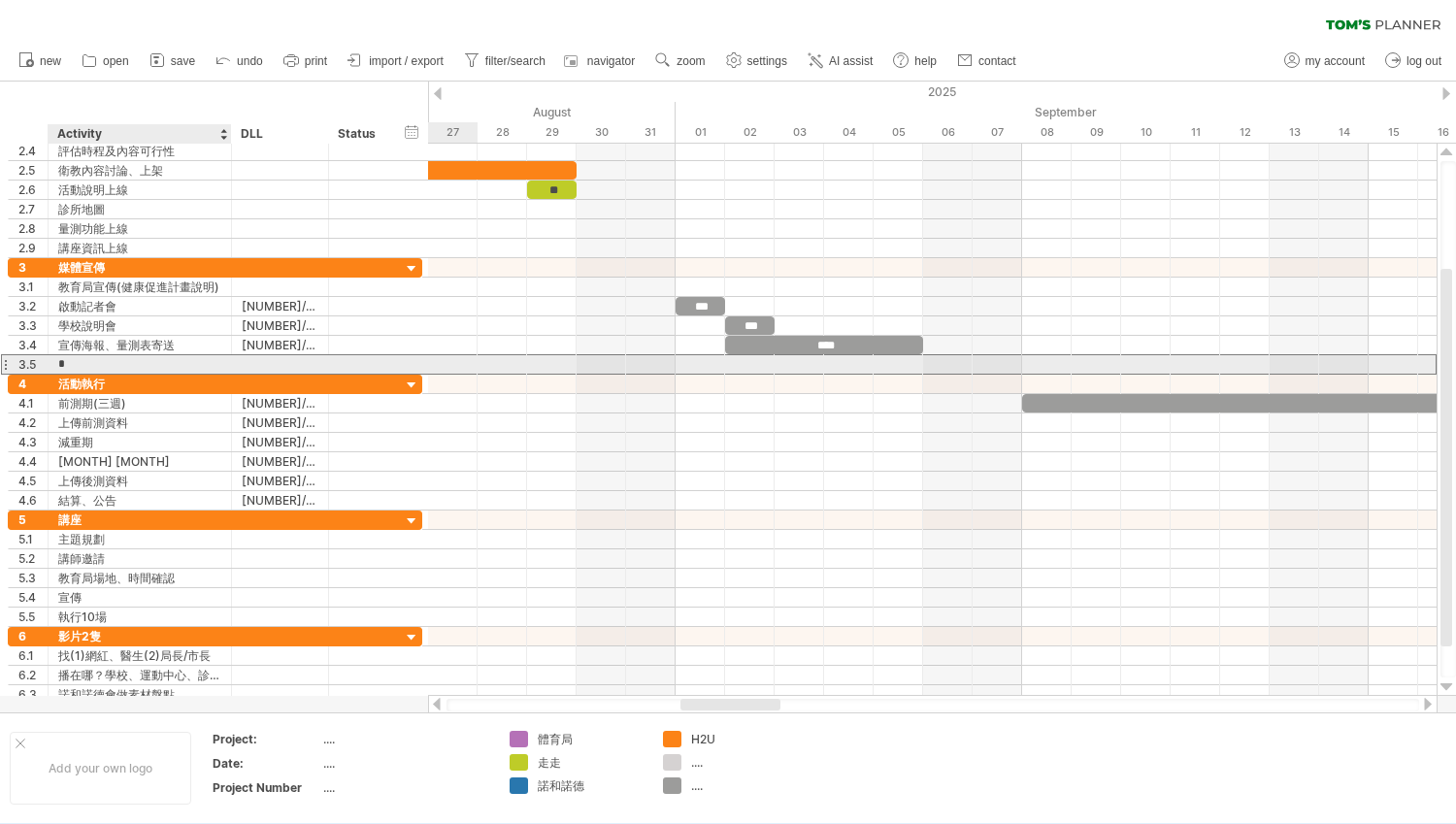 type on "*" 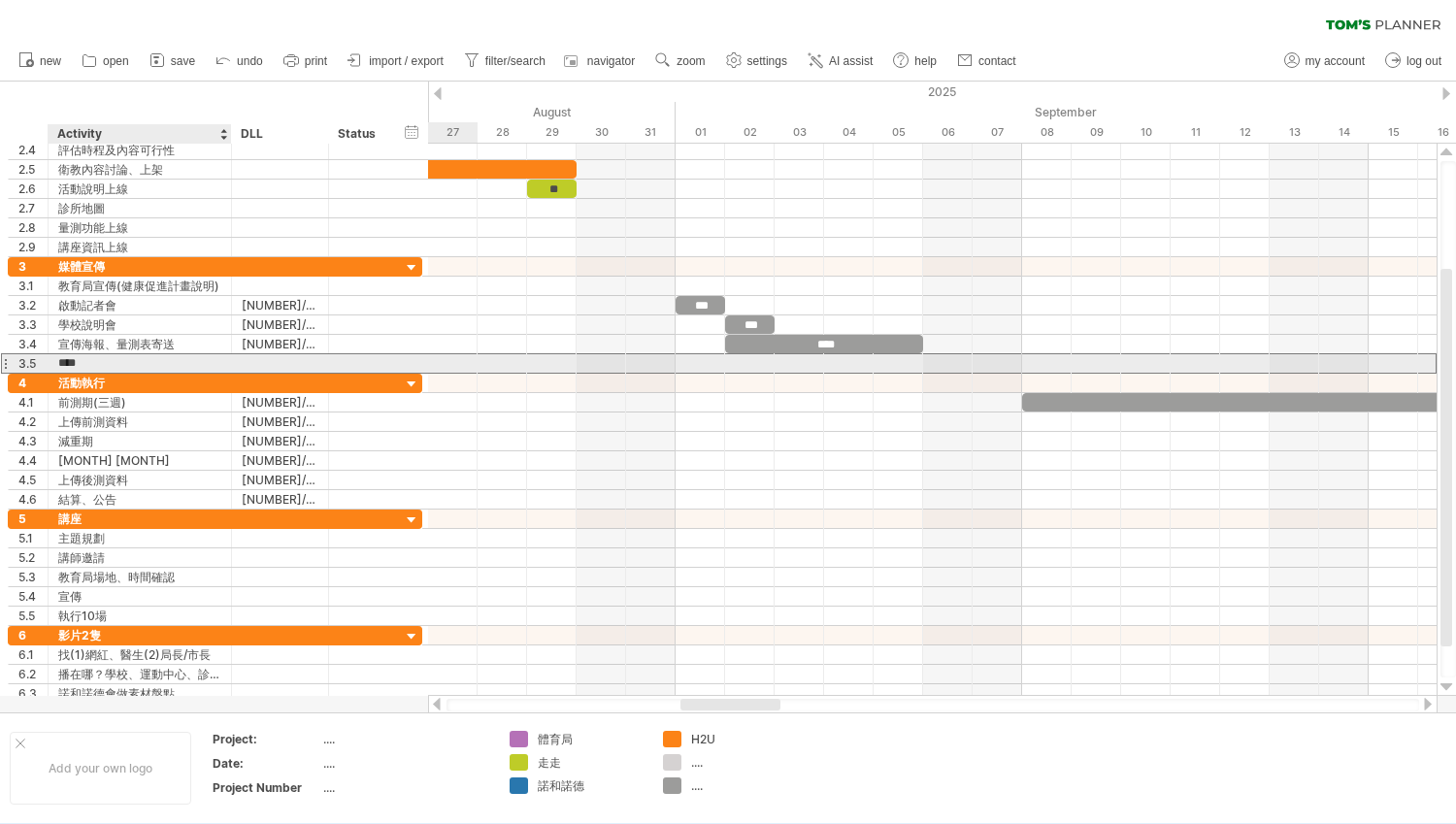click on "****" at bounding box center (140, 363) 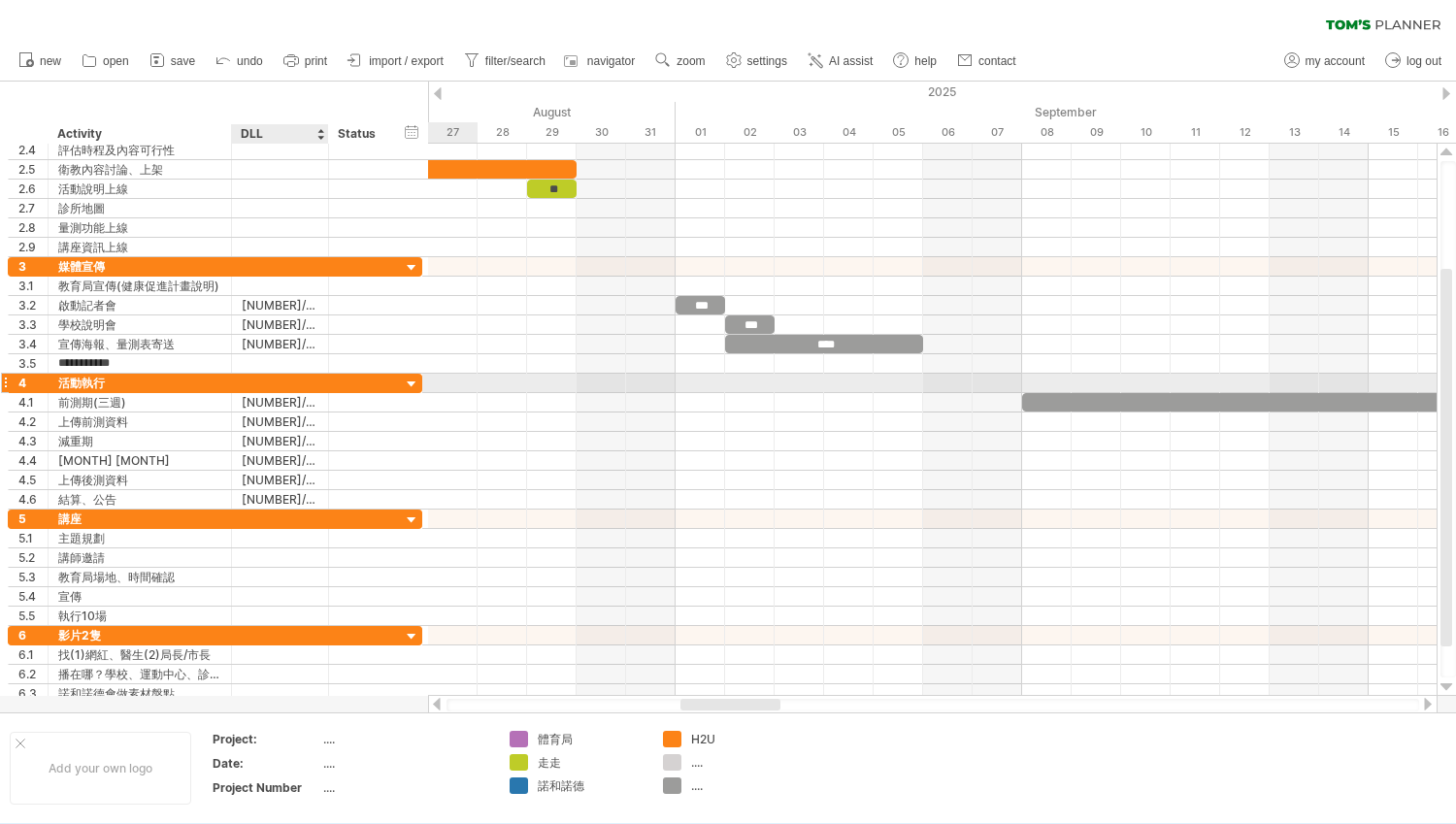 type on "**********" 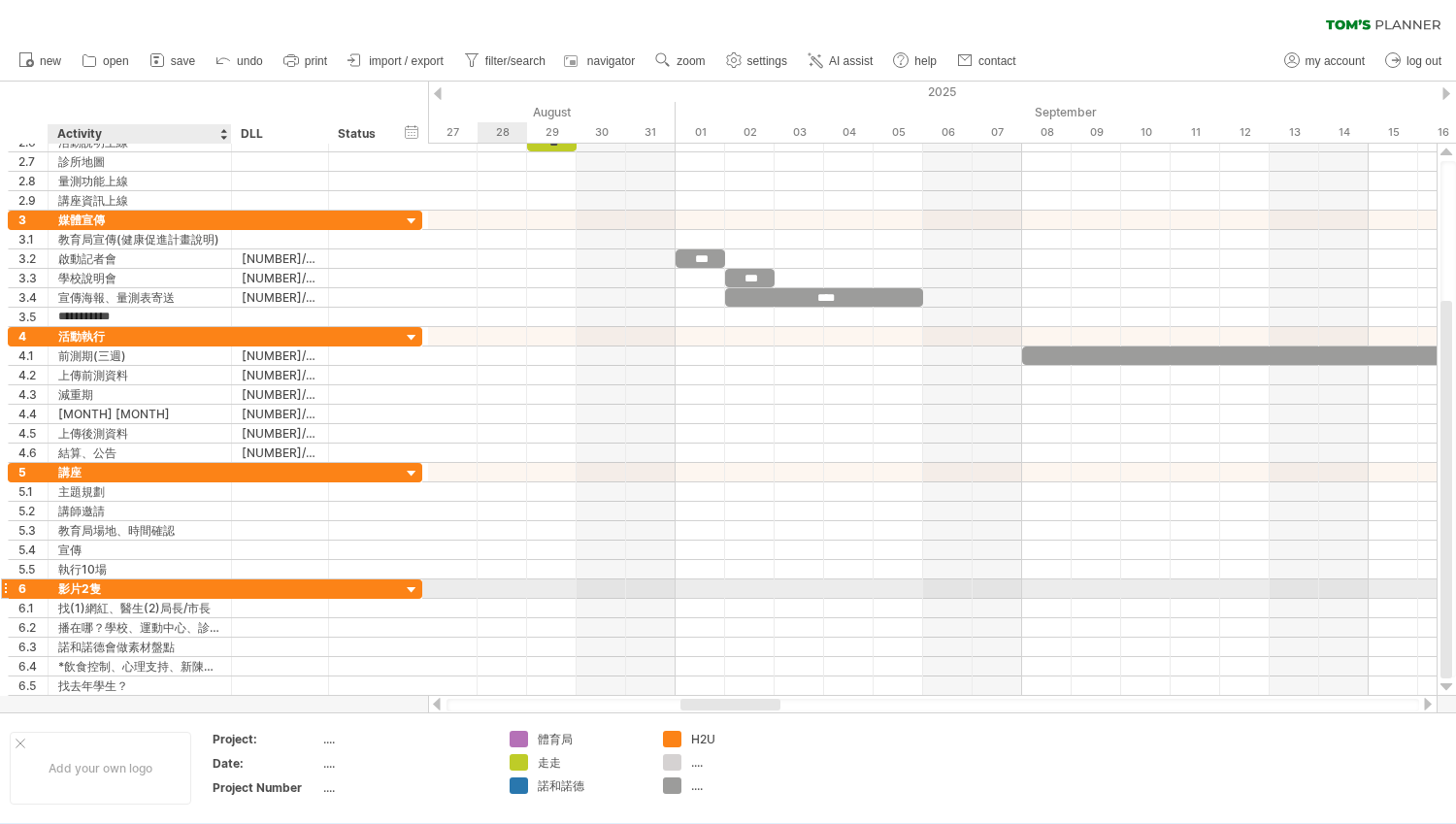 click on "影片2隻" at bounding box center [140, 588] 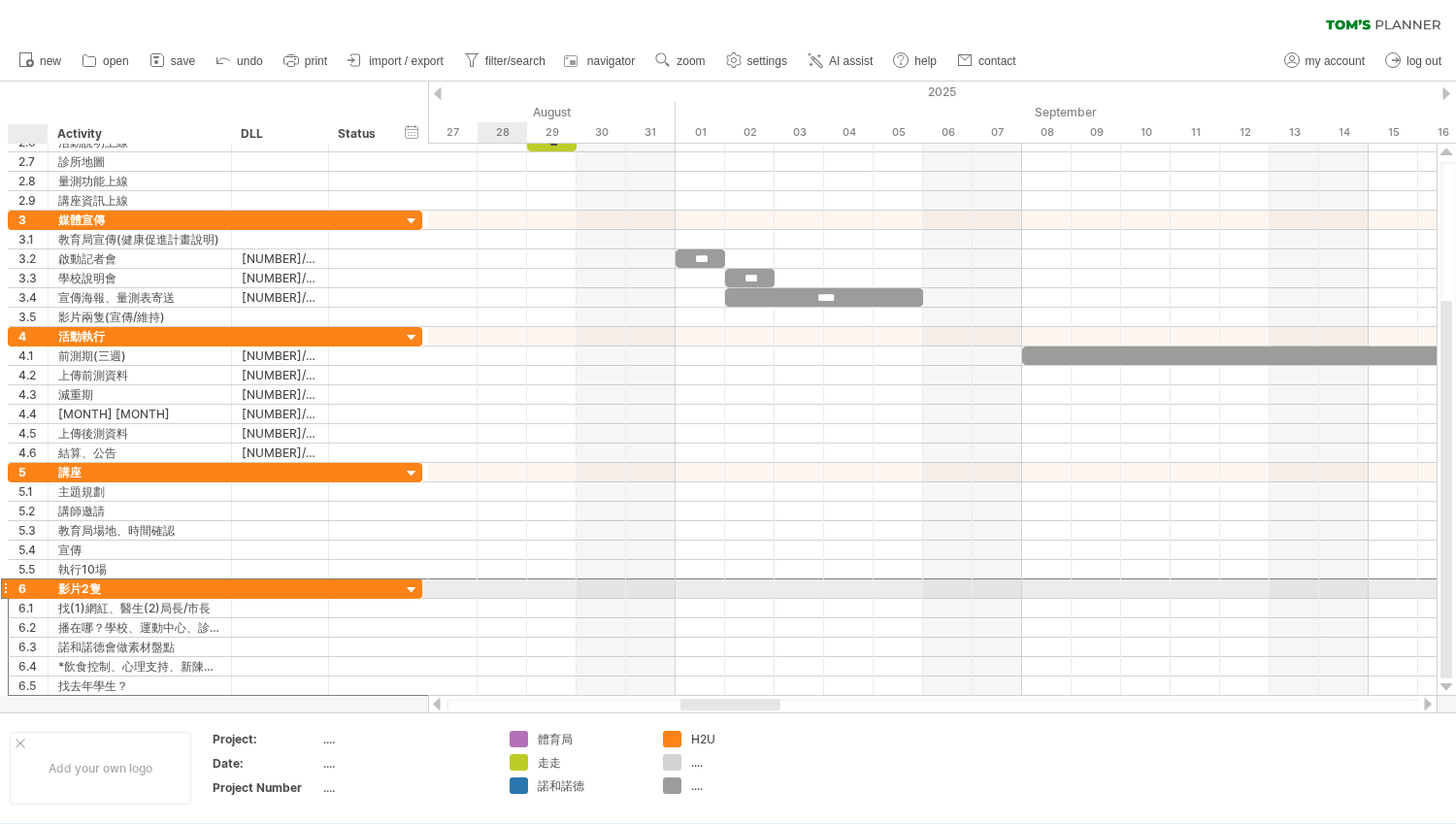 click on "6" at bounding box center [33, 588] 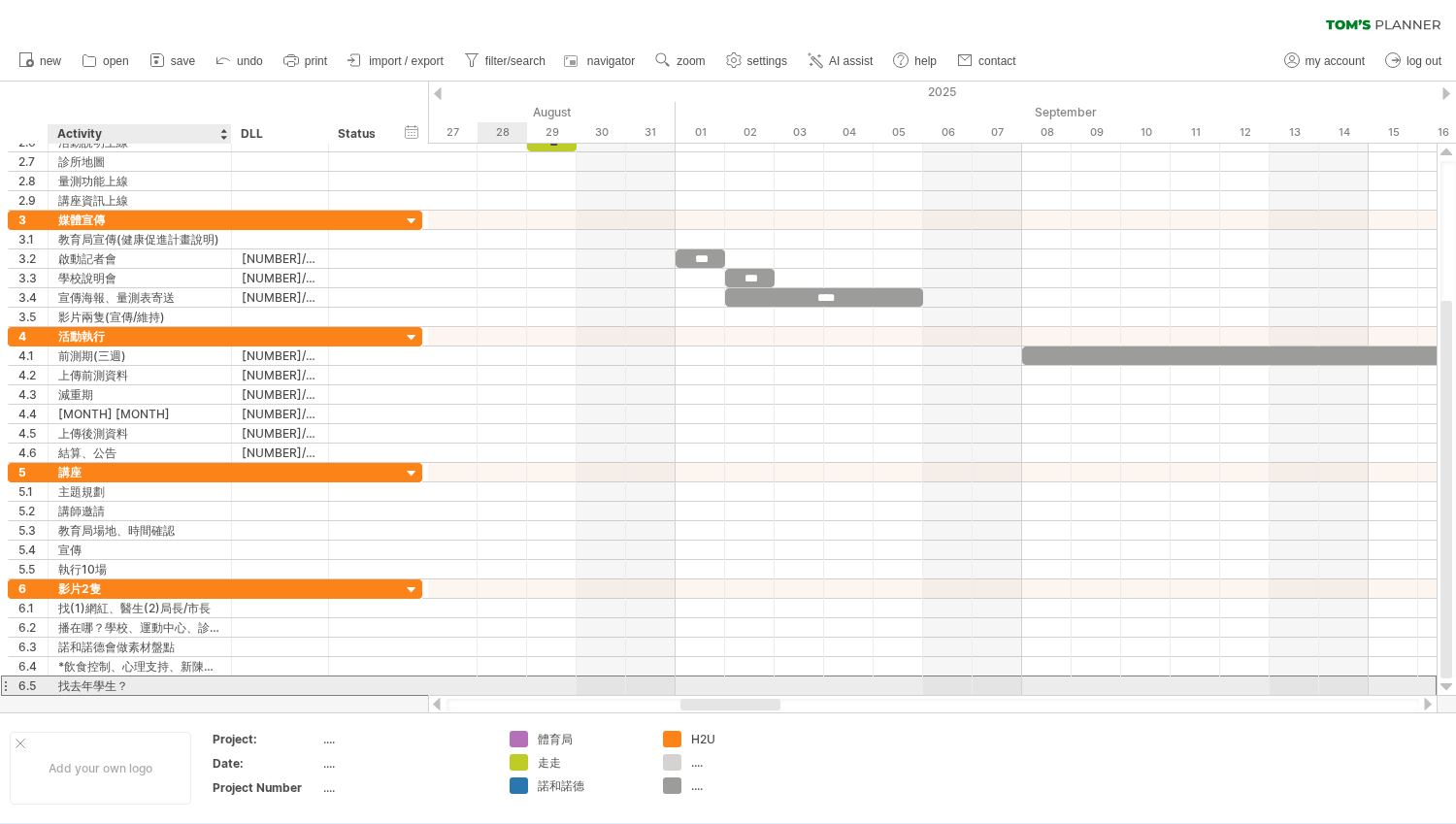 click on "找去年學生？" at bounding box center [140, 685] 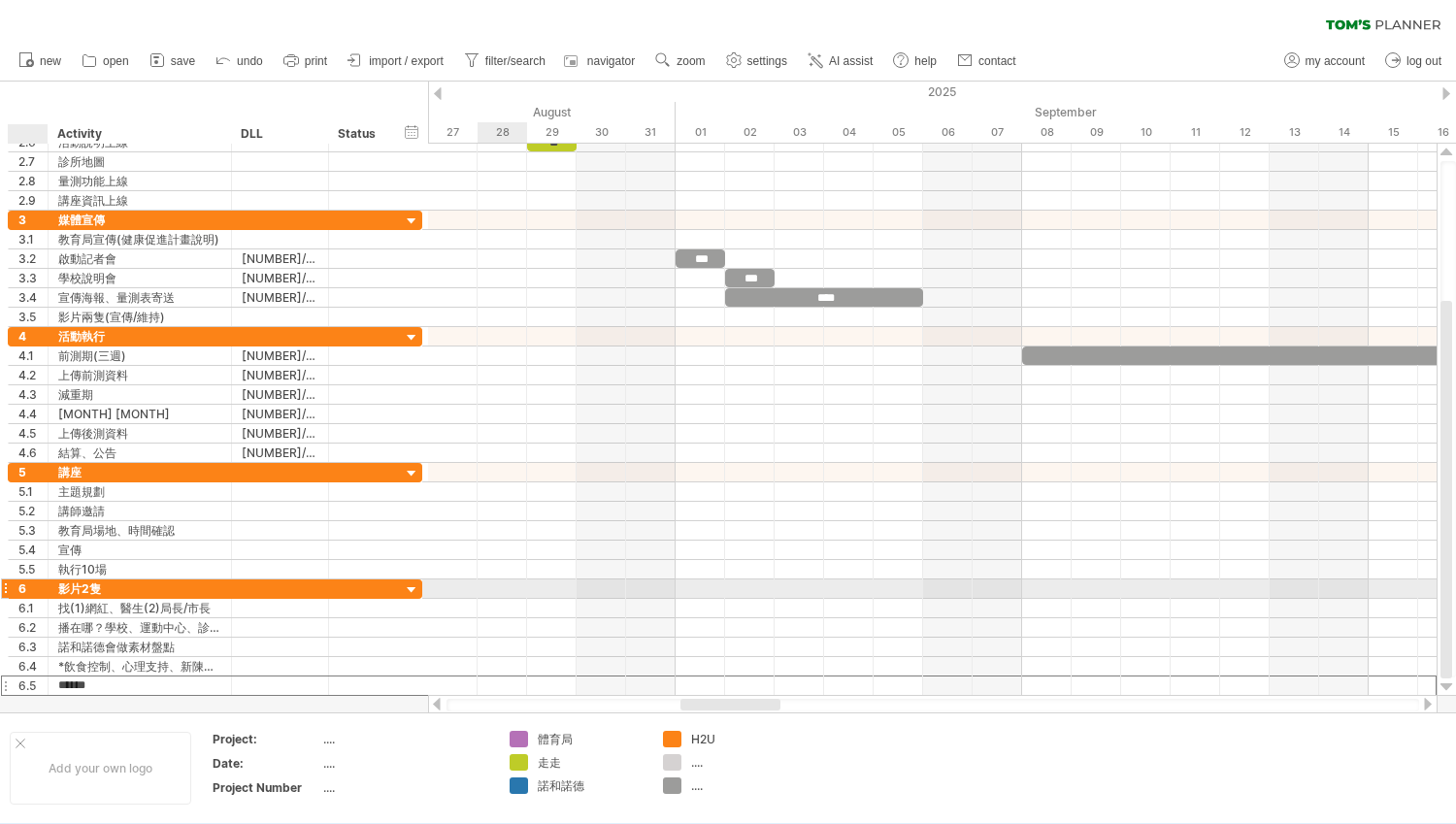 click 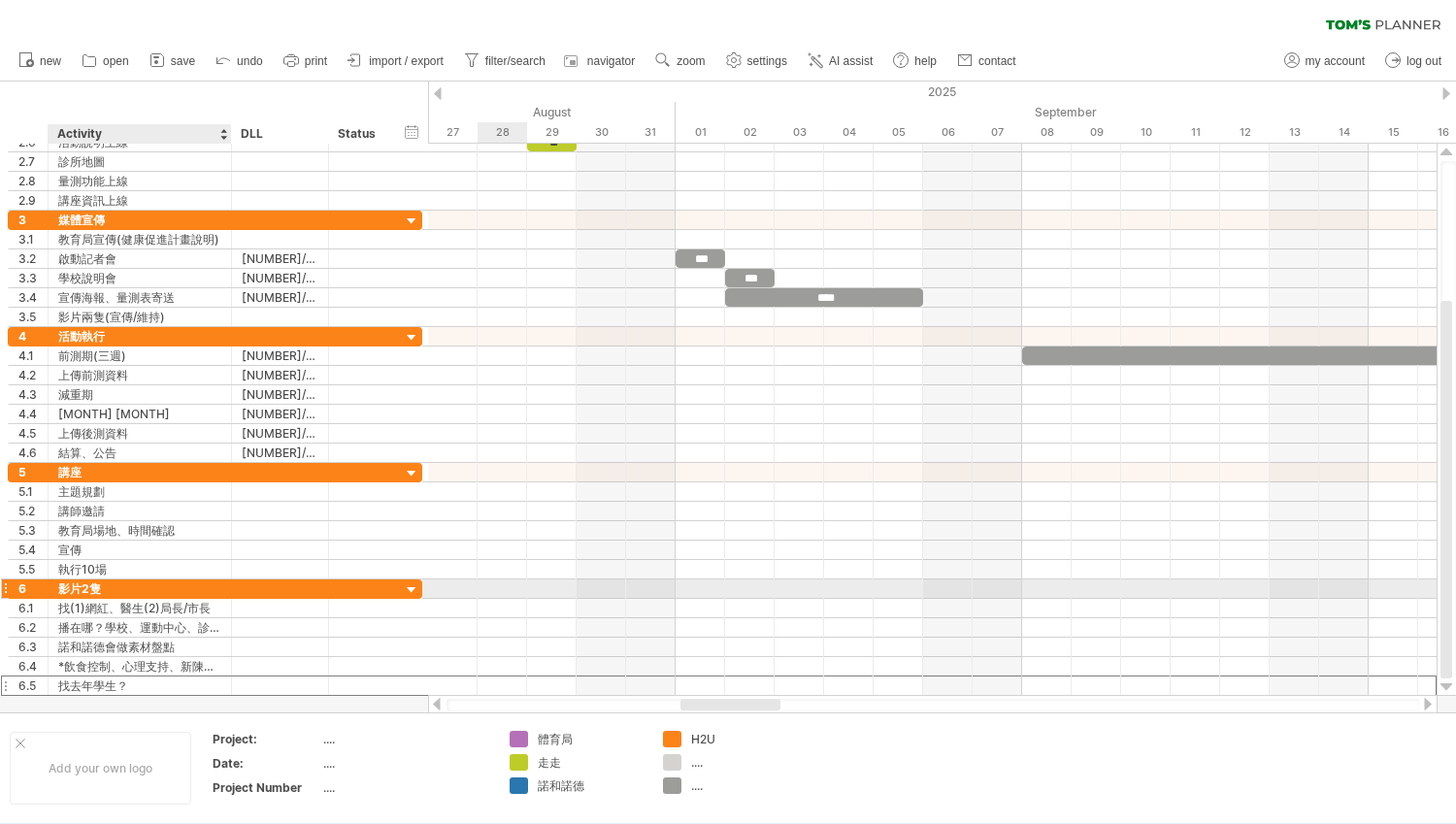 click on "影片2隻" at bounding box center [140, 588] 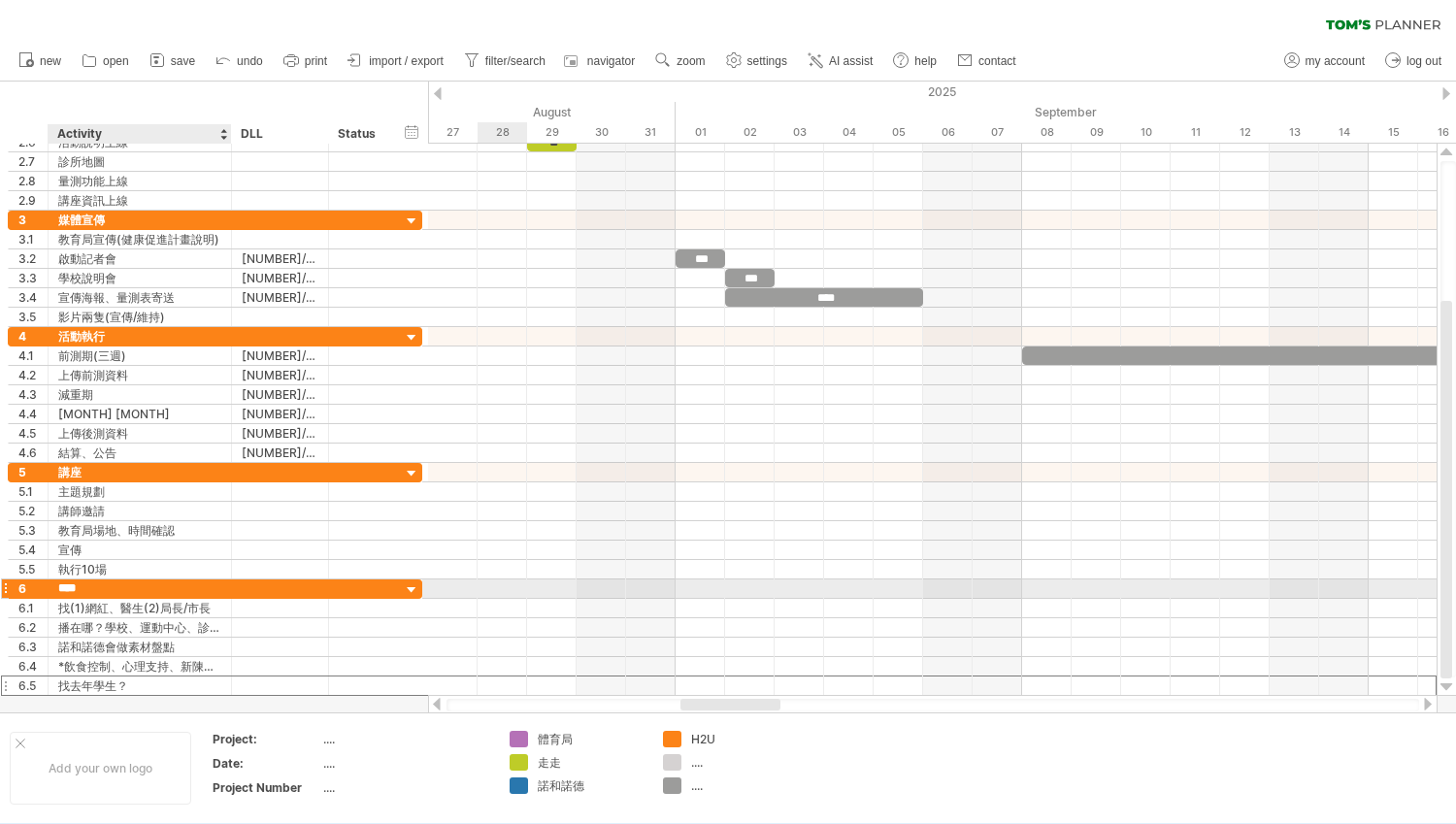 click on "****" at bounding box center (140, 588) 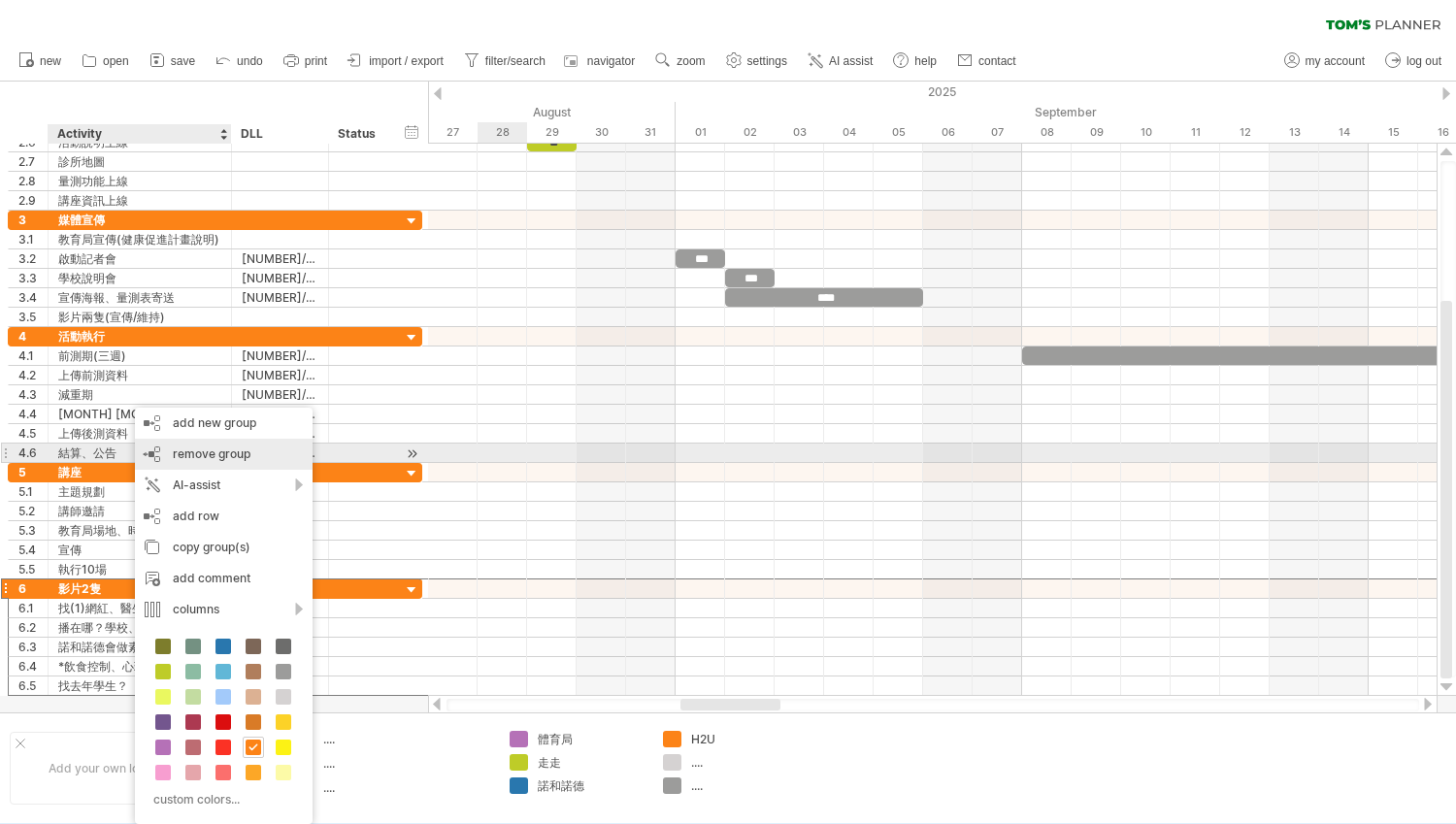 click on "remove group remove selected groups" at bounding box center [223, 454] 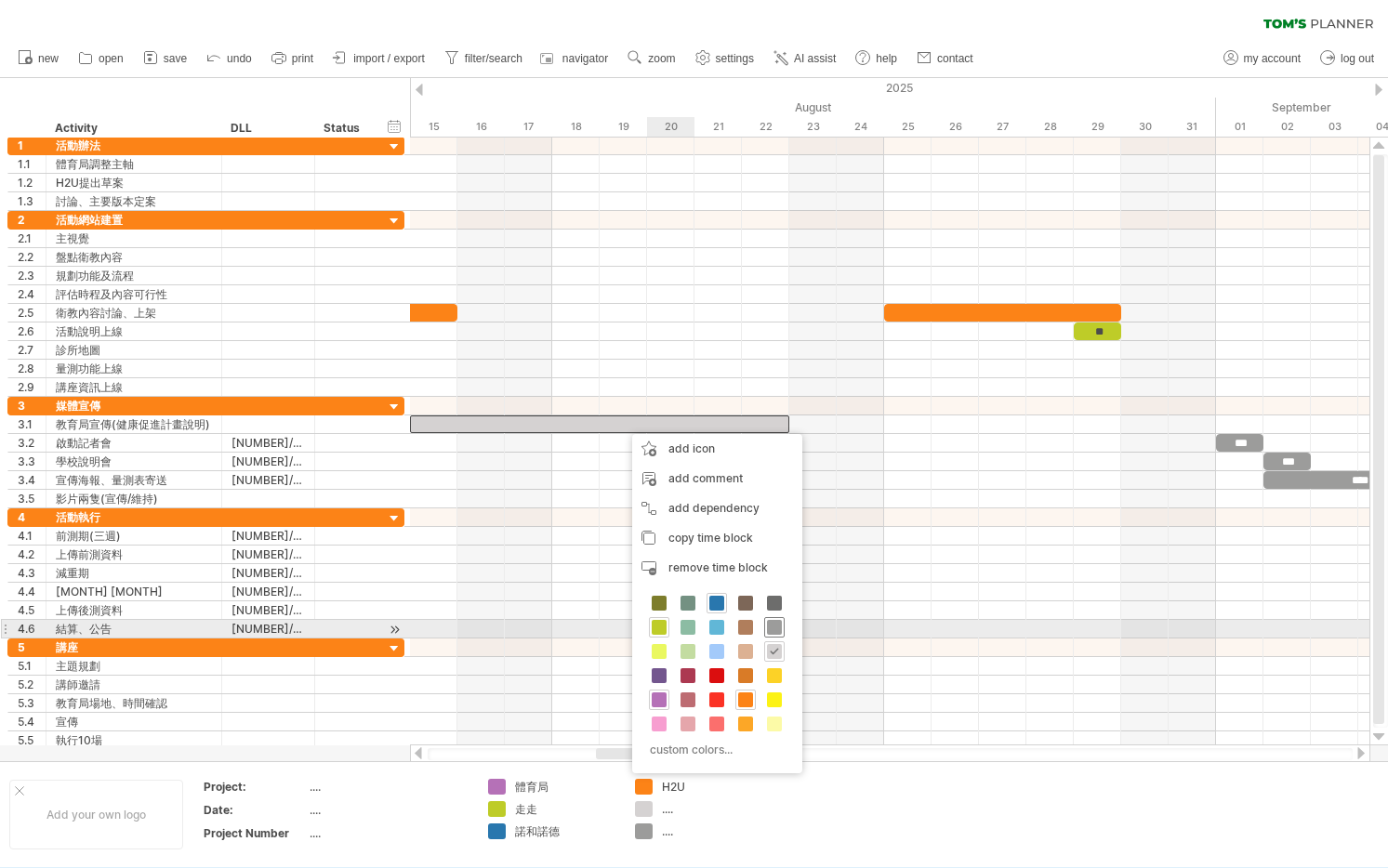 click at bounding box center [774, 627] 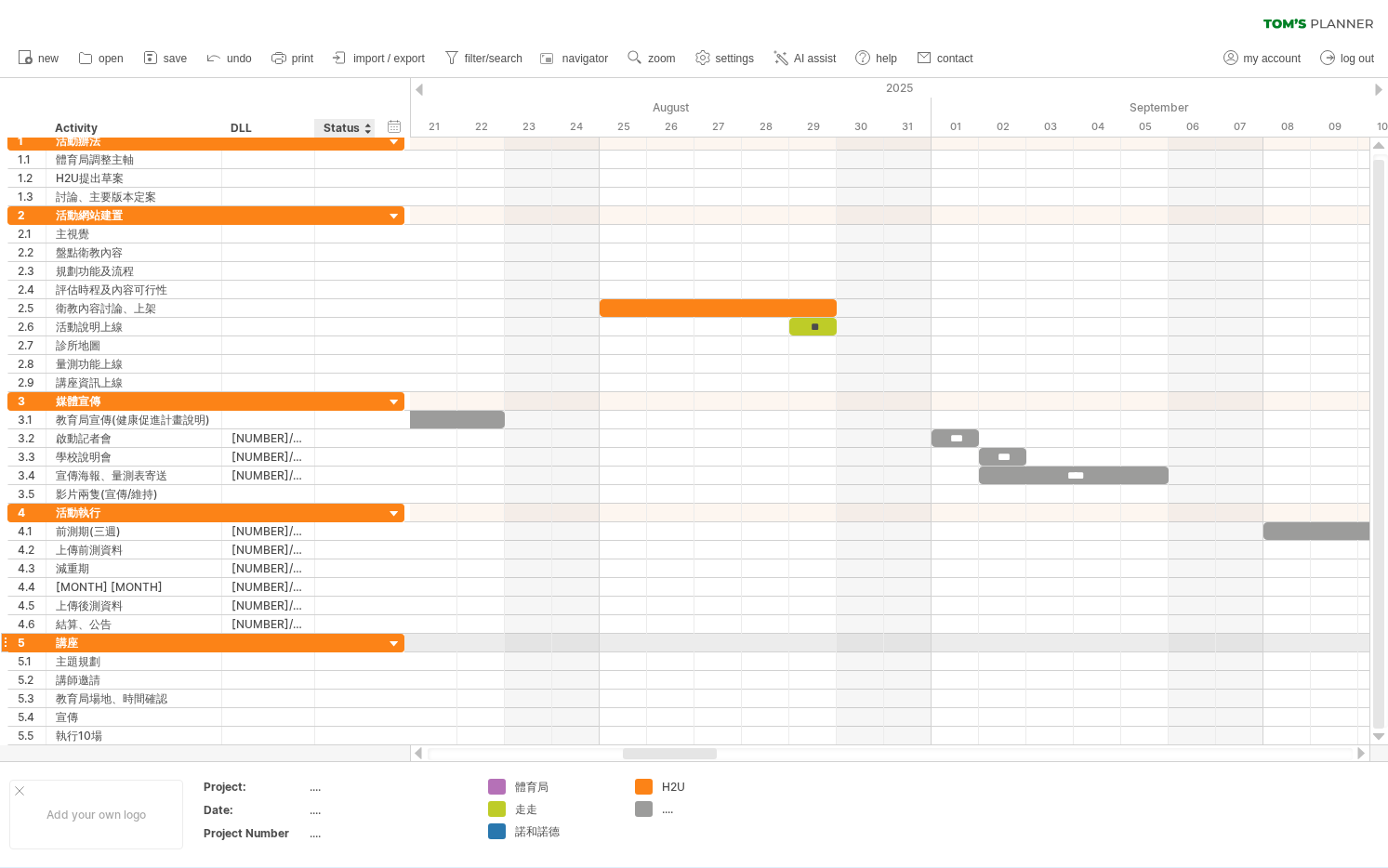 click at bounding box center (394, 644) 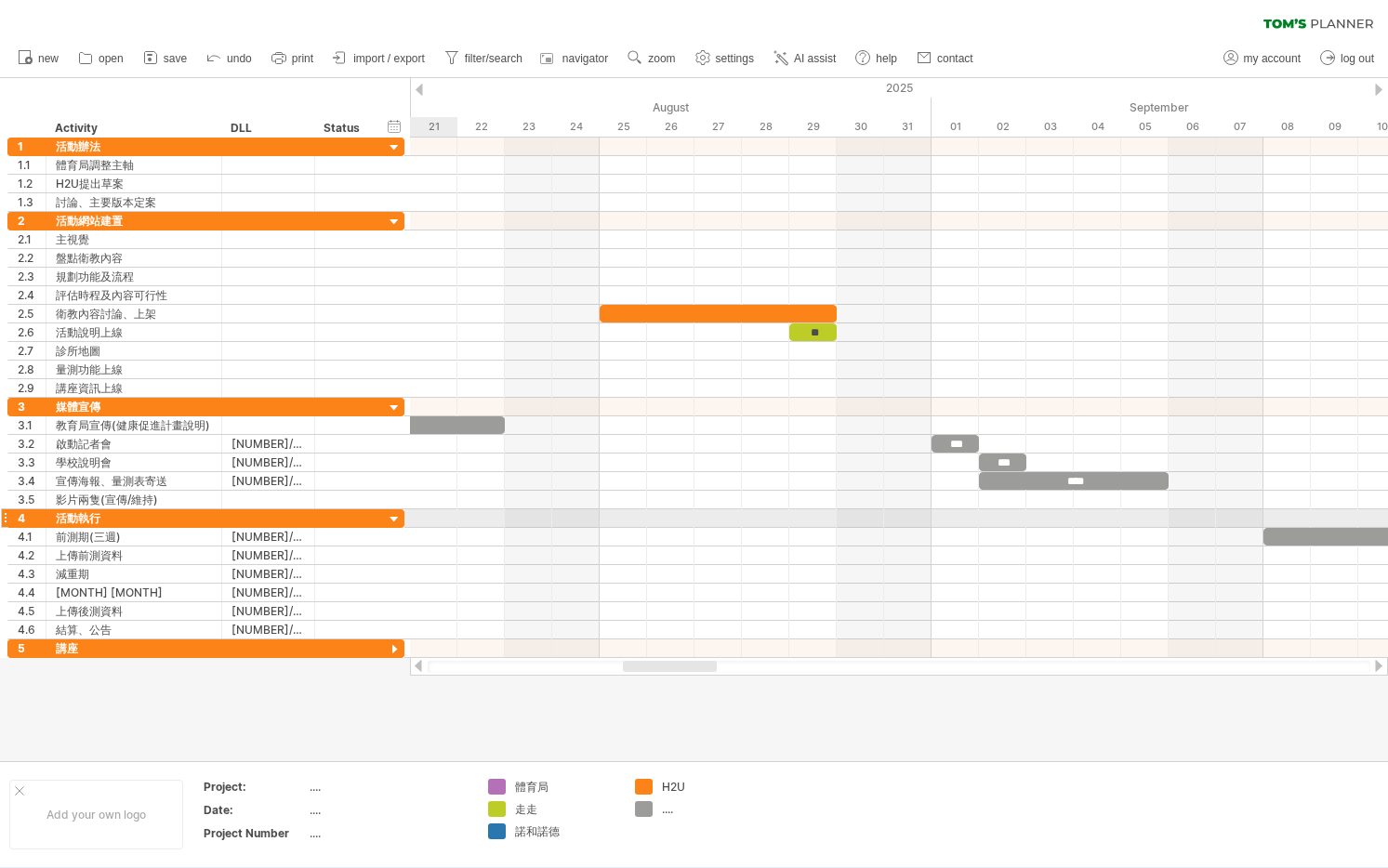 click at bounding box center [394, 519] 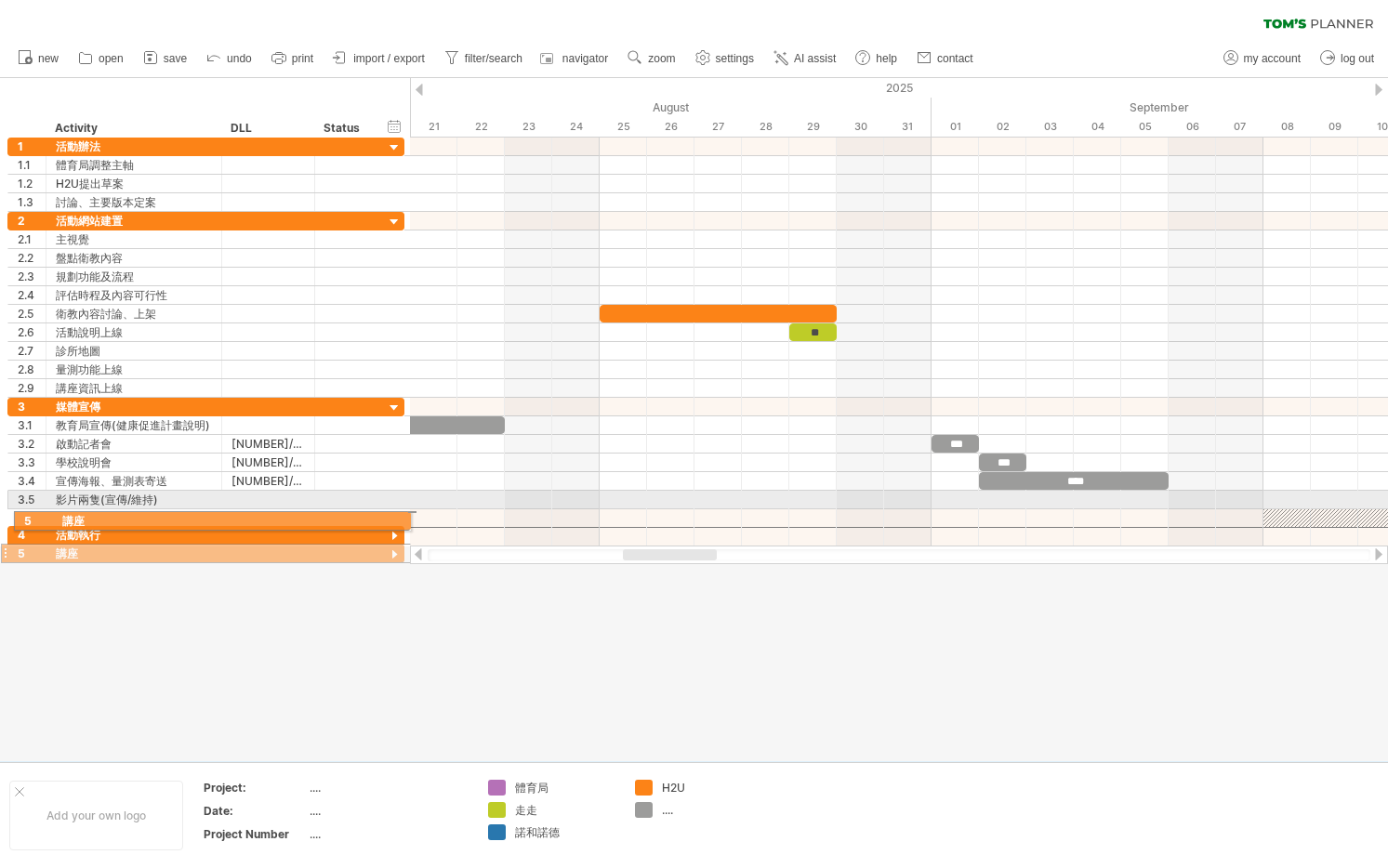 drag, startPoint x: 7, startPoint y: 537, endPoint x: 8, endPoint y: 516, distance: 21.023796 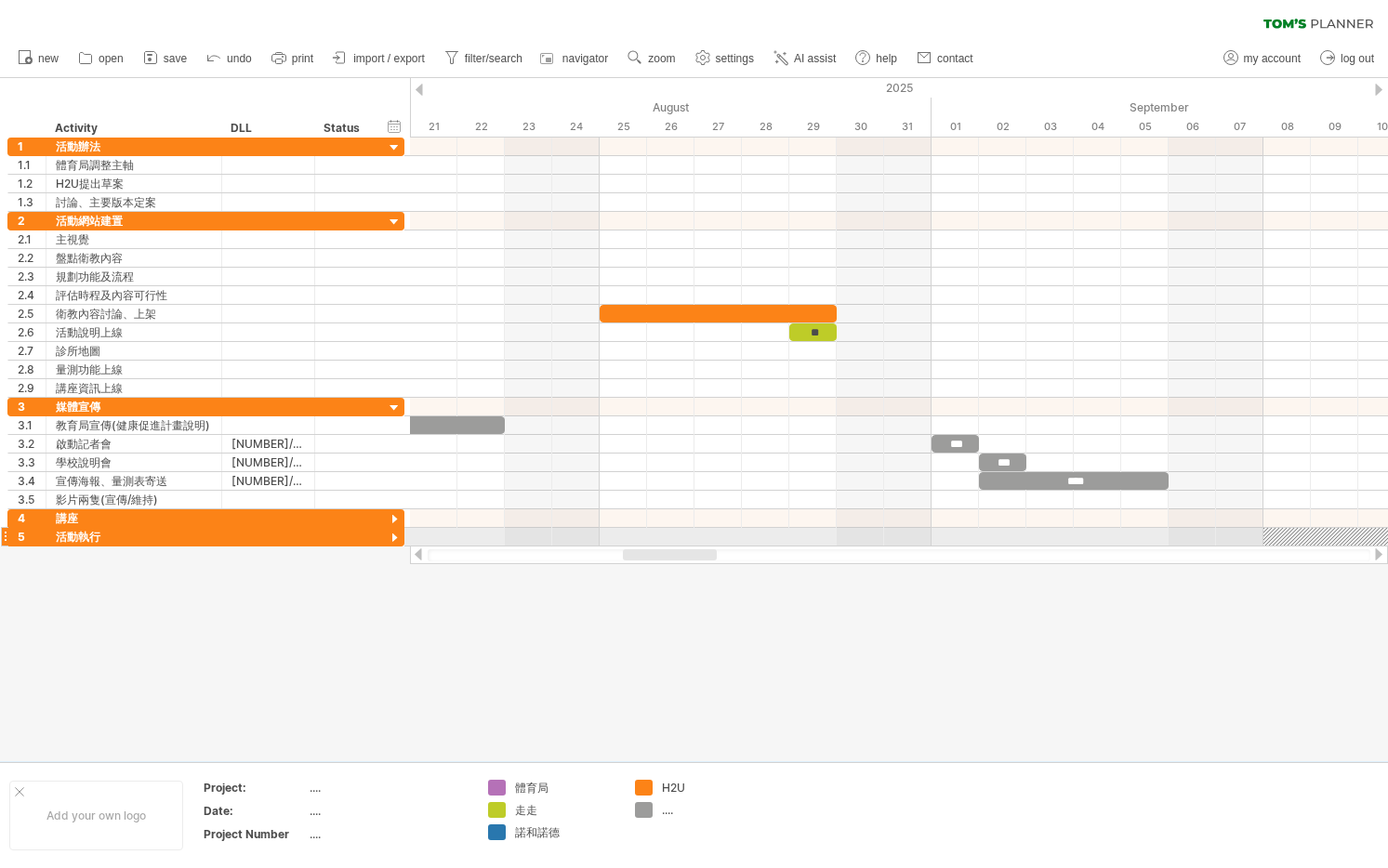 click at bounding box center [394, 538] 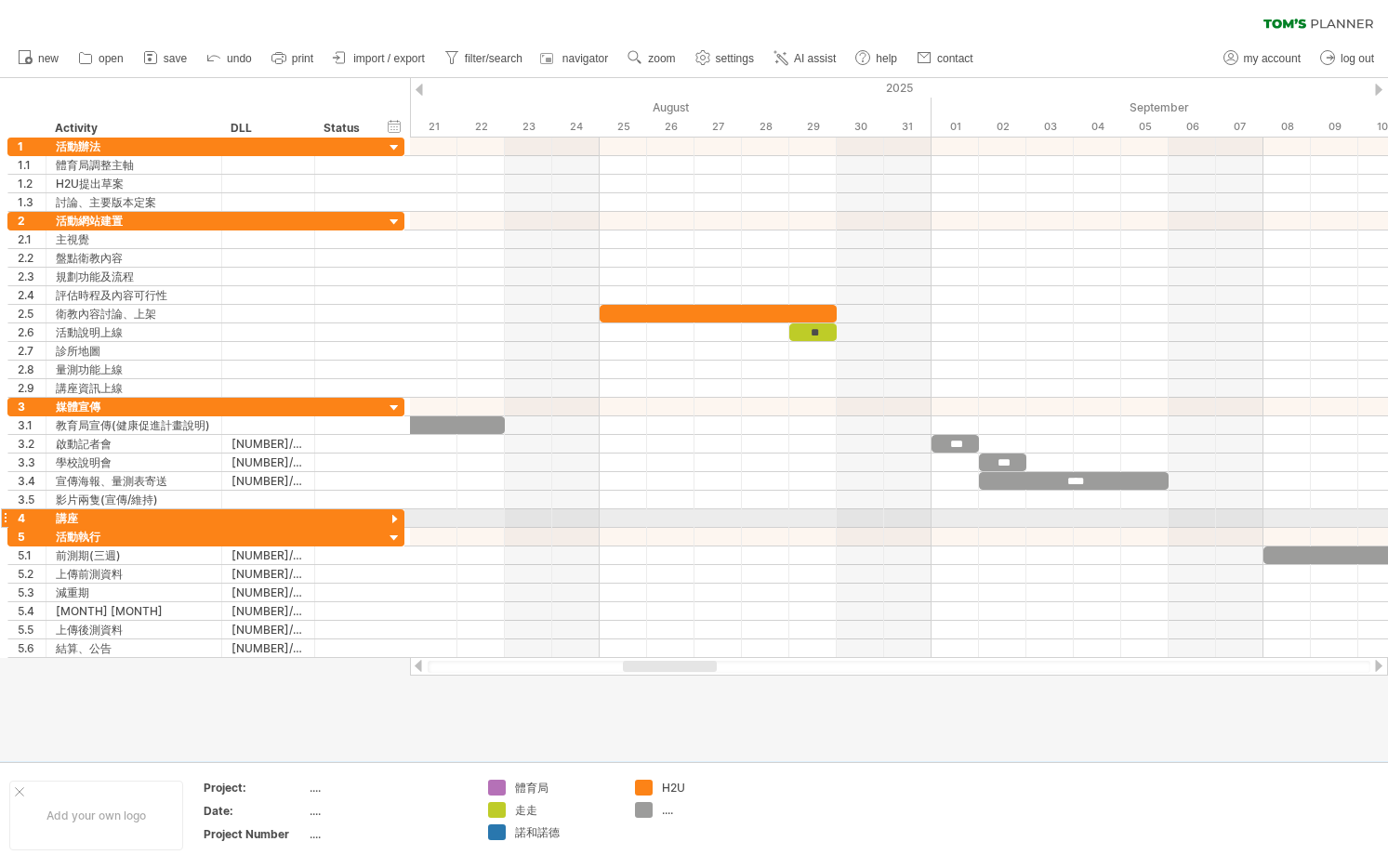 click at bounding box center [394, 519] 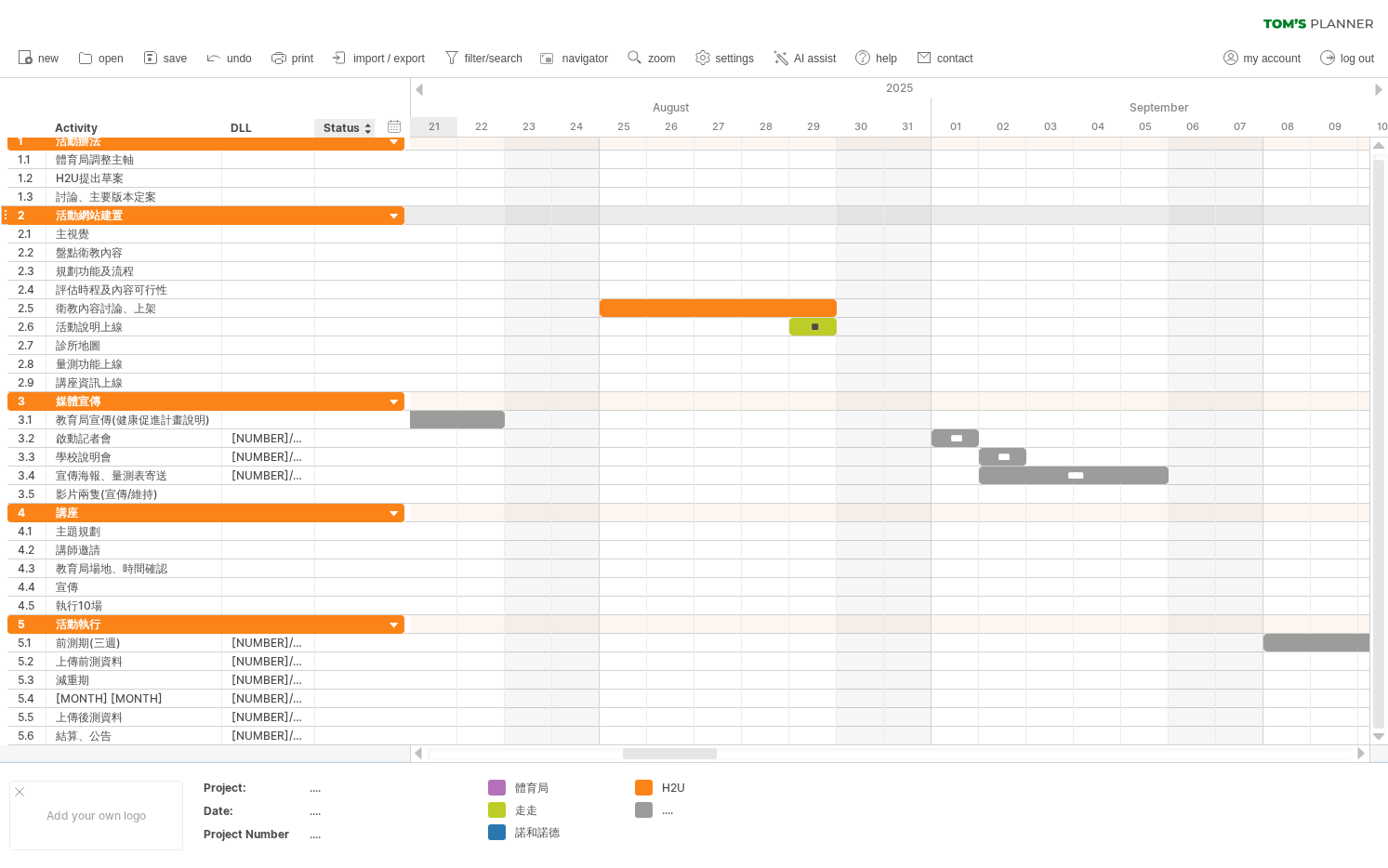 click at bounding box center (394, 217) 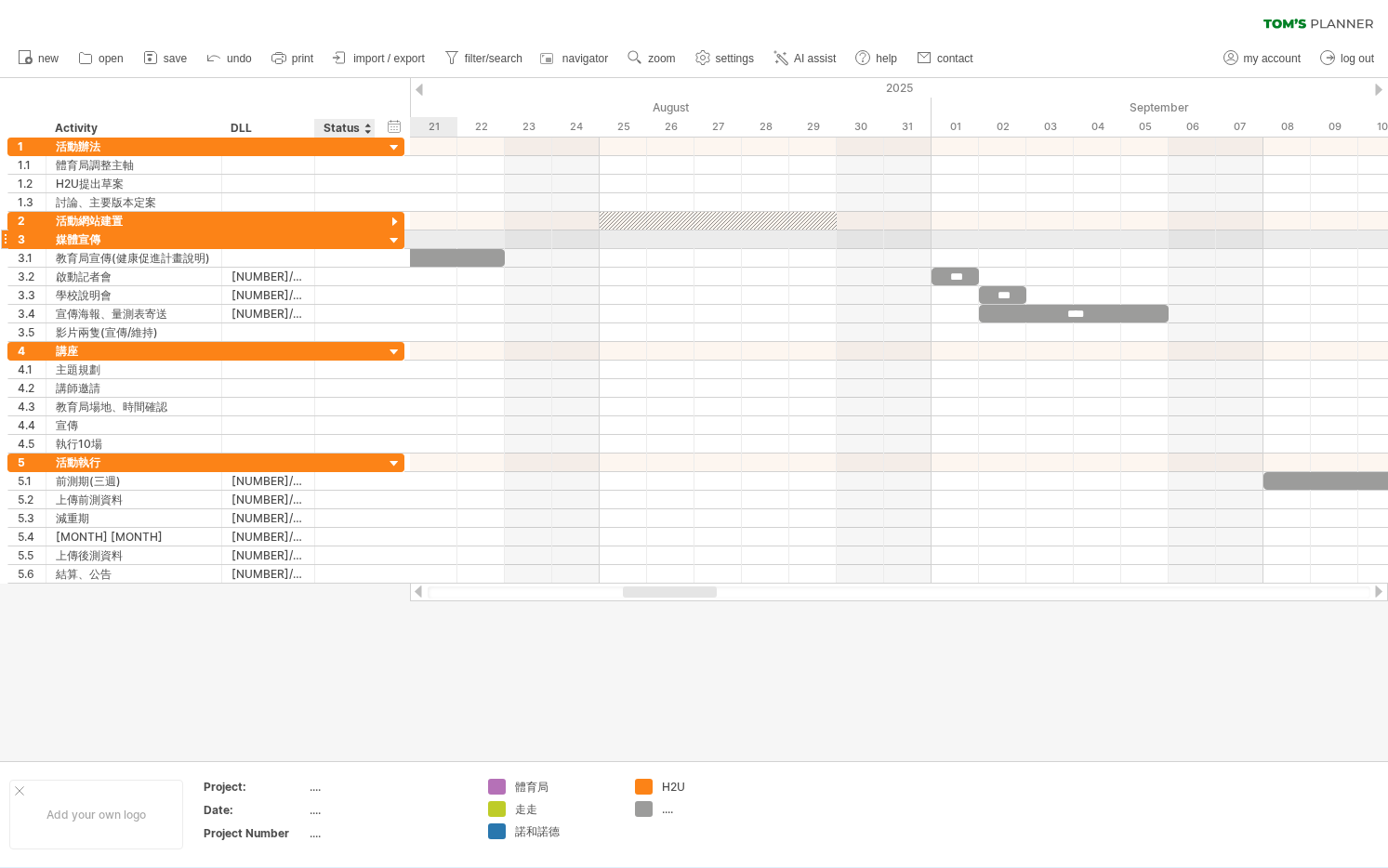click at bounding box center (394, 241) 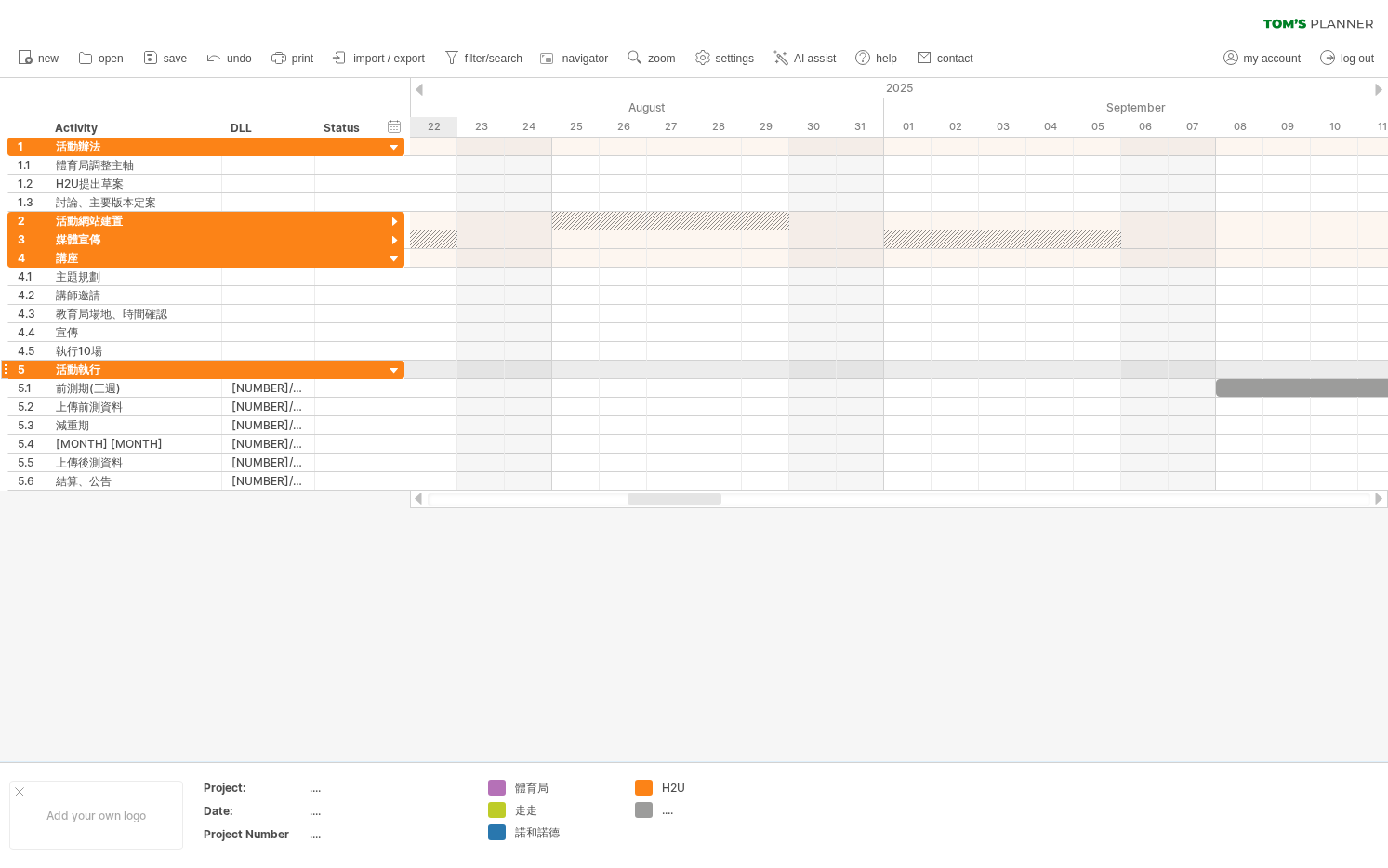 click at bounding box center [394, 371] 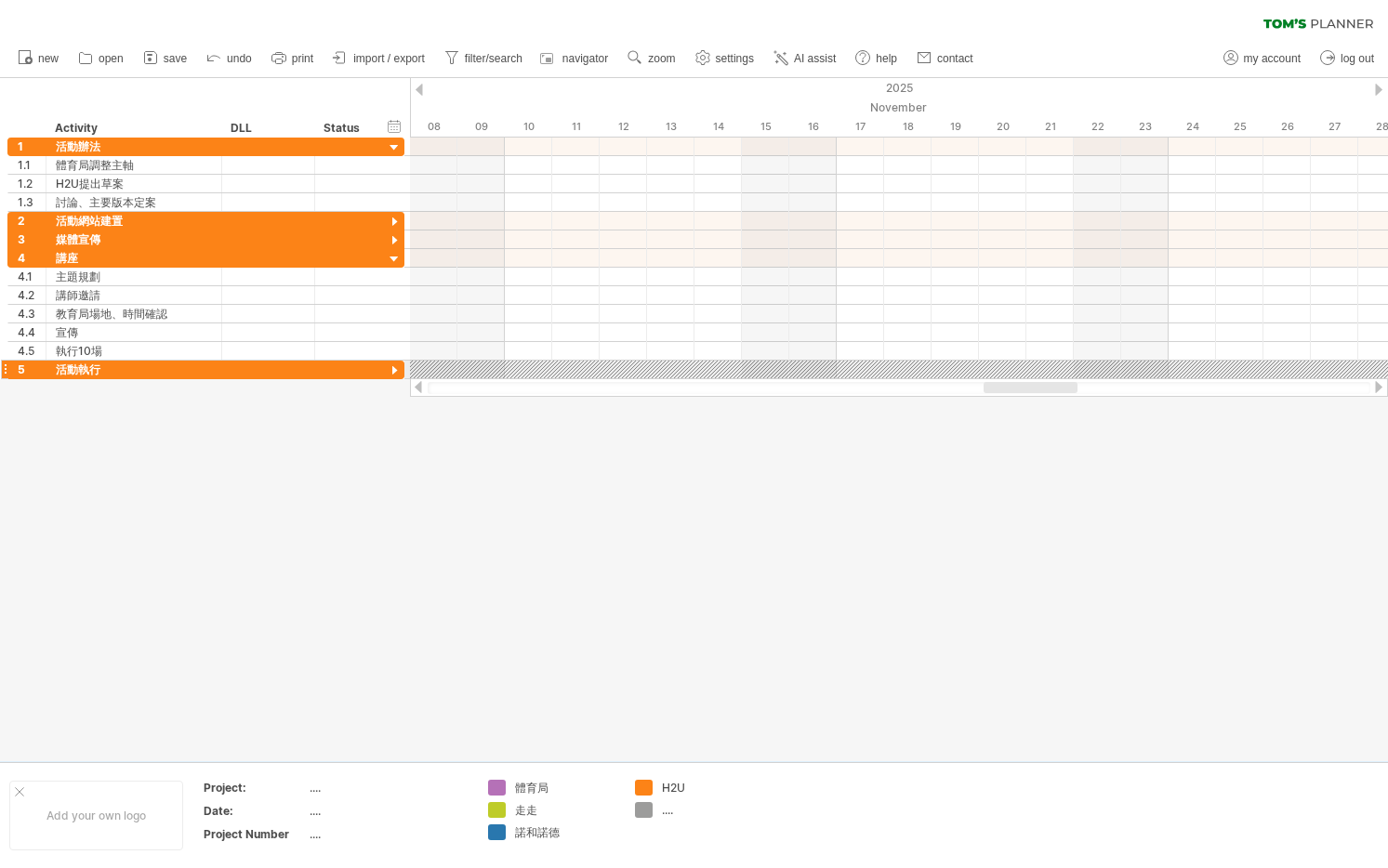 click at bounding box center (394, 371) 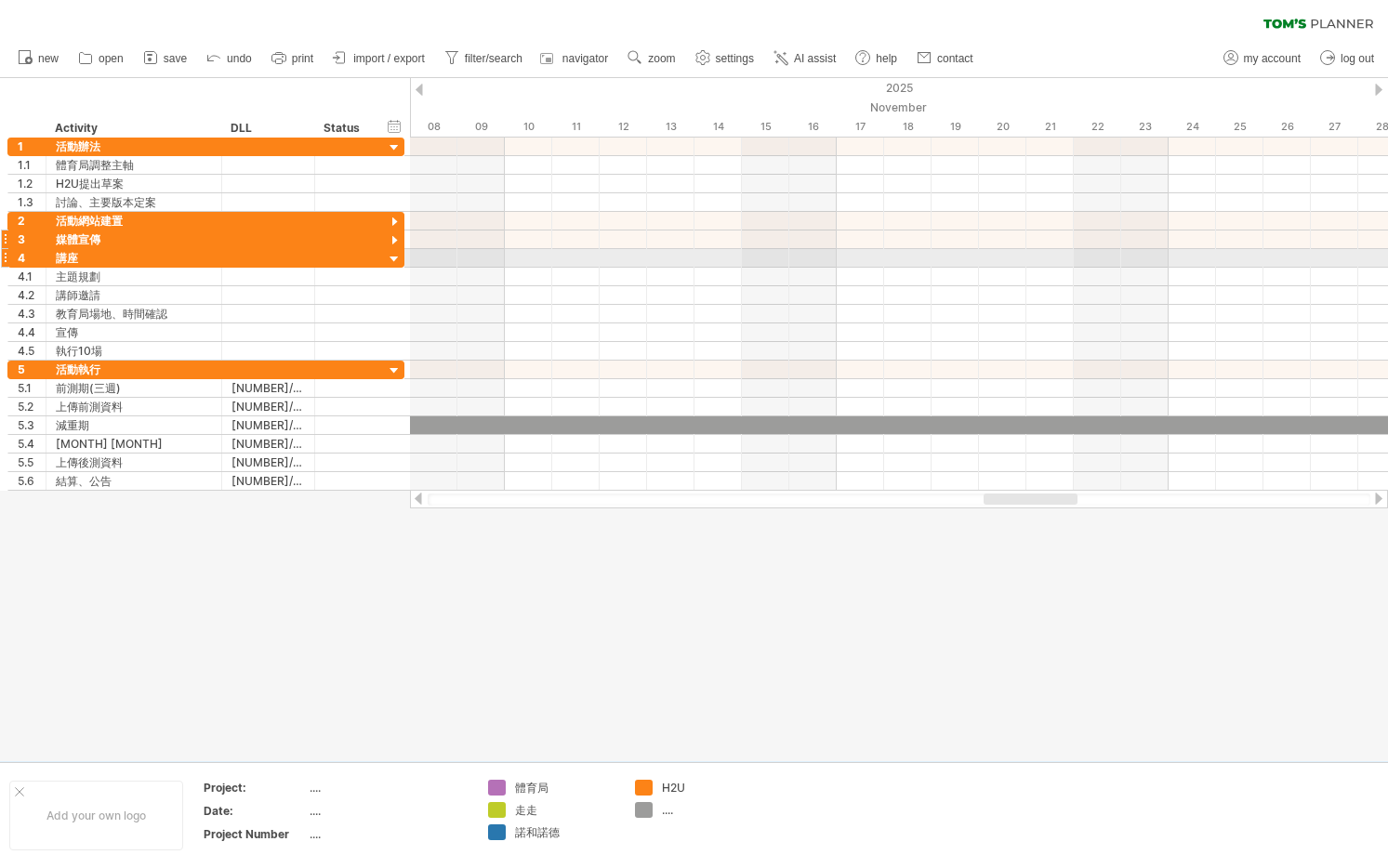 click at bounding box center (394, 241) 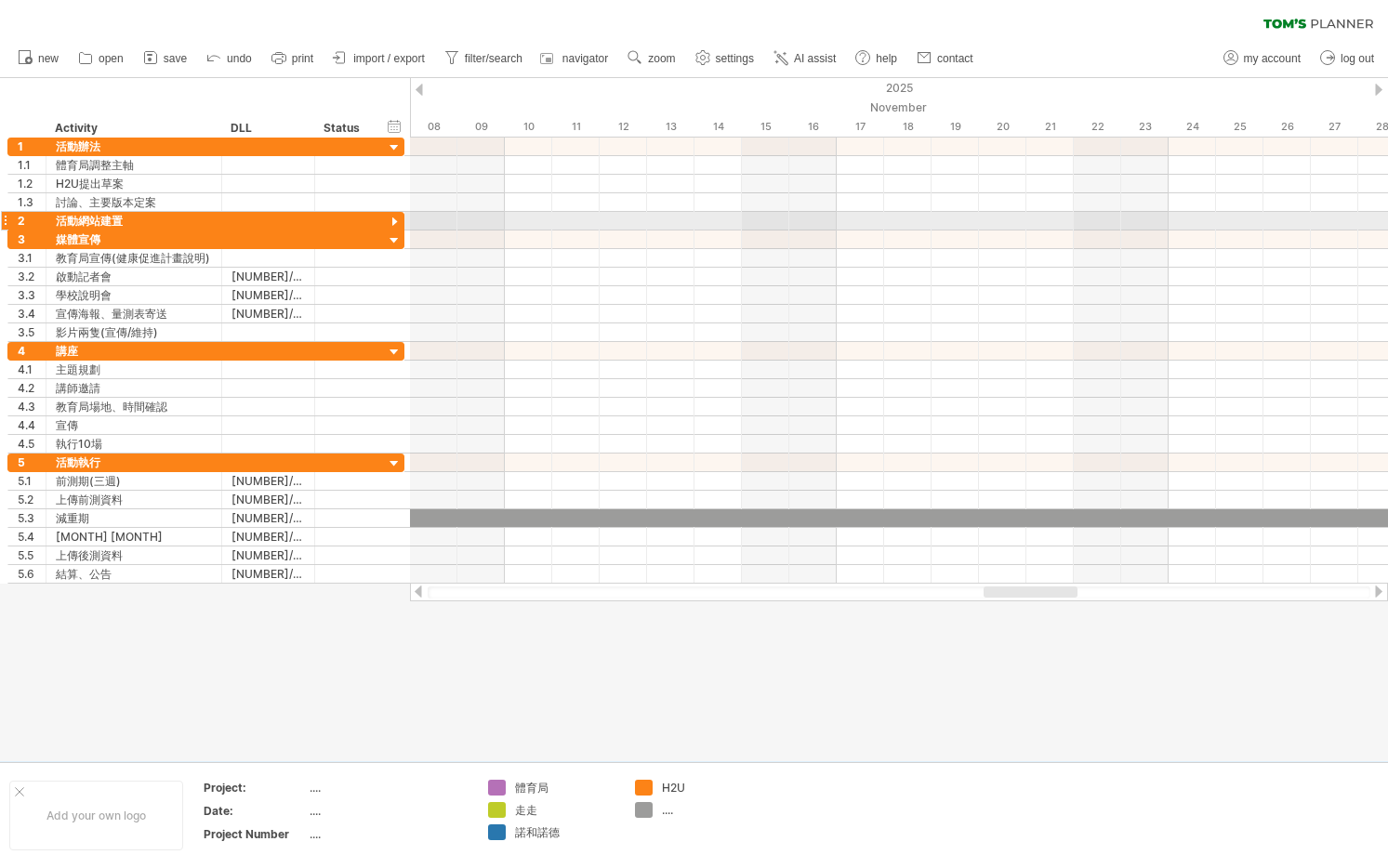 click at bounding box center [394, 222] 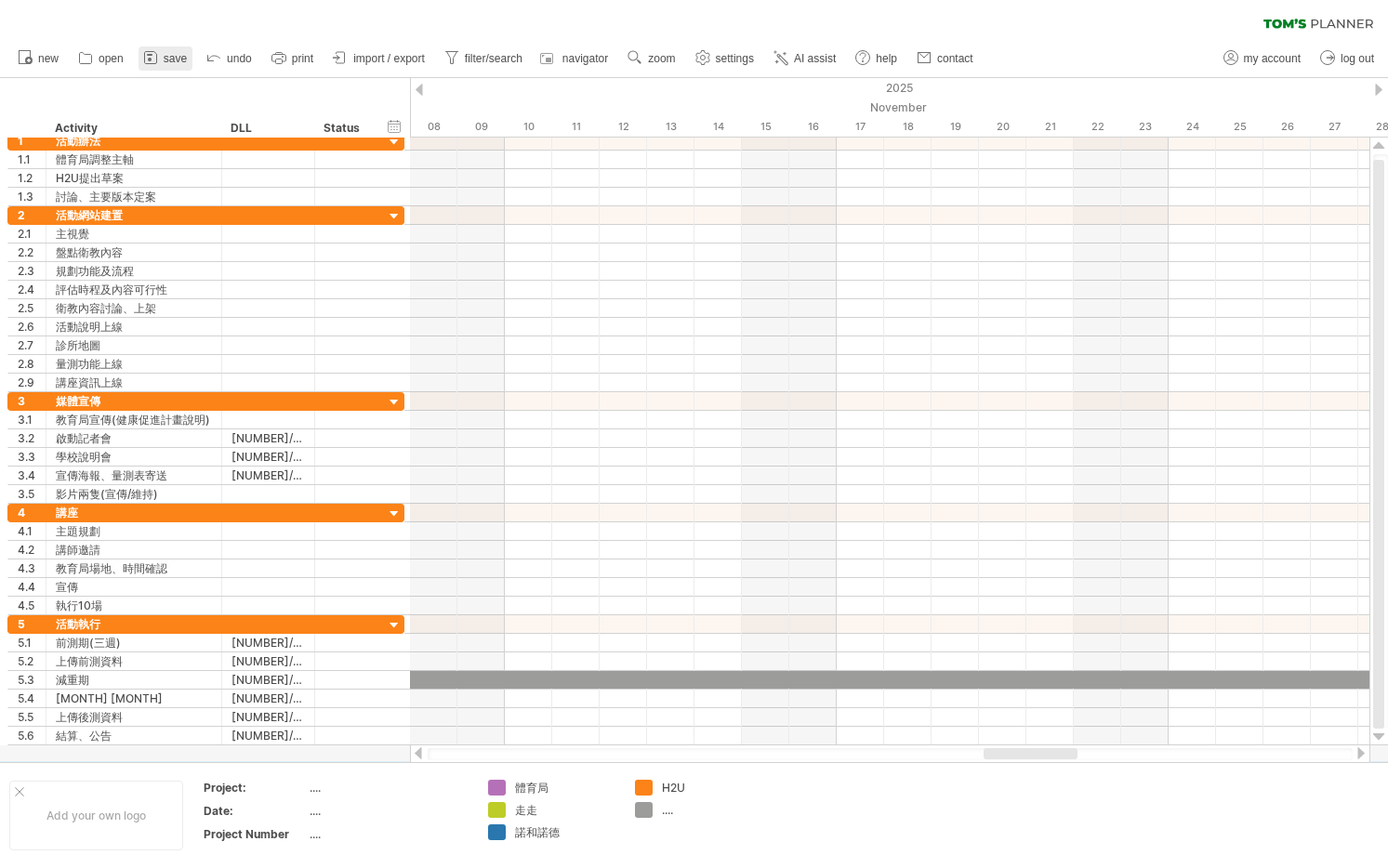 click on "save" at bounding box center (175, 59) 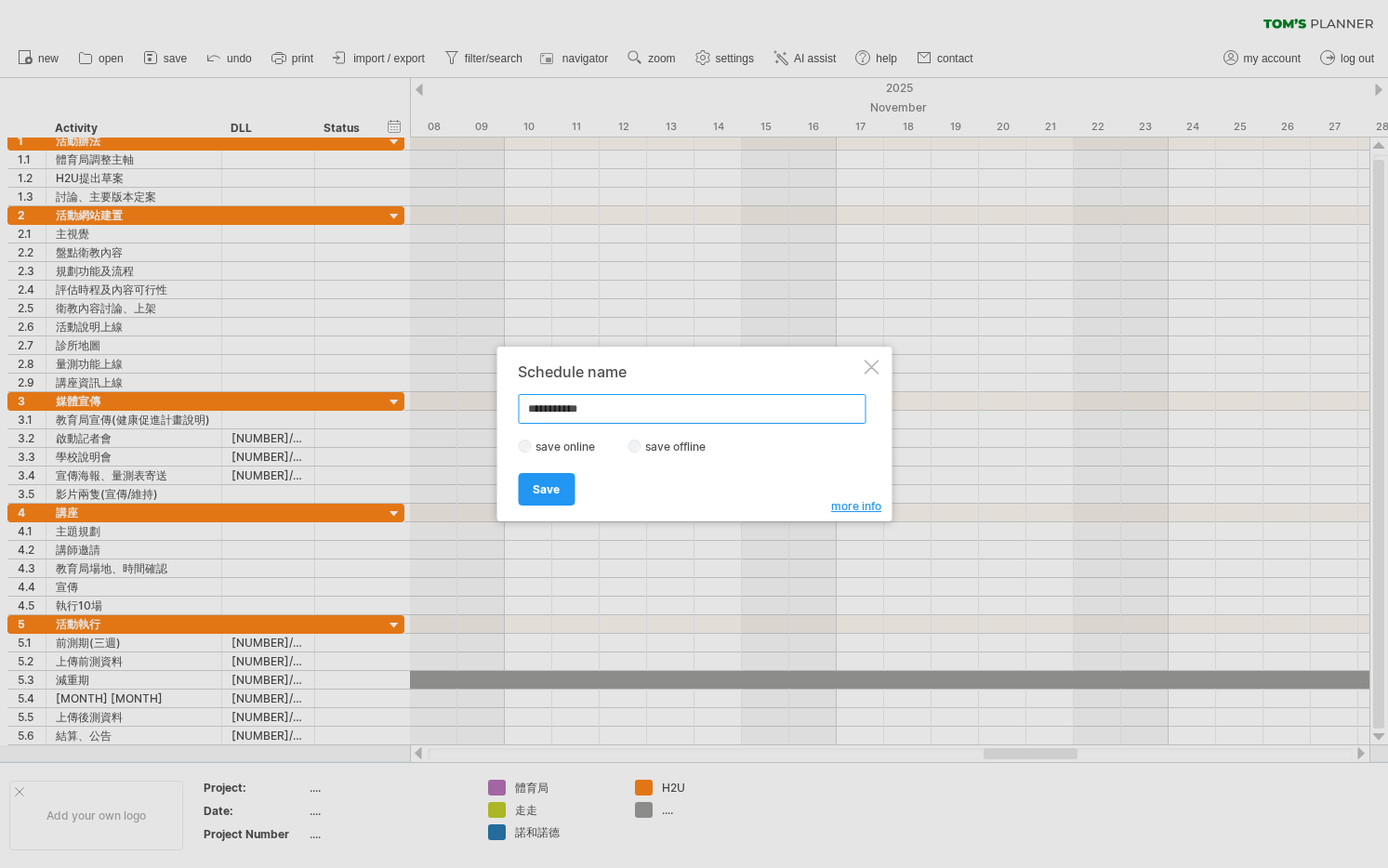 drag, startPoint x: 602, startPoint y: 414, endPoint x: 448, endPoint y: 394, distance: 155.29327 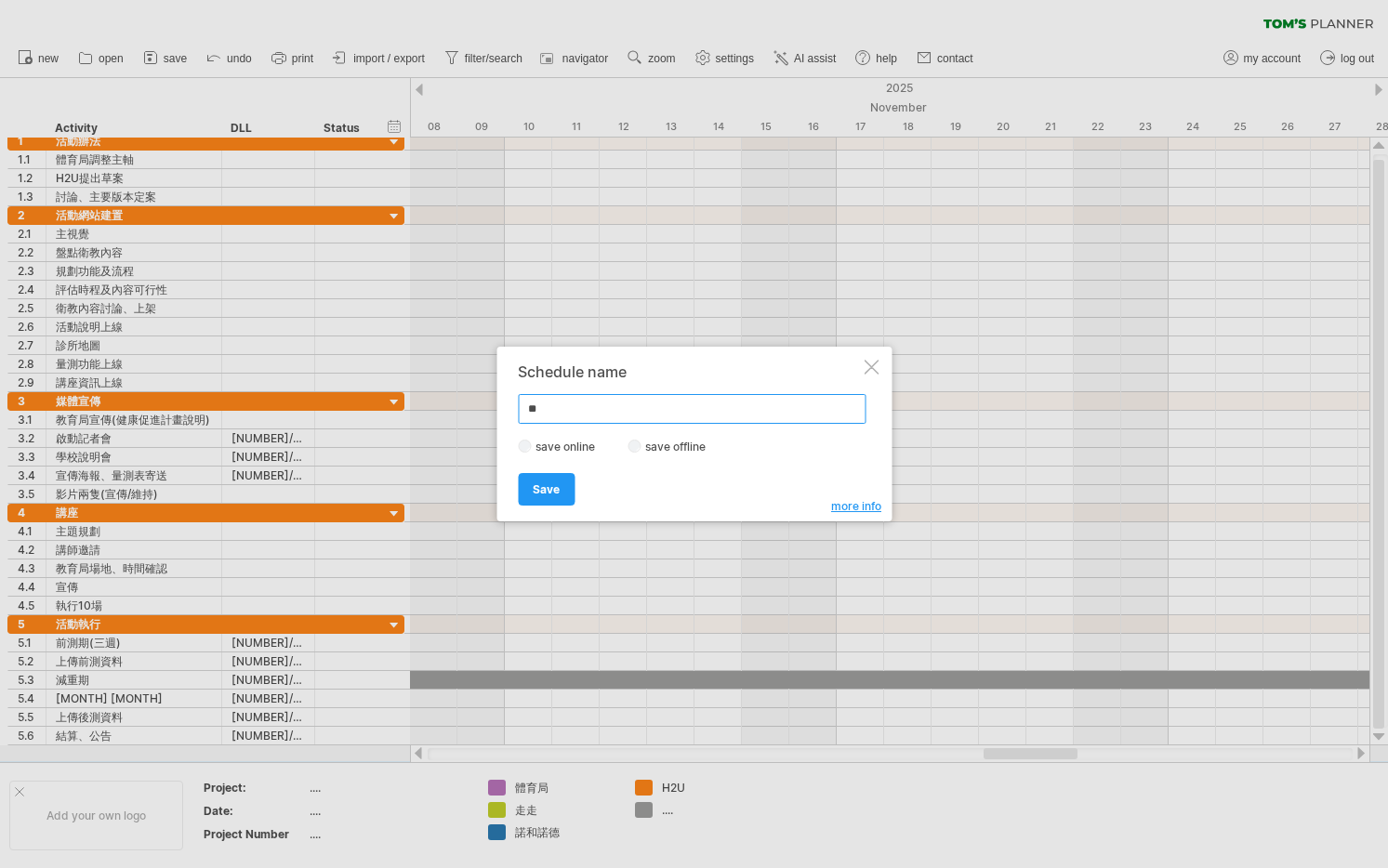 type on "*" 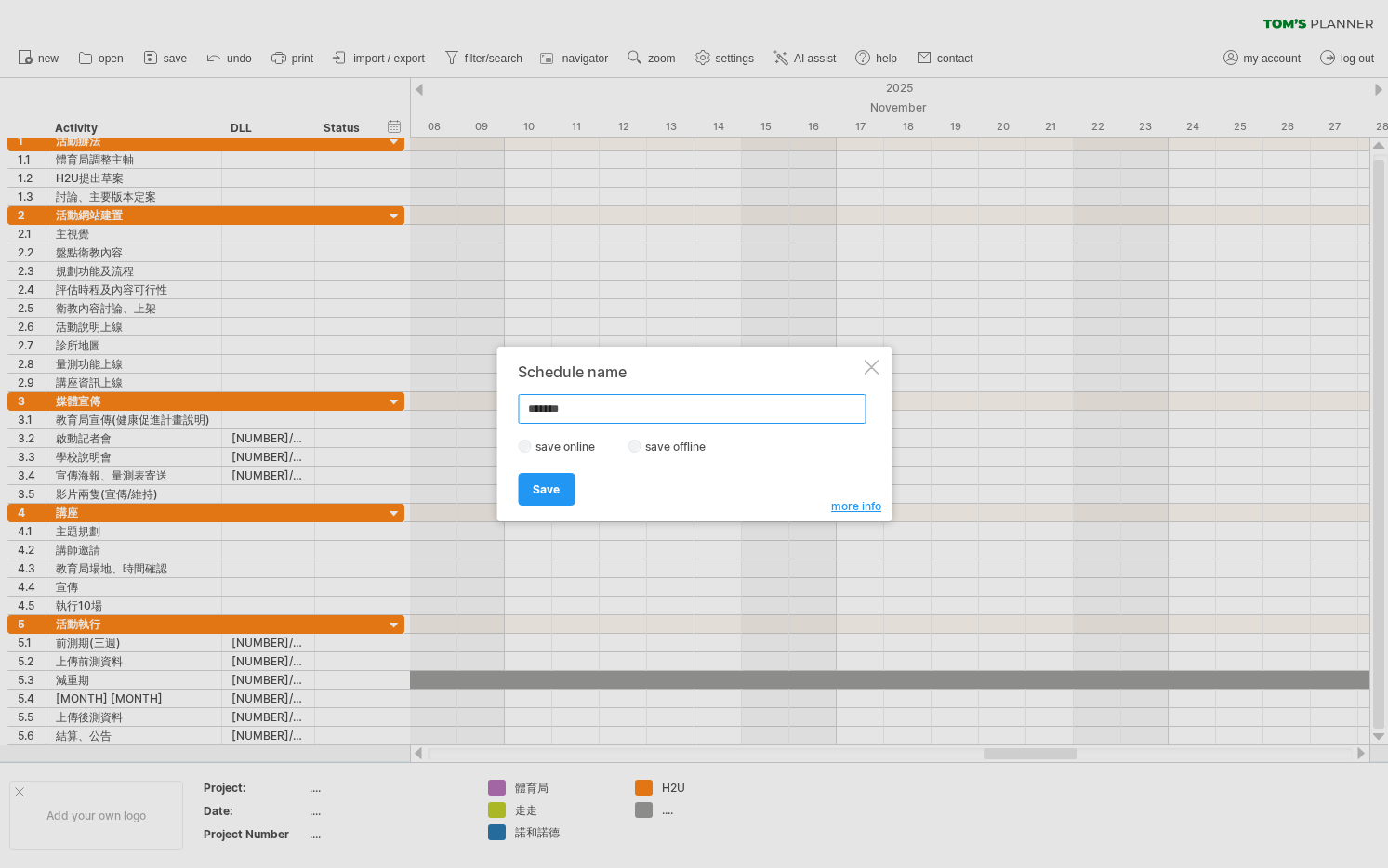 type on "*****" 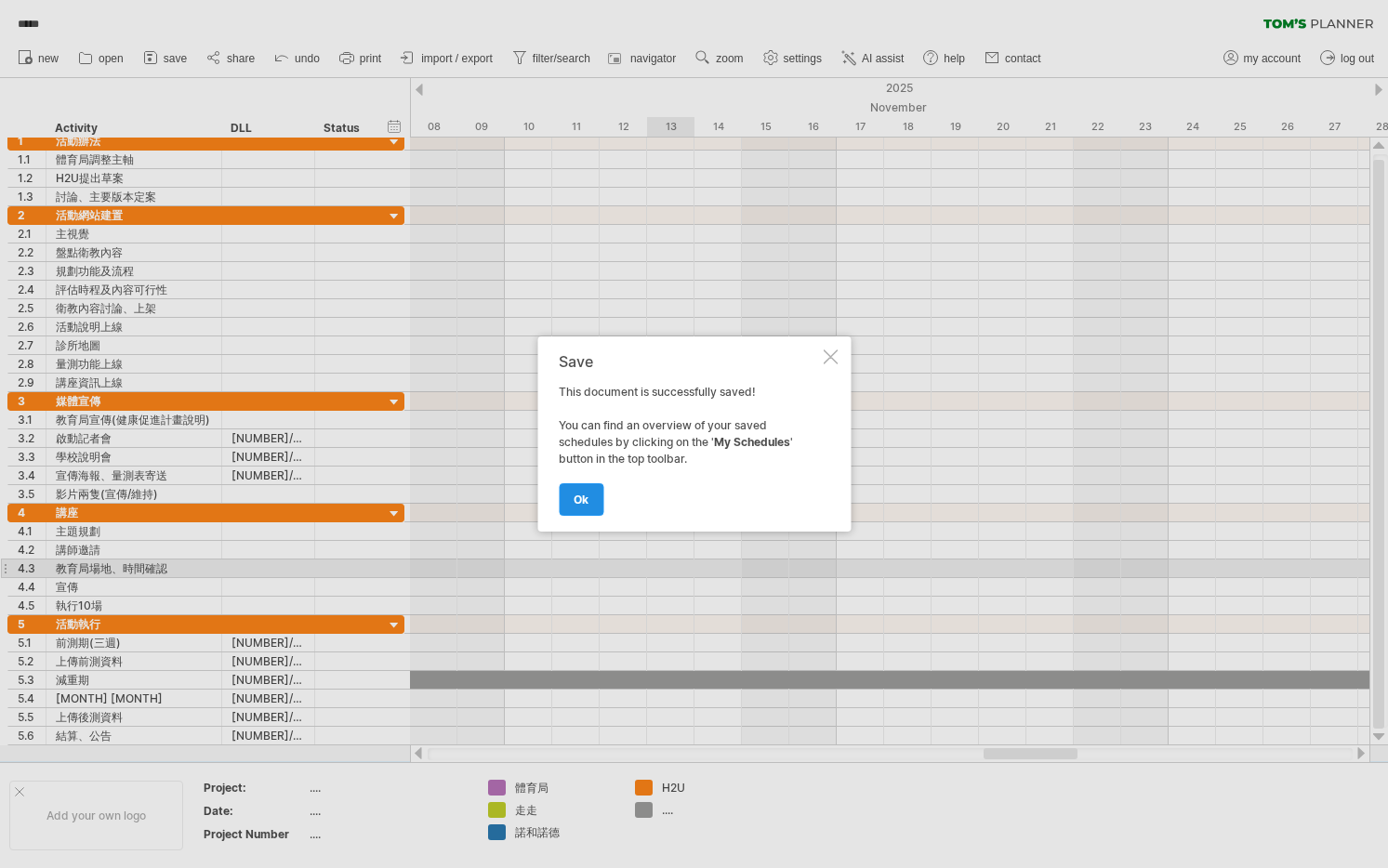 click on "ok" at bounding box center (581, 499) 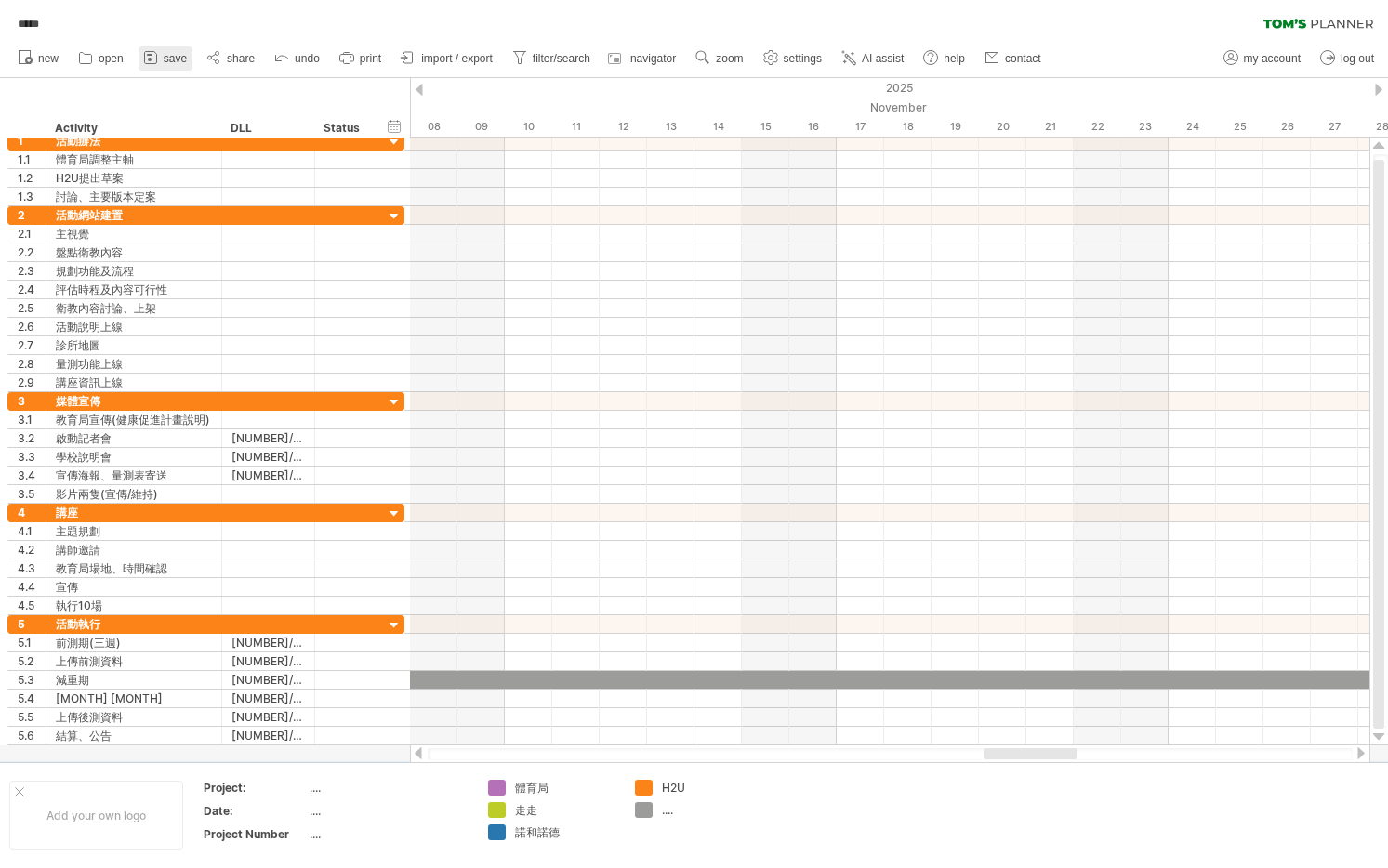 click on "save" at bounding box center (175, 59) 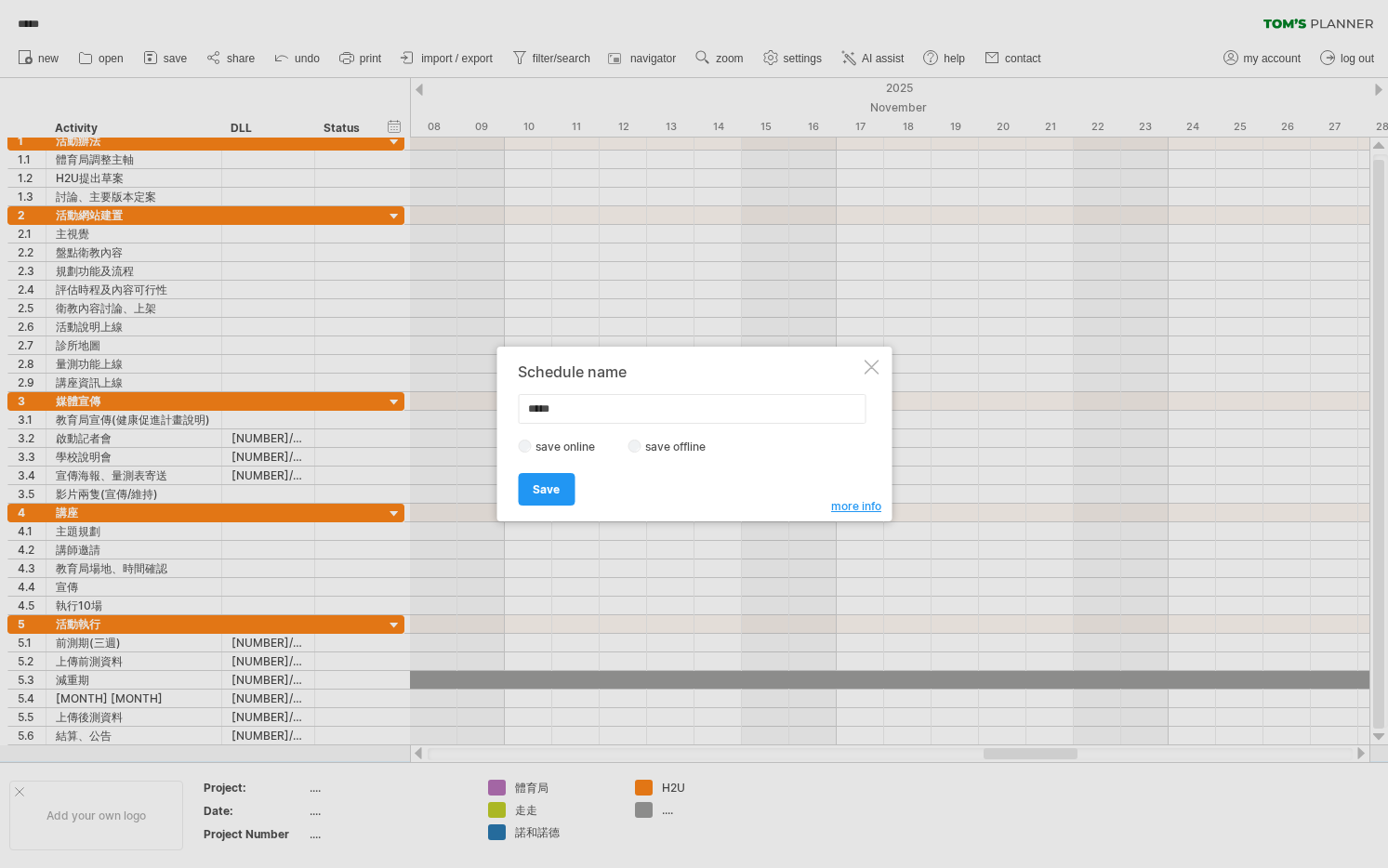 click on "save offline" at bounding box center [681, 446] 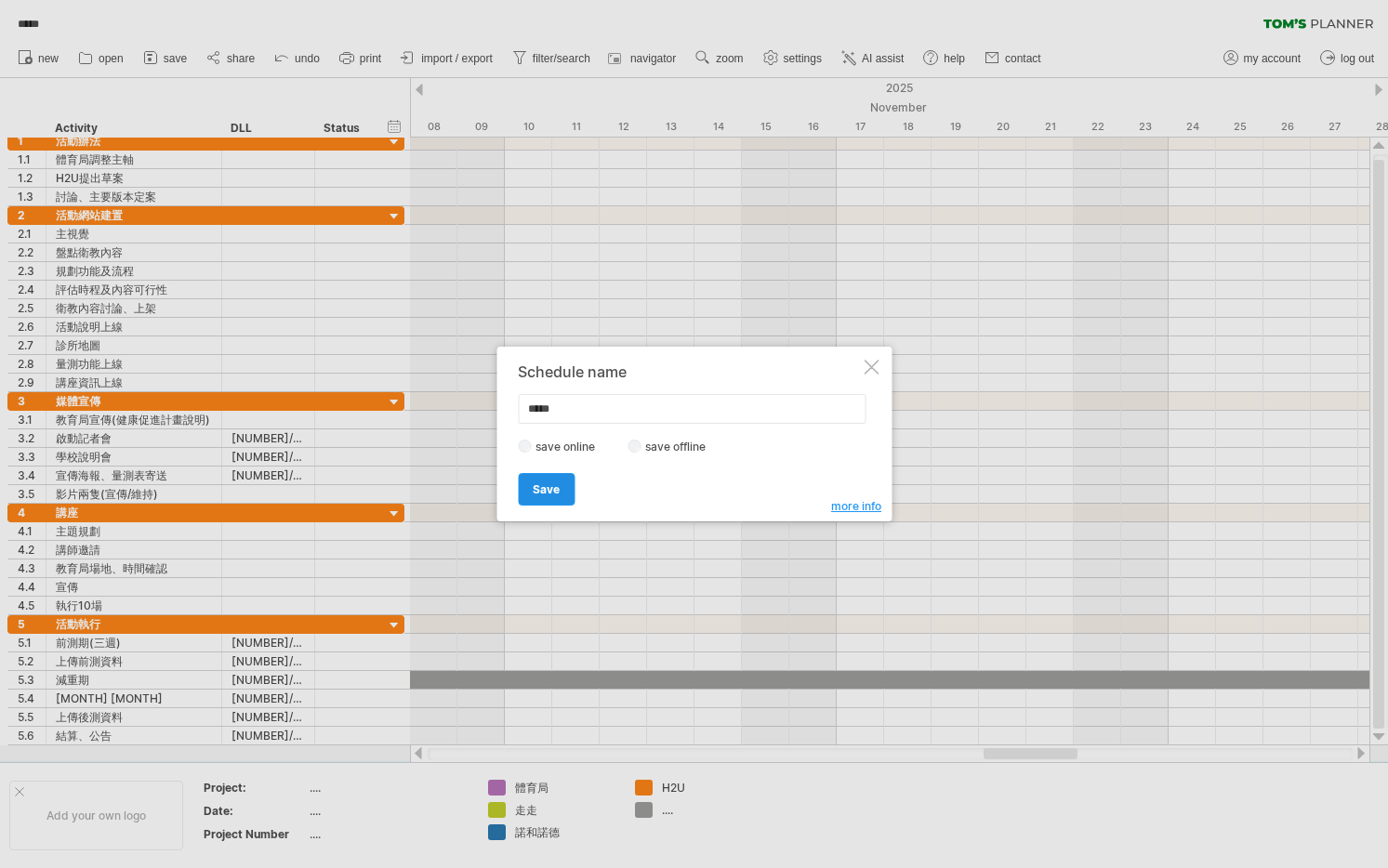 click on "Save" at bounding box center (546, 489) 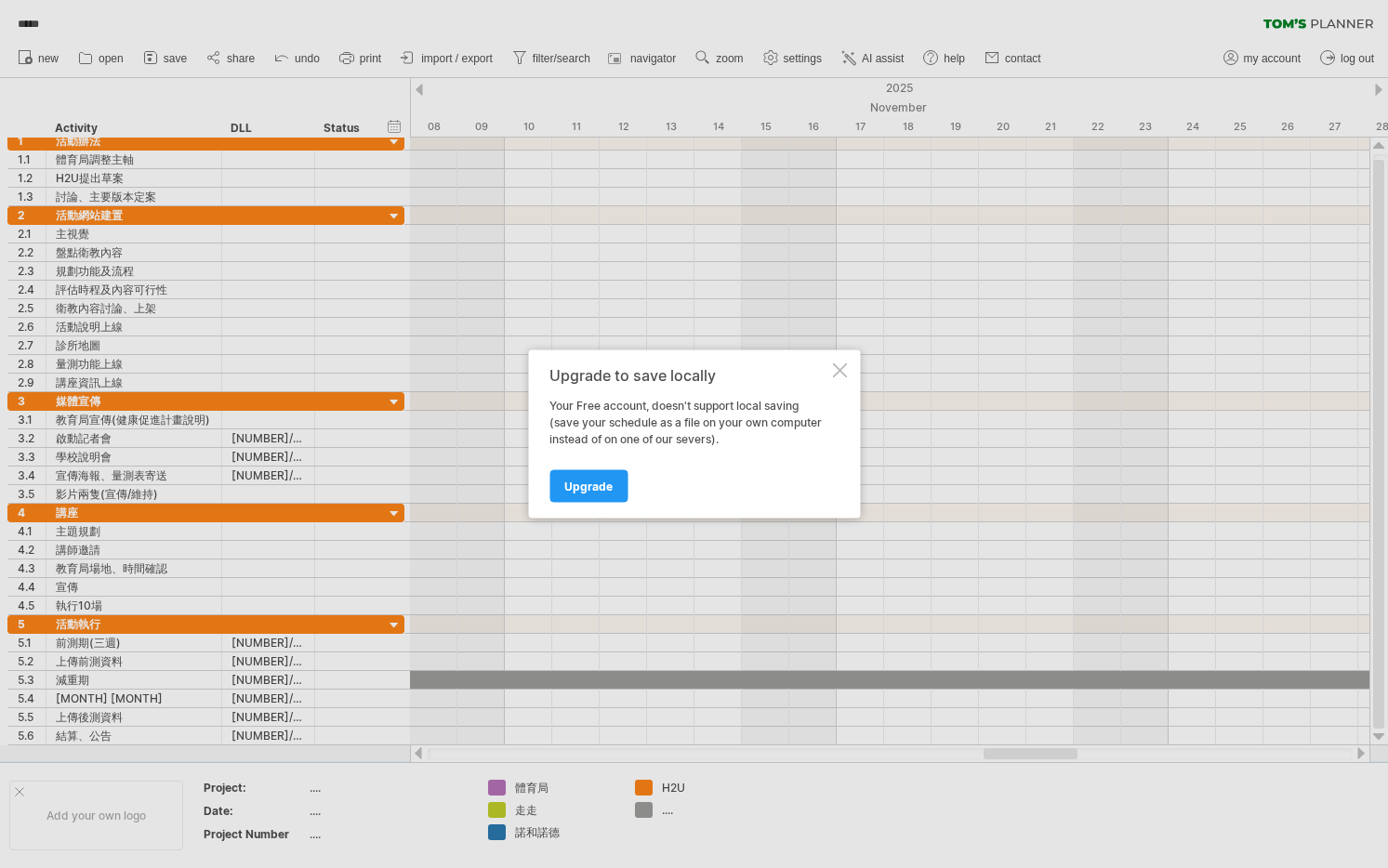 click at bounding box center [839, 371] 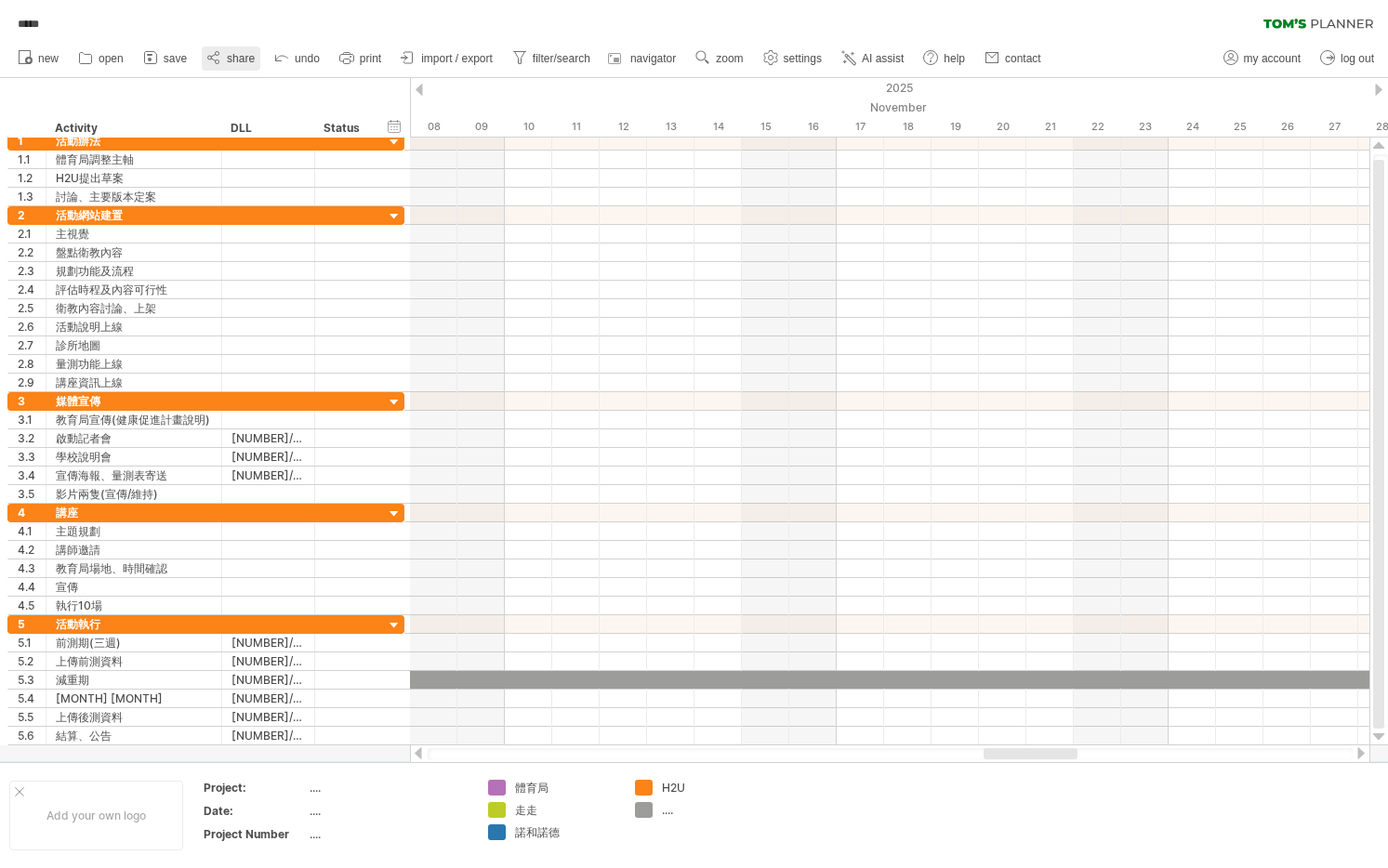 click on "share" at bounding box center [241, 59] 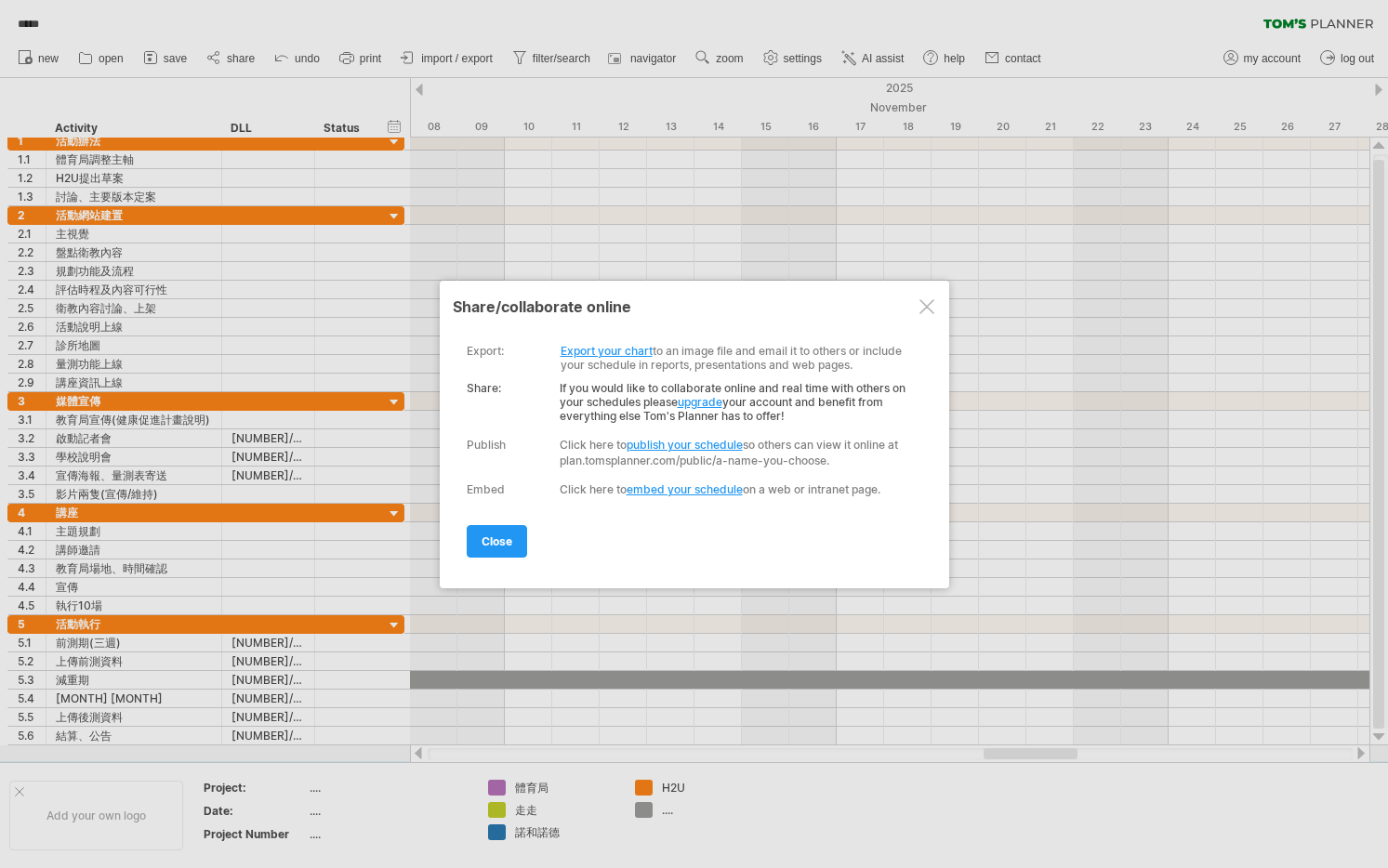 click on "Export your chart" at bounding box center (606, 350) 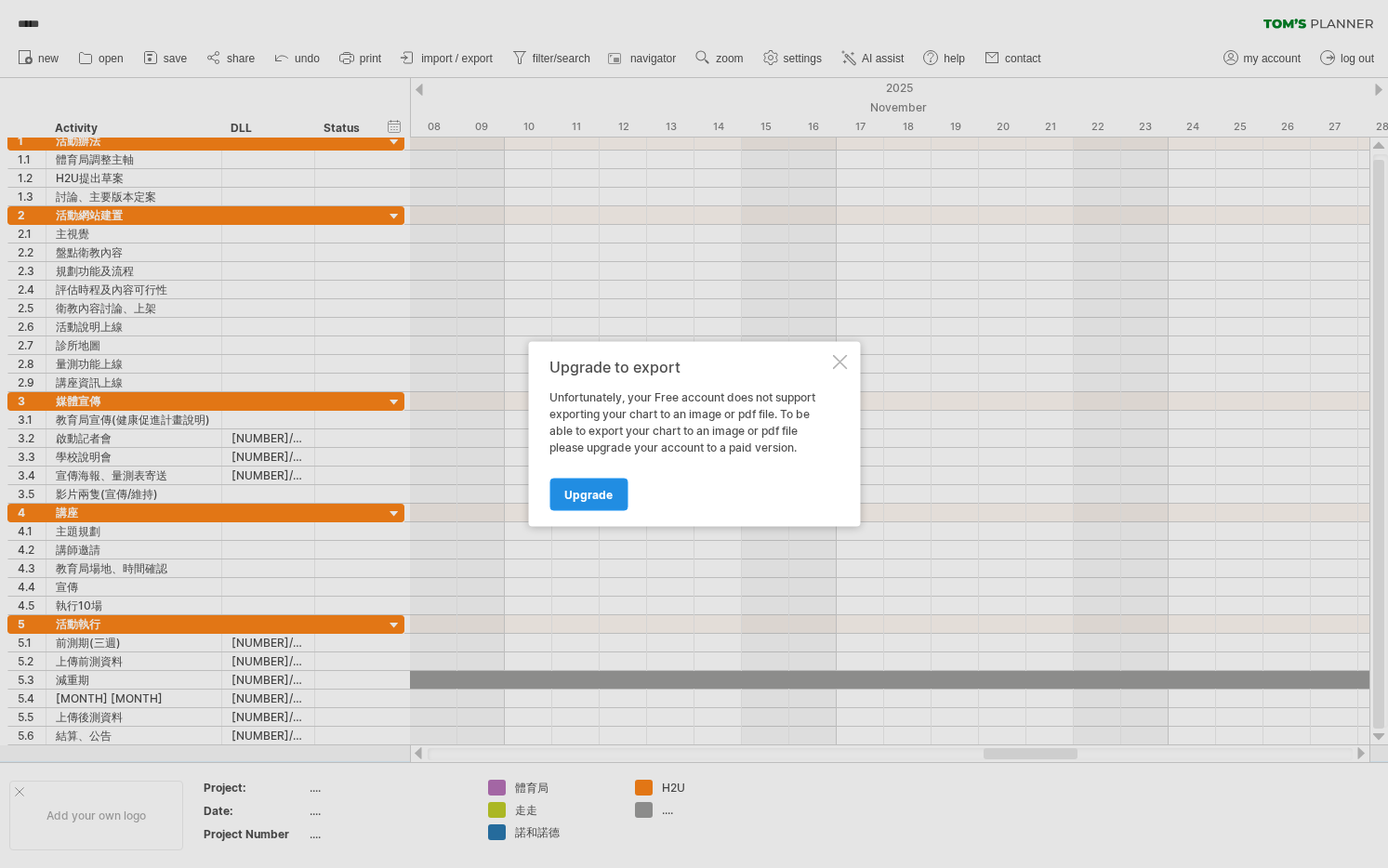 click on "Upgrade" at bounding box center (588, 494) 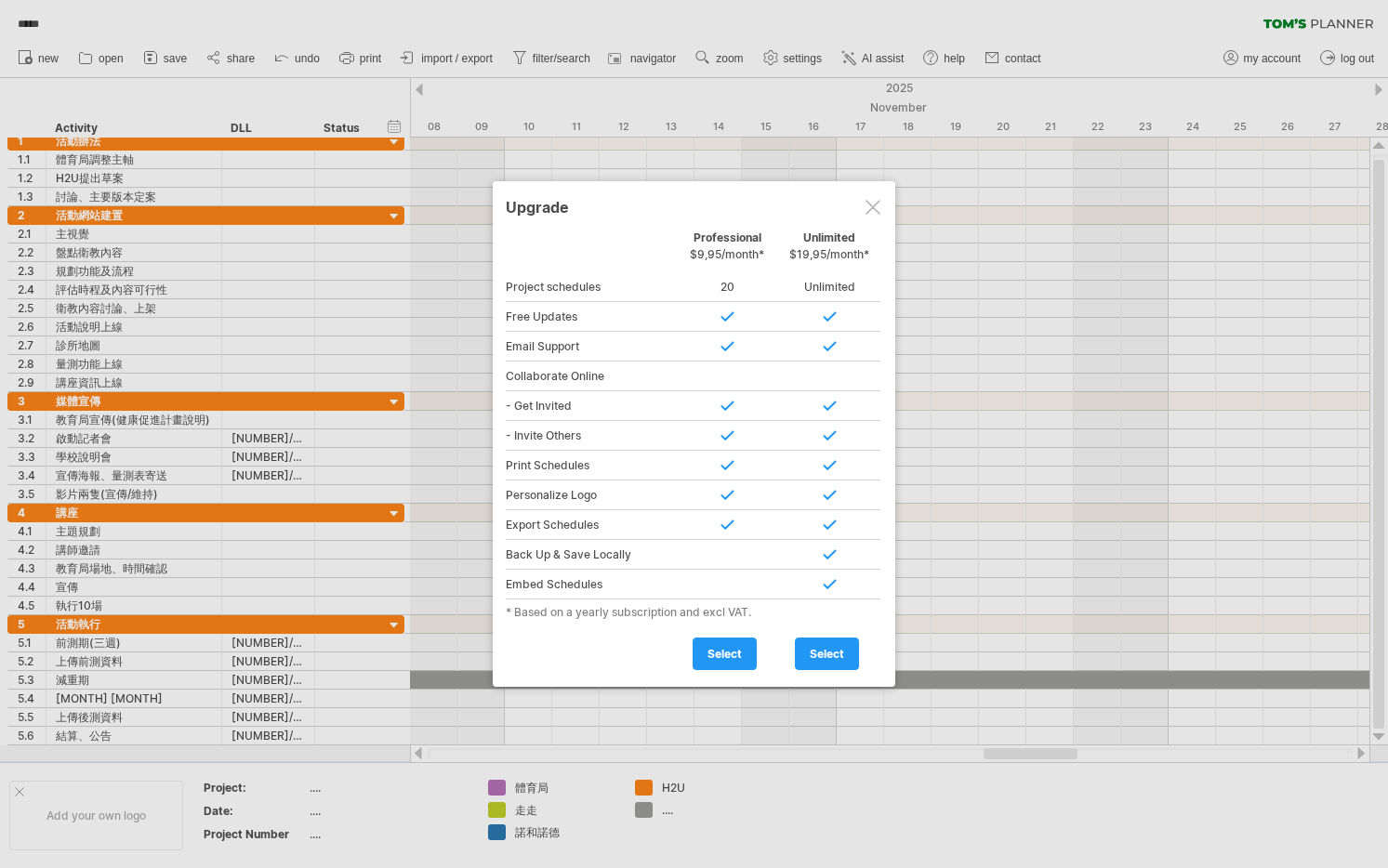 click at bounding box center (873, 207) 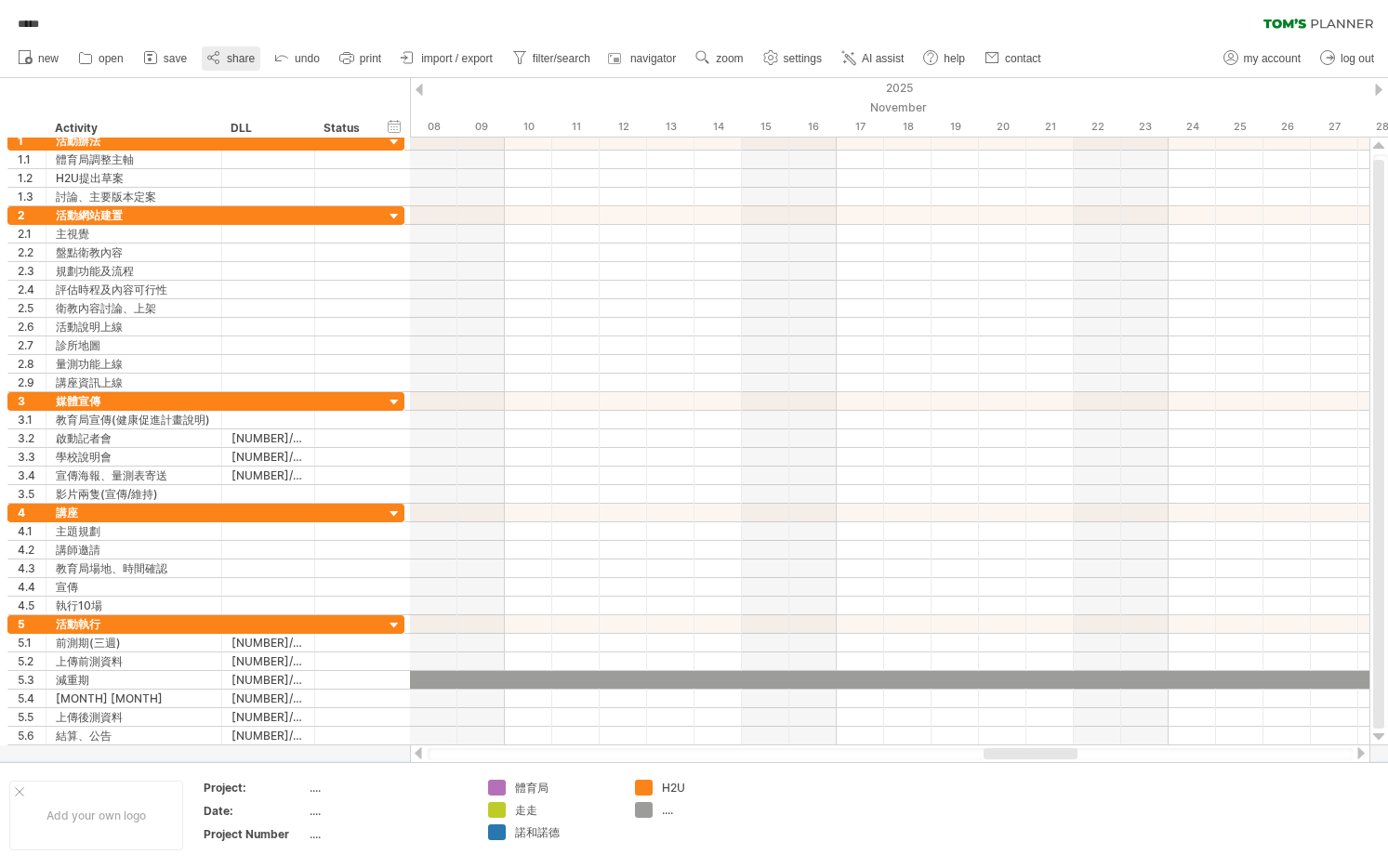 click on "share" at bounding box center (241, 59) 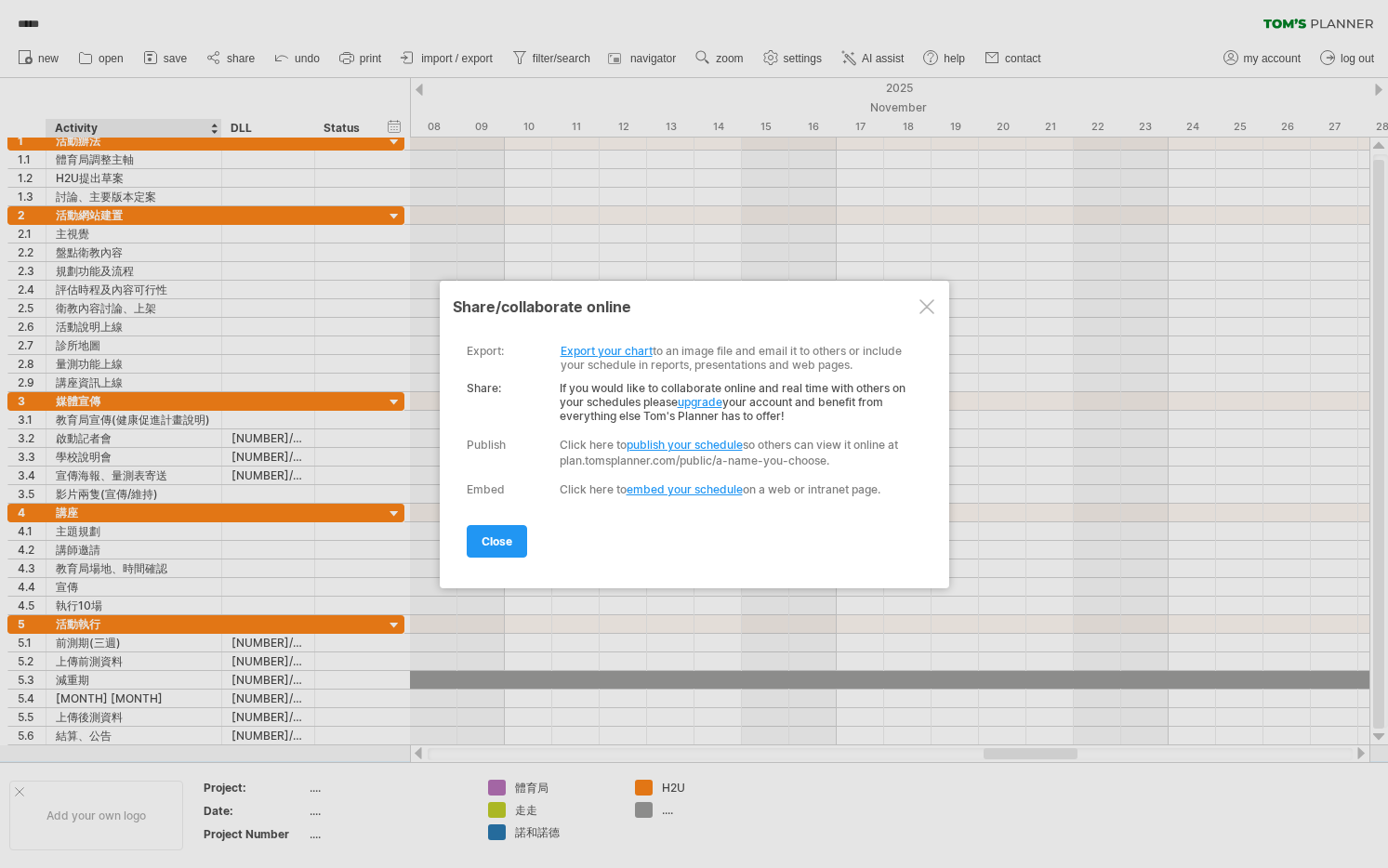 click at bounding box center (694, 434) 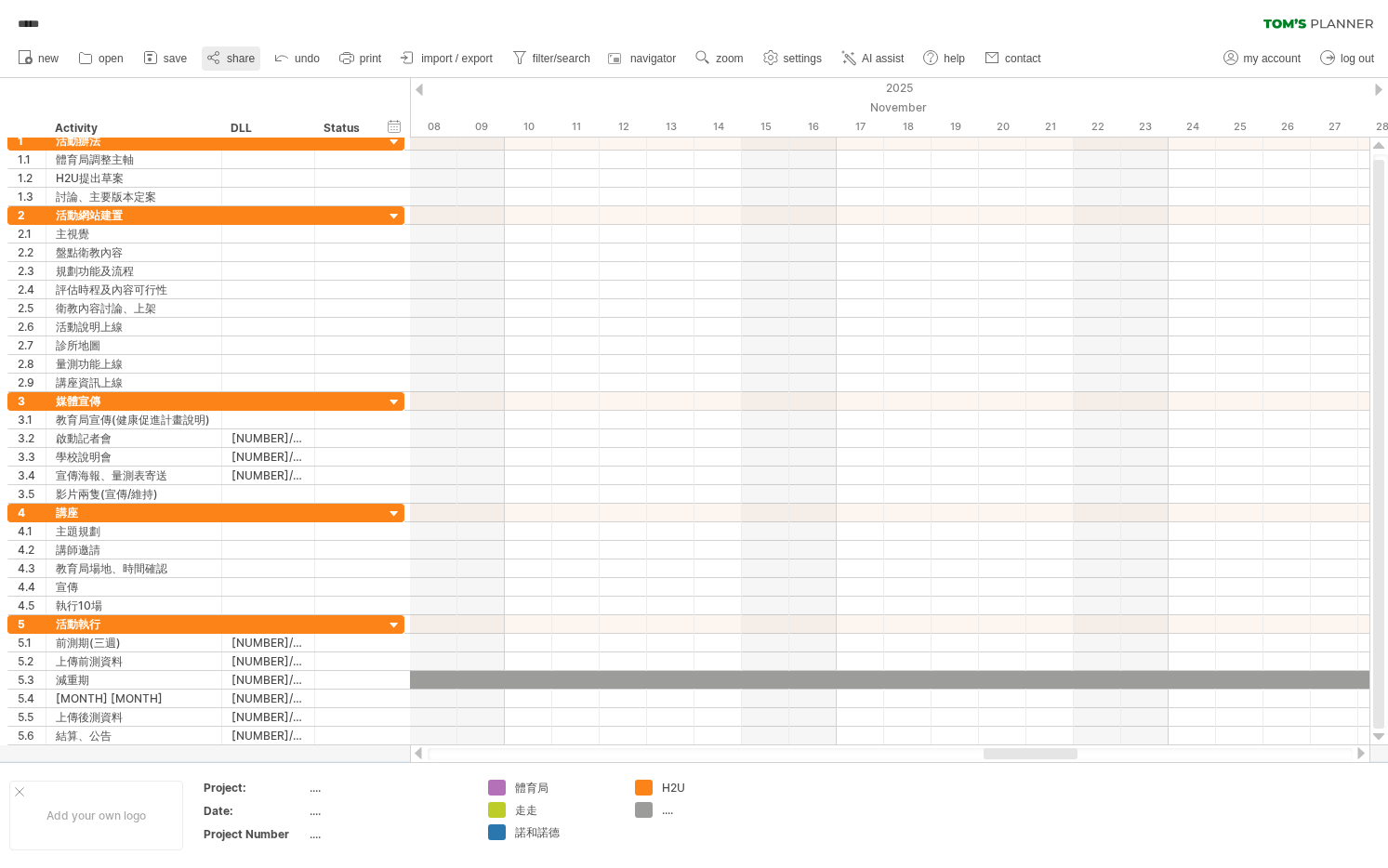 click on "share" at bounding box center (231, 59) 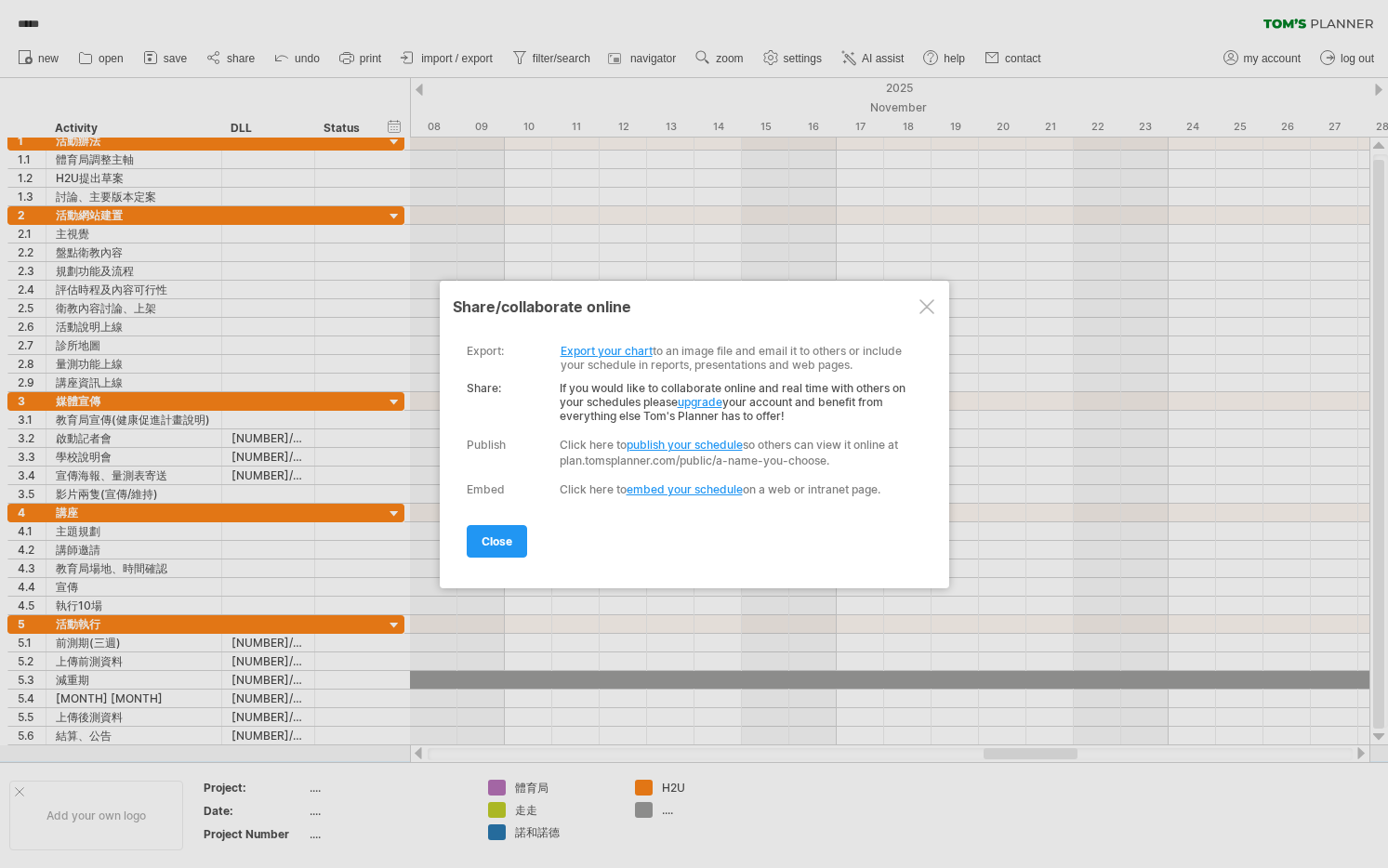 click at bounding box center [927, 307] 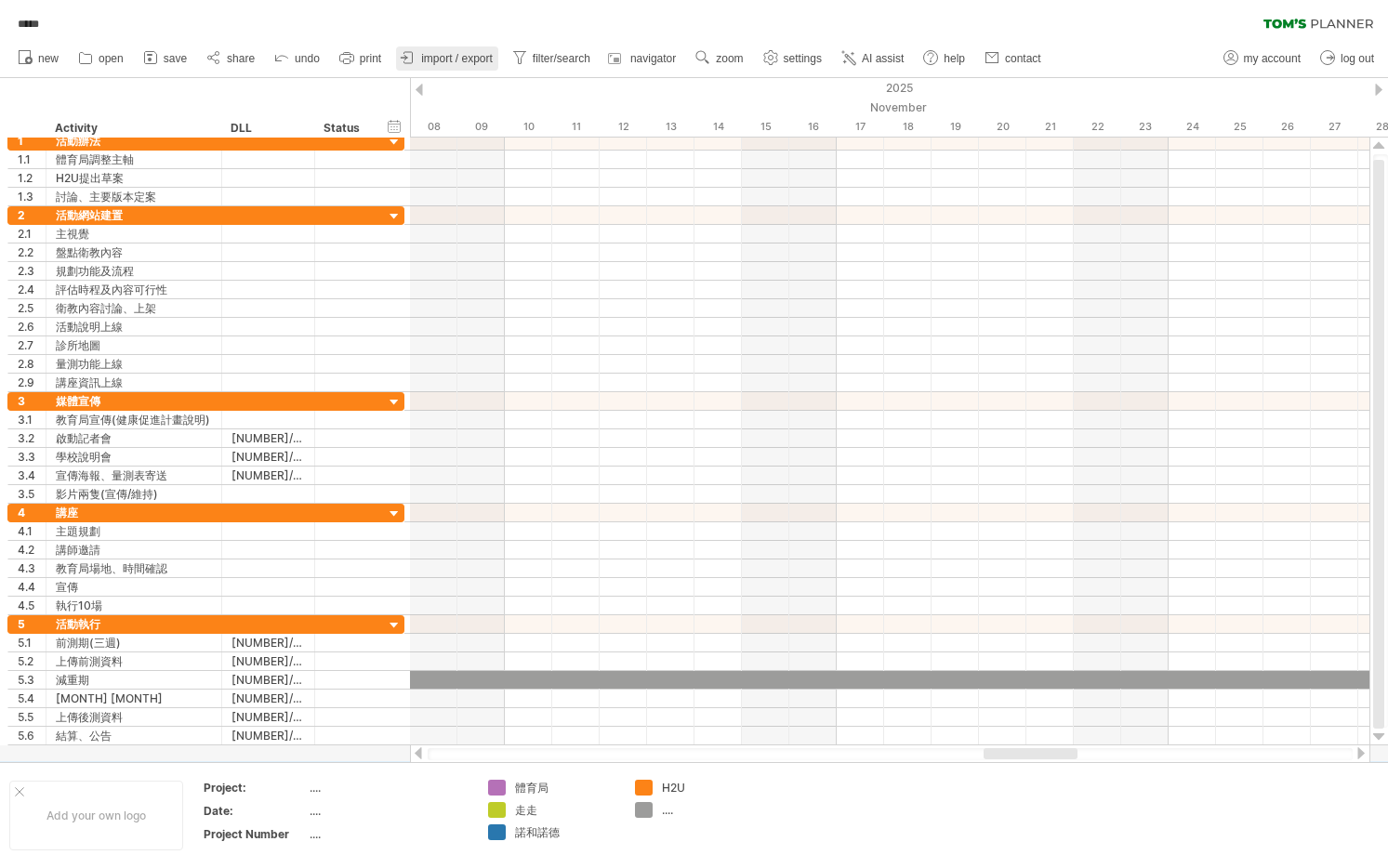 click on "import / export" at bounding box center [456, 59] 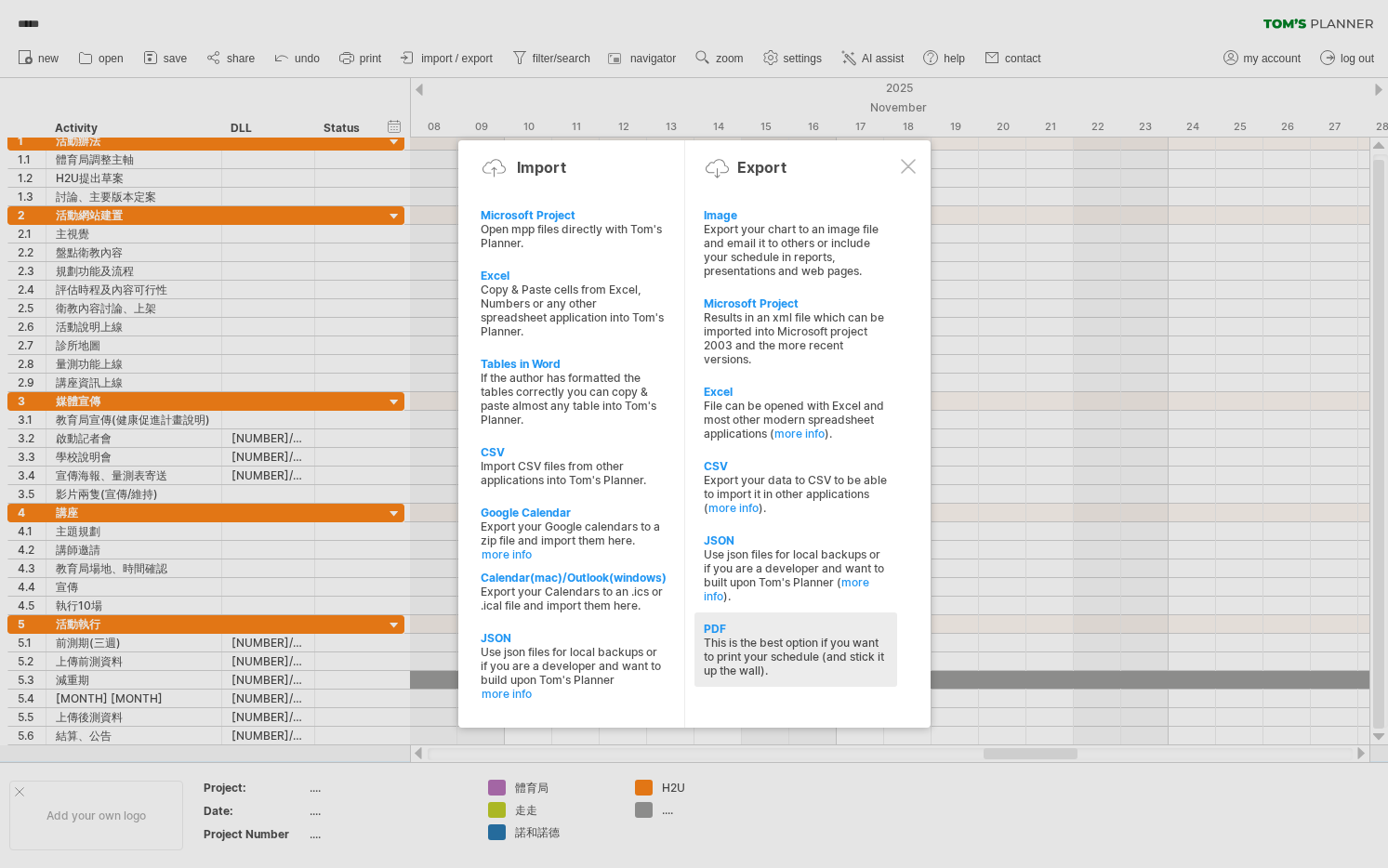 click on "PDF" at bounding box center [796, 628] 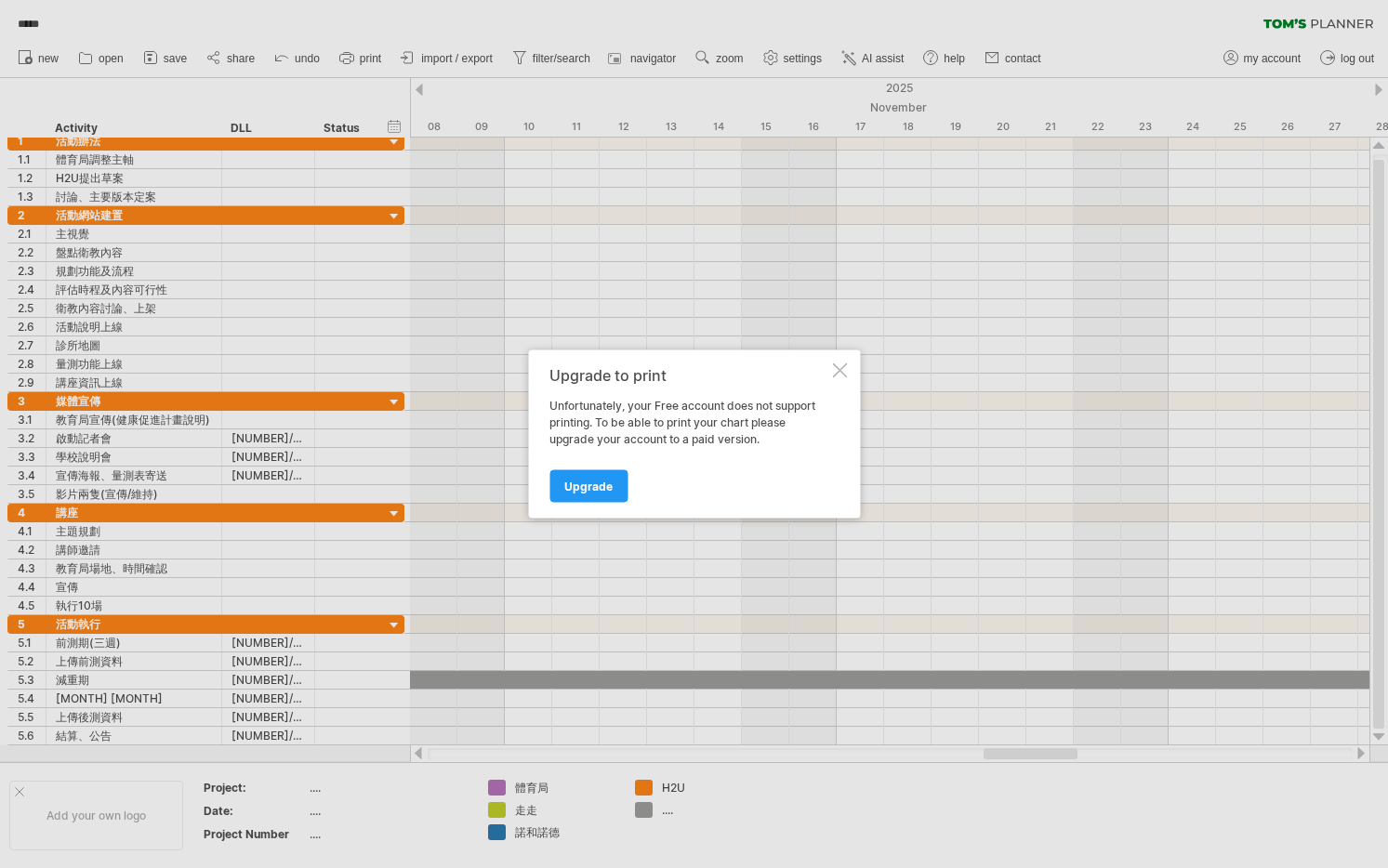 click at bounding box center (839, 371) 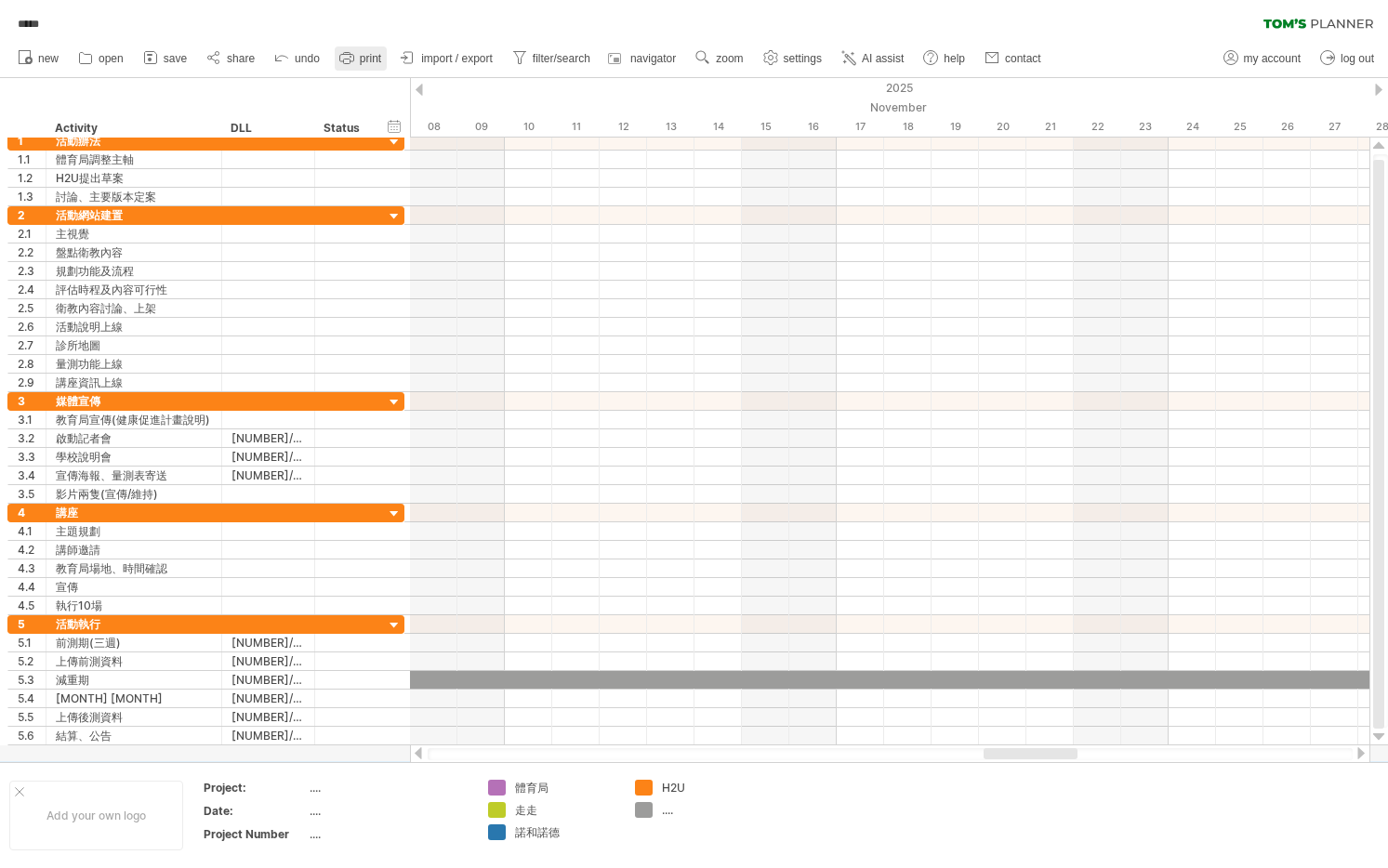 click on "print" at bounding box center (370, 59) 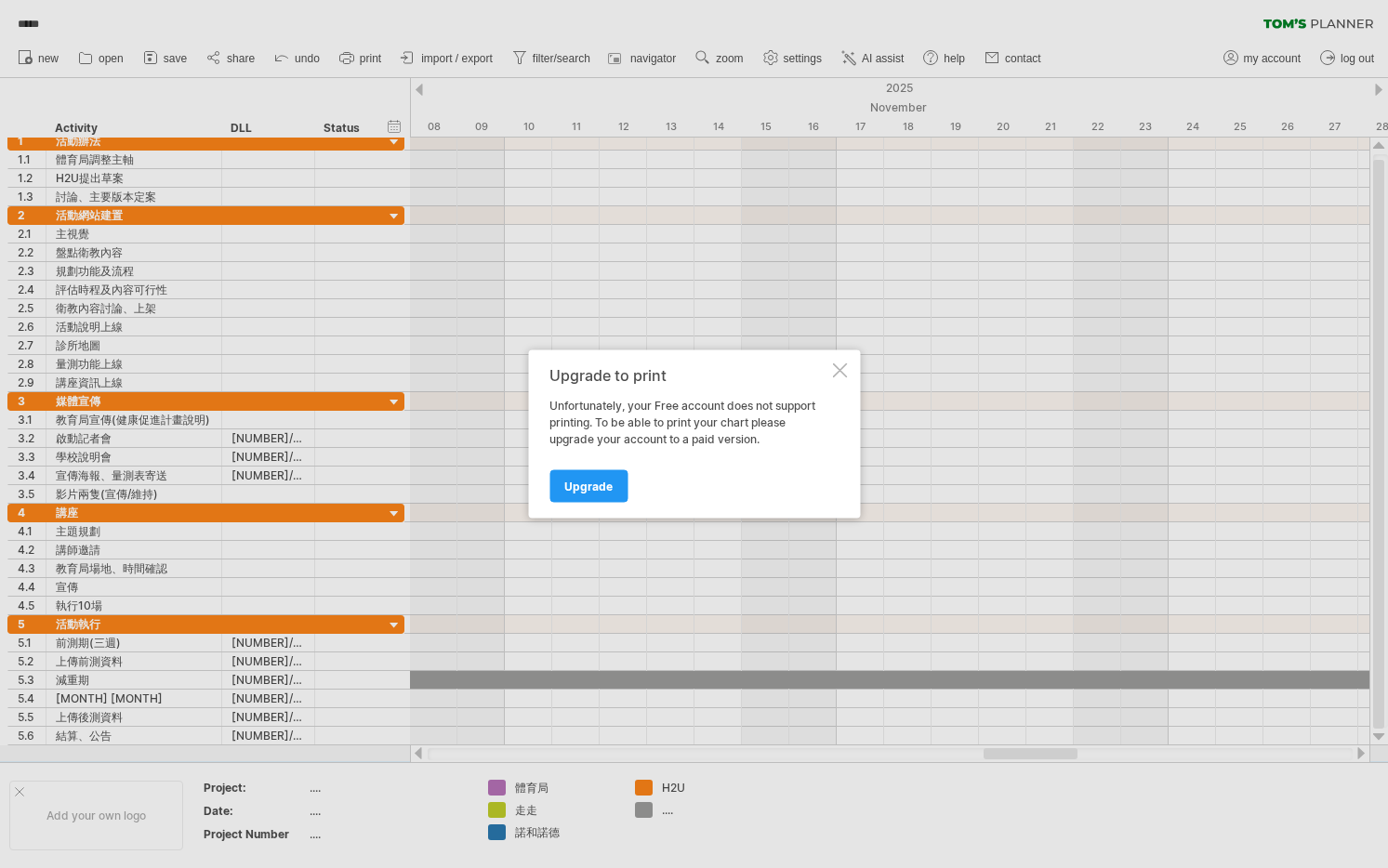 click at bounding box center [839, 371] 